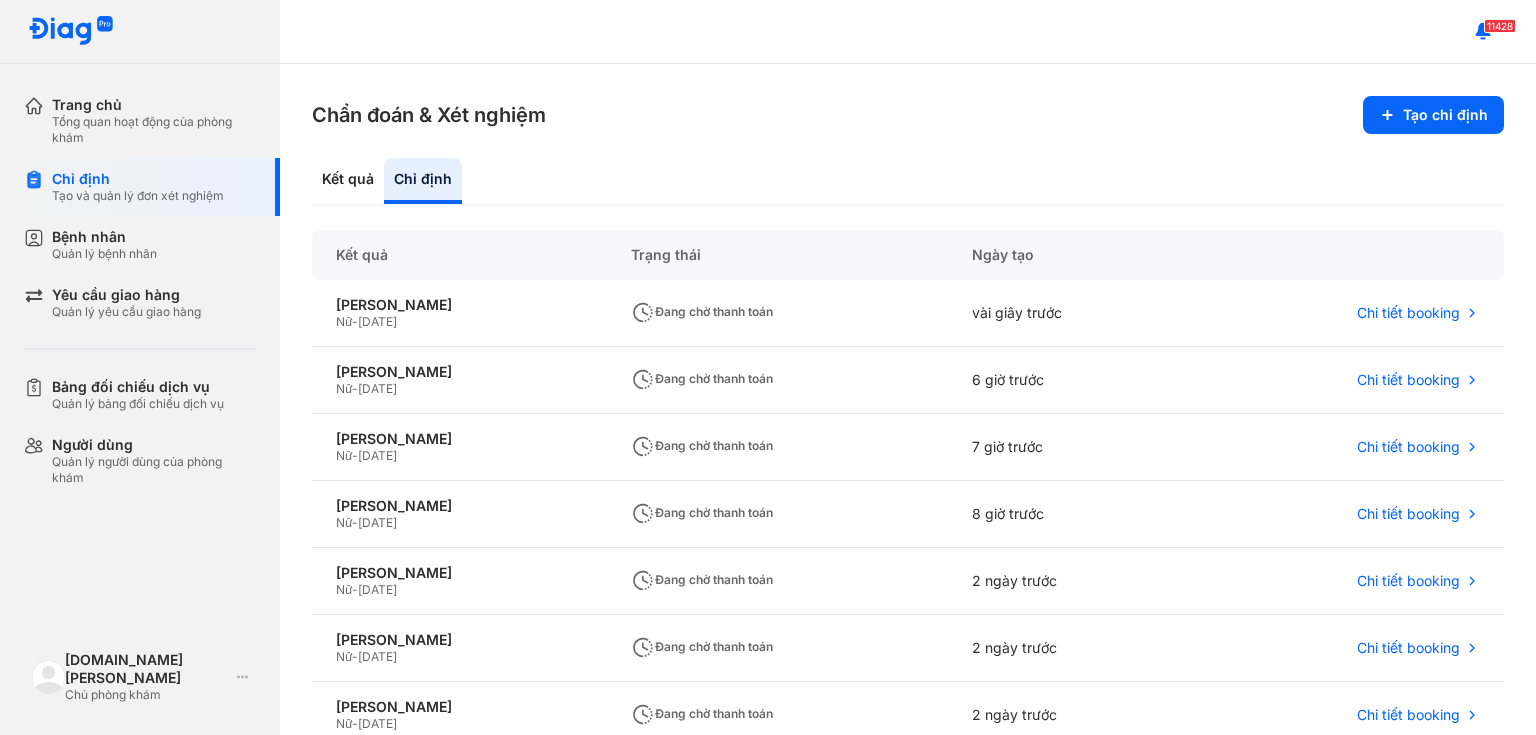 scroll, scrollTop: 0, scrollLeft: 0, axis: both 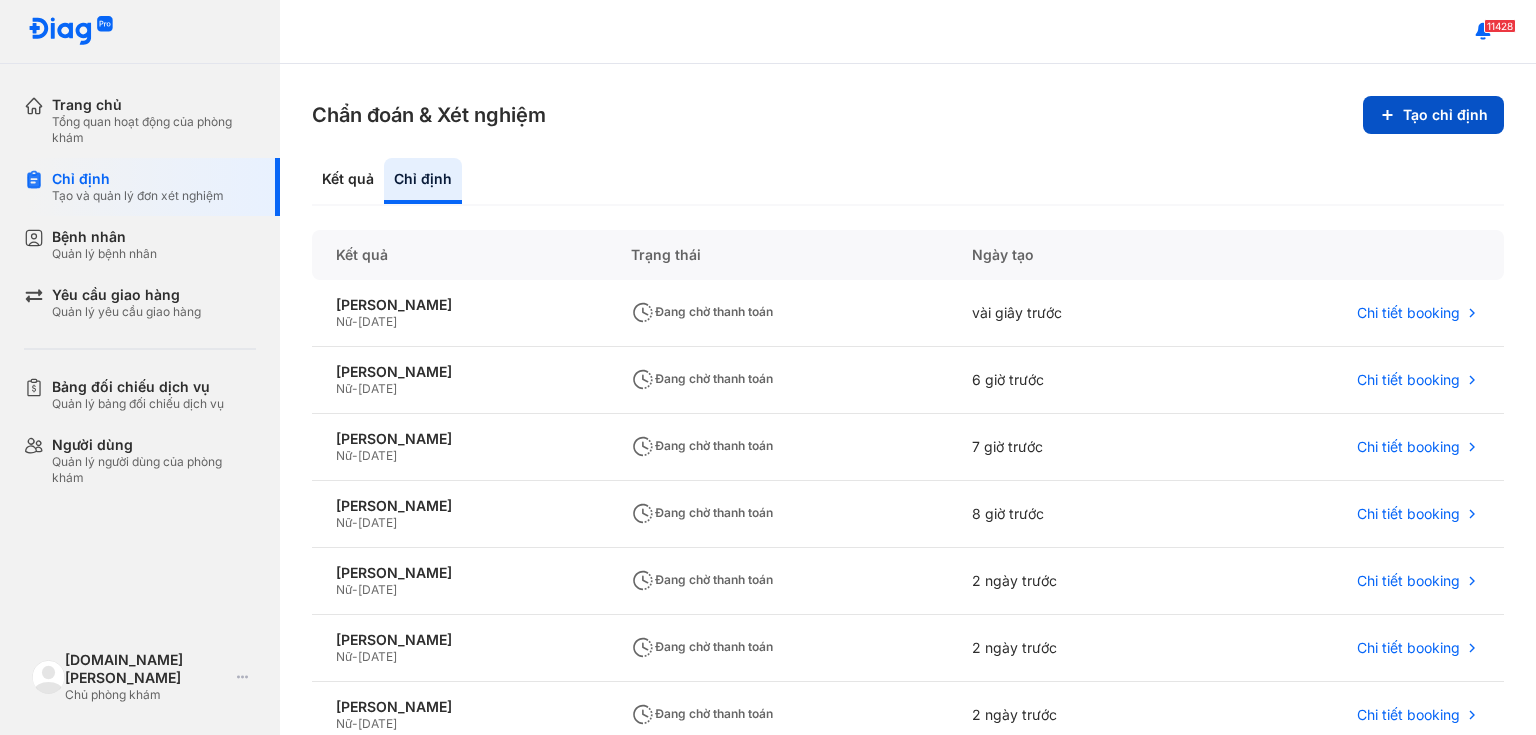 click on "Tạo chỉ định" at bounding box center [1433, 115] 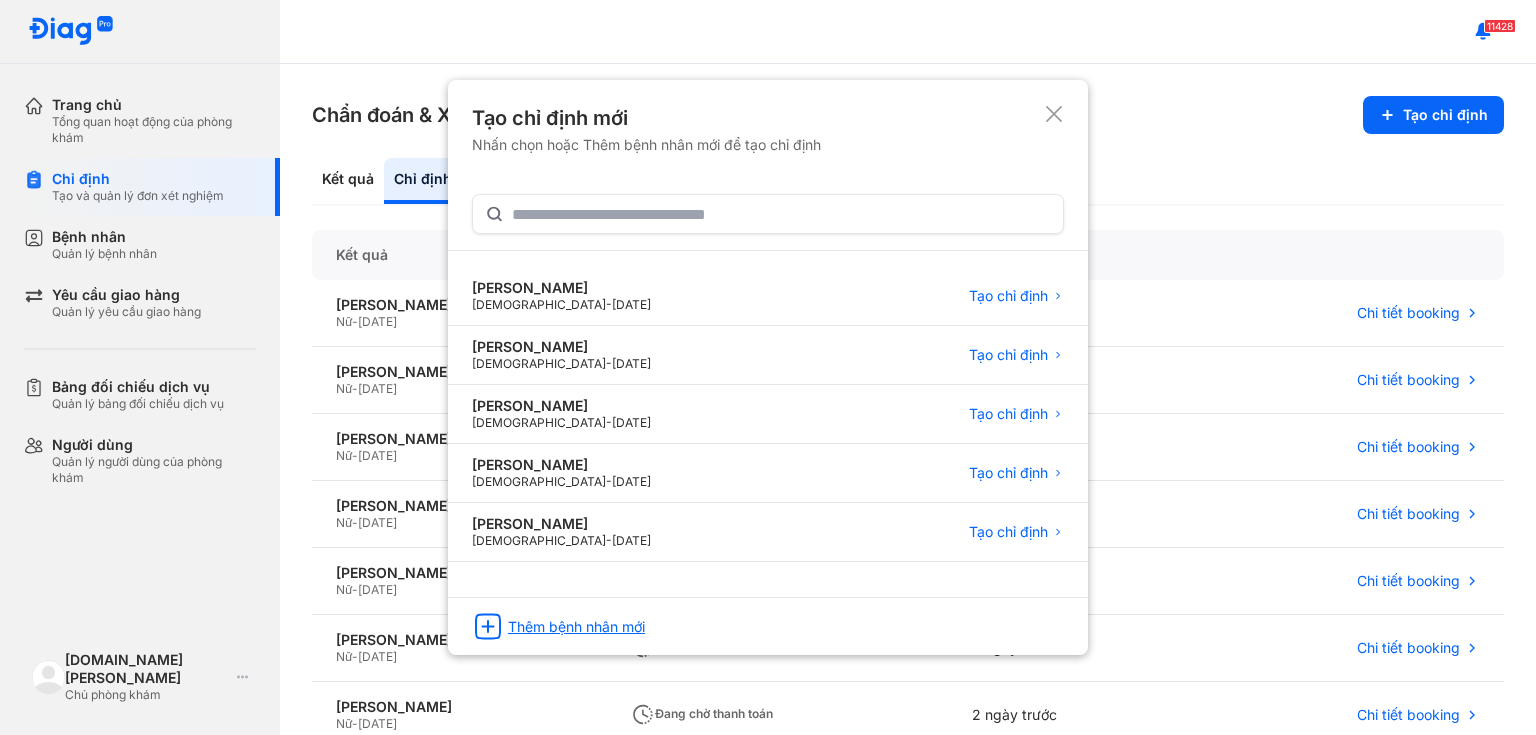 click on "Thêm bệnh nhân mới" 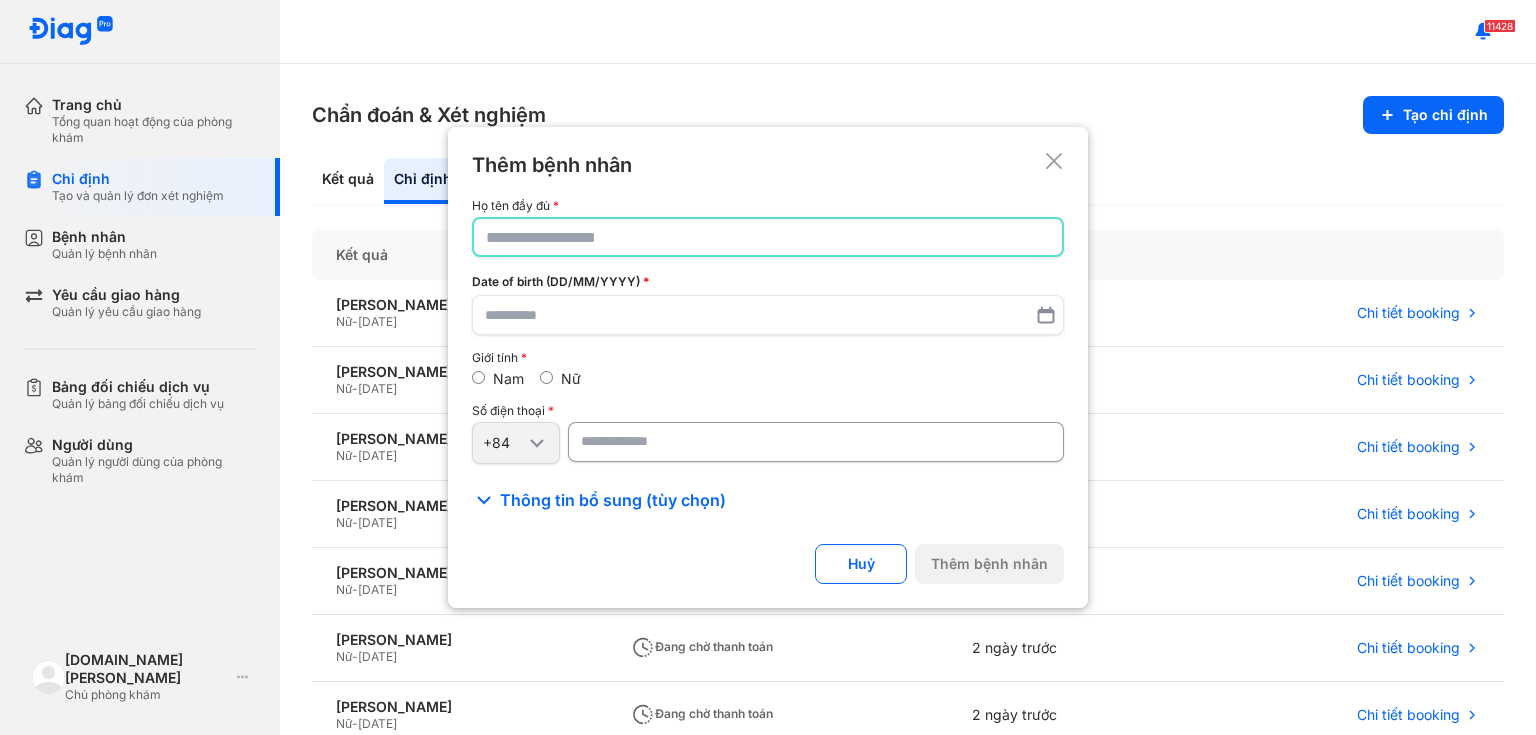 click 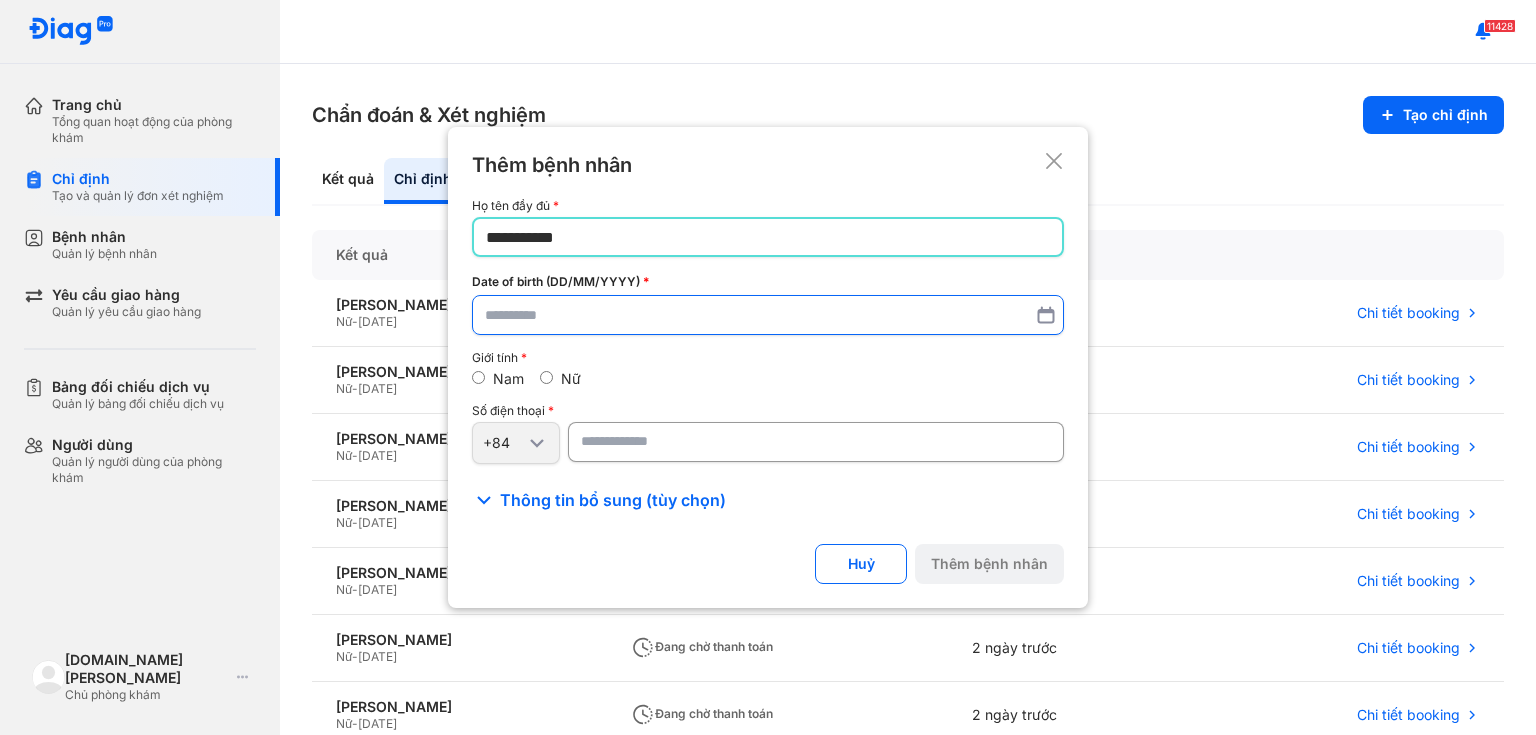 type on "**********" 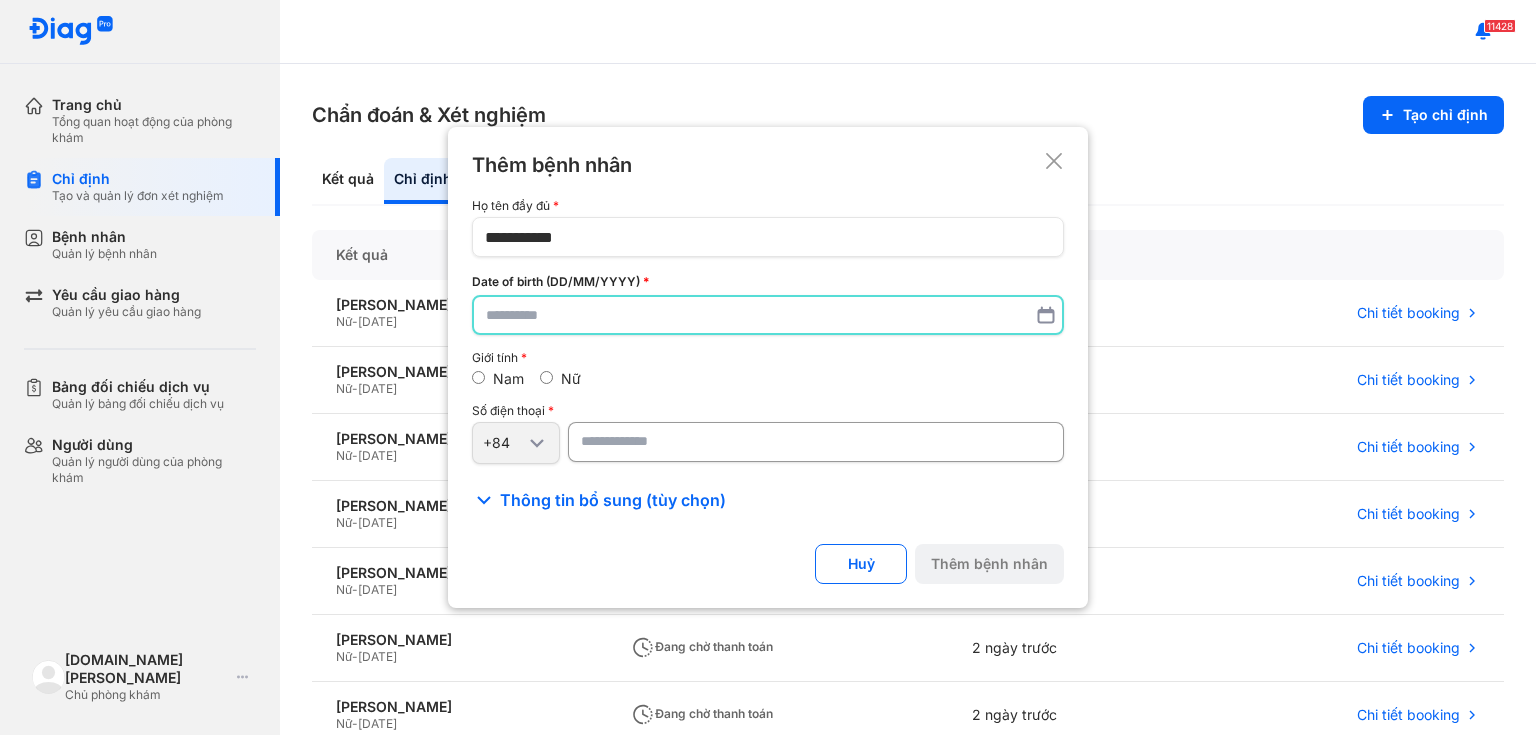 click at bounding box center [768, 315] 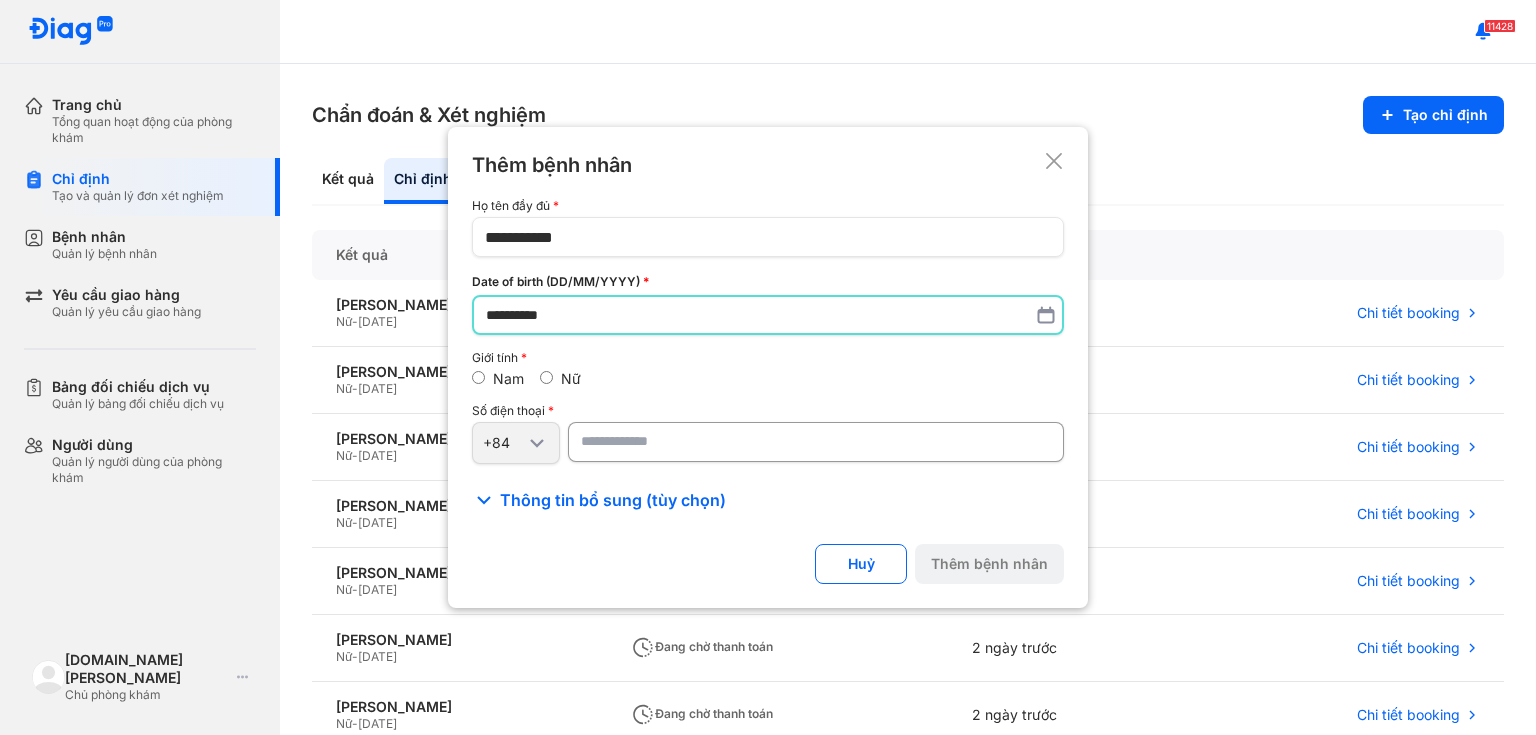 type on "**********" 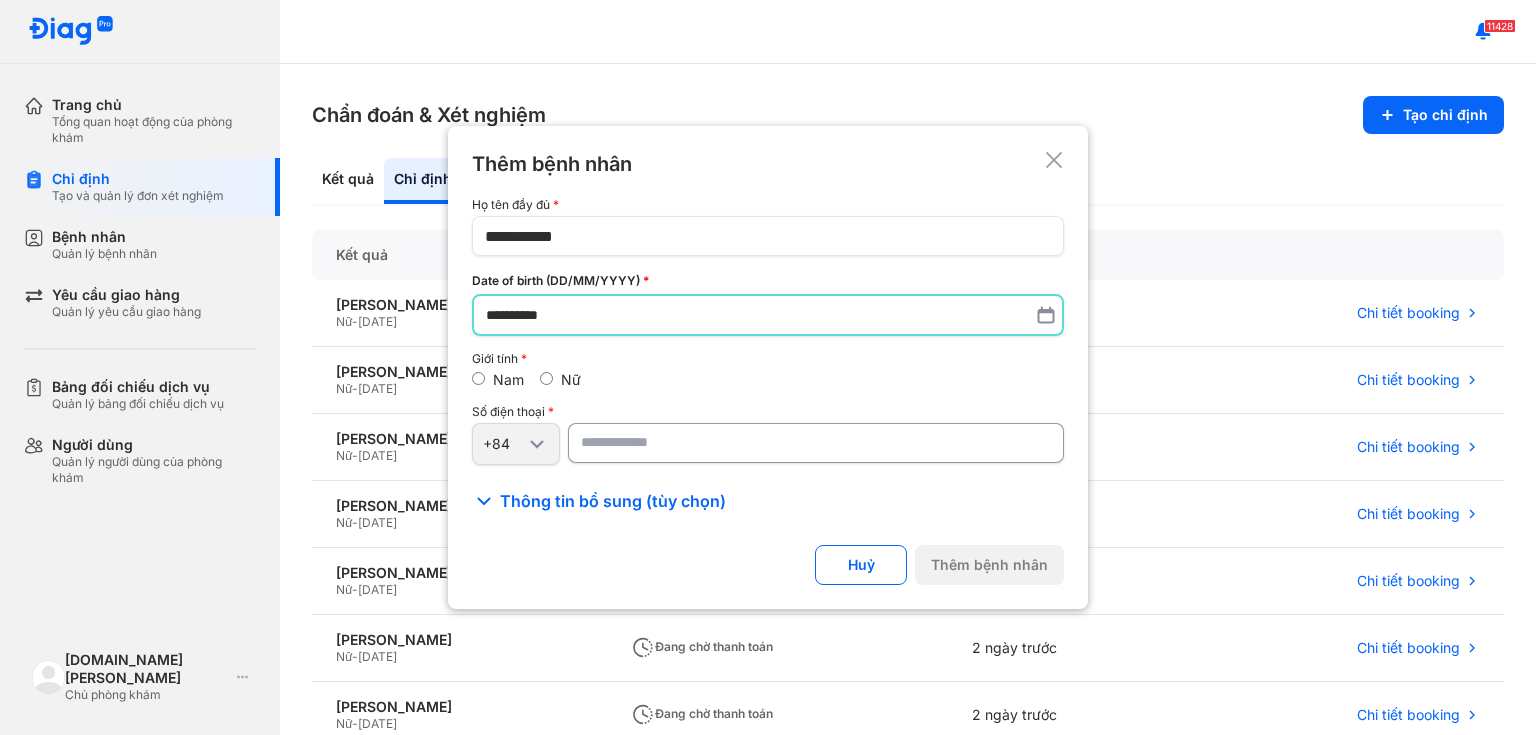 click at bounding box center (816, 443) 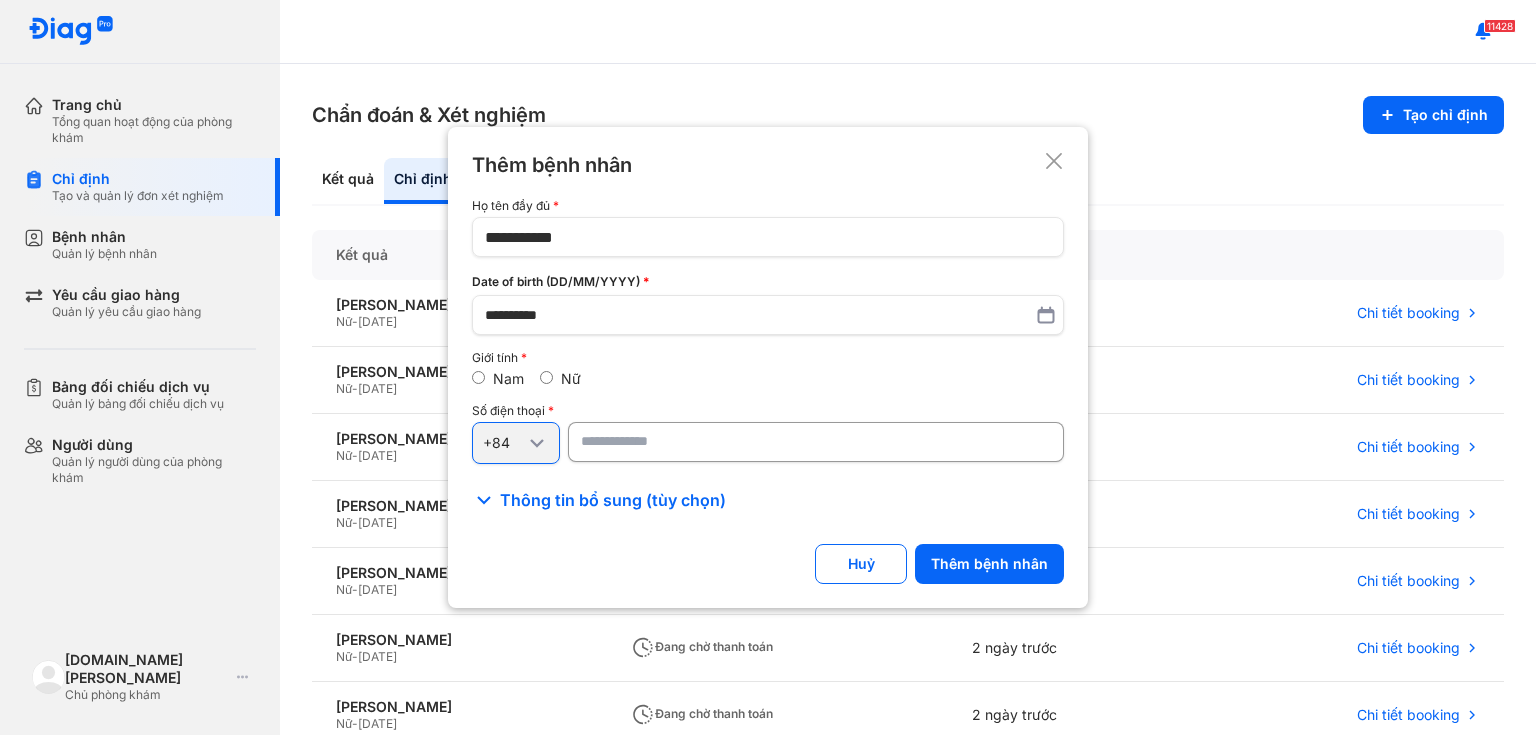 drag, startPoint x: 700, startPoint y: 437, endPoint x: 499, endPoint y: 446, distance: 201.20139 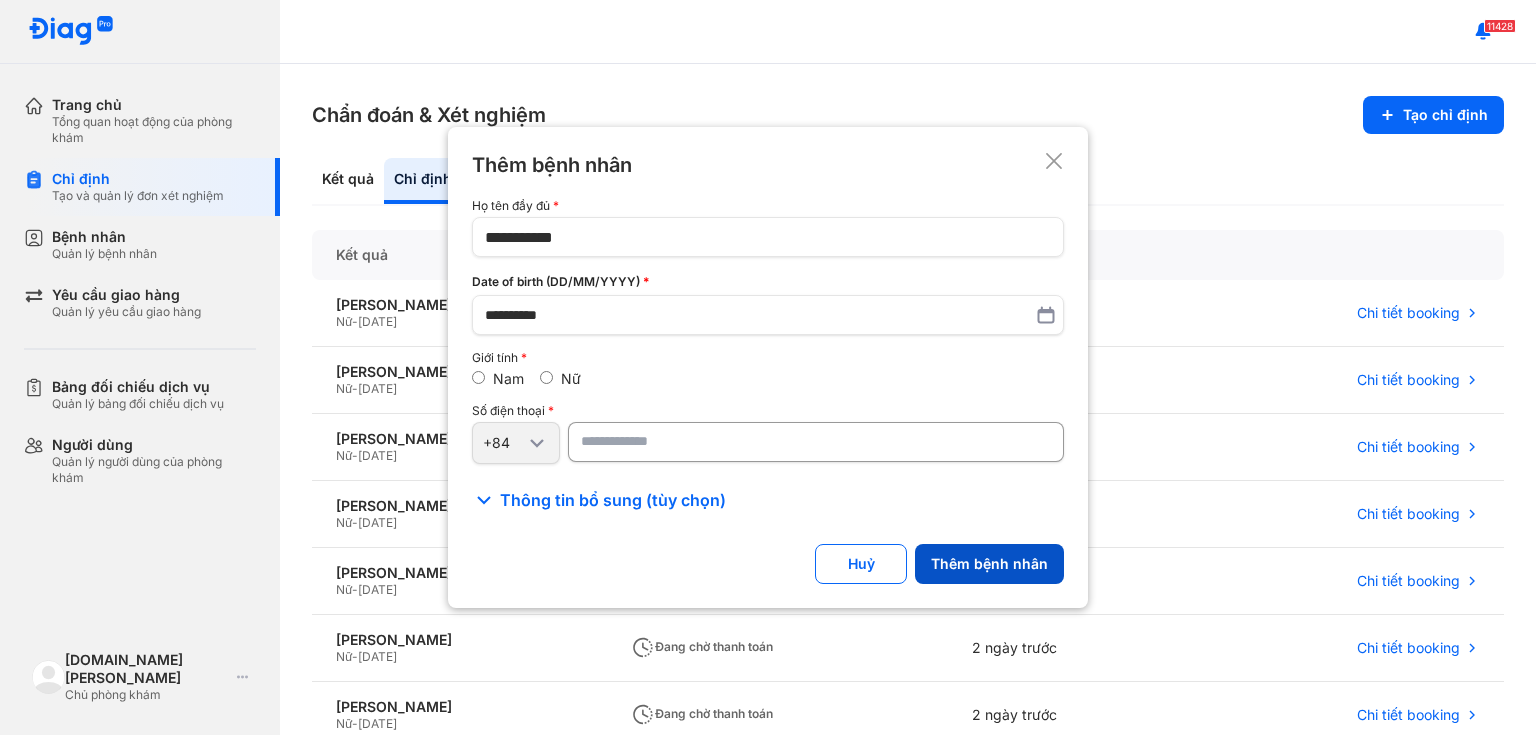 type on "**********" 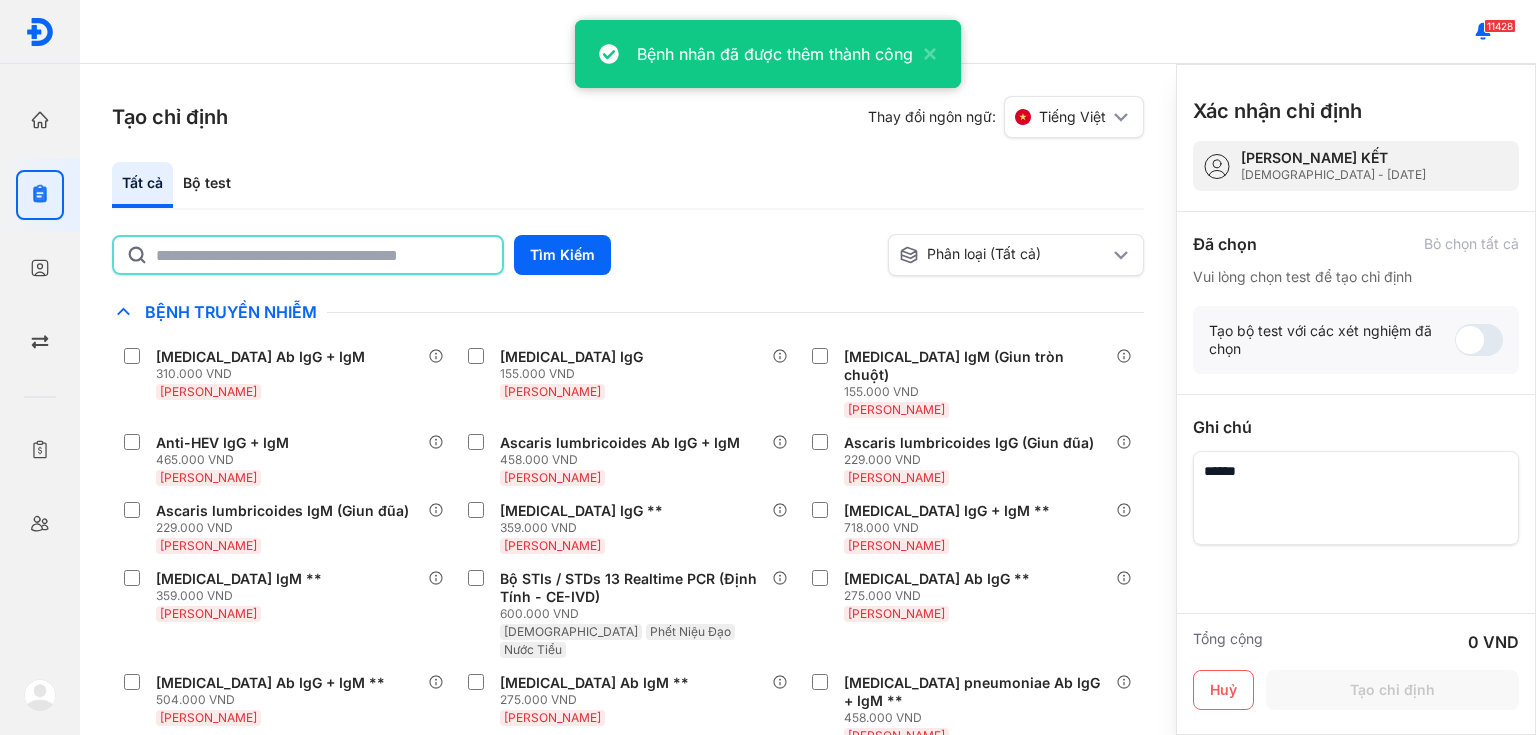 click 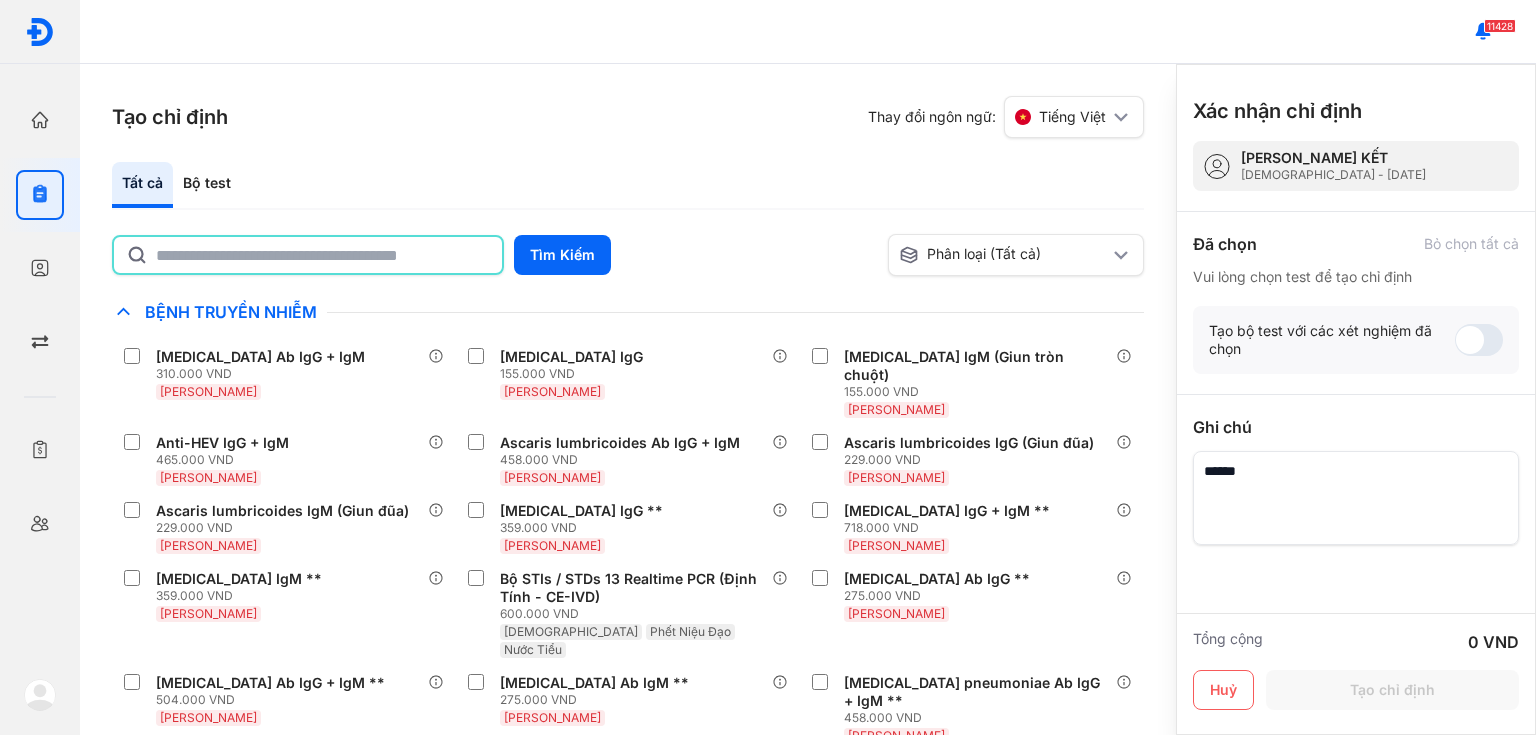 click 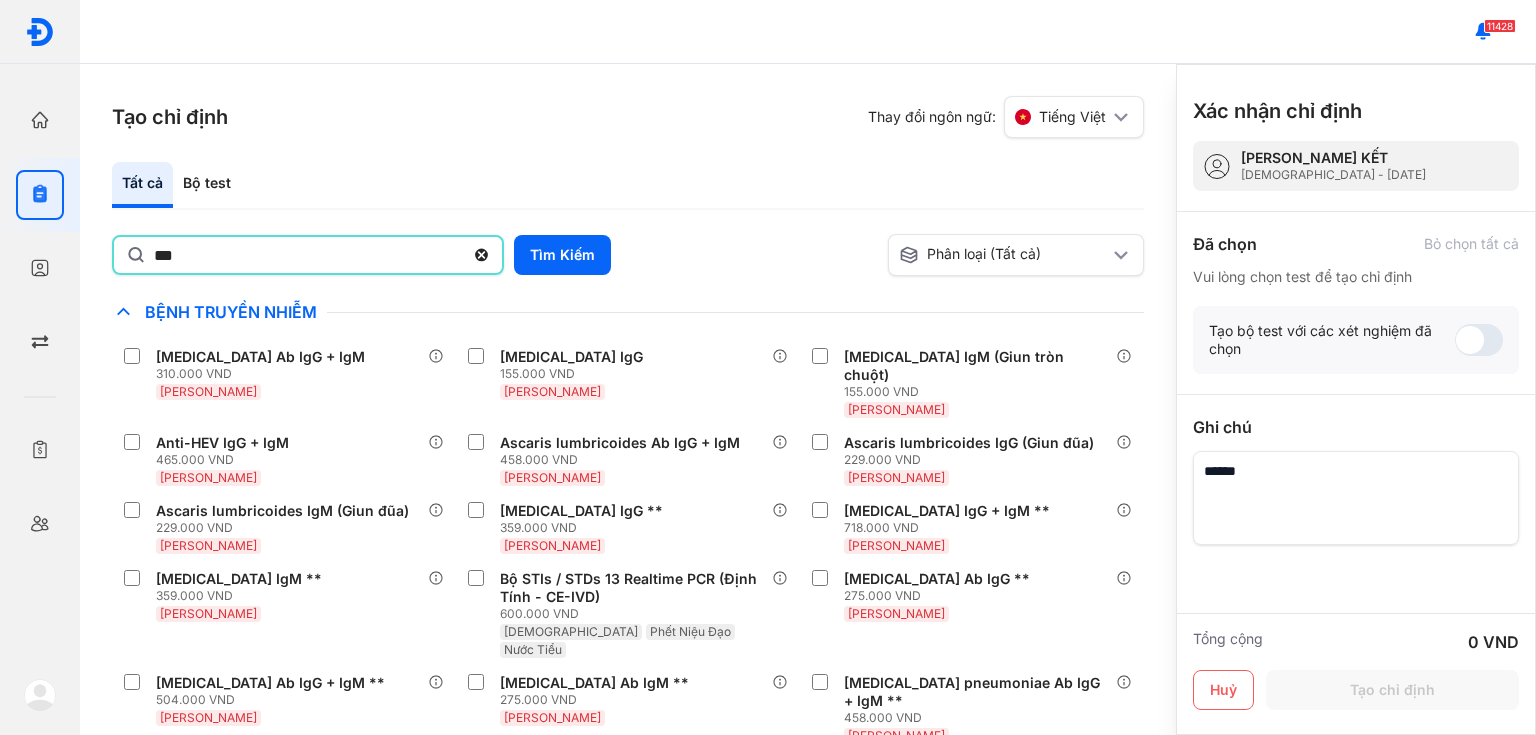 type on "***" 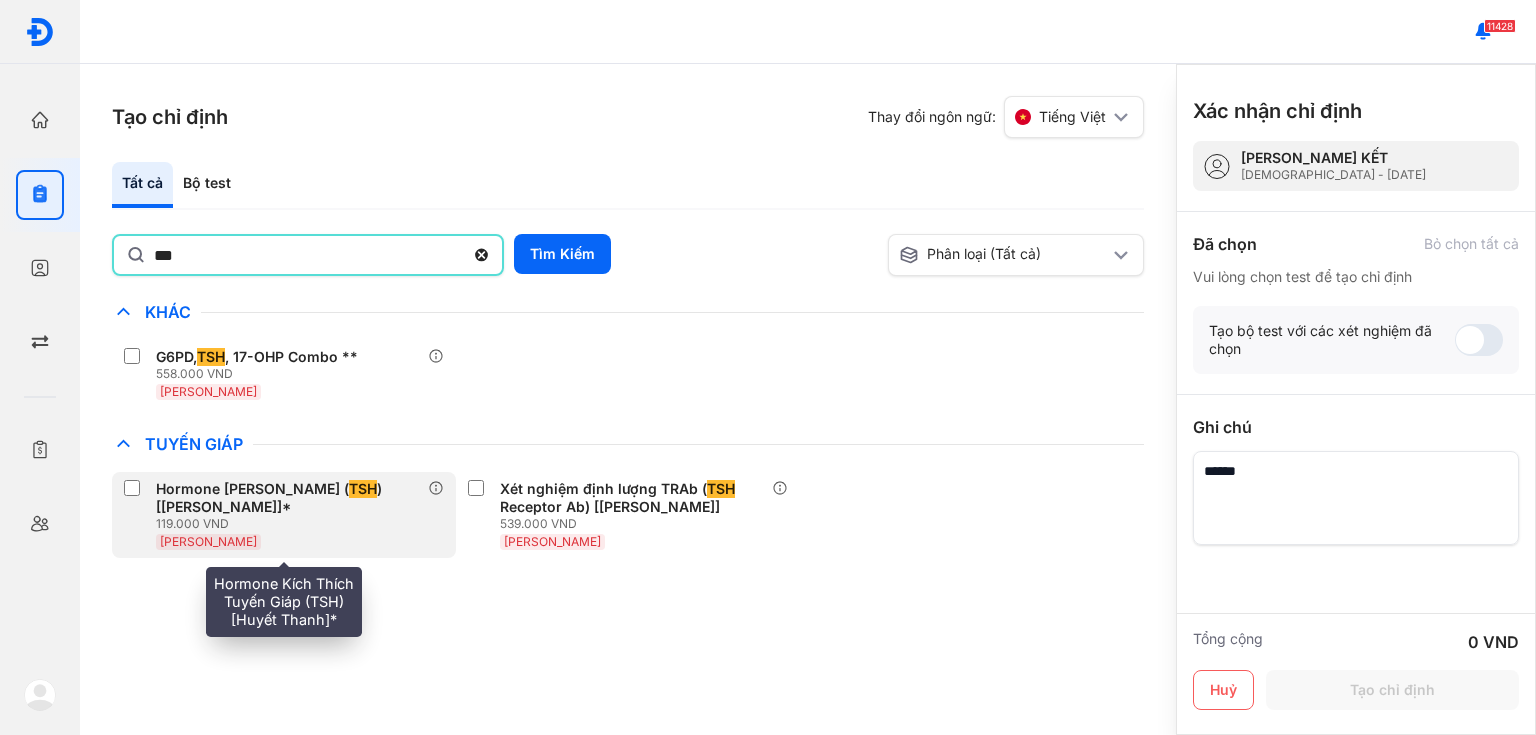 click on "Huyết Thanh" at bounding box center [292, 541] 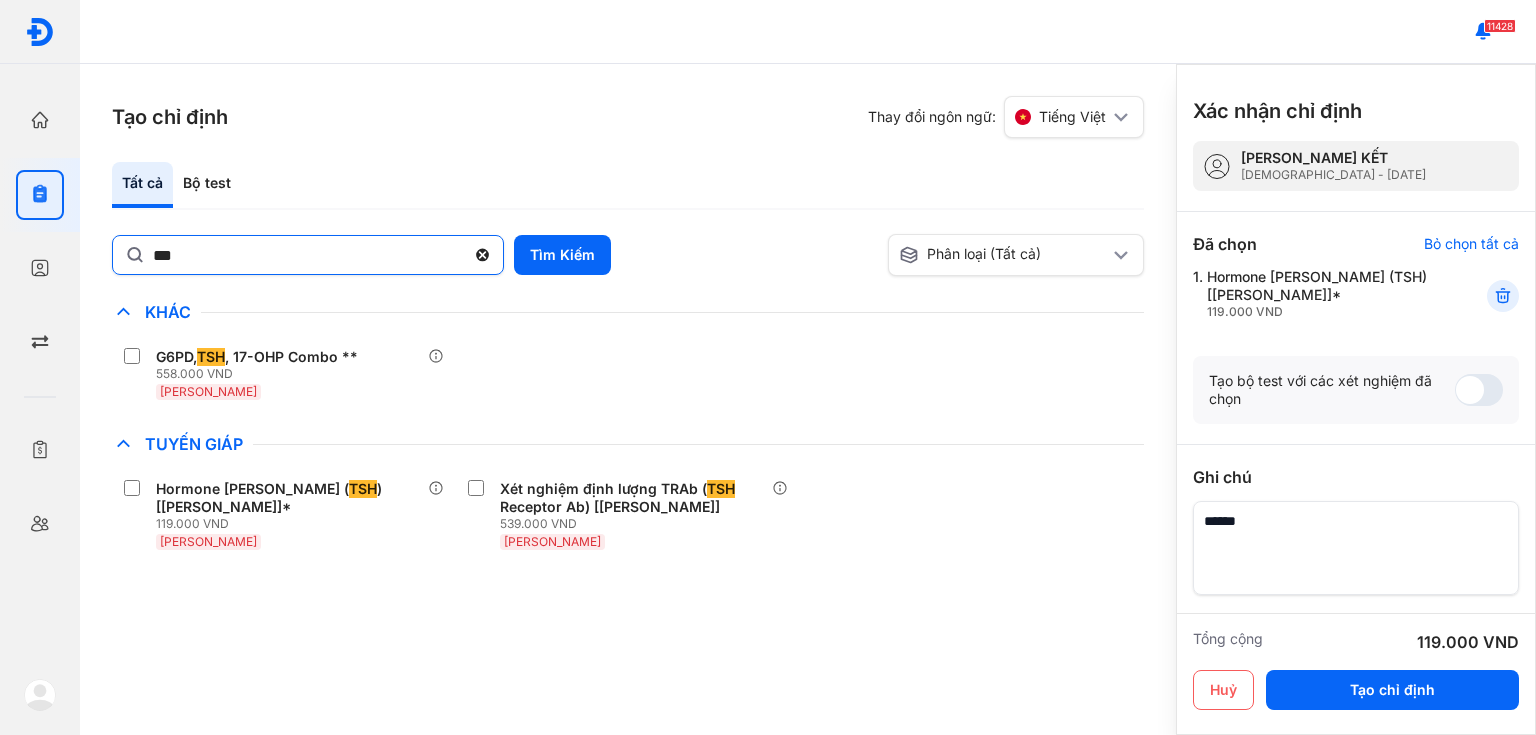 click 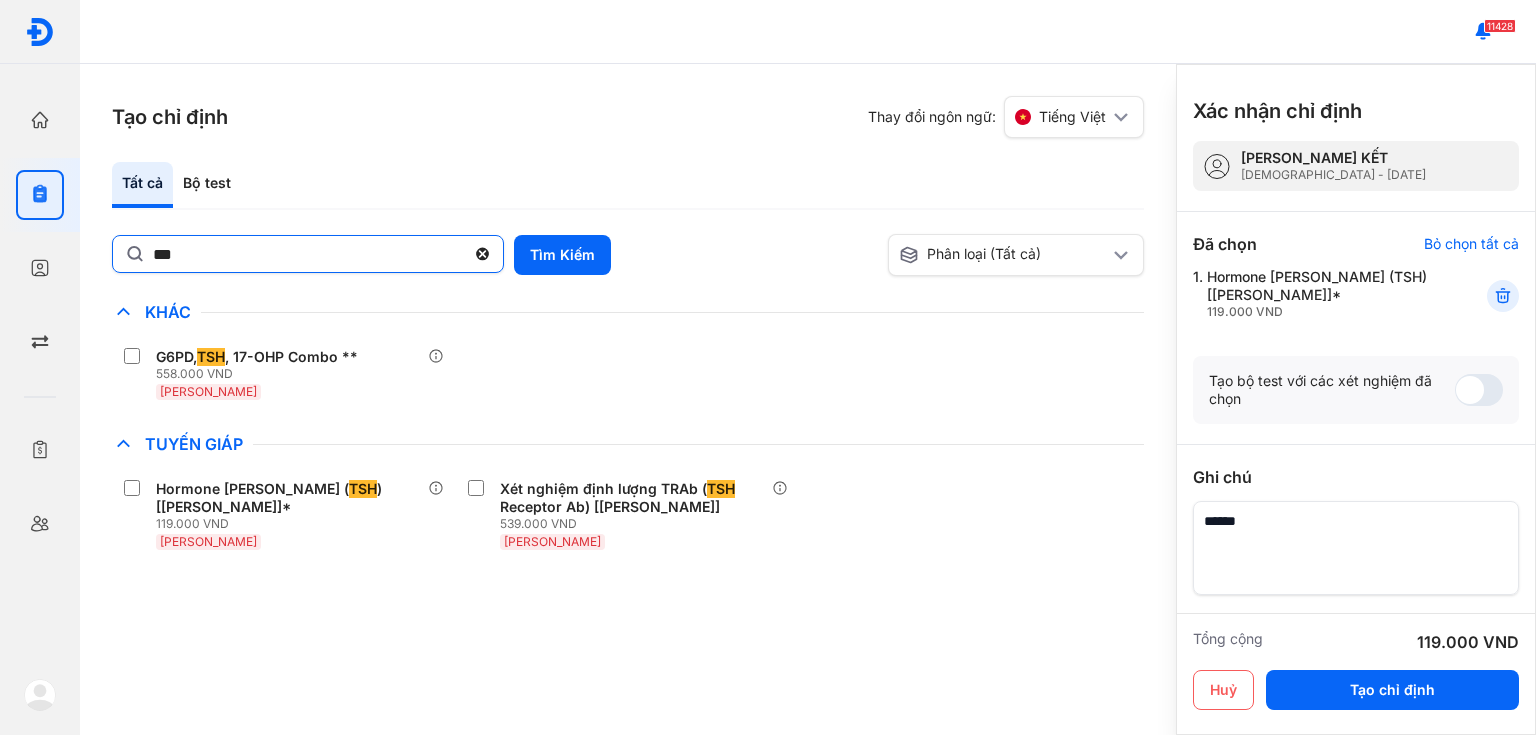 click on "***" 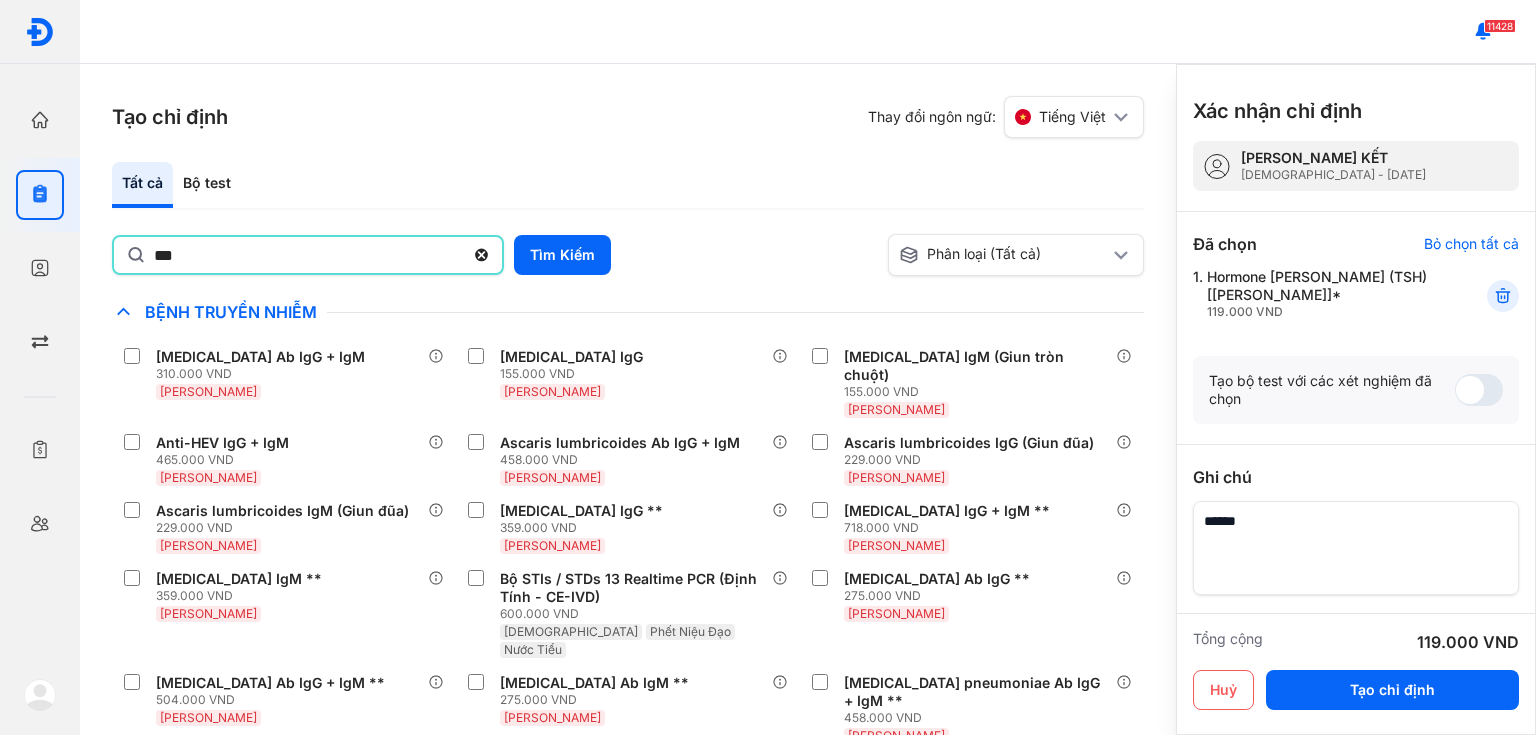 type on "***" 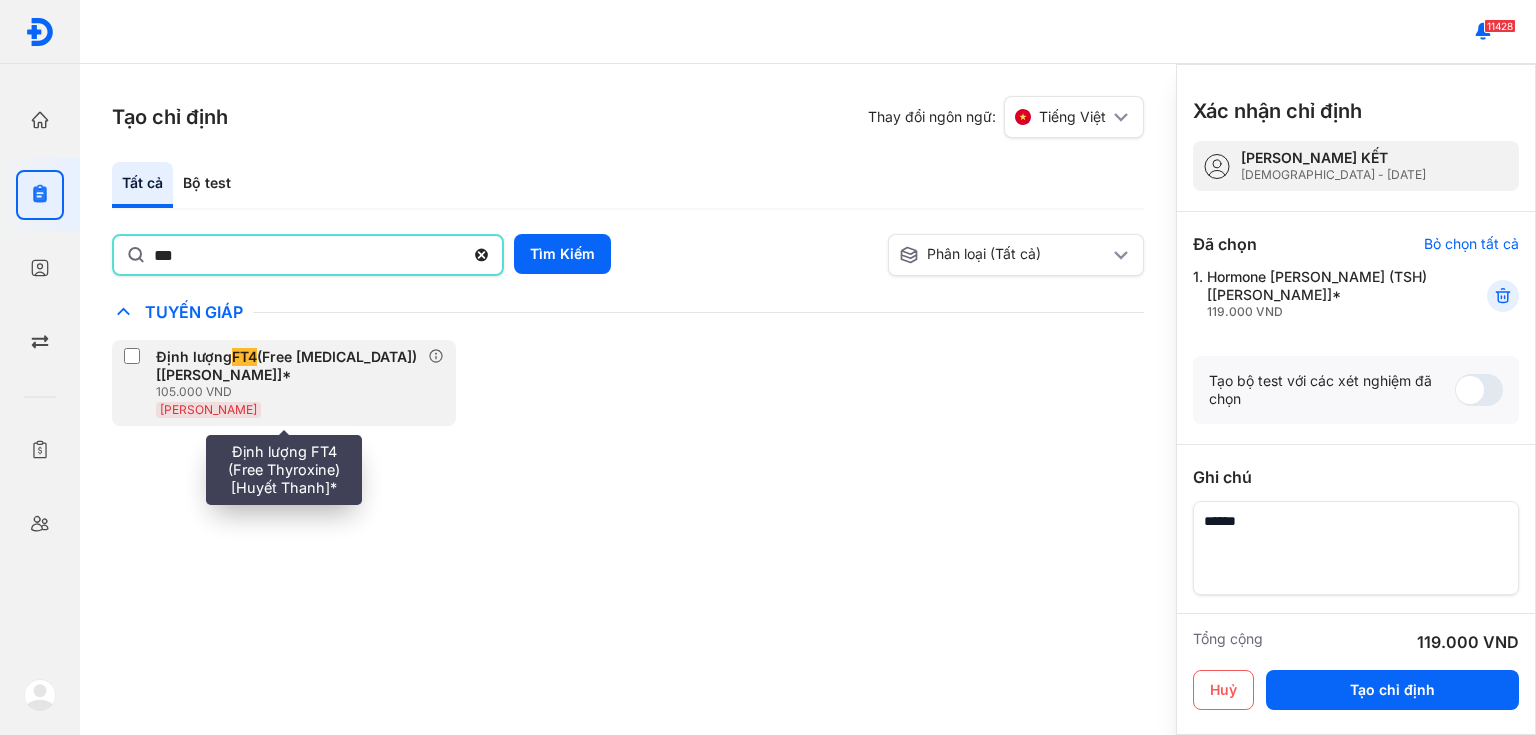 drag, startPoint x: 317, startPoint y: 394, endPoint x: 316, endPoint y: 372, distance: 22.022715 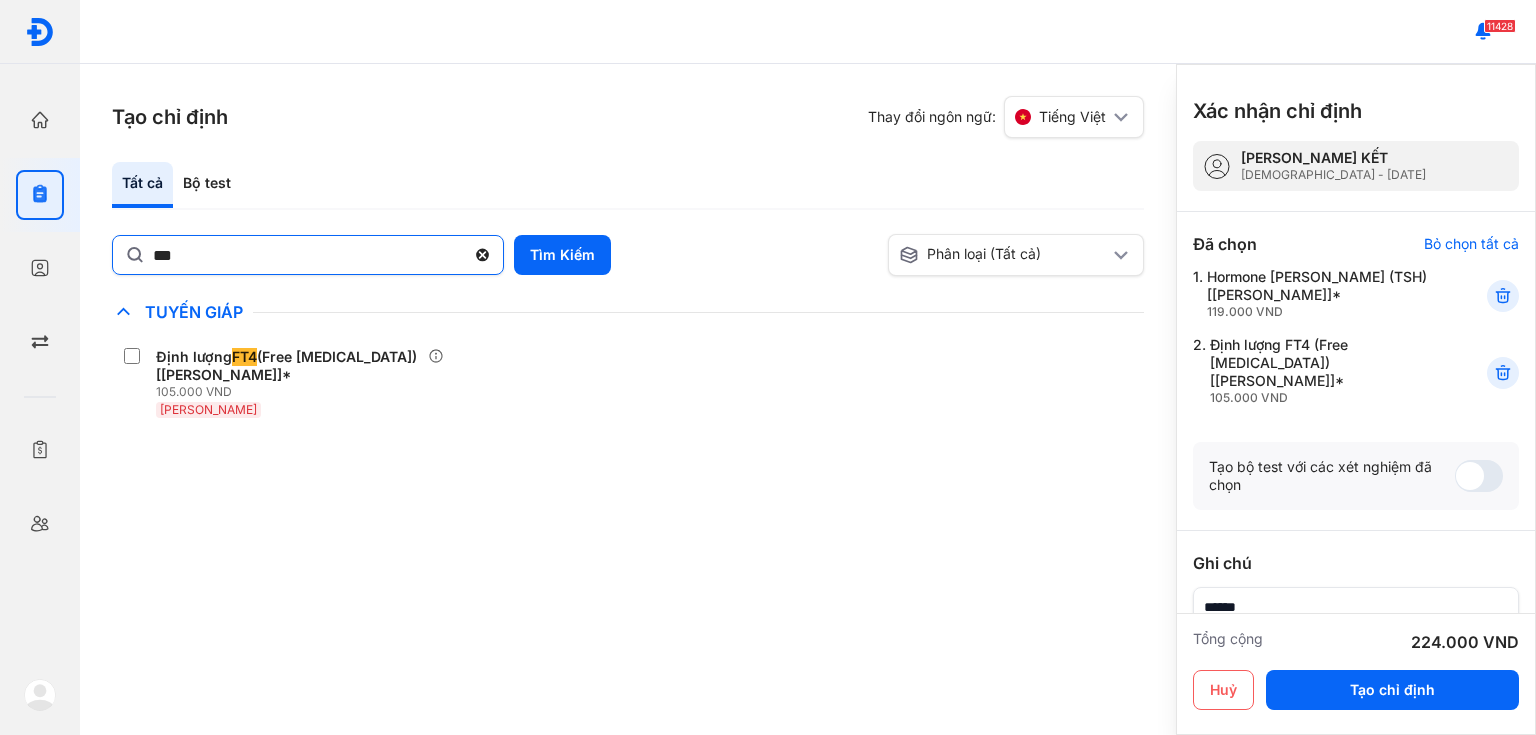click 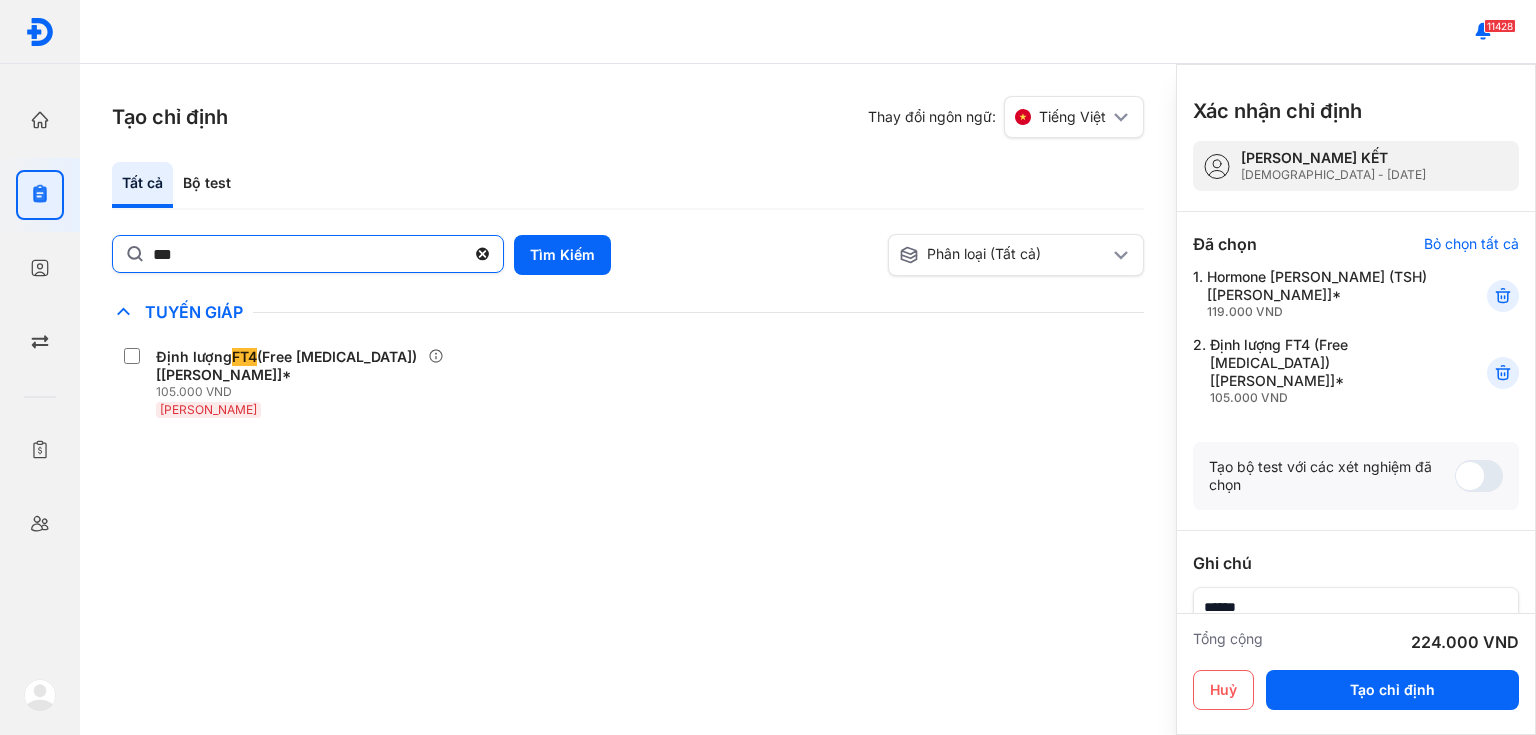 click on "***" 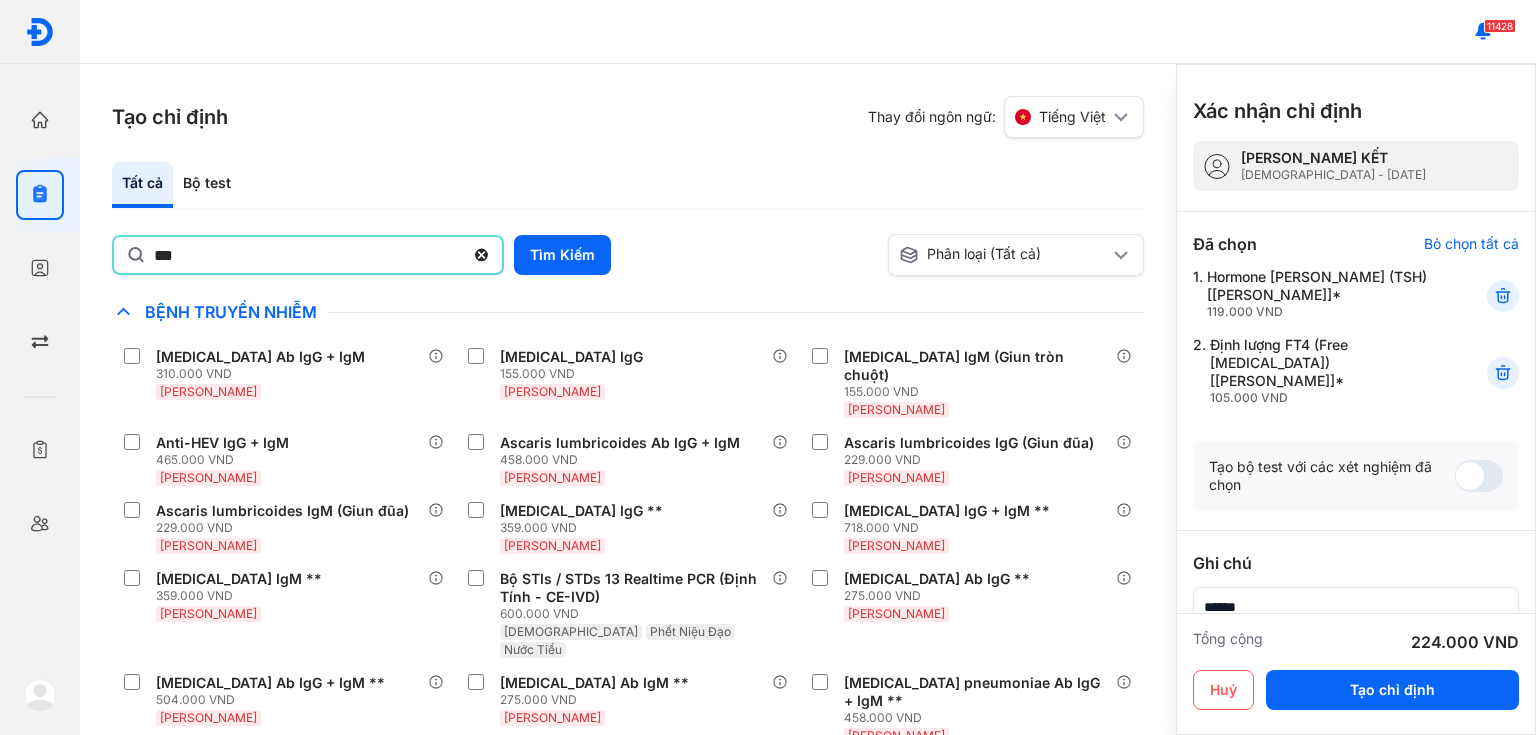 type on "***" 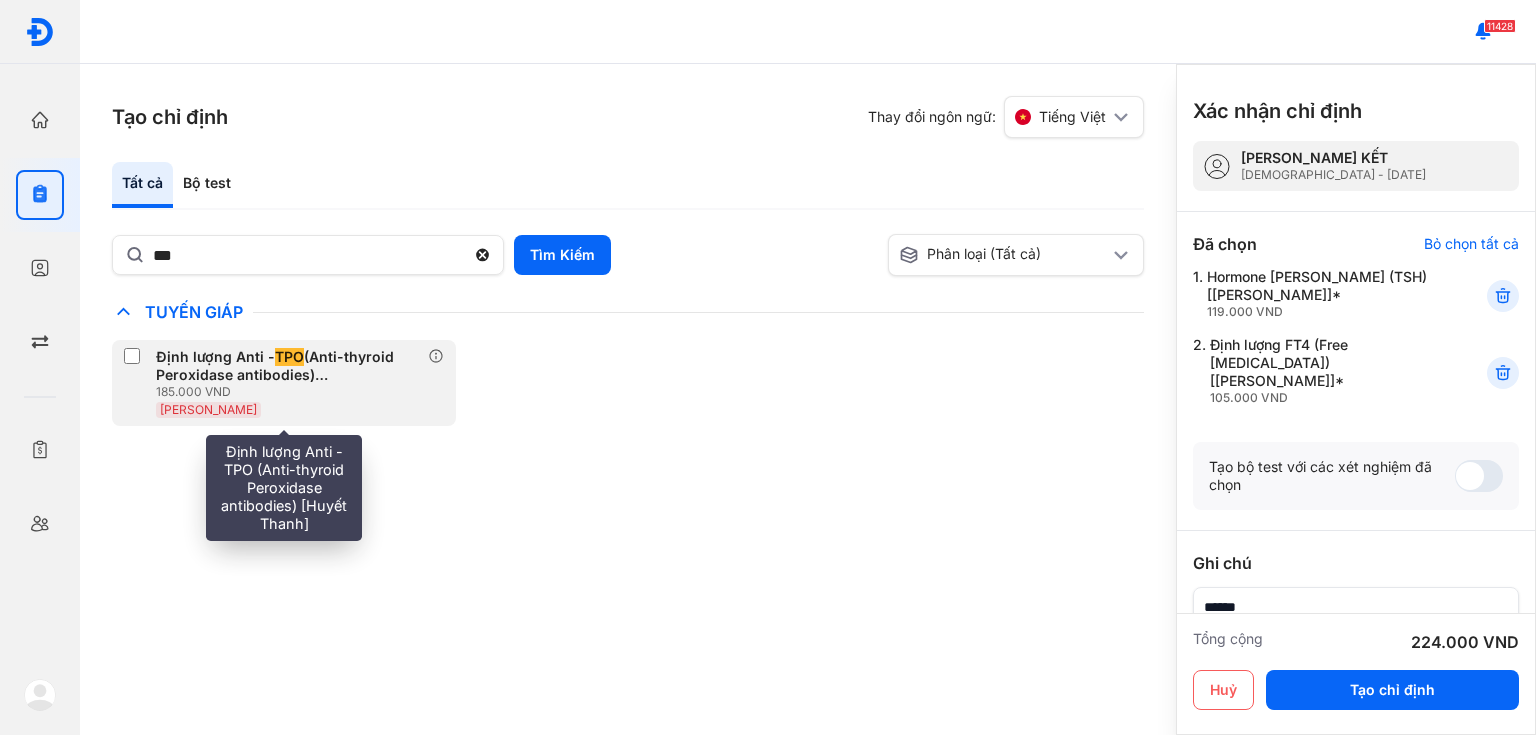 click on "185.000 VND" at bounding box center (292, 392) 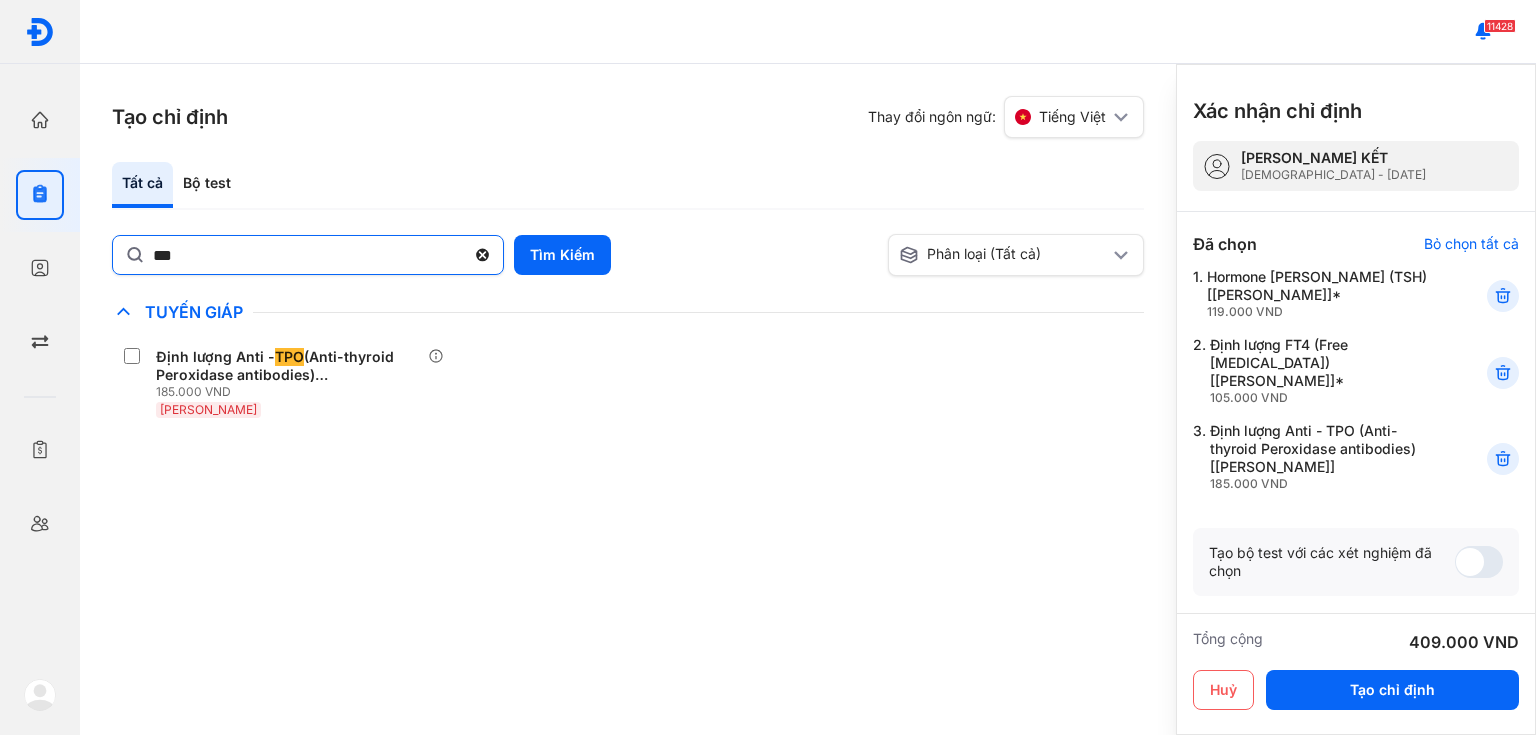 click 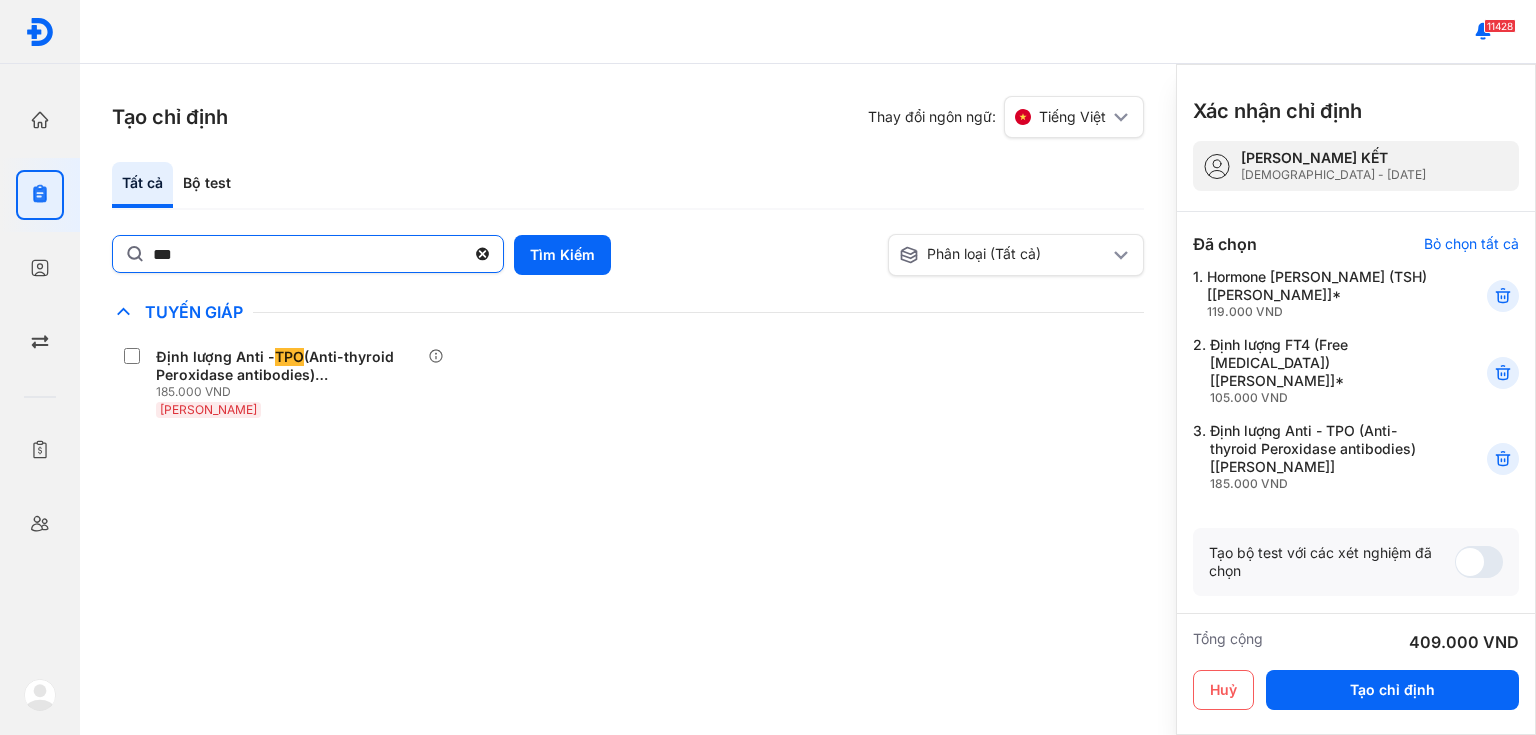 click on "***" 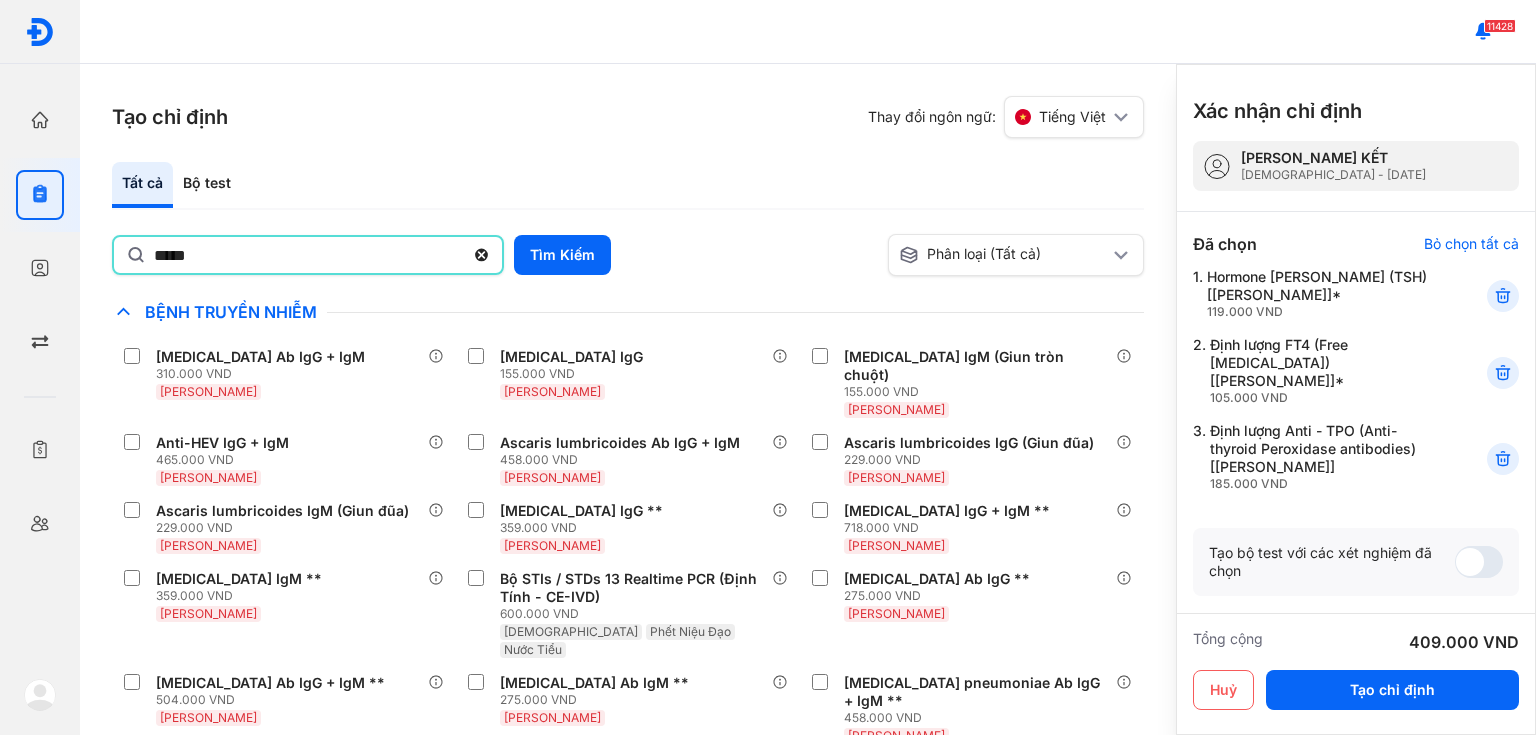 type on "**********" 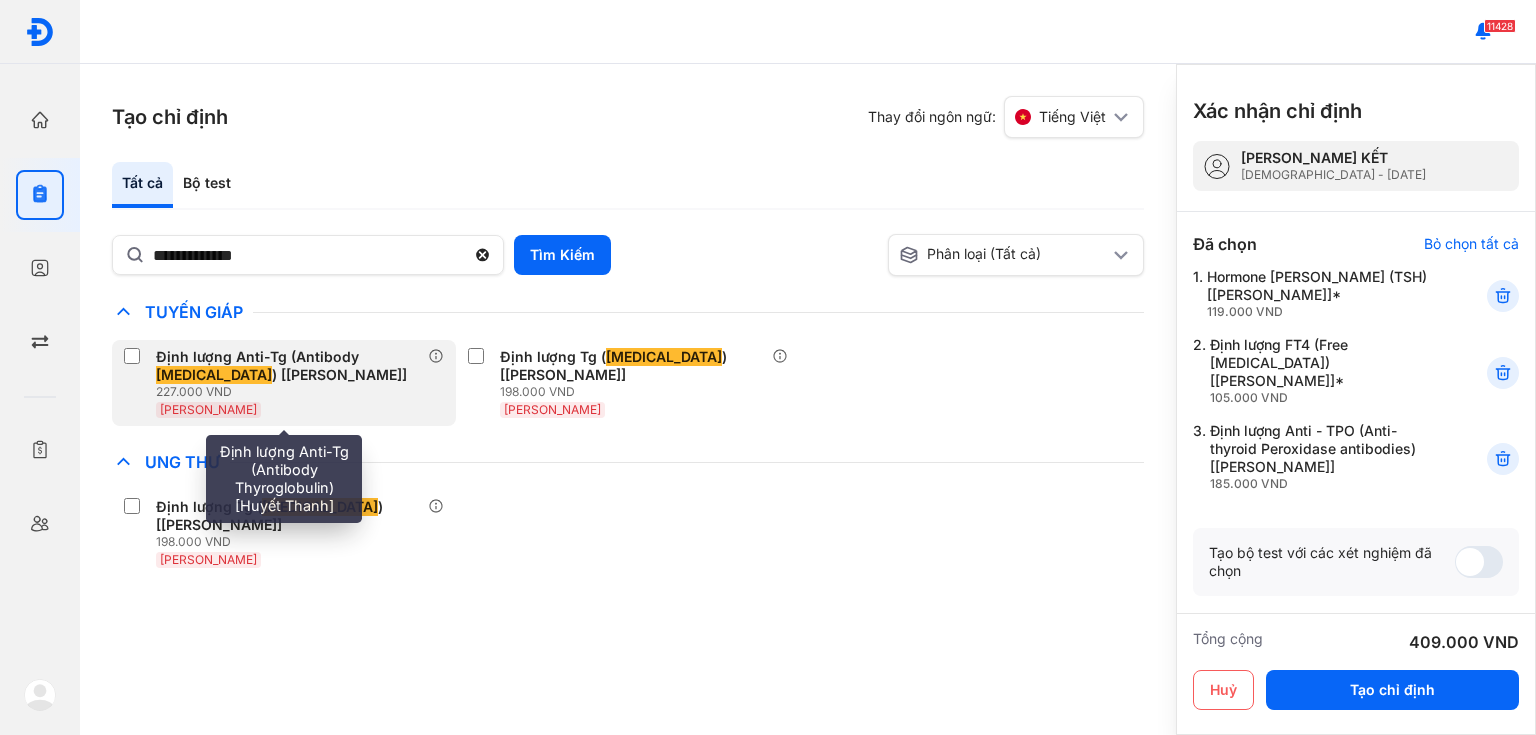 click on "Huyết Thanh" at bounding box center (292, 409) 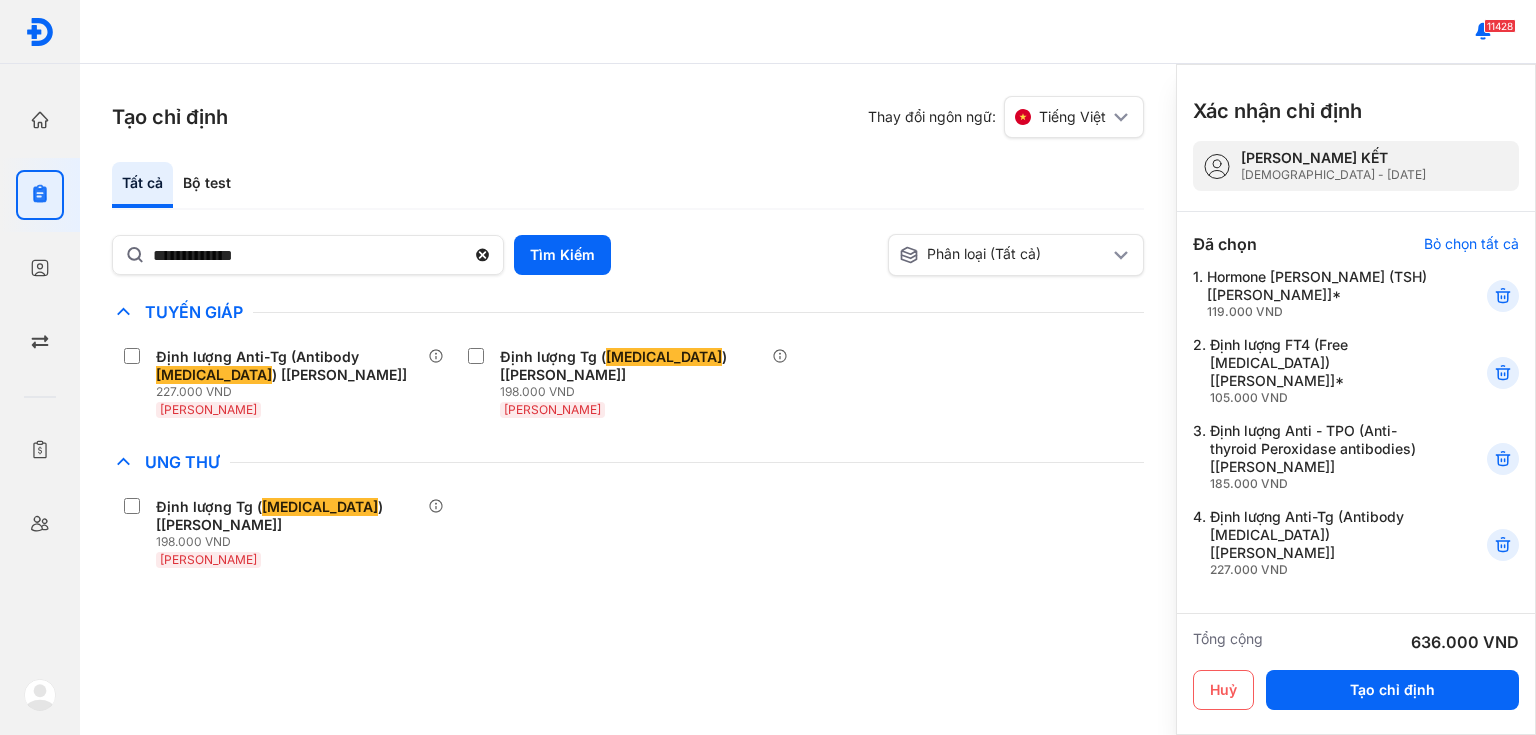 scroll, scrollTop: 80, scrollLeft: 0, axis: vertical 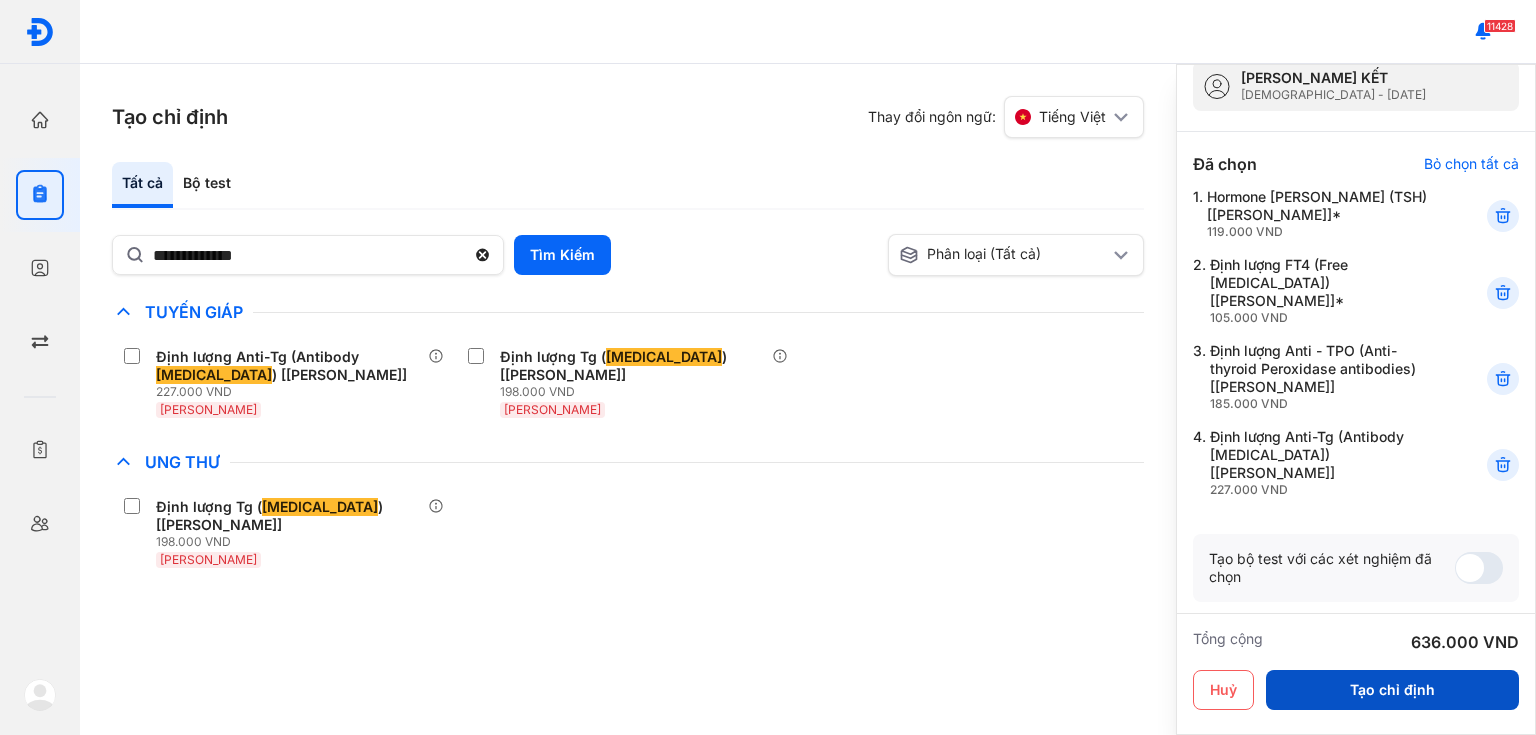 click on "Tạo chỉ định" at bounding box center [1392, 690] 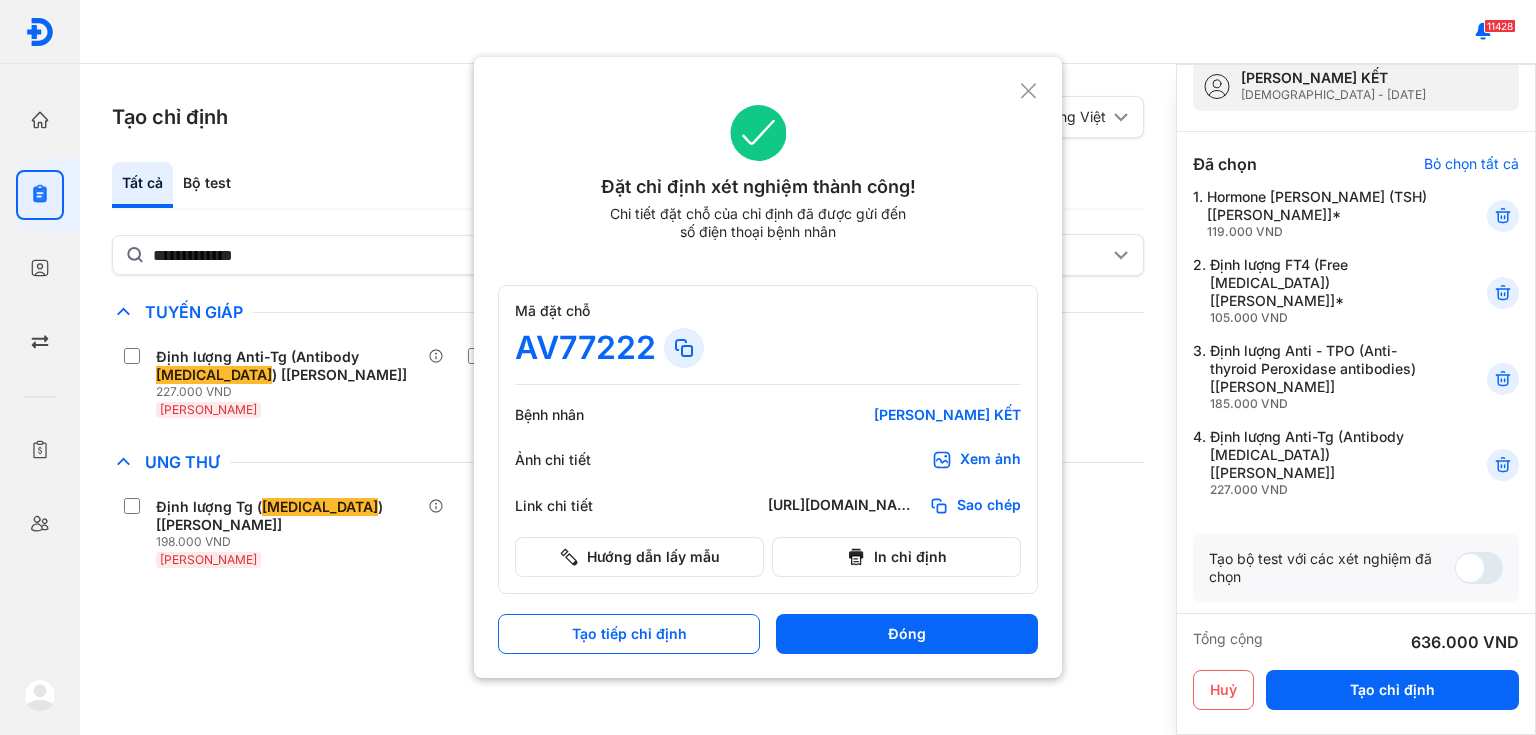click on "Xem ảnh" at bounding box center (990, 460) 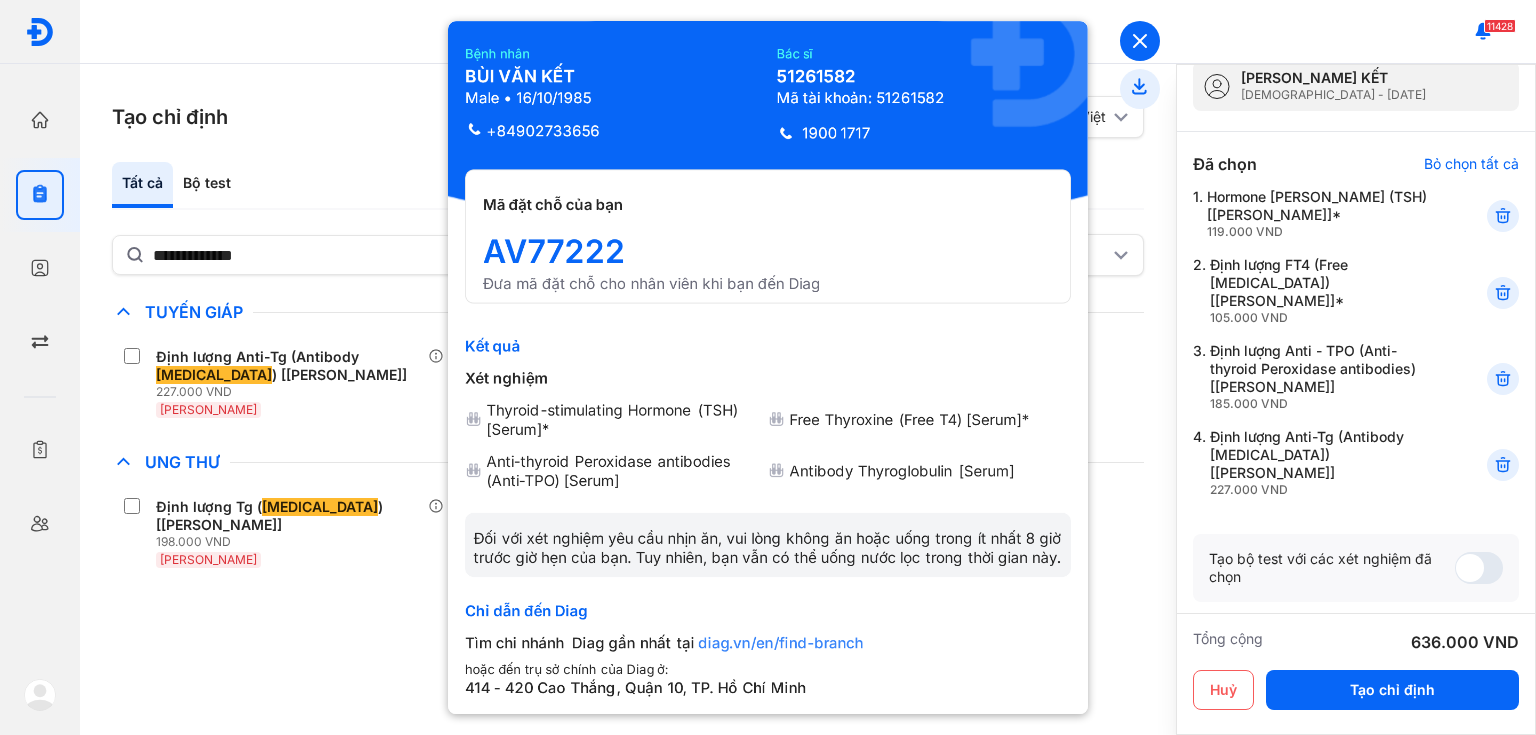 click 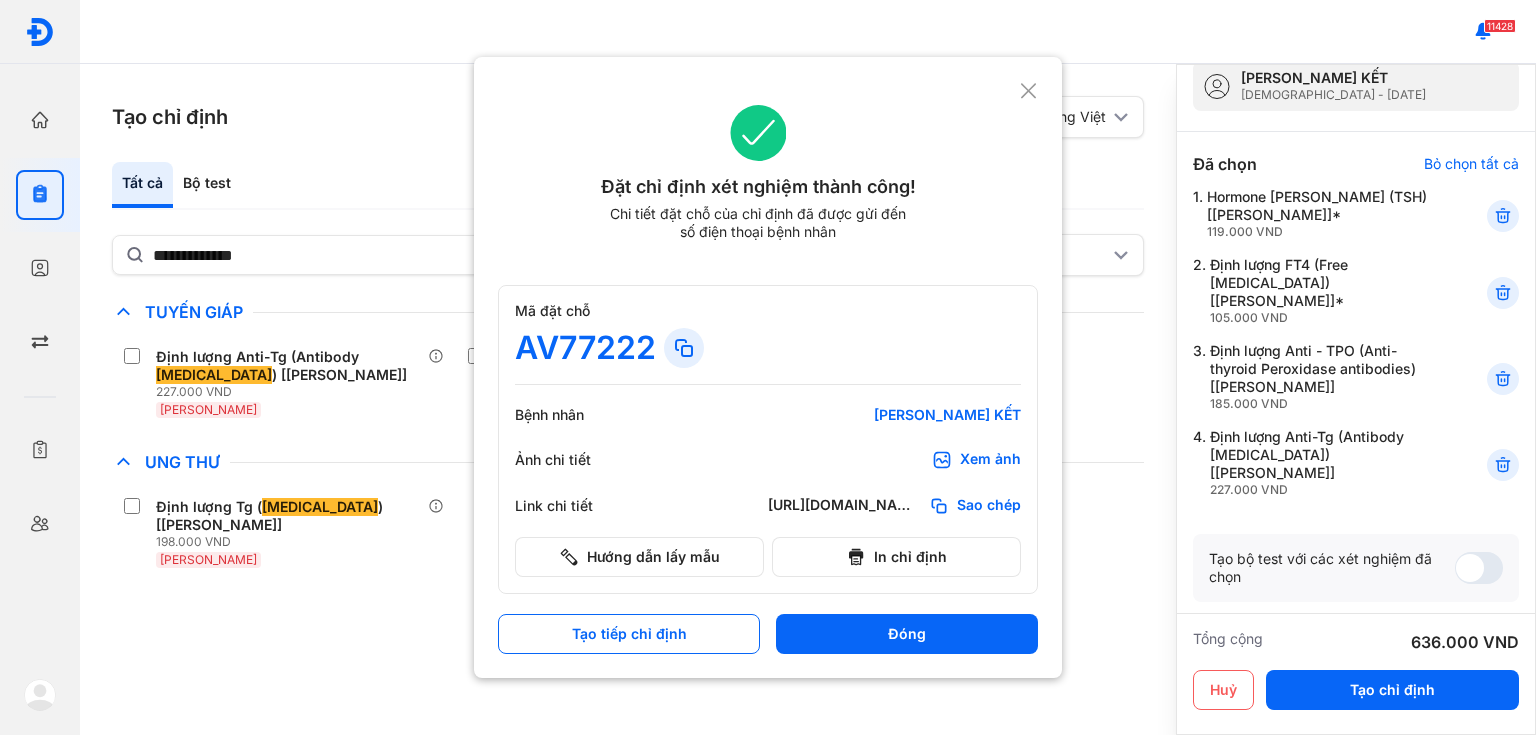 click 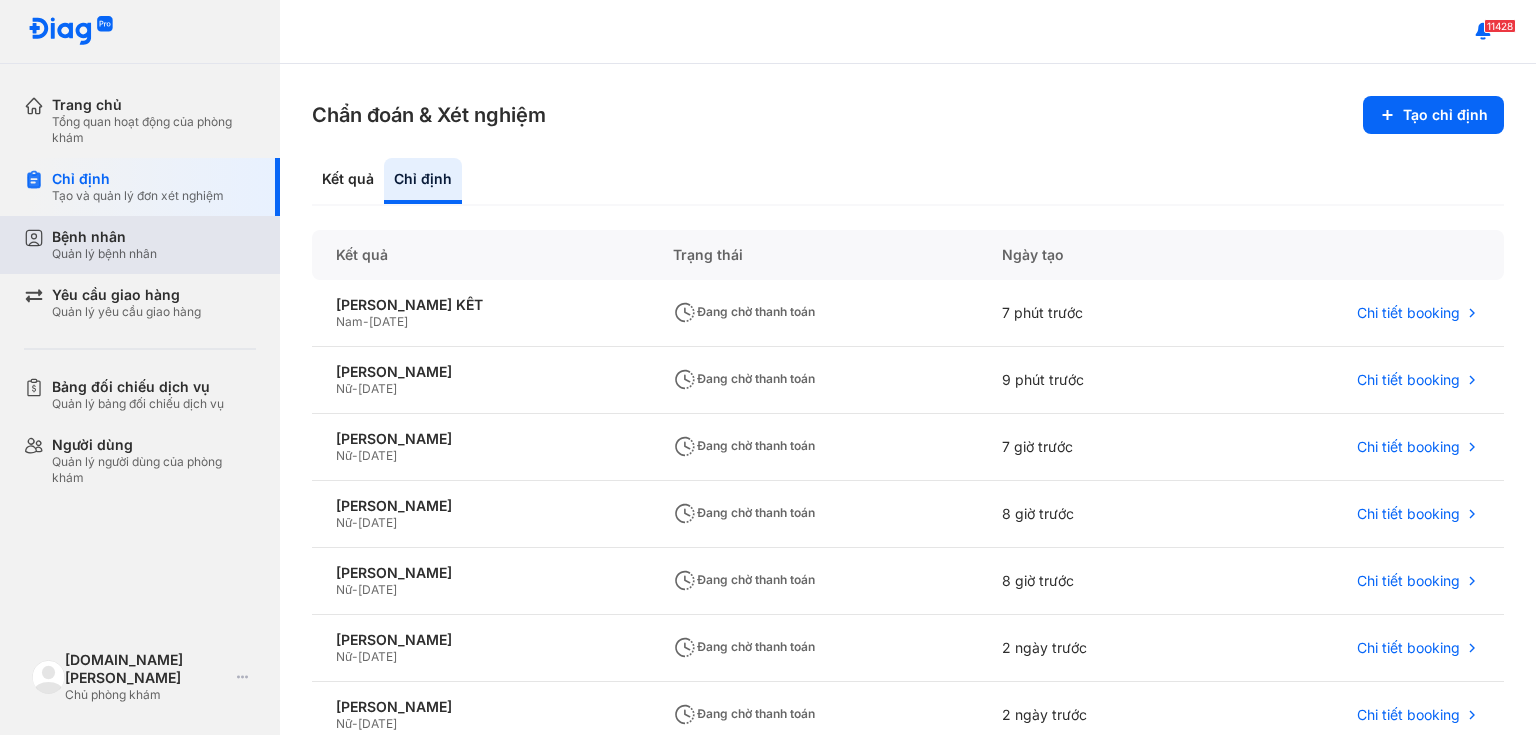 click on "Quản lý bệnh nhân" at bounding box center (104, 254) 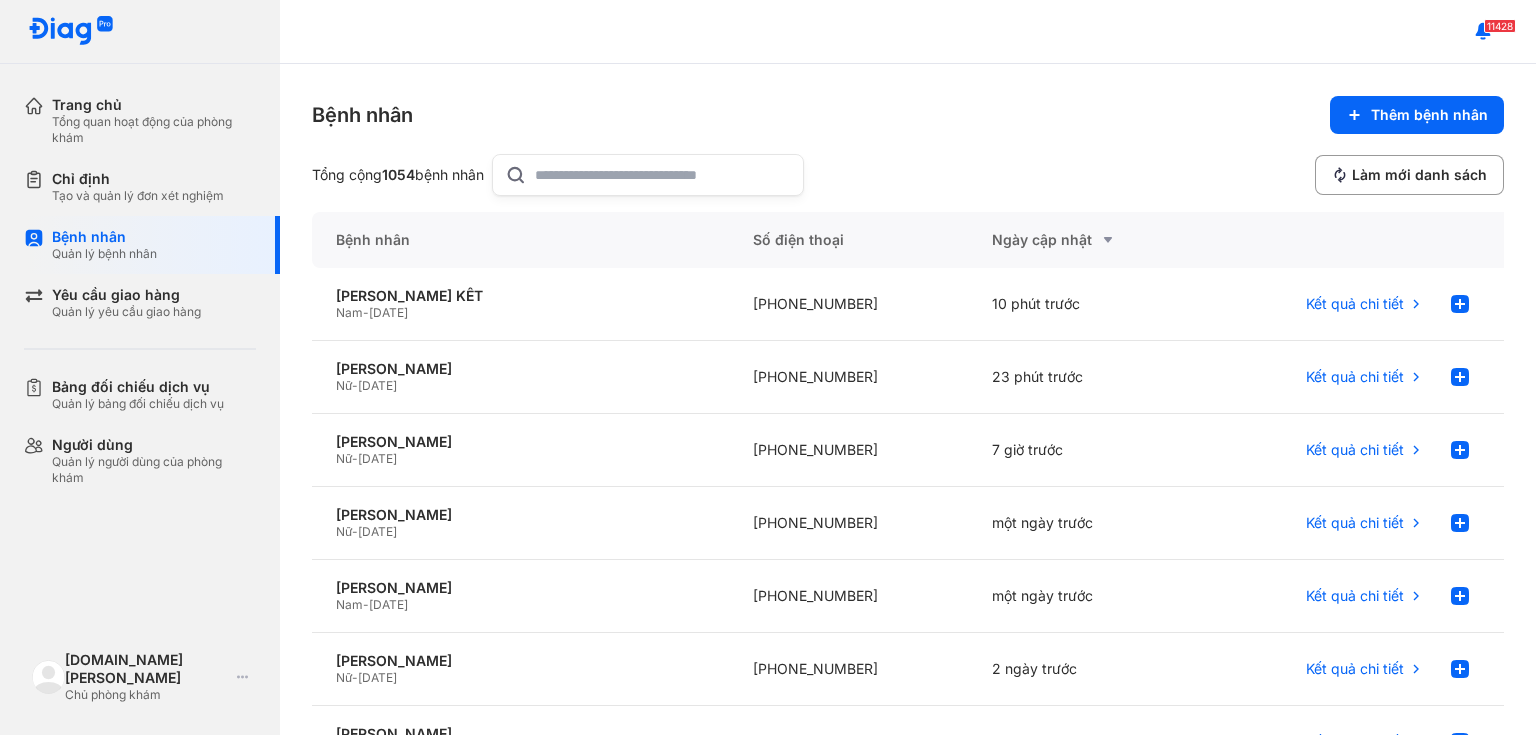 click 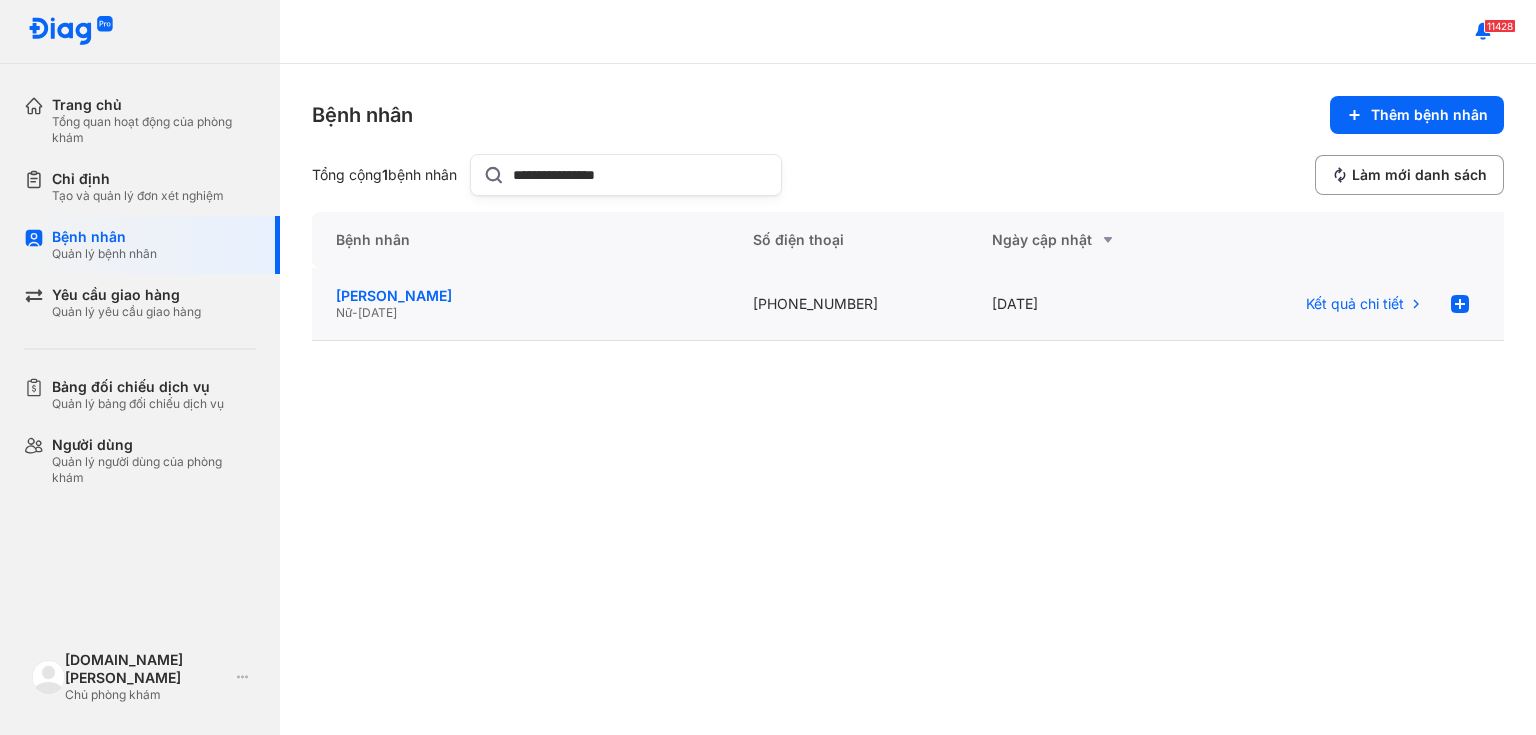 type on "**********" 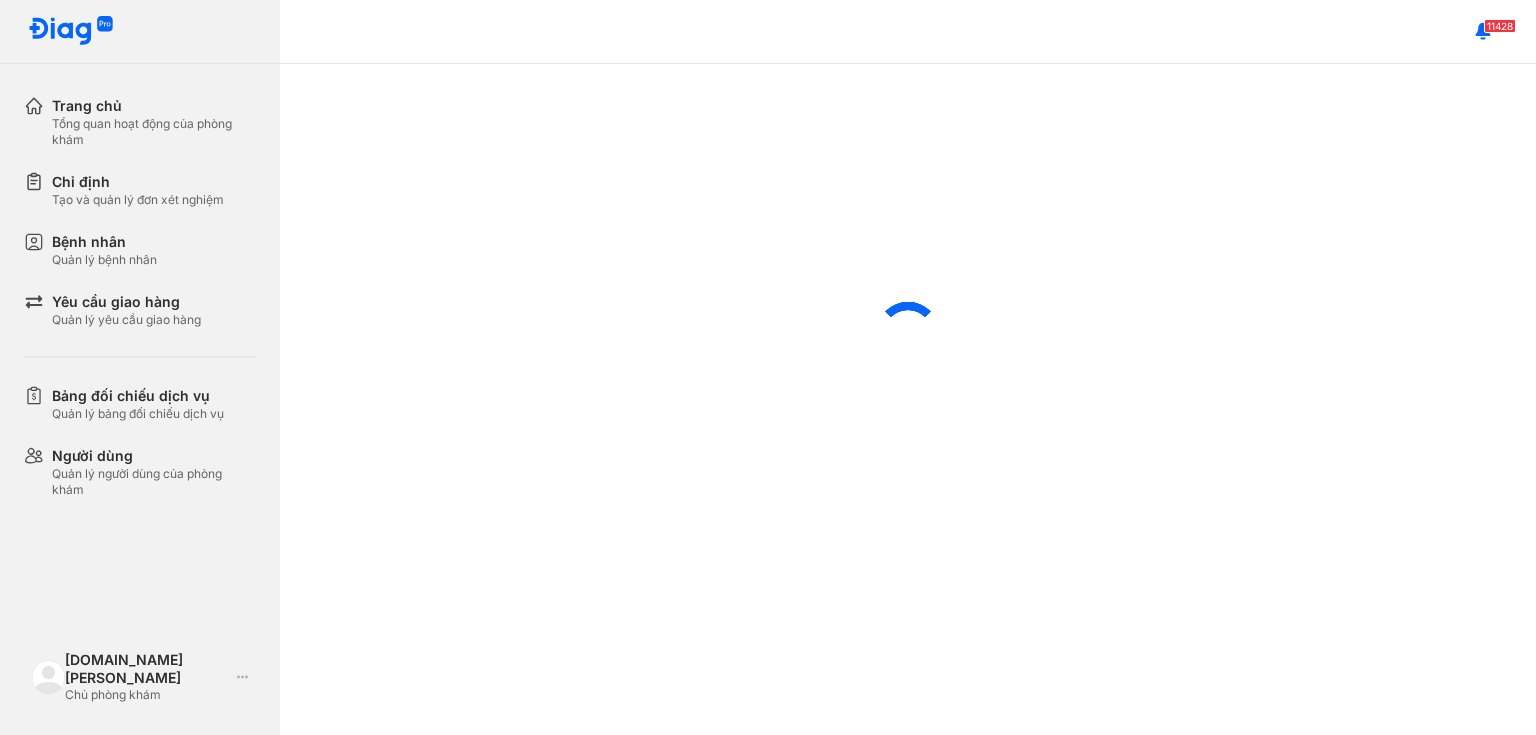 scroll, scrollTop: 0, scrollLeft: 0, axis: both 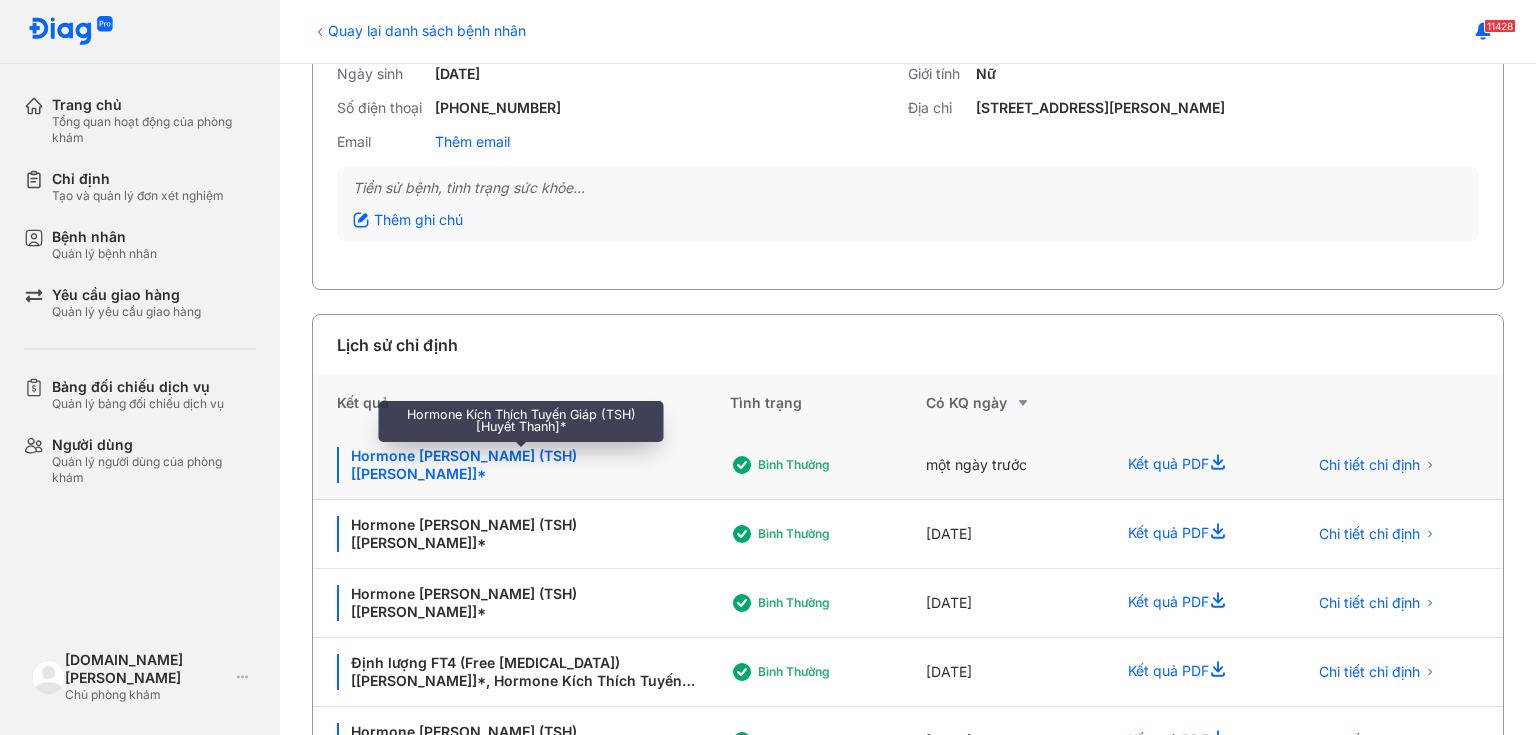 click on "Hormone [PERSON_NAME] (TSH) [[PERSON_NAME]]*" 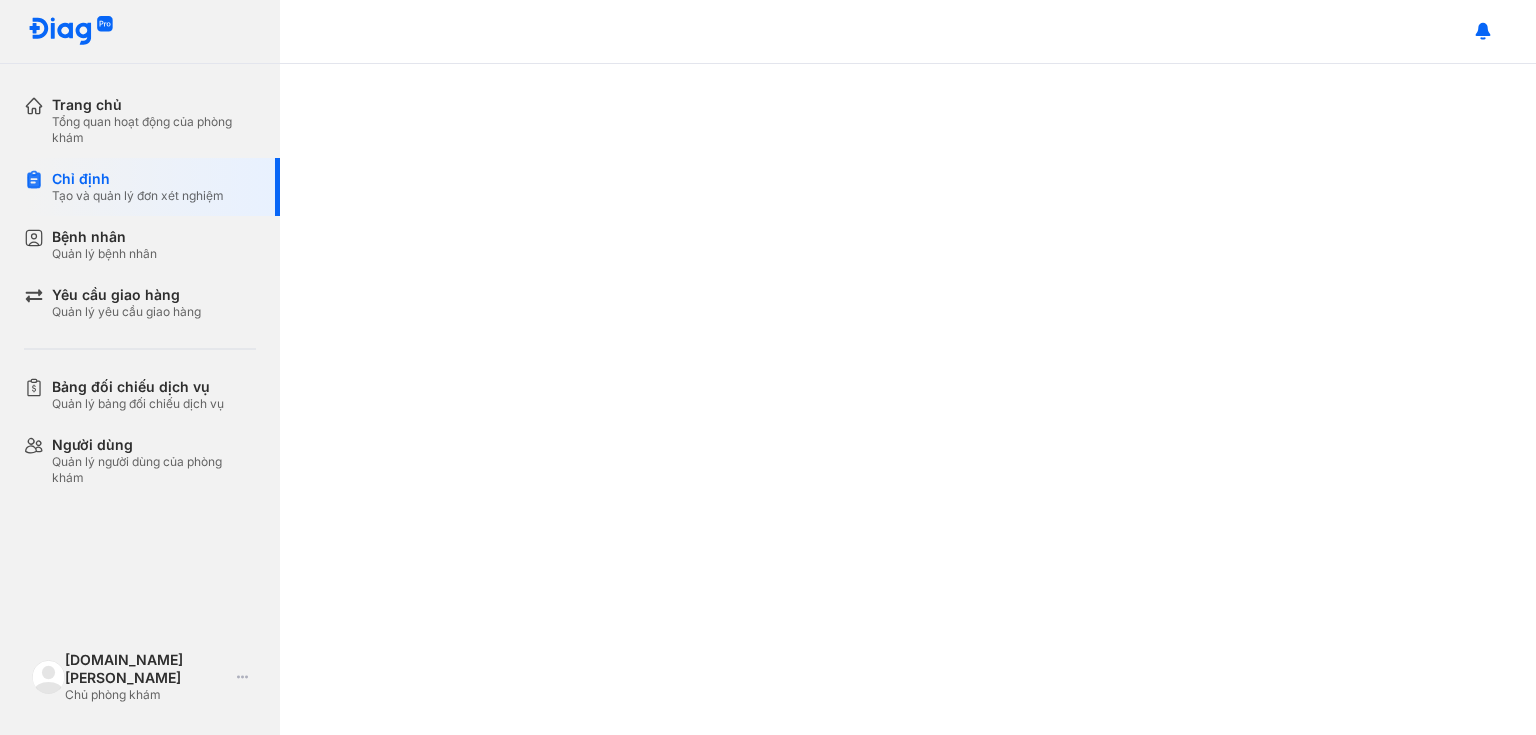 scroll, scrollTop: 0, scrollLeft: 0, axis: both 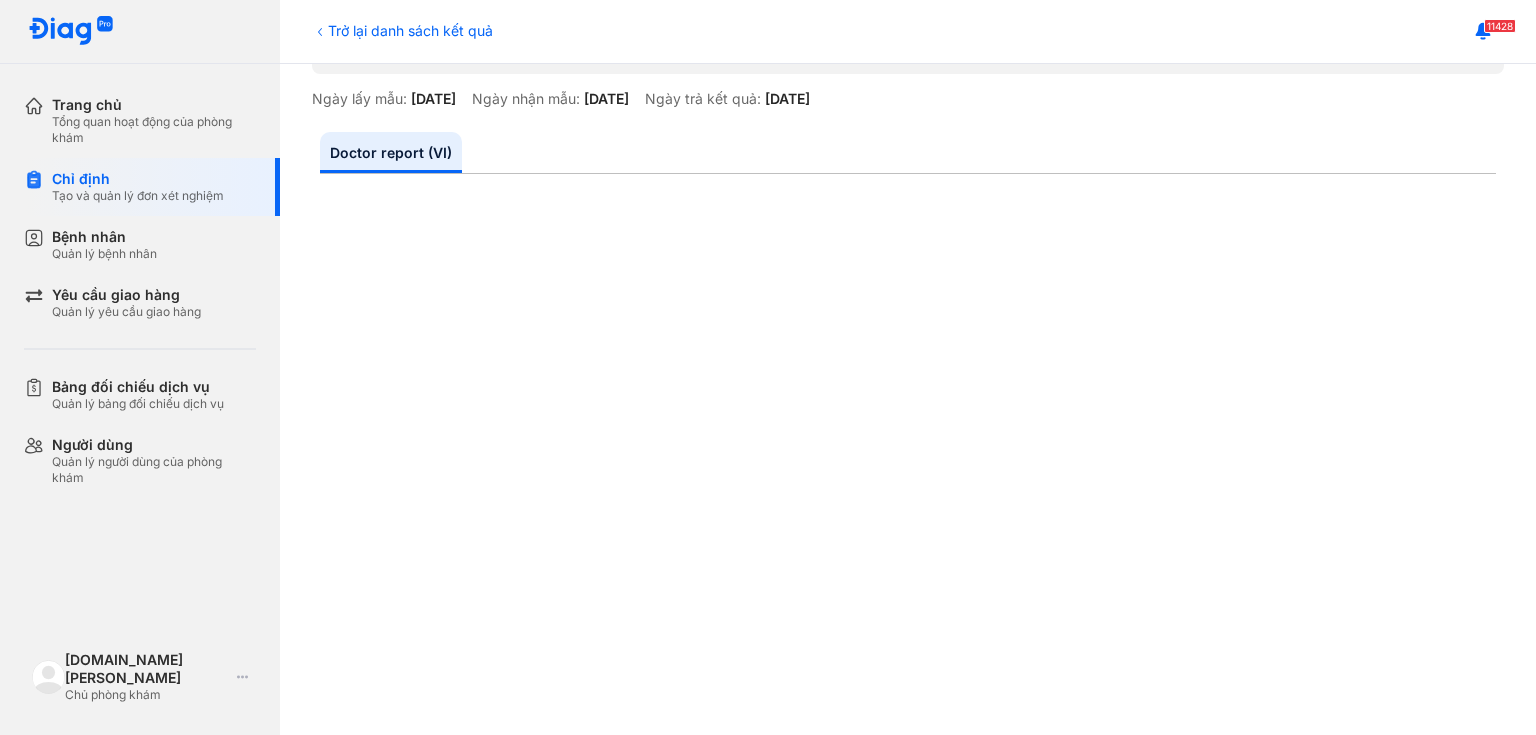 click on "Trở lại danh sách kết quả" at bounding box center [402, 30] 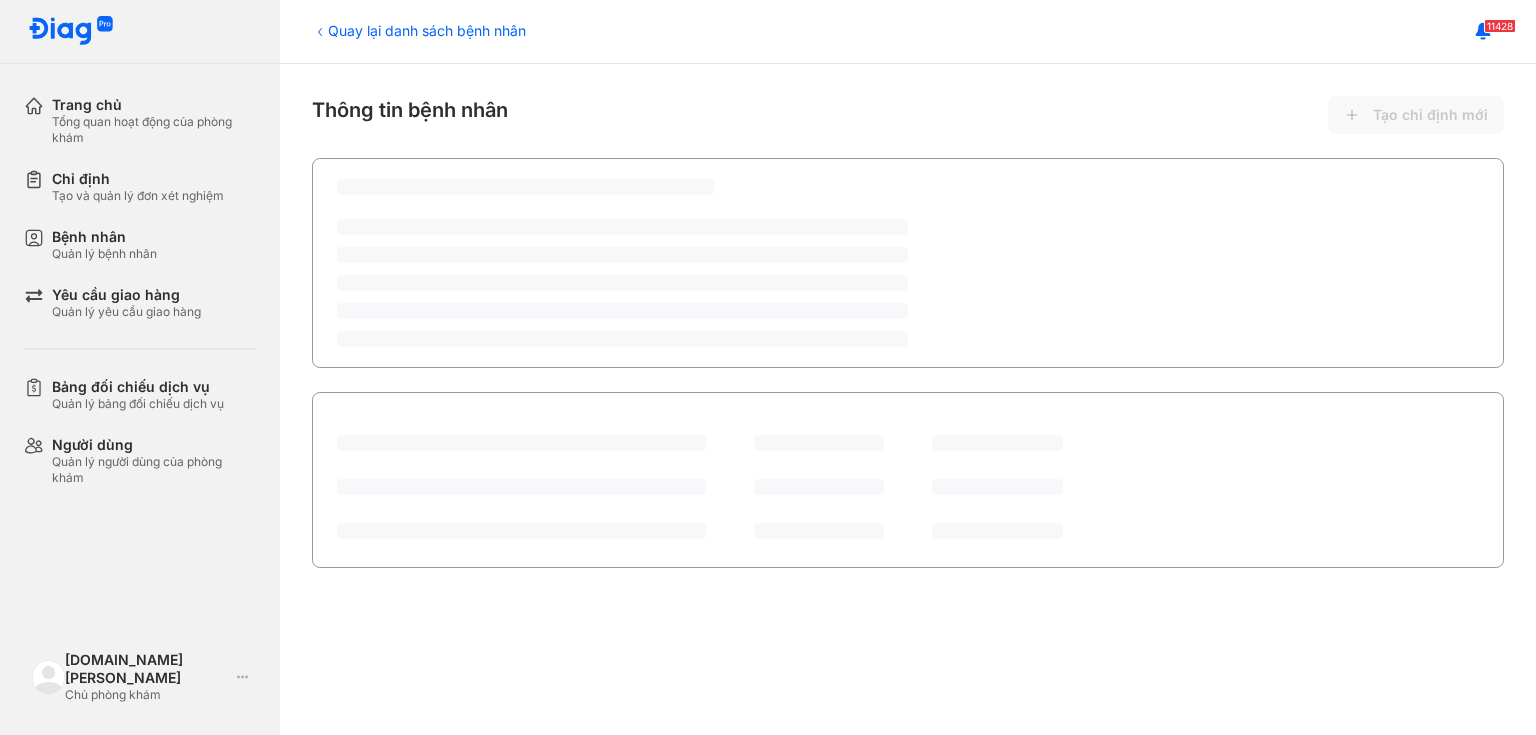 scroll, scrollTop: 0, scrollLeft: 0, axis: both 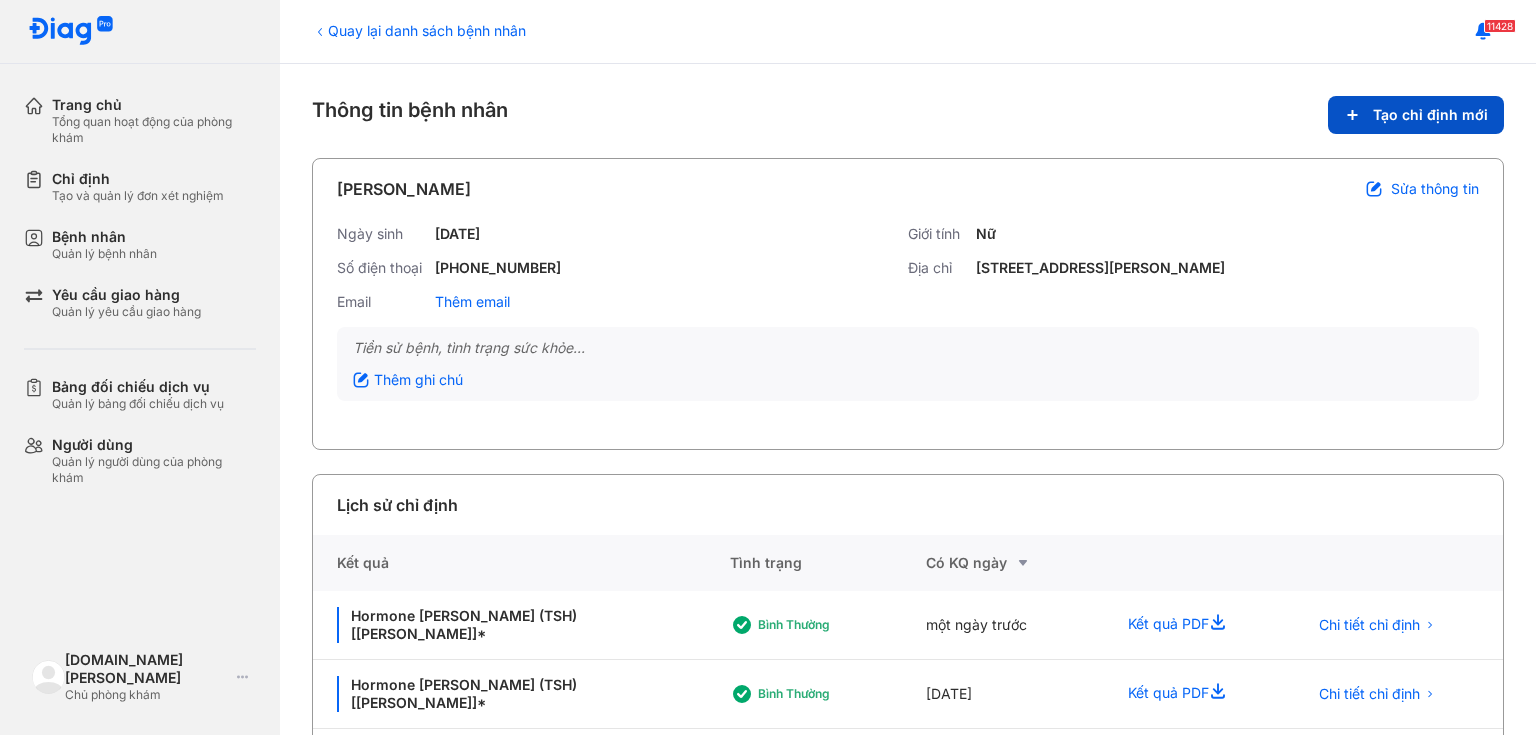 click on "Tạo chỉ định mới" 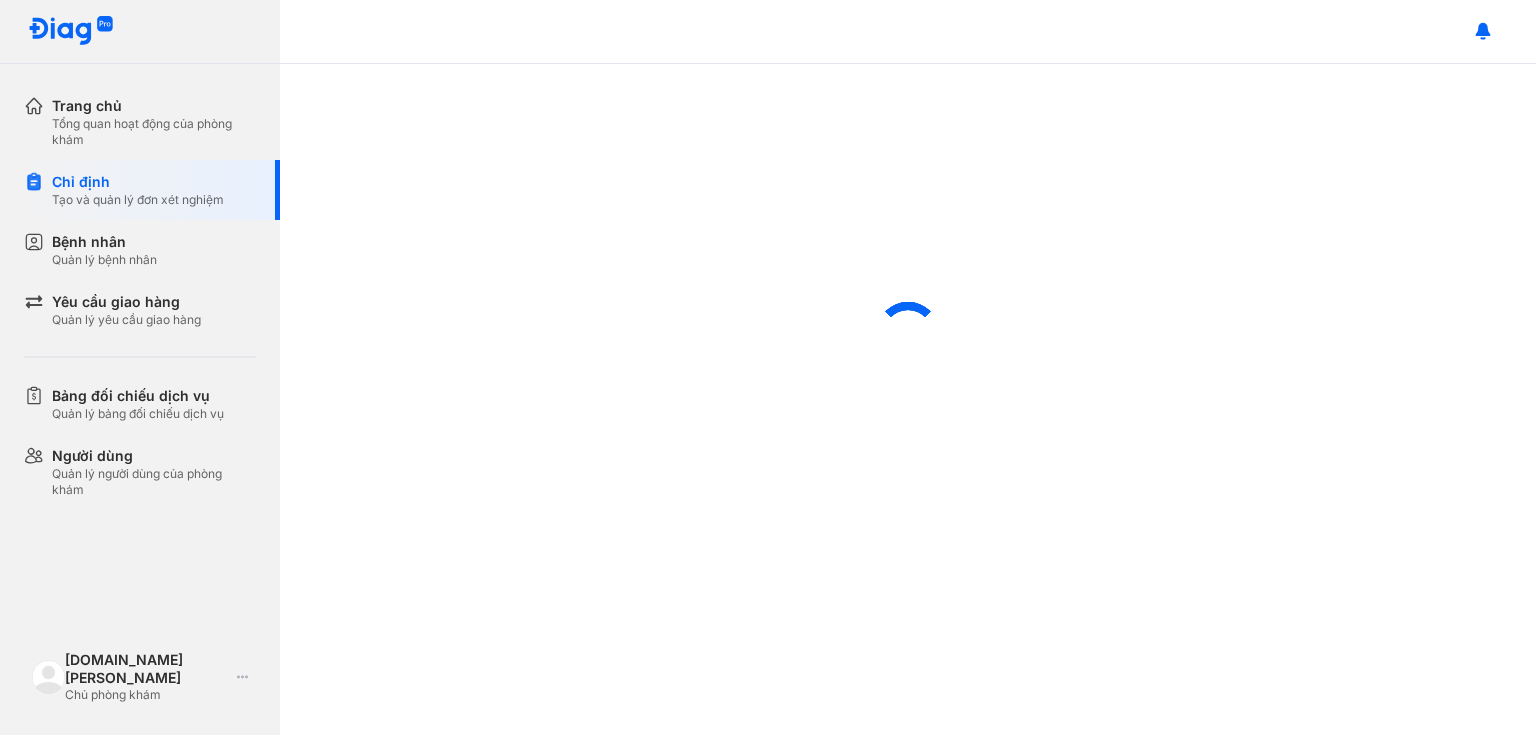 scroll, scrollTop: 0, scrollLeft: 0, axis: both 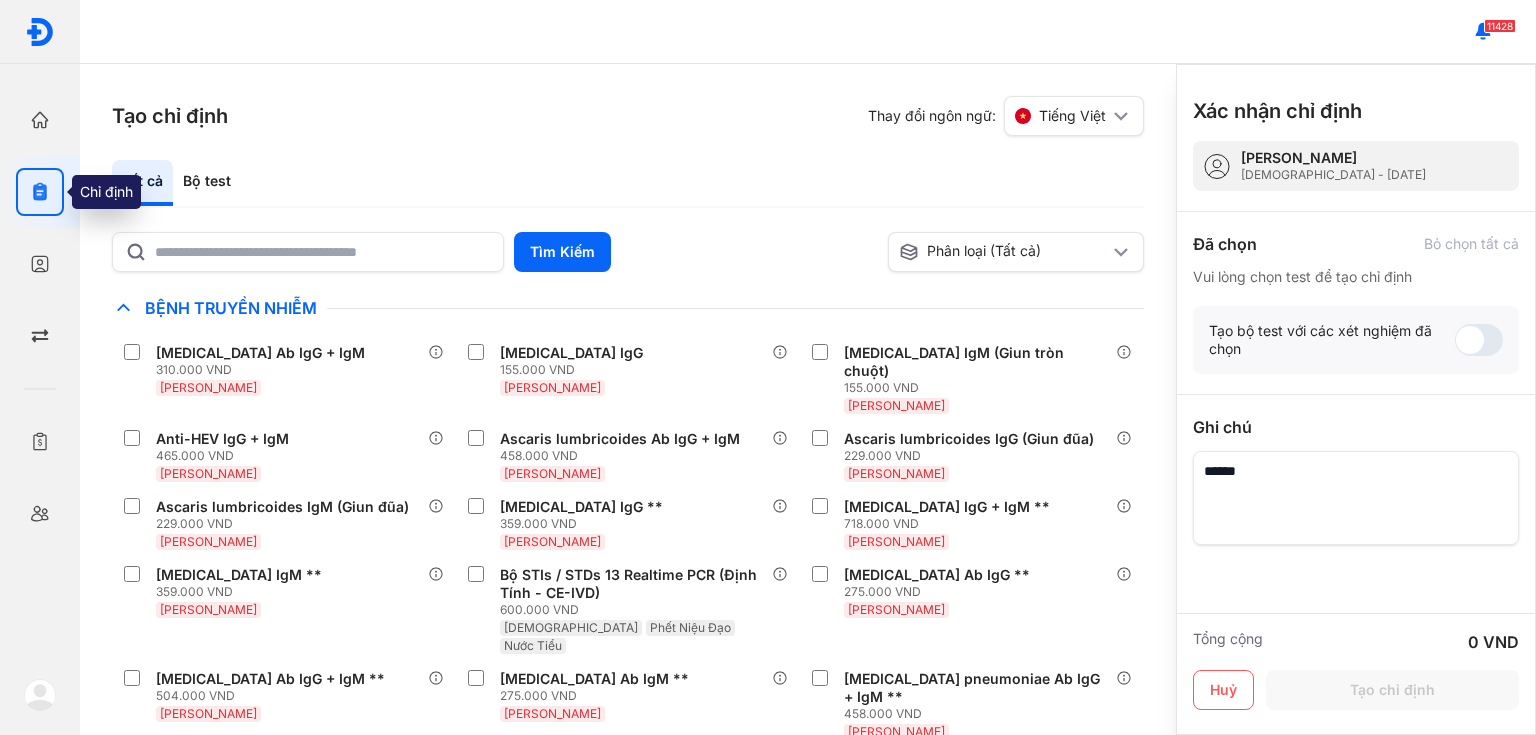click at bounding box center (40, 192) 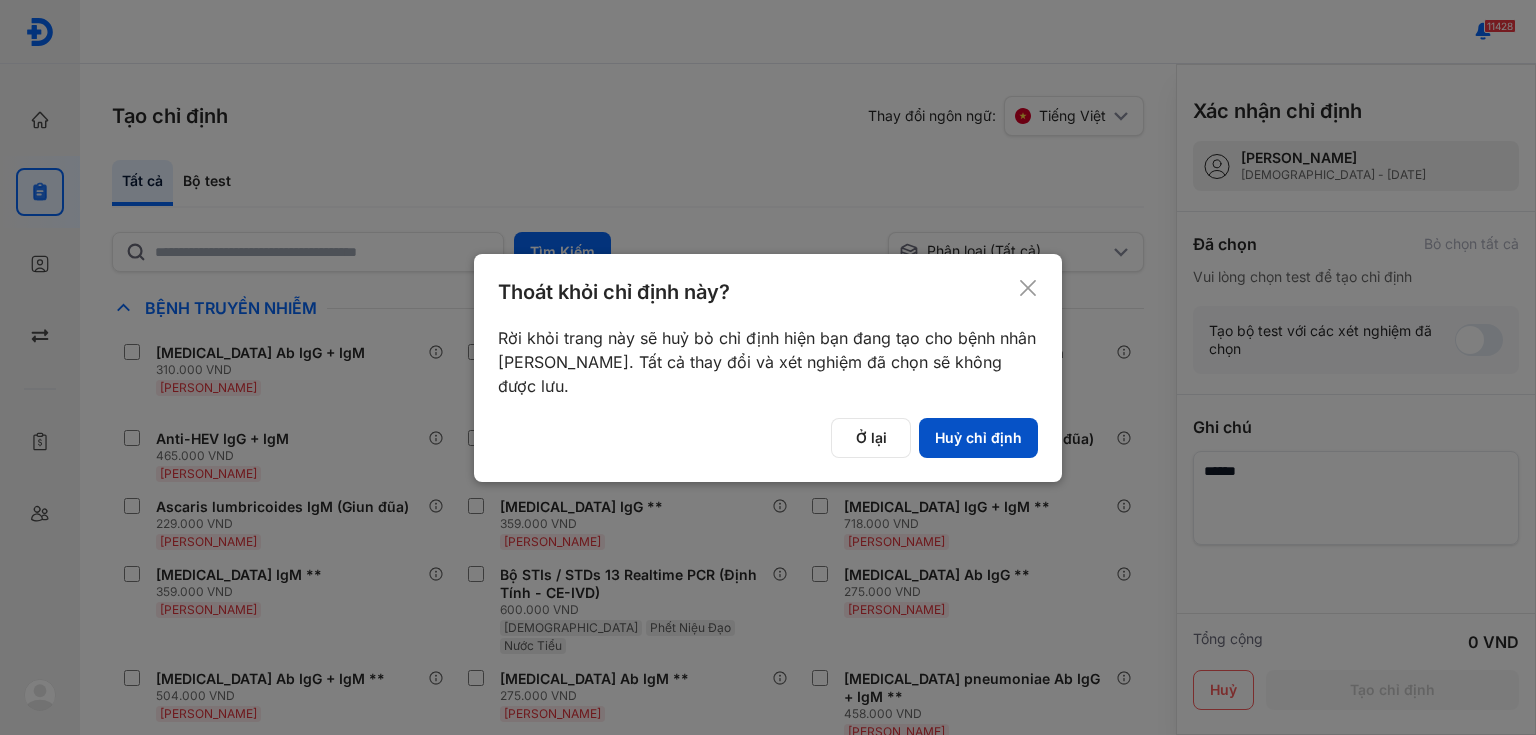 click on "Huỷ chỉ định" at bounding box center [978, 438] 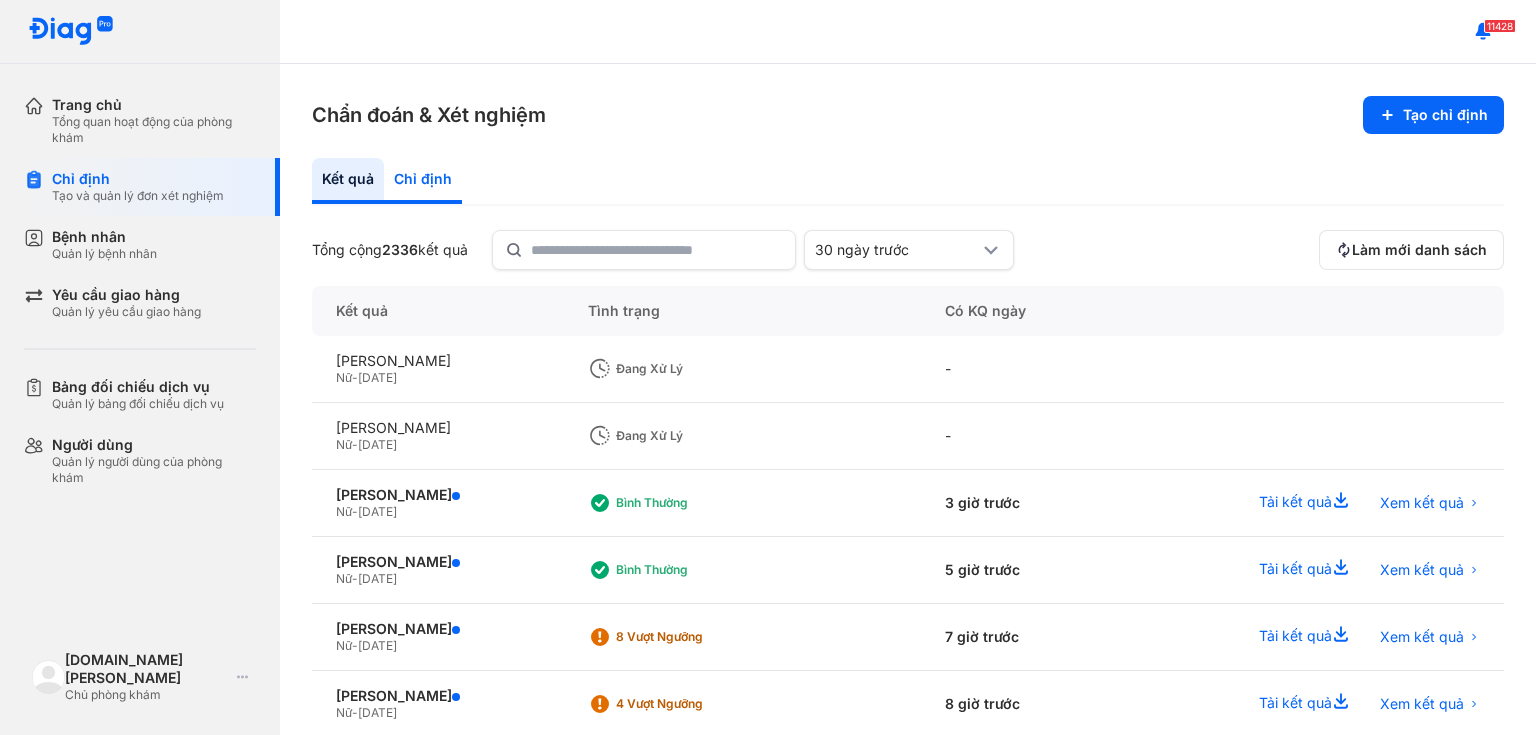 click on "Chỉ định" 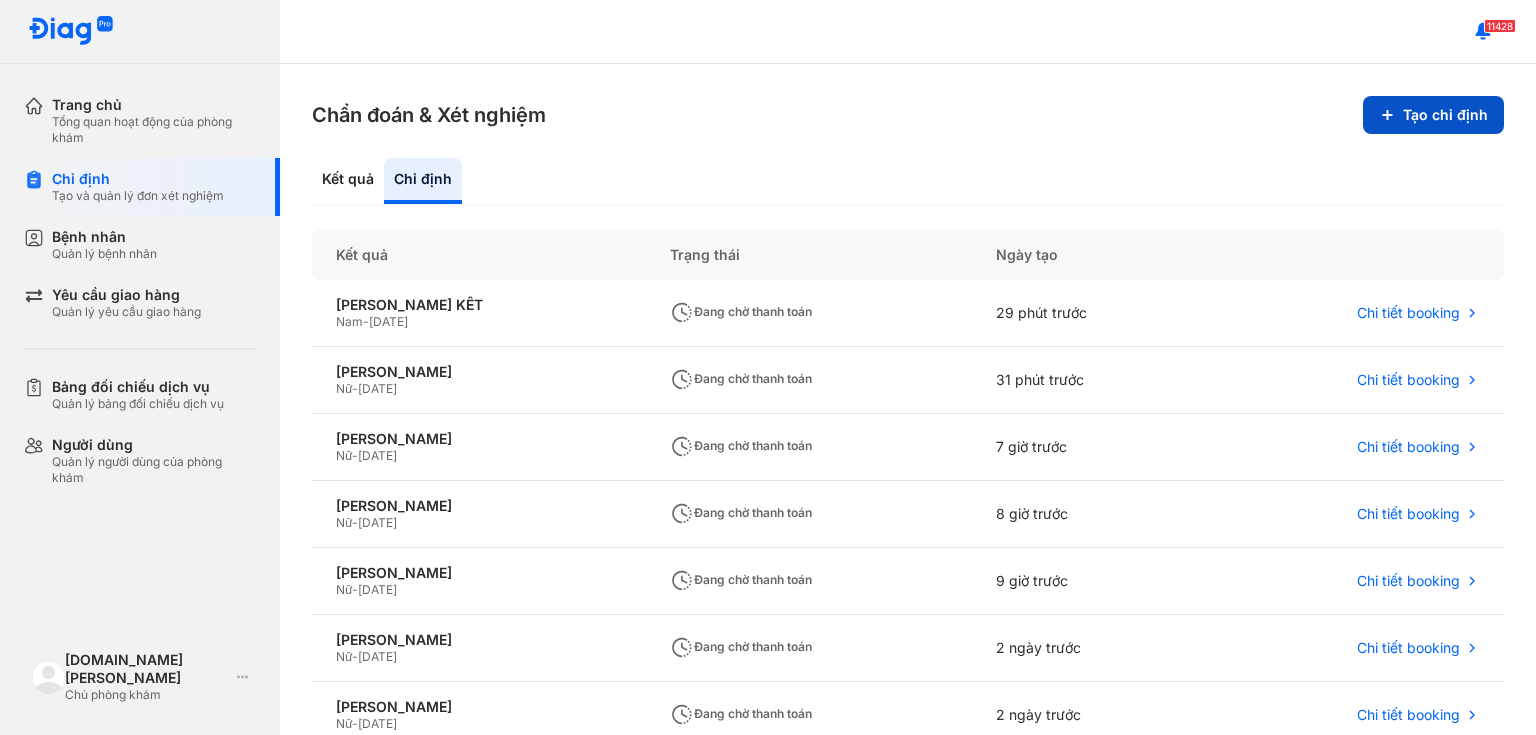 click on "Tạo chỉ định" at bounding box center [1433, 115] 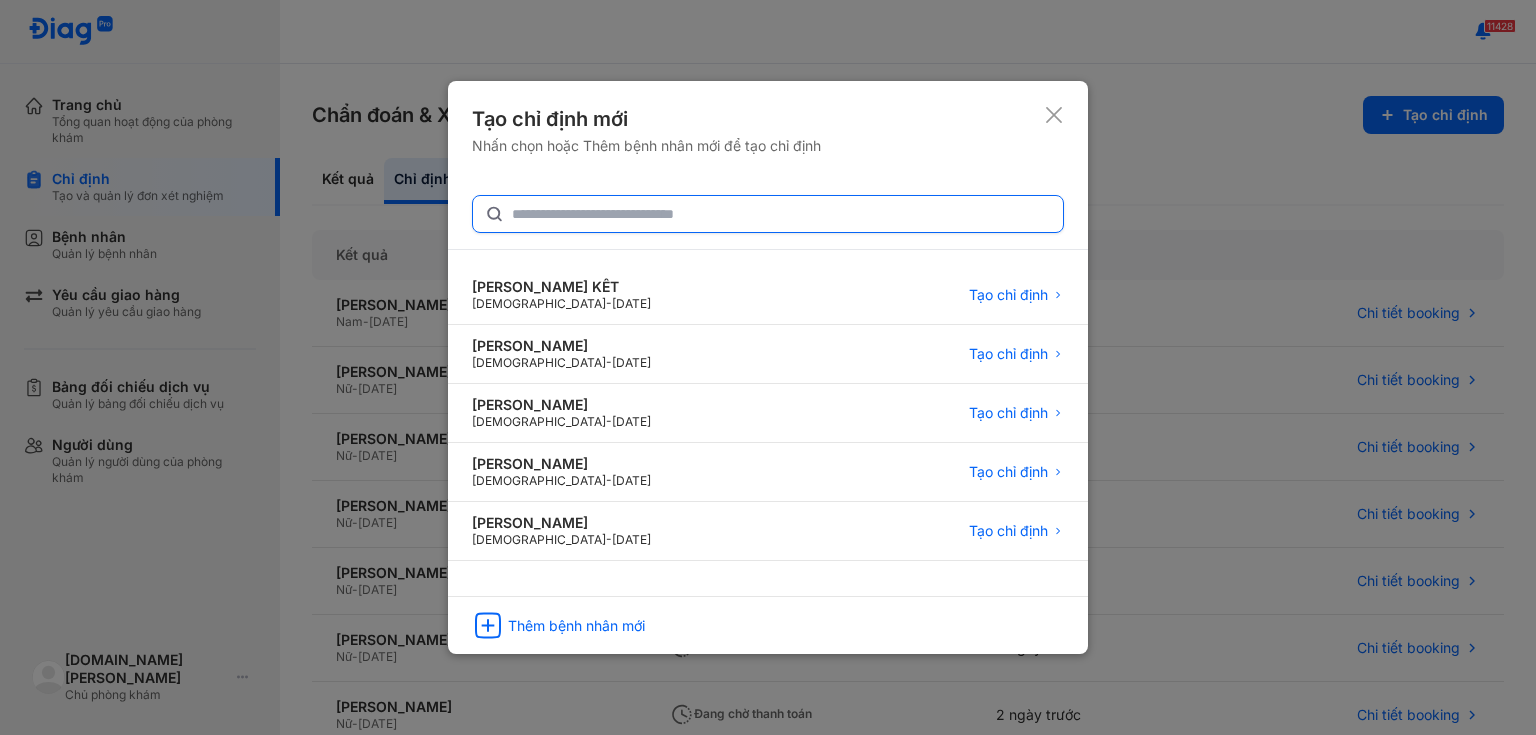 click 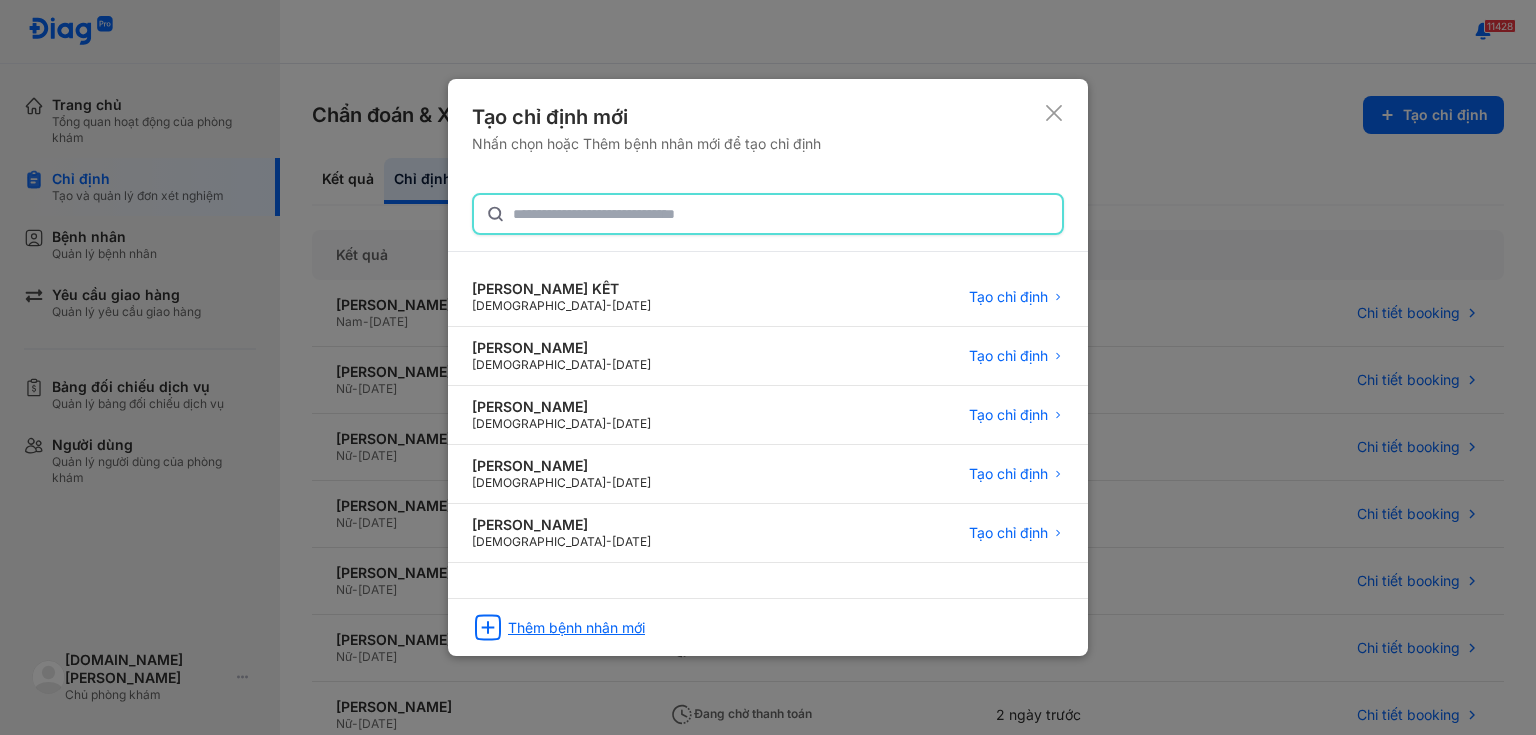 click on "Thêm bệnh nhân mới" at bounding box center (576, 628) 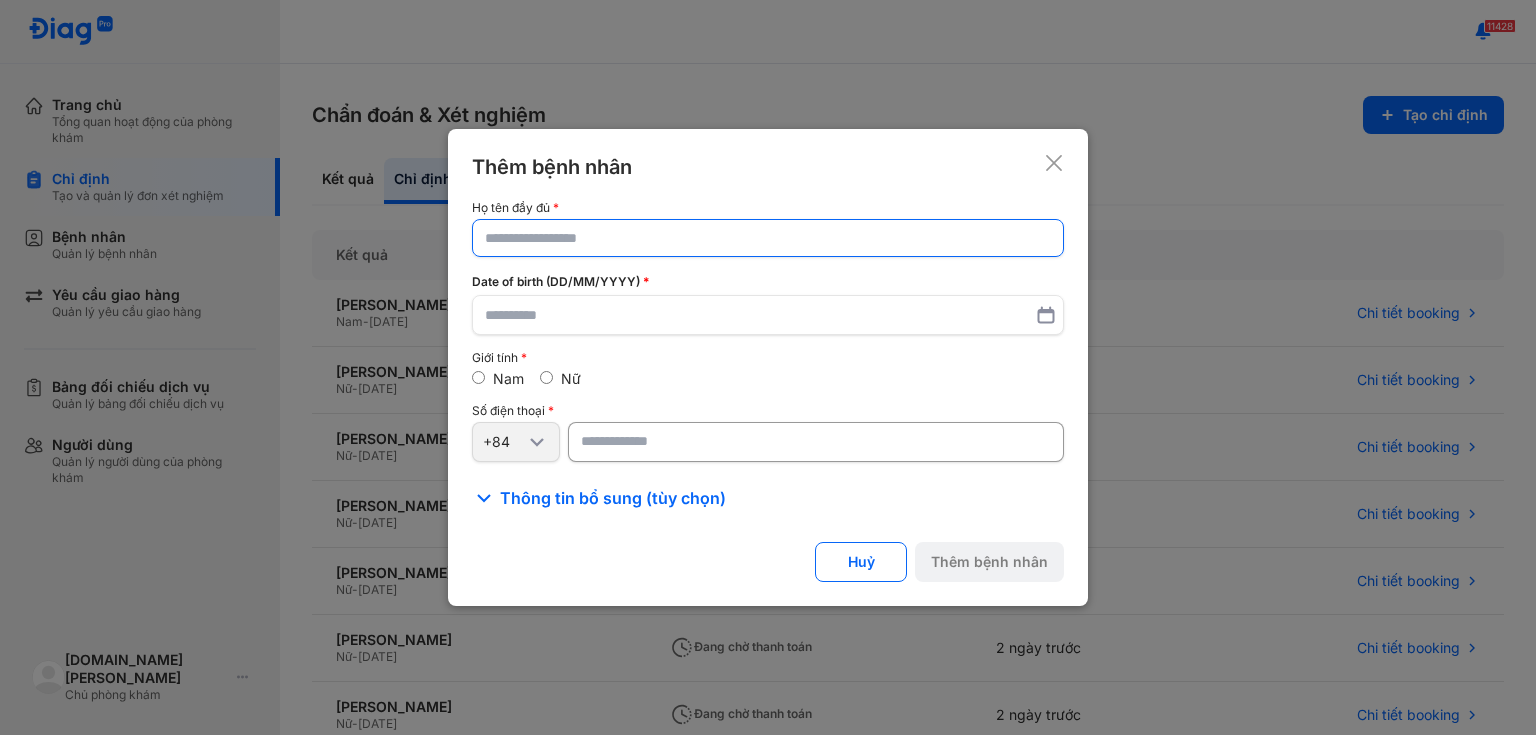 click 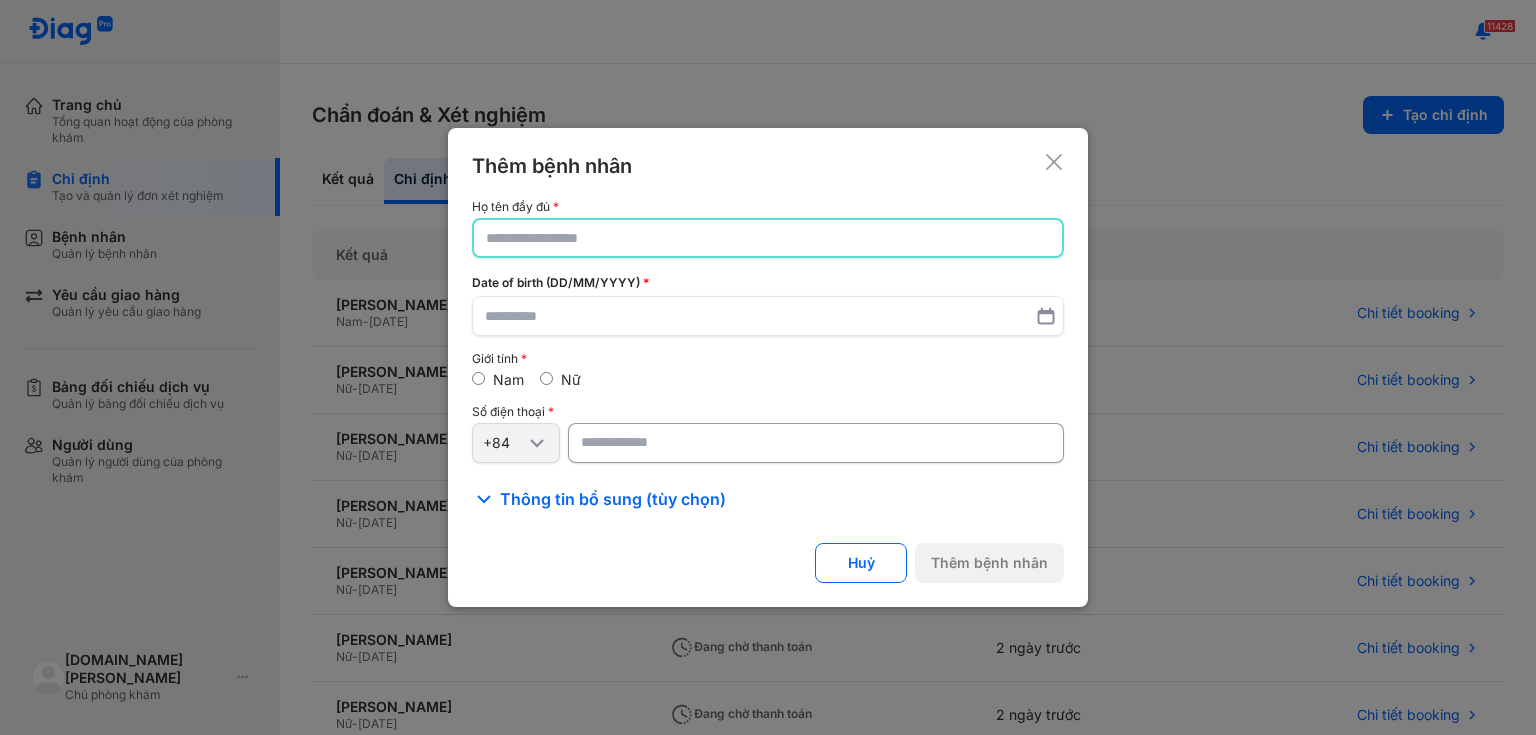 paste on "**********" 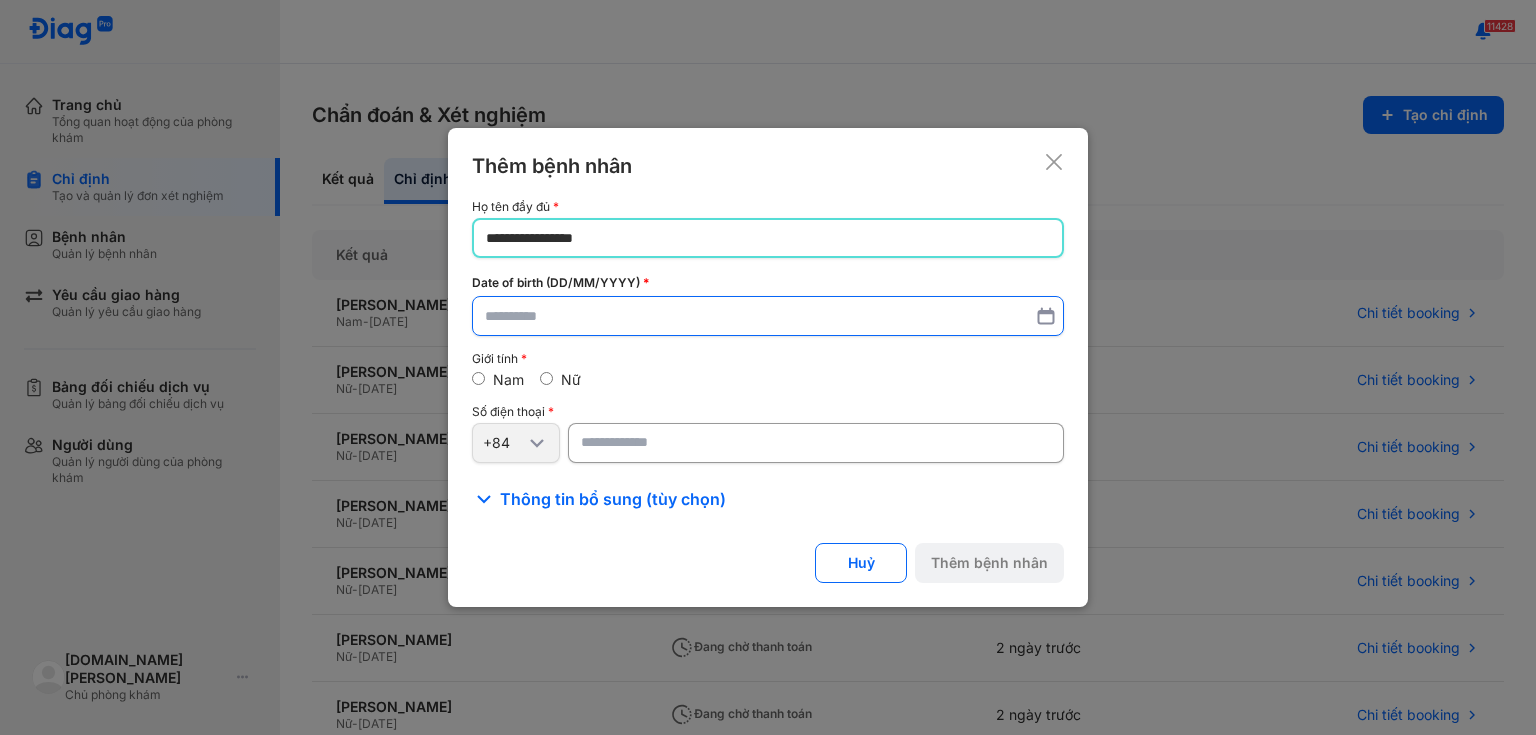 type on "**********" 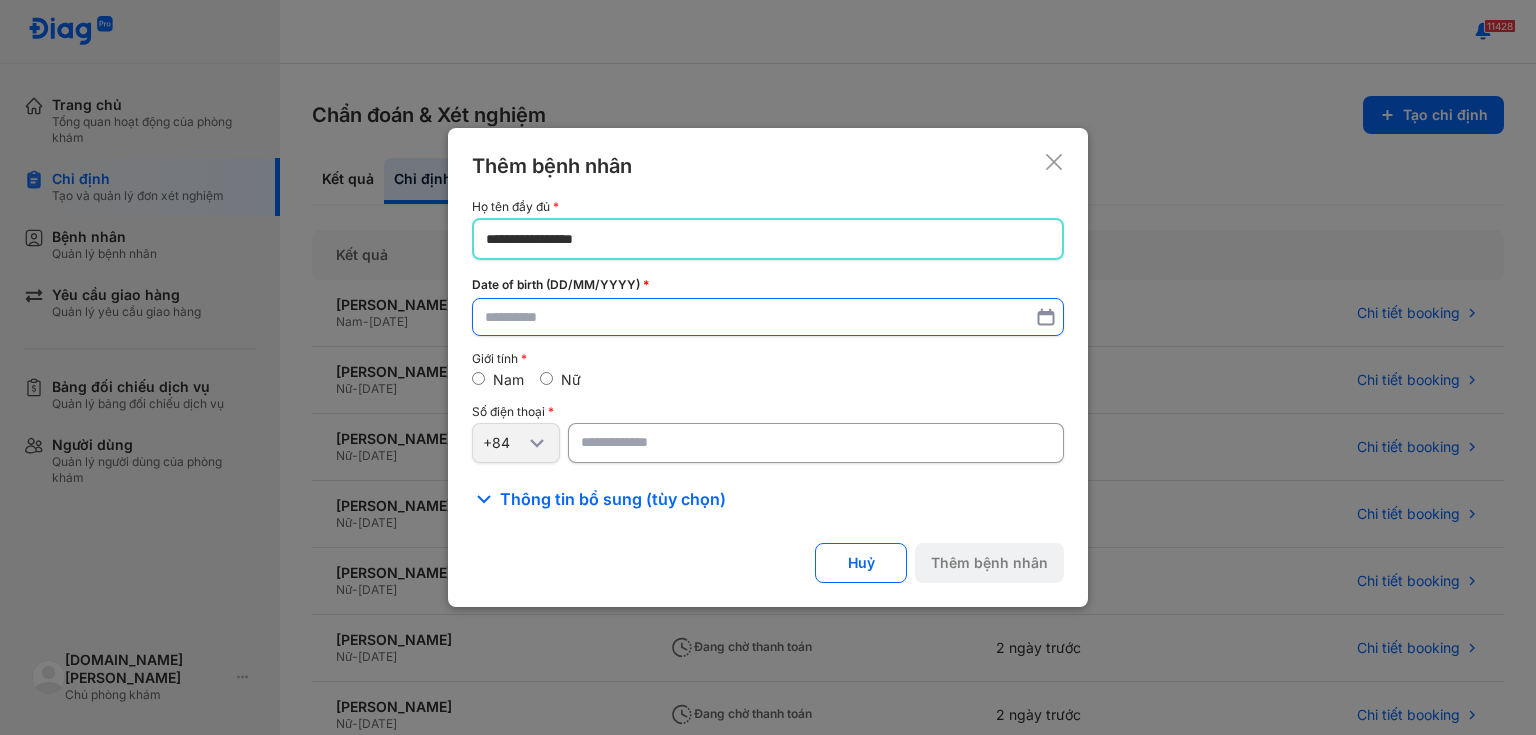 click at bounding box center [768, 317] 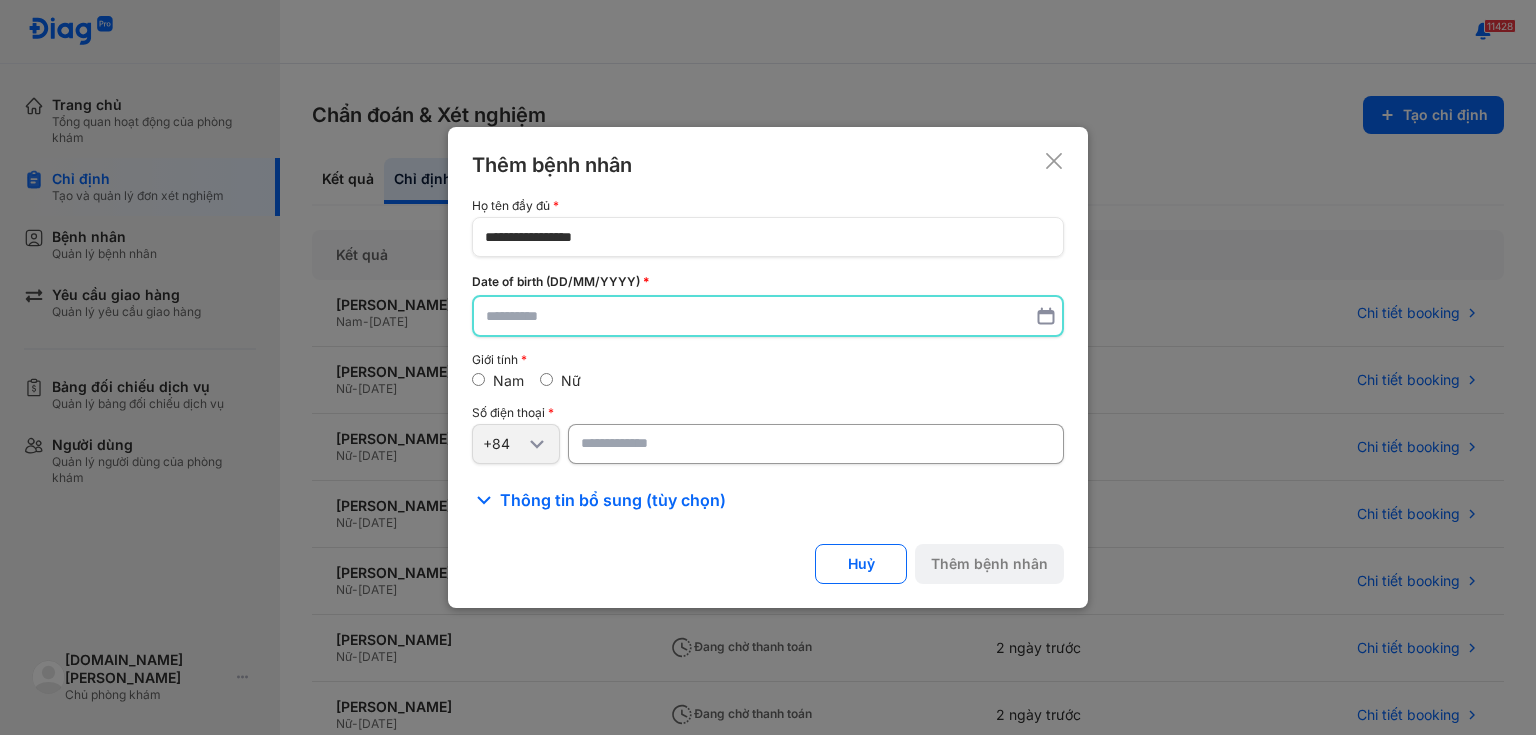 click on "Nữ" at bounding box center (571, 380) 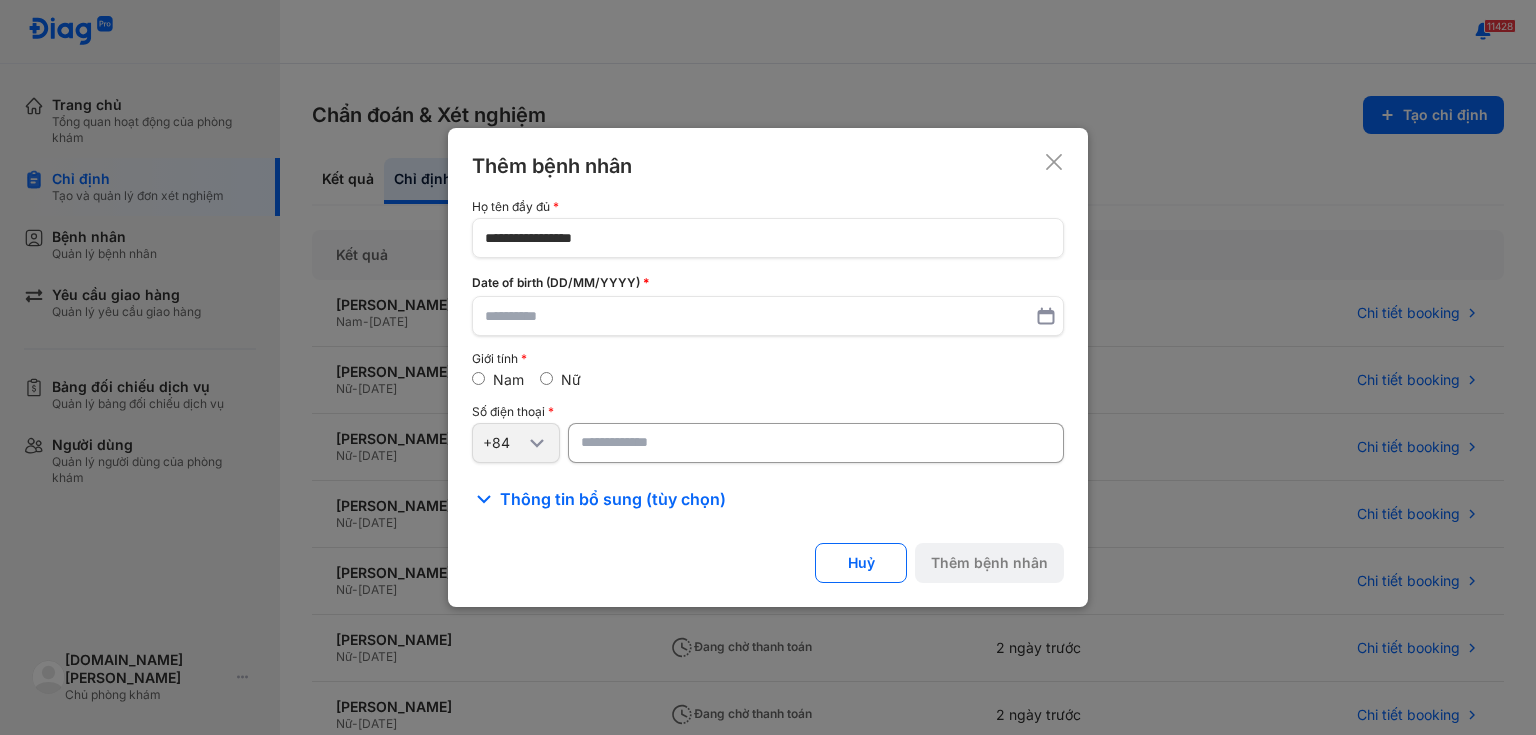 click at bounding box center (816, 443) 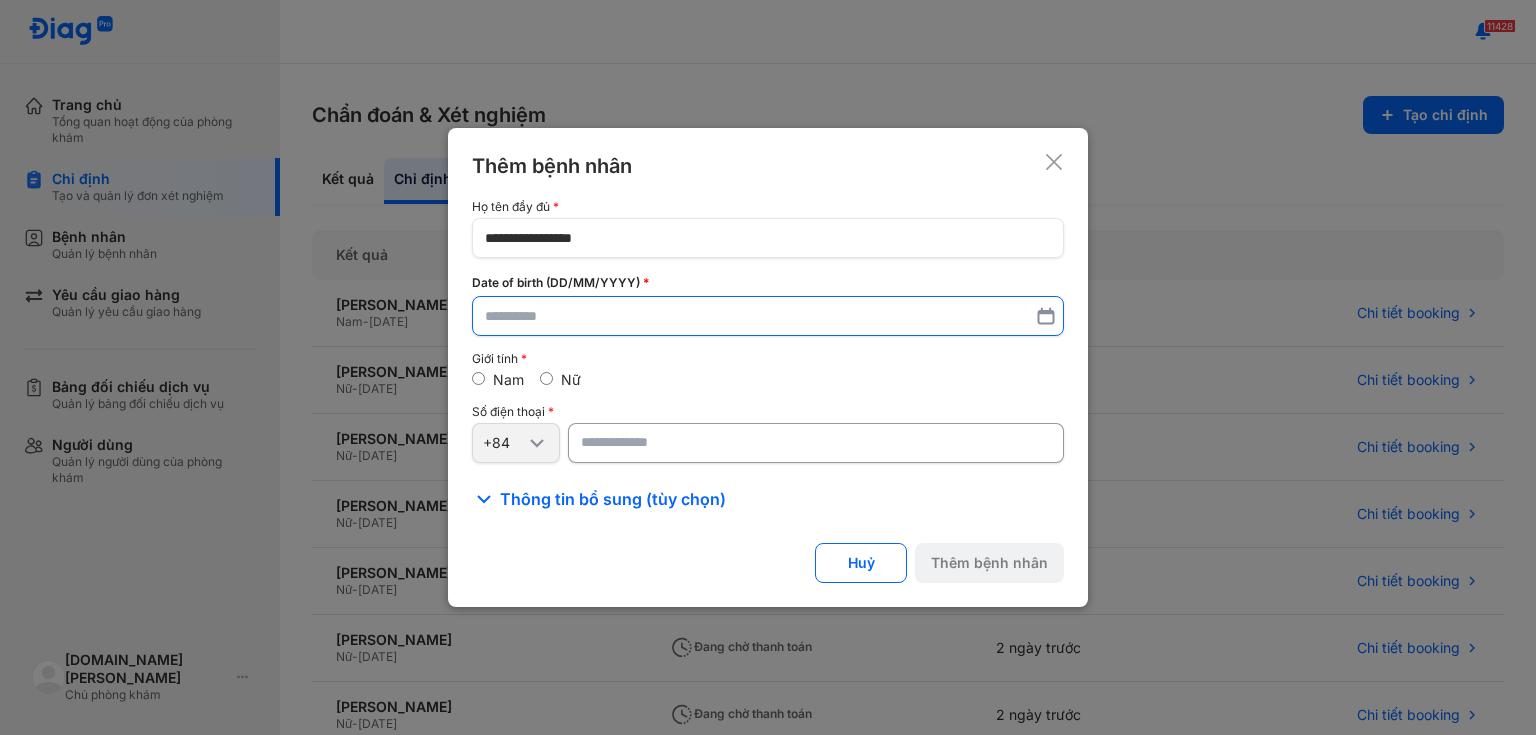 type on "**********" 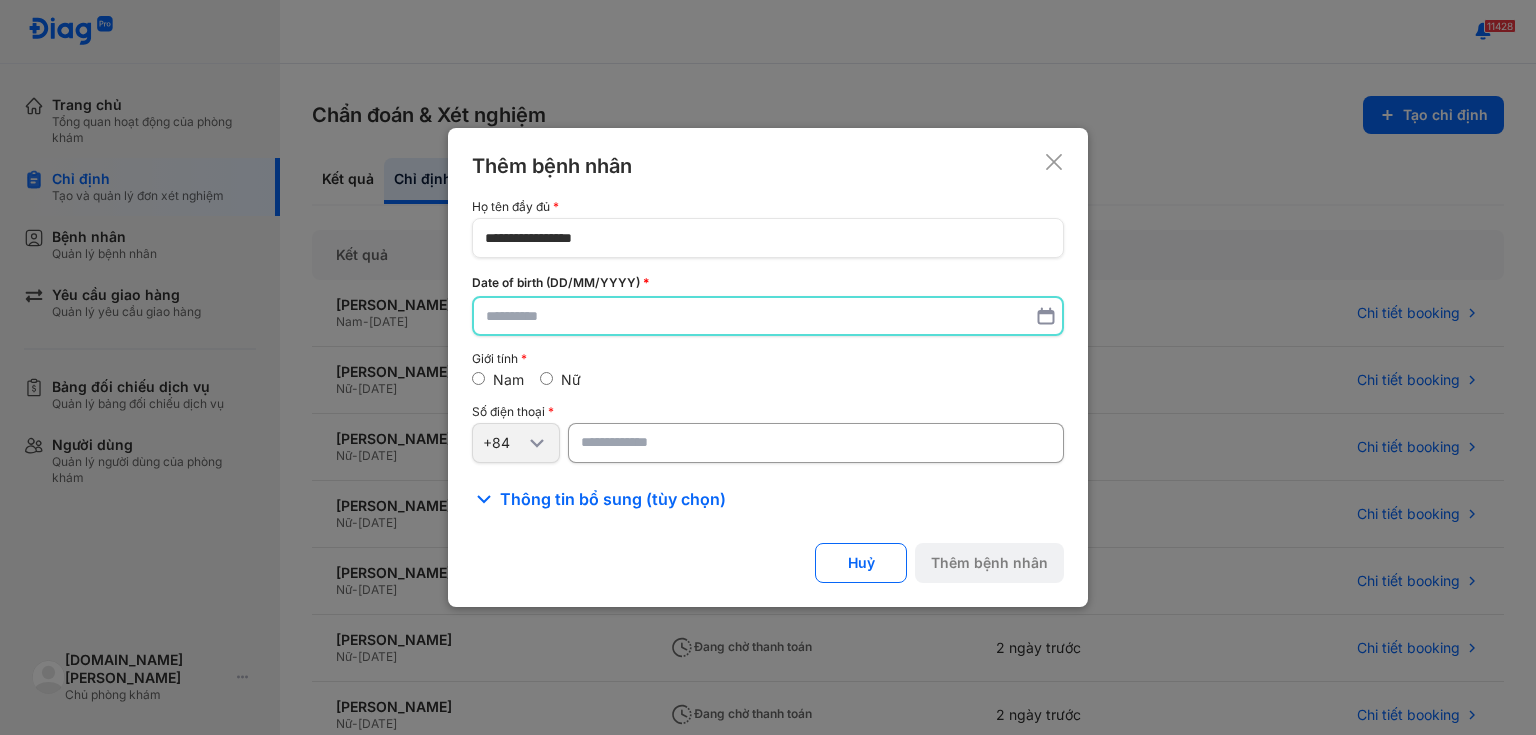 click at bounding box center [768, 316] 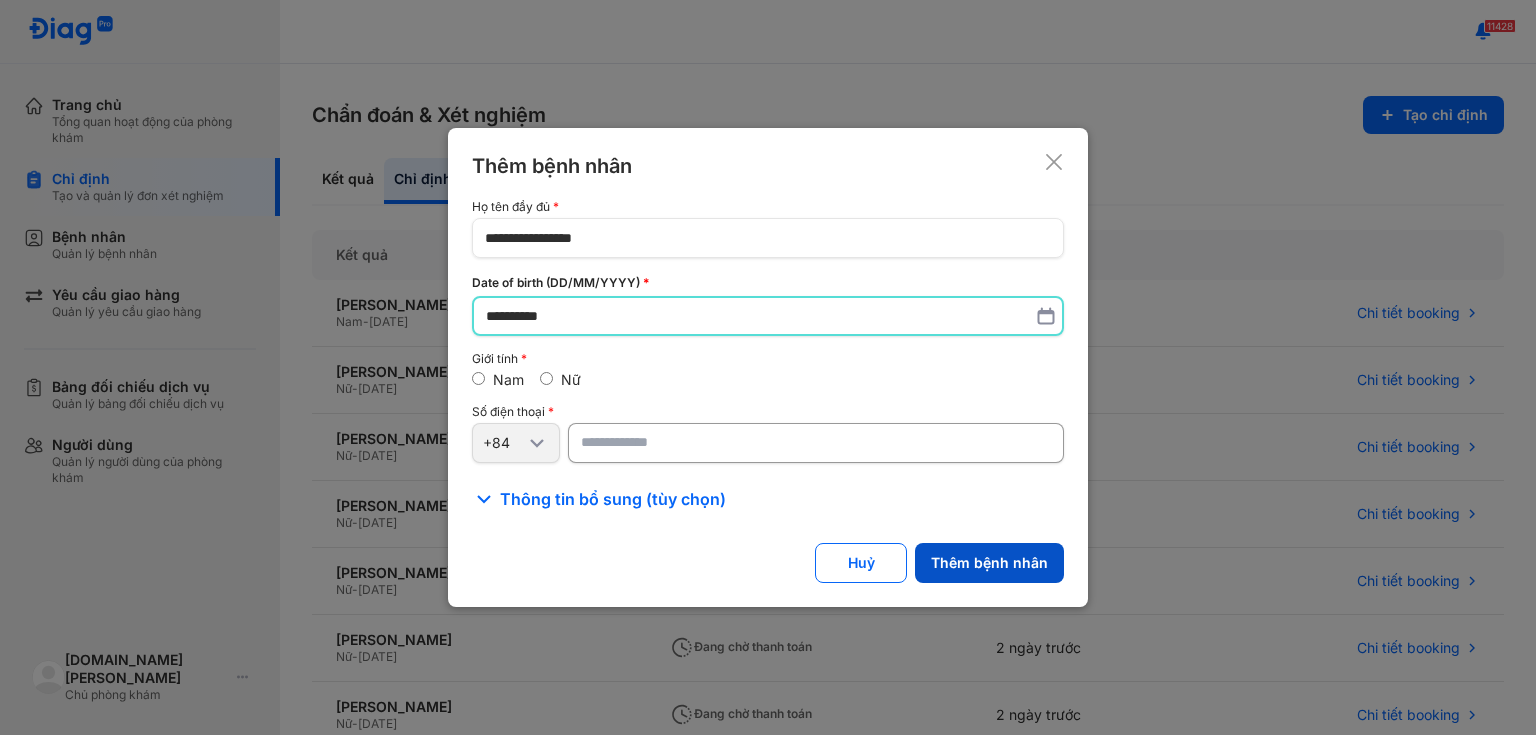 type on "**********" 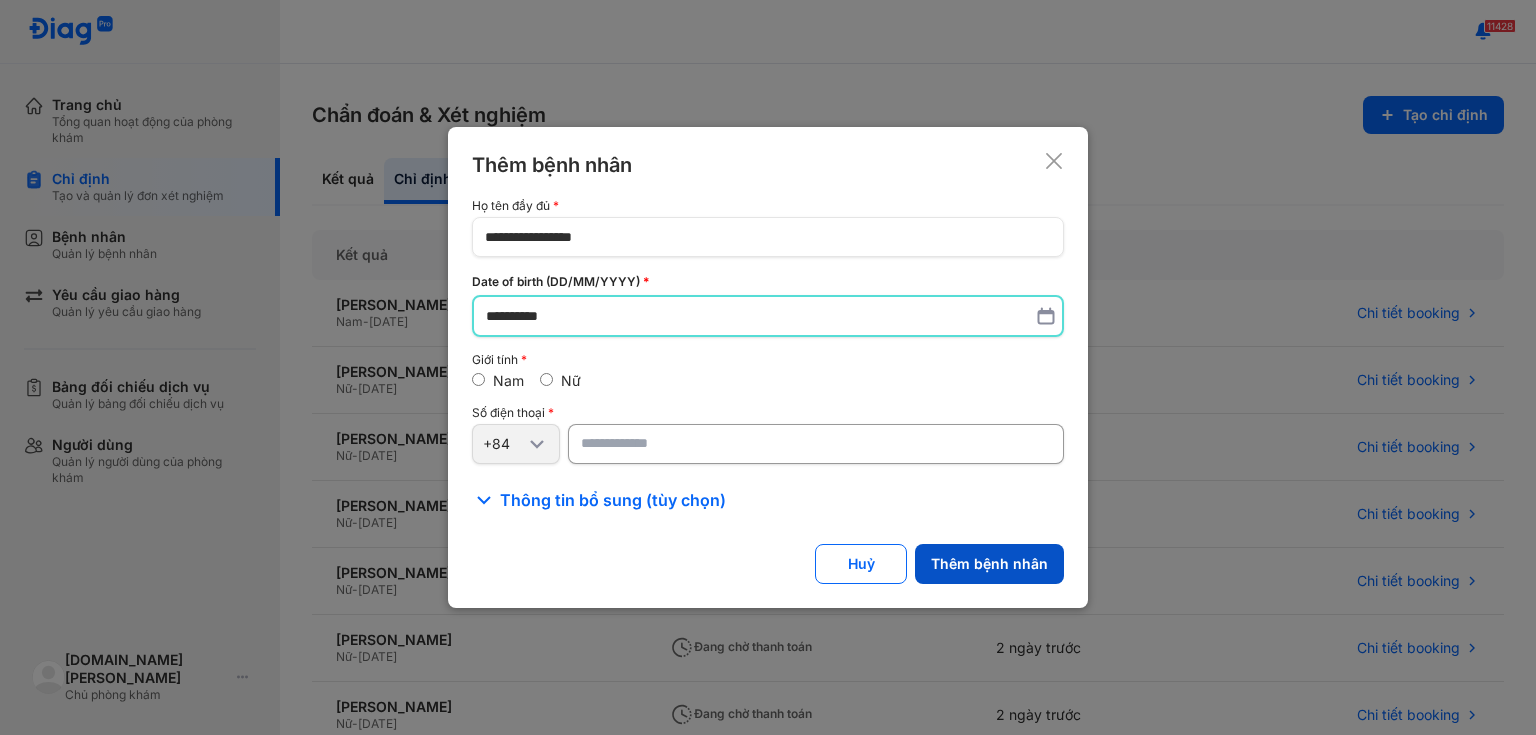 click on "Thêm bệnh nhân" at bounding box center [989, 564] 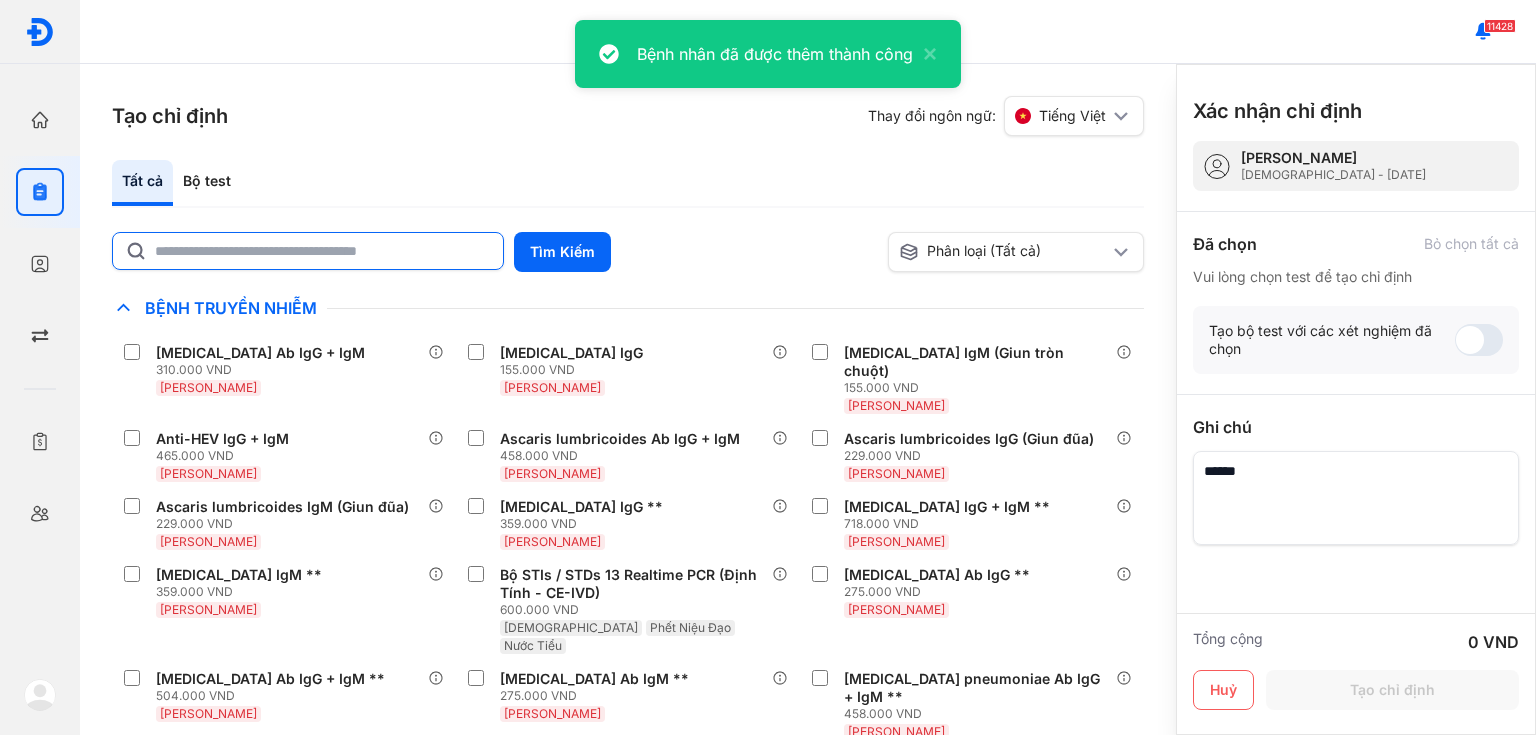 click 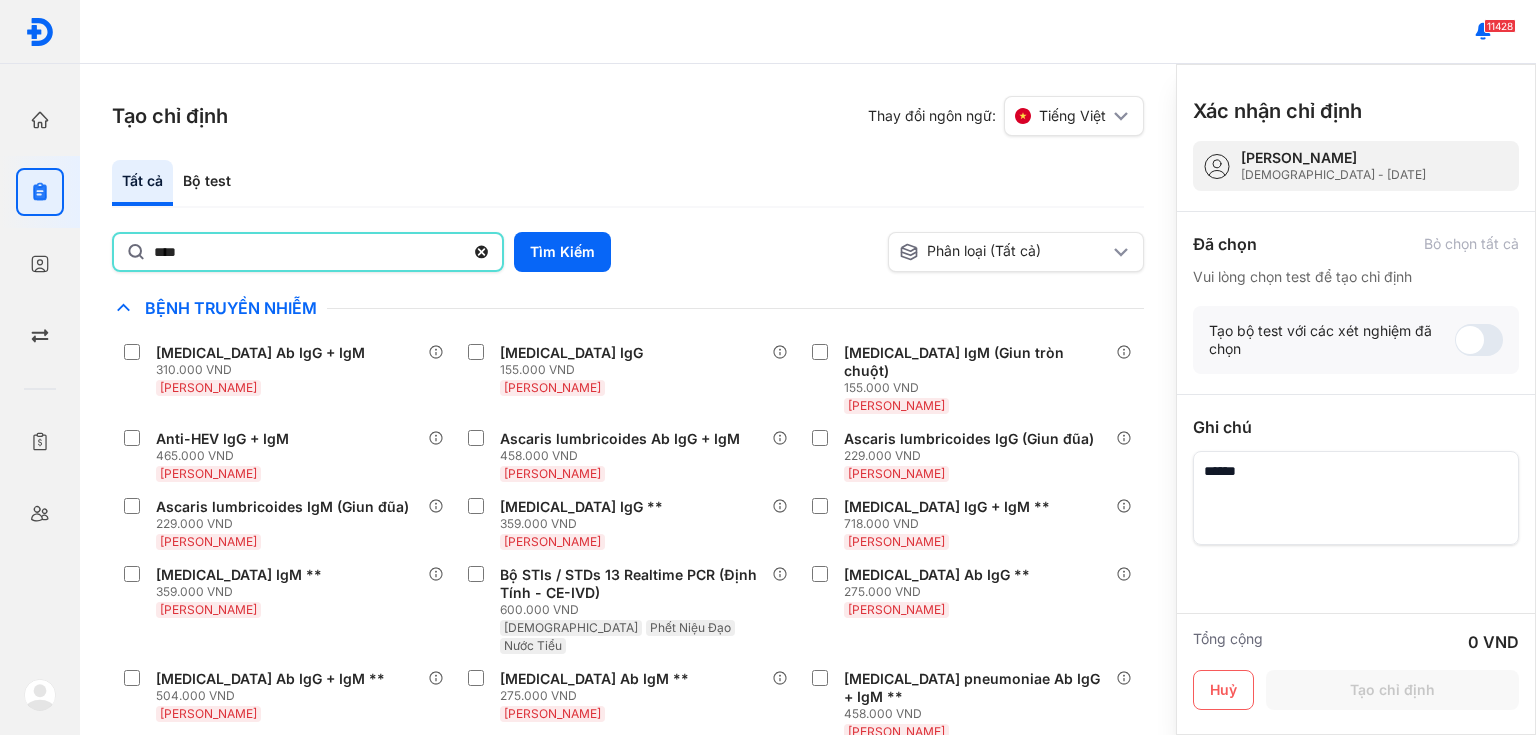 type on "****" 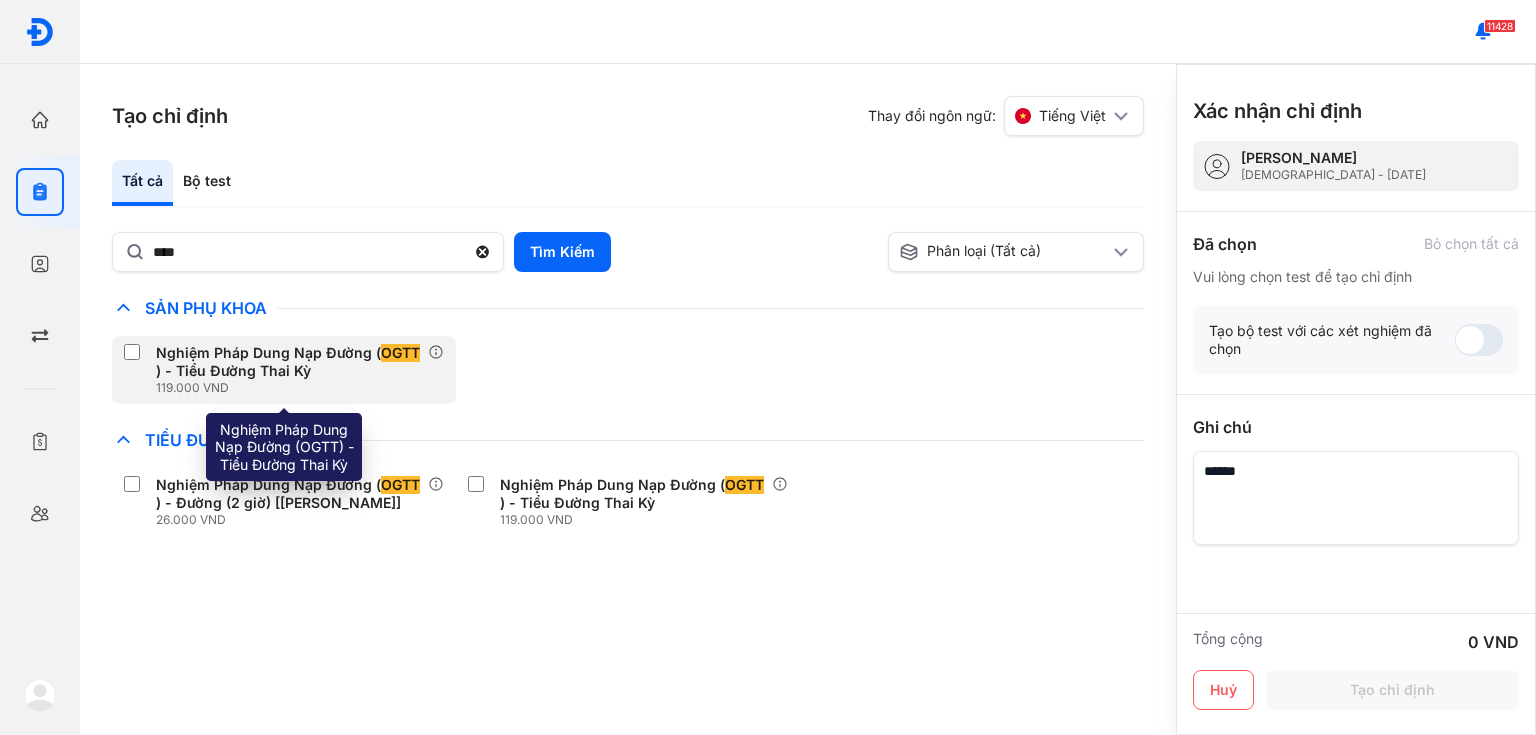 click on "119.000 VND" at bounding box center [292, 388] 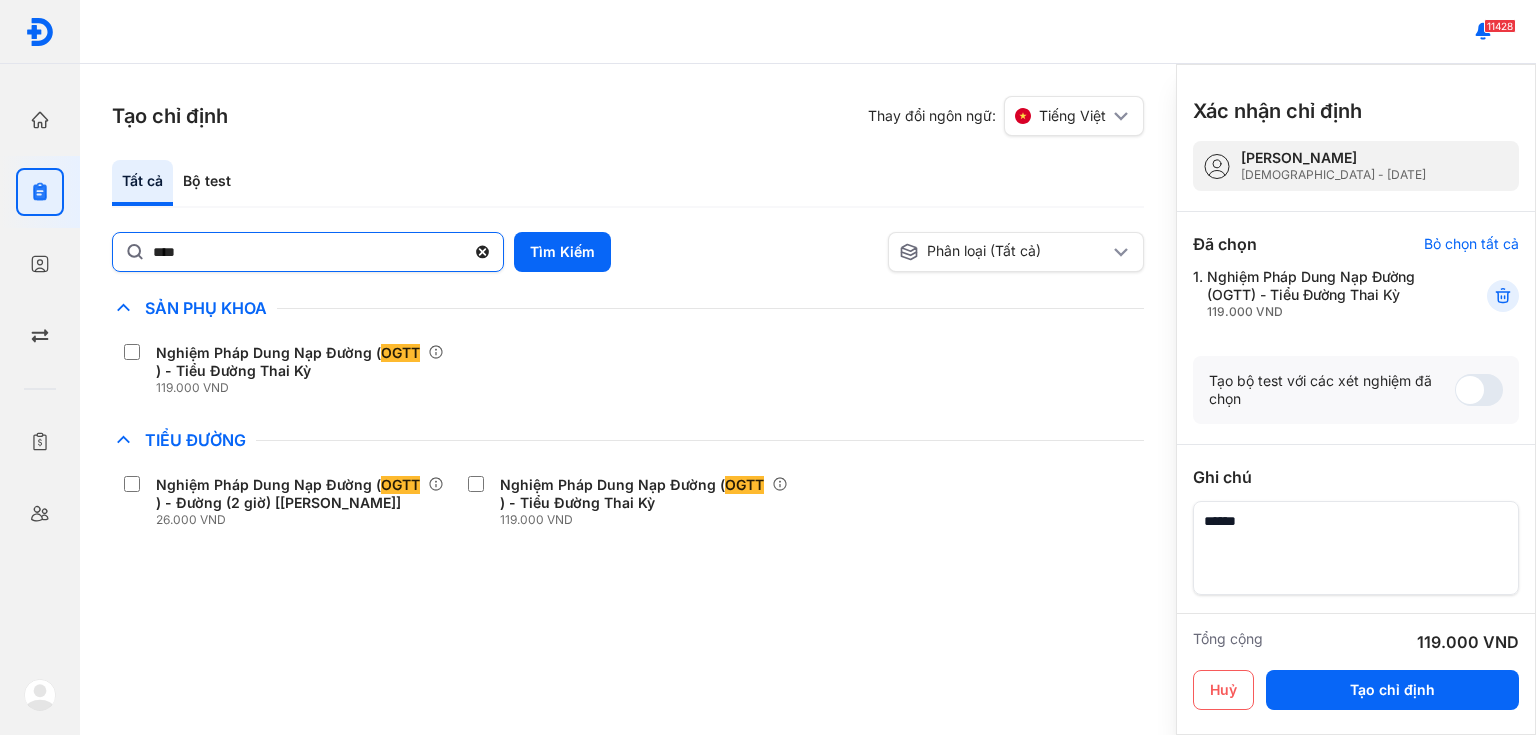 click 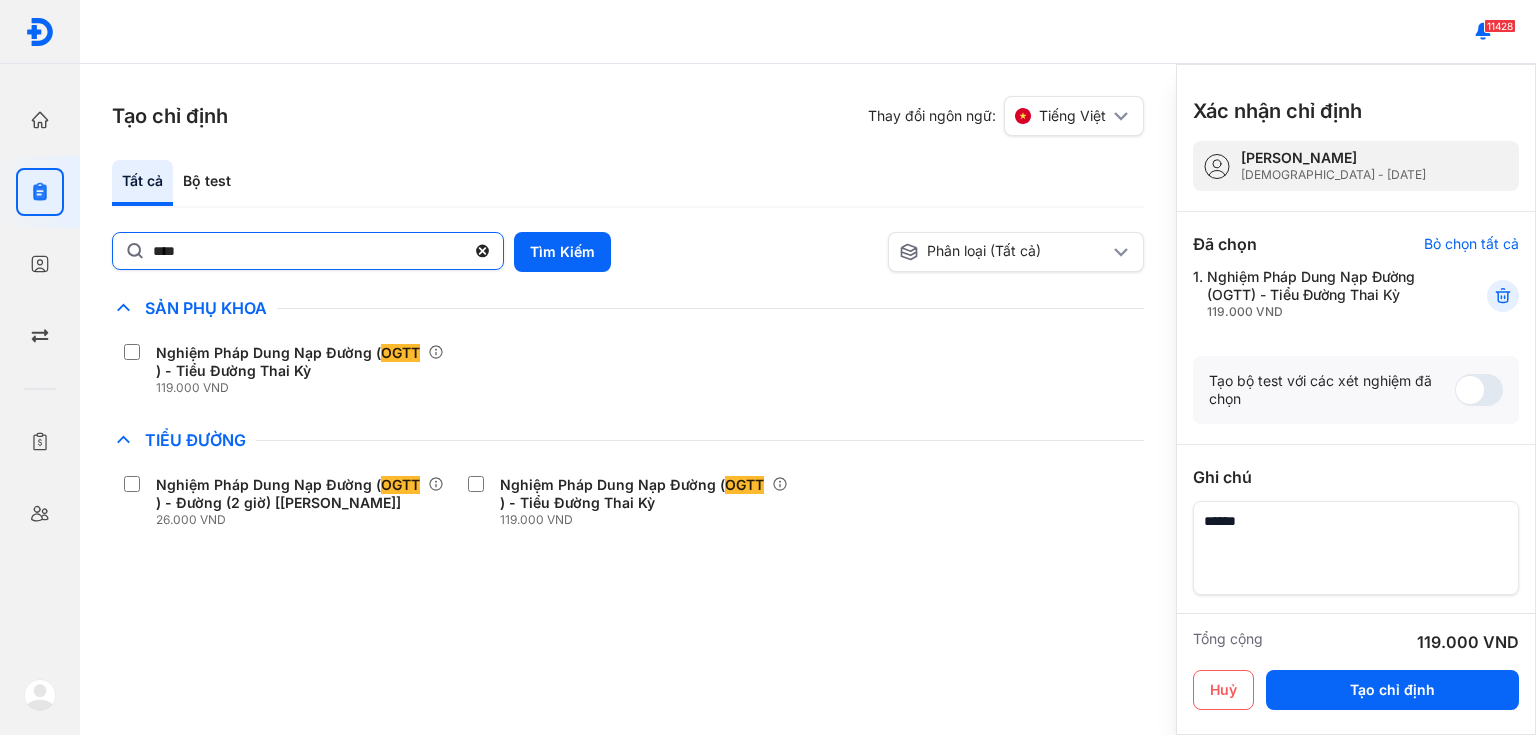 click on "****" 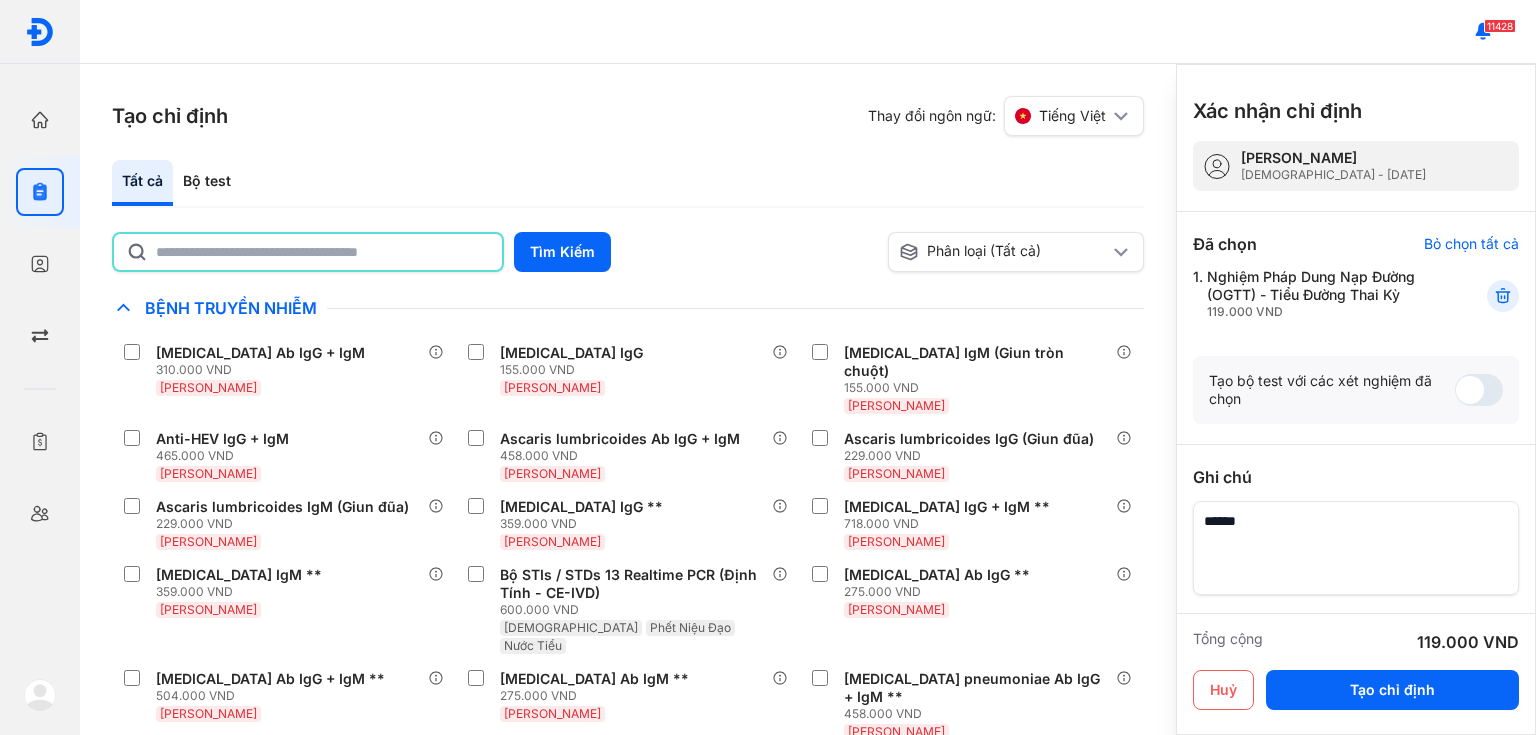 click 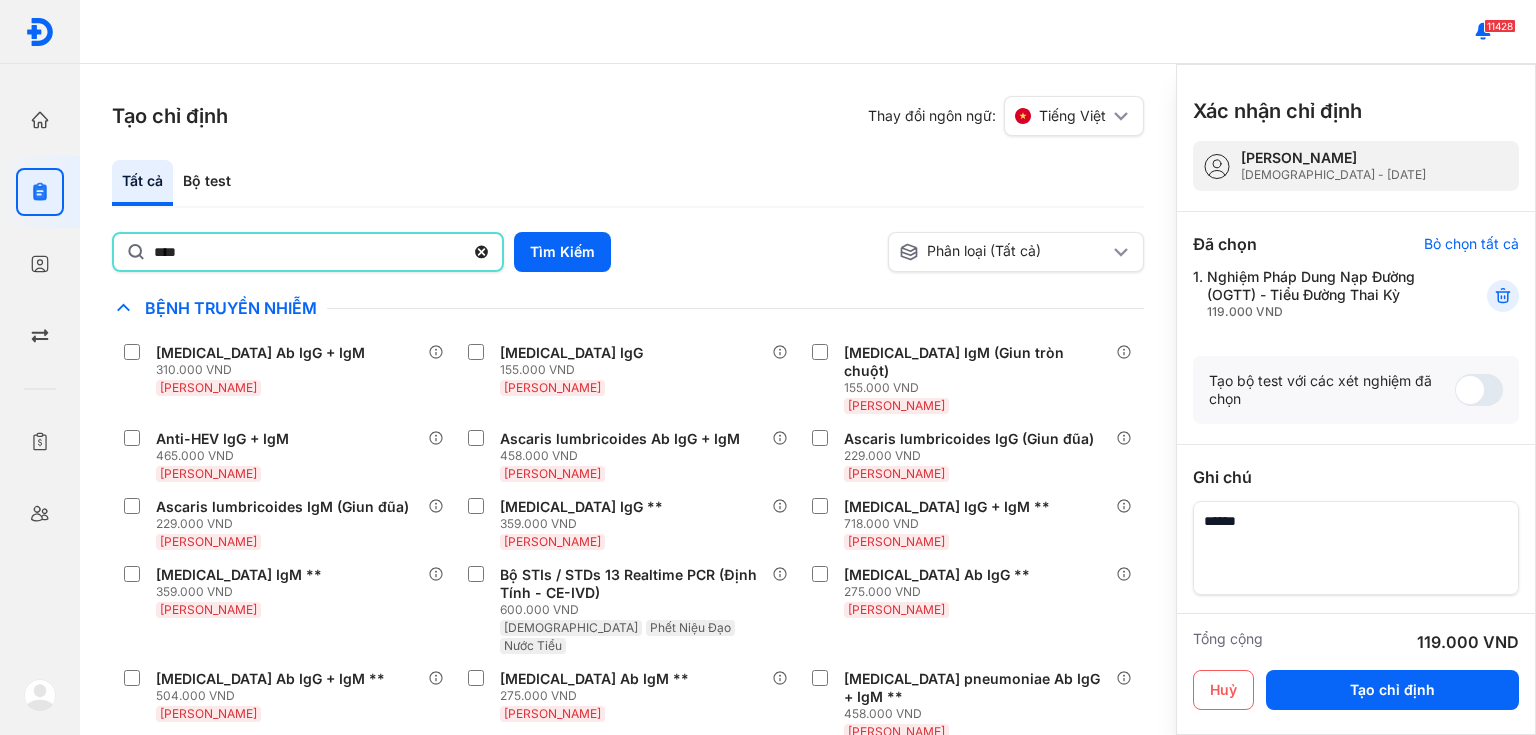 type on "****" 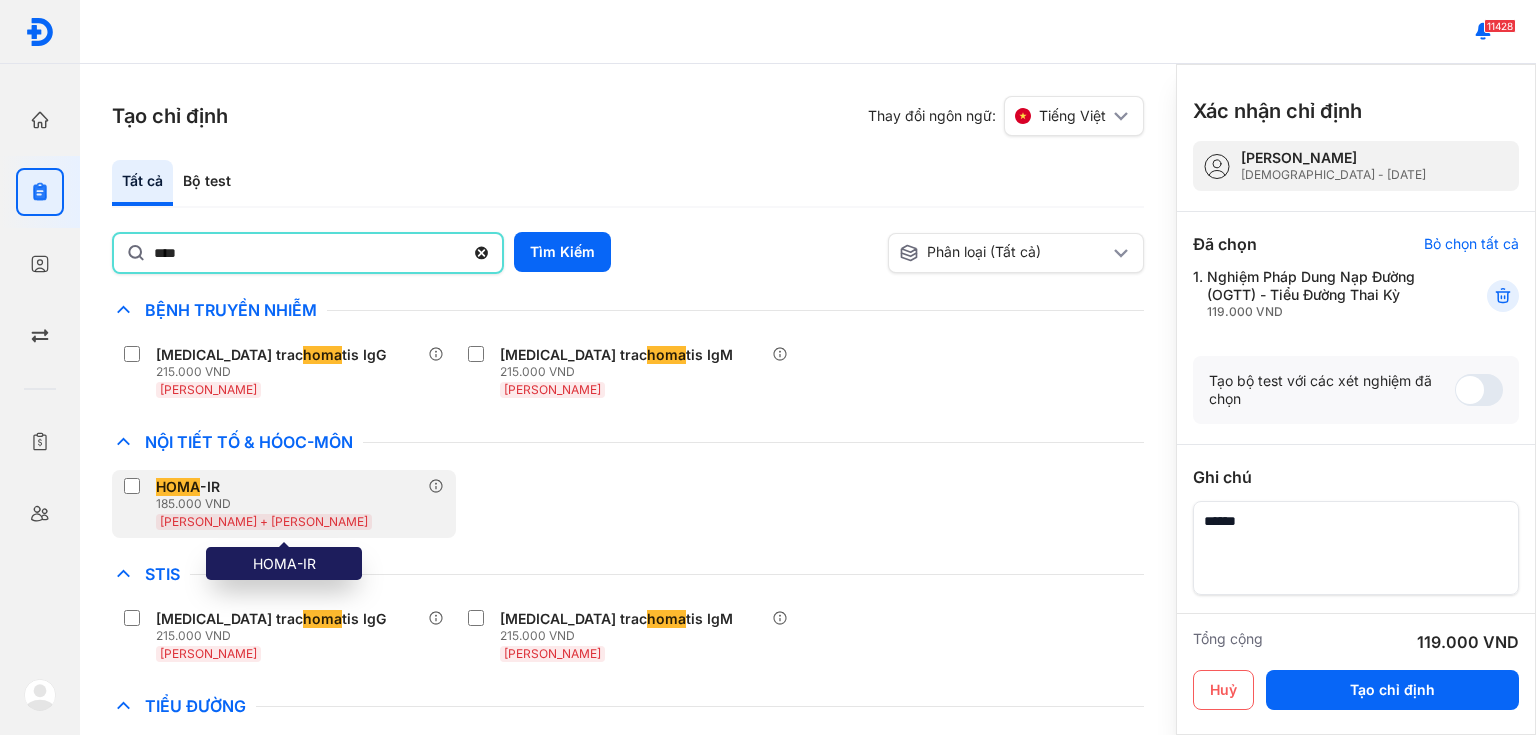 click on "HOMA -IR" at bounding box center (262, 487) 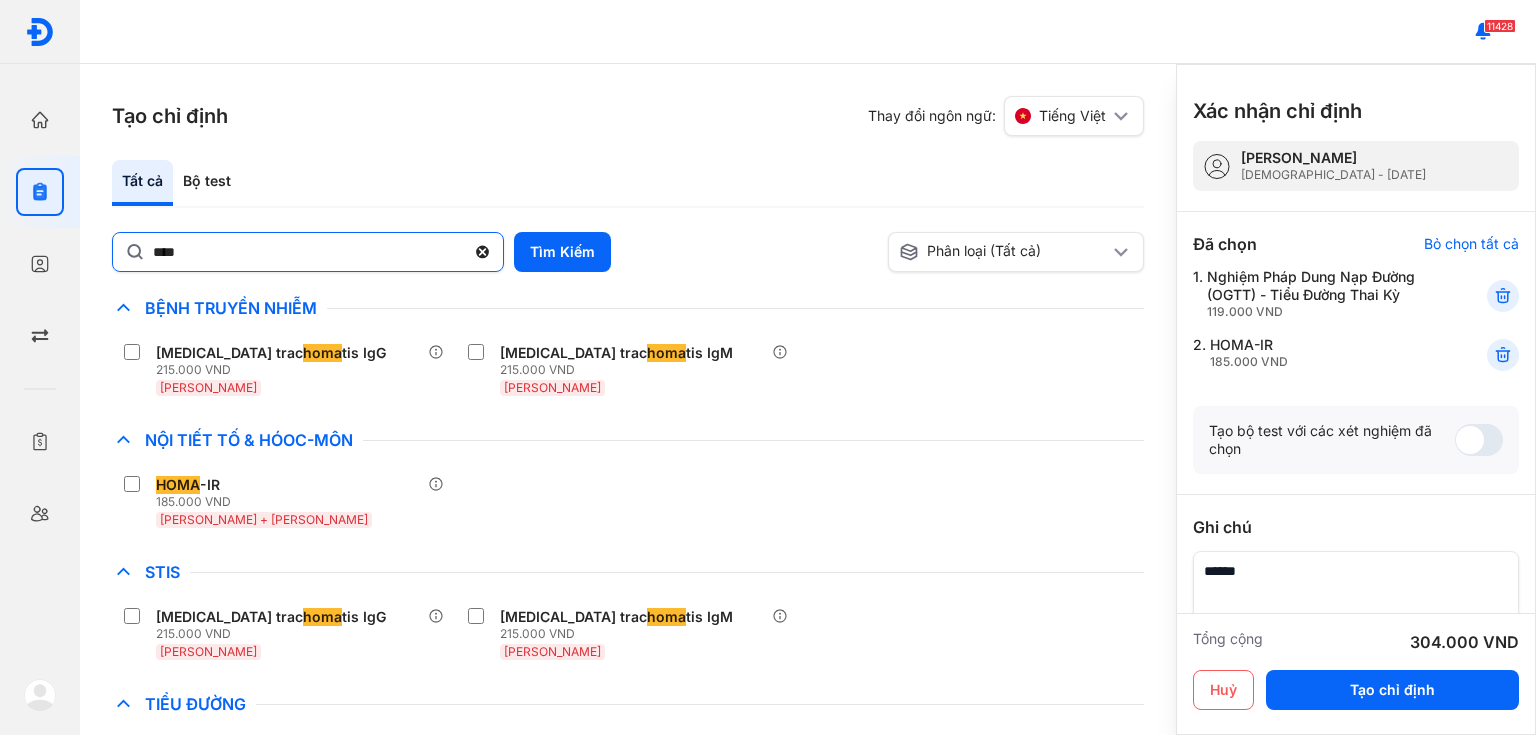 click 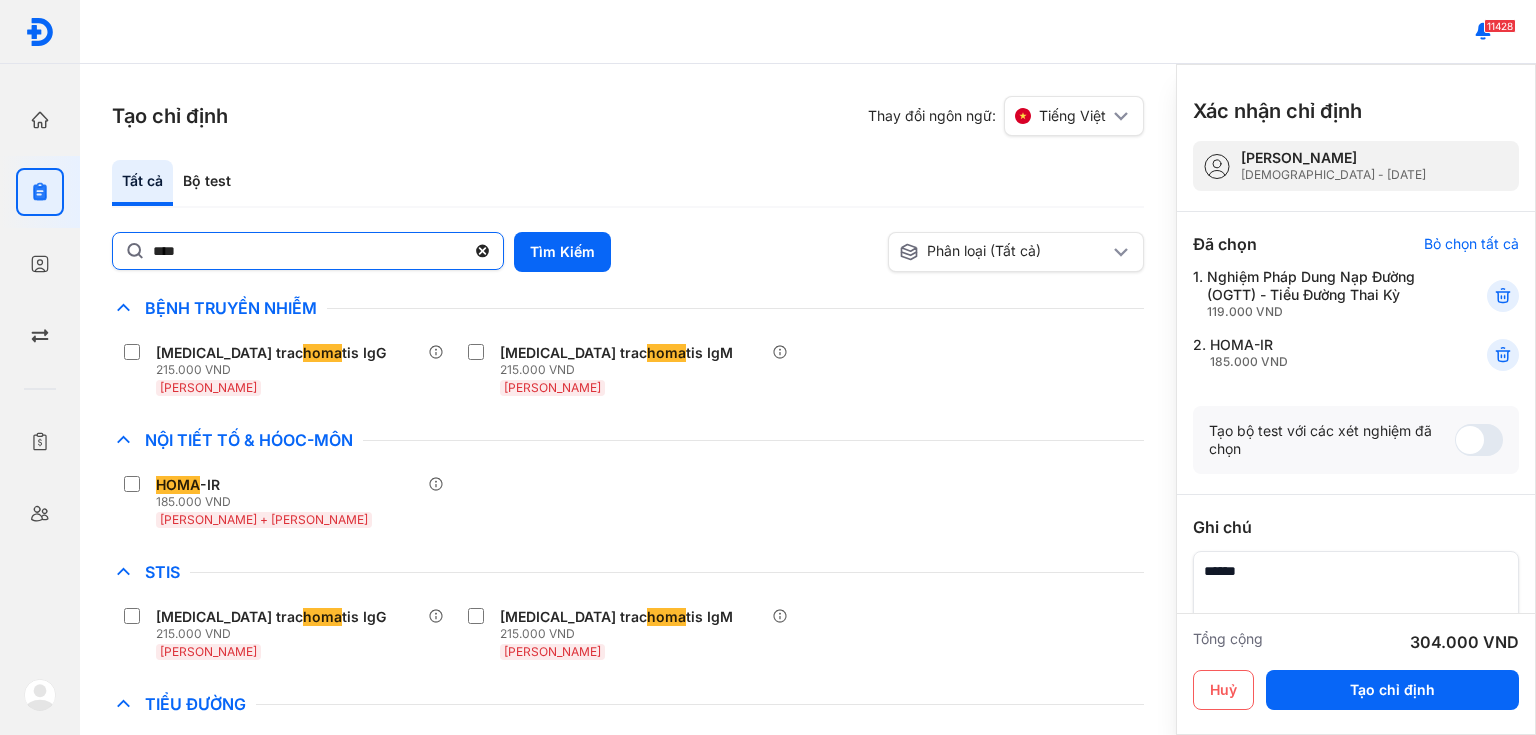 click on "****" 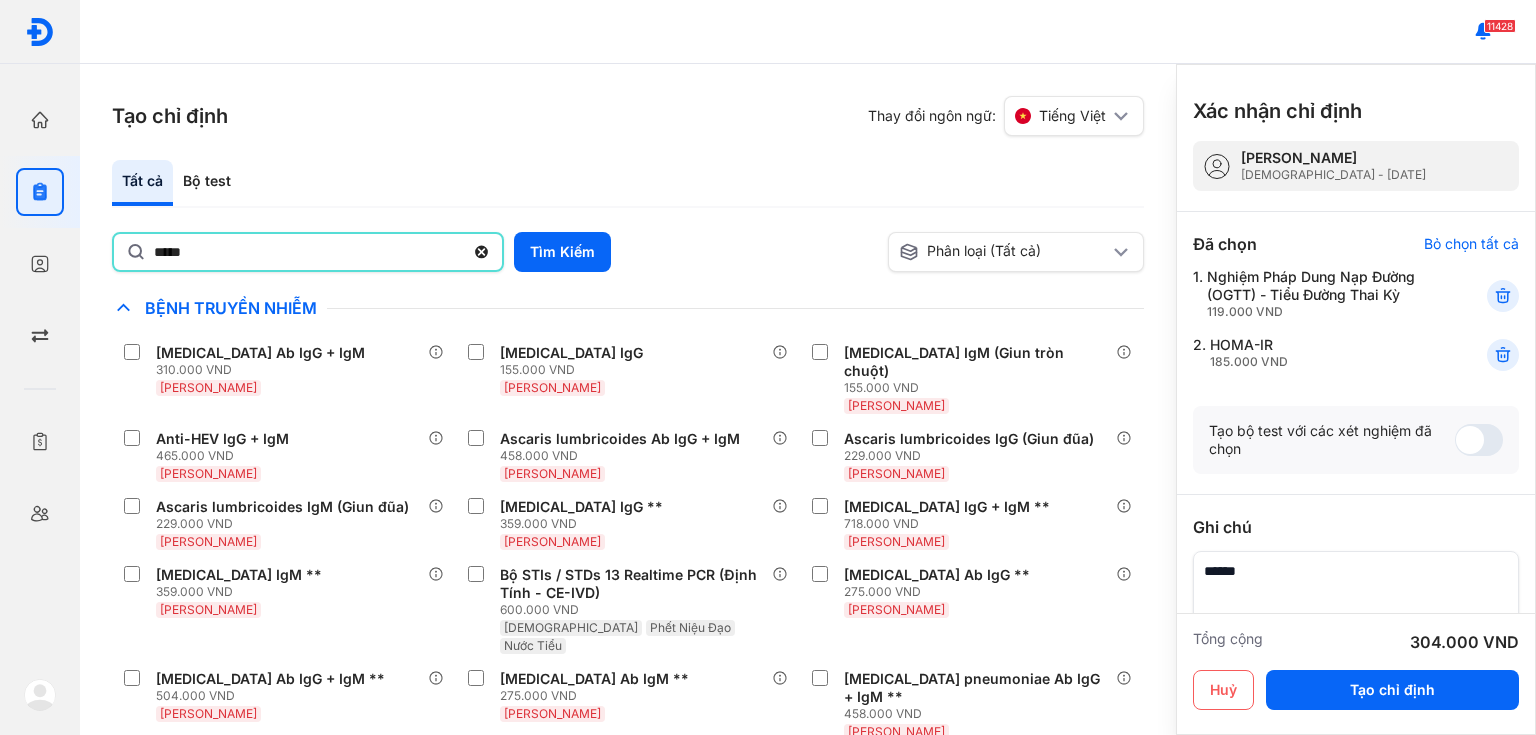 type on "*****" 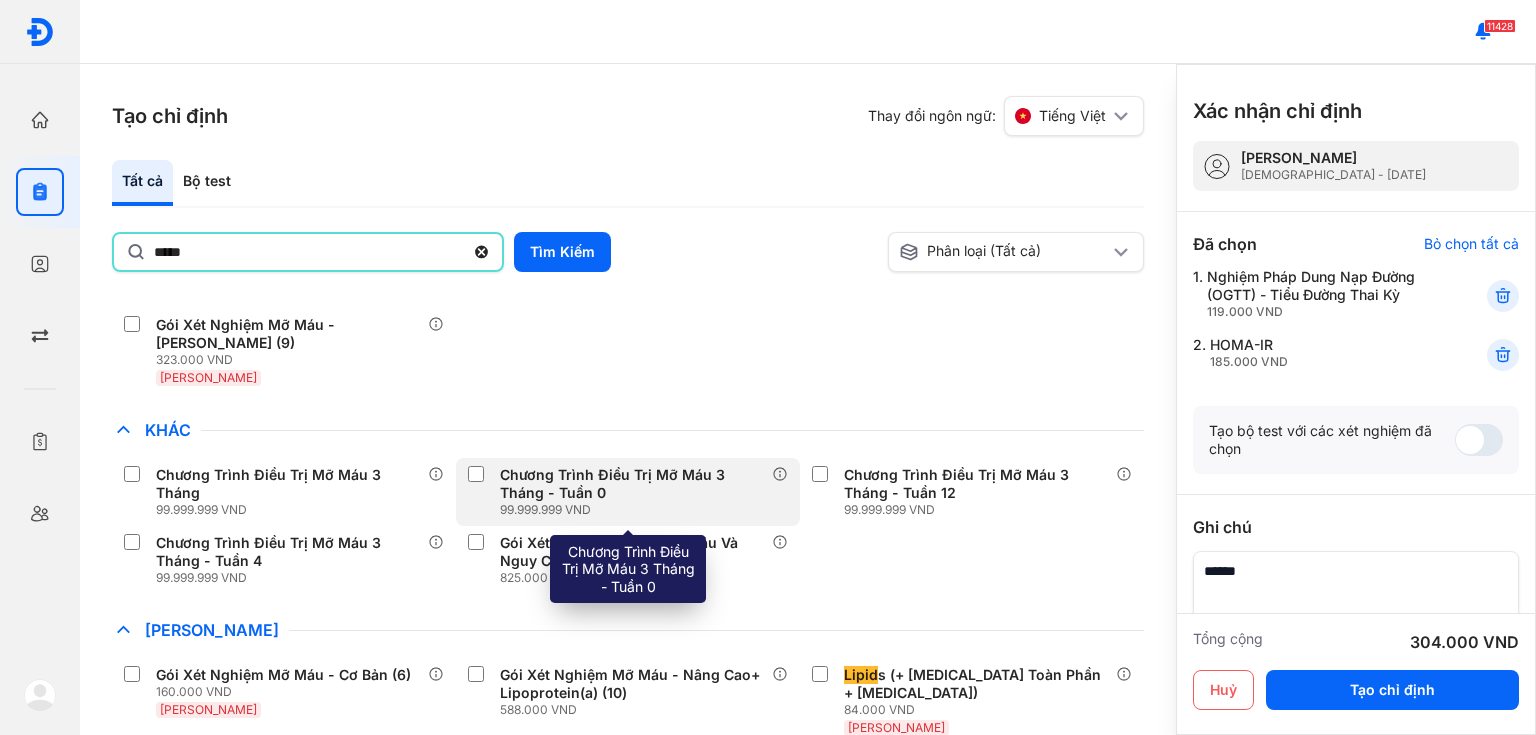 scroll, scrollTop: 240, scrollLeft: 0, axis: vertical 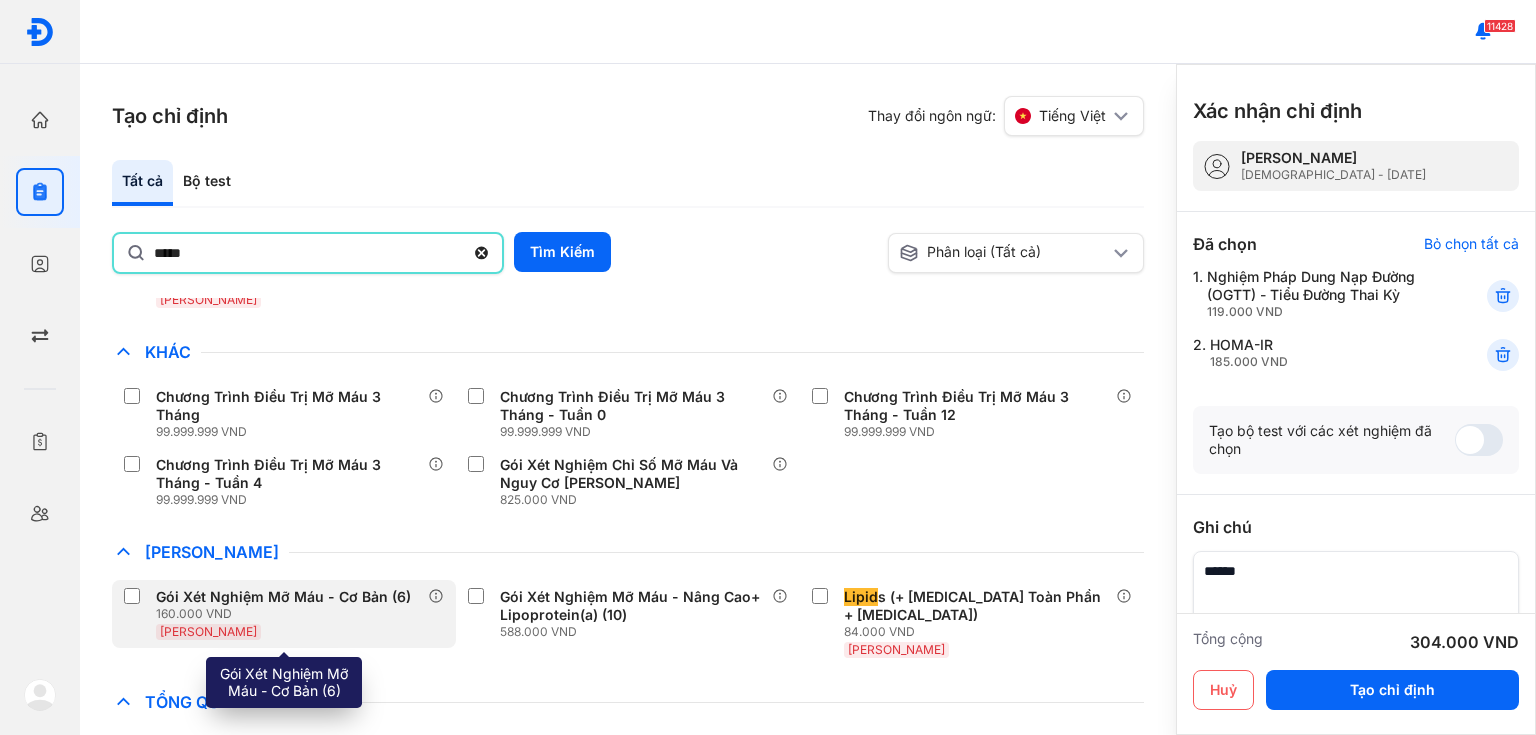 click on "160.000 VND" at bounding box center (287, 614) 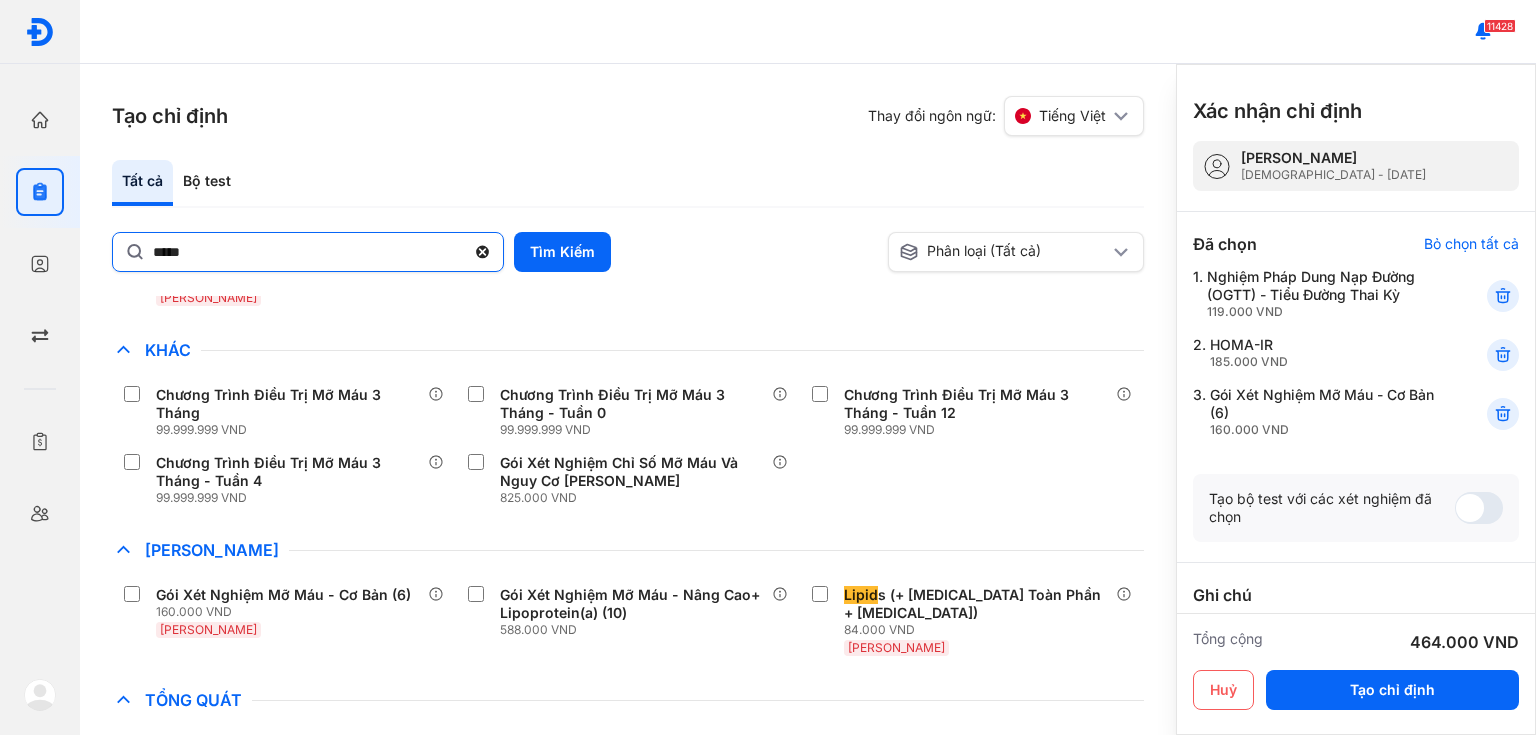 click 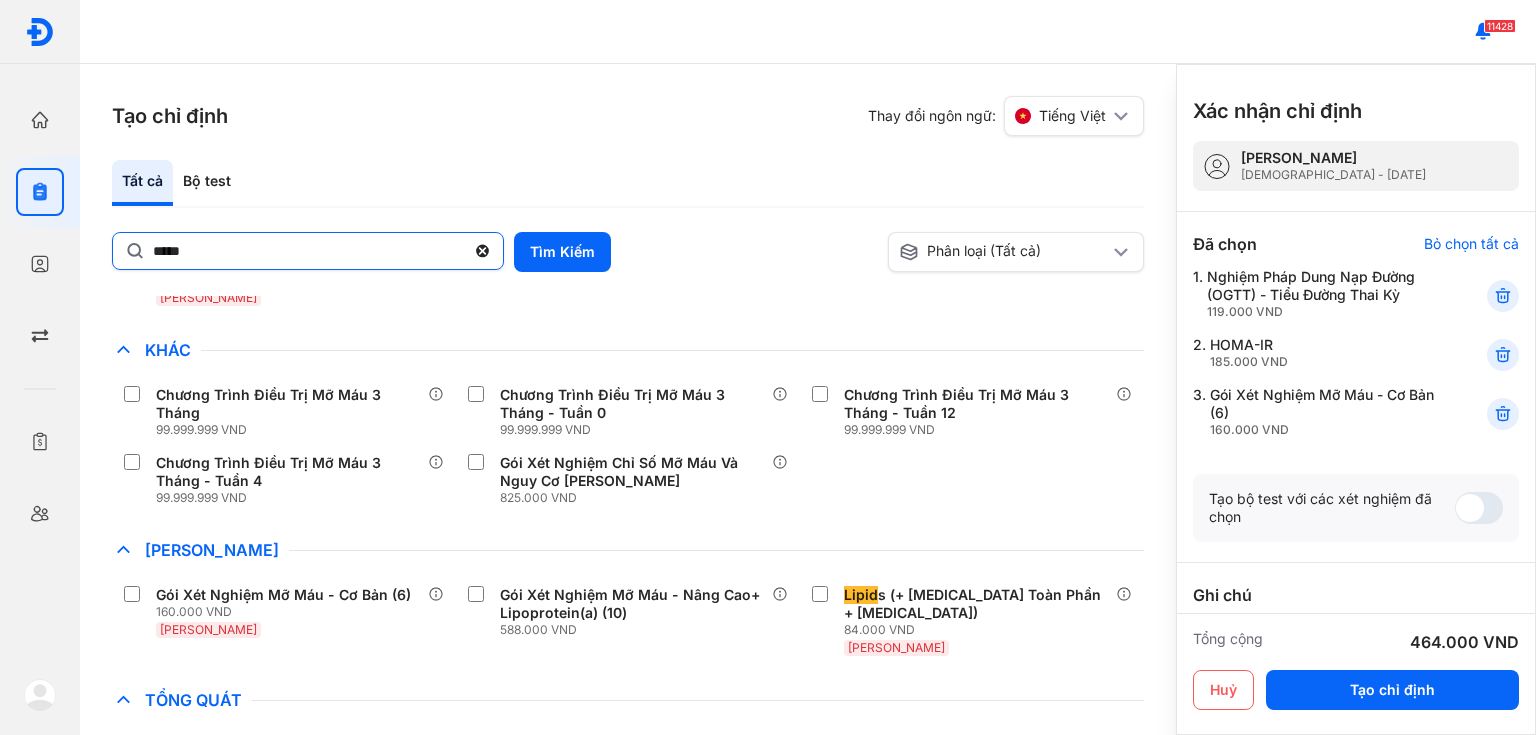 click on "*****" 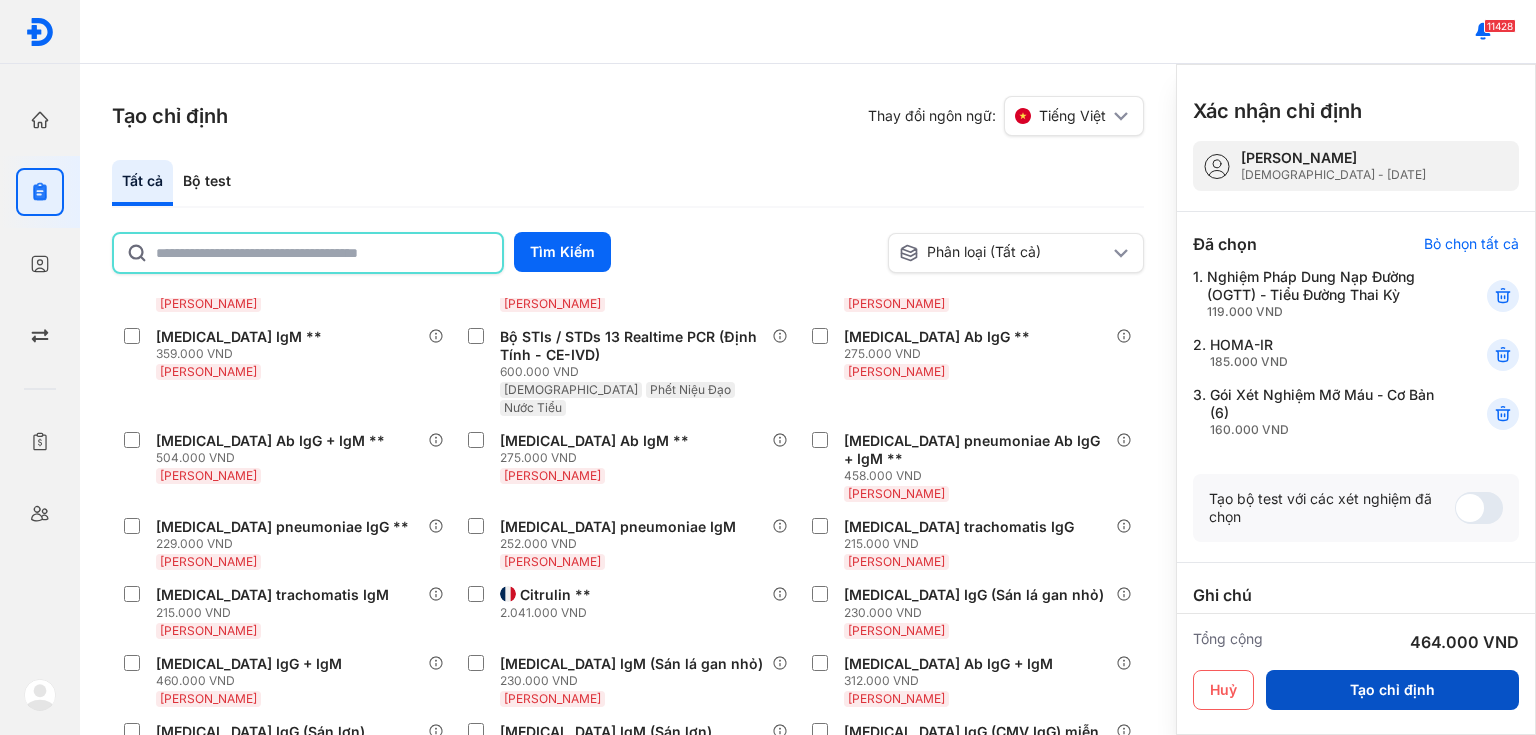 click on "Tạo chỉ định" at bounding box center (1392, 690) 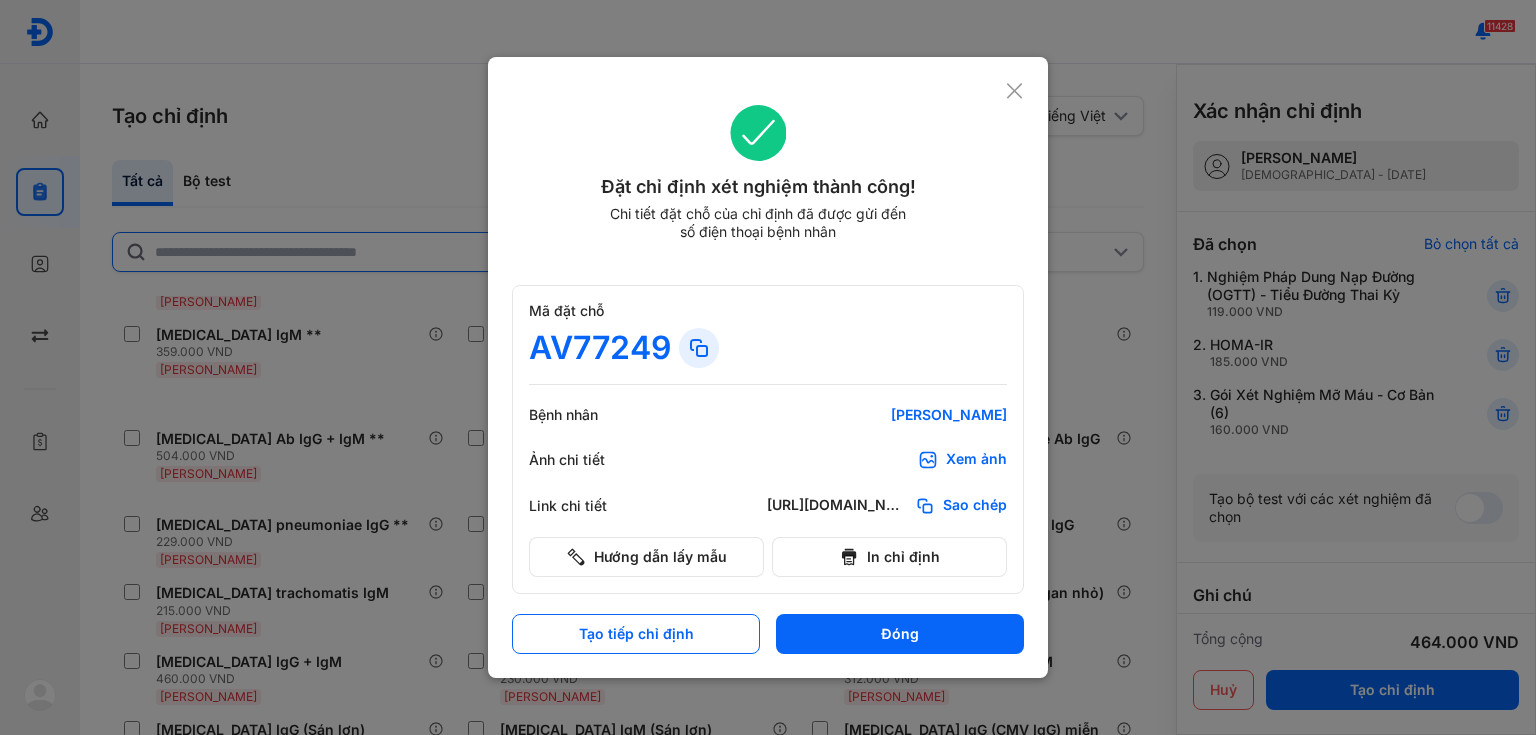 click on "Xem ảnh" at bounding box center (976, 460) 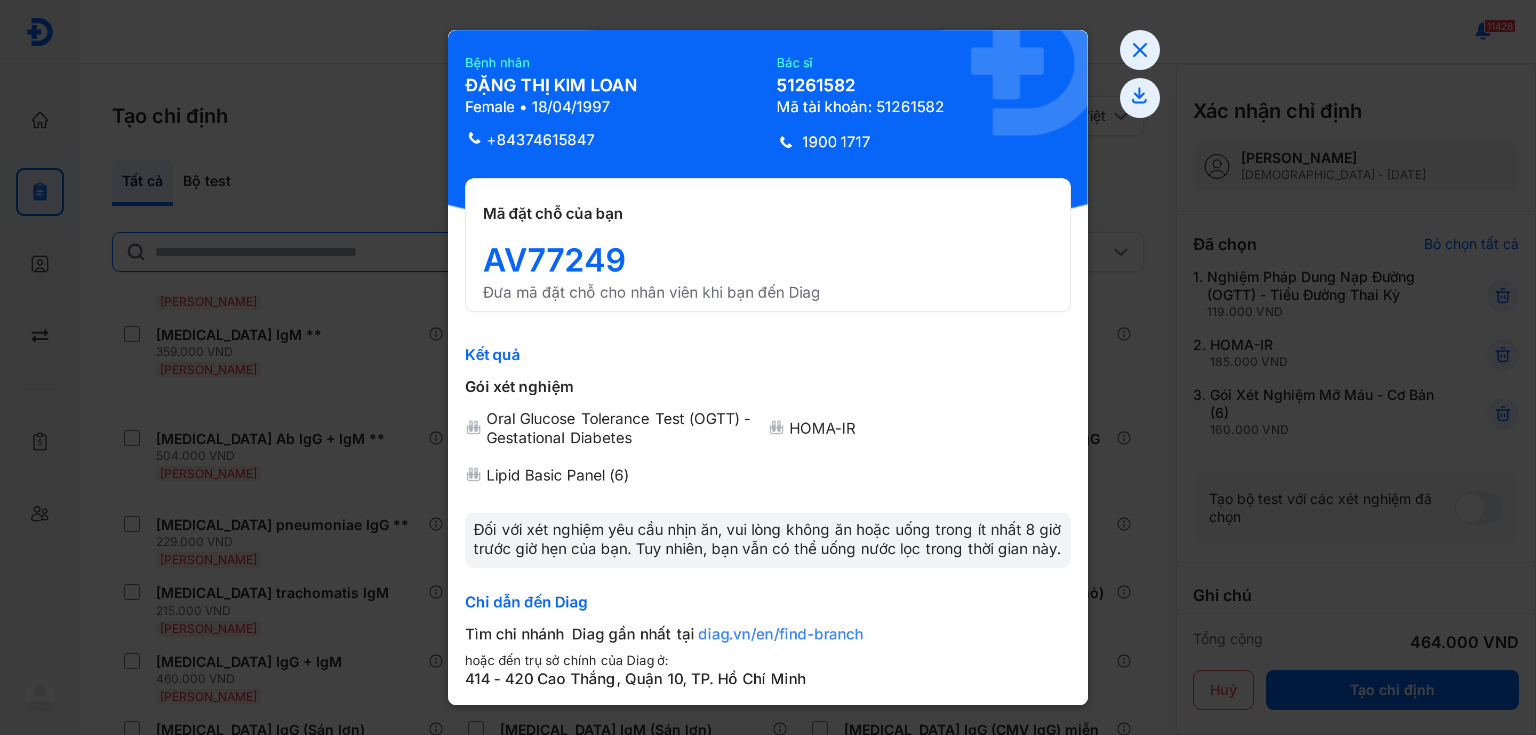 click 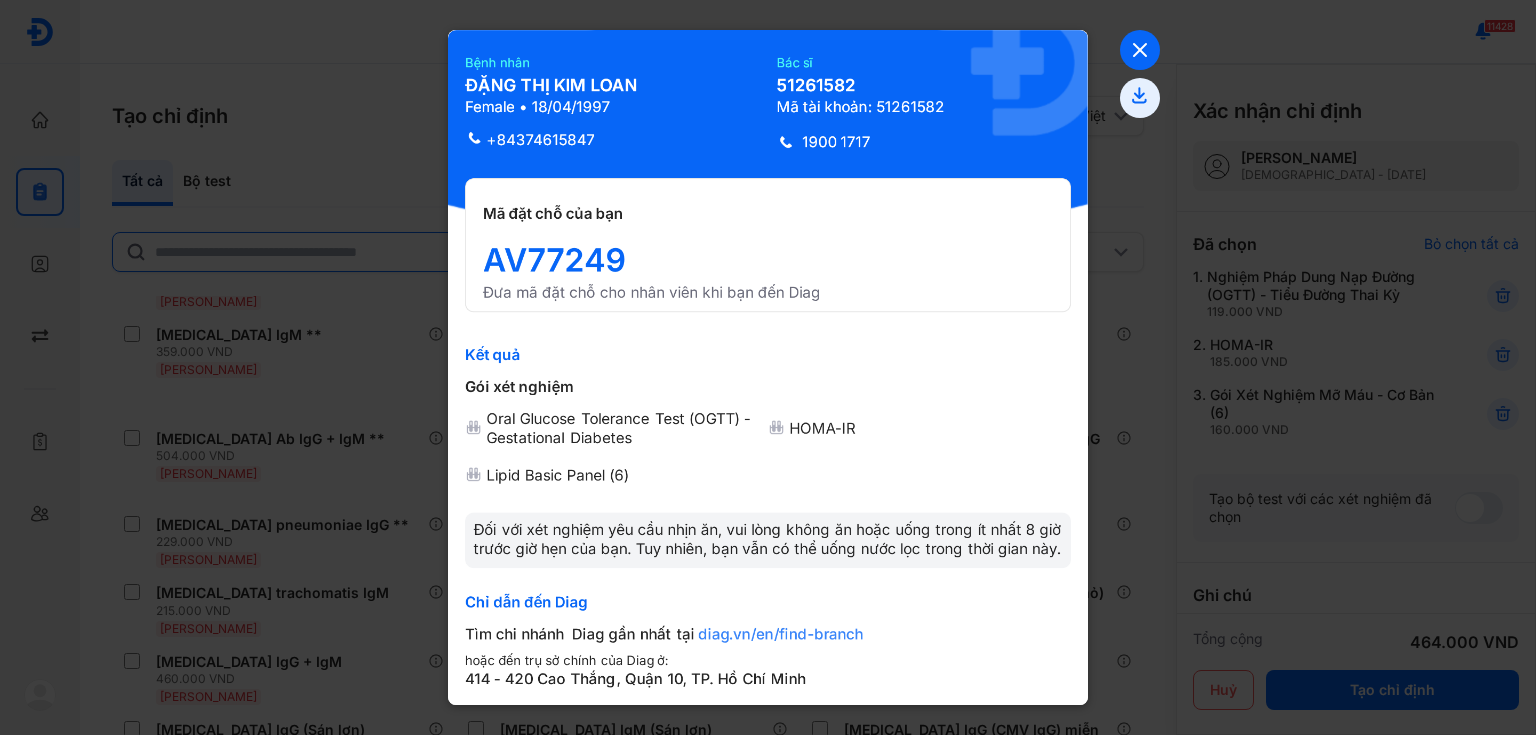 click 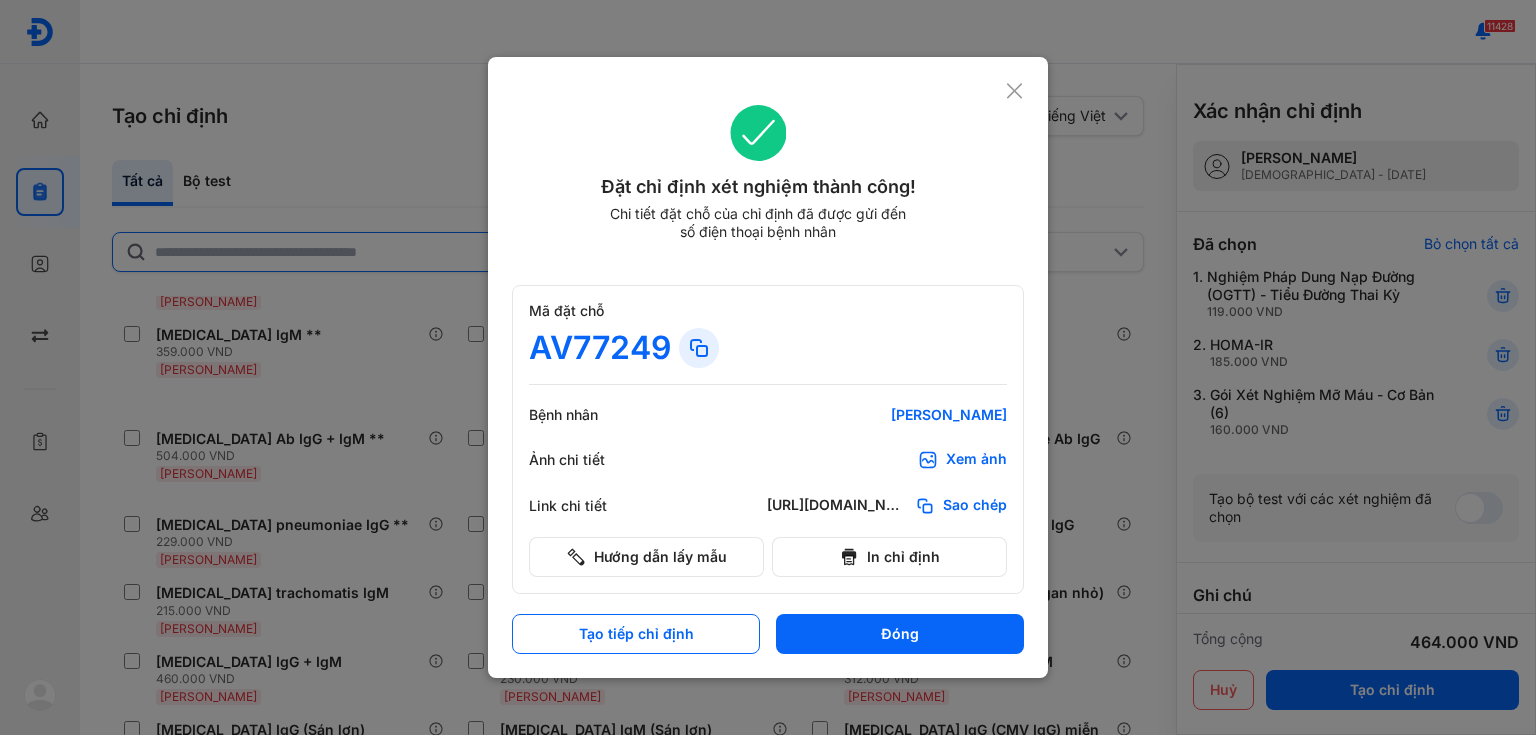 click 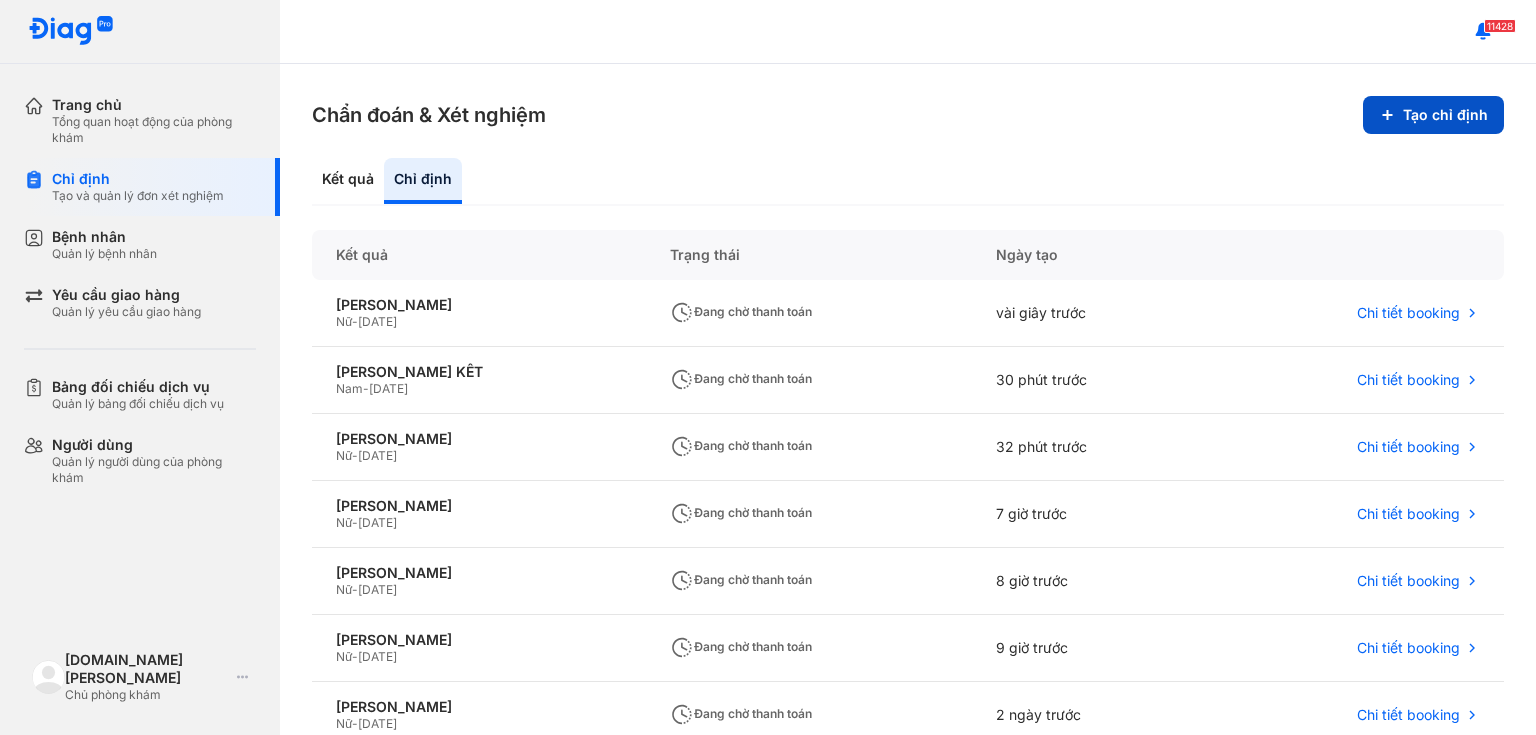 click on "Tạo chỉ định" at bounding box center (1433, 115) 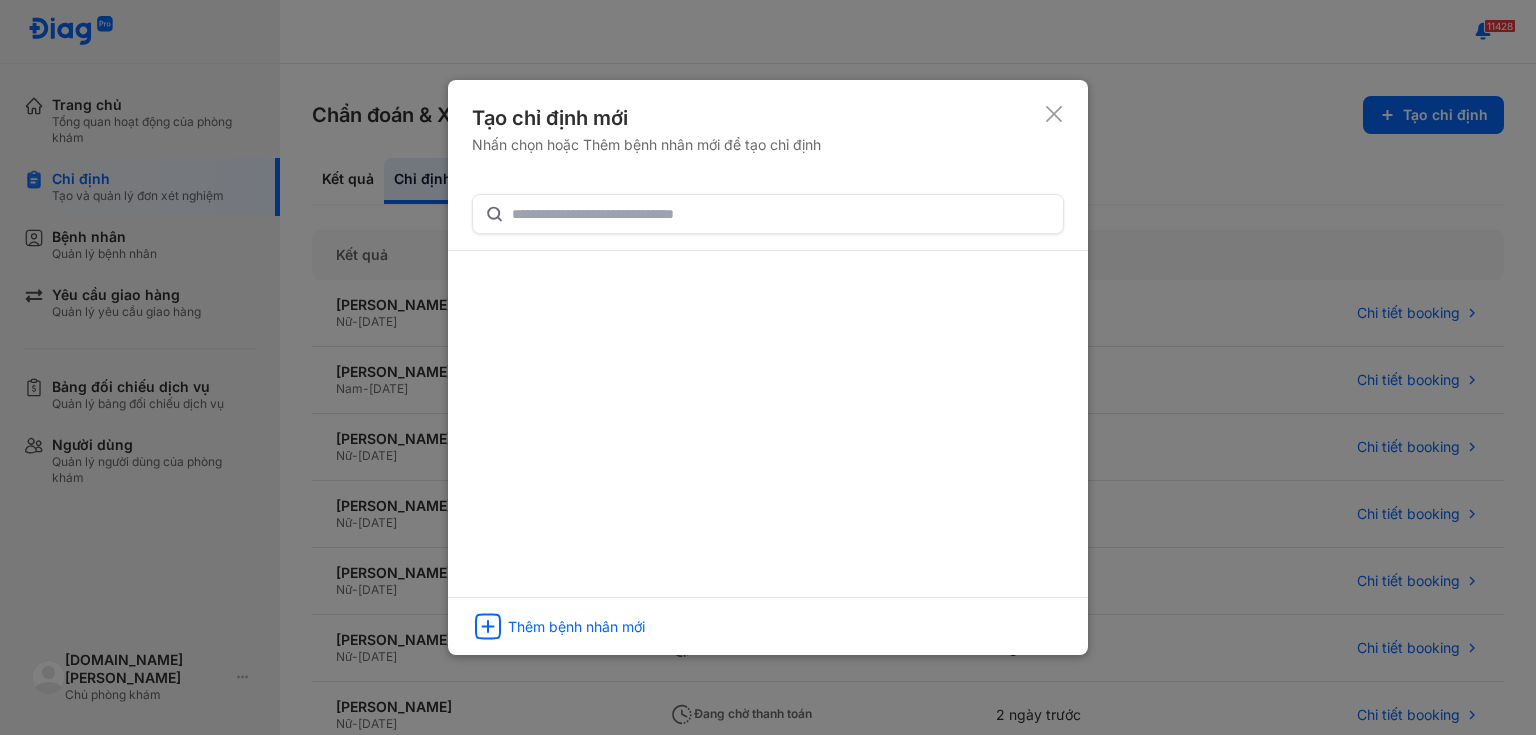 type 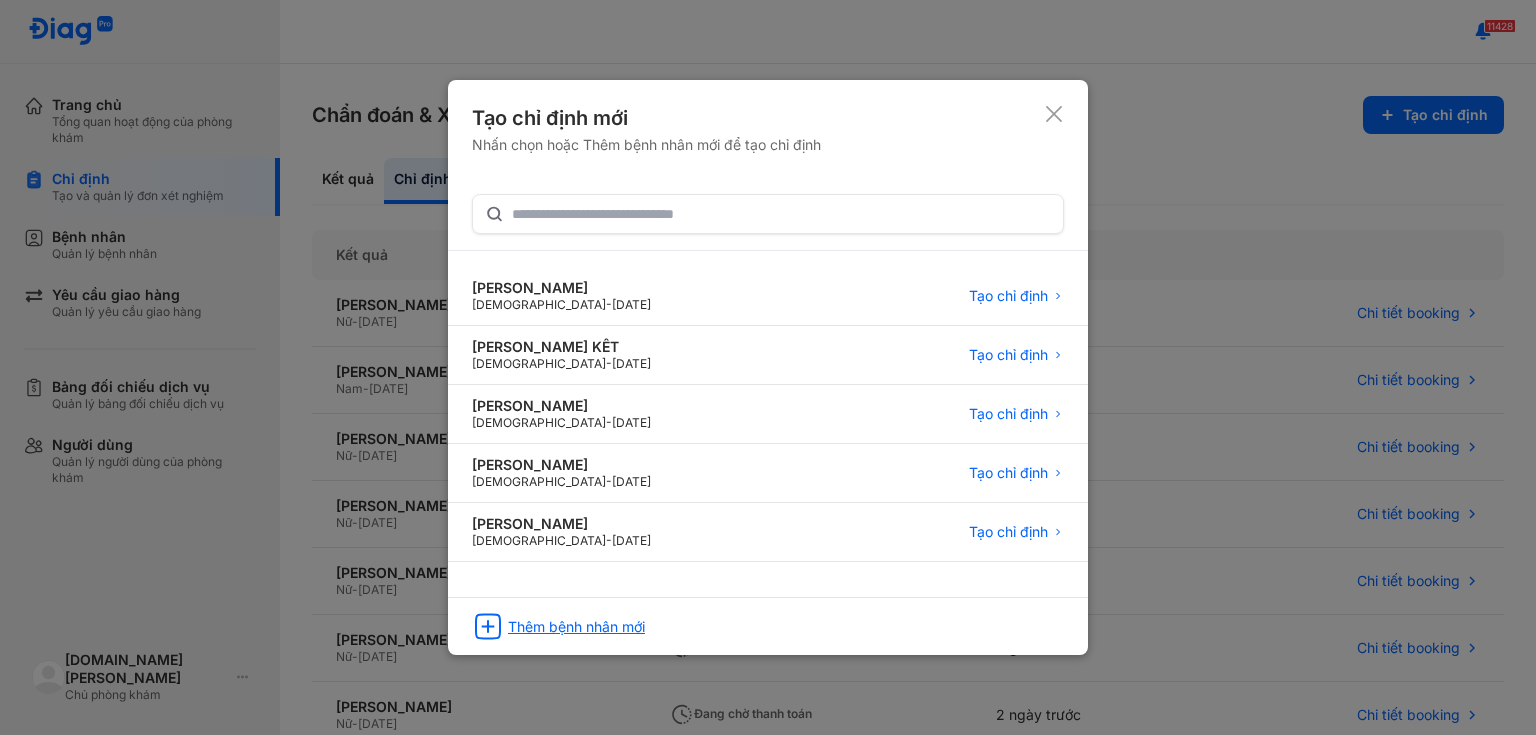 click on "Thêm bệnh nhân mới" at bounding box center (576, 627) 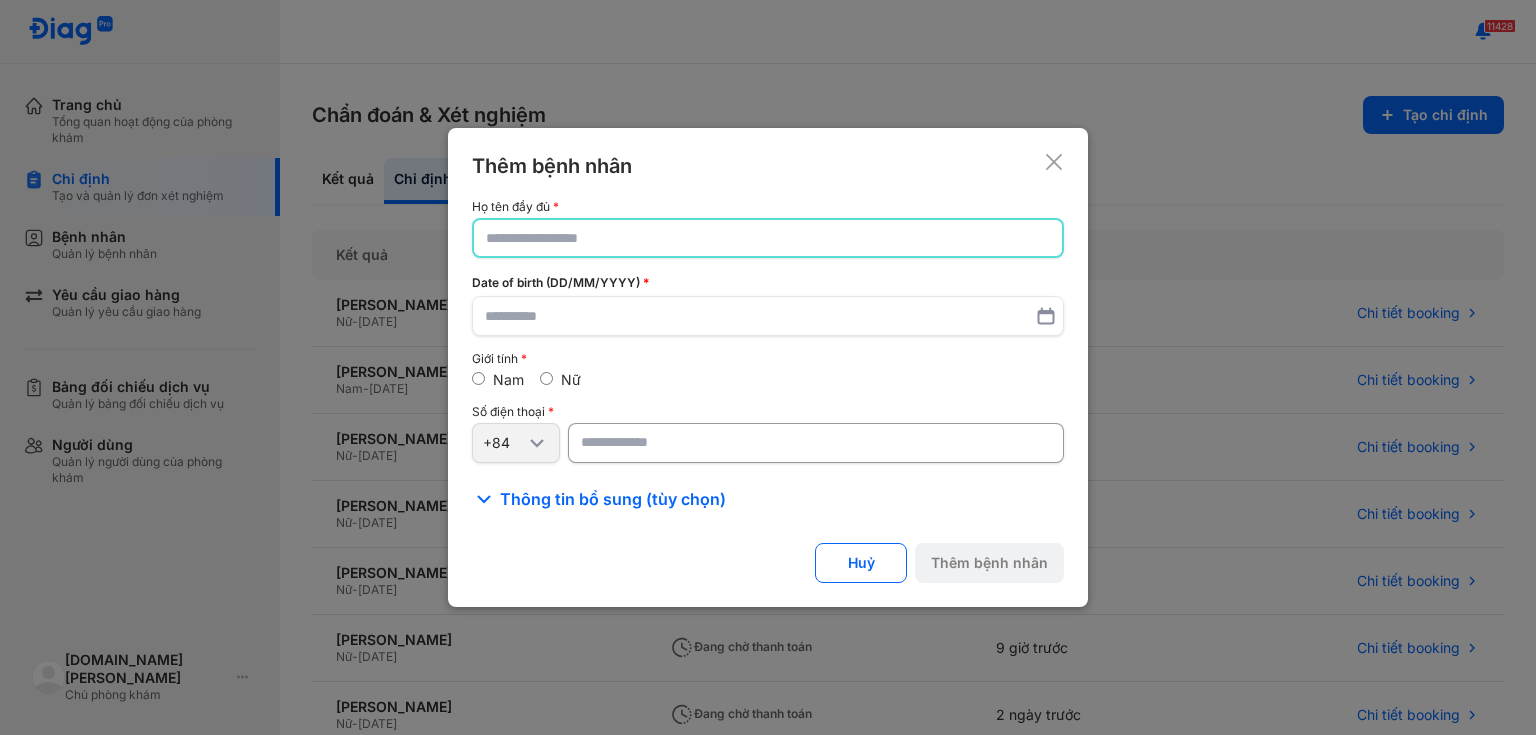 click 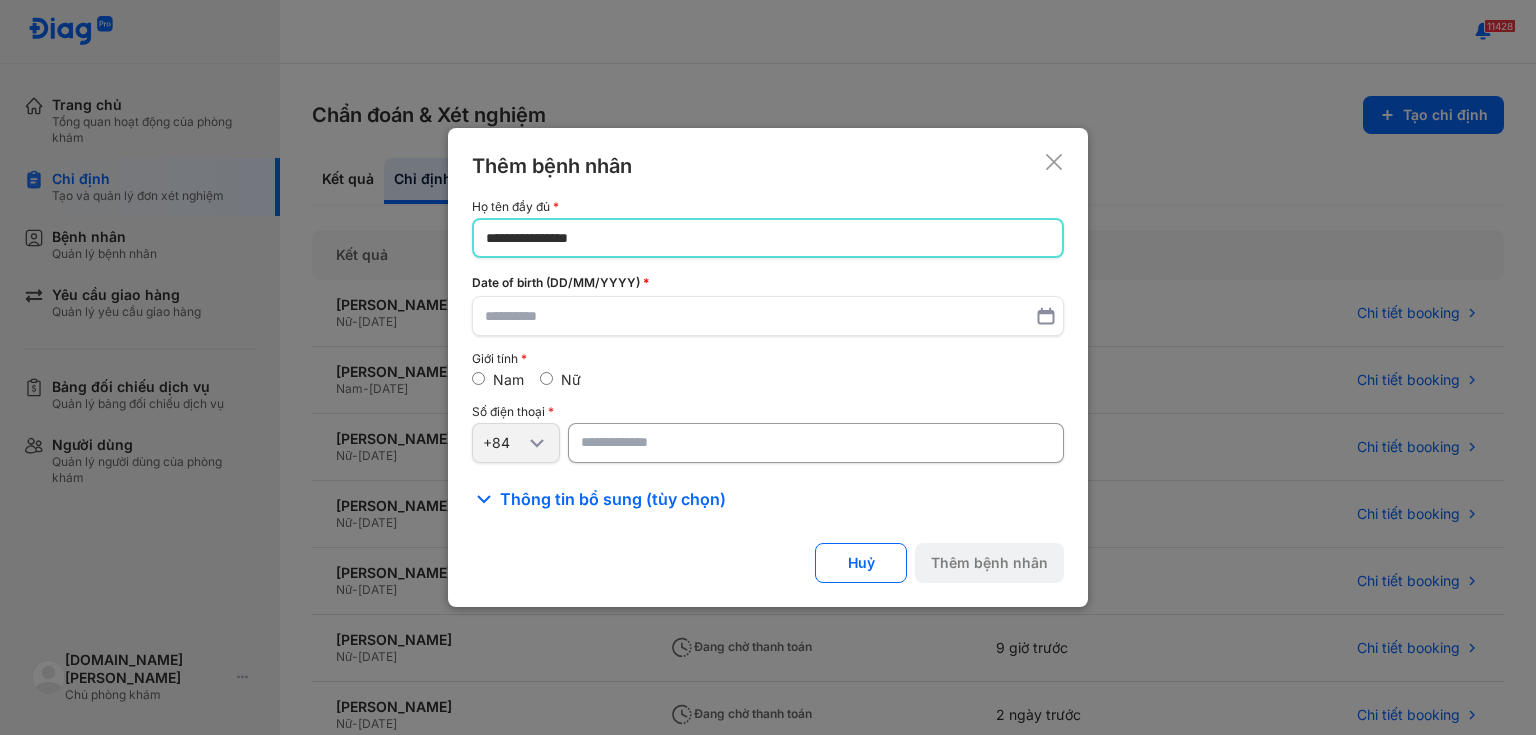 type on "**********" 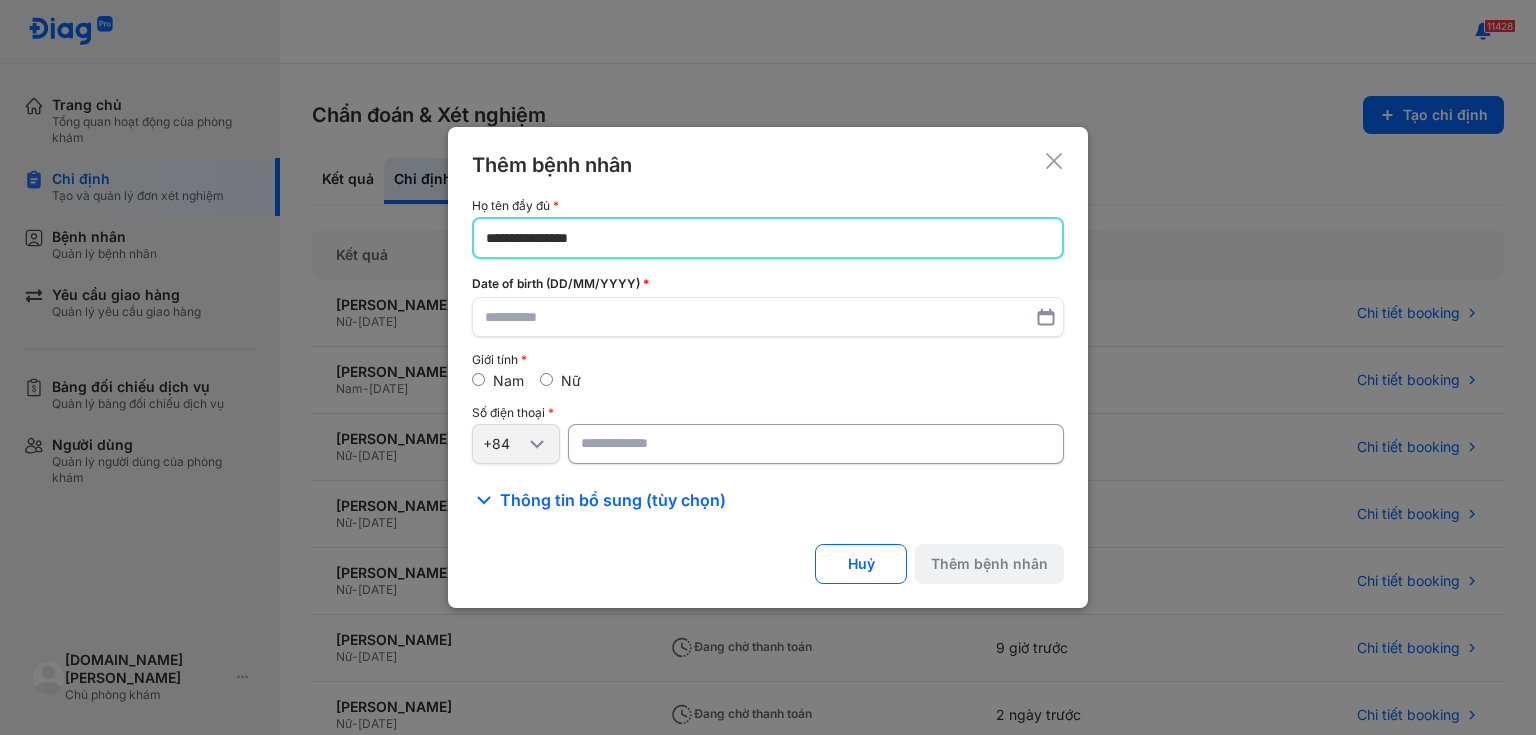 click at bounding box center (816, 444) 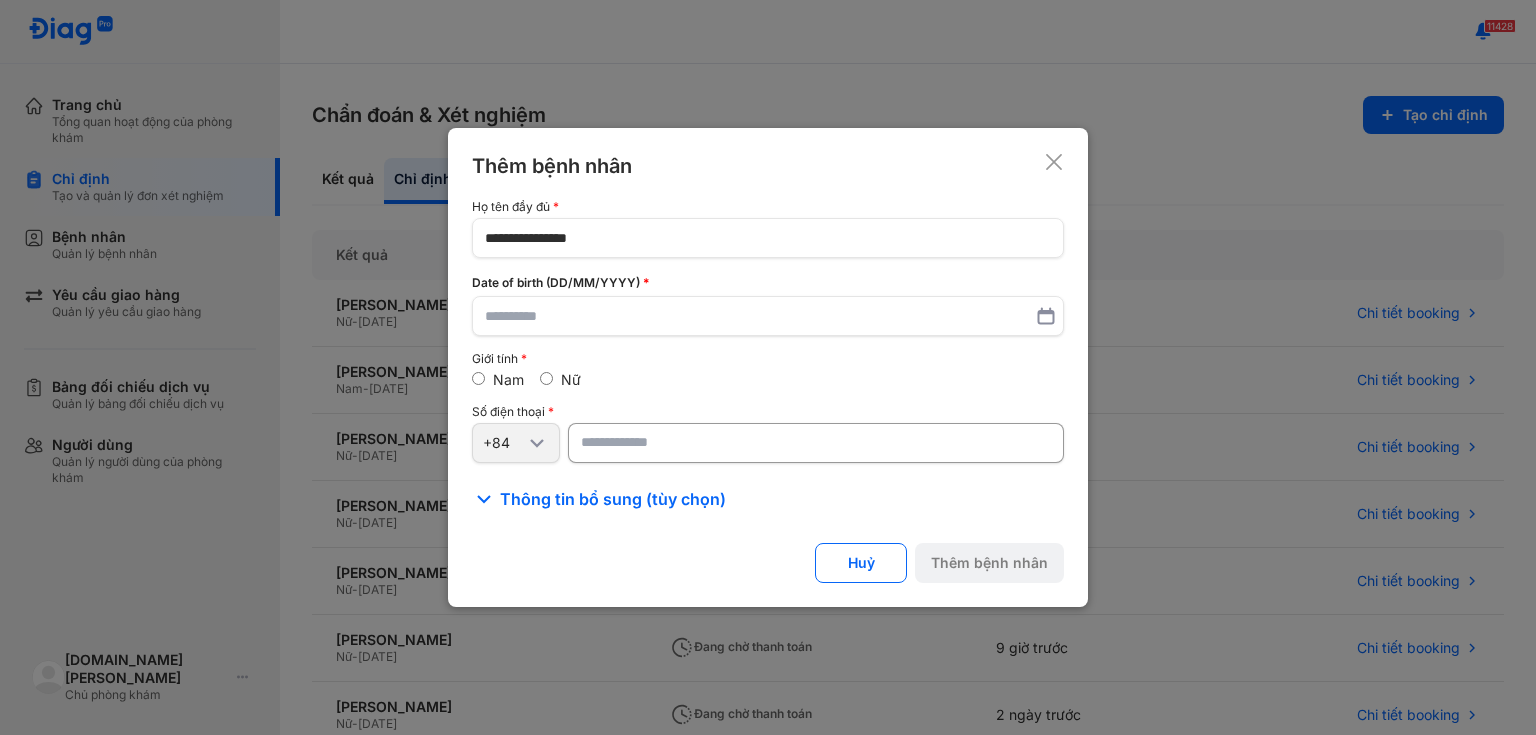 paste on "**********" 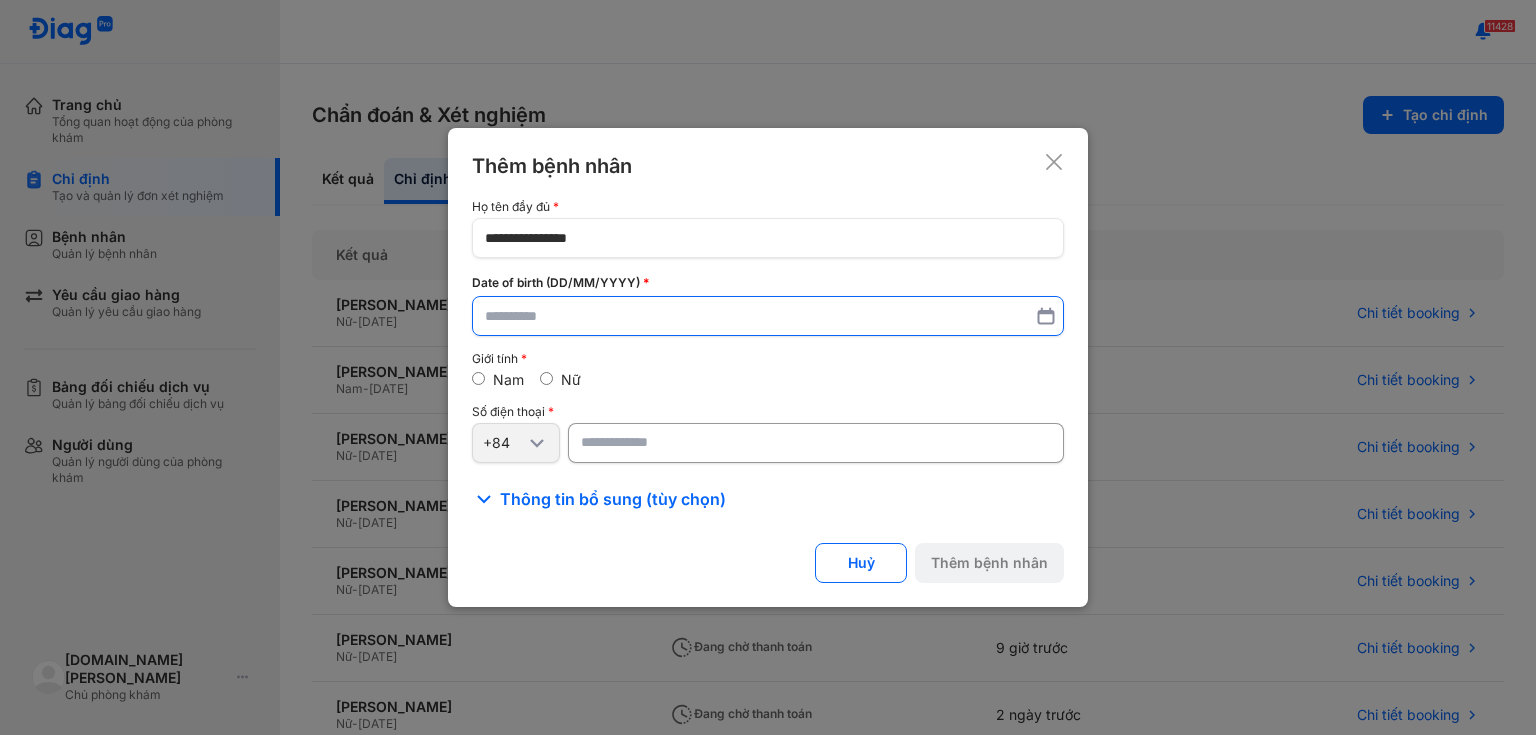 type on "**********" 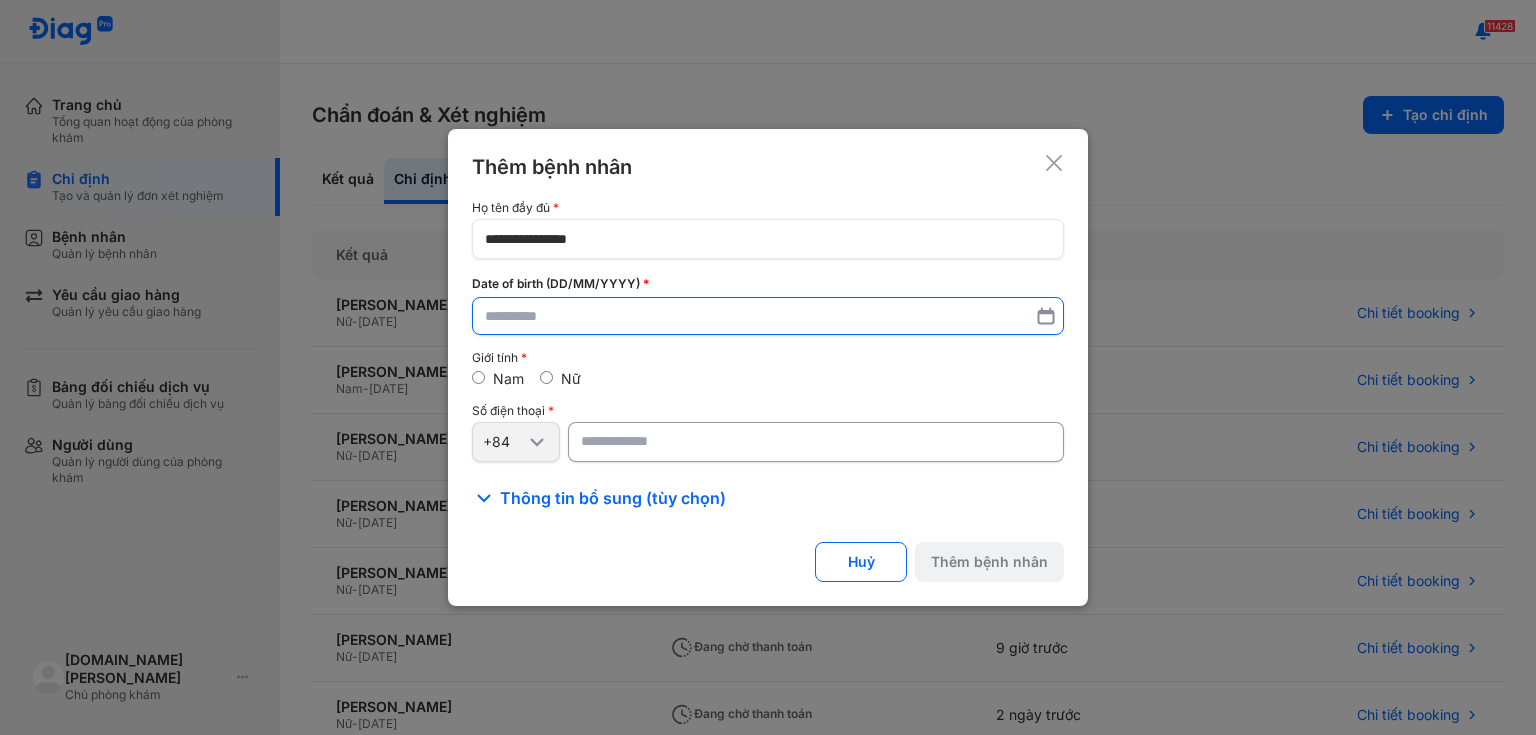 click at bounding box center [768, 316] 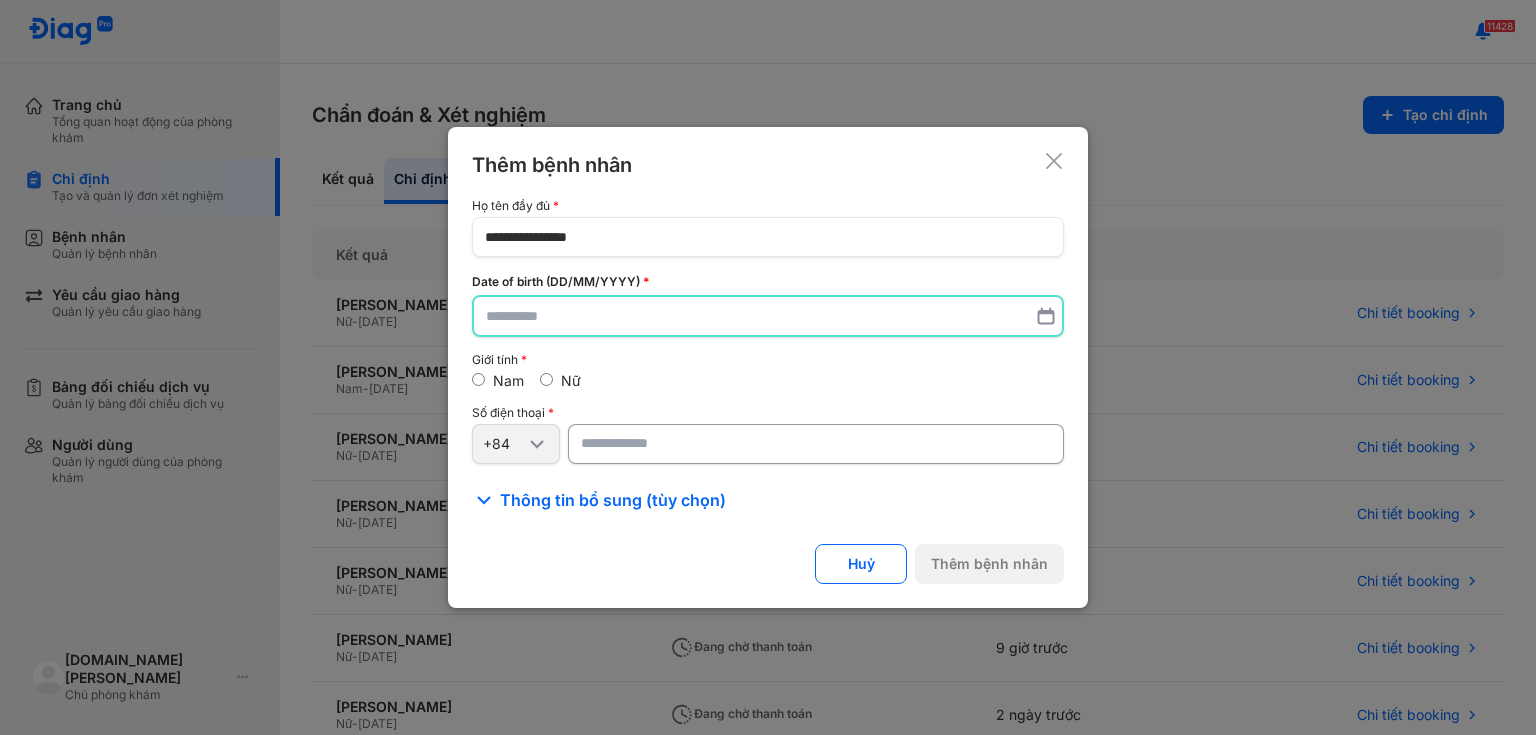 click on "Nữ" at bounding box center (560, 381) 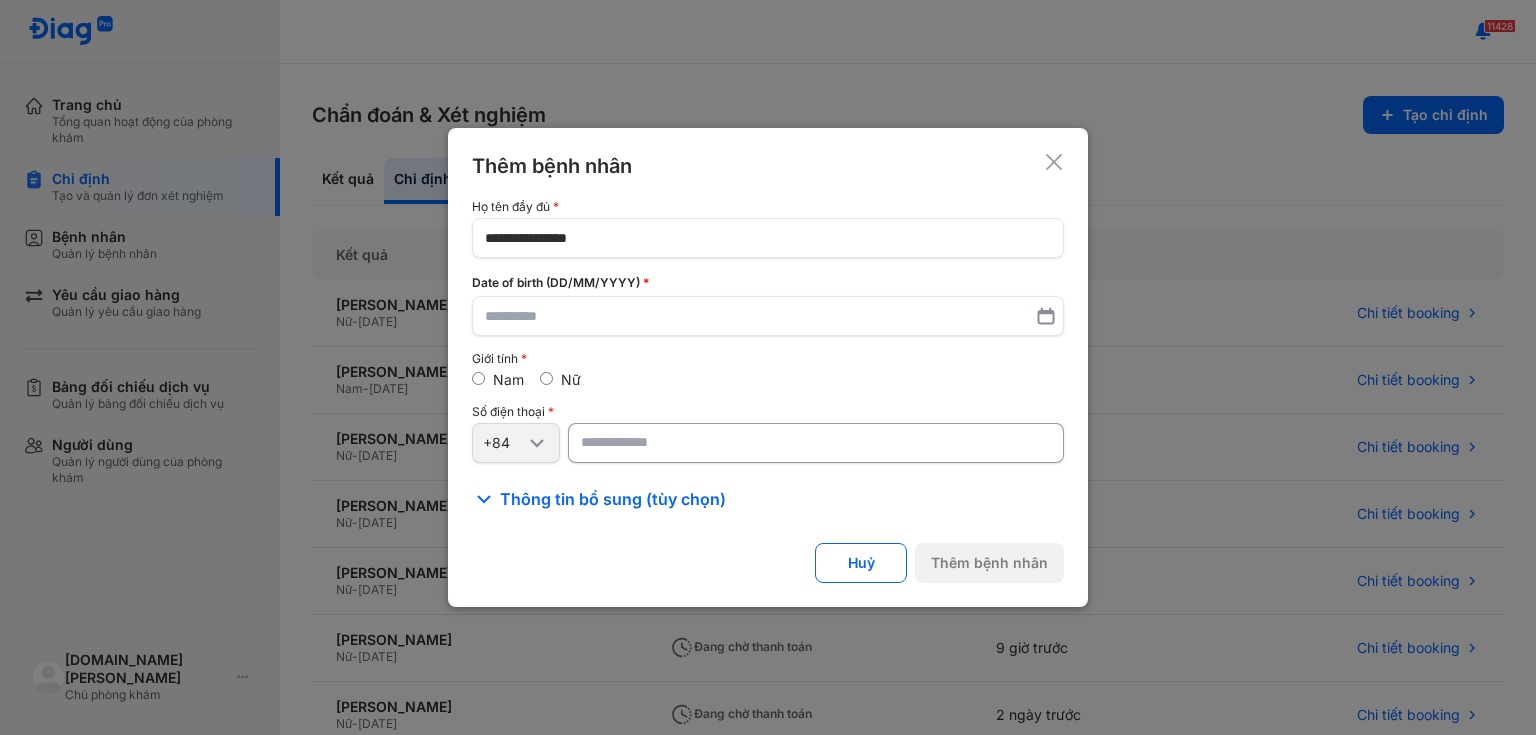 click on "Nữ" at bounding box center (560, 380) 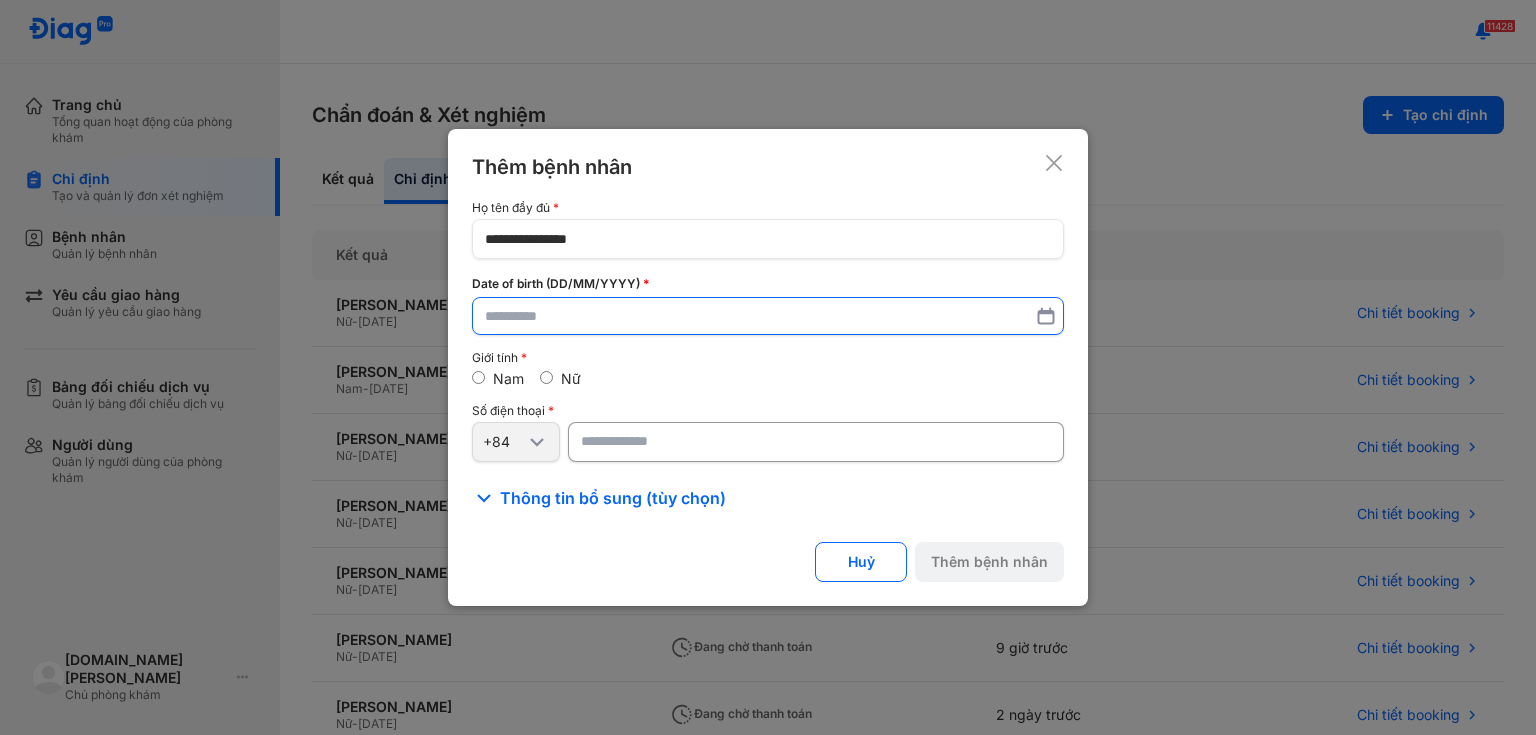 click at bounding box center [768, 316] 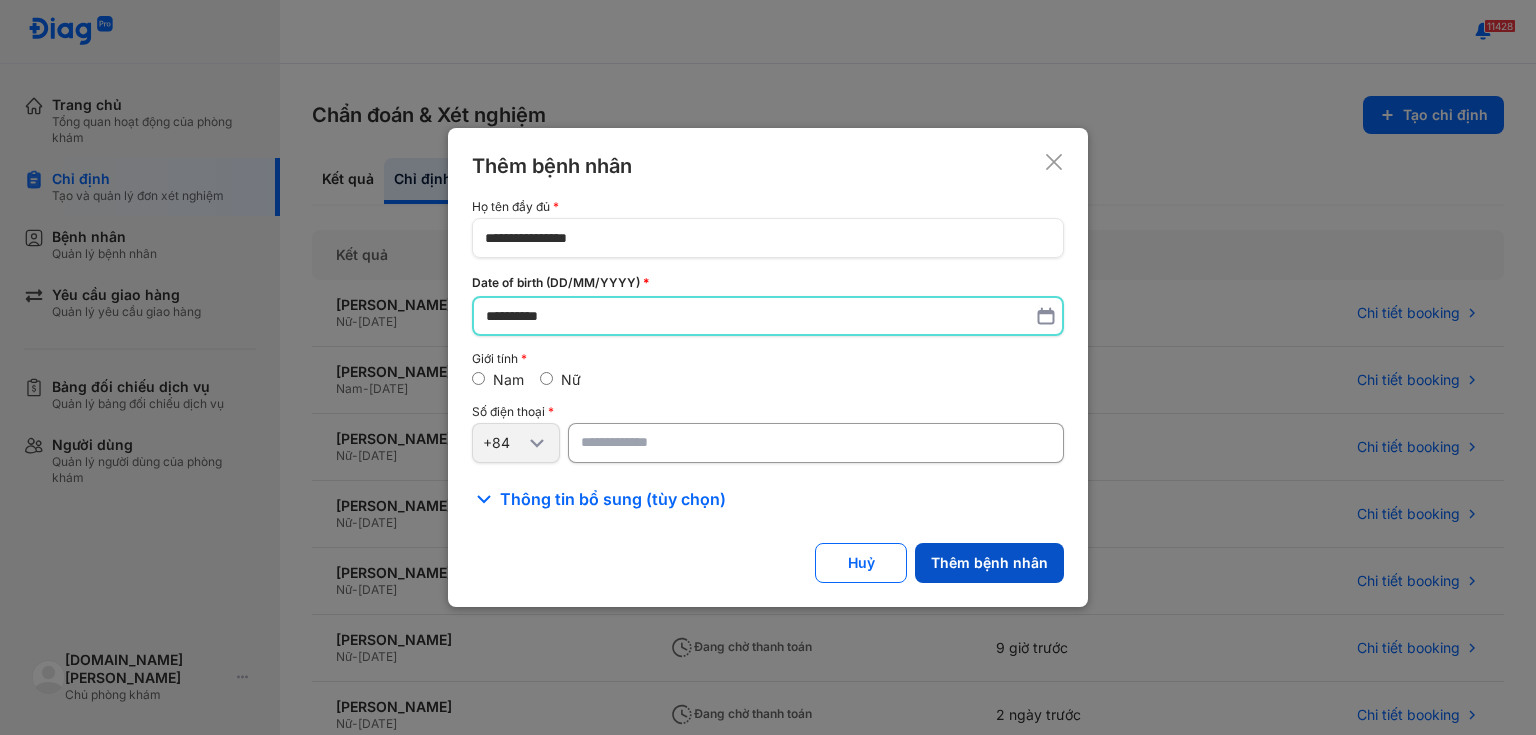 type on "**********" 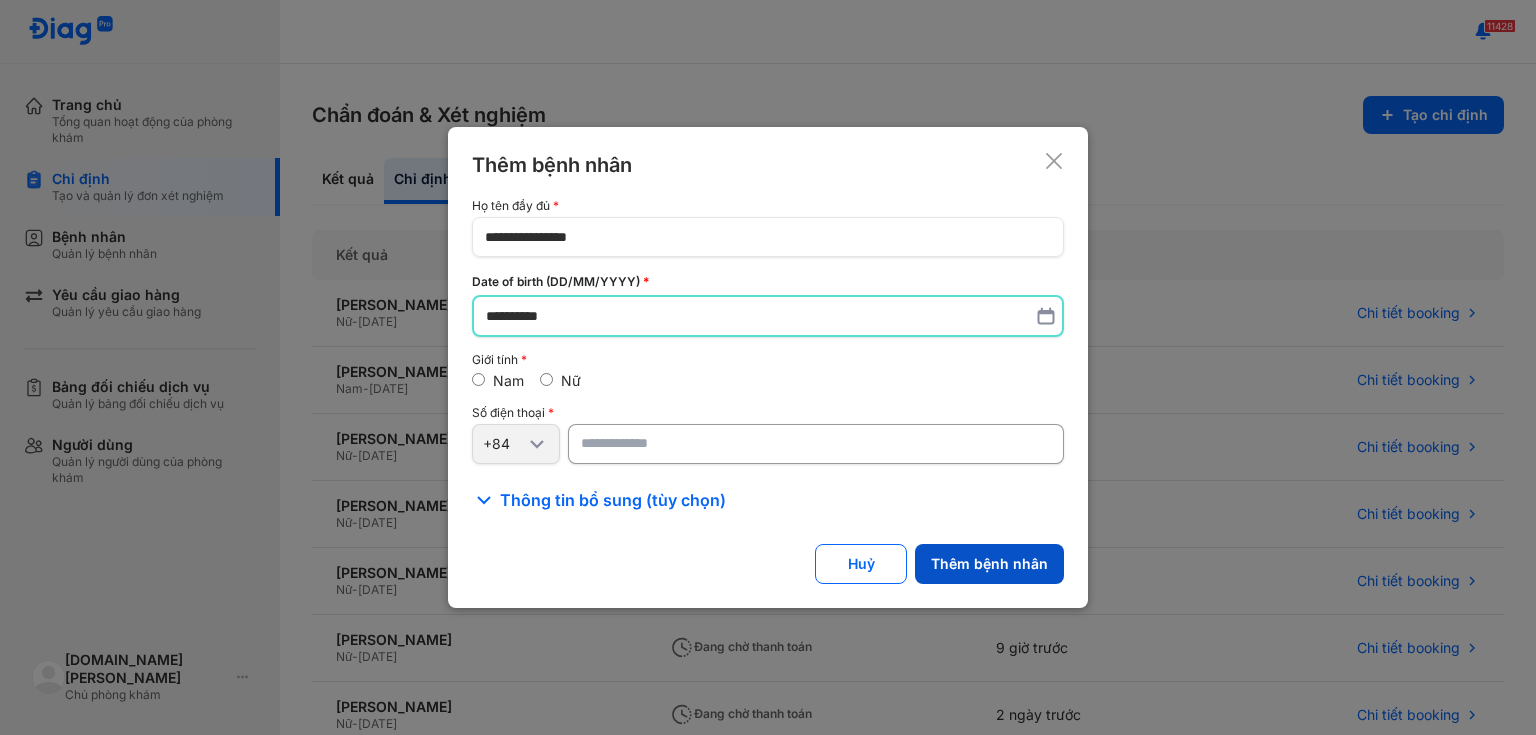 click on "Thêm bệnh nhân" at bounding box center [989, 564] 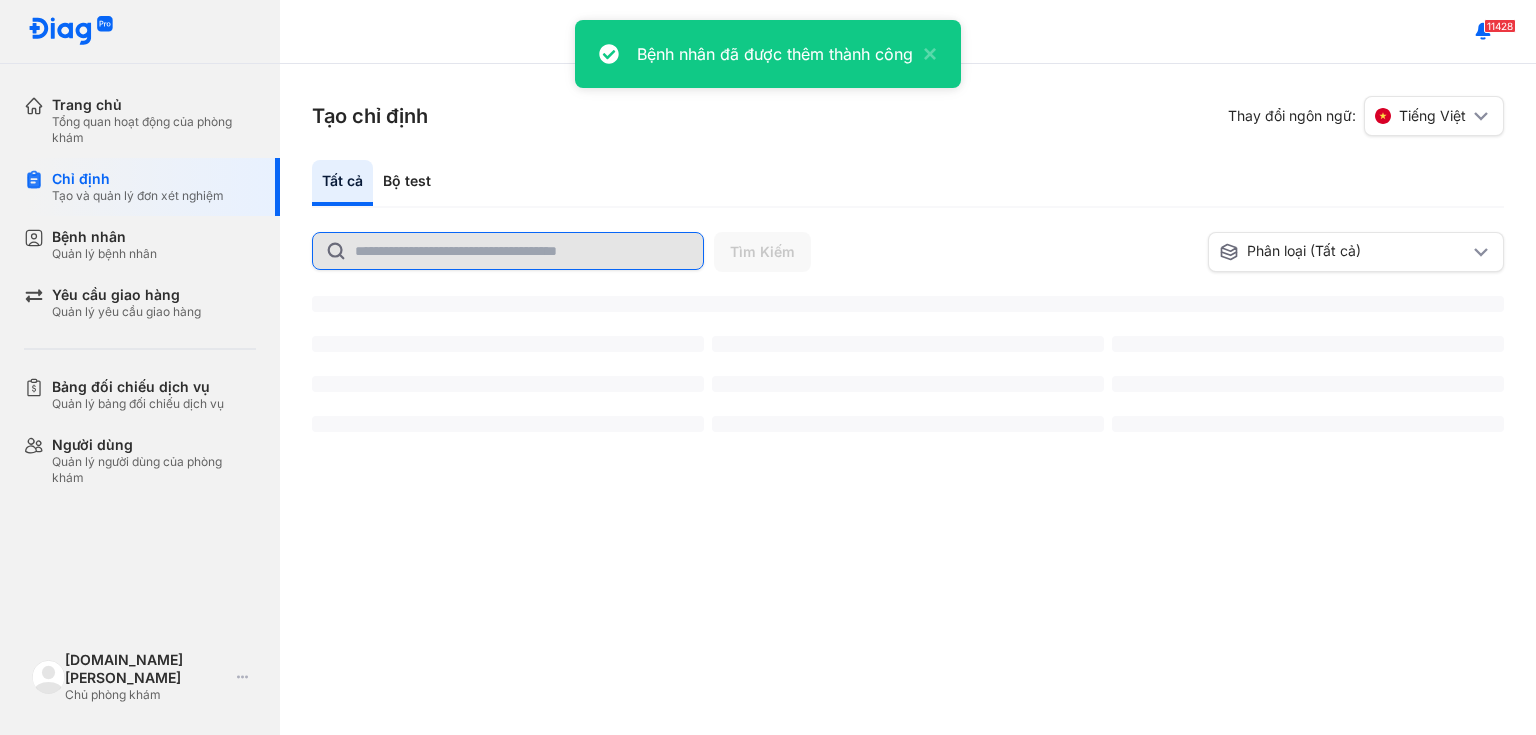 click 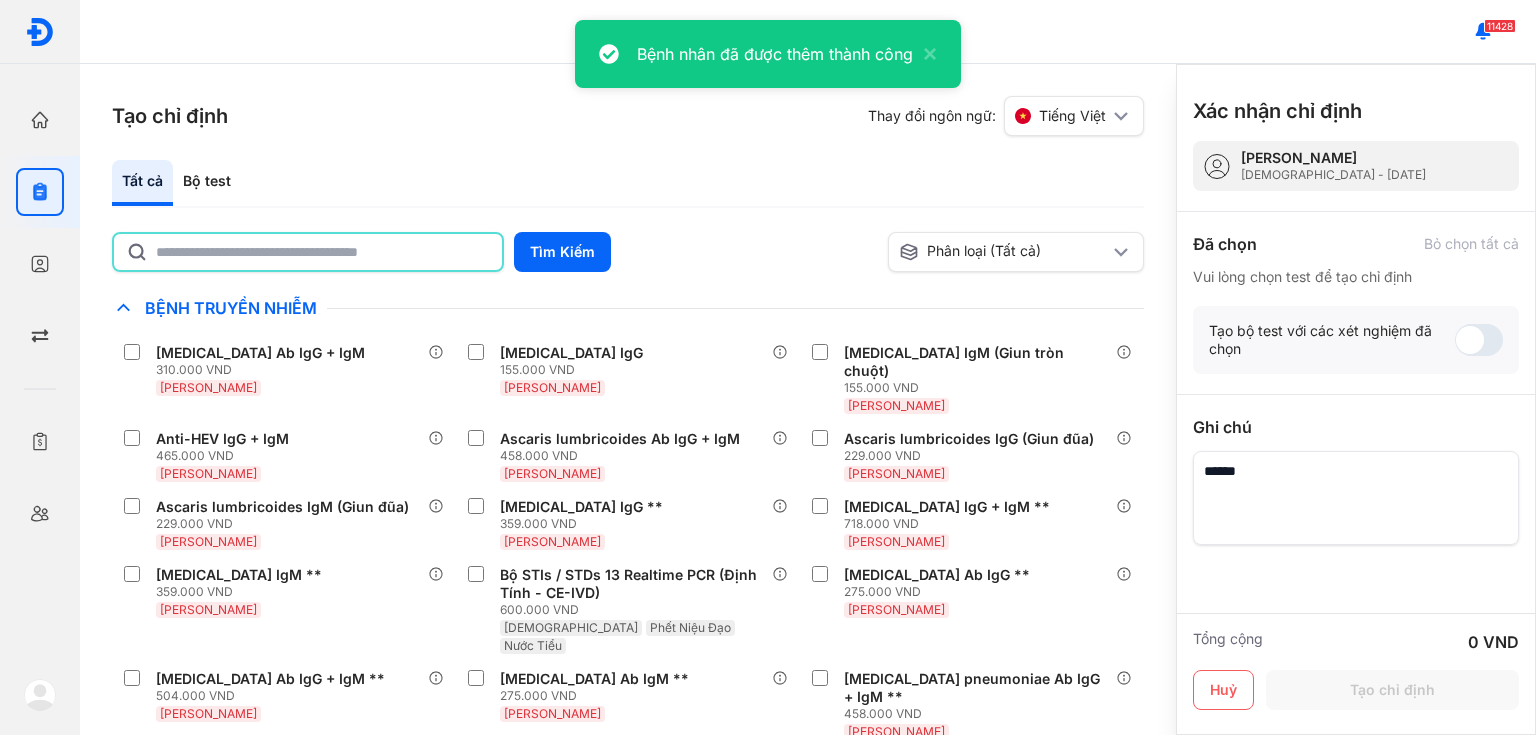 click 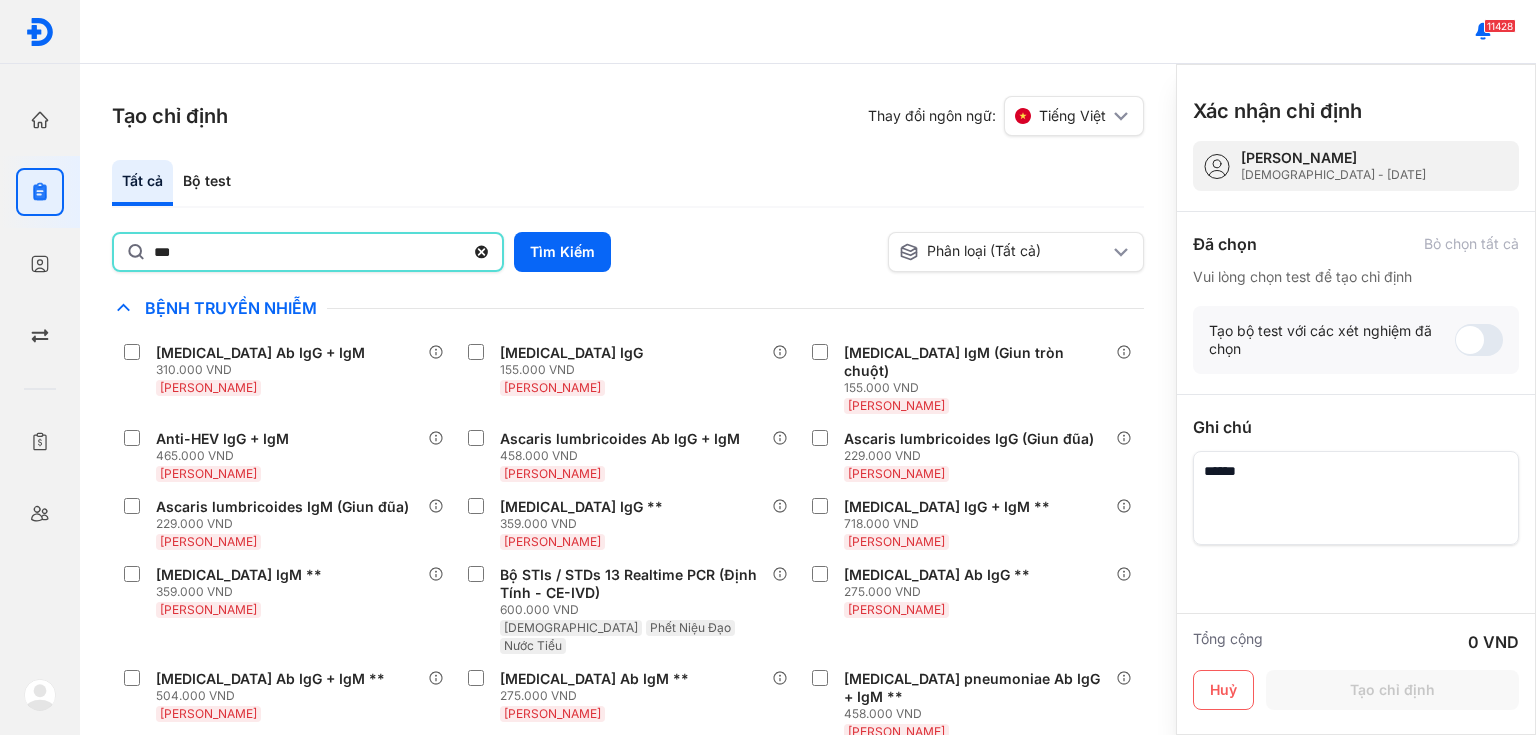 type on "***" 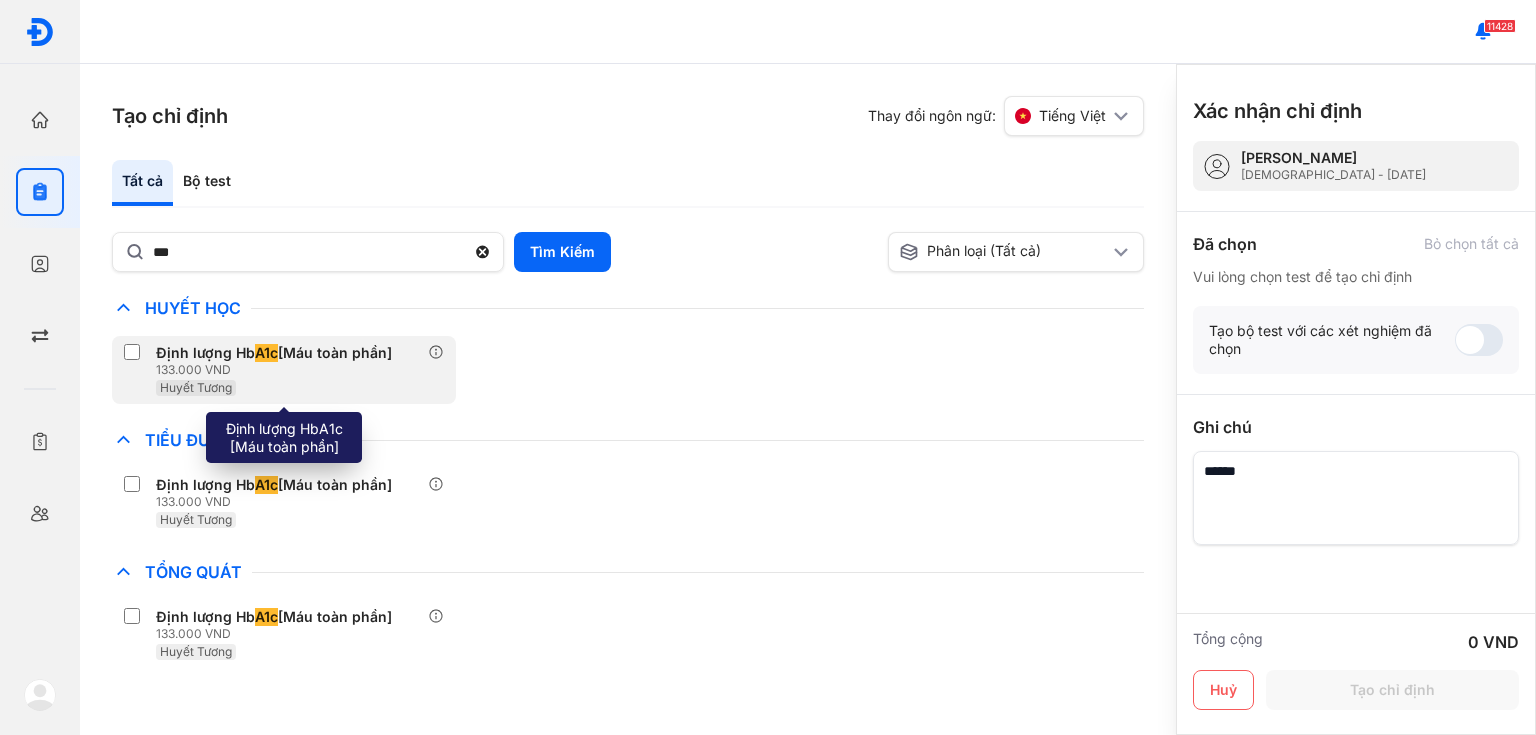 click on "Định lượng Hb A1c  [Máu toàn phần]" at bounding box center (274, 353) 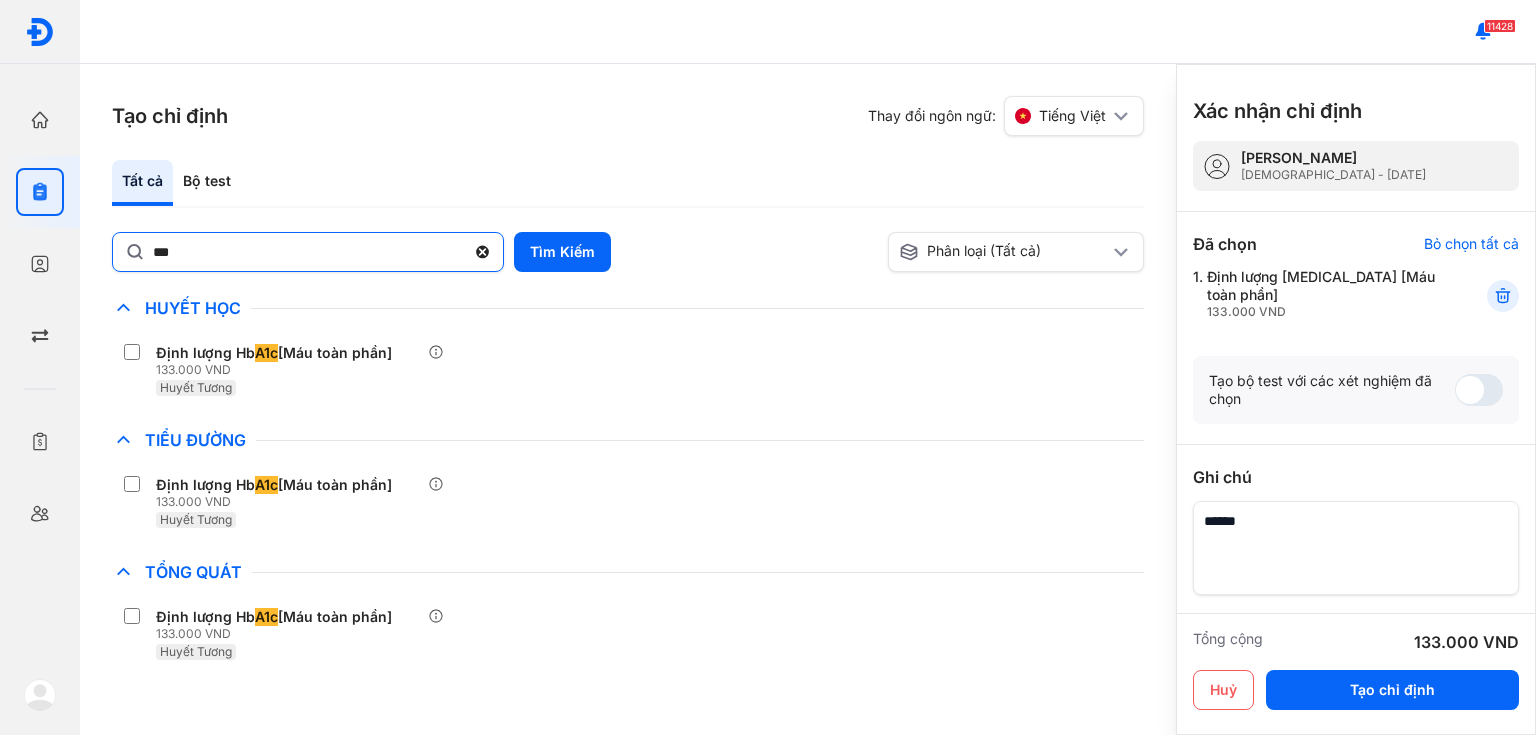 click 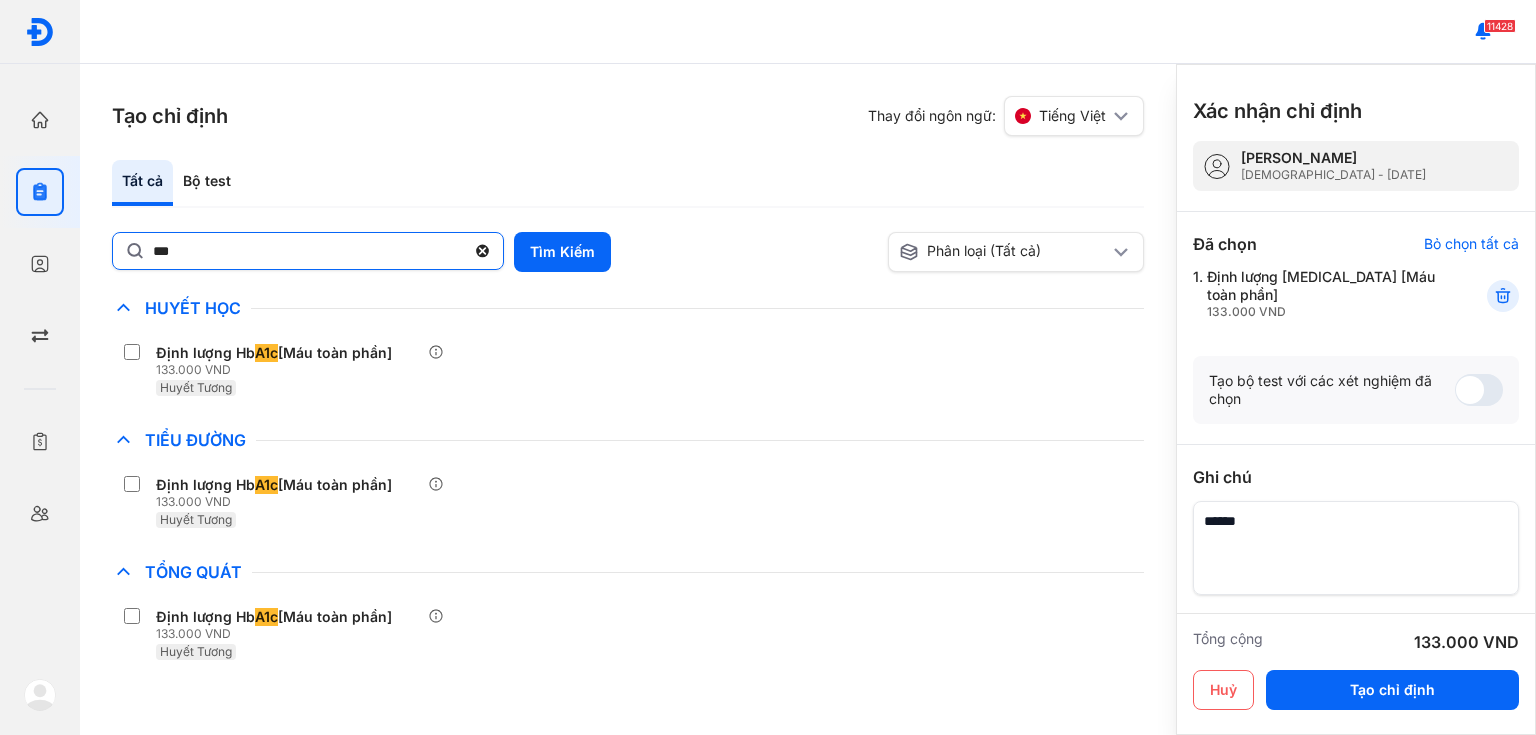 click on "***" 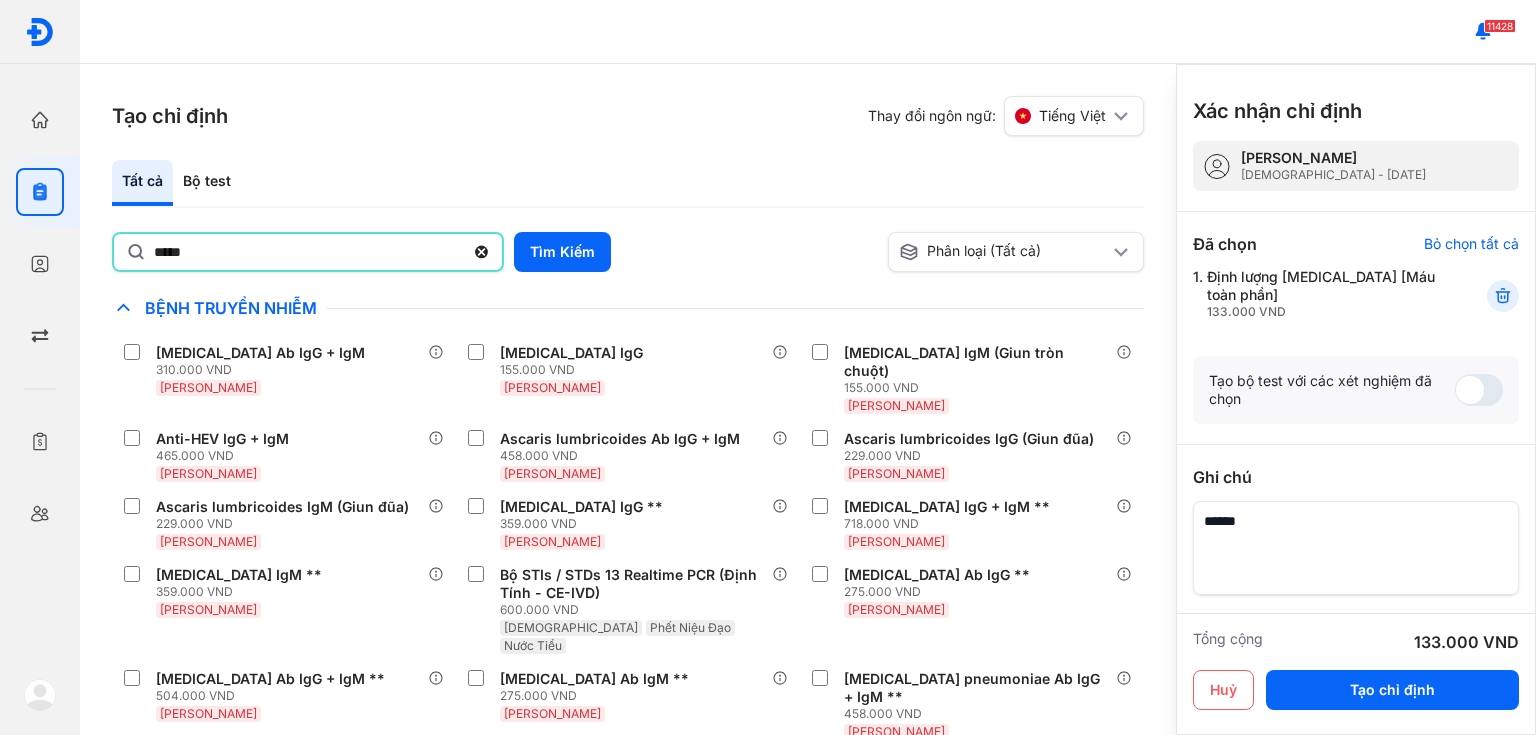 type on "*****" 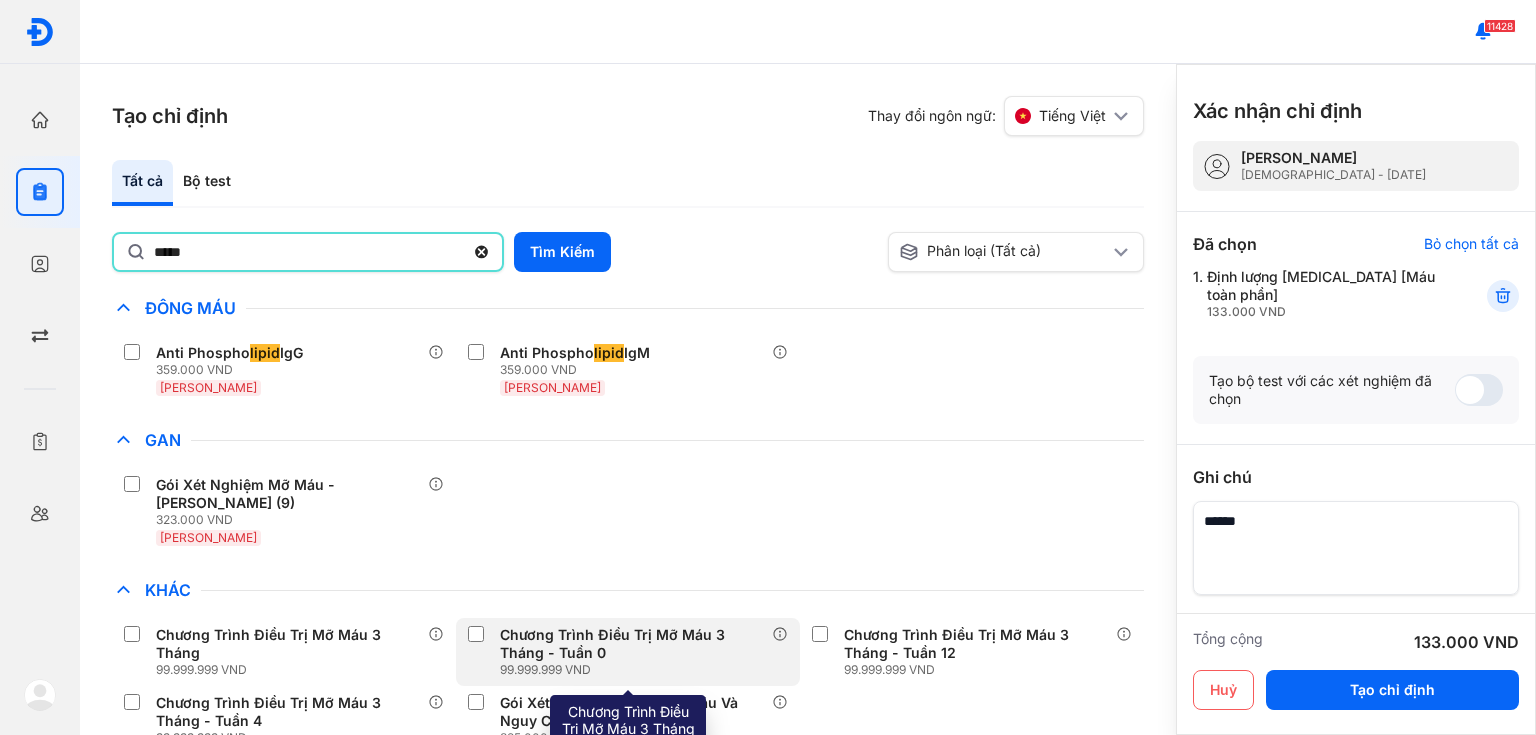 scroll, scrollTop: 160, scrollLeft: 0, axis: vertical 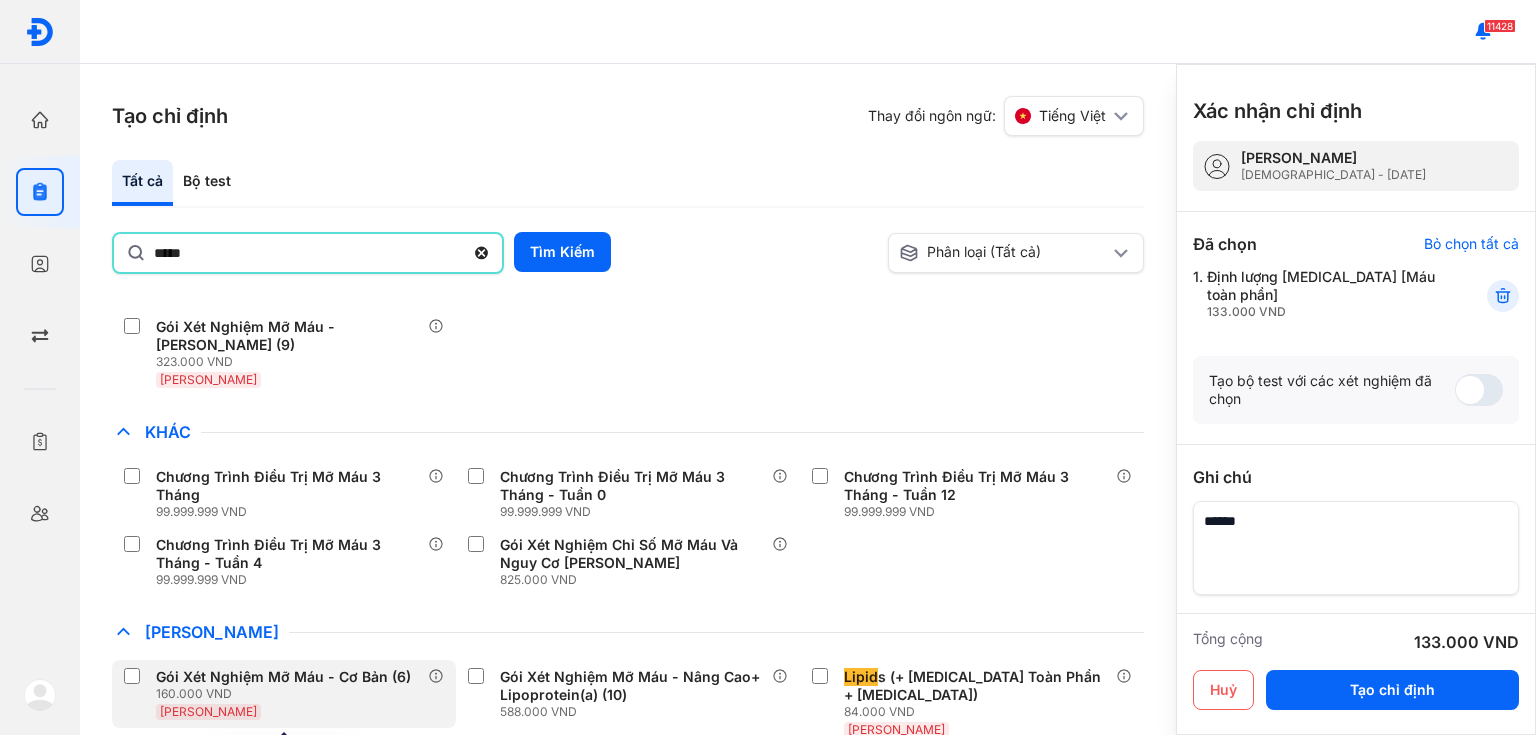 click on "Gói Xét Nghiệm Mỡ Máu - Cơ Bản (6)" at bounding box center [283, 677] 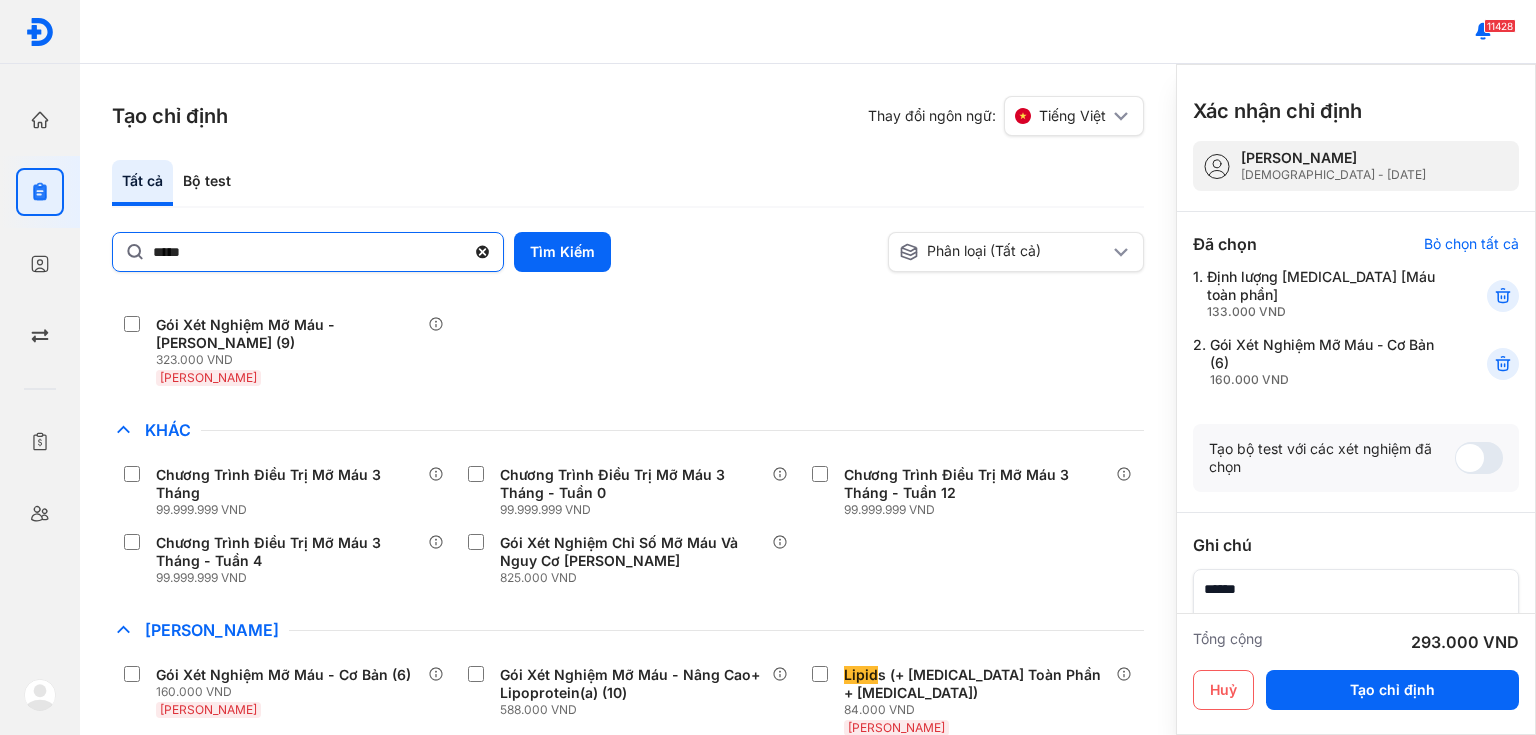 click 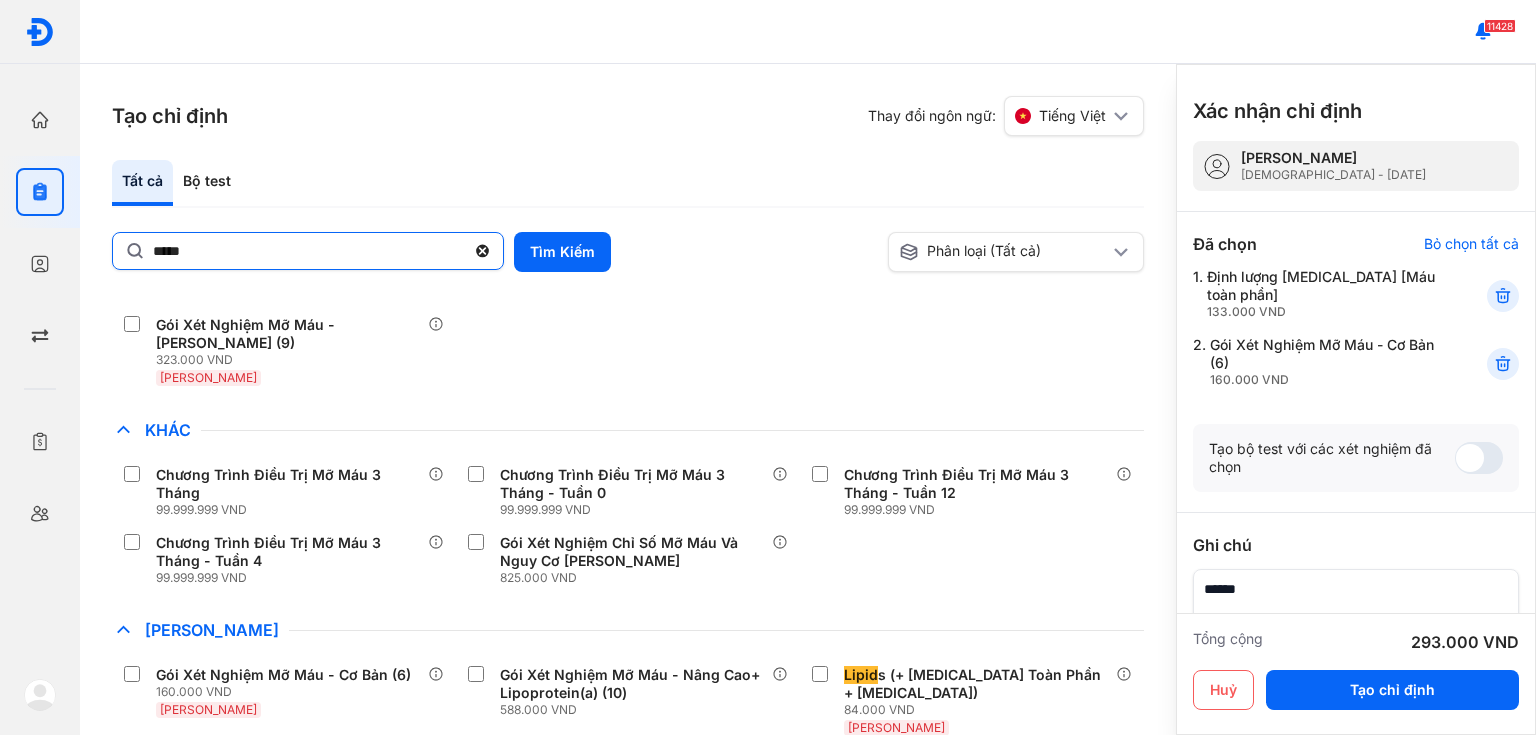 click on "*****" 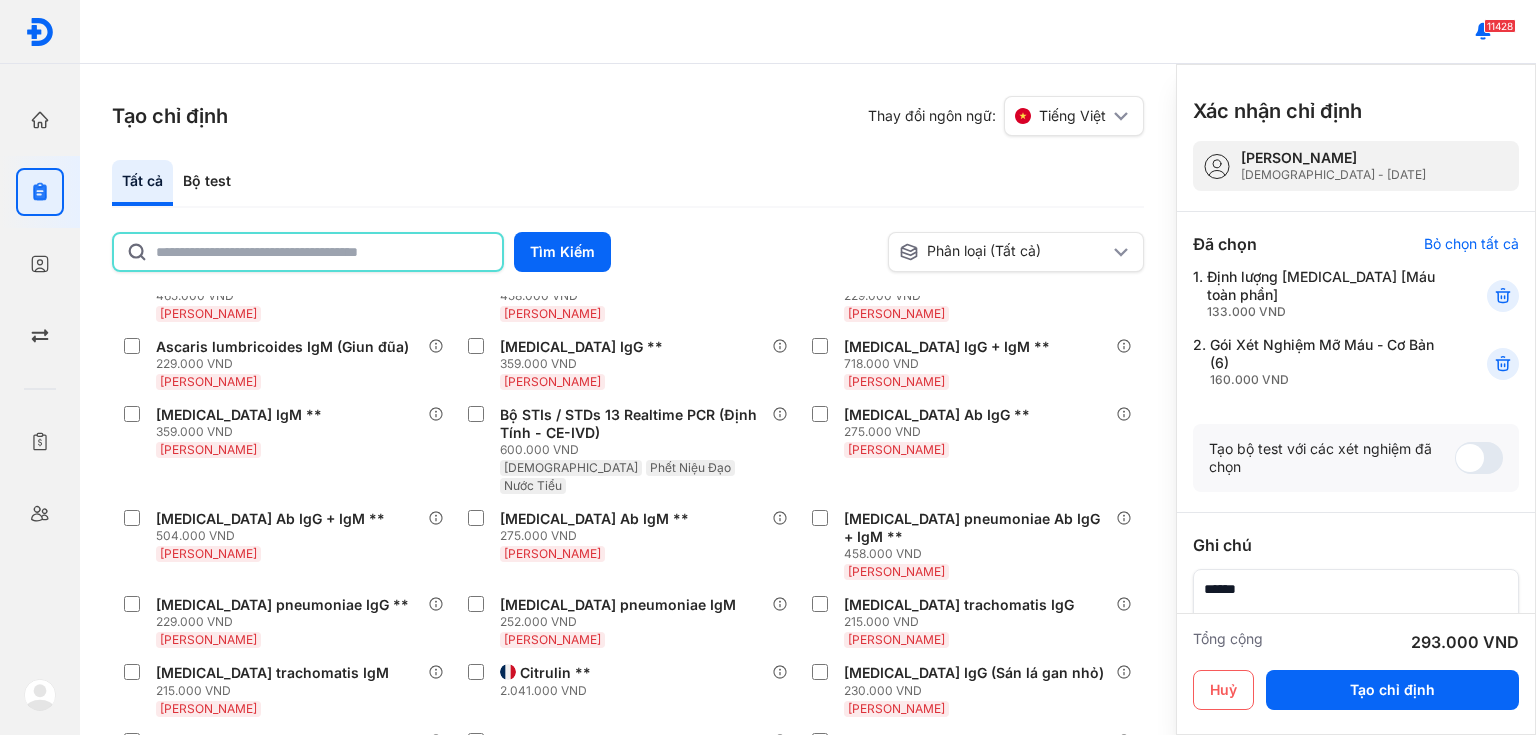 click 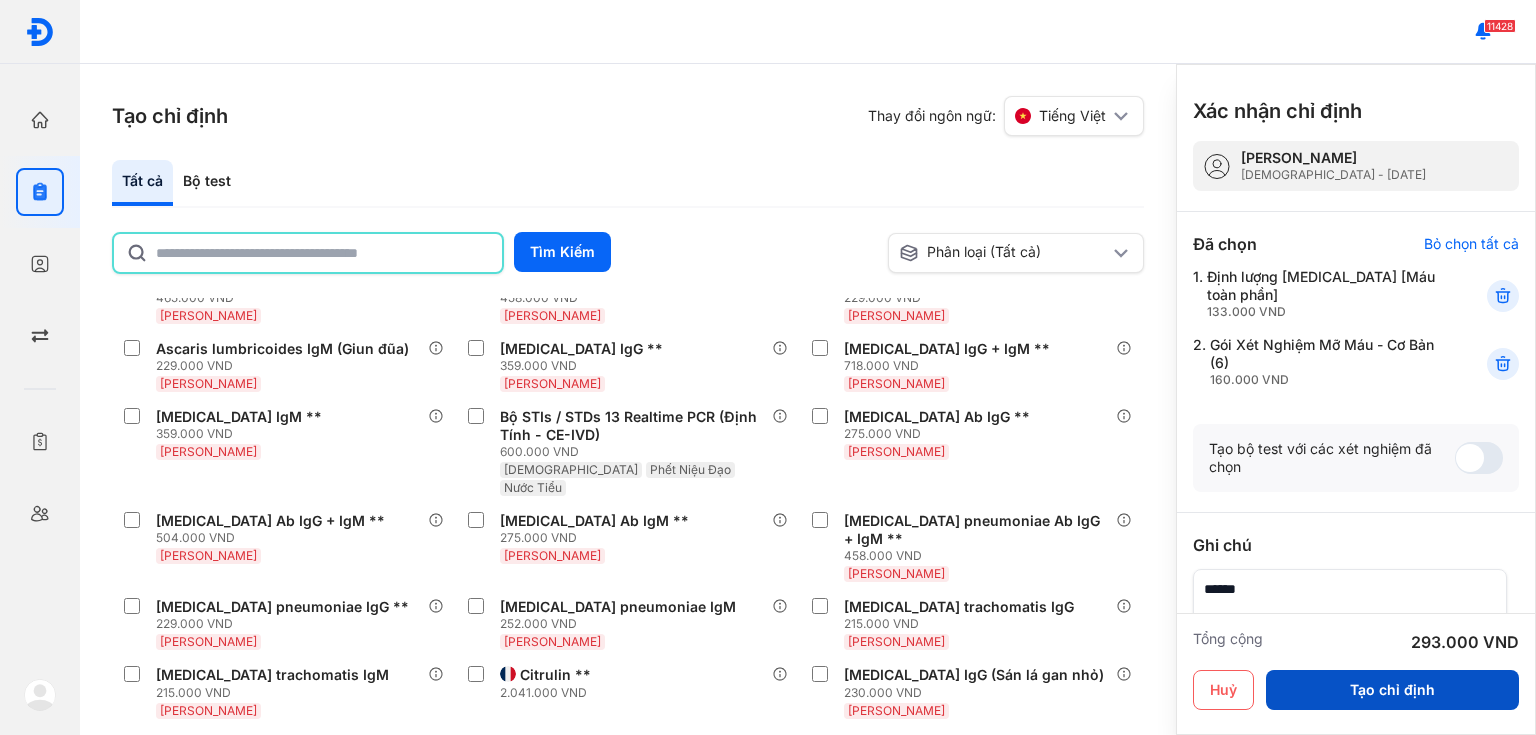 click on "Tạo chỉ định" at bounding box center [1392, 690] 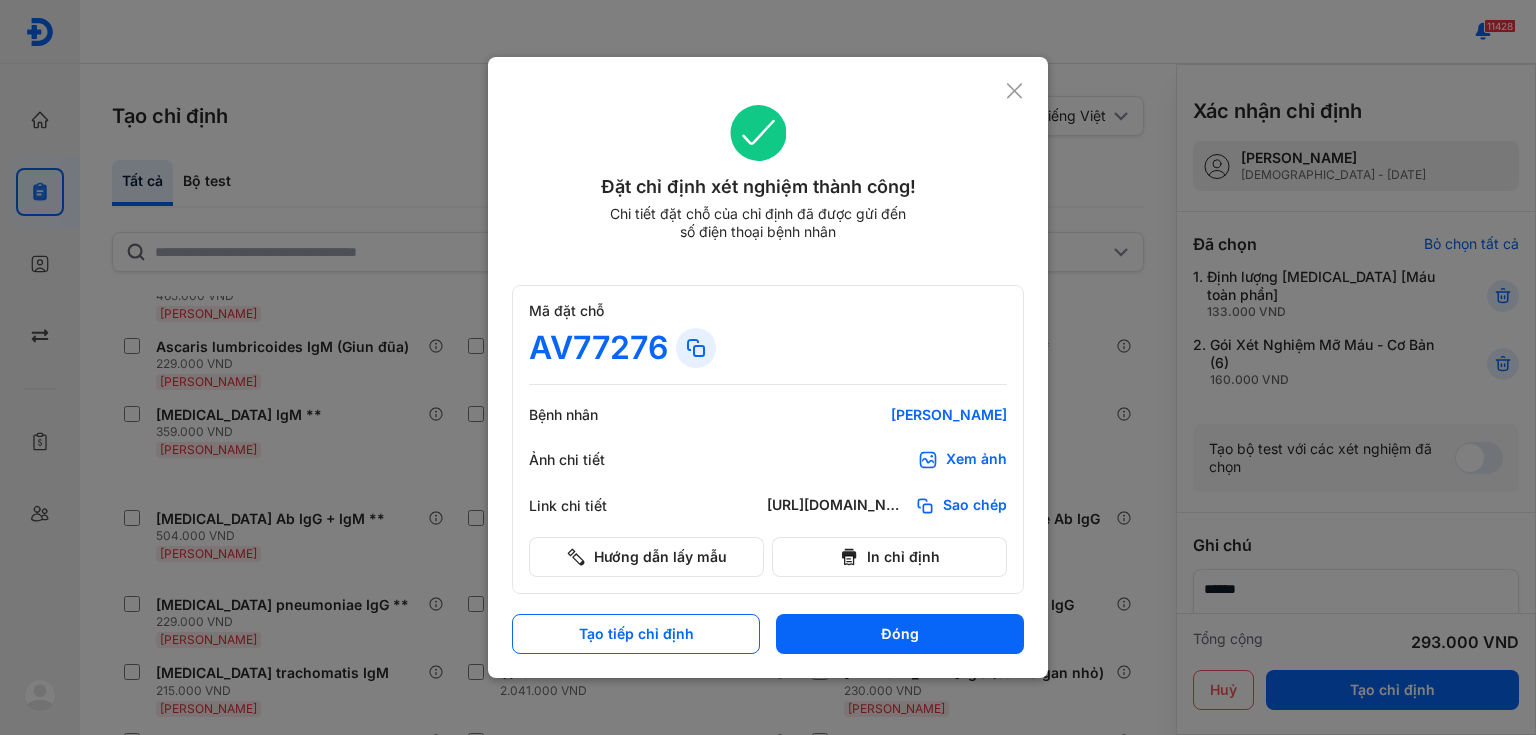 click on "Xem ảnh" at bounding box center [962, 460] 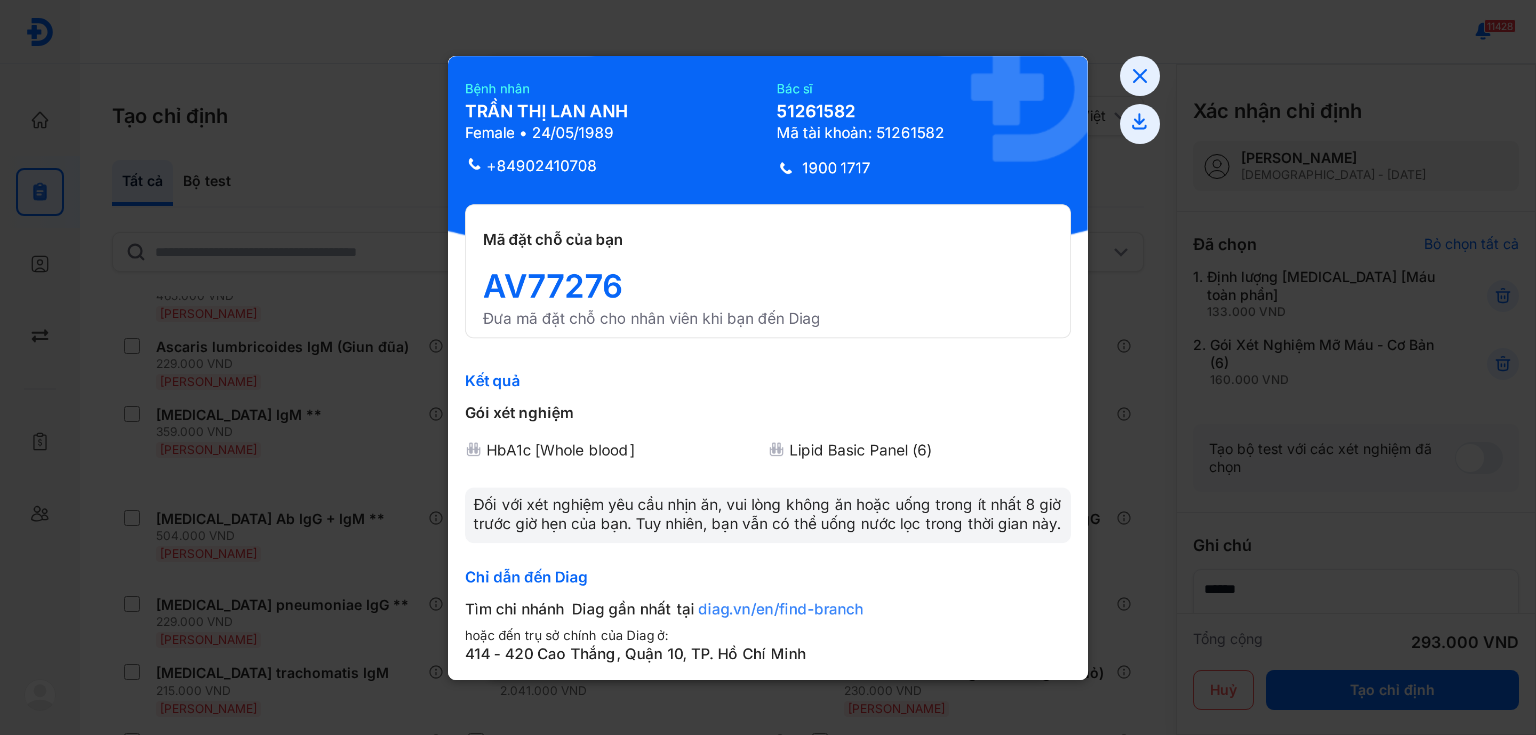 click 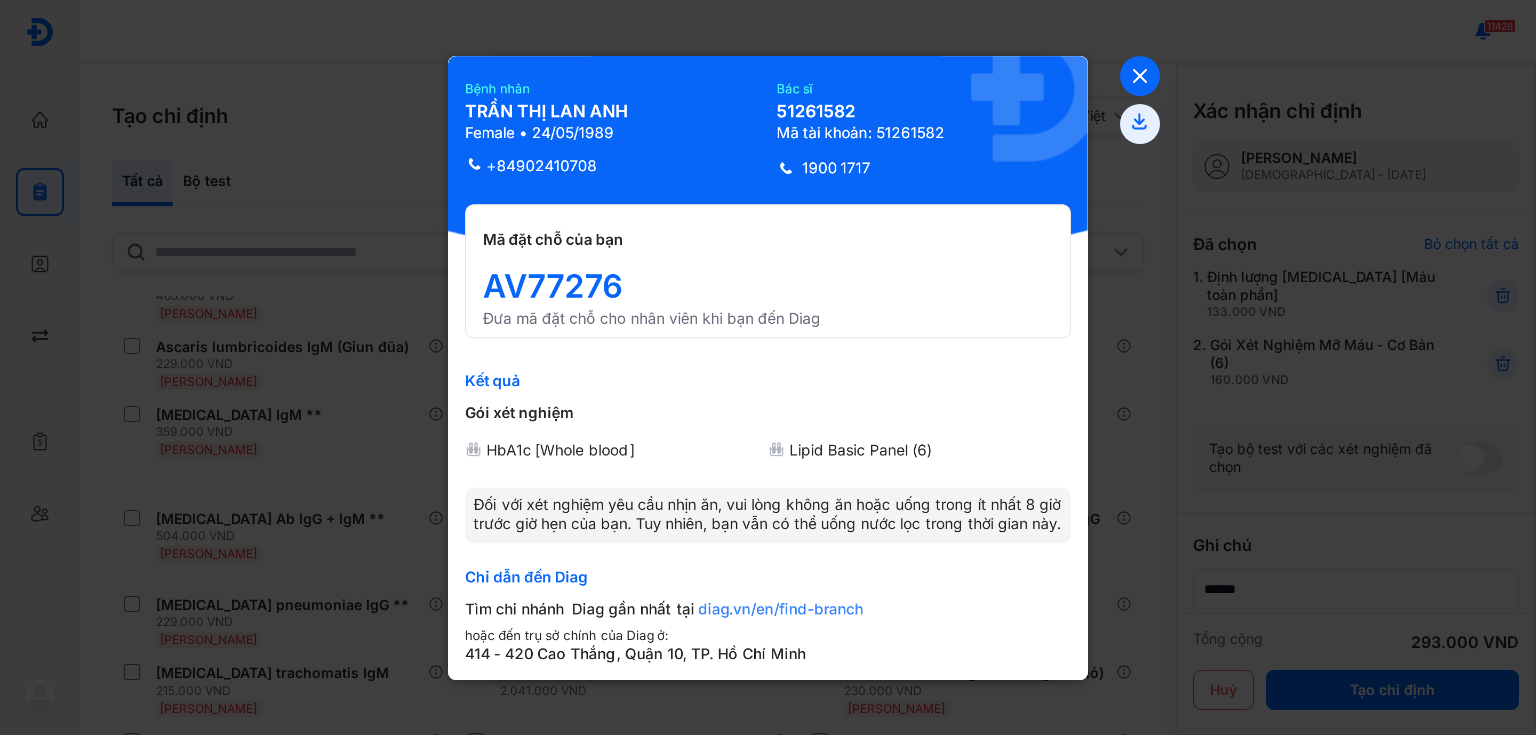 click 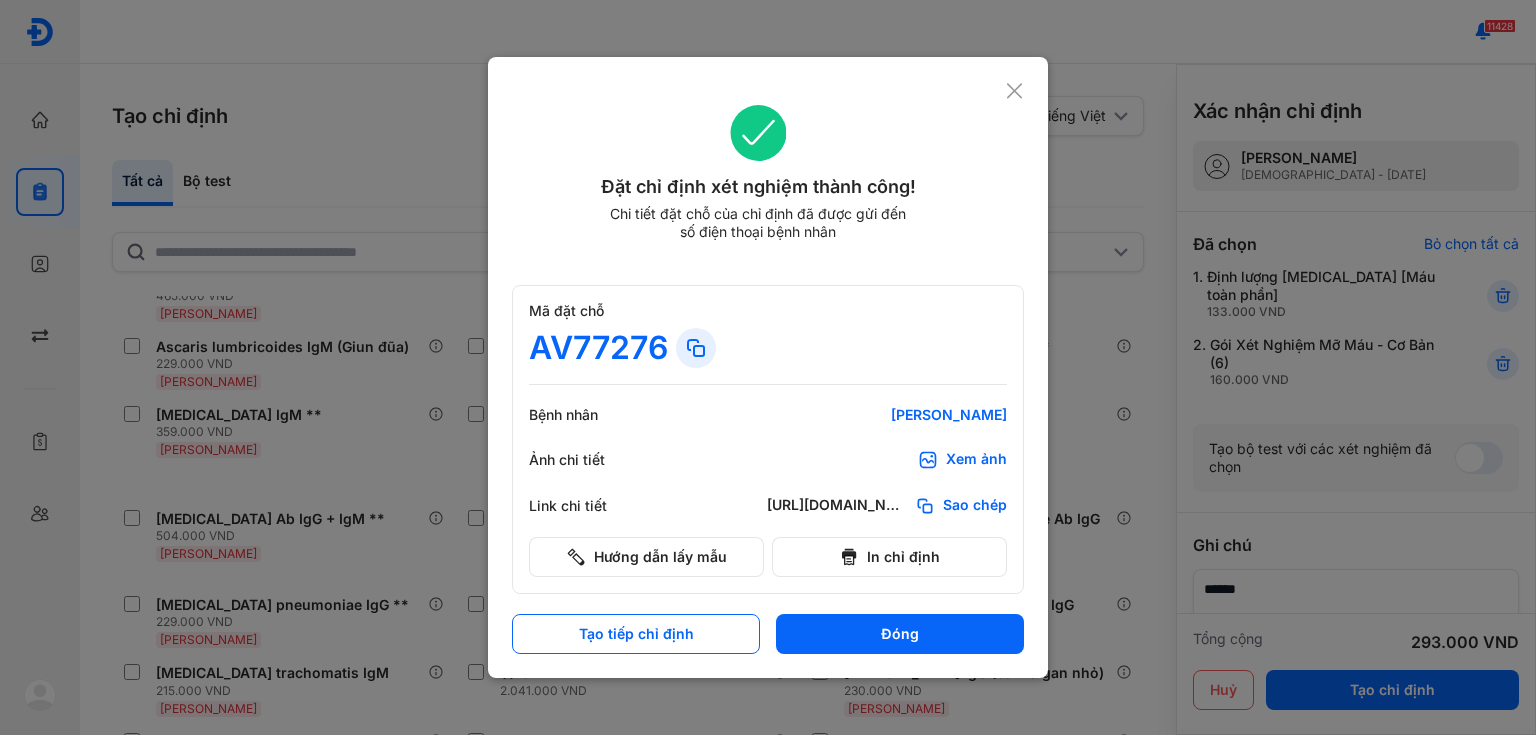 click 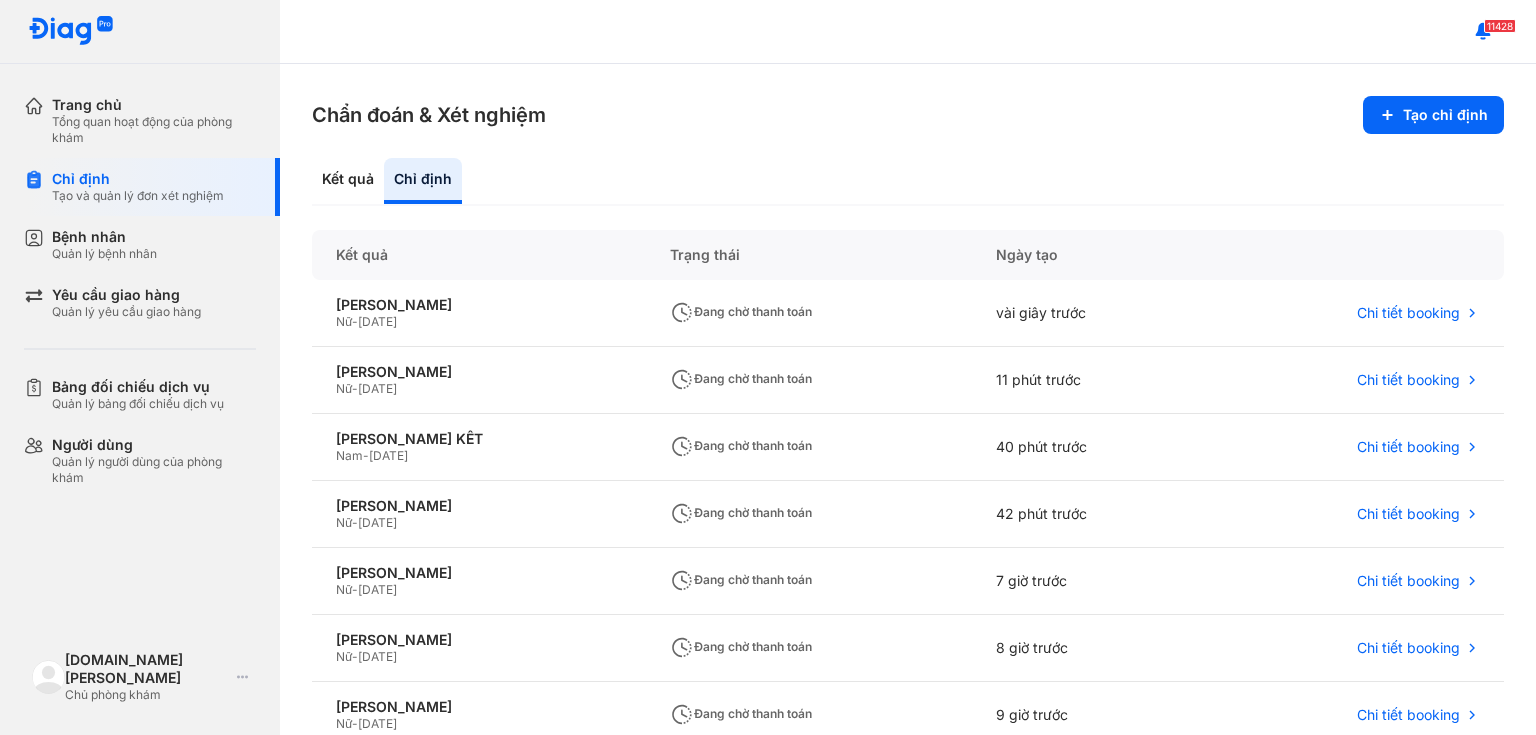 click on "Trang chủ Tổng quan hoạt động của phòng khám Chỉ định Tạo và quản lý đơn xét nghiệm Bệnh nhân Quản lý bệnh nhân Yêu cầu giao hàng Quản lý yêu cầu giao hàng Bảng đối chiếu dịch vụ Quản lý bảng đối chiếu dịch vụ Người dùng Quản lý người dùng của phòng khám TS.BS Lý Đại Lương Chủ phòng khám  Trang cá nhân  Đổi ngôn ngữ  English  Đăng xuất" at bounding box center (140, 367) 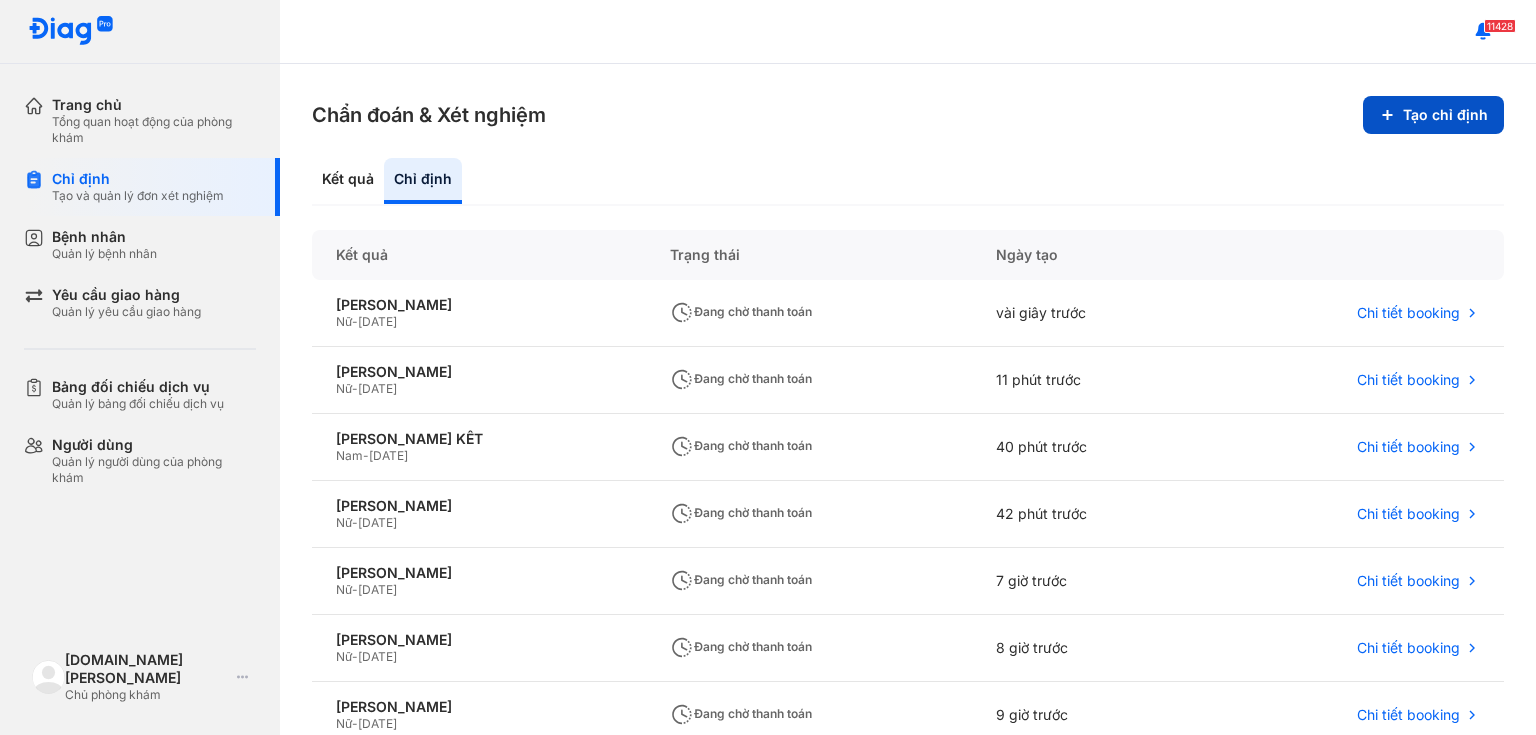 click on "Tạo chỉ định" at bounding box center (1433, 115) 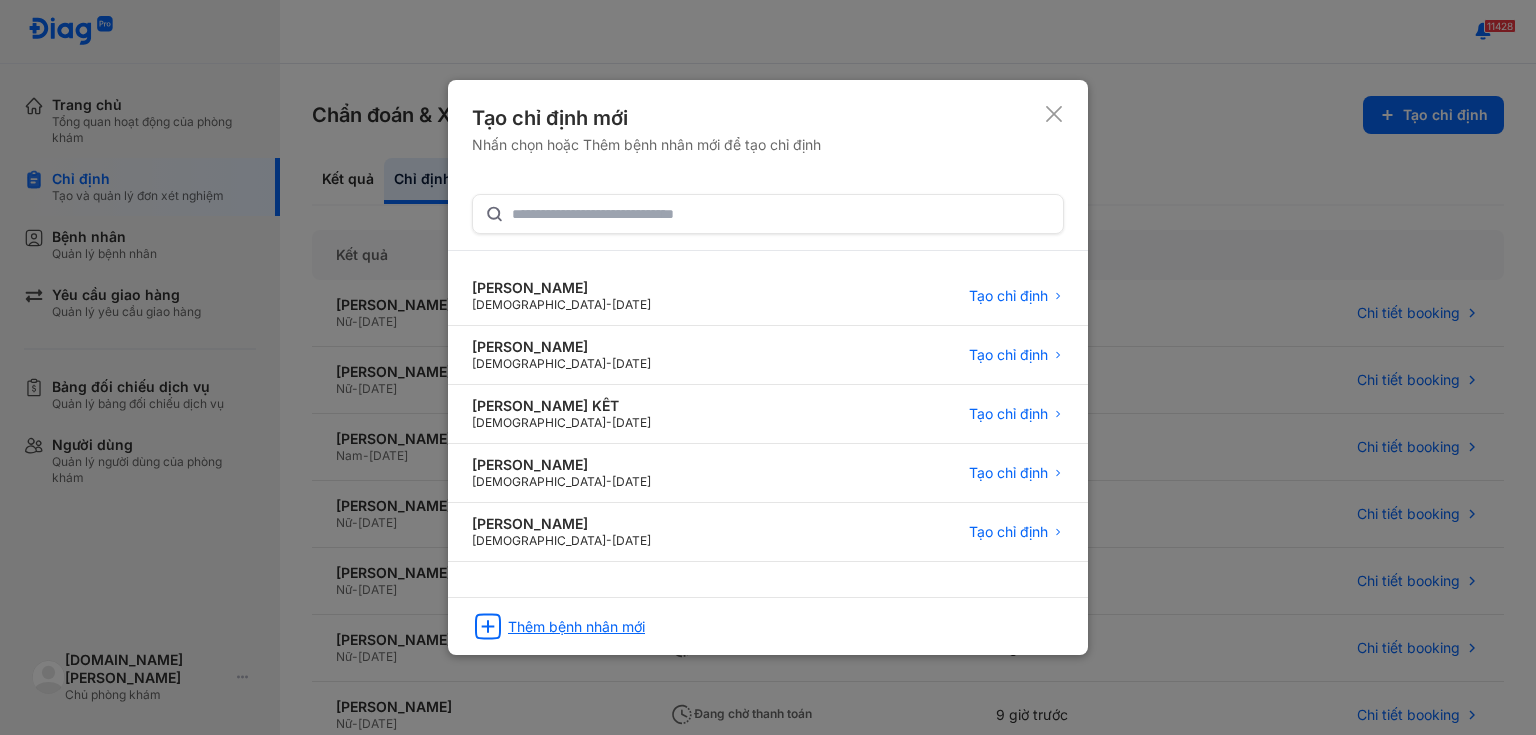click on "Thêm bệnh nhân mới" at bounding box center (576, 627) 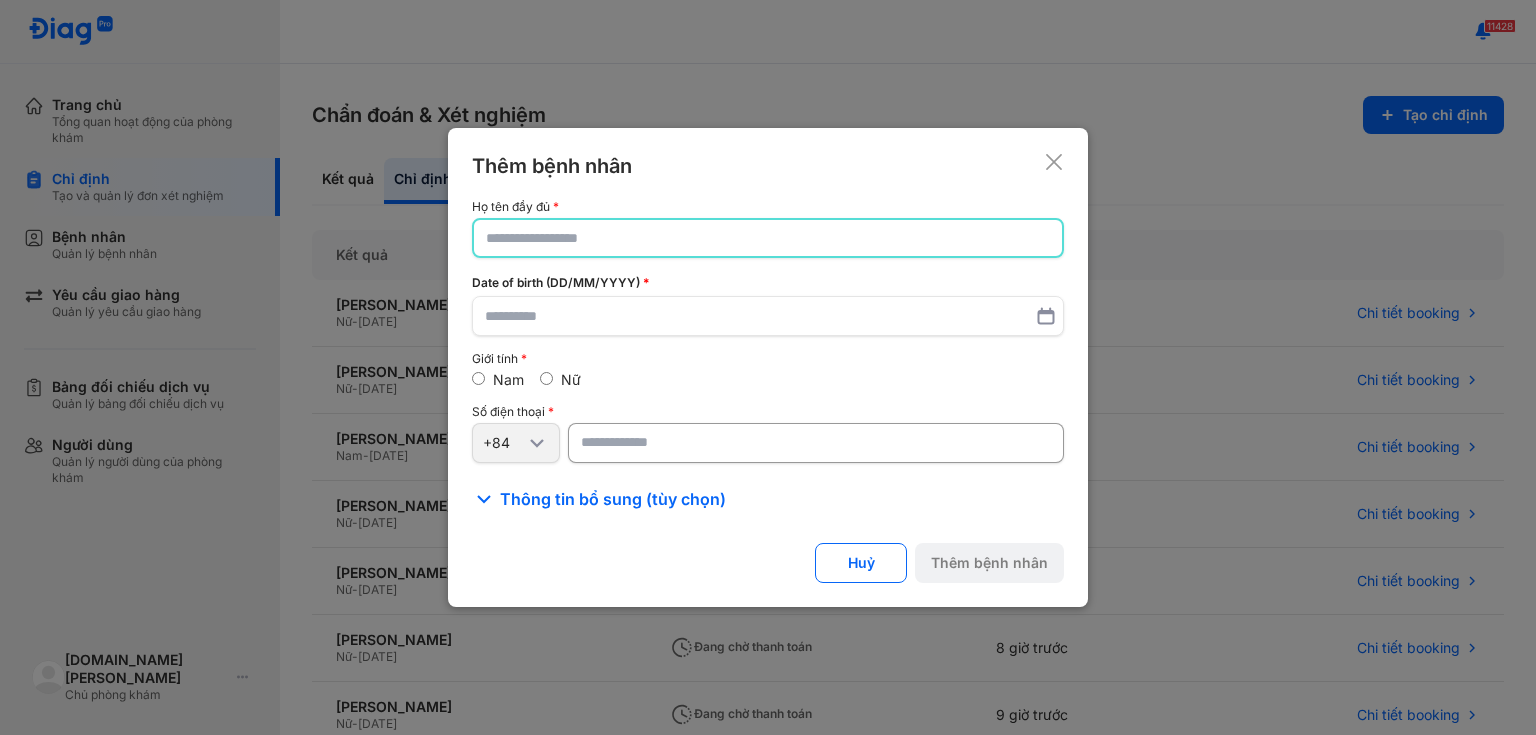 click 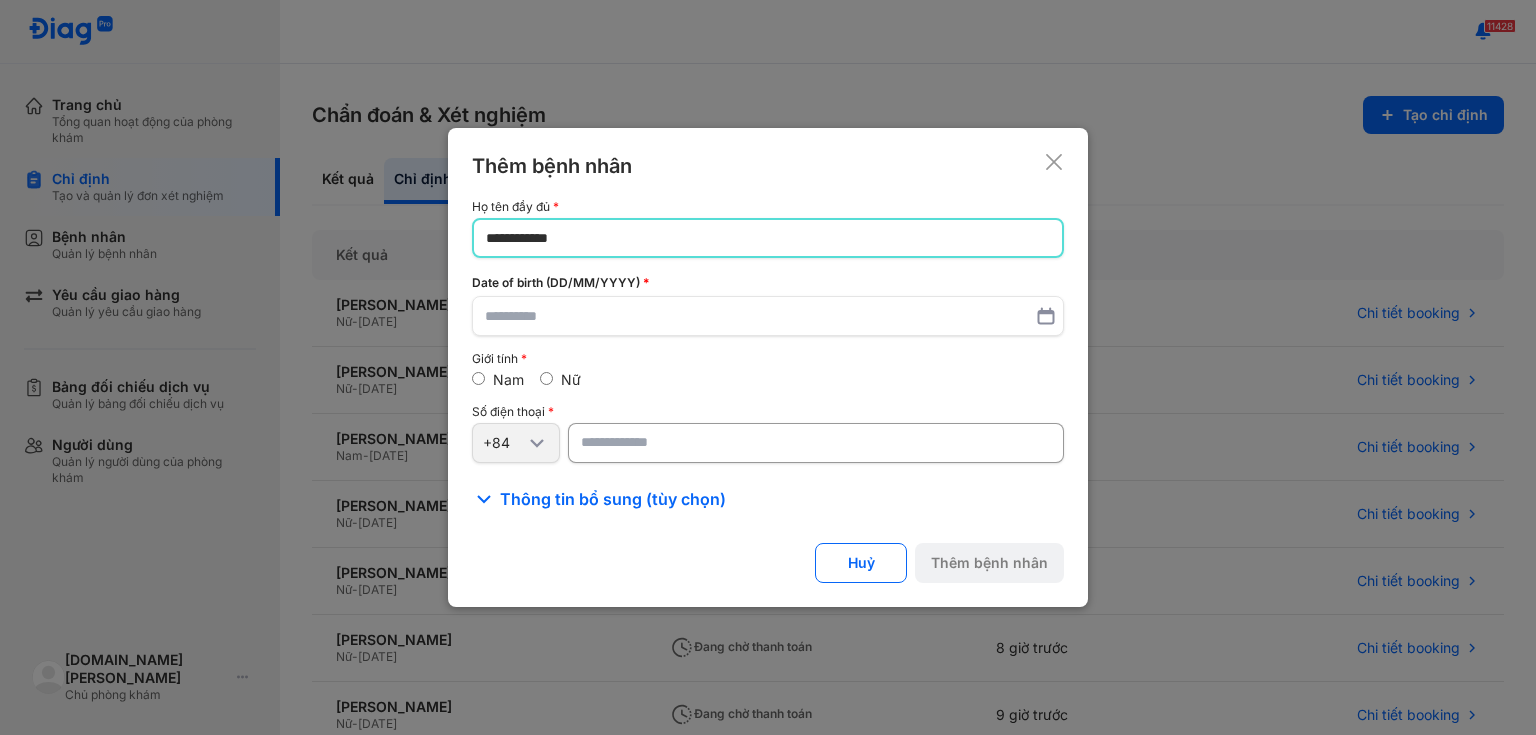 type on "**********" 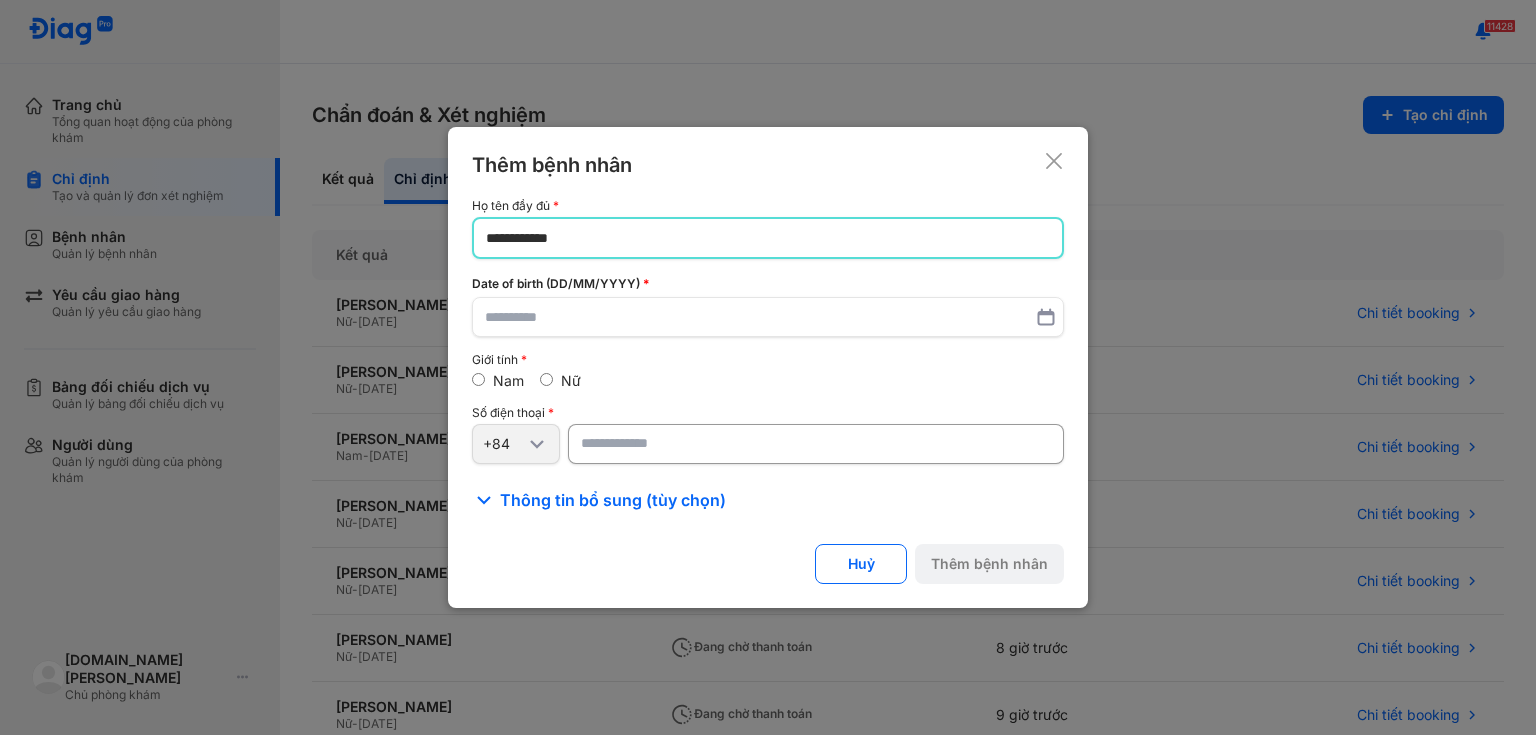 click at bounding box center (816, 444) 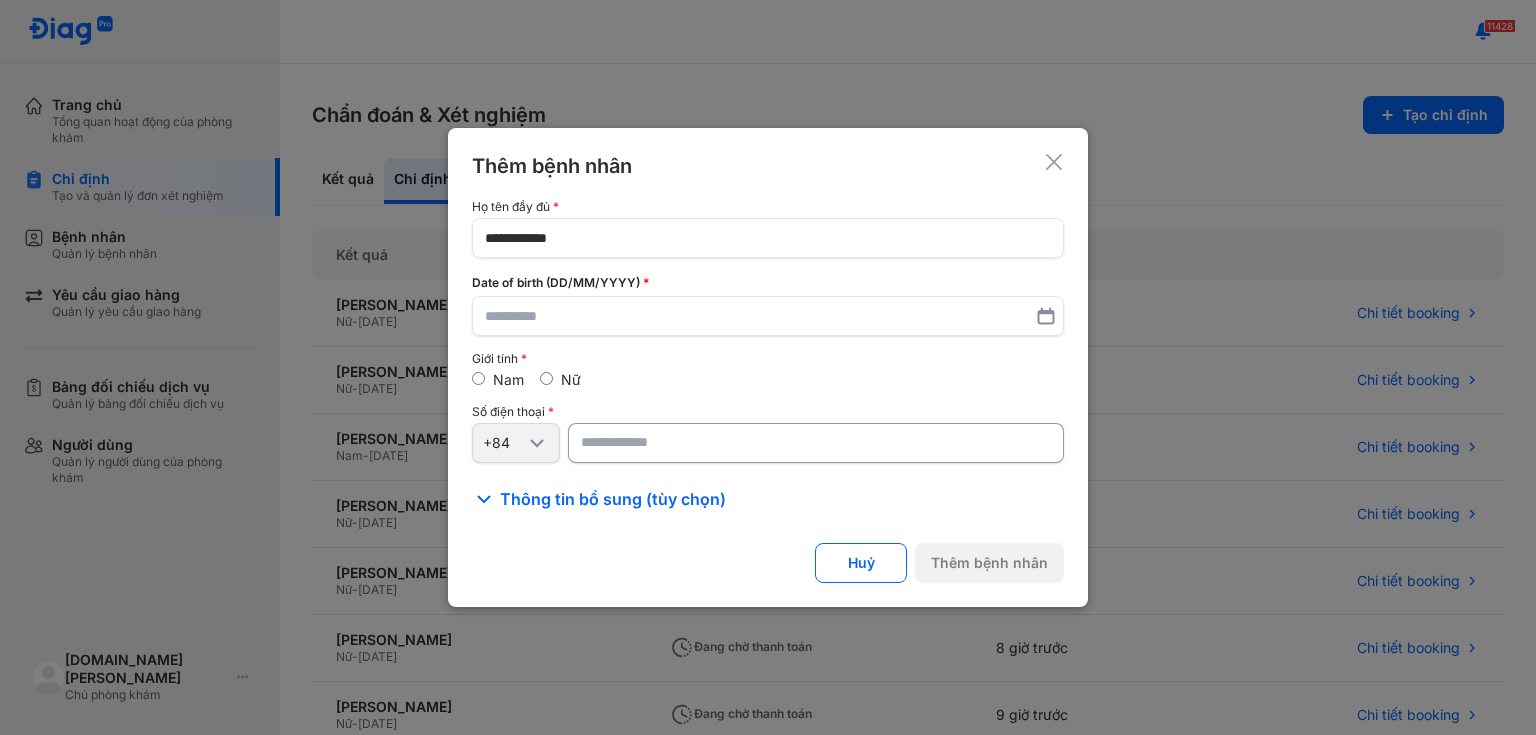 click at bounding box center [816, 443] 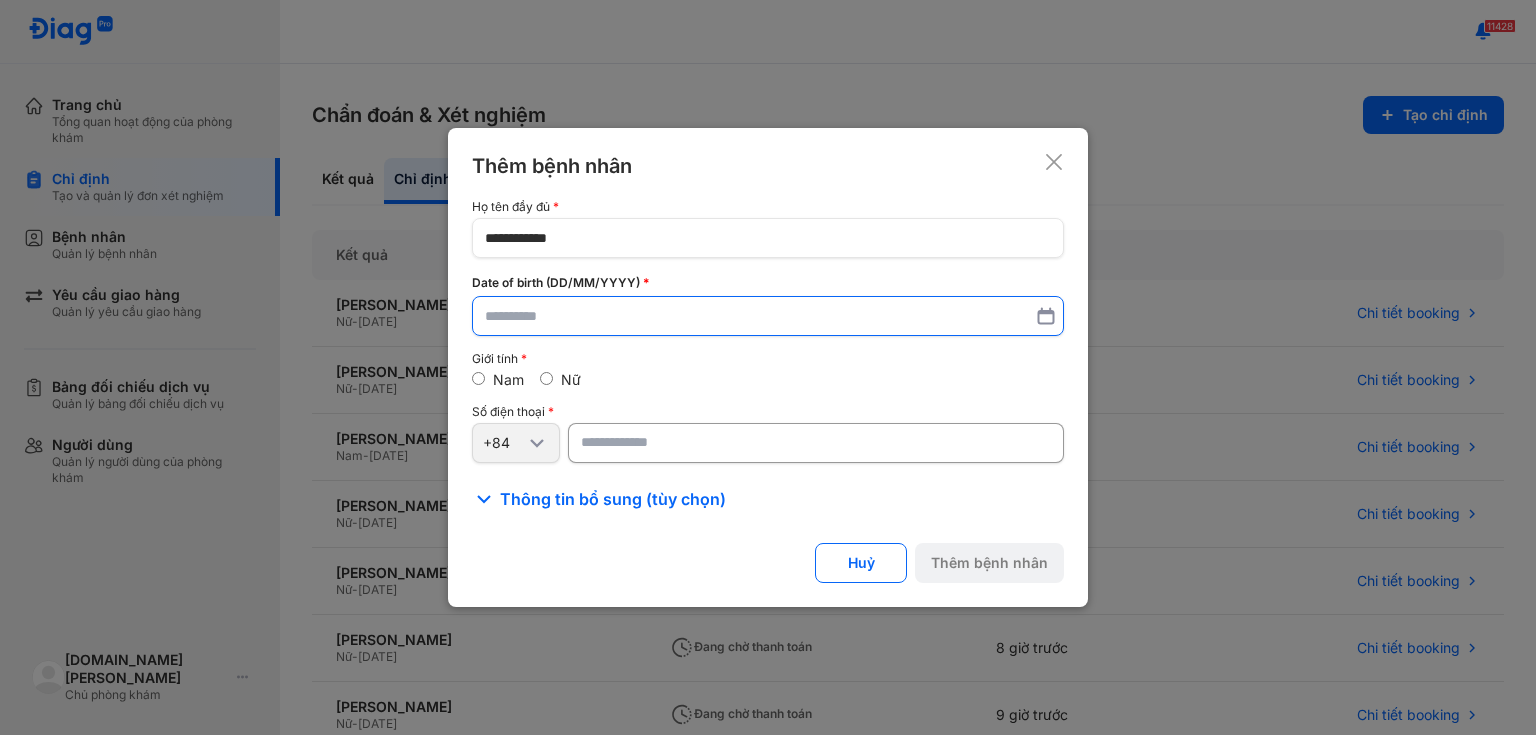 type on "**********" 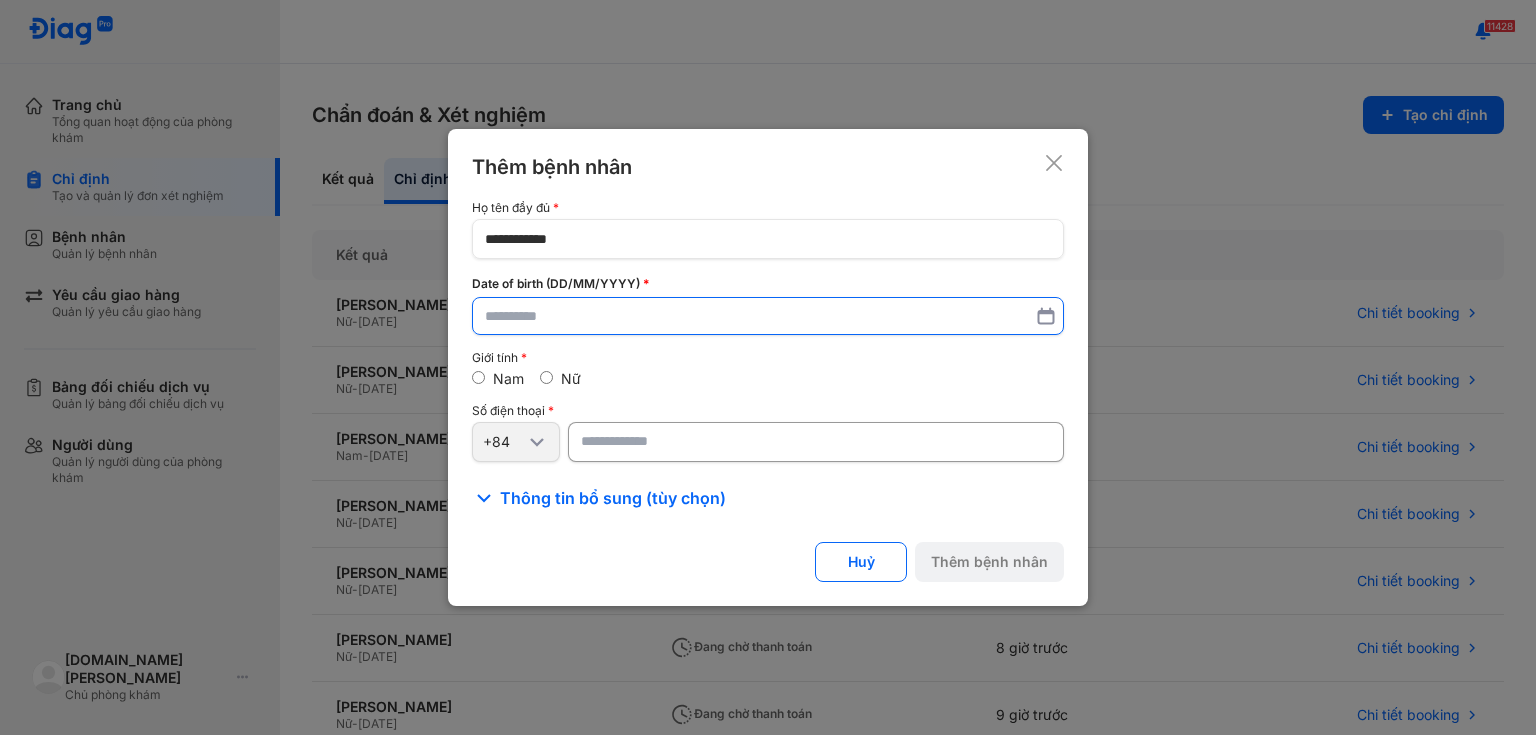 click at bounding box center [768, 316] 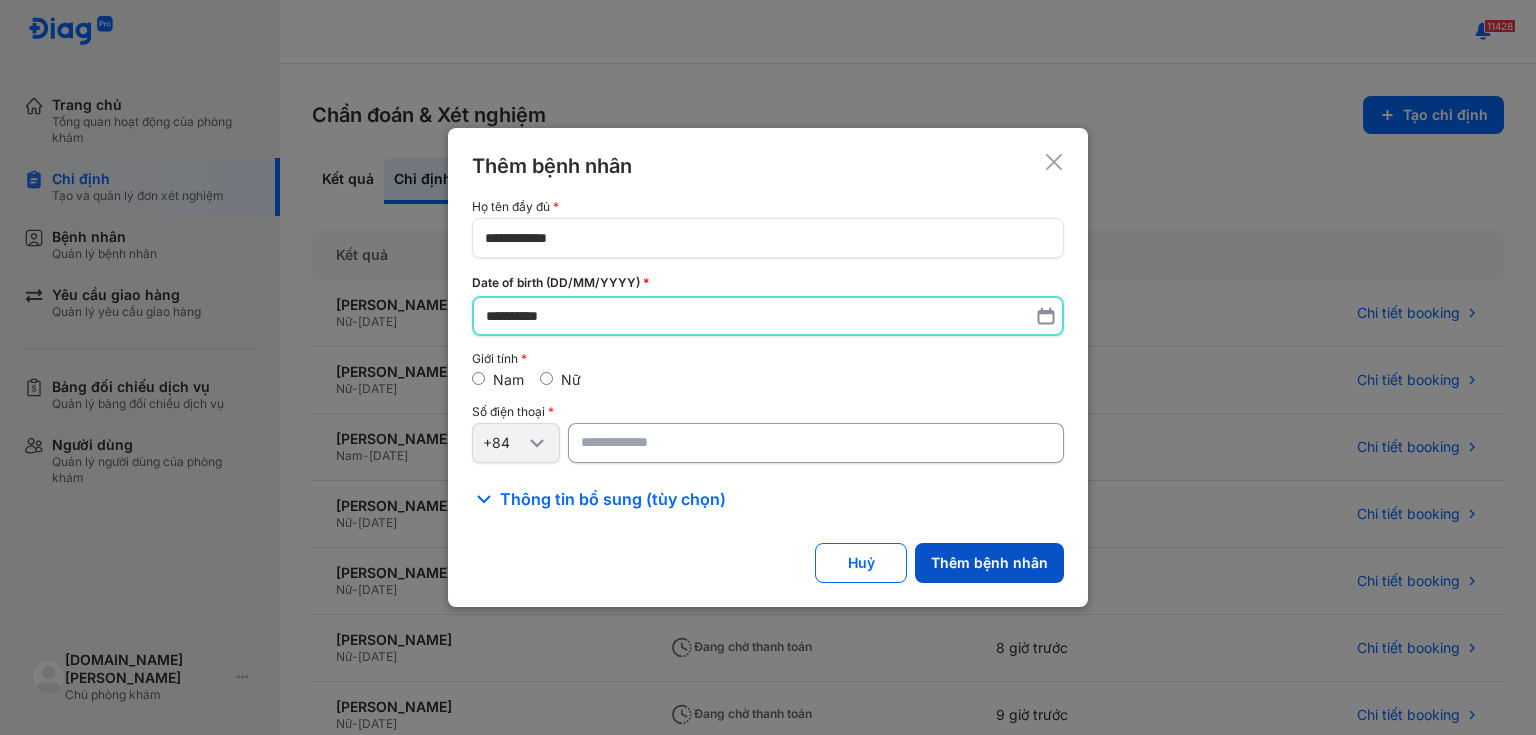 type on "**********" 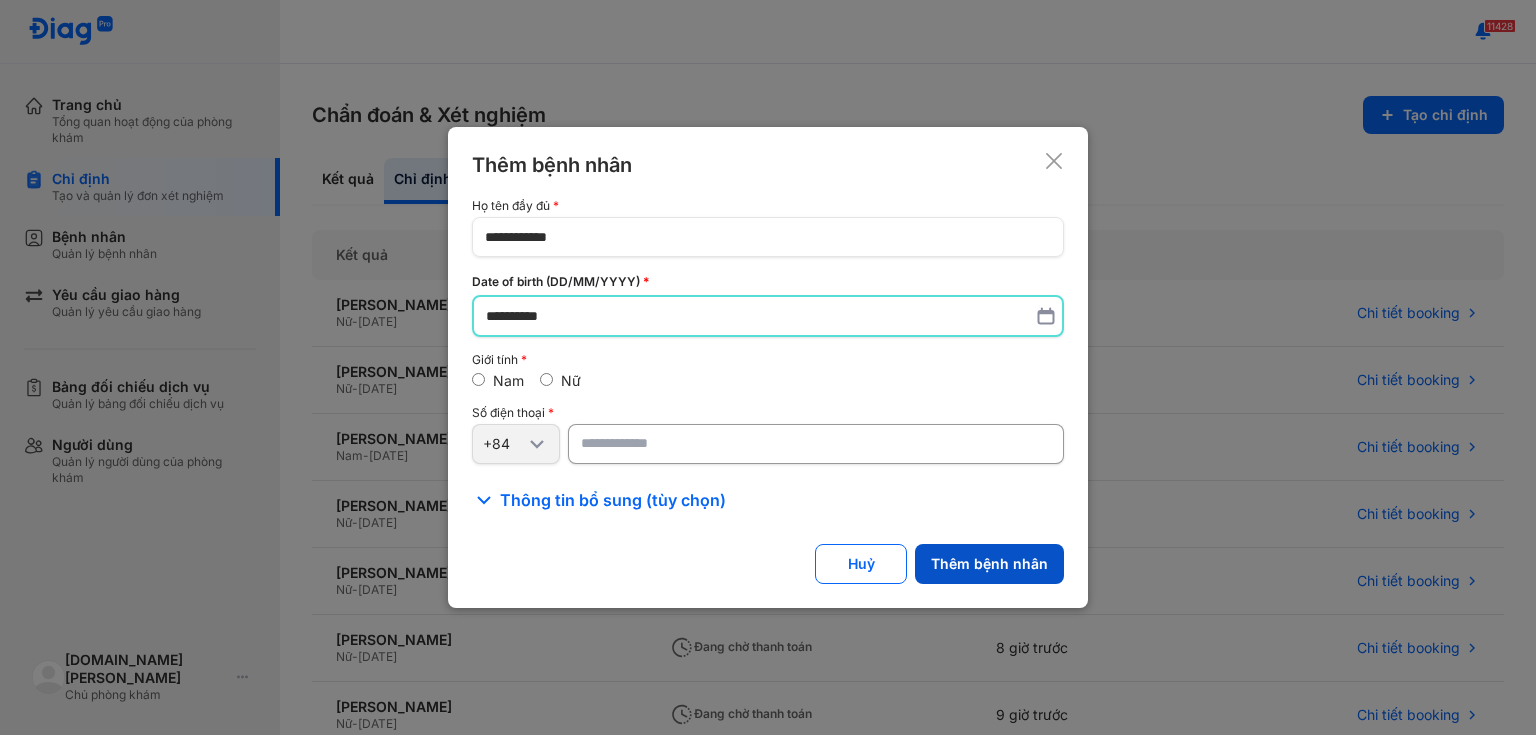 click on "Thêm bệnh nhân" at bounding box center (989, 564) 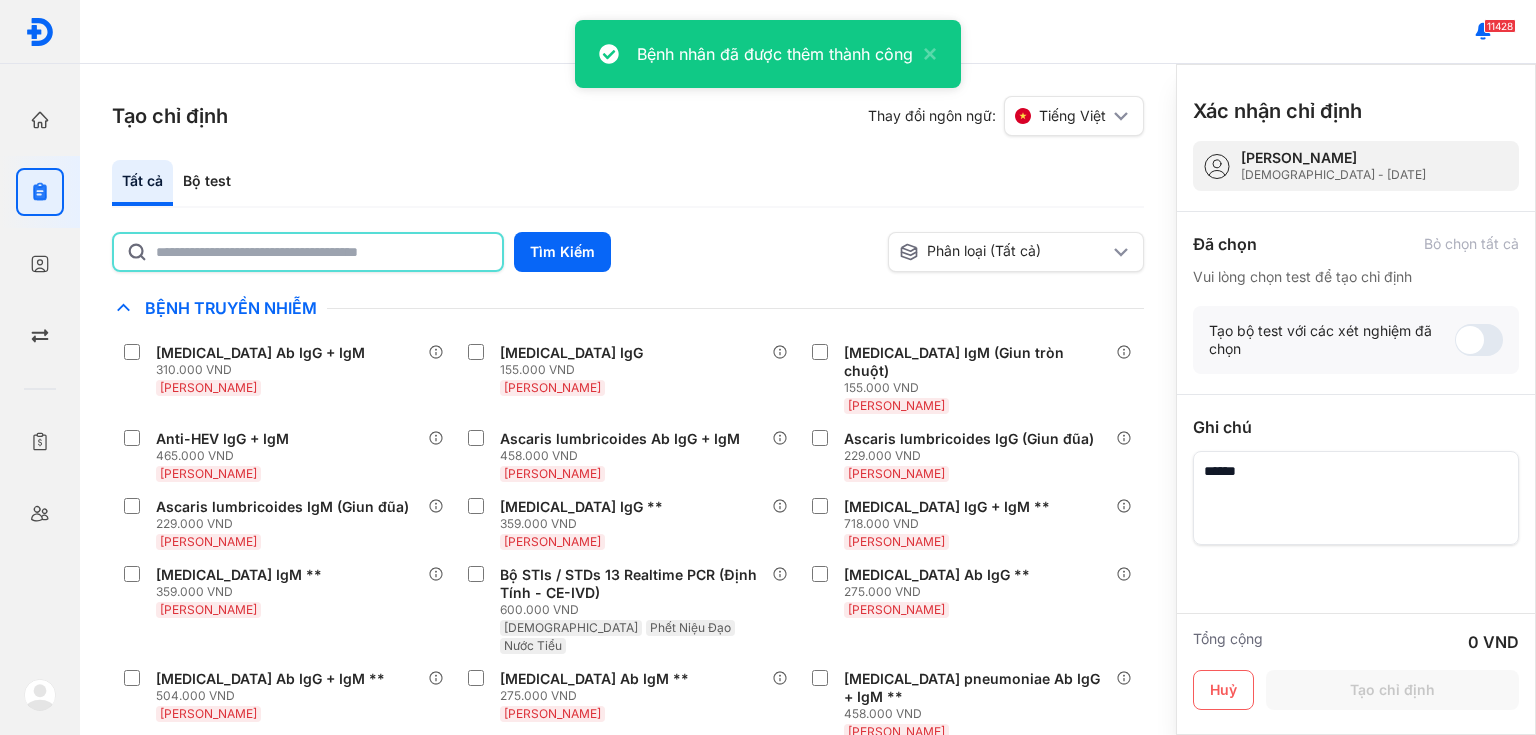 click 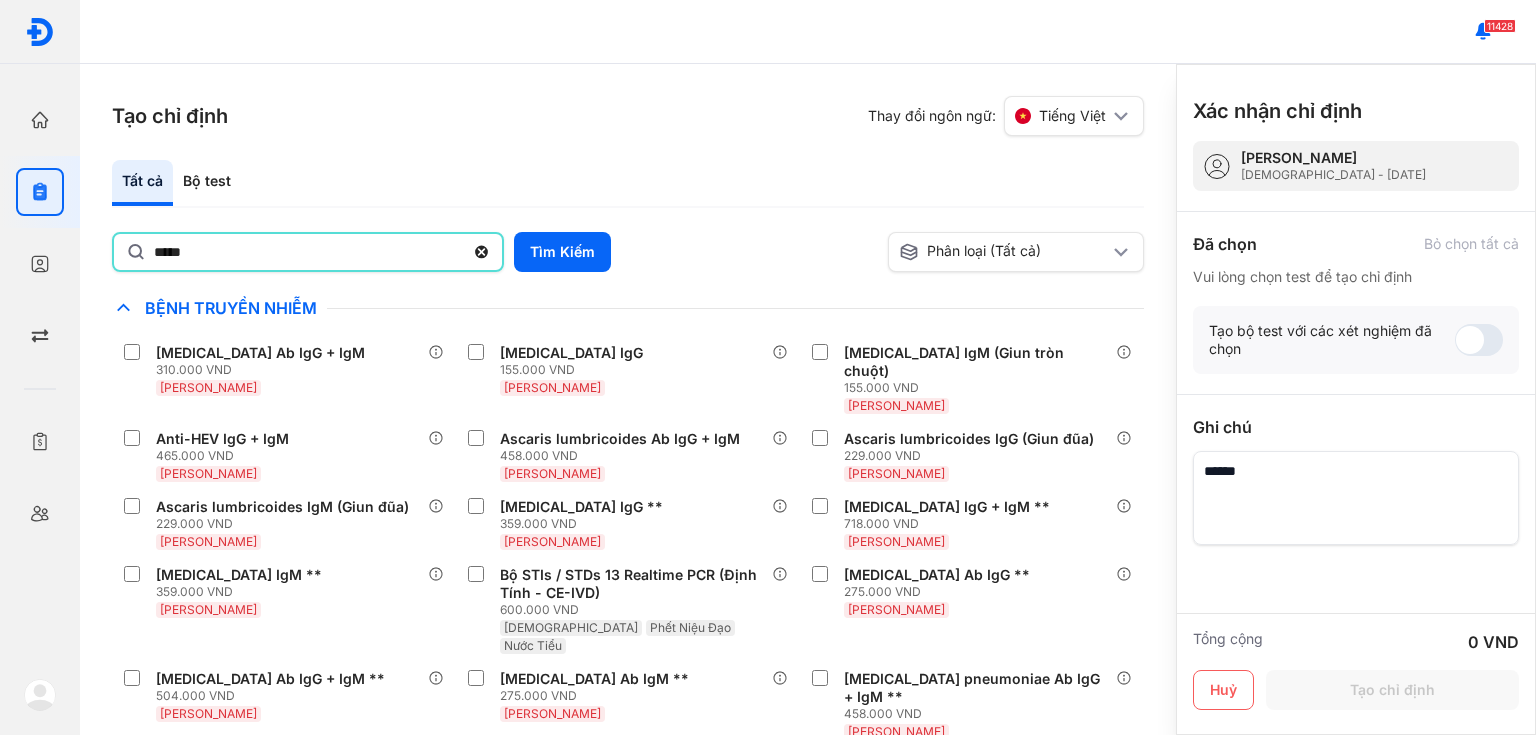 type on "*****" 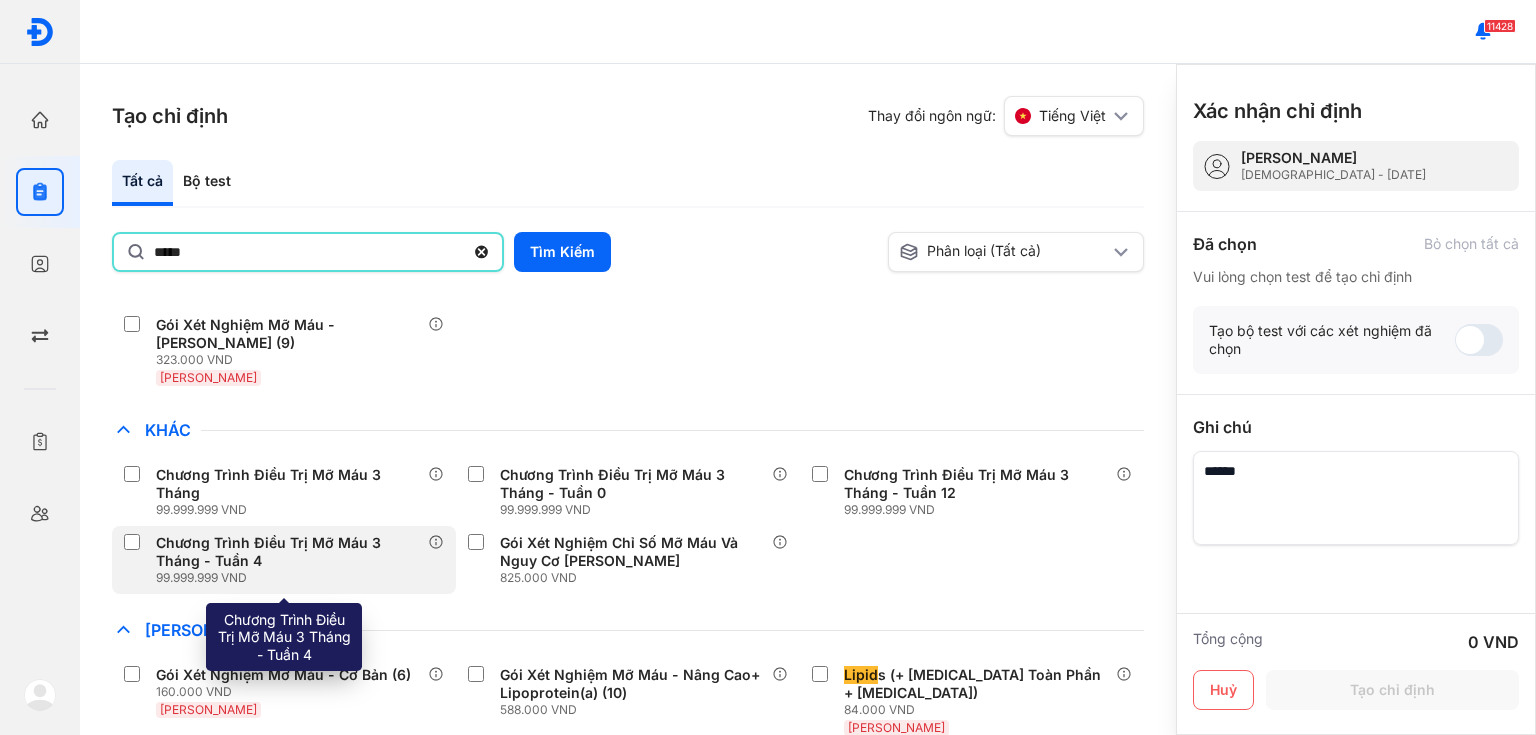 scroll, scrollTop: 240, scrollLeft: 0, axis: vertical 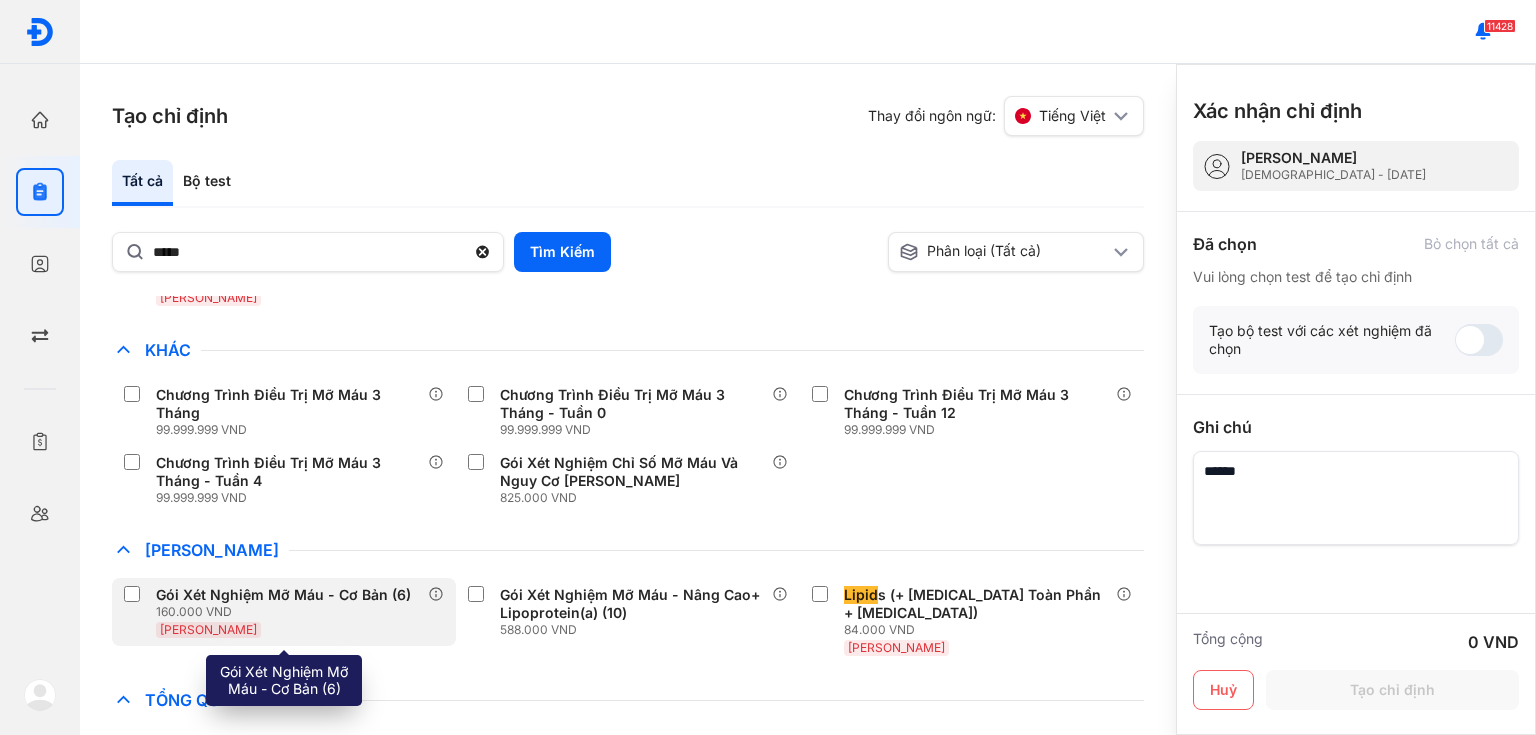 click on "Gói Xét Nghiệm Mỡ Máu - Cơ Bản (6)" at bounding box center (283, 595) 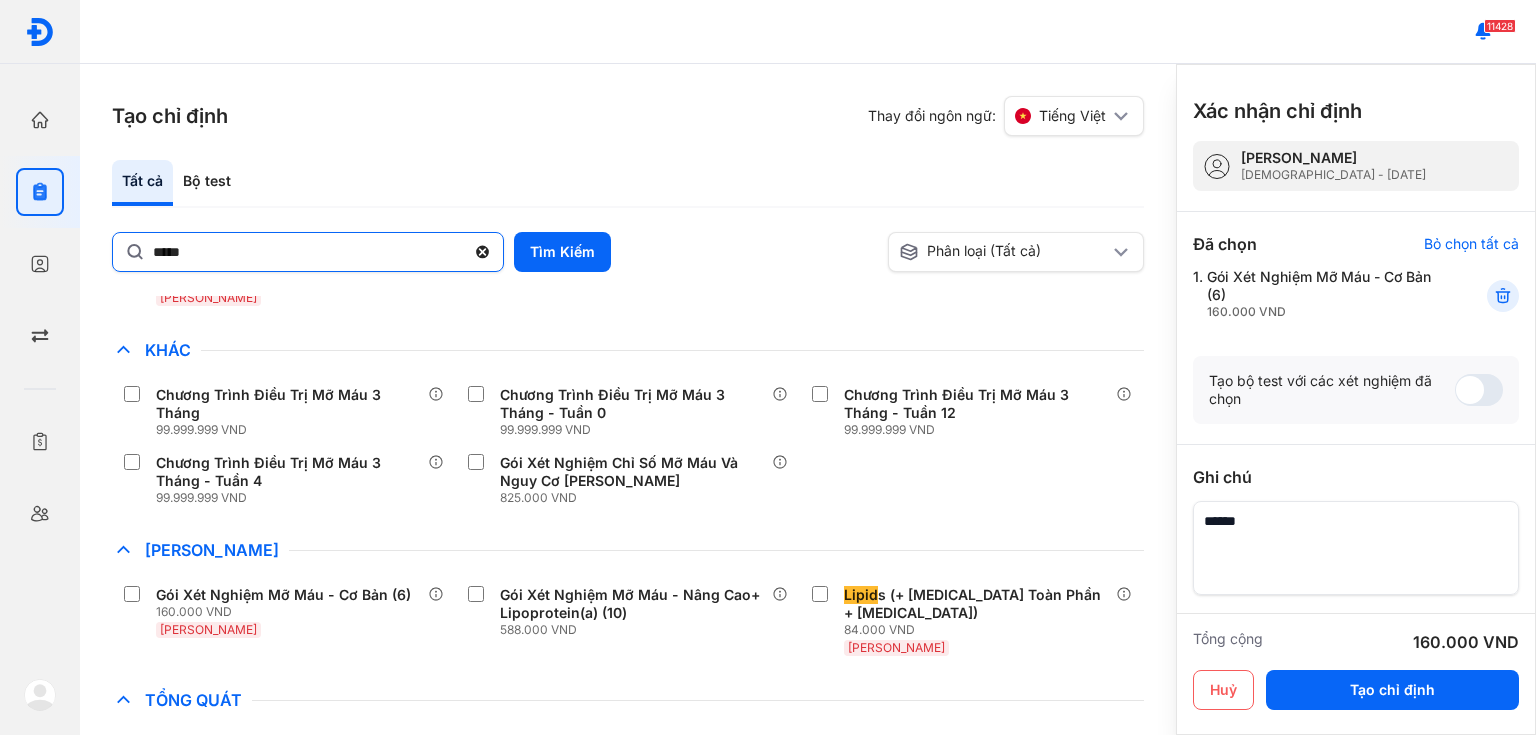 click 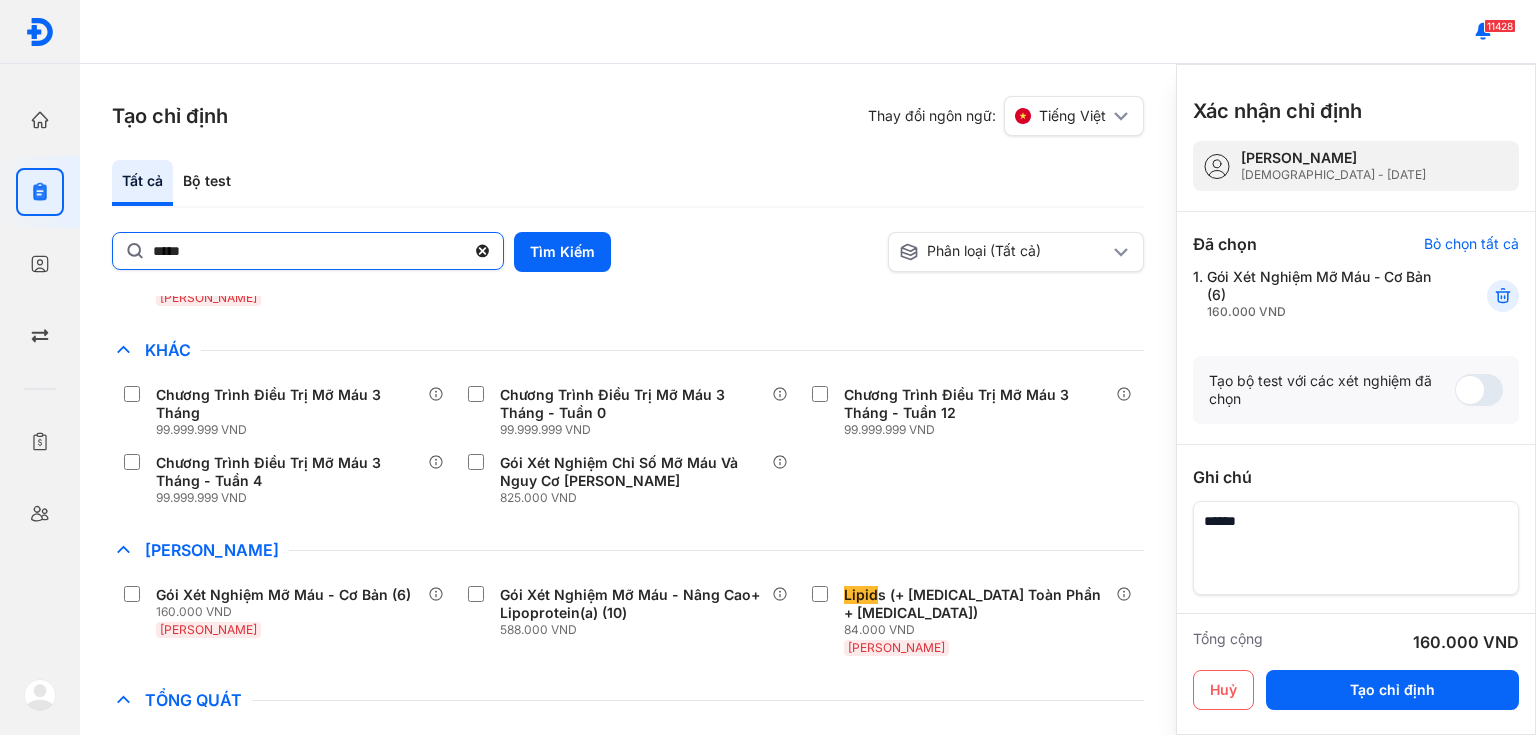 click on "*****" 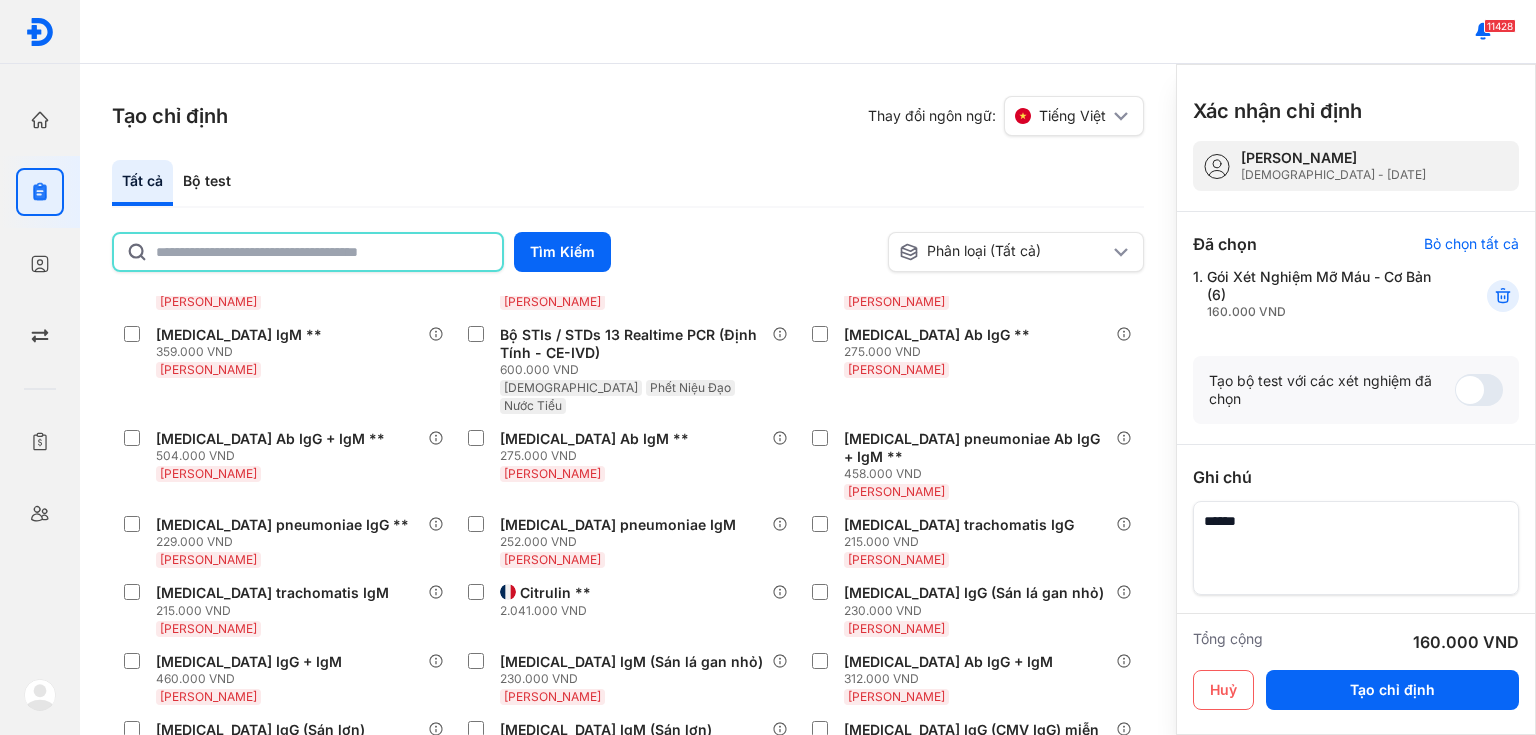 click 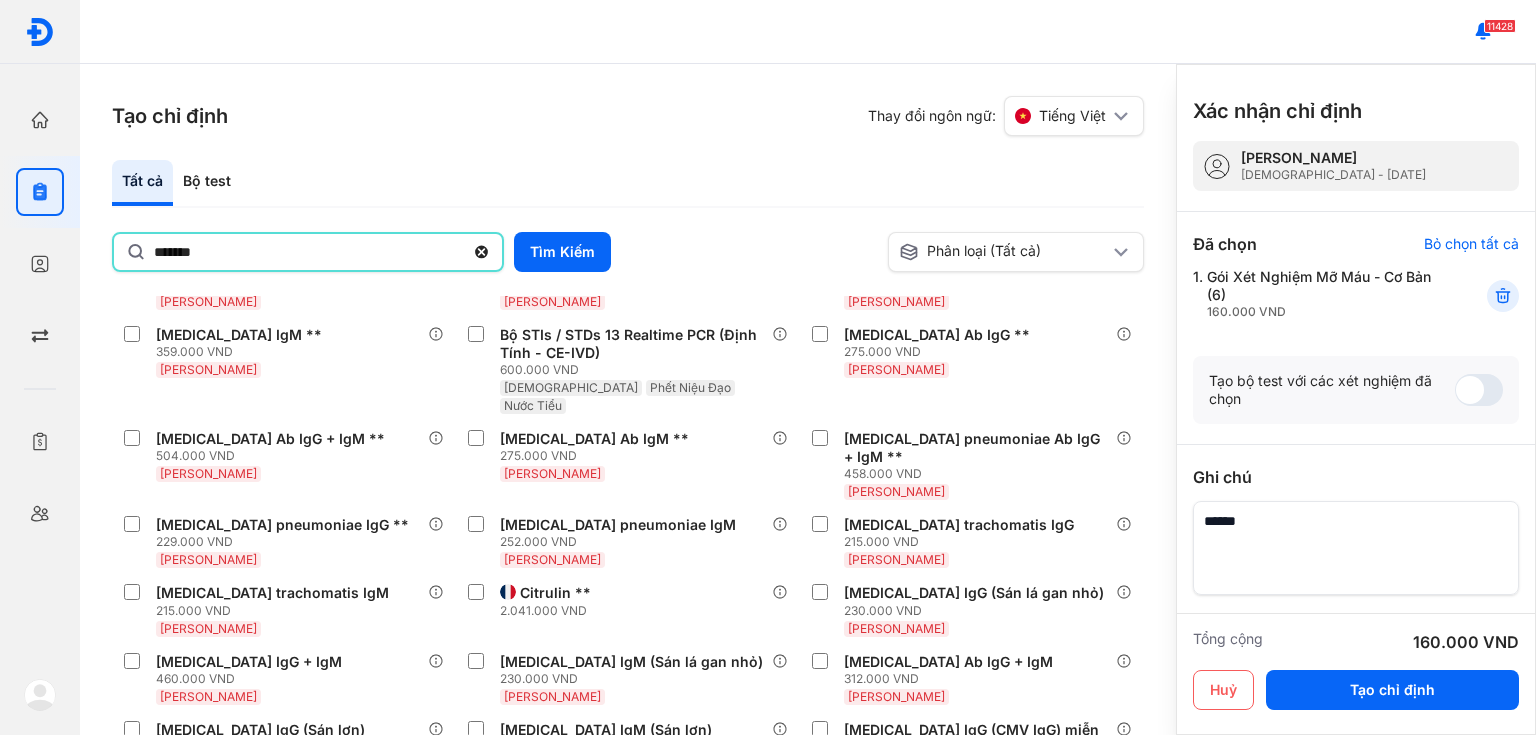 type on "*******" 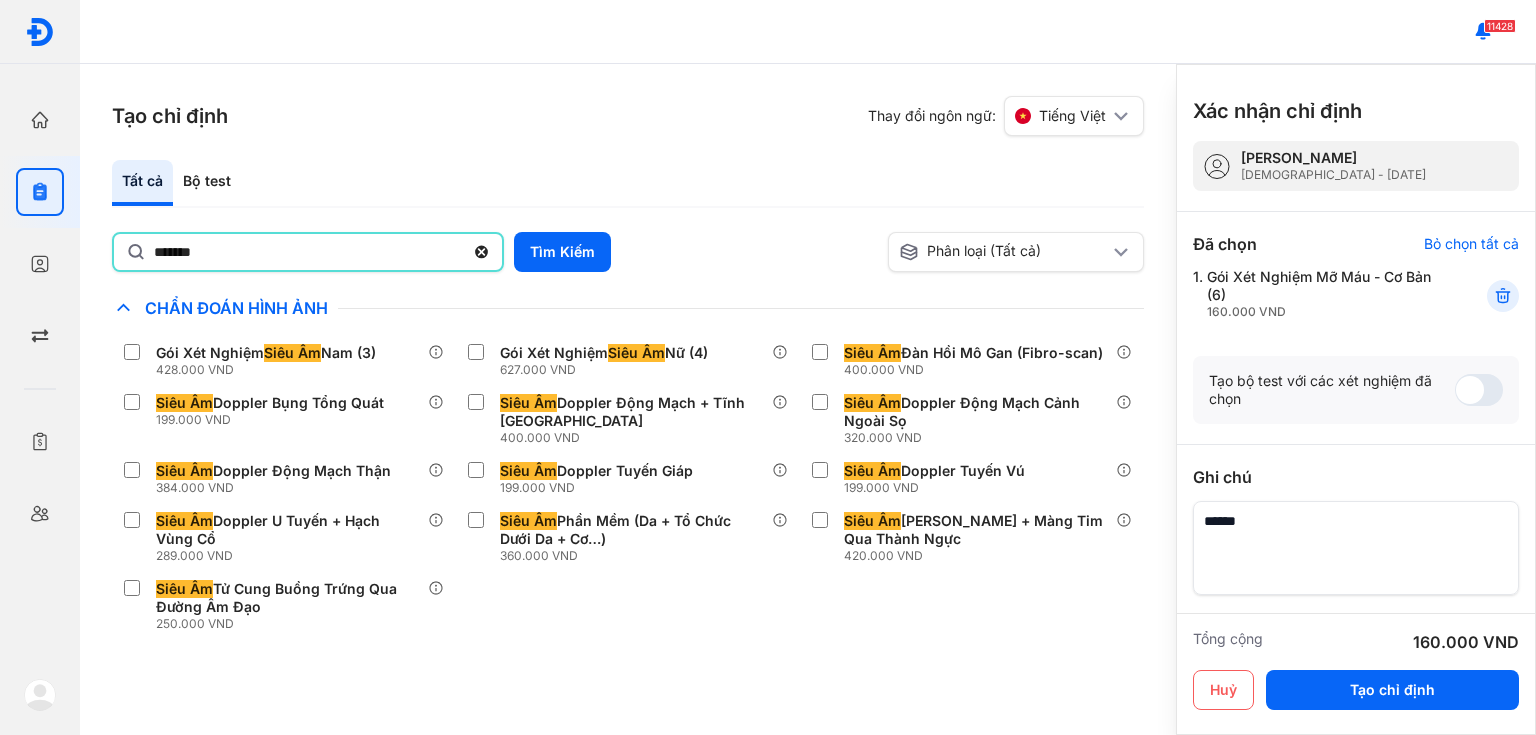 scroll, scrollTop: 0, scrollLeft: 0, axis: both 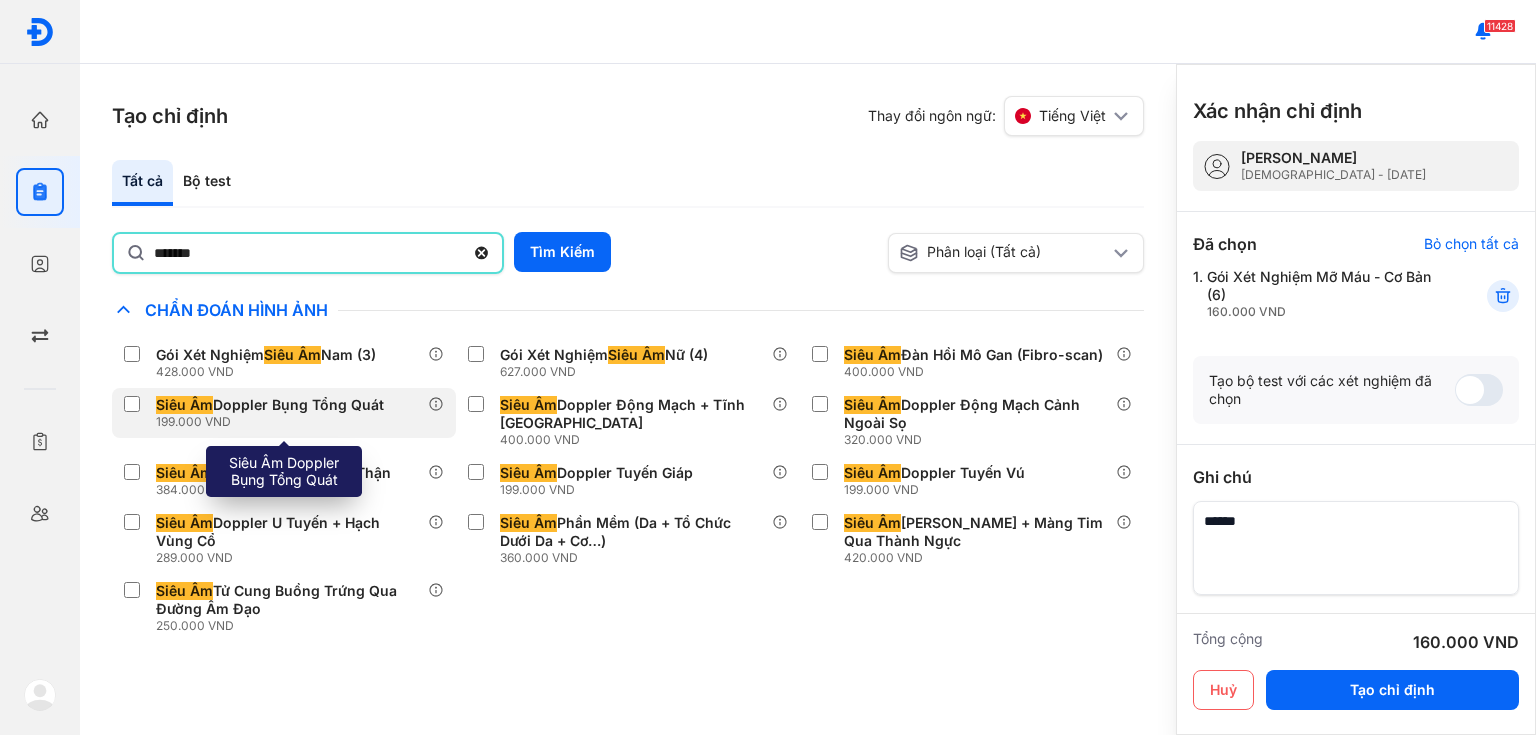 click on "Siêu Âm  Doppler Bụng Tổng Quát" at bounding box center (270, 405) 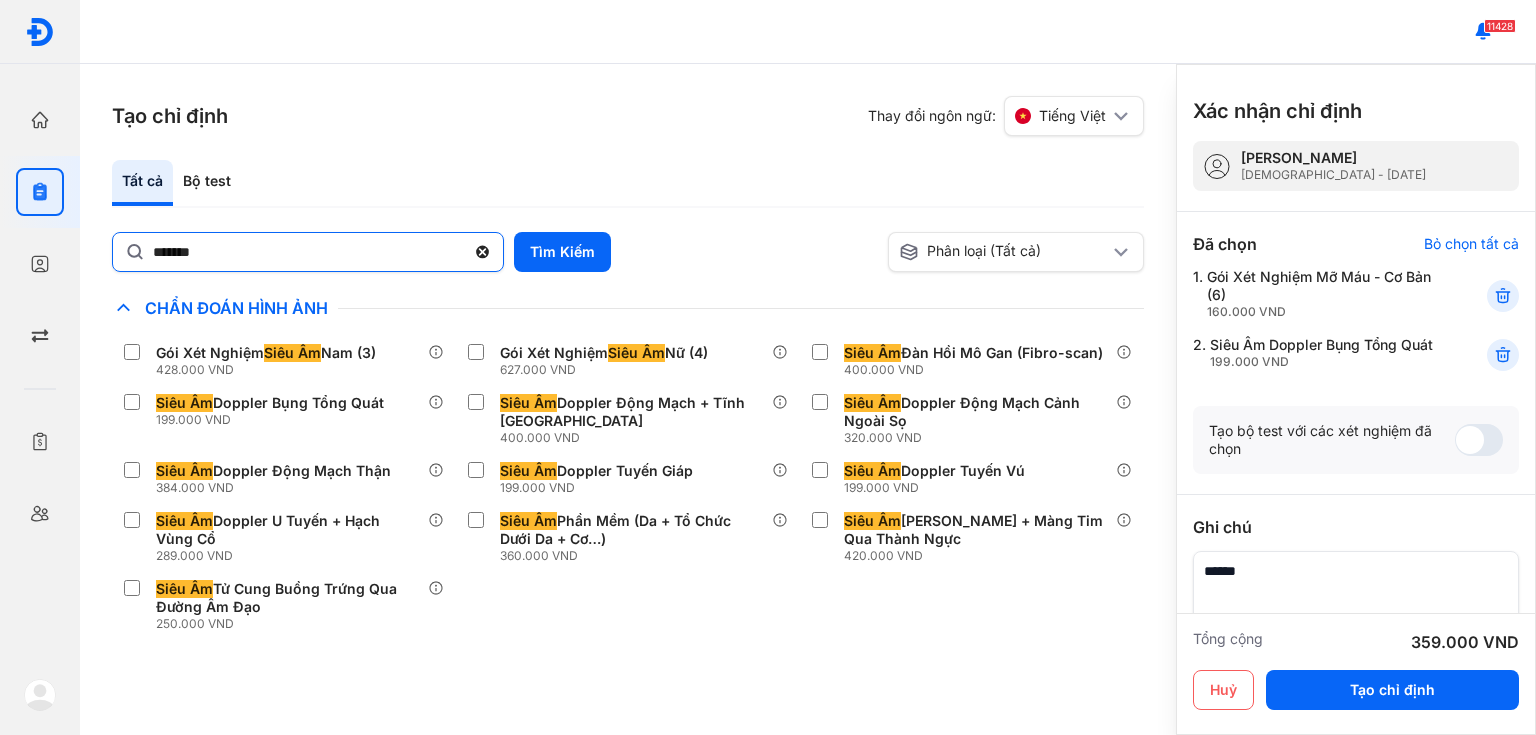 click 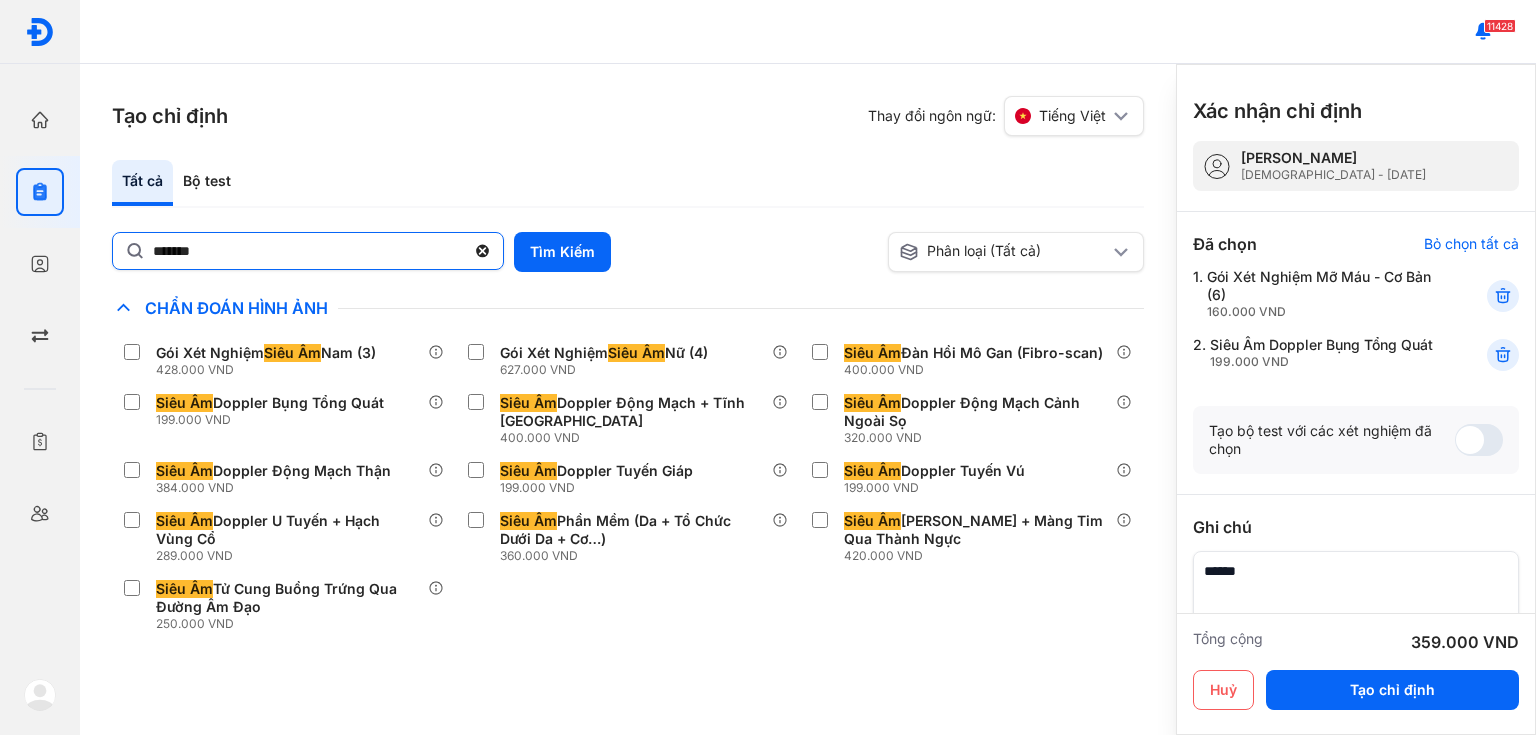 click on "*******" 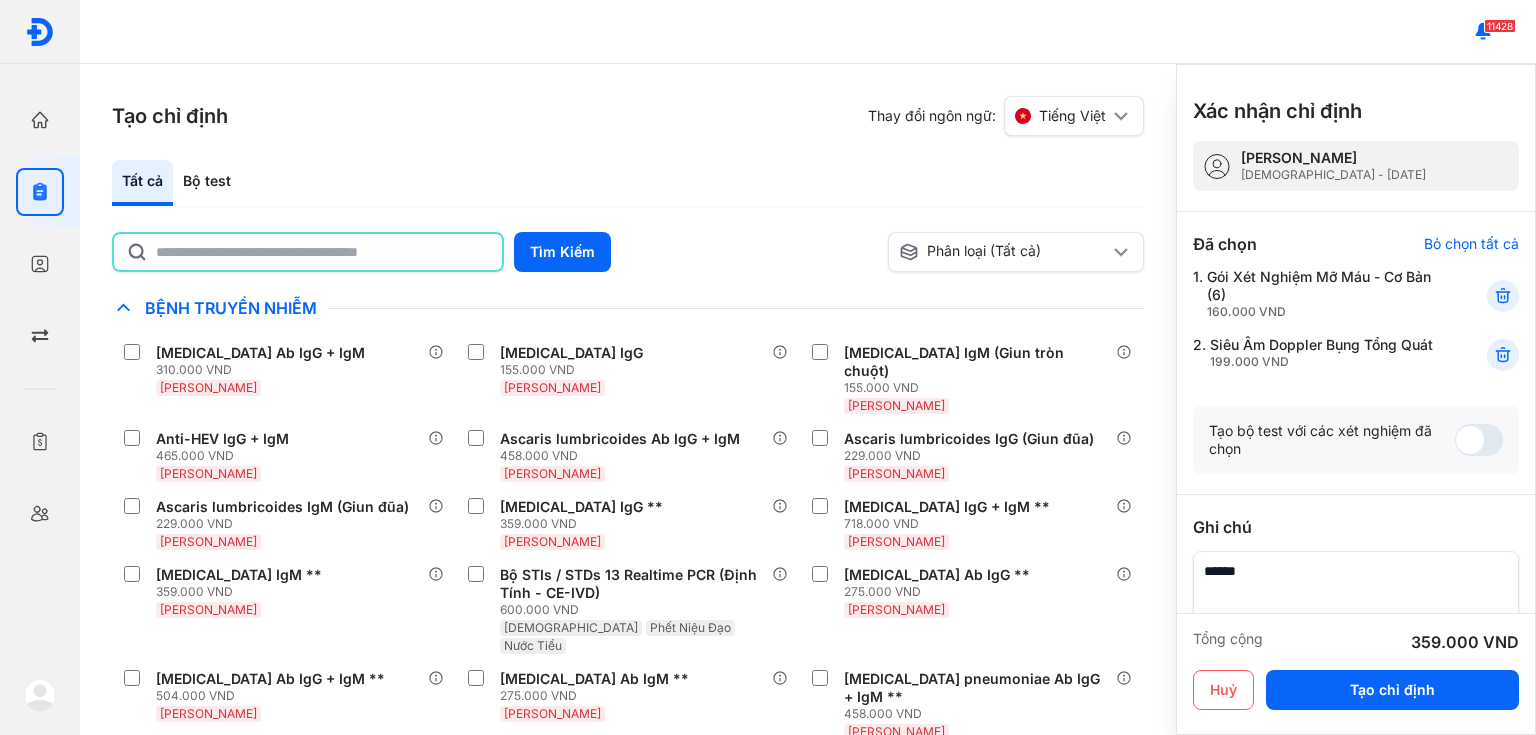 click 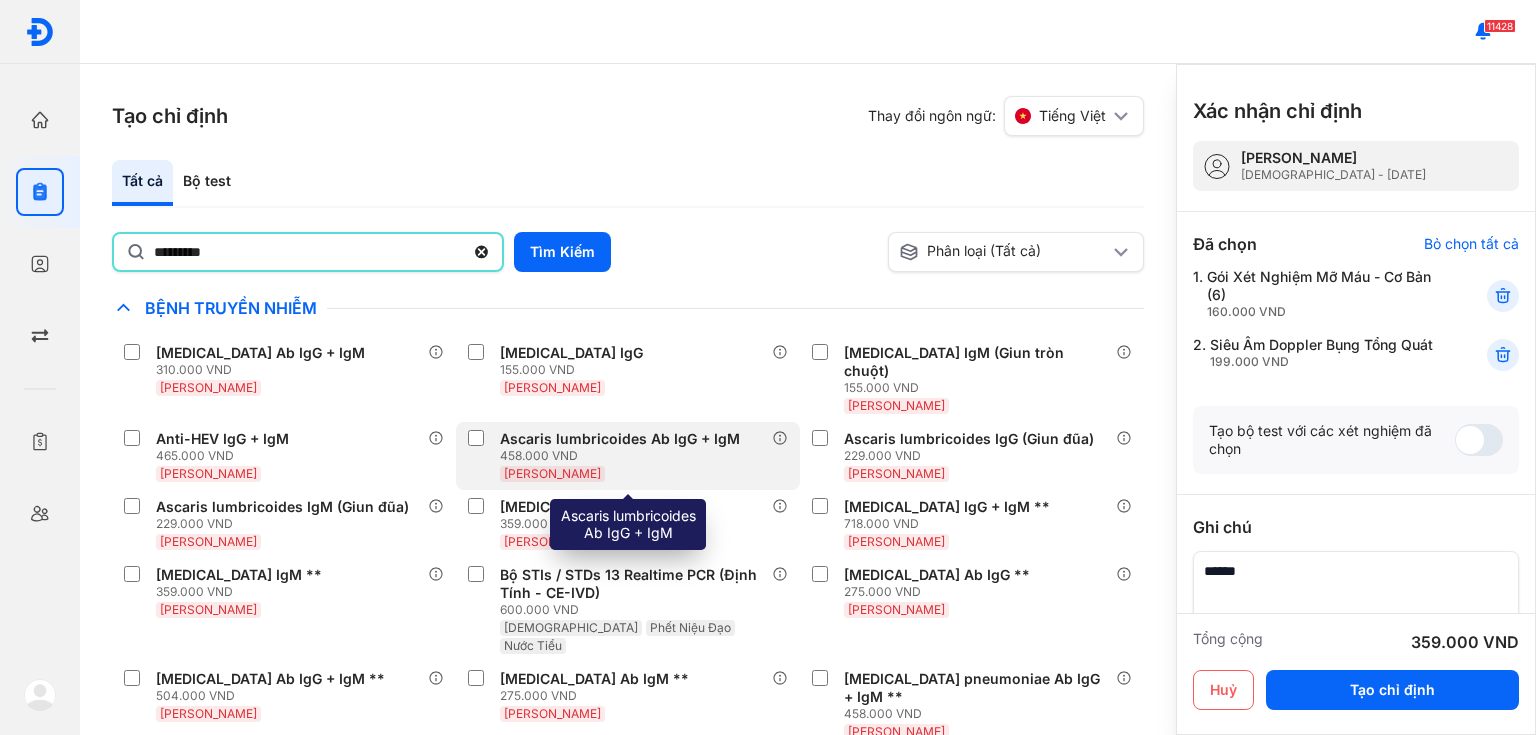 type on "*********" 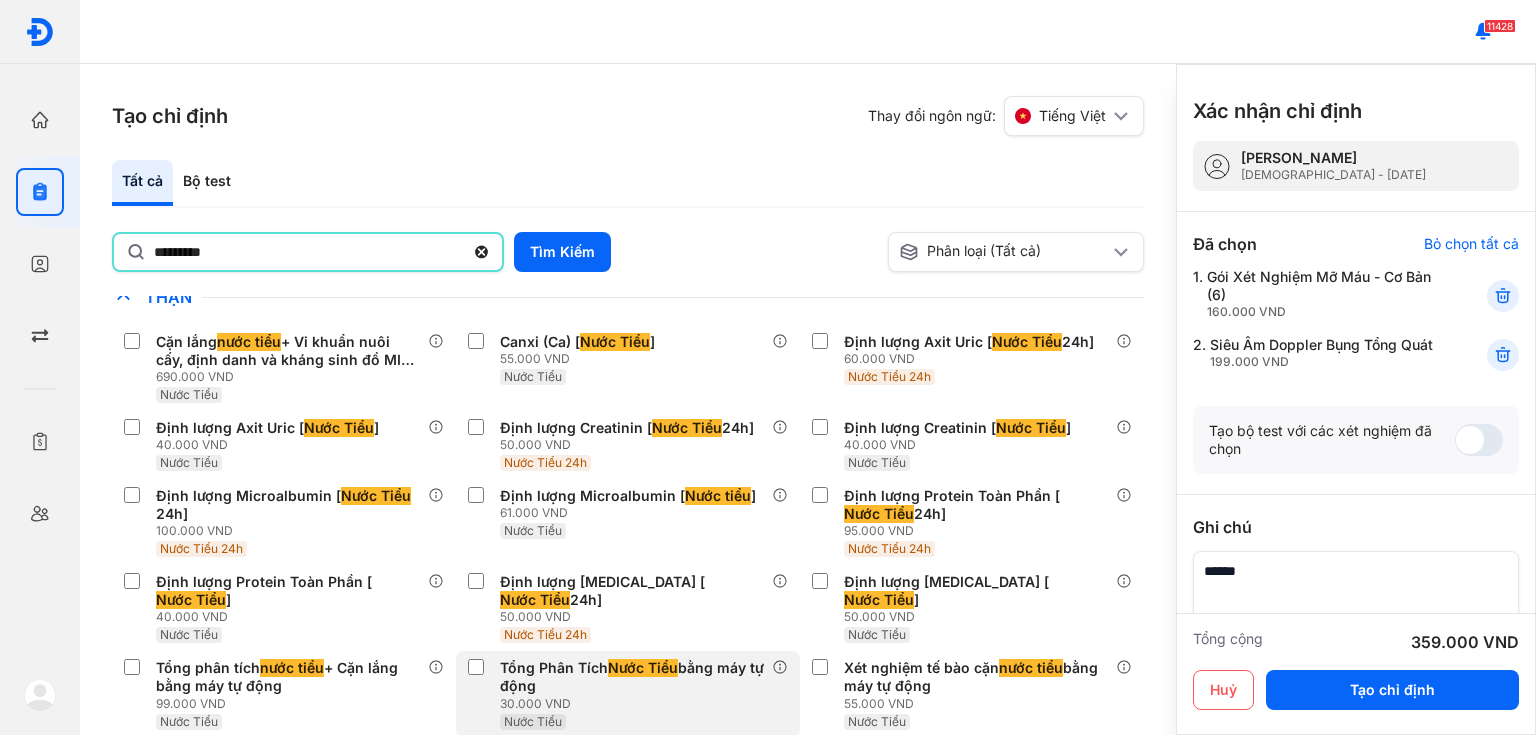 scroll, scrollTop: 1440, scrollLeft: 0, axis: vertical 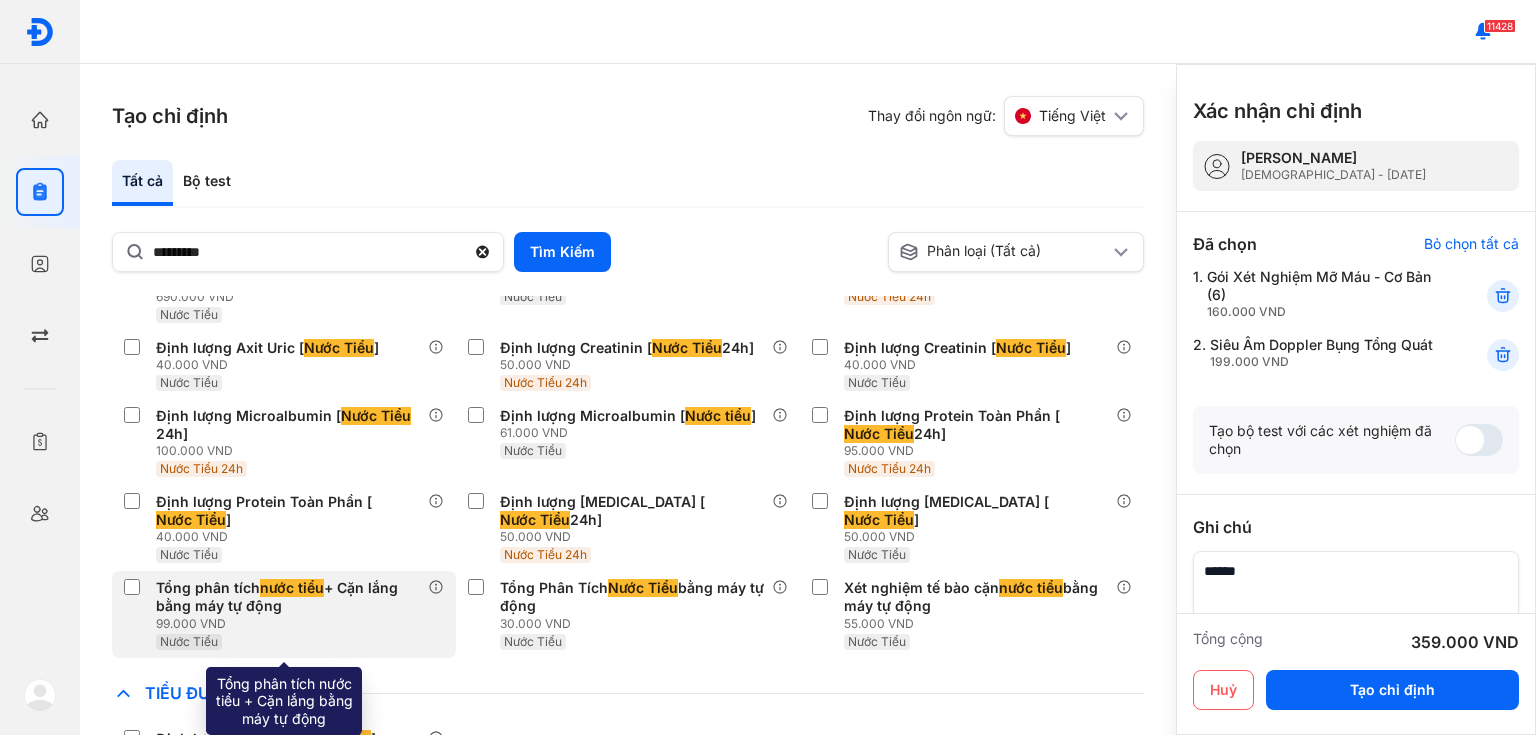 click on "Tổng phân tích  nước tiểu  + Cặn lắng bằng máy tự động" at bounding box center [288, 597] 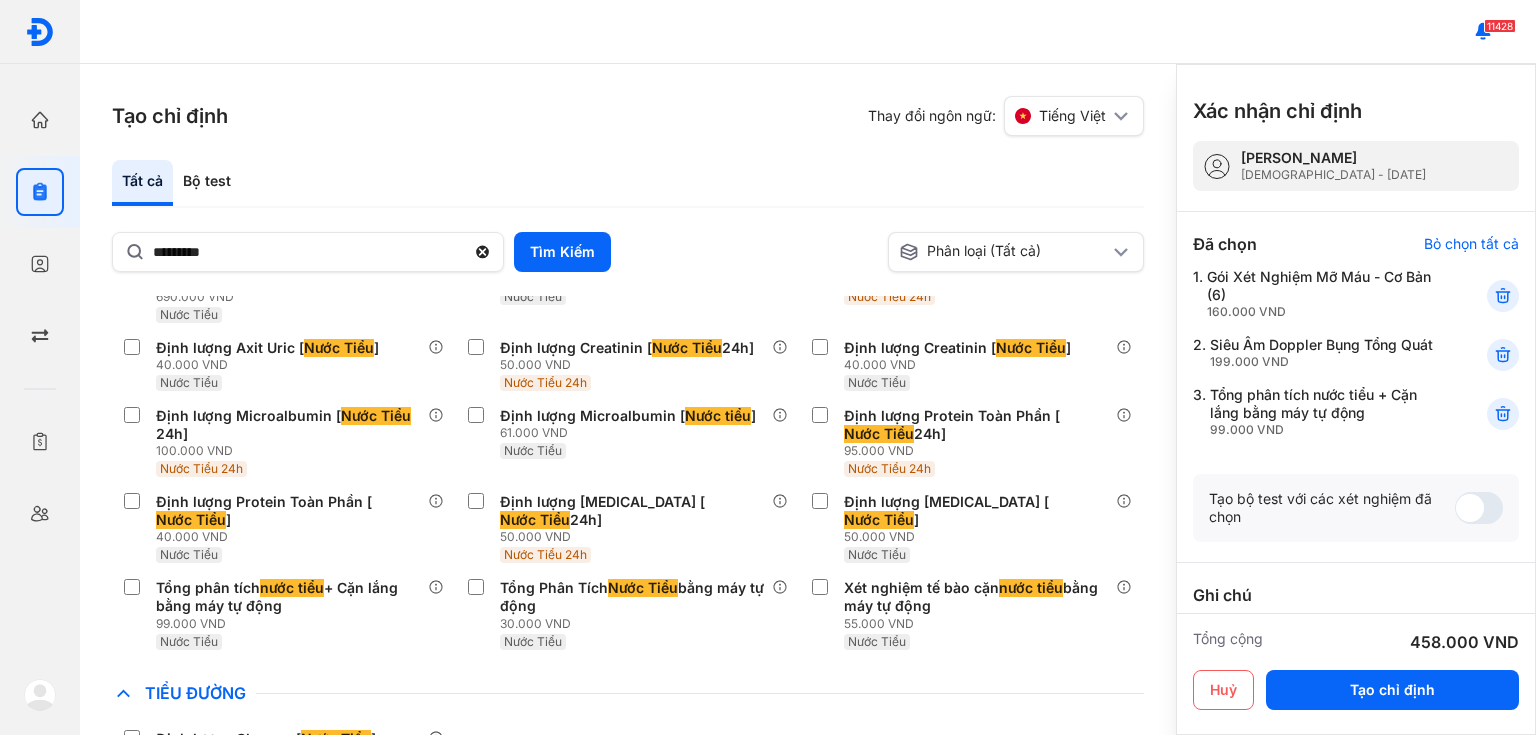 scroll, scrollTop: 236, scrollLeft: 0, axis: vertical 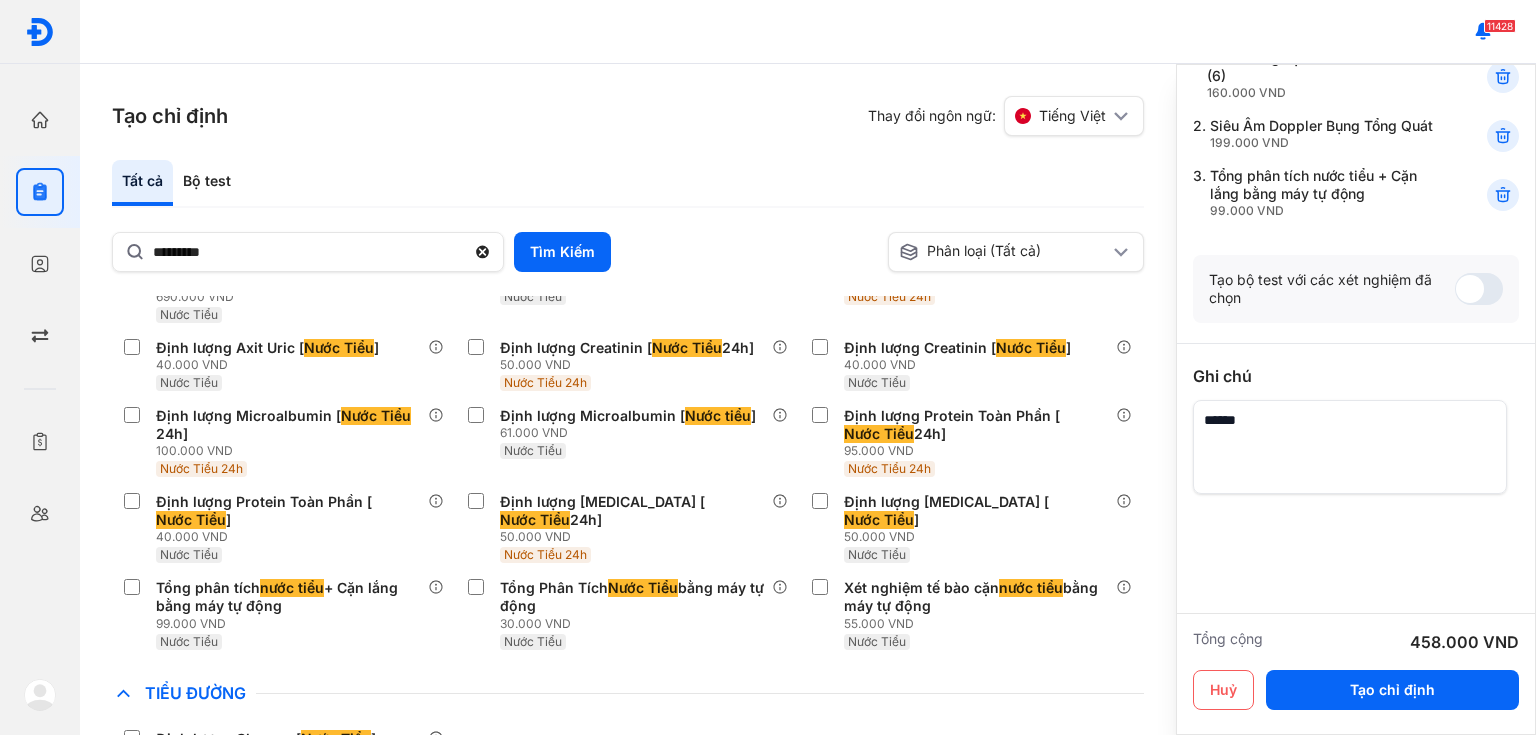 click at bounding box center (1350, 447) 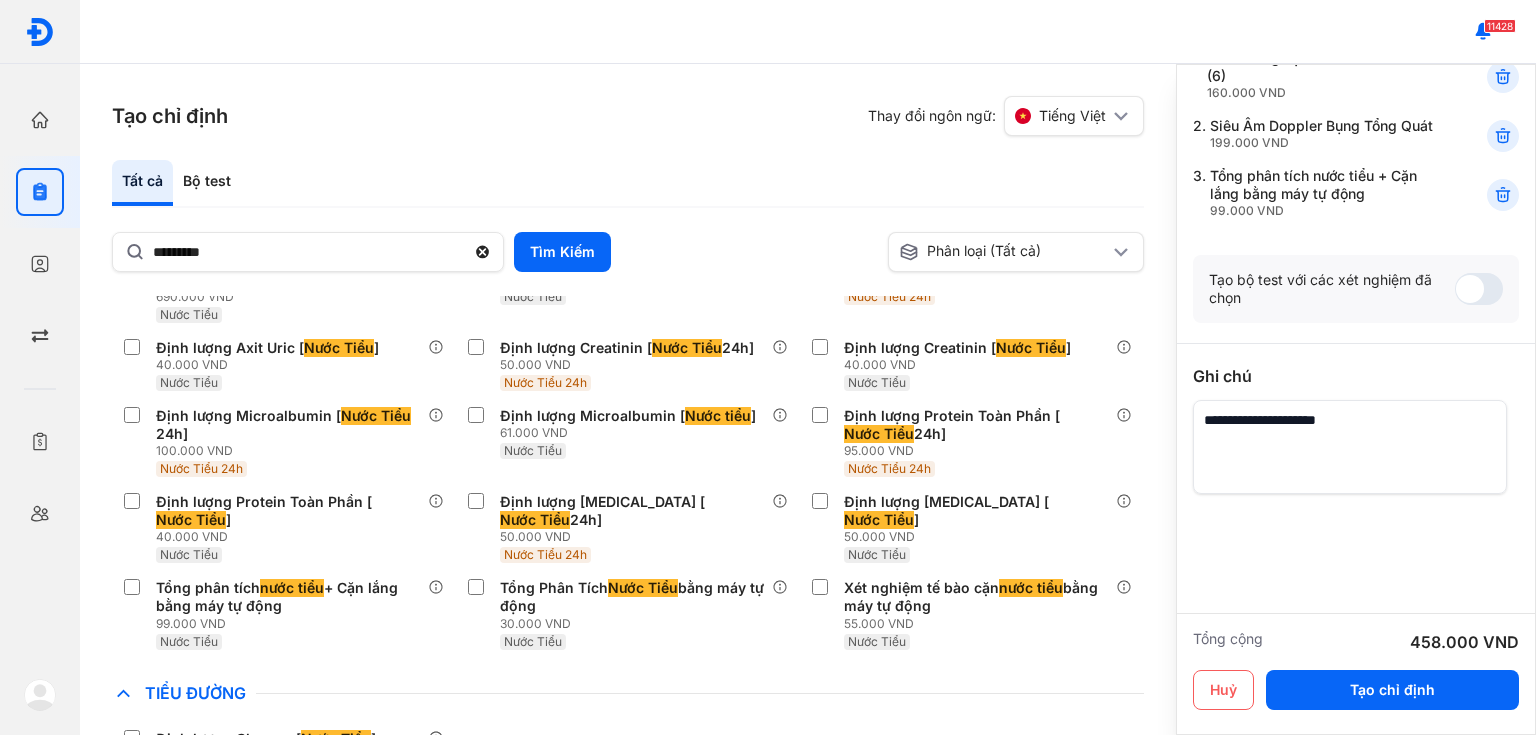scroll, scrollTop: 0, scrollLeft: 0, axis: both 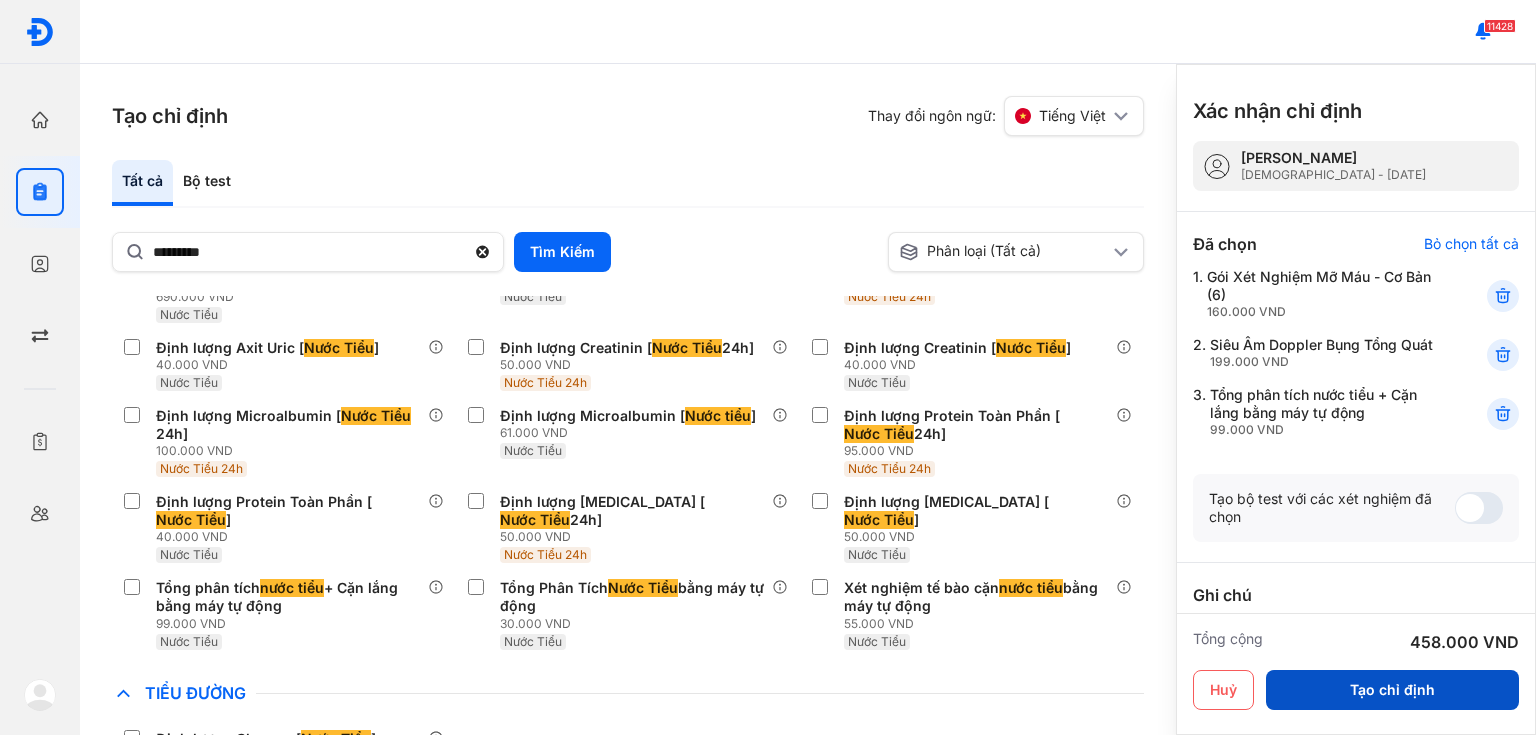 type on "**********" 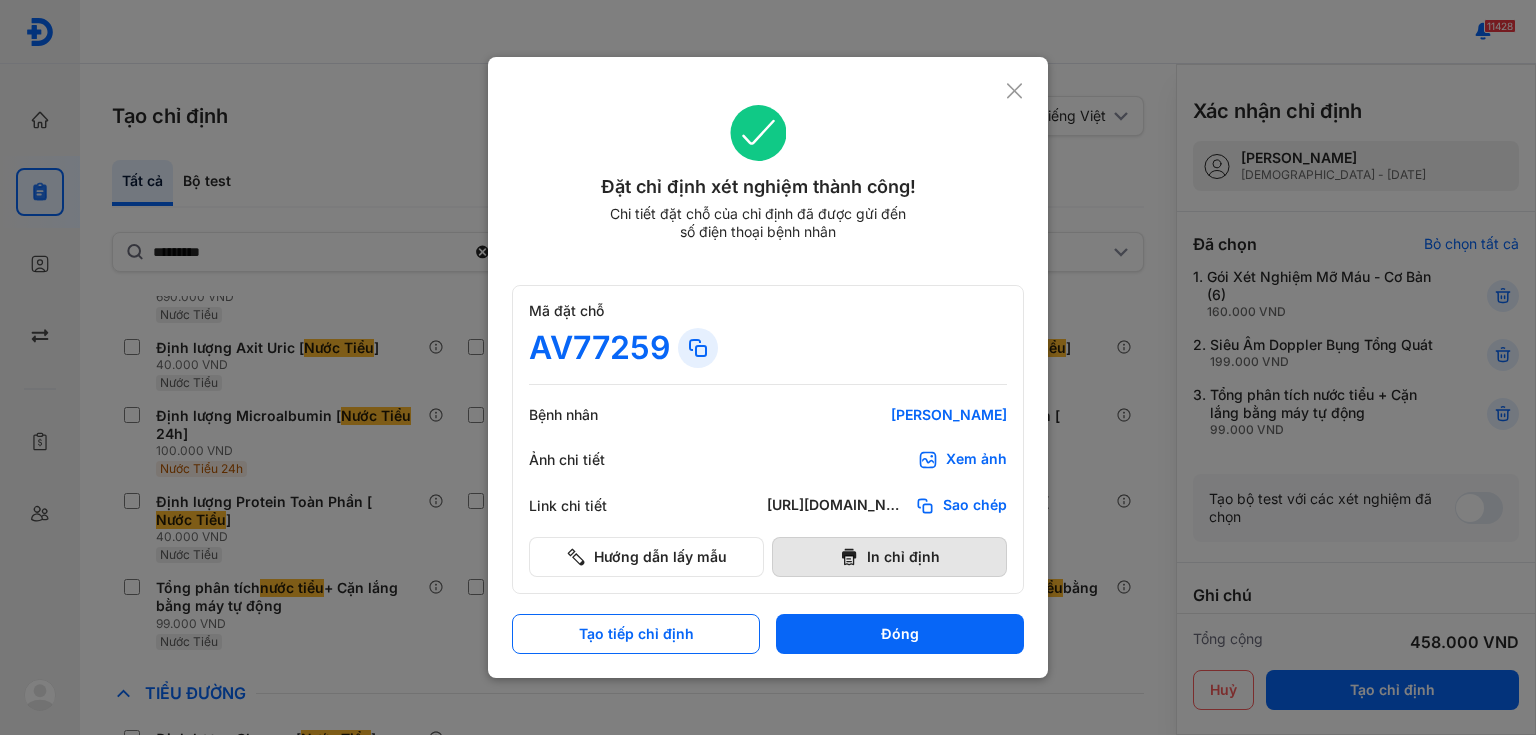 click on "In chỉ định" at bounding box center (889, 557) 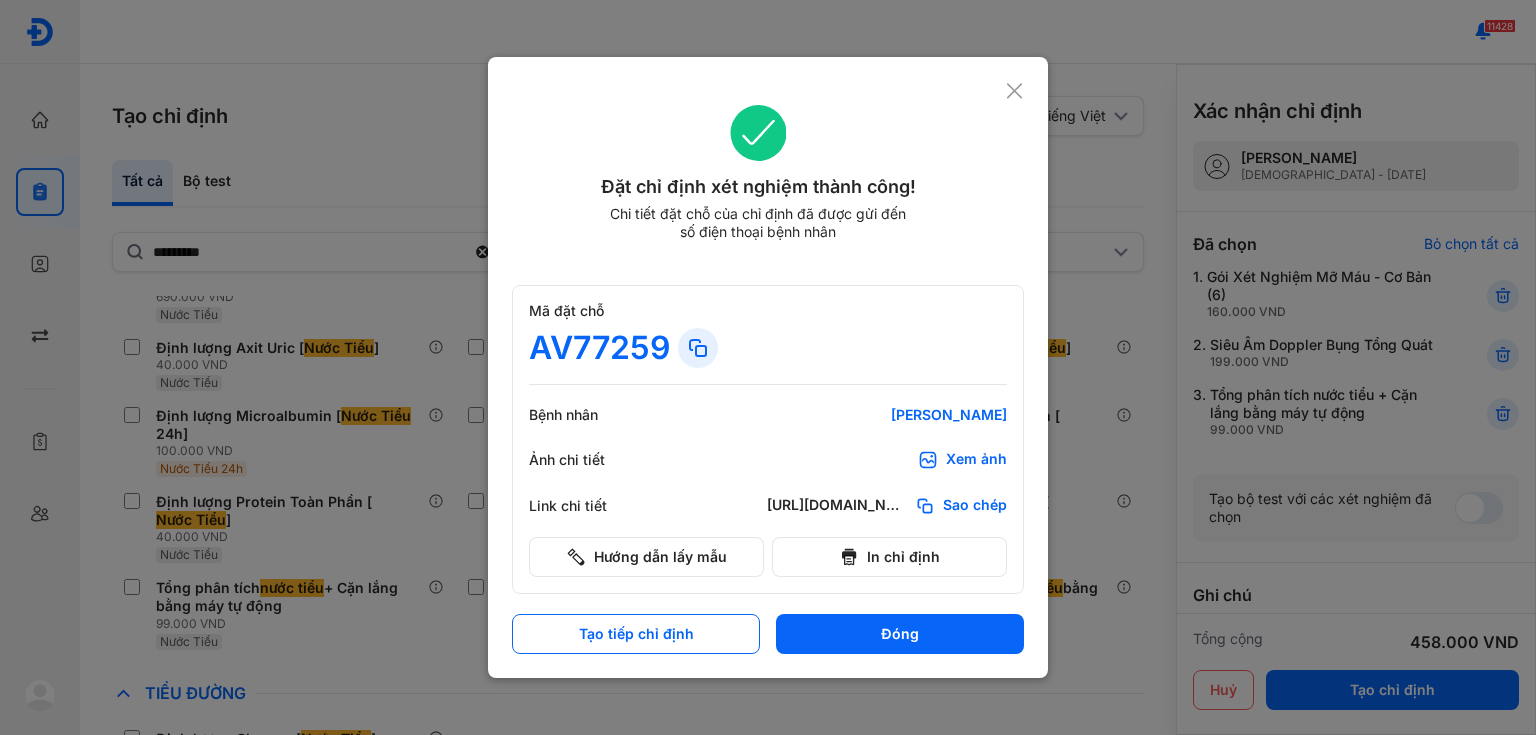 scroll, scrollTop: 0, scrollLeft: 0, axis: both 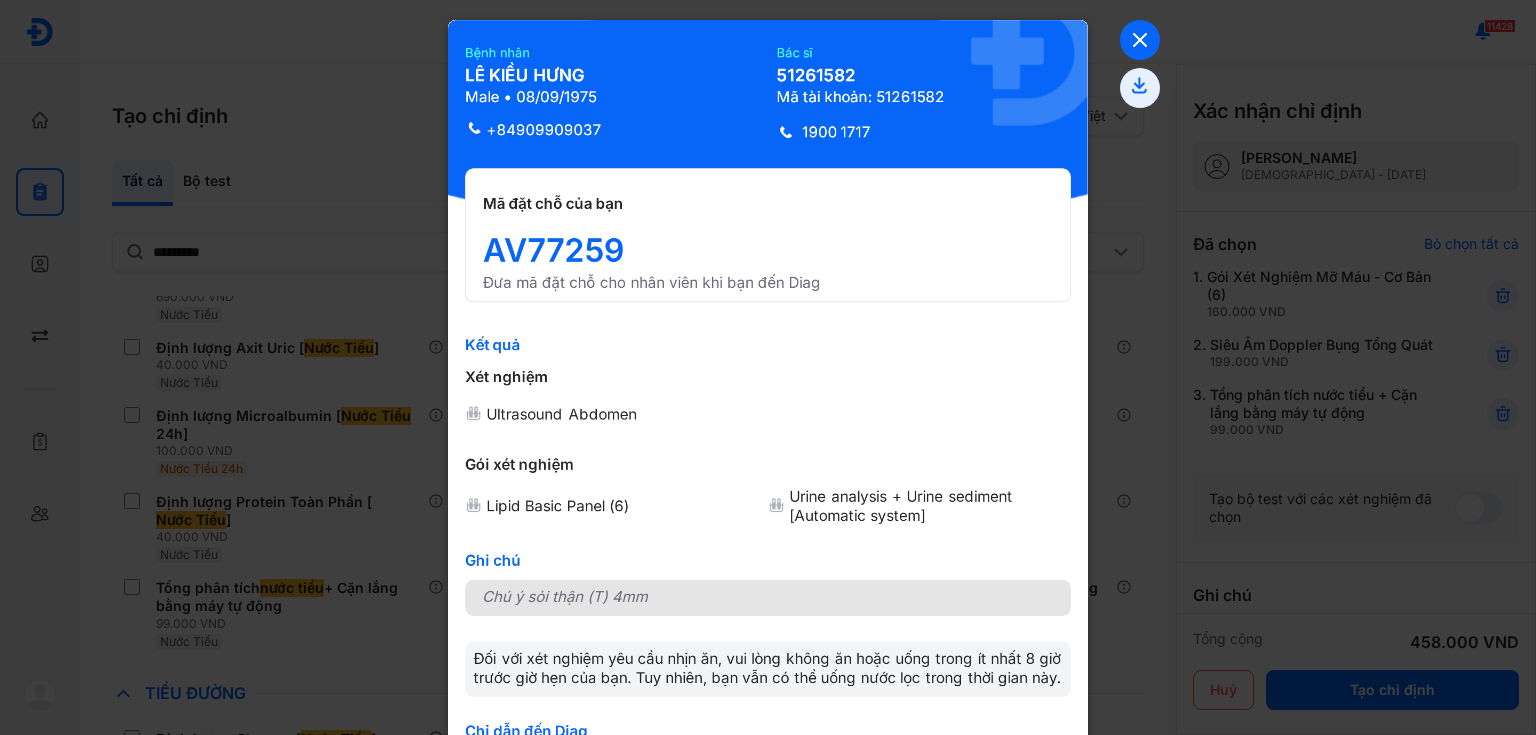 click 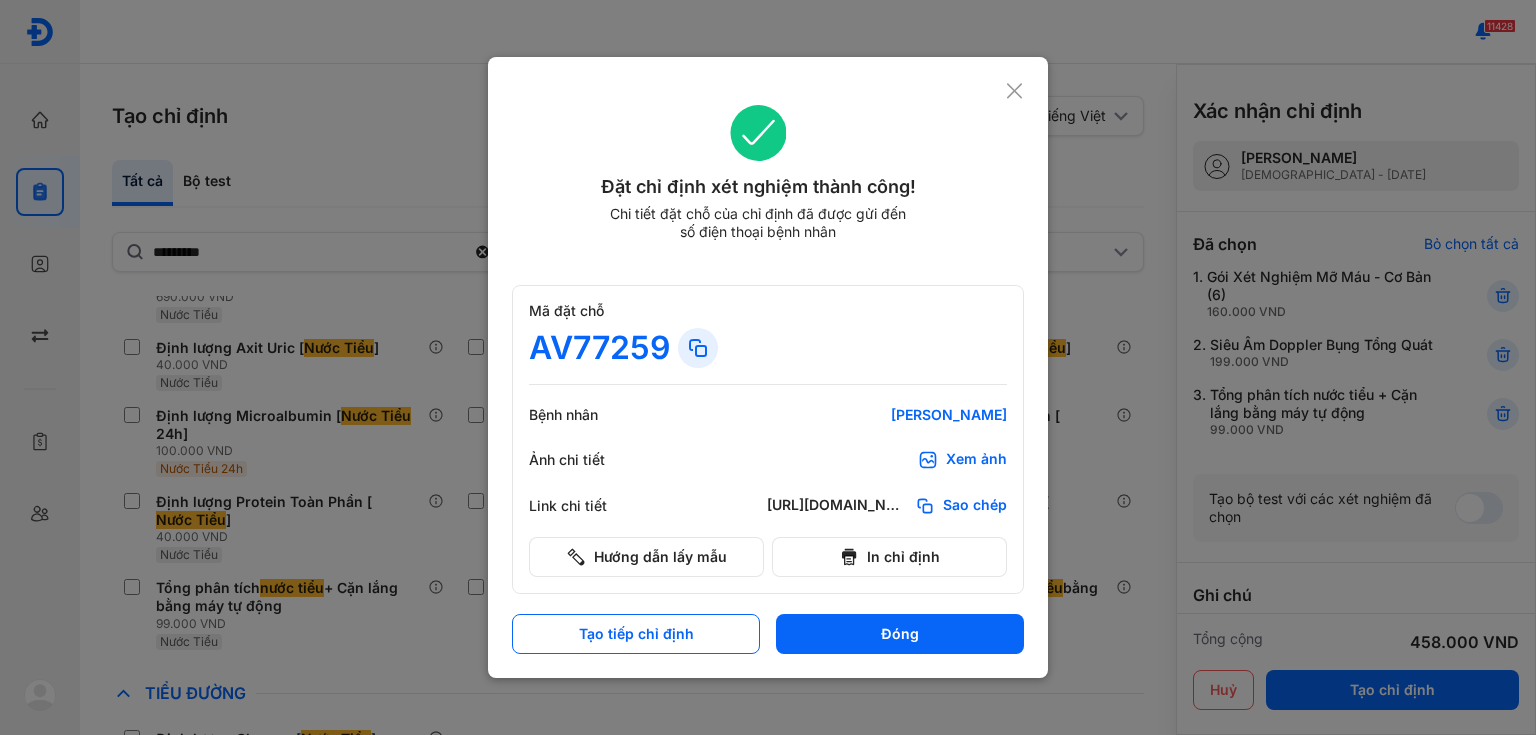 click 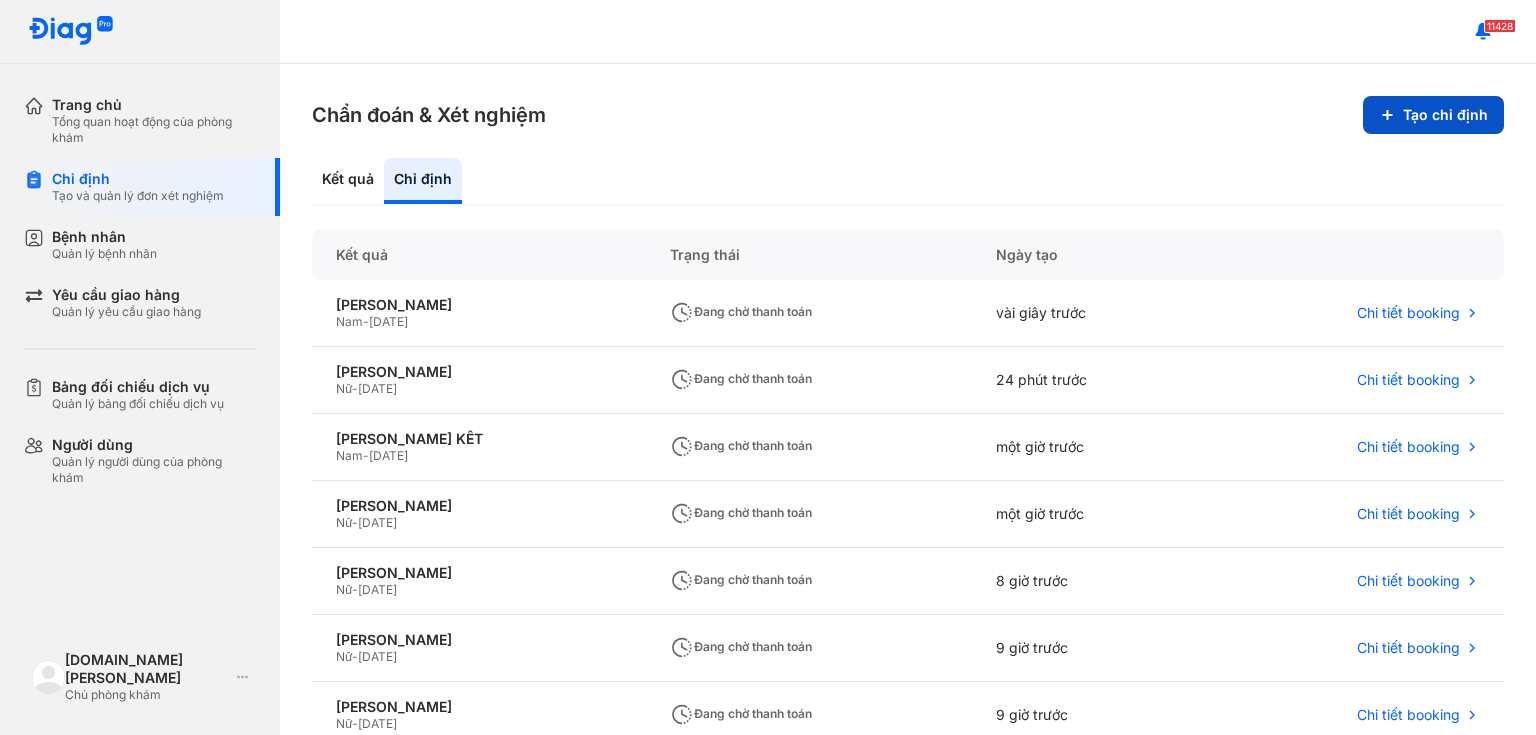click on "Tạo chỉ định" at bounding box center [1433, 115] 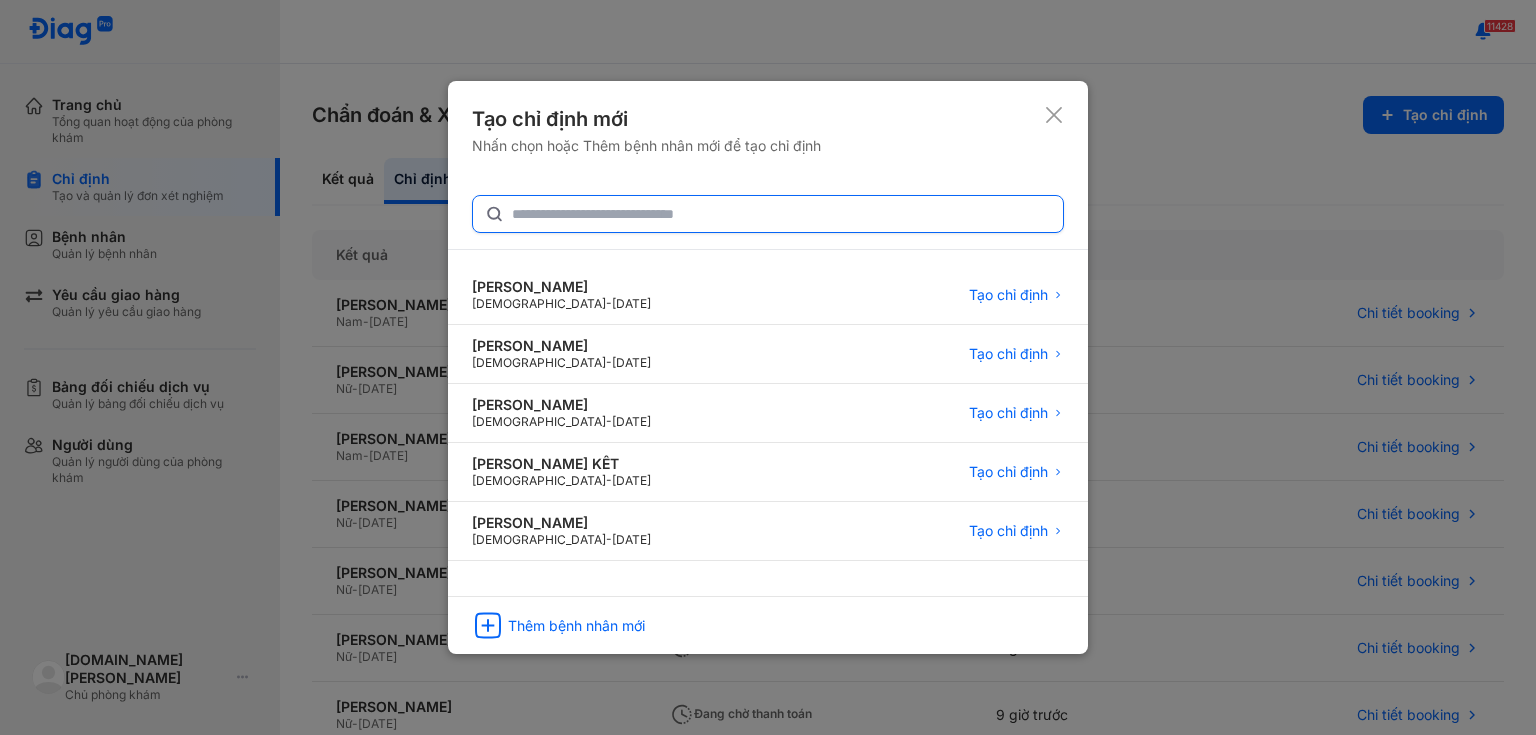 click 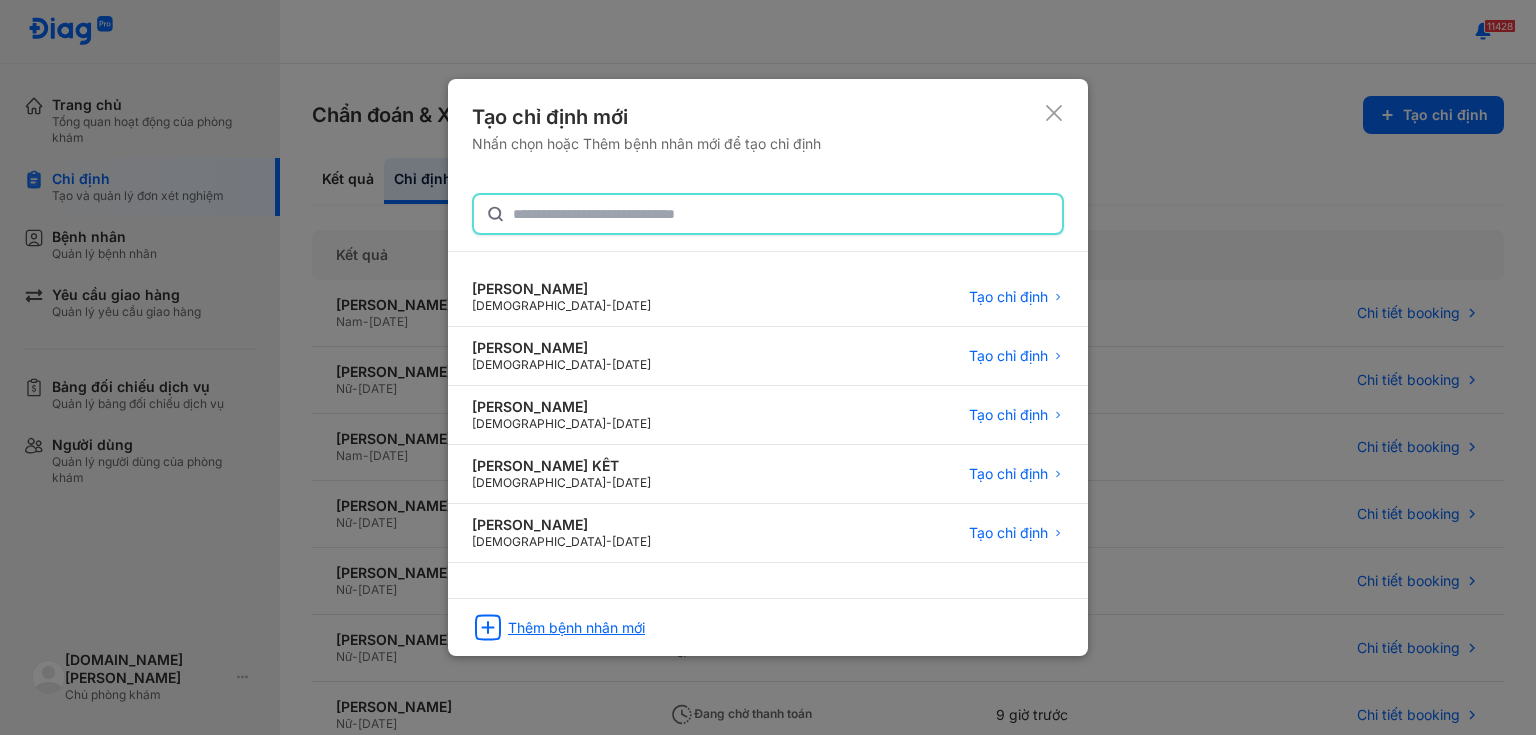 click on "Thêm bệnh nhân mới" at bounding box center (576, 628) 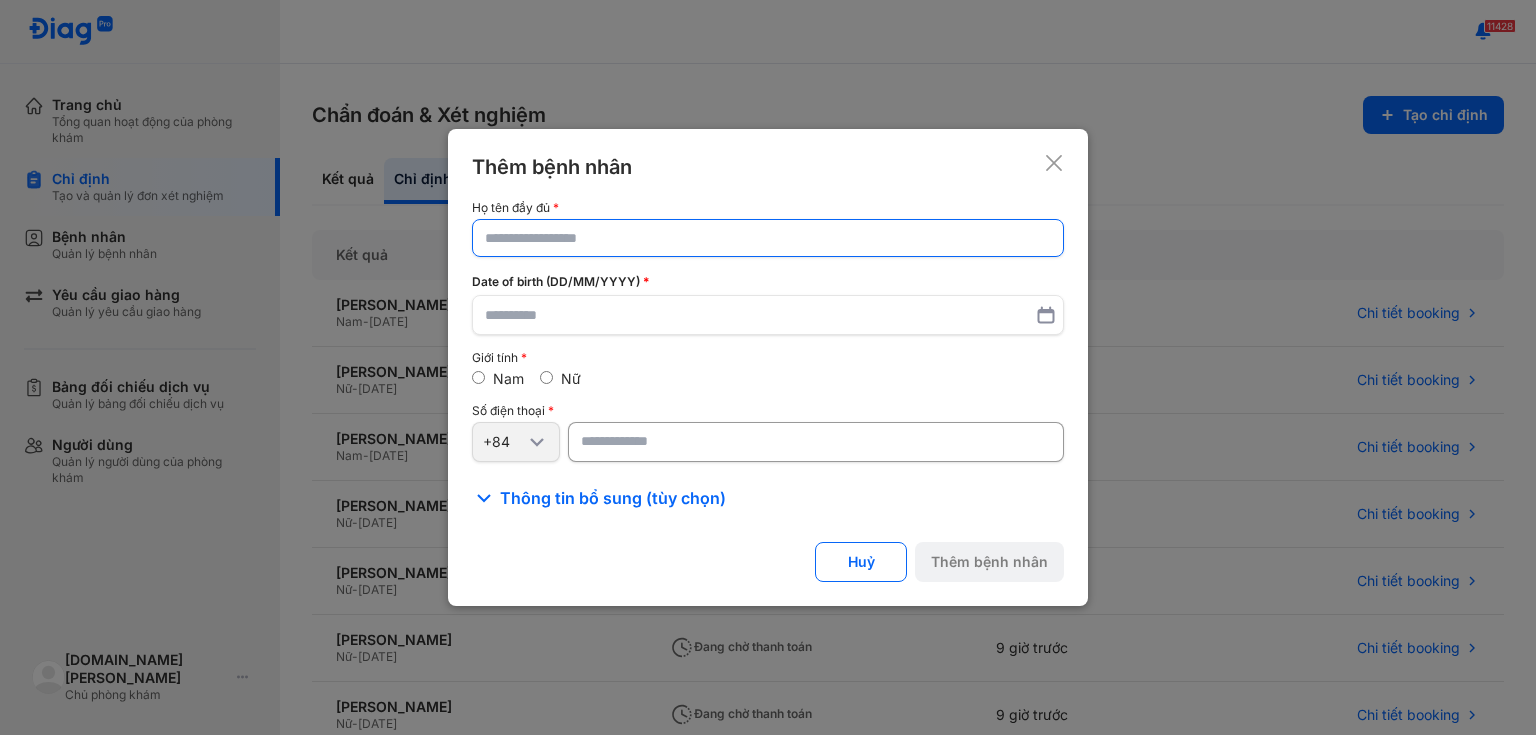 click 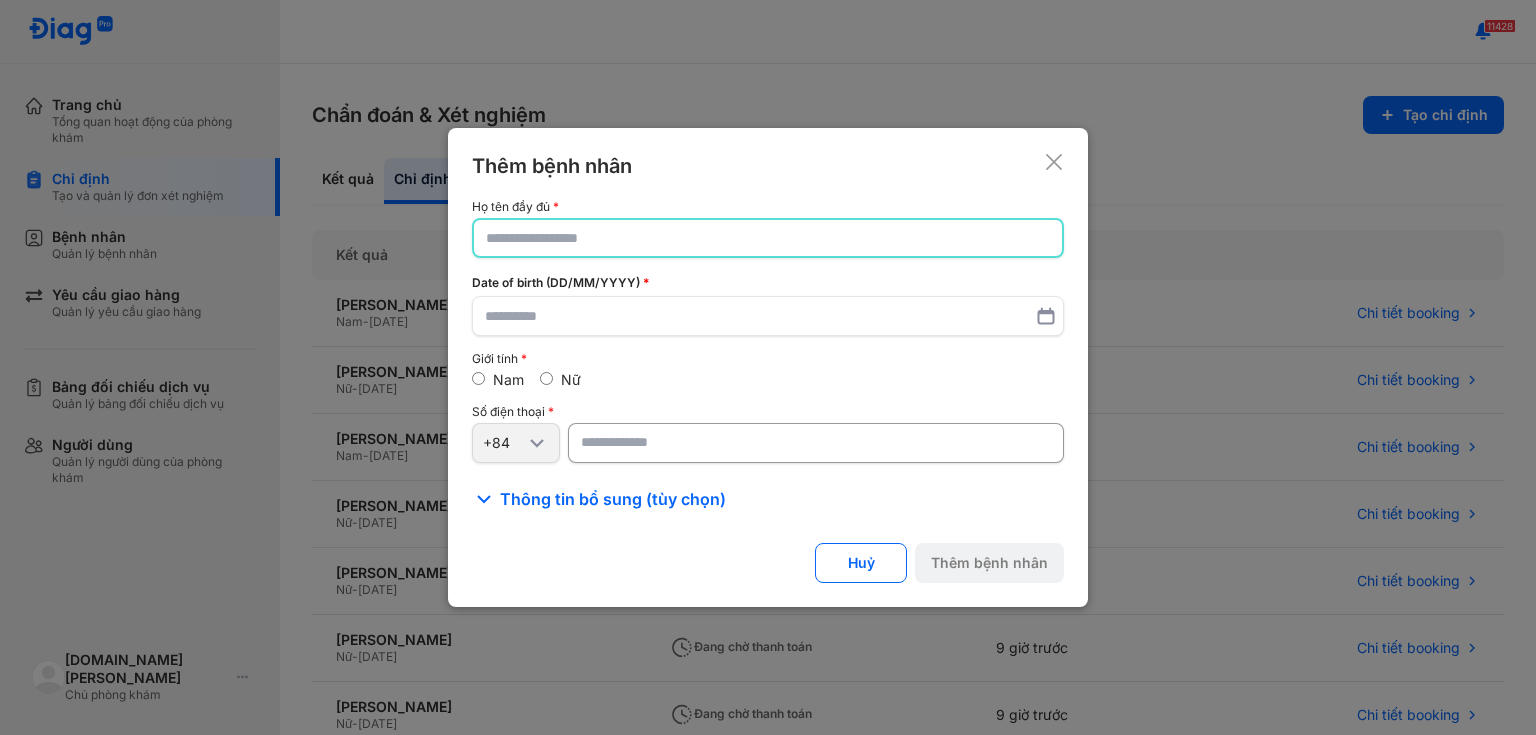 paste on "**********" 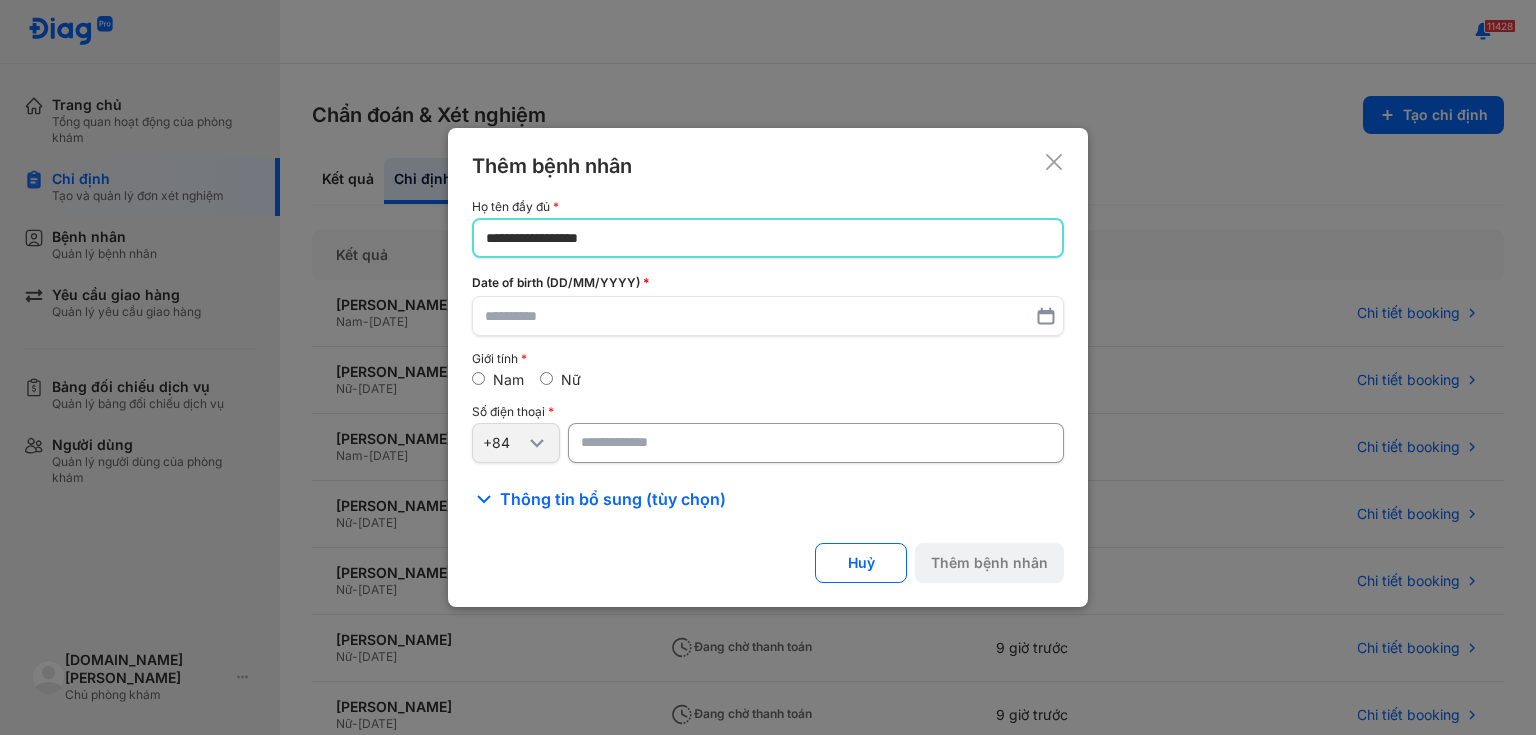 type on "**********" 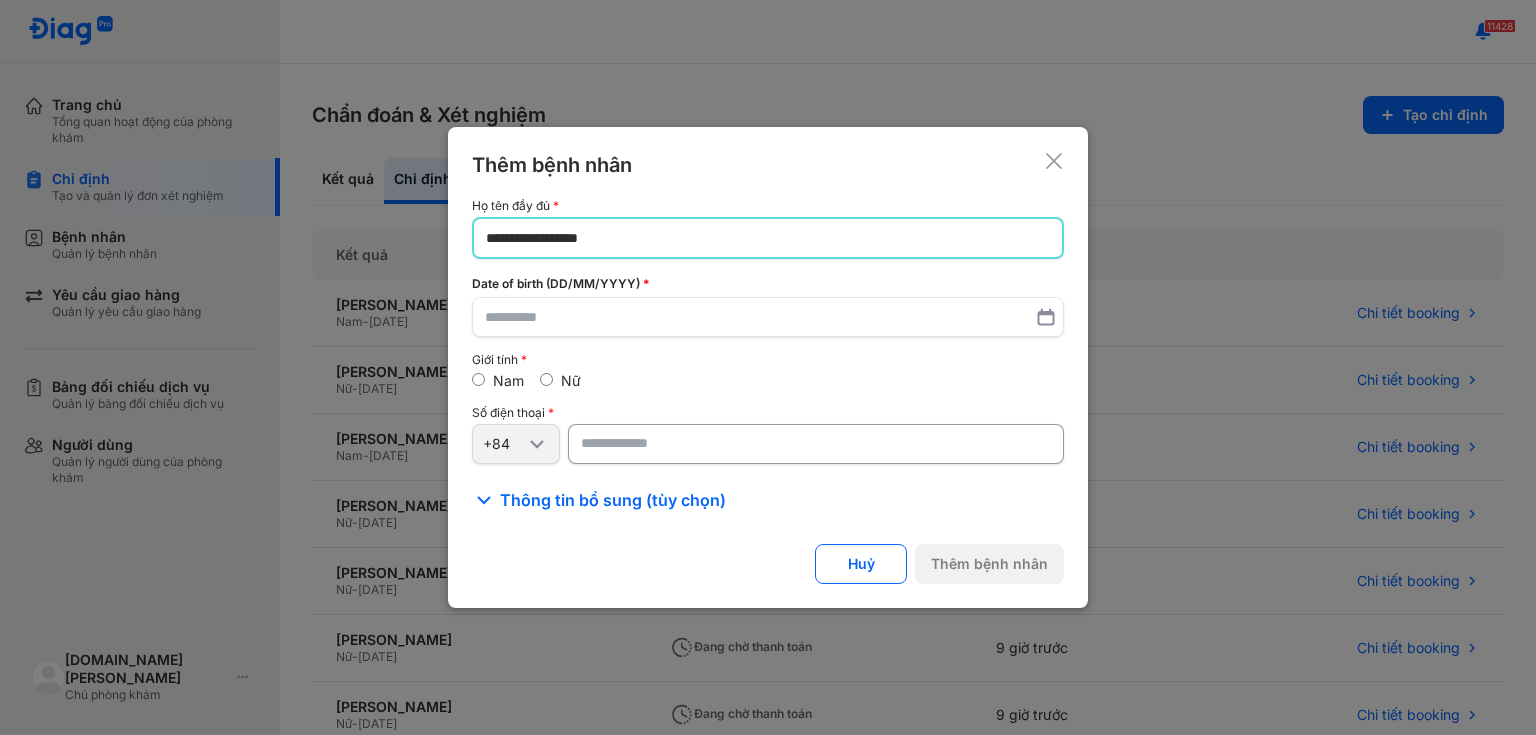 click on "**********" 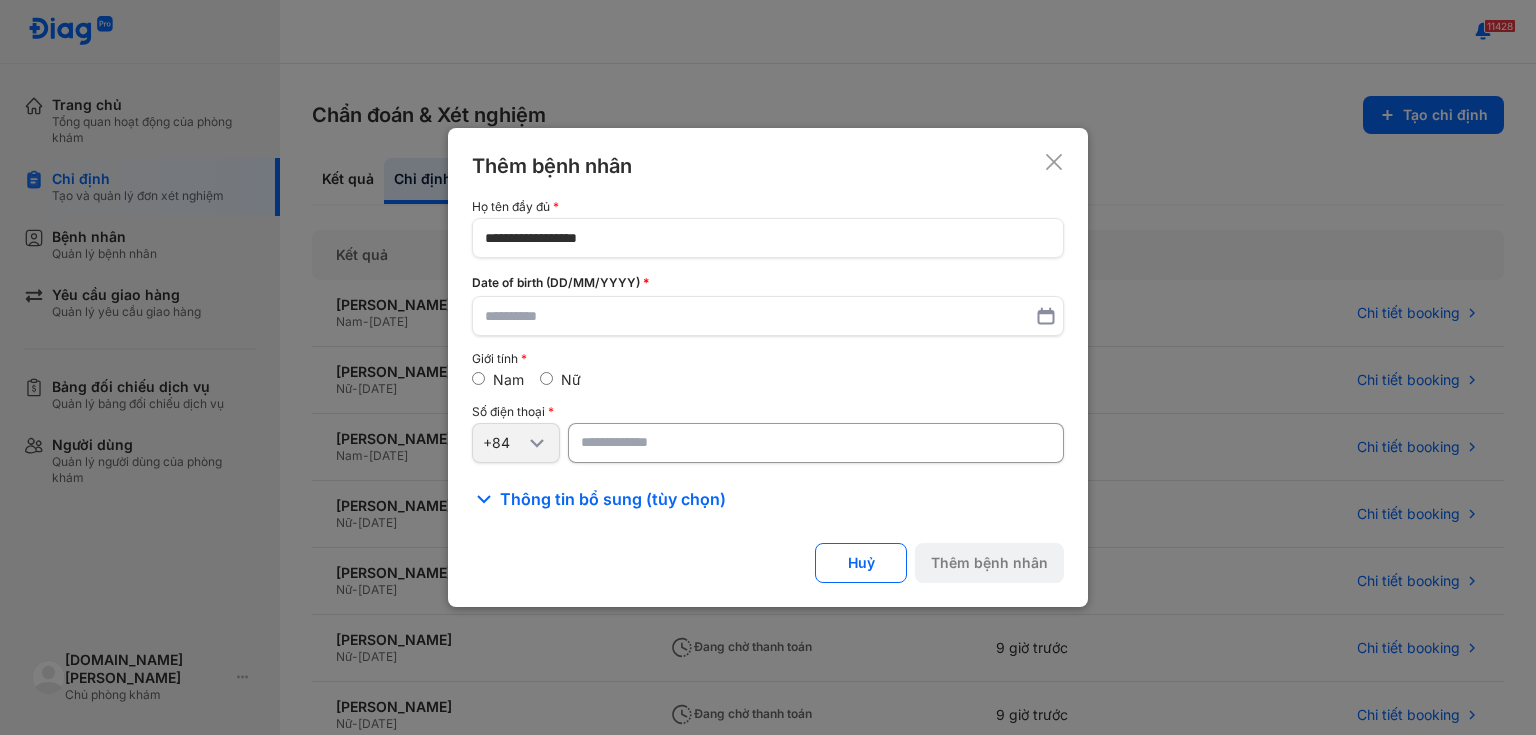click on "Nữ" at bounding box center [571, 379] 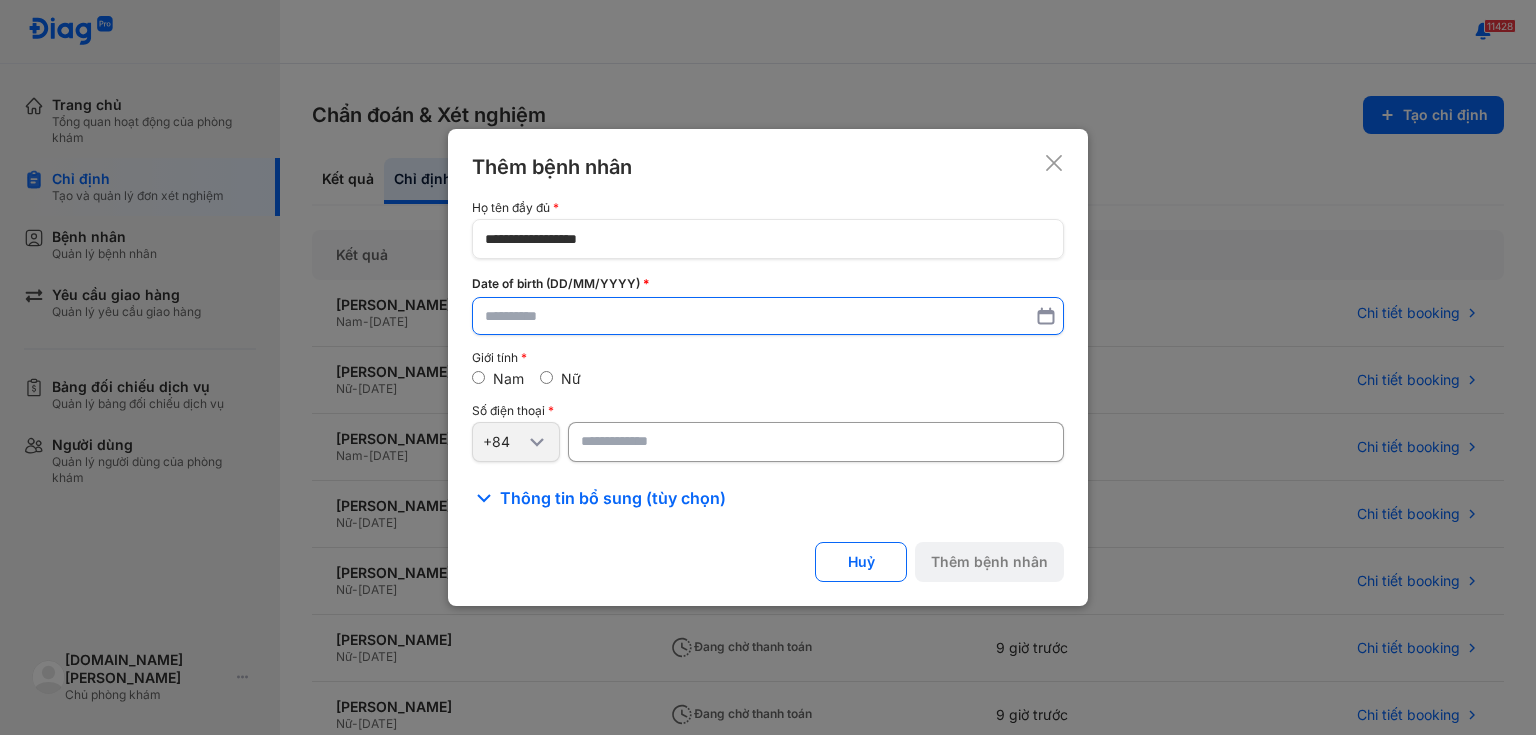 click at bounding box center (768, 316) 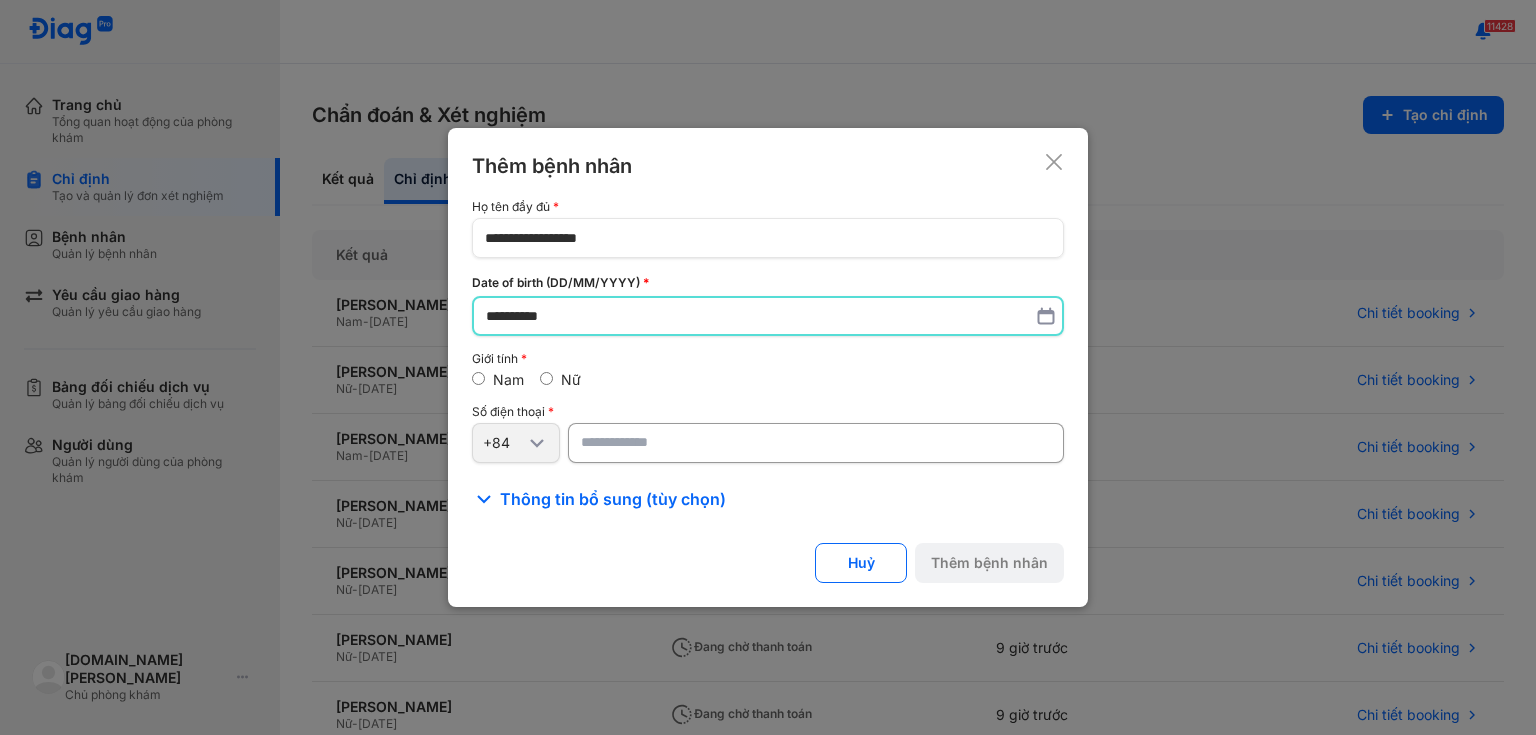 type on "**********" 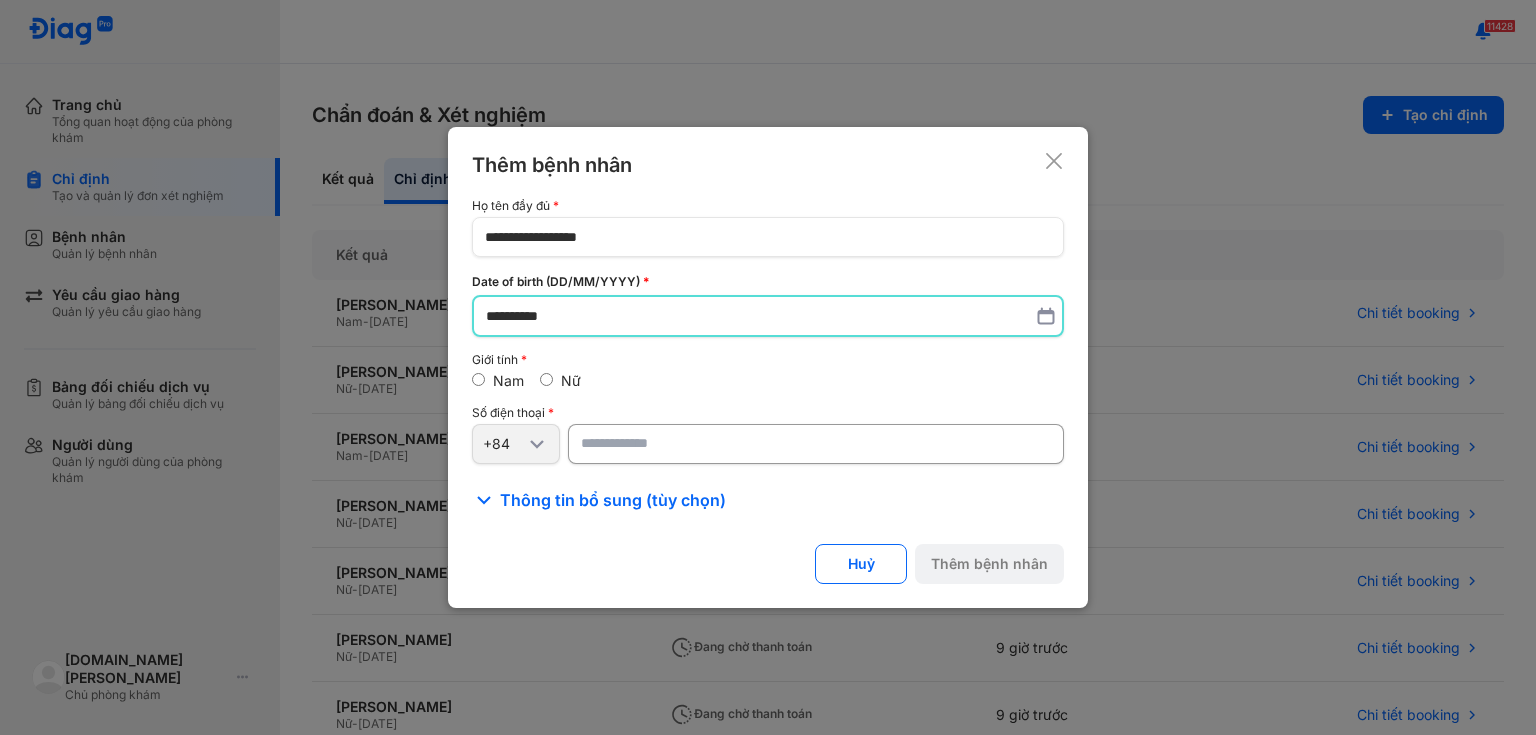 click at bounding box center [816, 444] 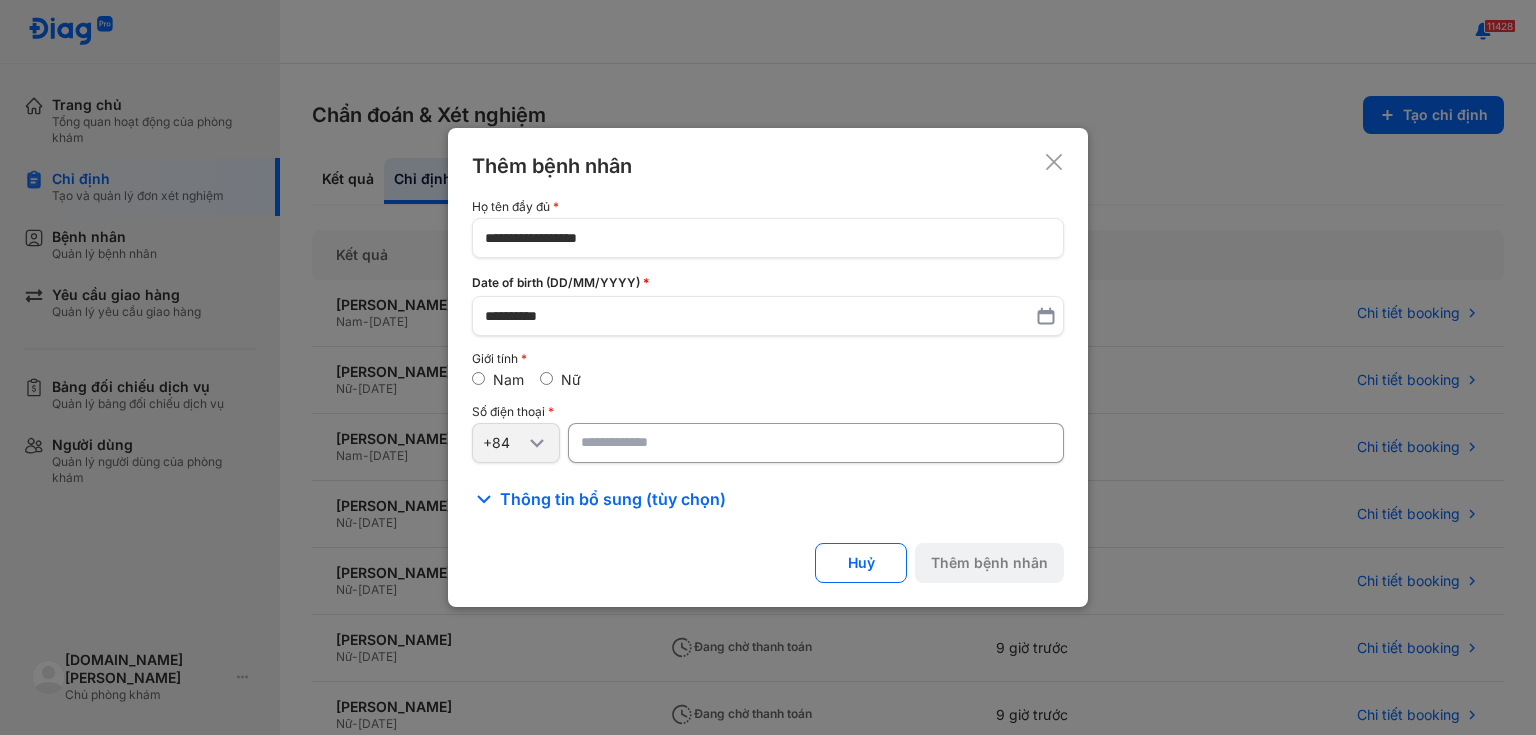 paste on "**********" 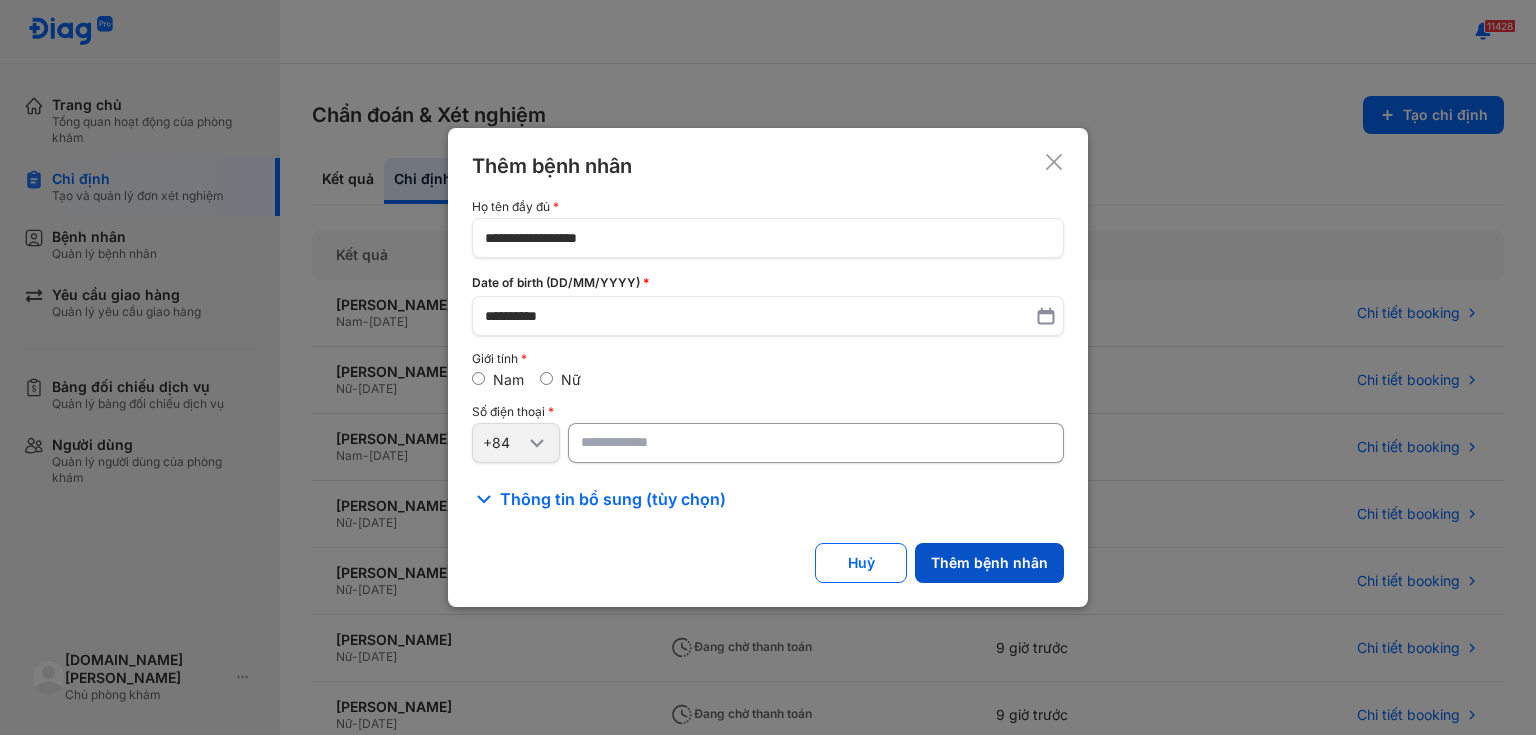 type on "**********" 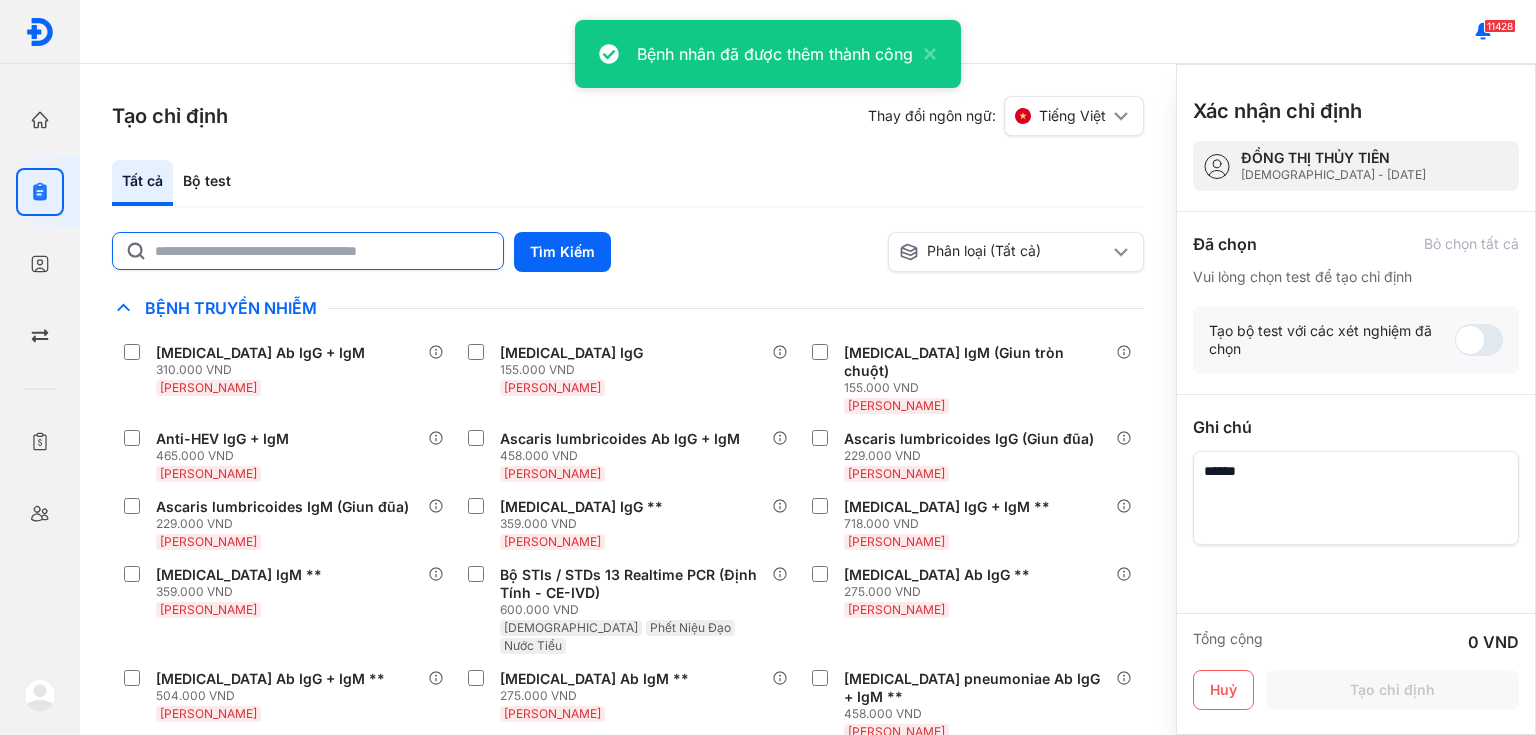 click 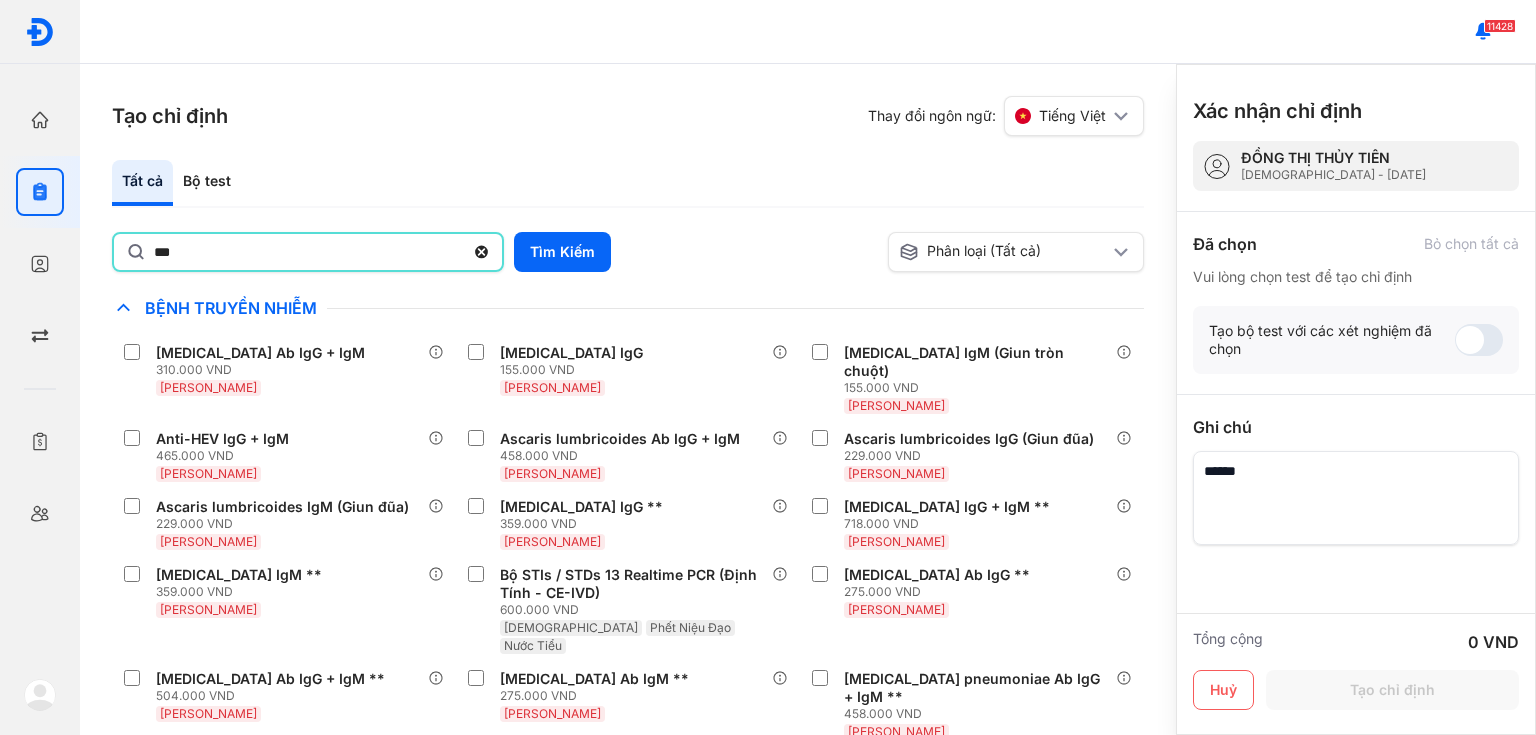 type on "***" 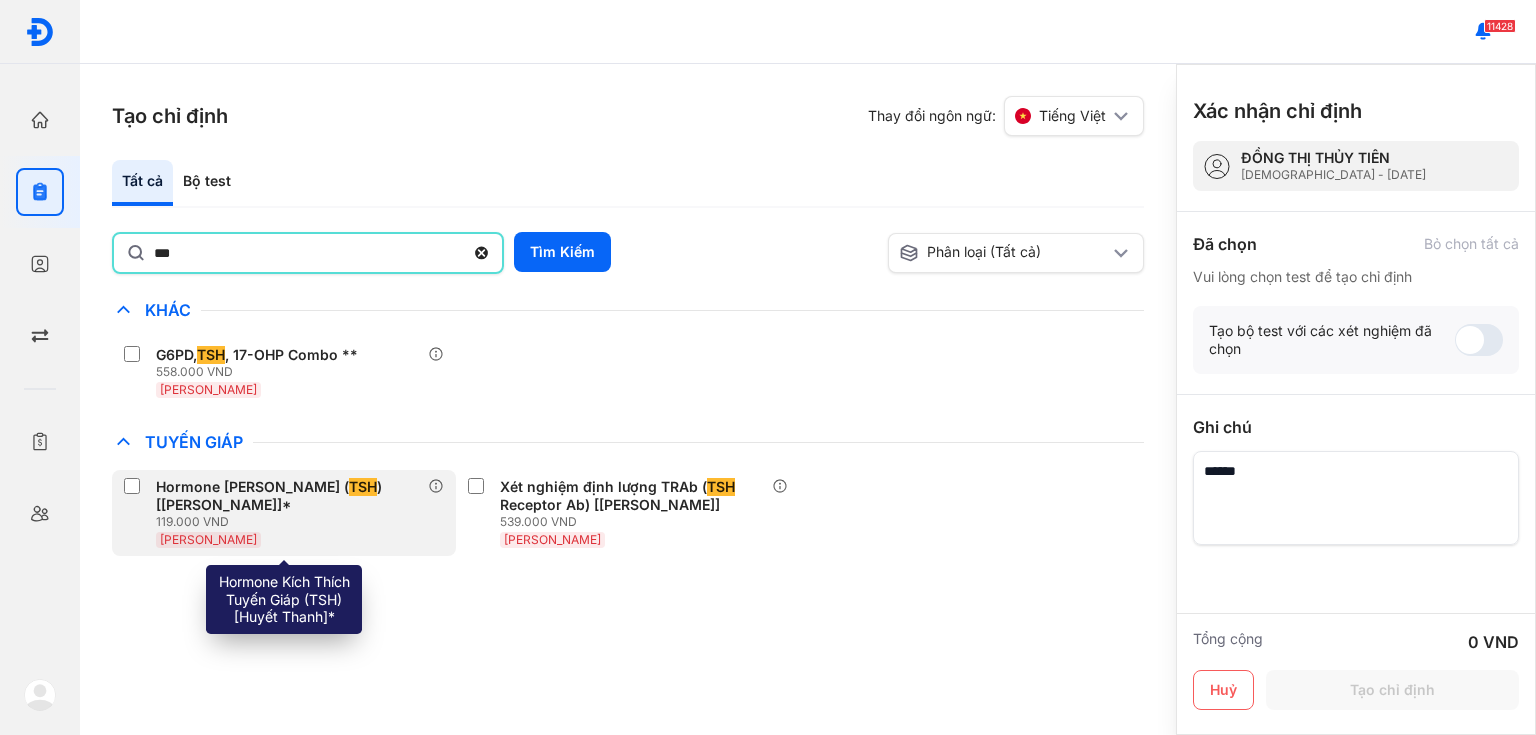 drag, startPoint x: 407, startPoint y: 517, endPoint x: 413, endPoint y: 499, distance: 18.973665 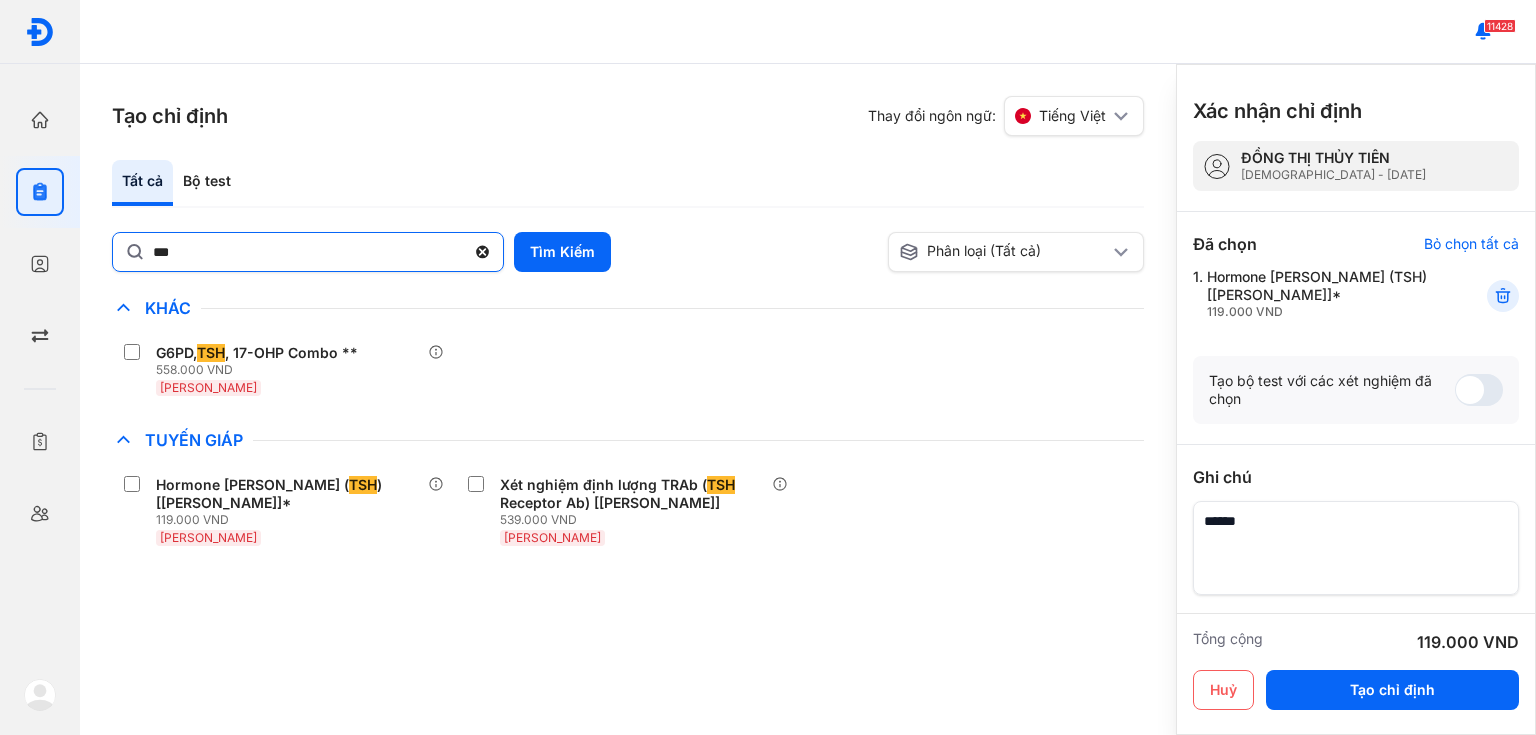 click 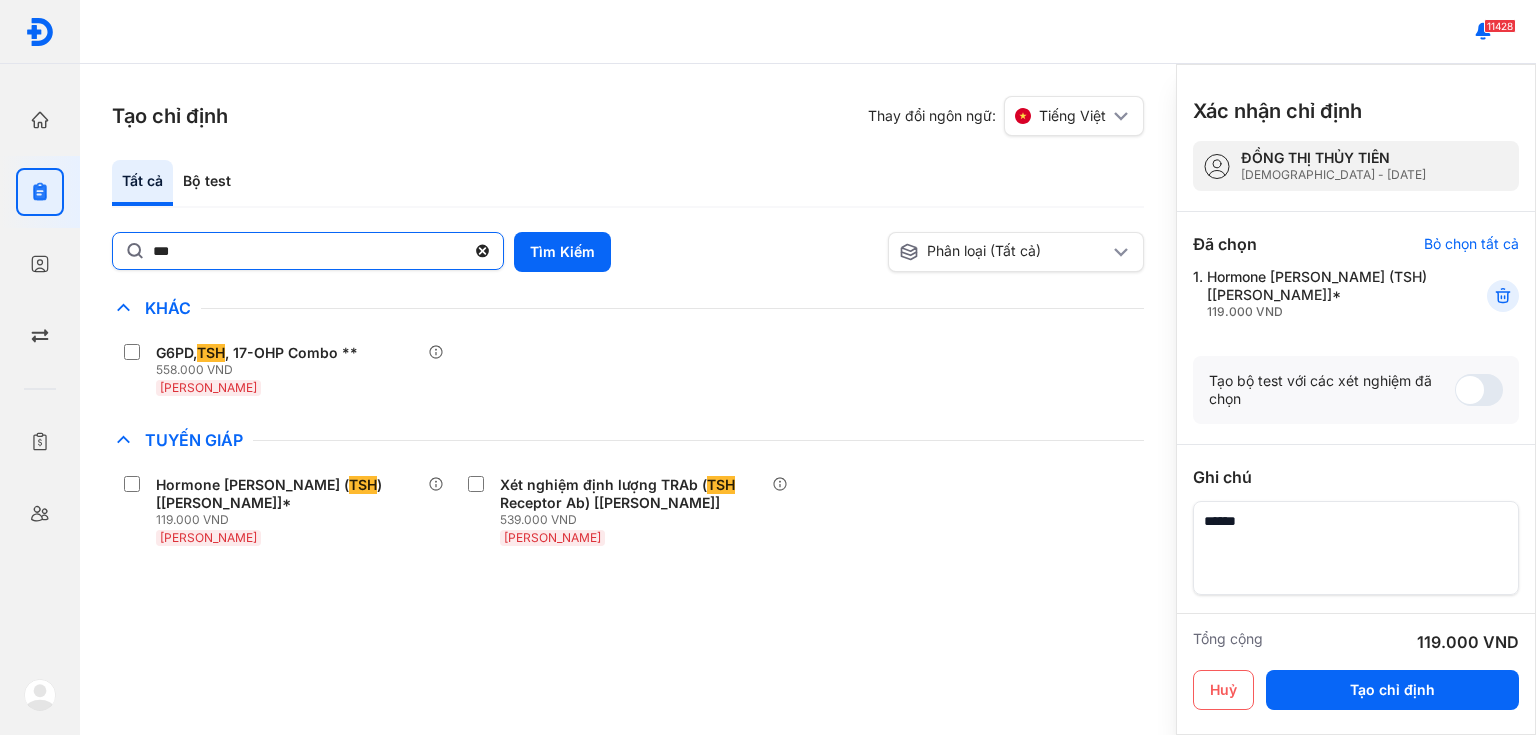 click on "***" 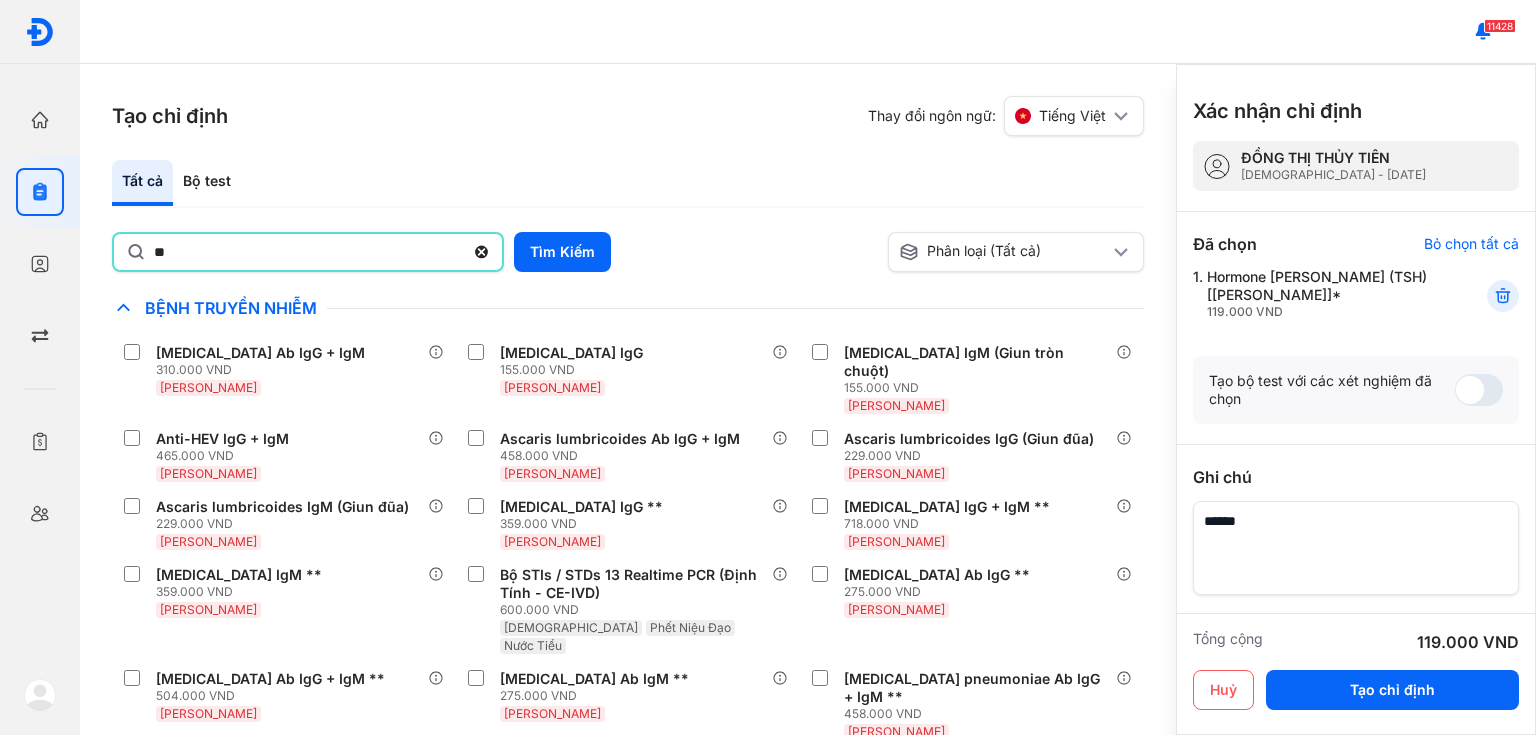 type on "**" 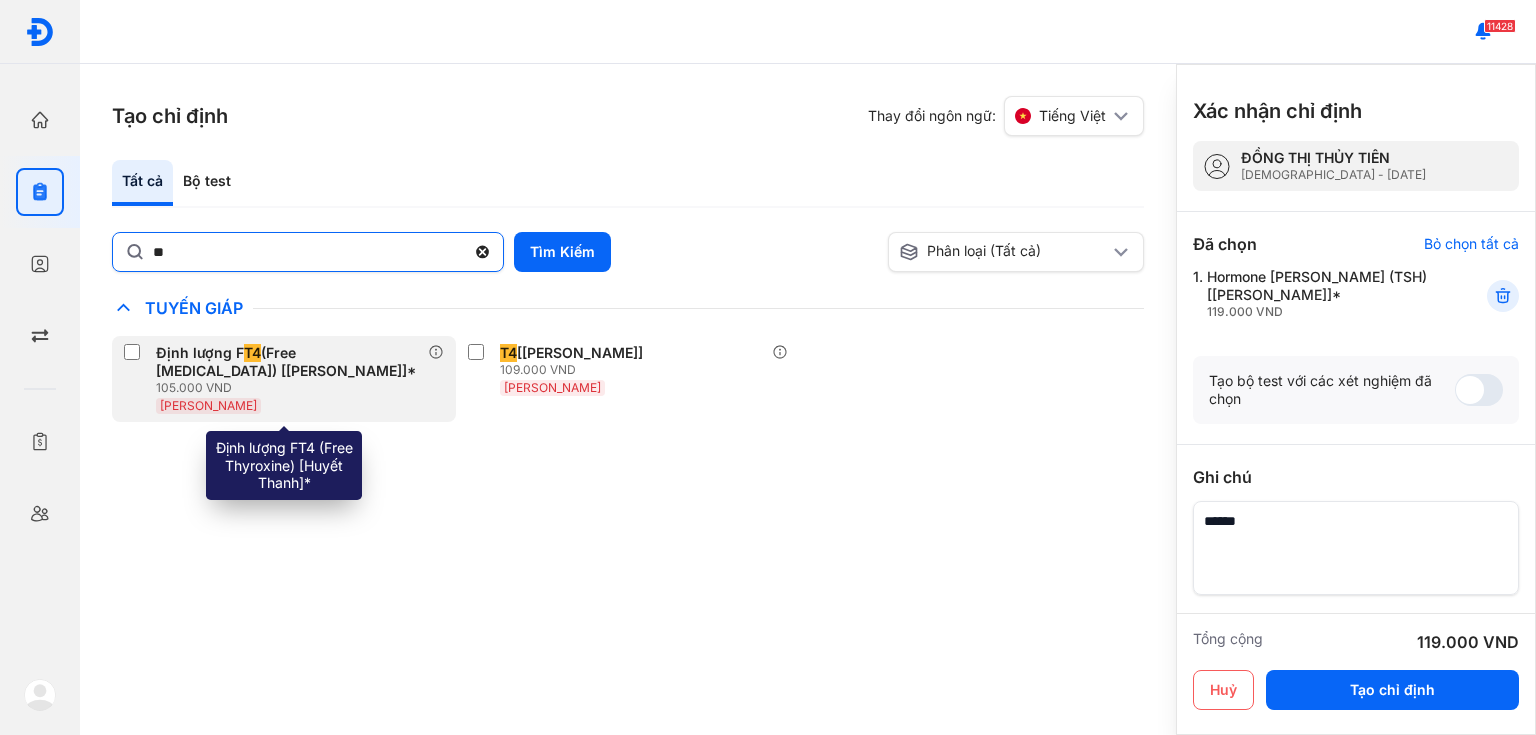 click on "105.000 VND" at bounding box center (292, 388) 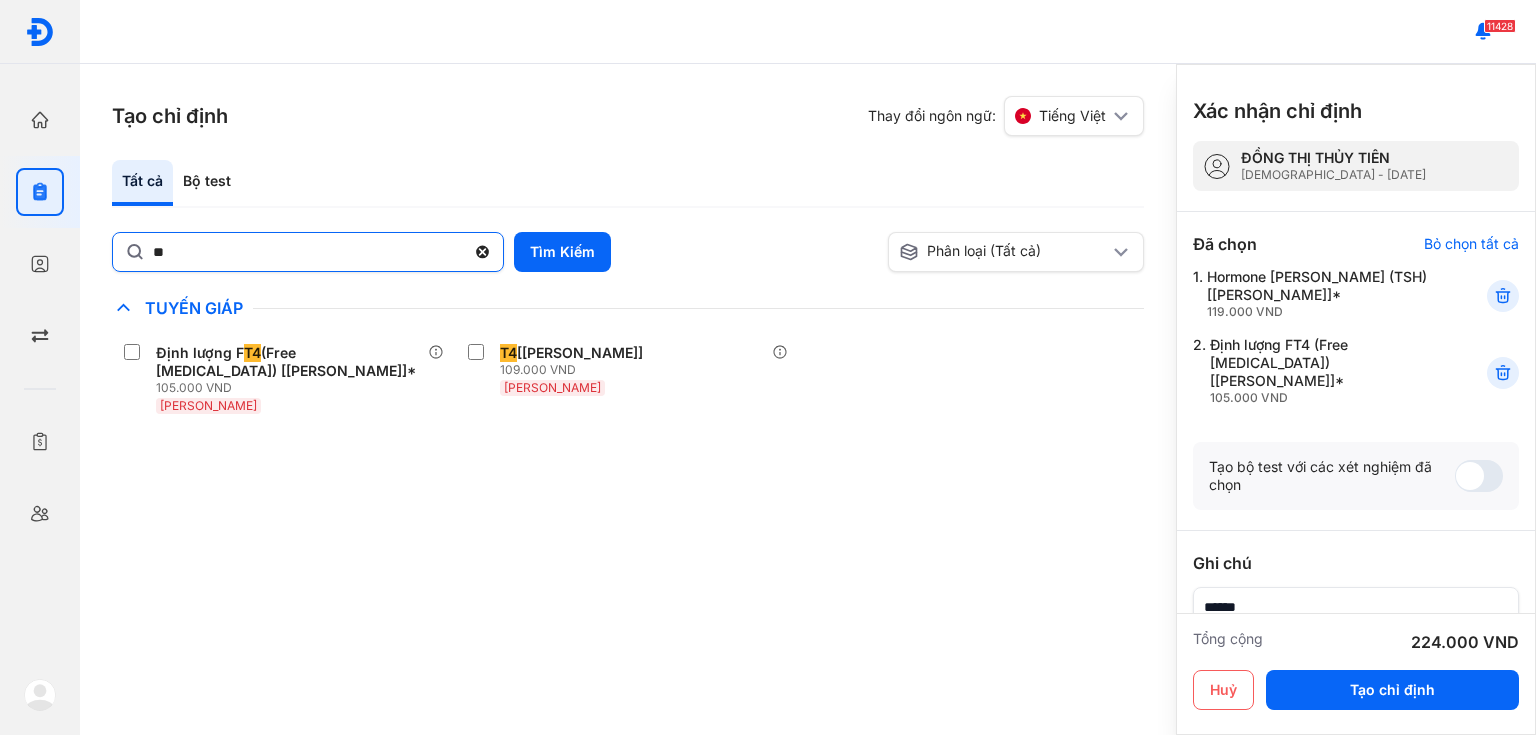 click 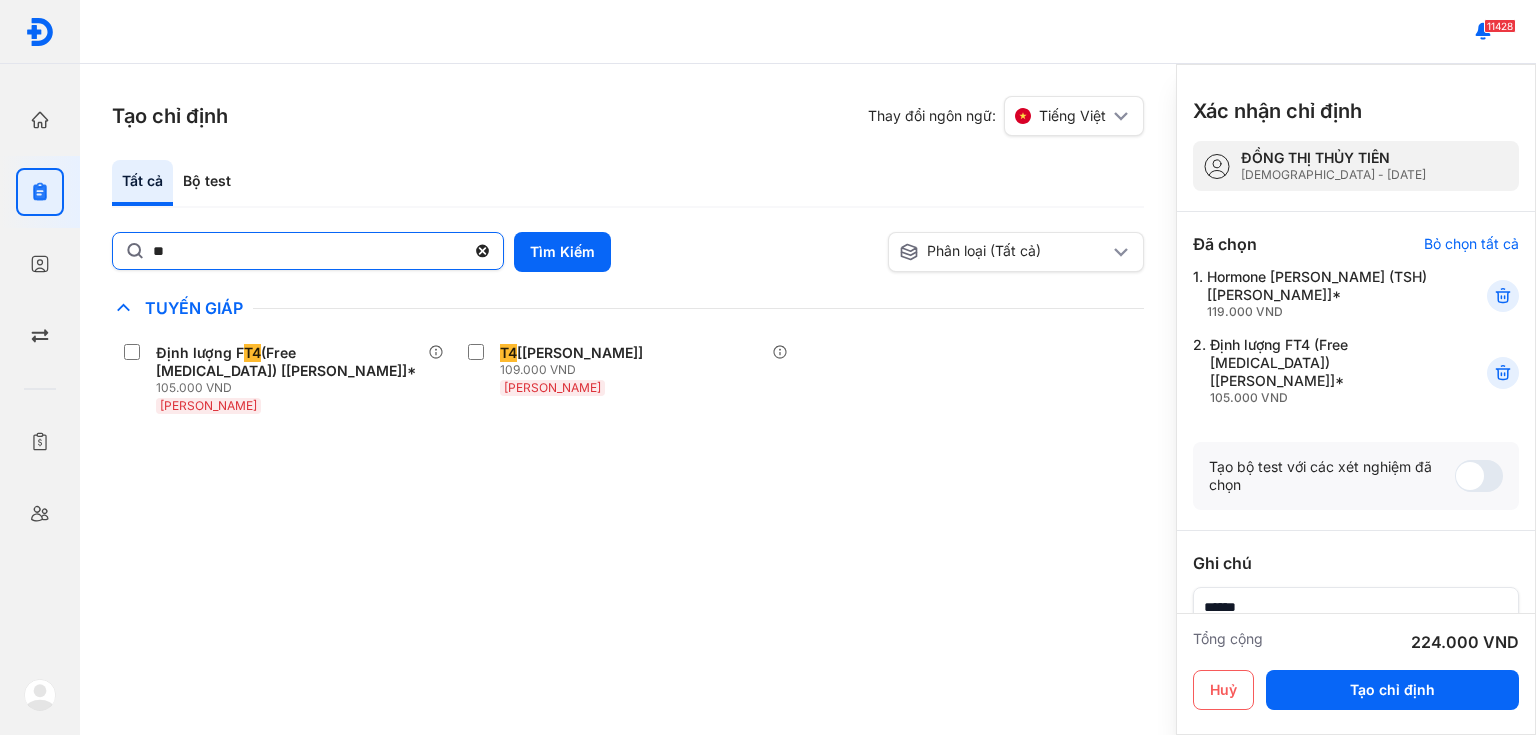 click on "**" 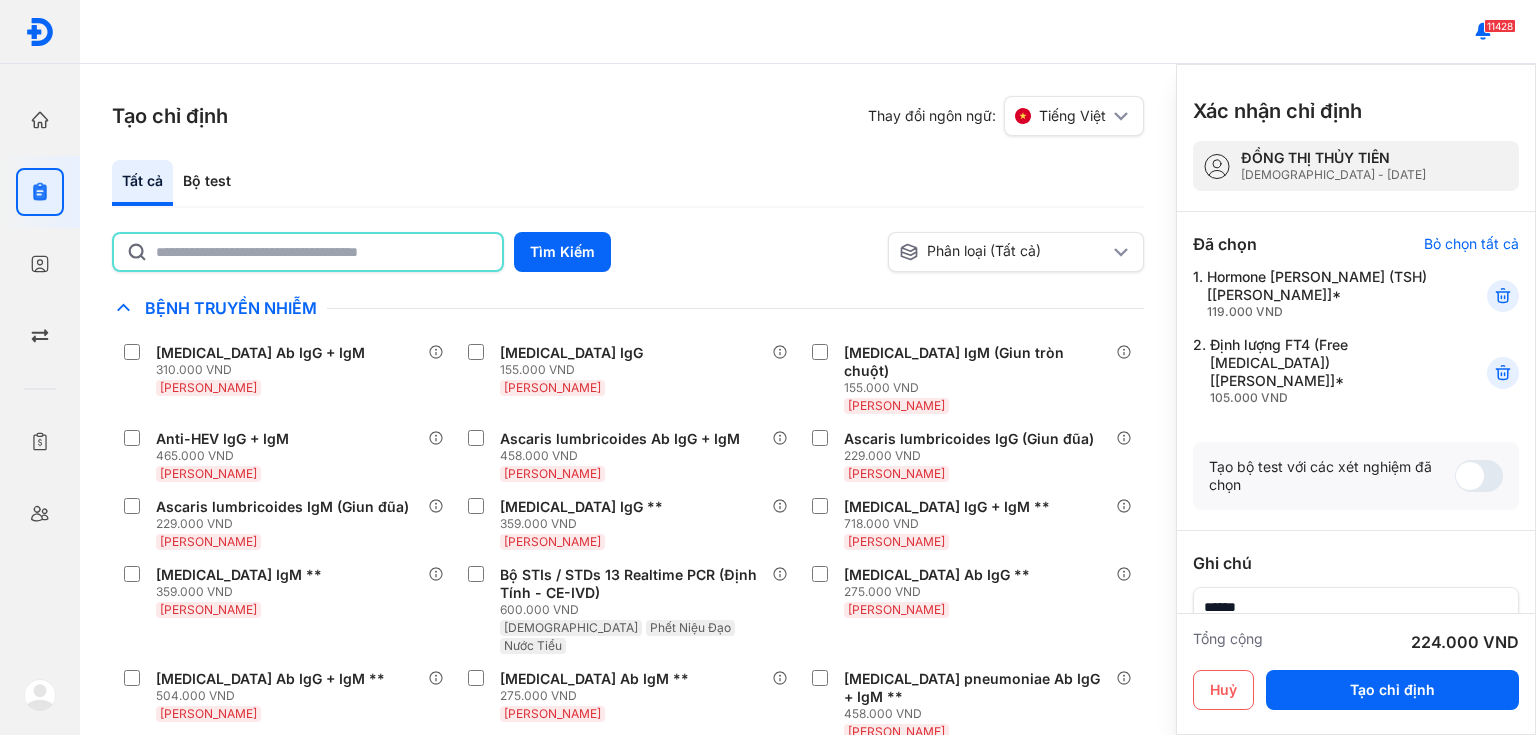 click 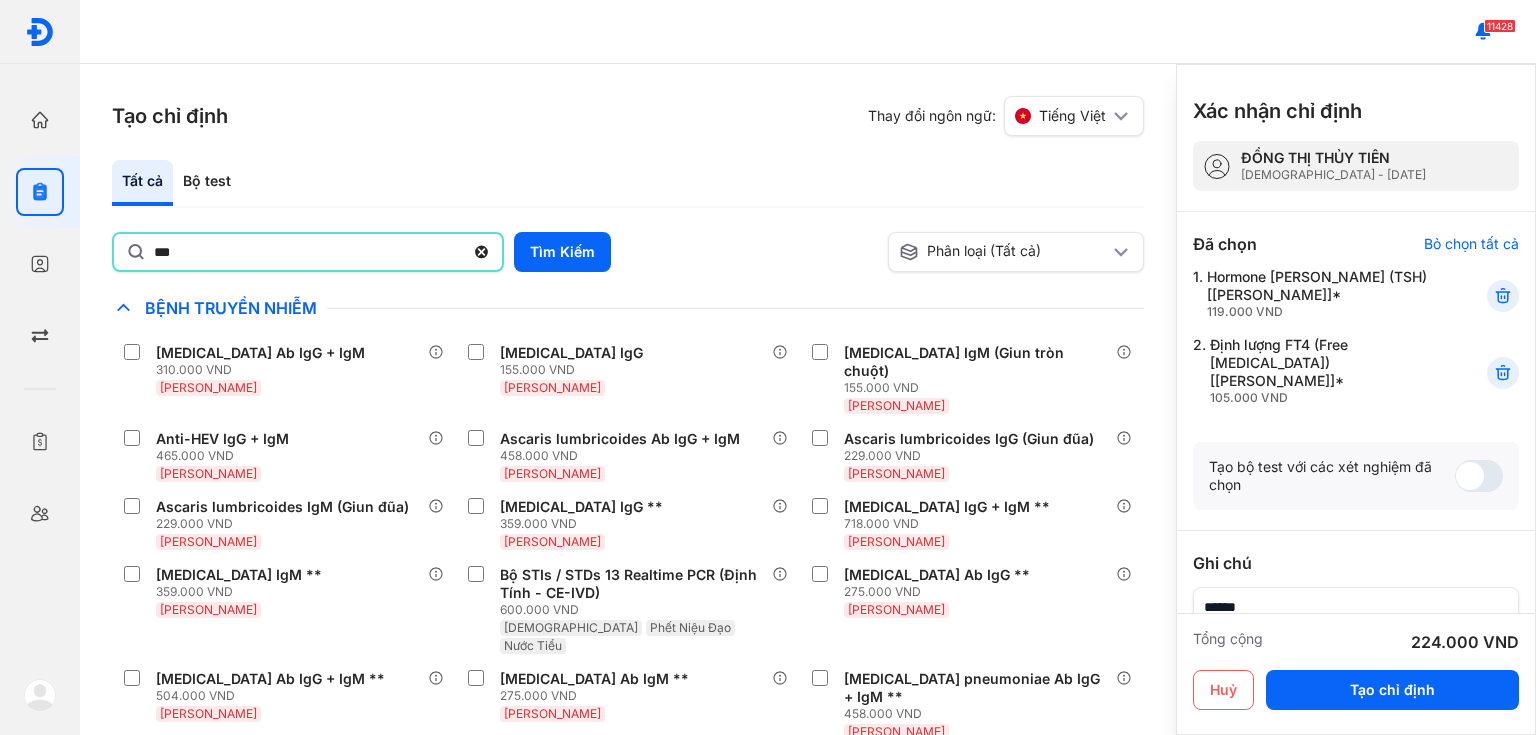 type on "***" 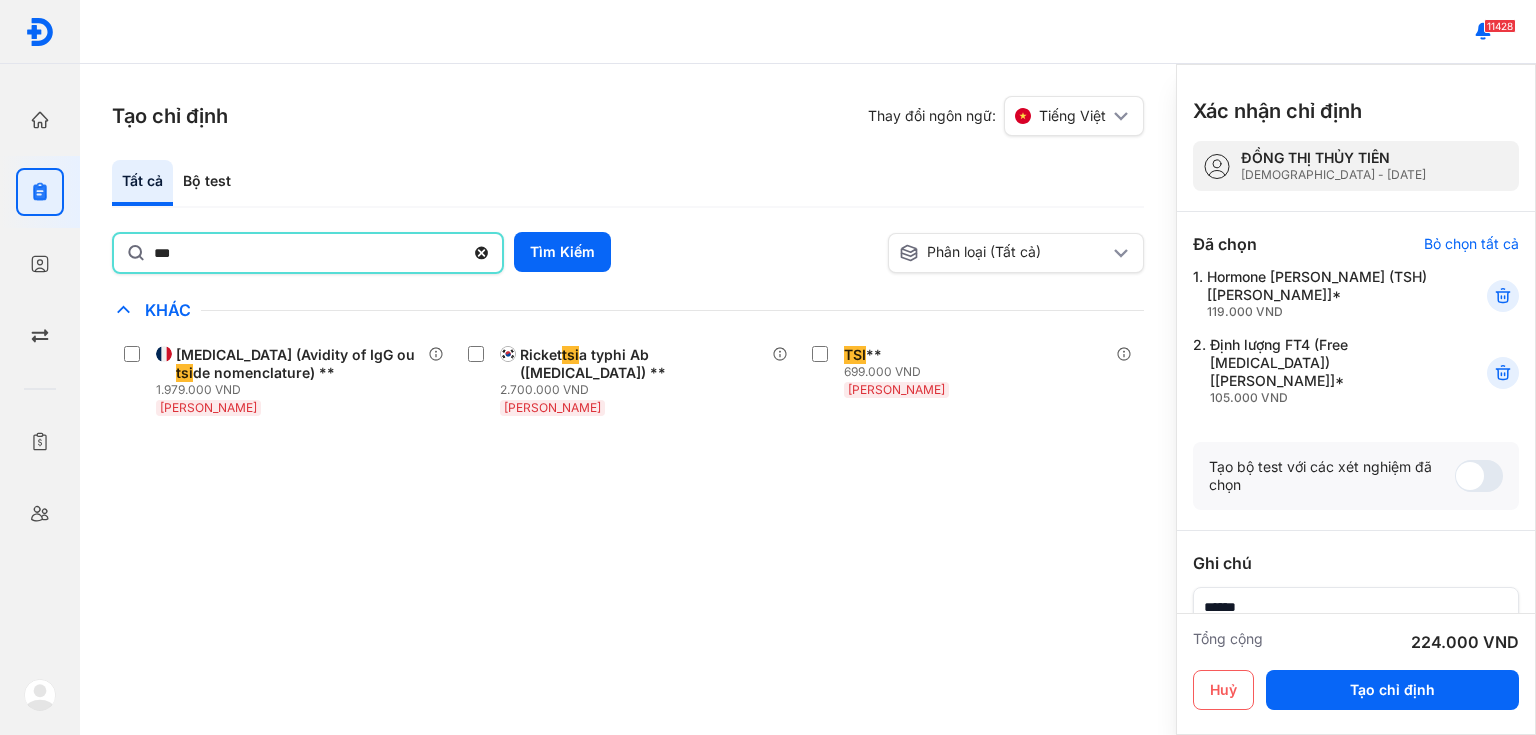 drag, startPoint x: 914, startPoint y: 352, endPoint x: 740, endPoint y: 313, distance: 178.31714 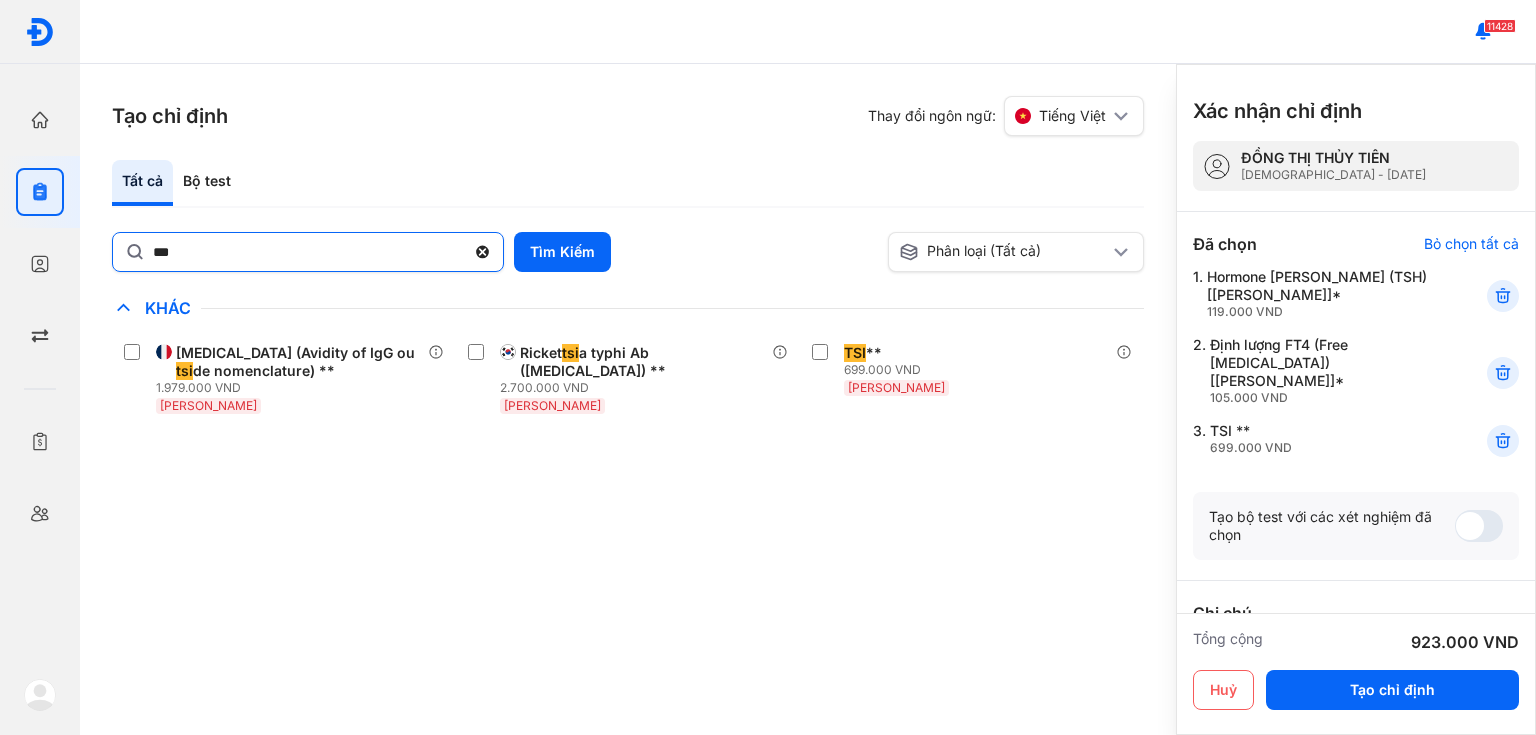 click 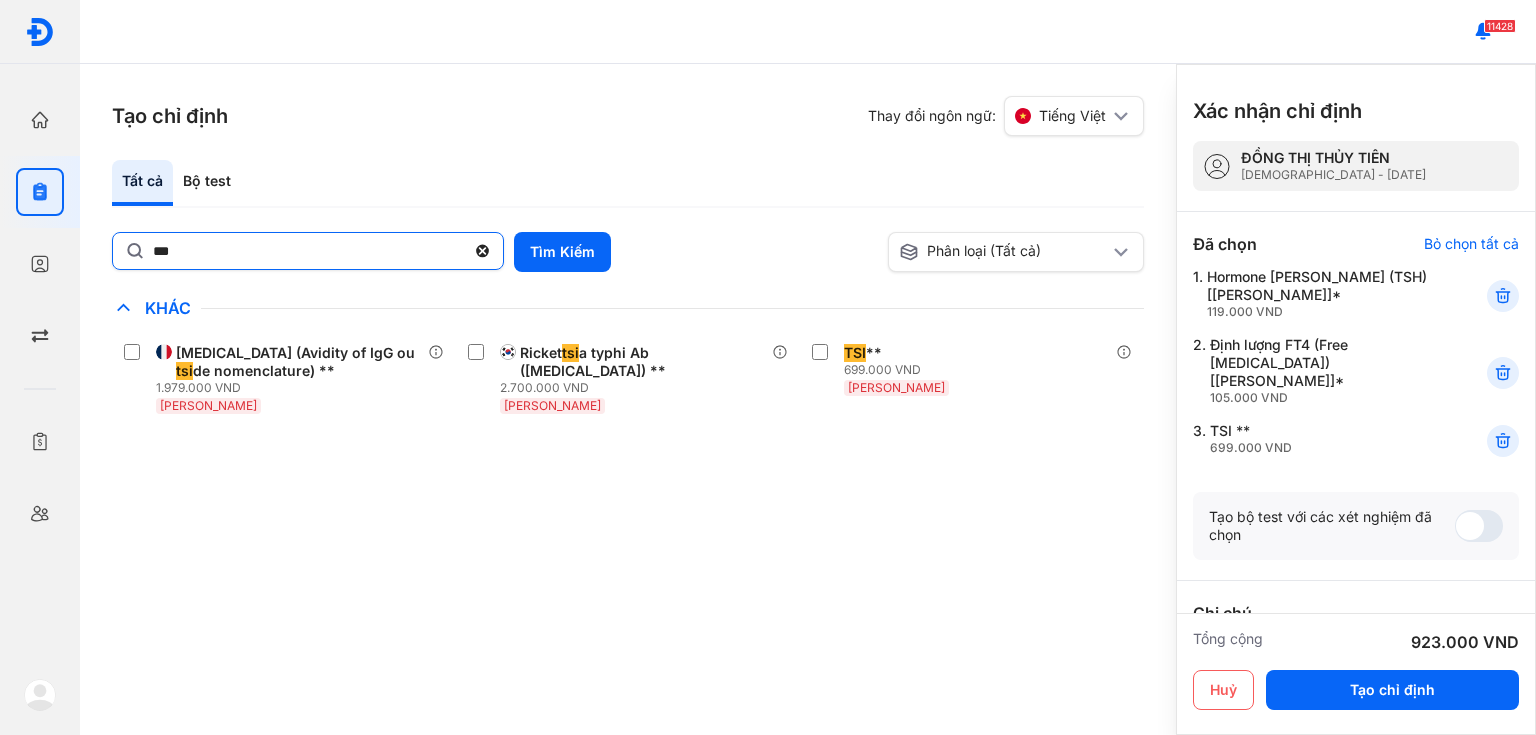 click on "***" 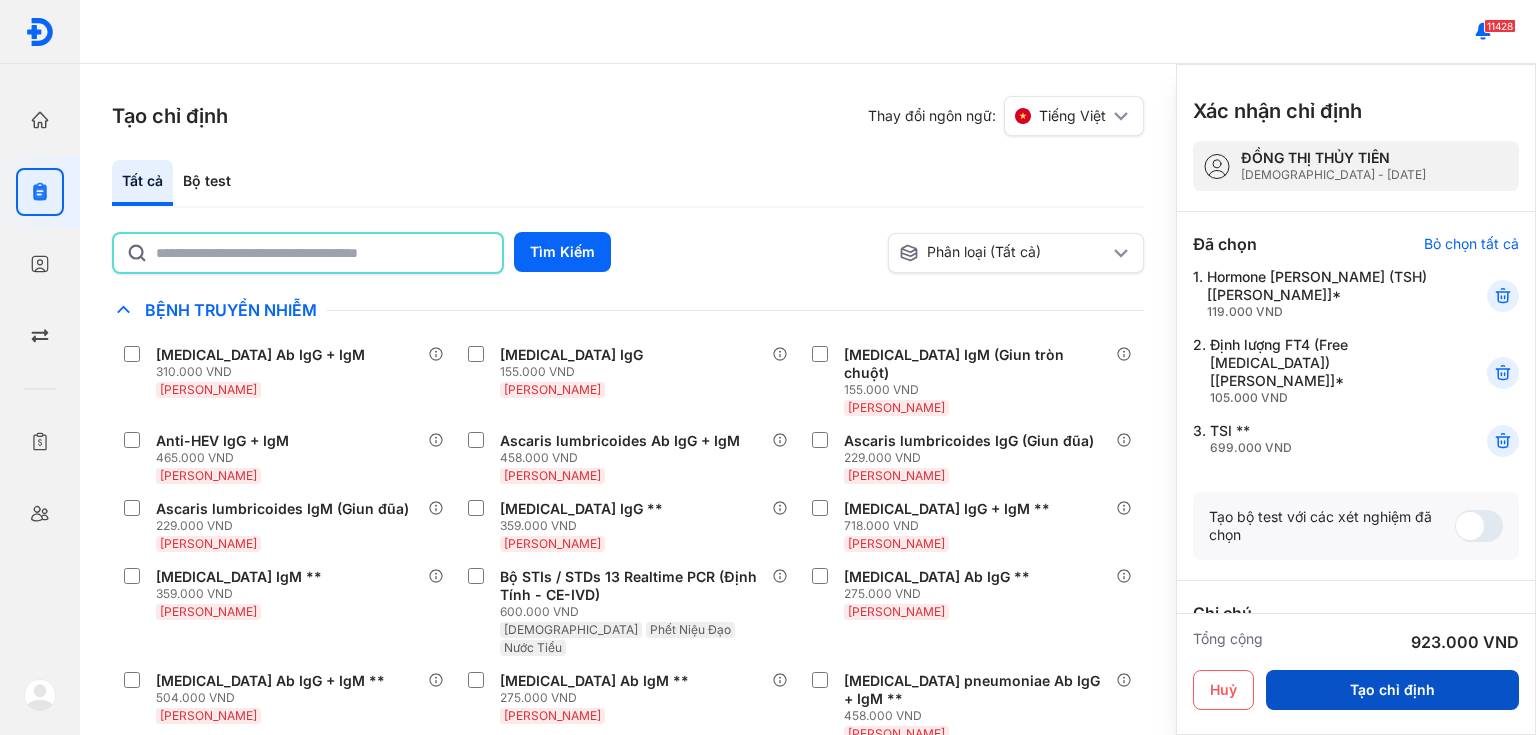 click on "Tạo chỉ định" at bounding box center [1392, 690] 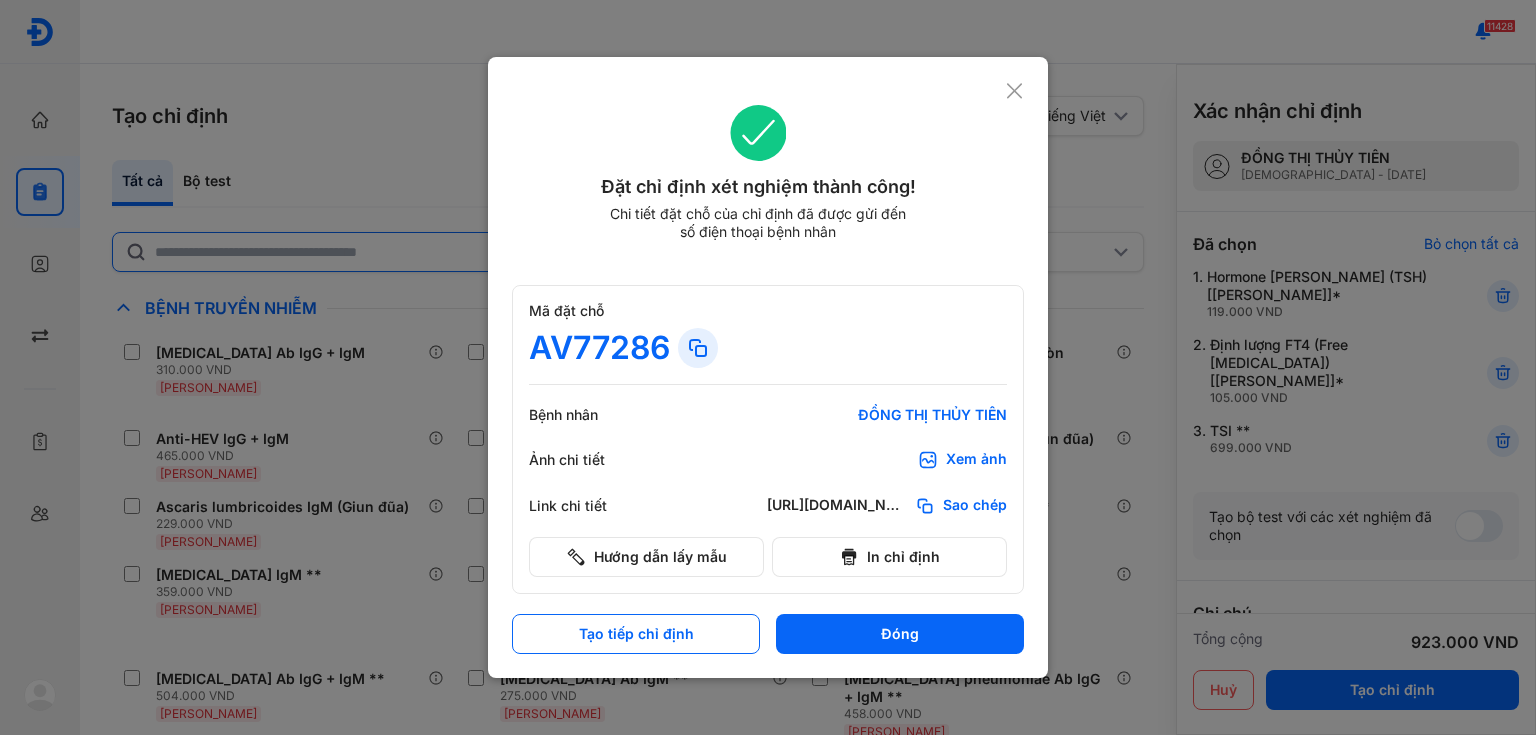 click on "Xem ảnh" at bounding box center [976, 460] 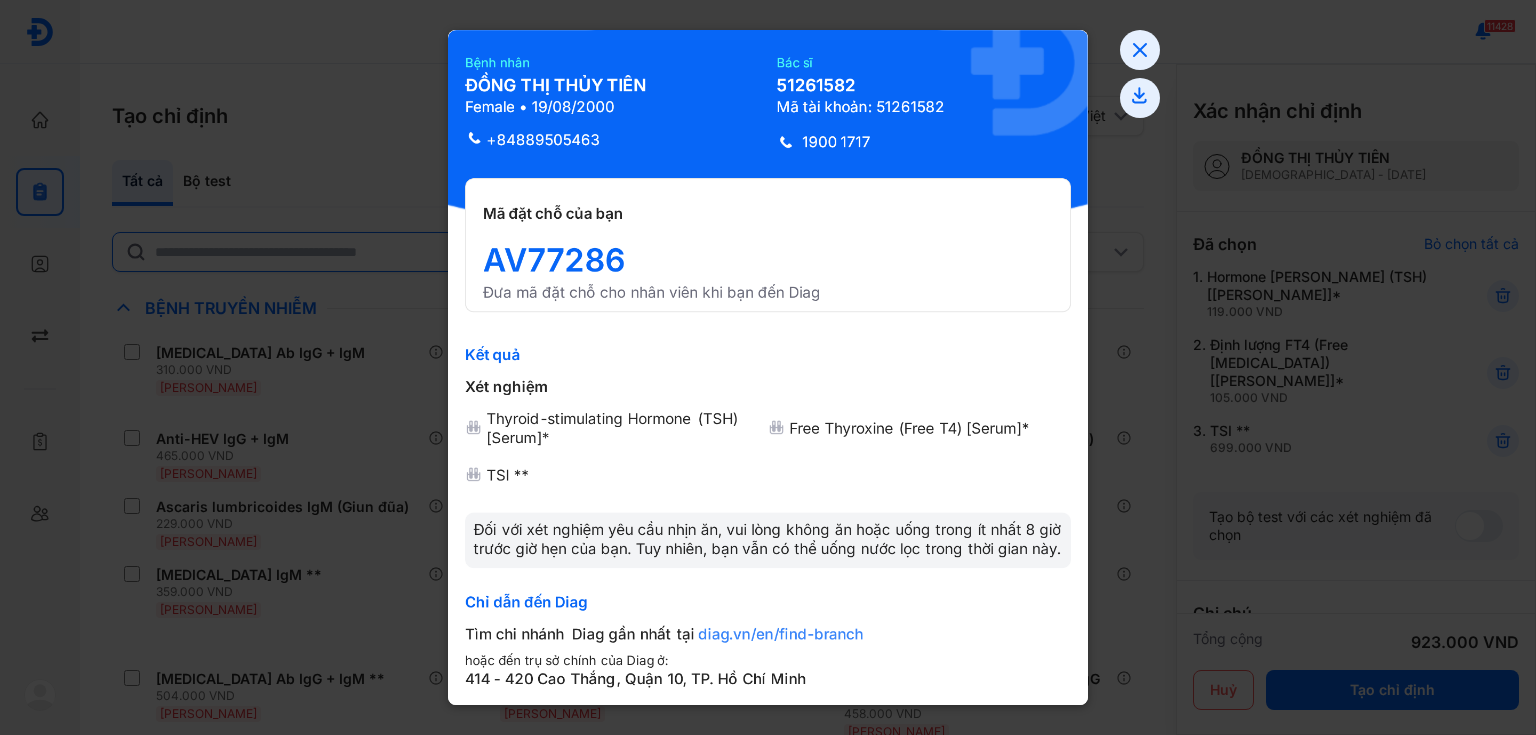 click 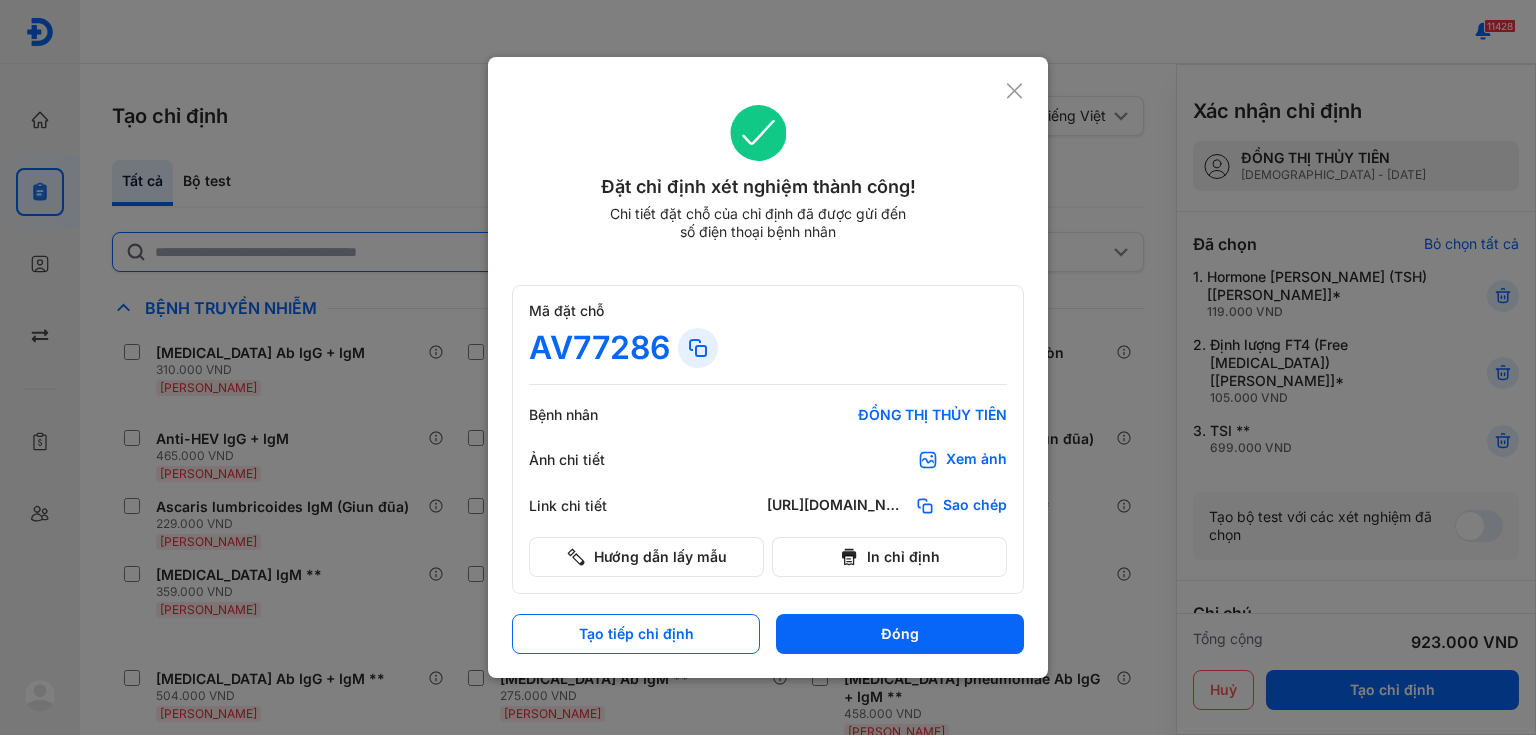 click 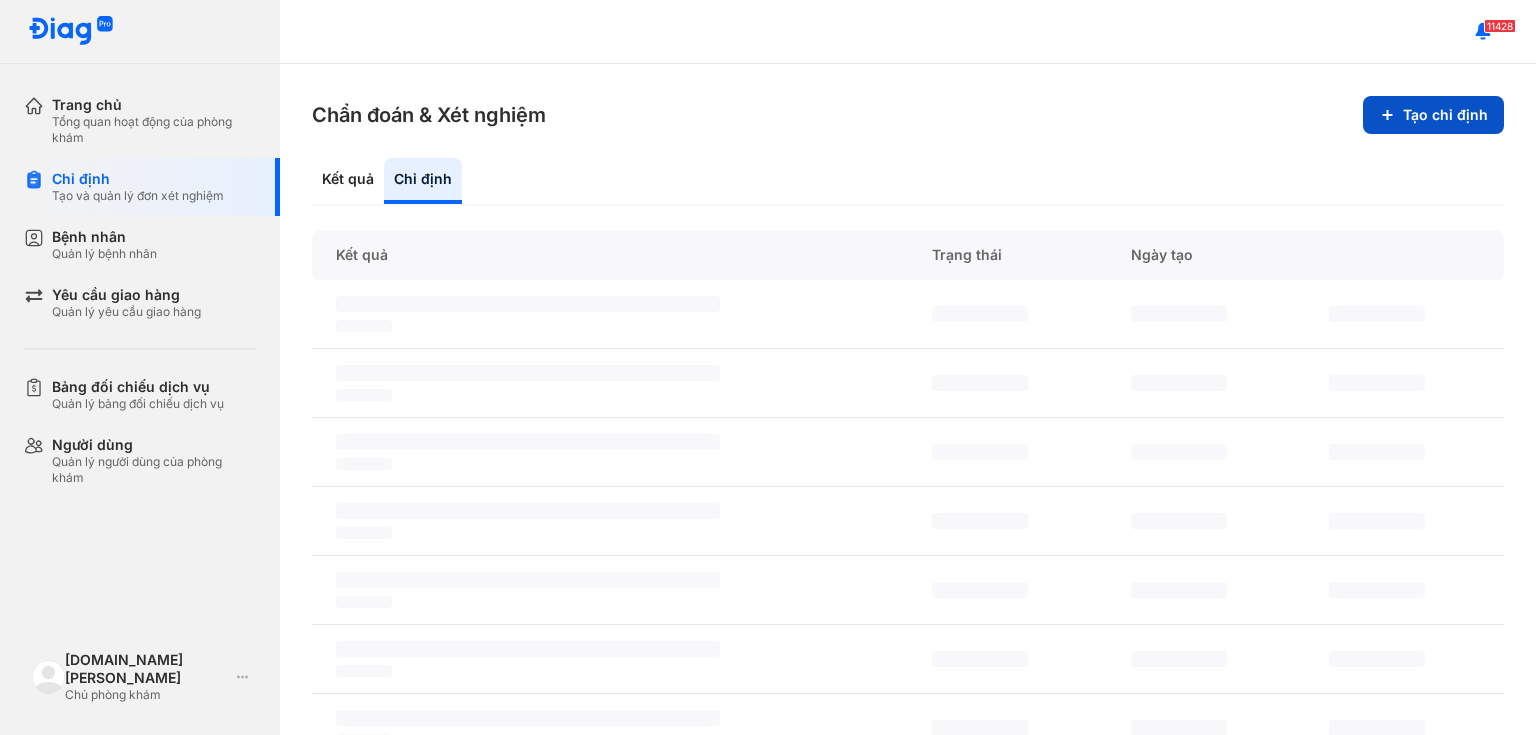 click on "Tạo chỉ định" at bounding box center [1433, 115] 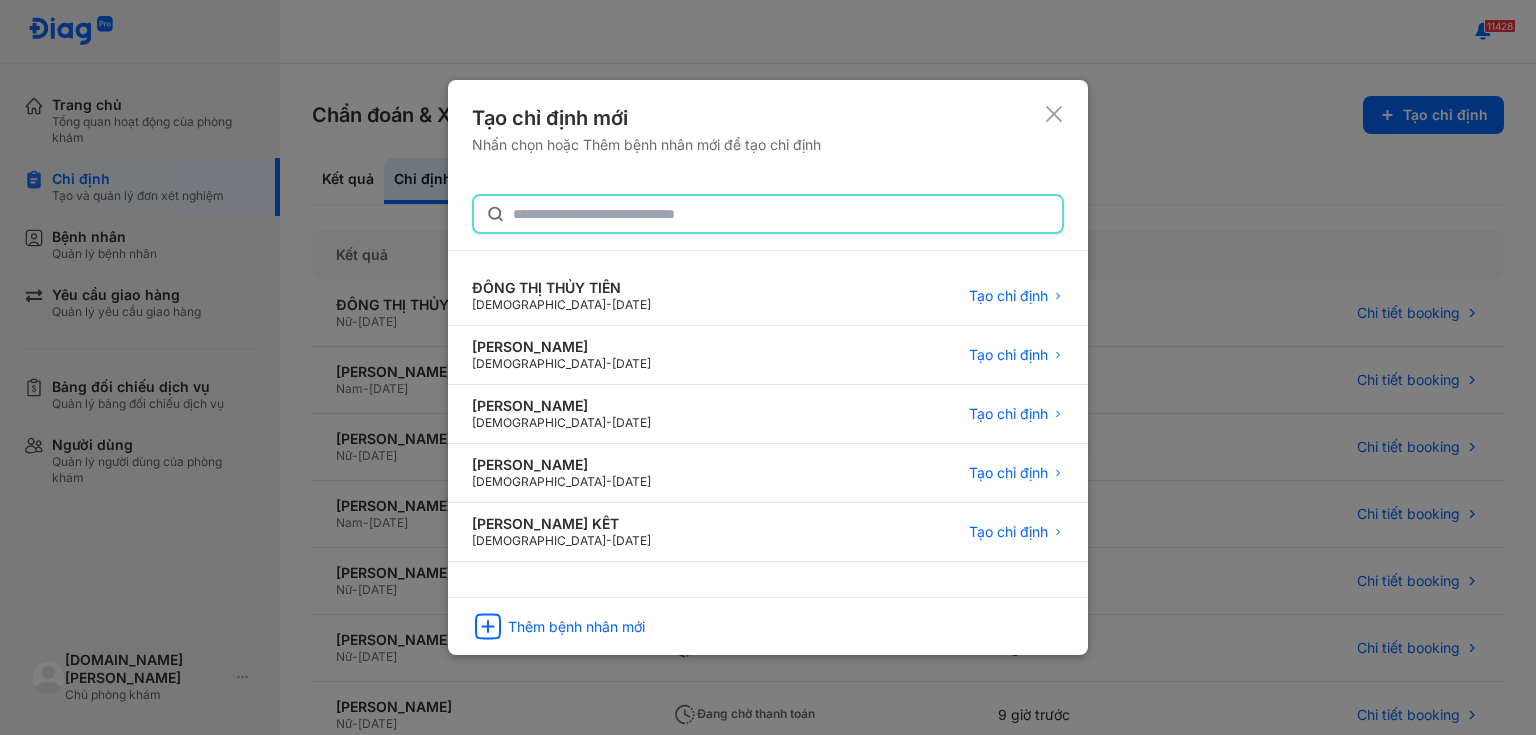 click 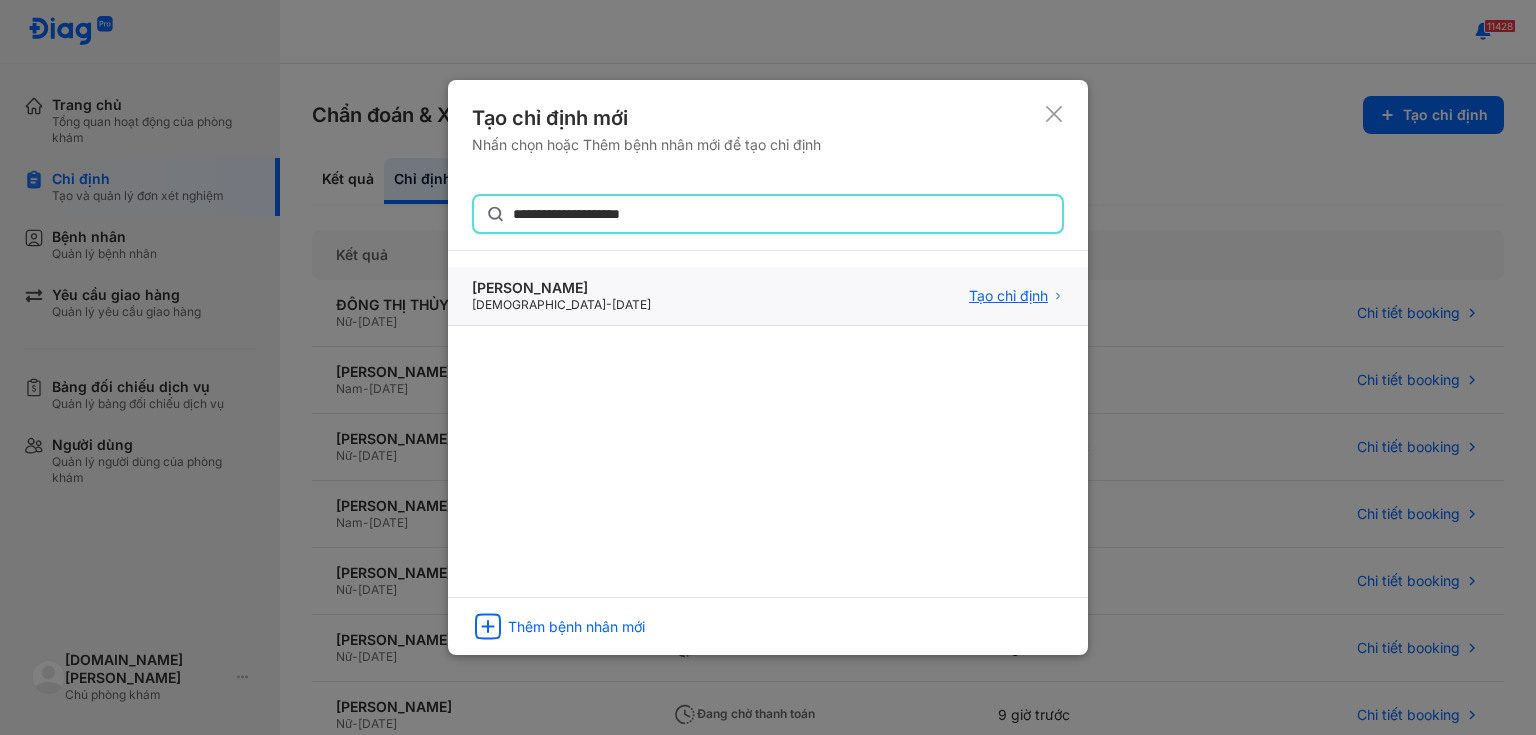 type on "**********" 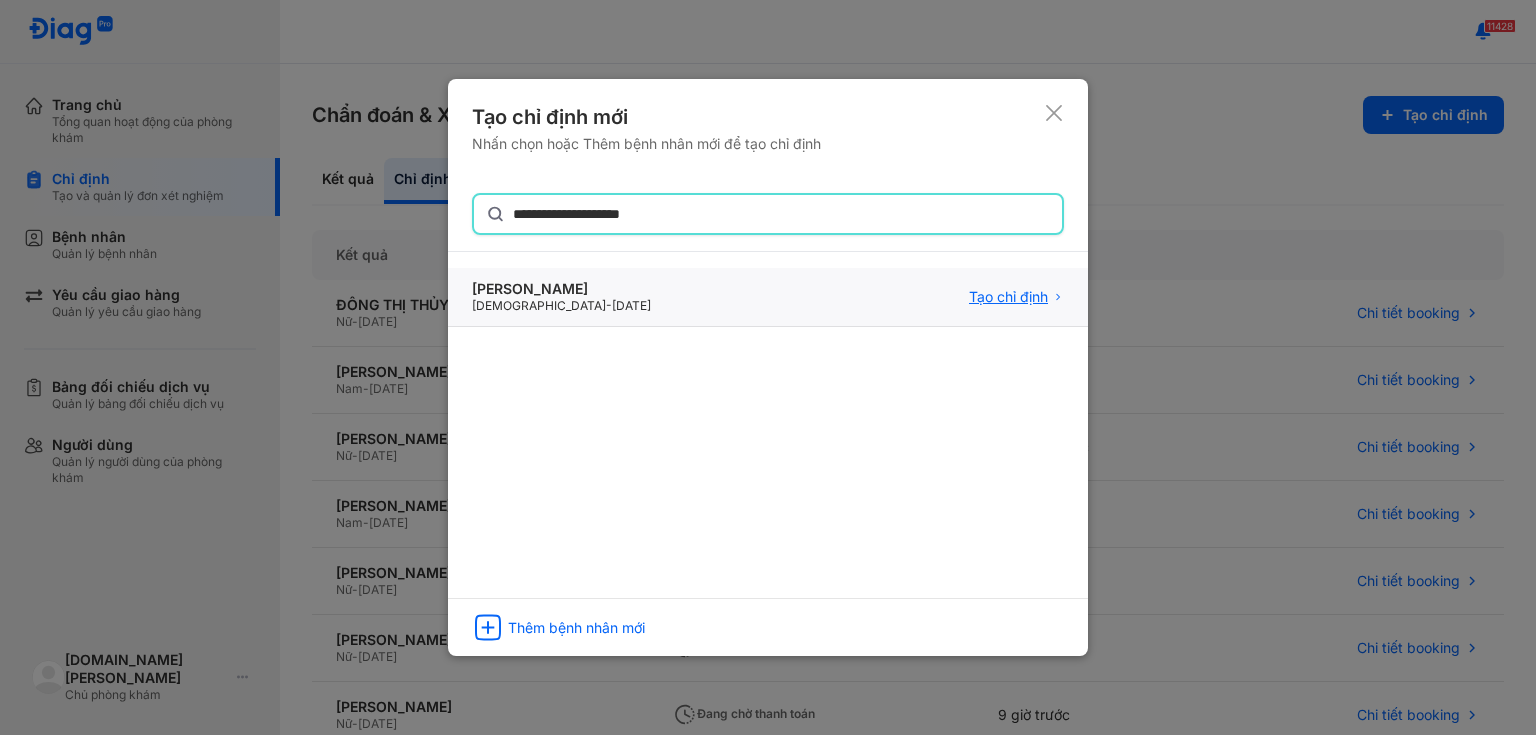 click on "Tạo chỉ định" at bounding box center (1008, 297) 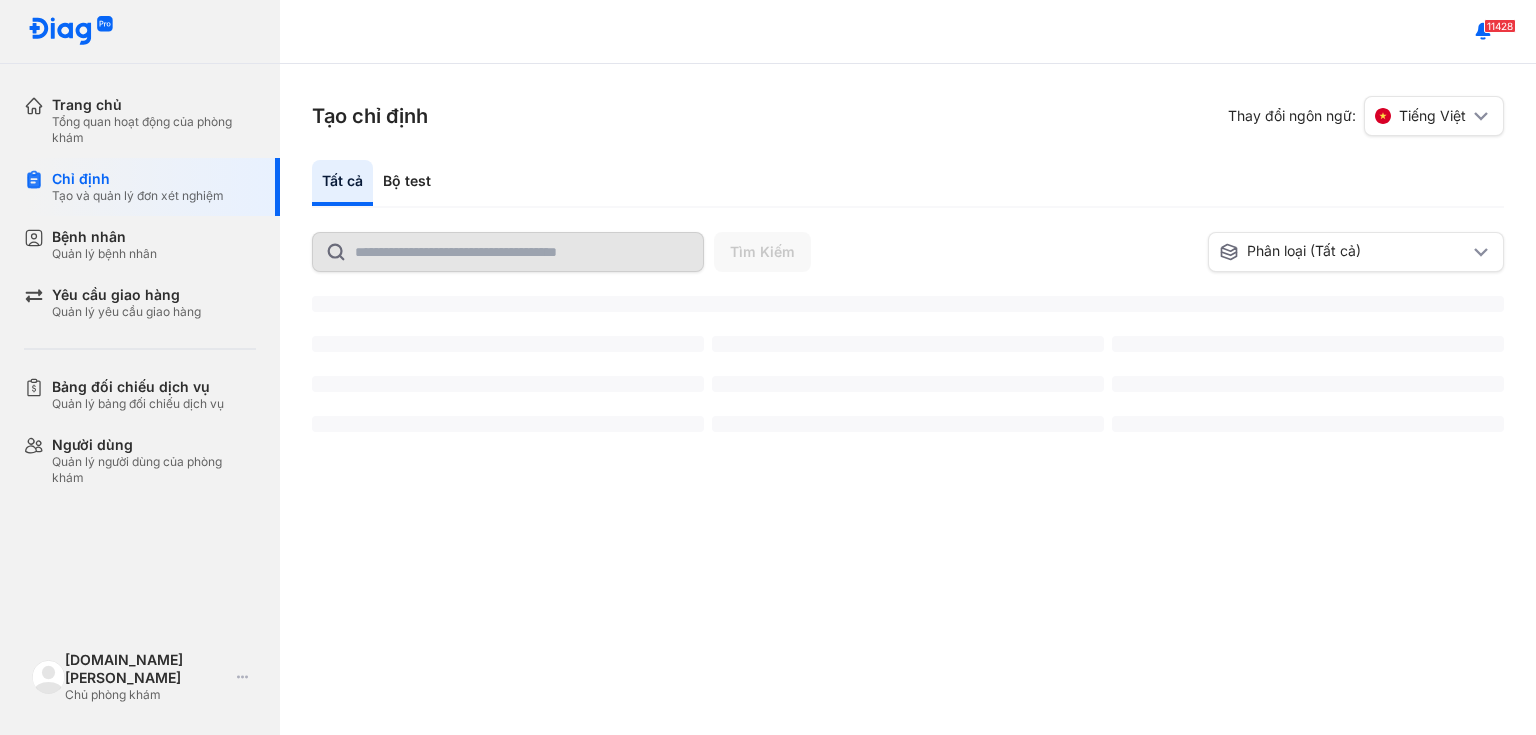 scroll, scrollTop: 0, scrollLeft: 0, axis: both 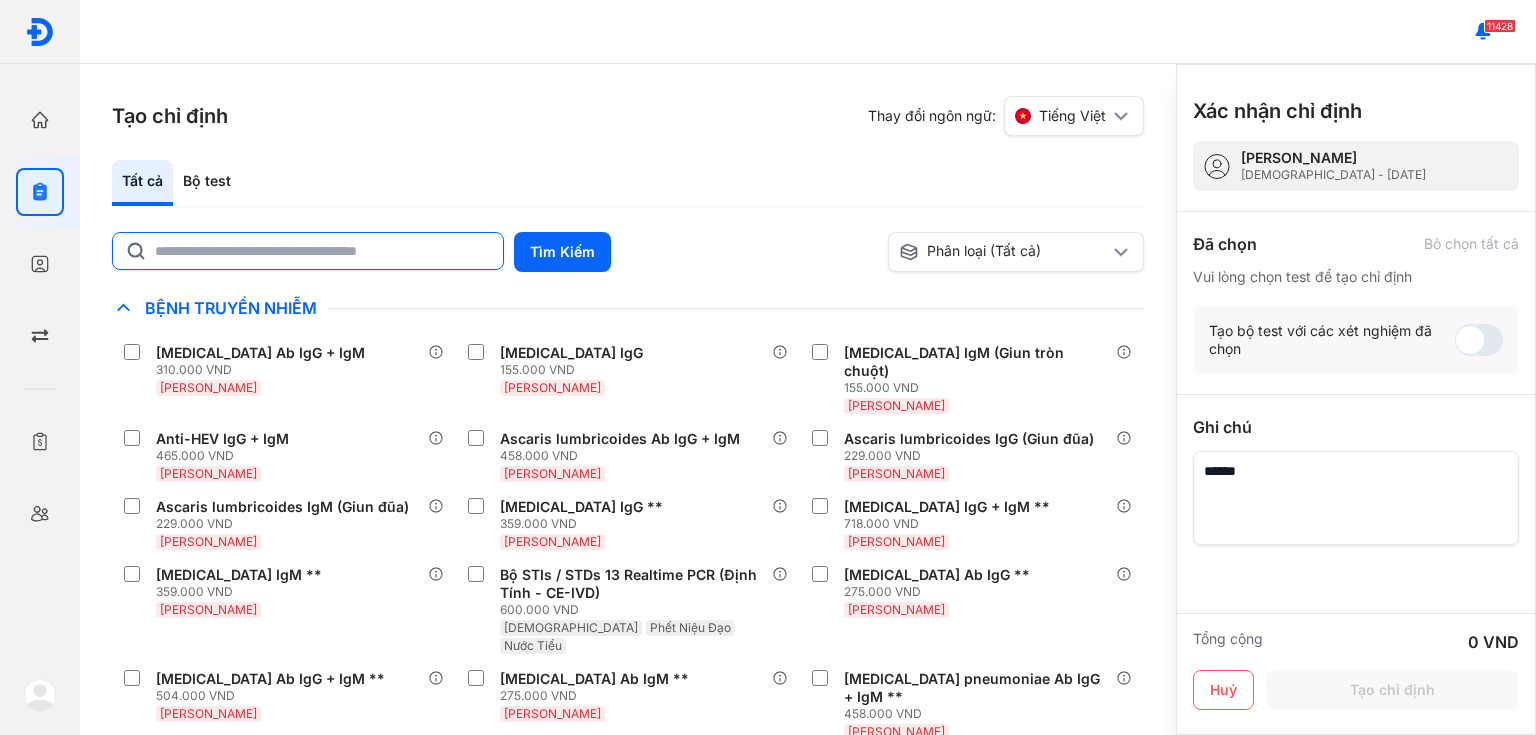 click 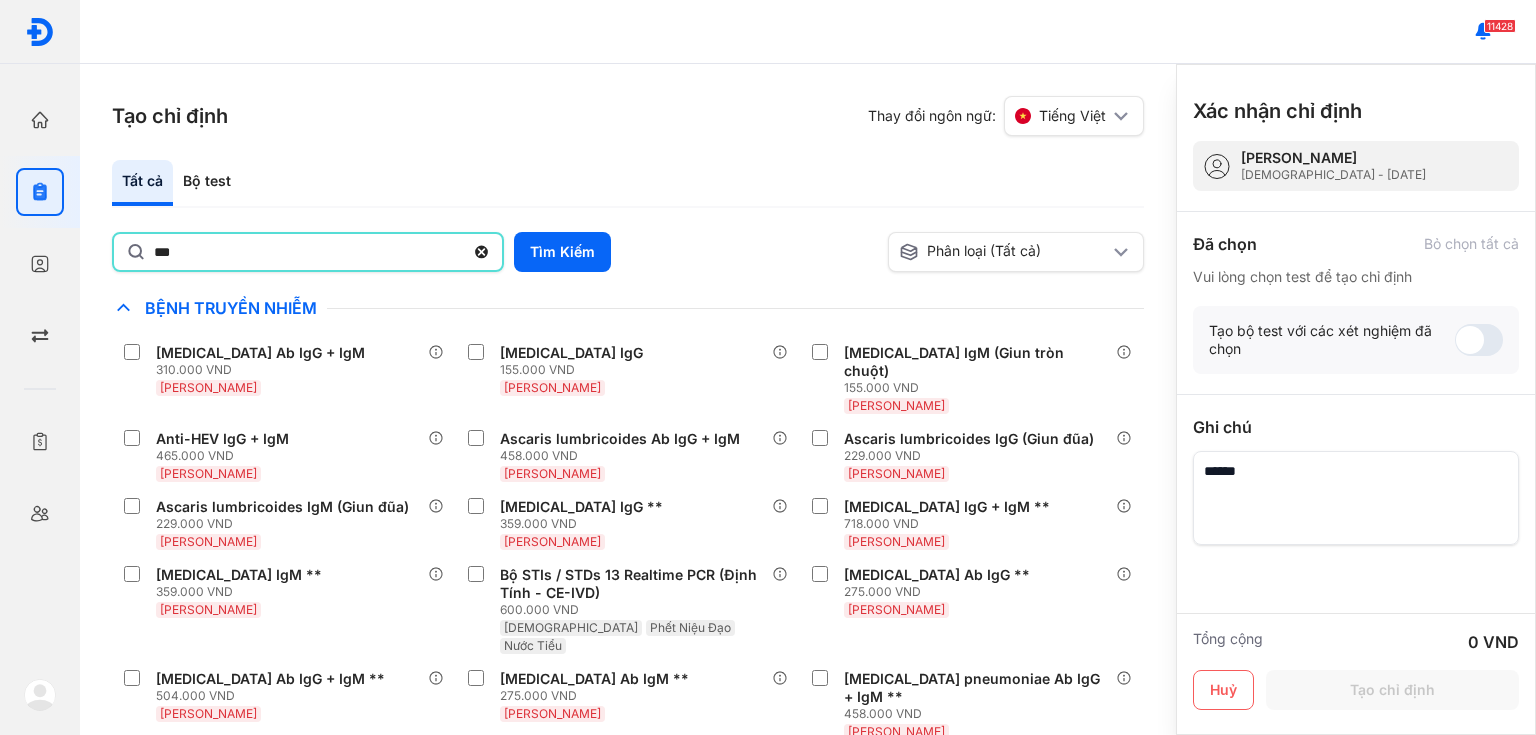 type on "***" 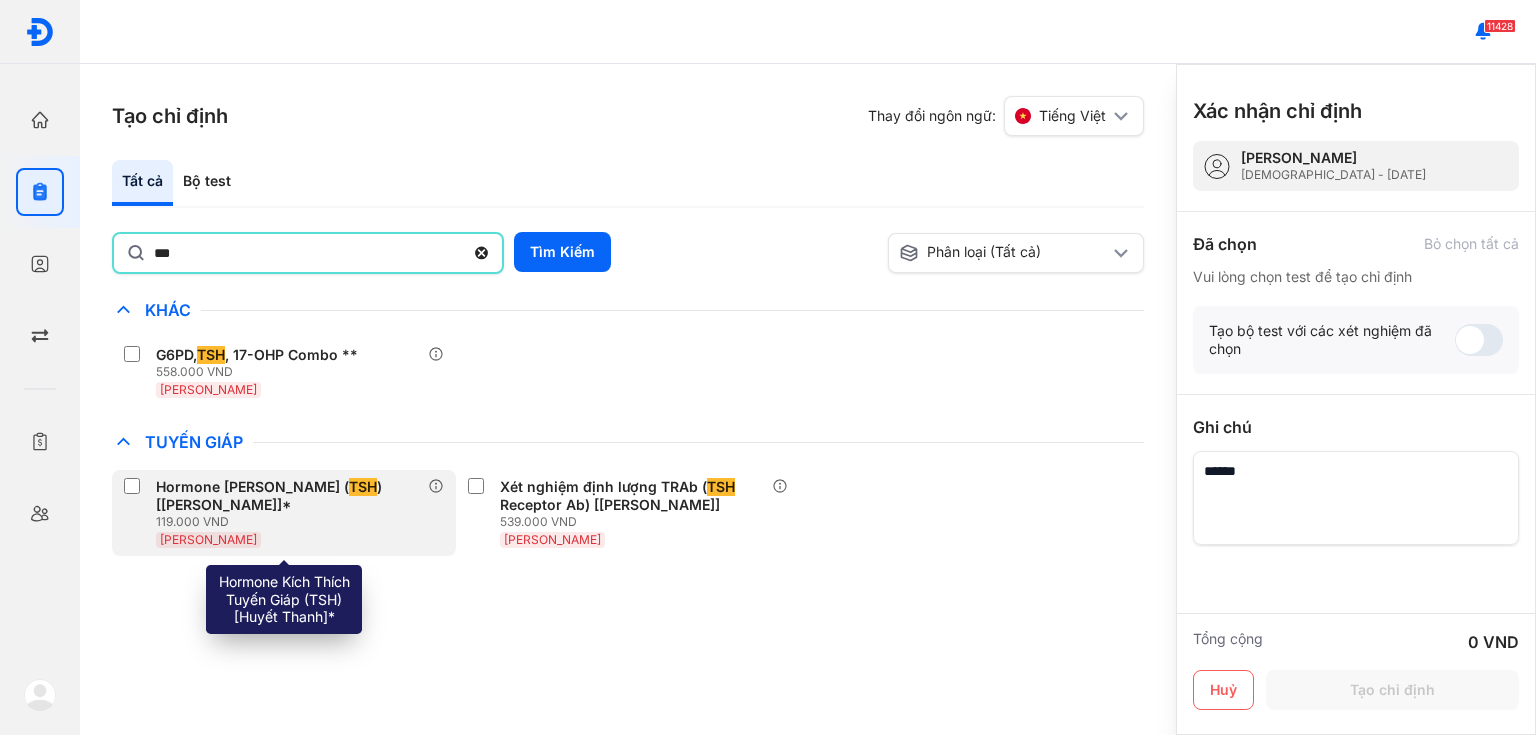 click on "119.000 VND" at bounding box center [292, 522] 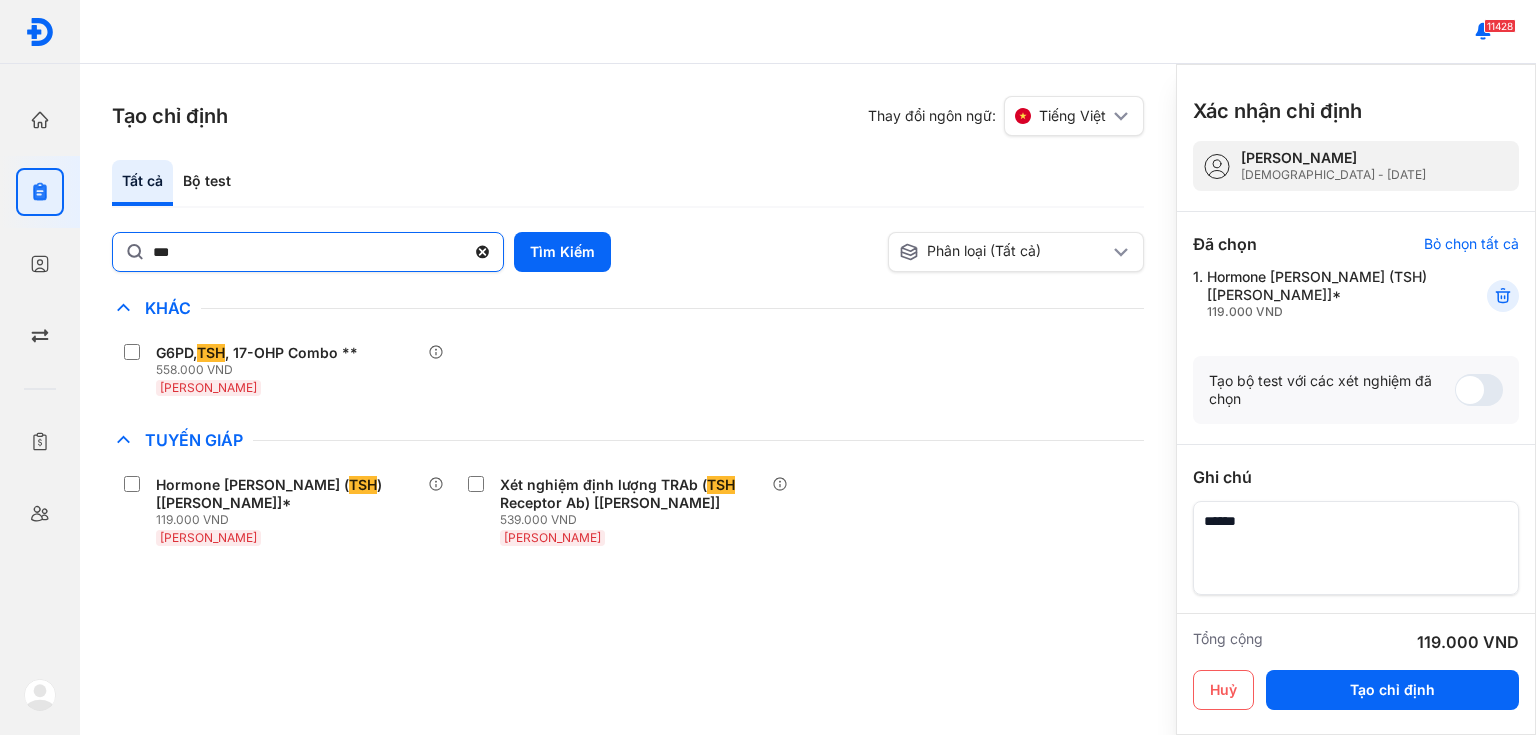 click 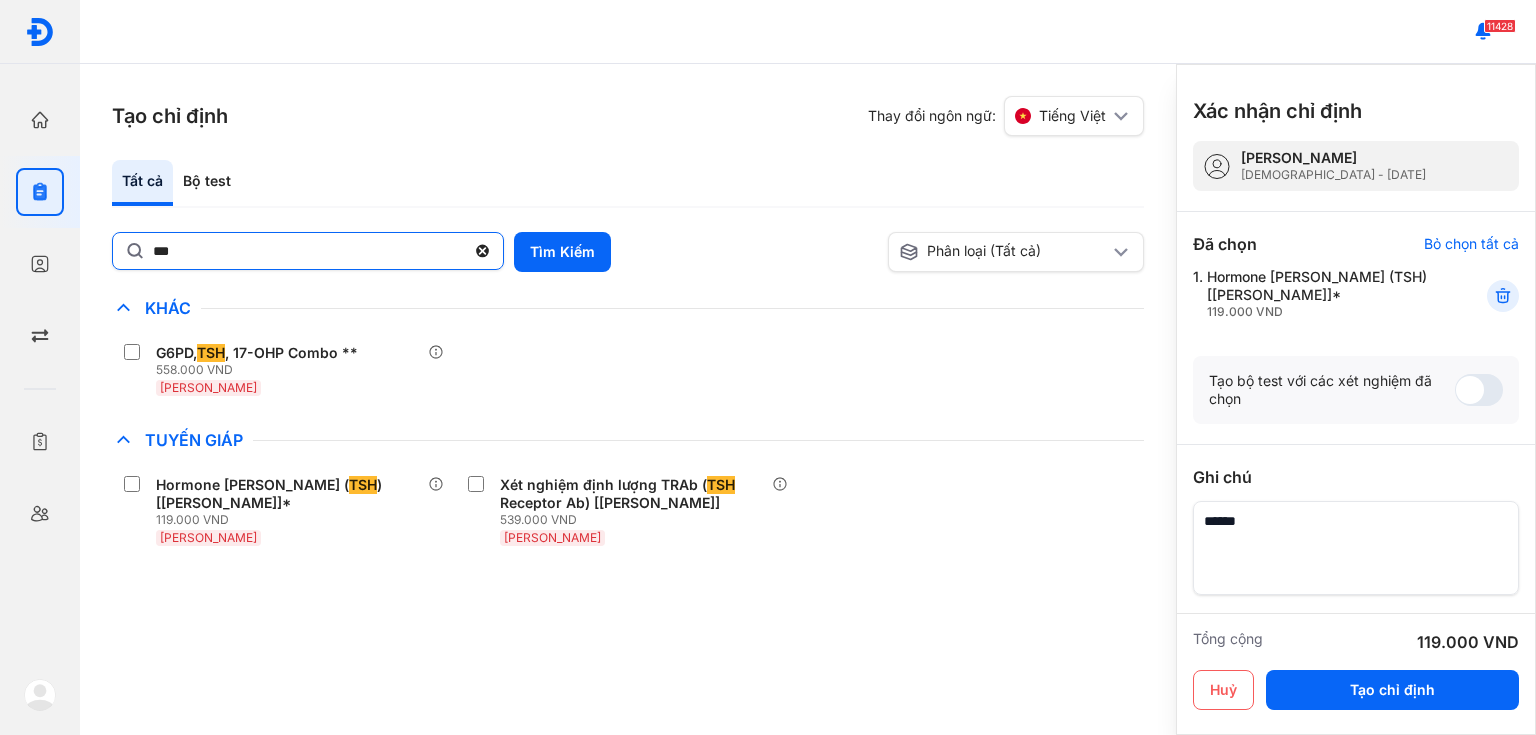 click on "***" 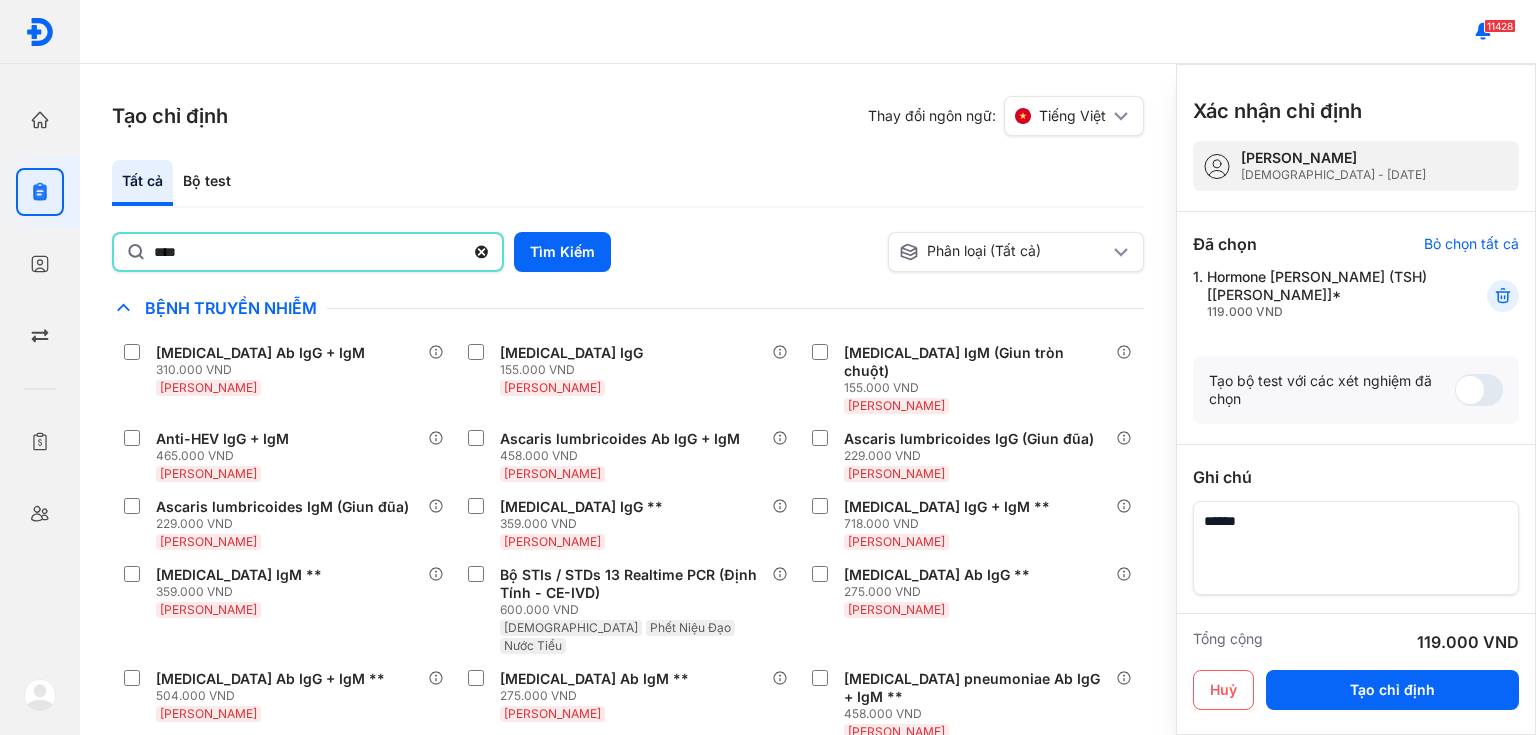 type on "****" 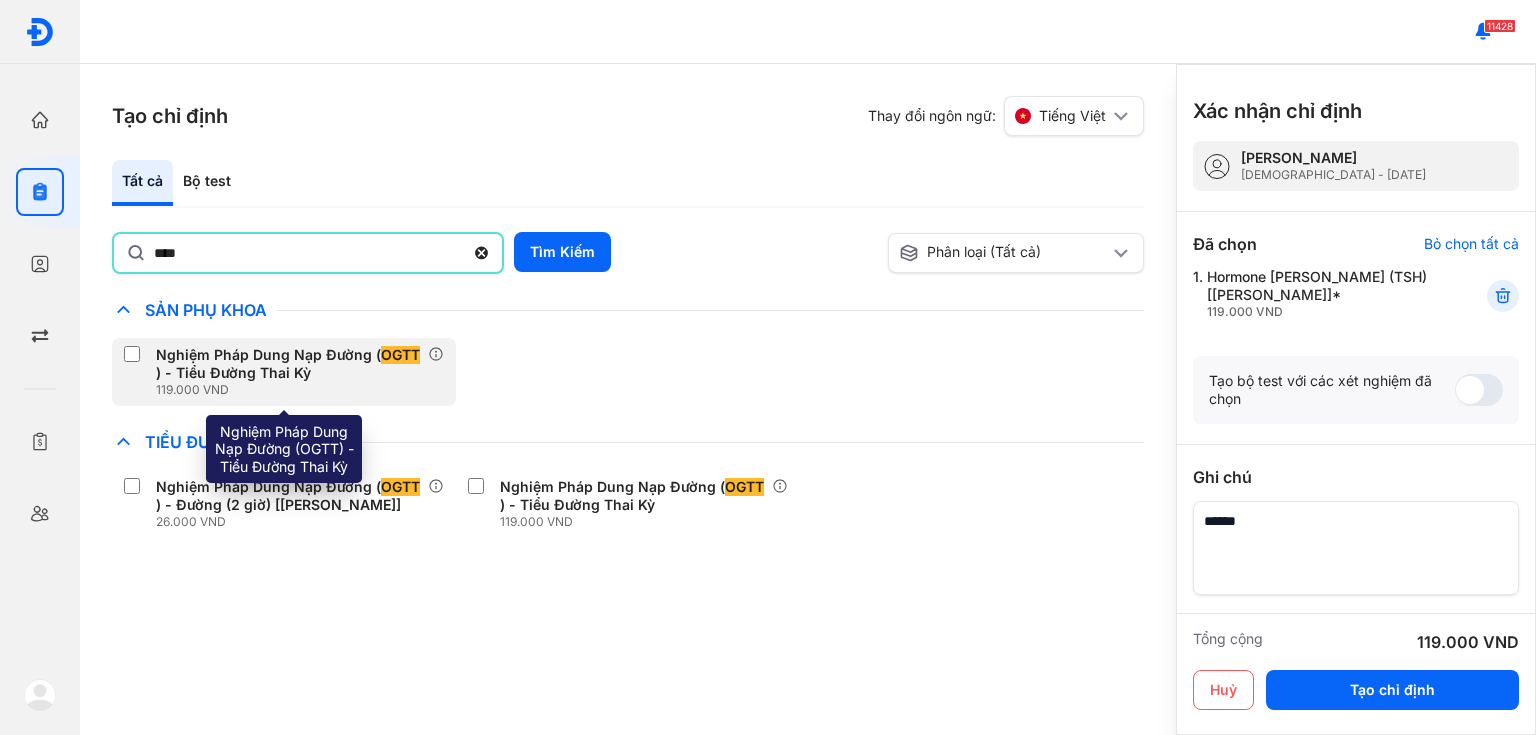 click on "Nghiệm Pháp Dung Nạp Đường ( OGTT ) - Tiểu Đường Thai Kỳ" at bounding box center (288, 364) 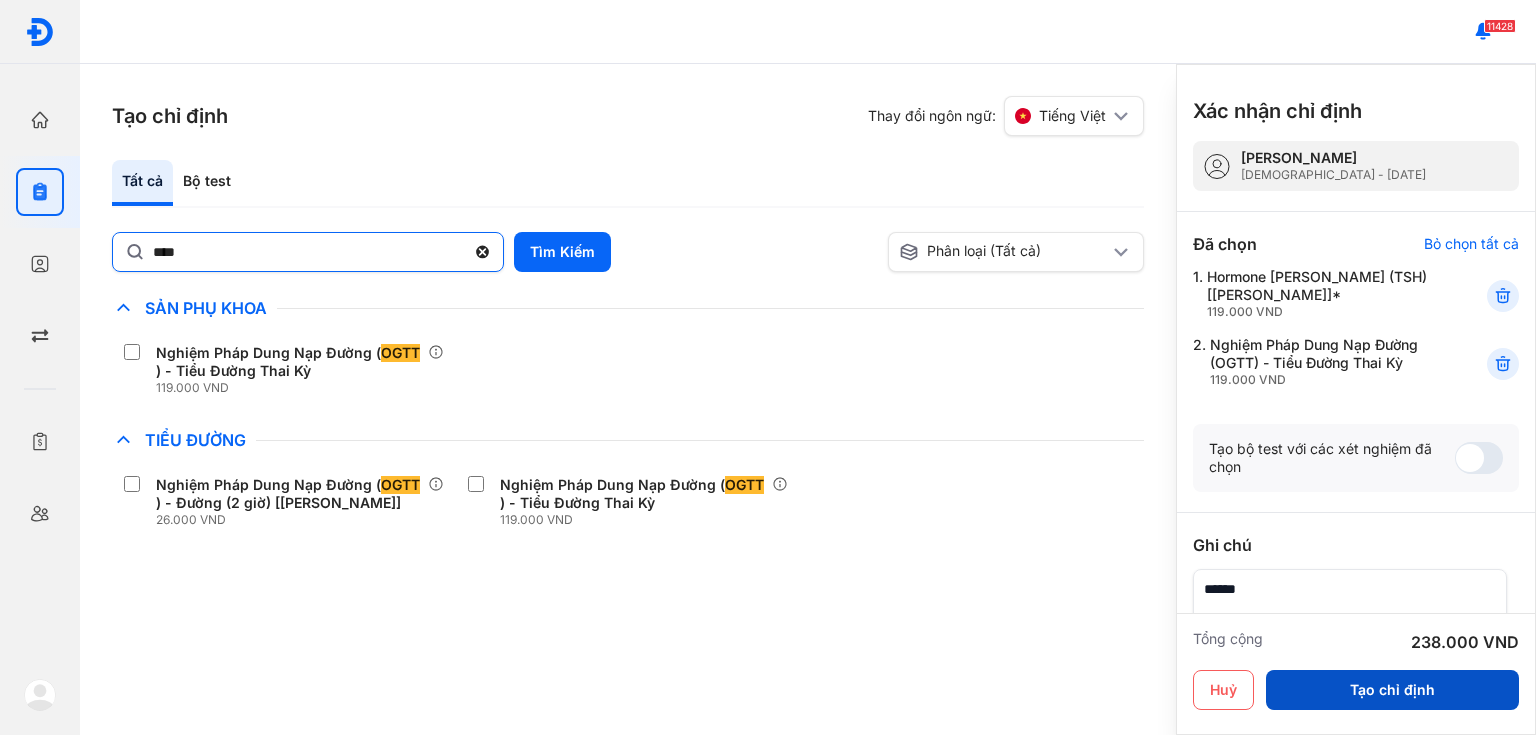 click on "Tạo chỉ định" at bounding box center [1392, 690] 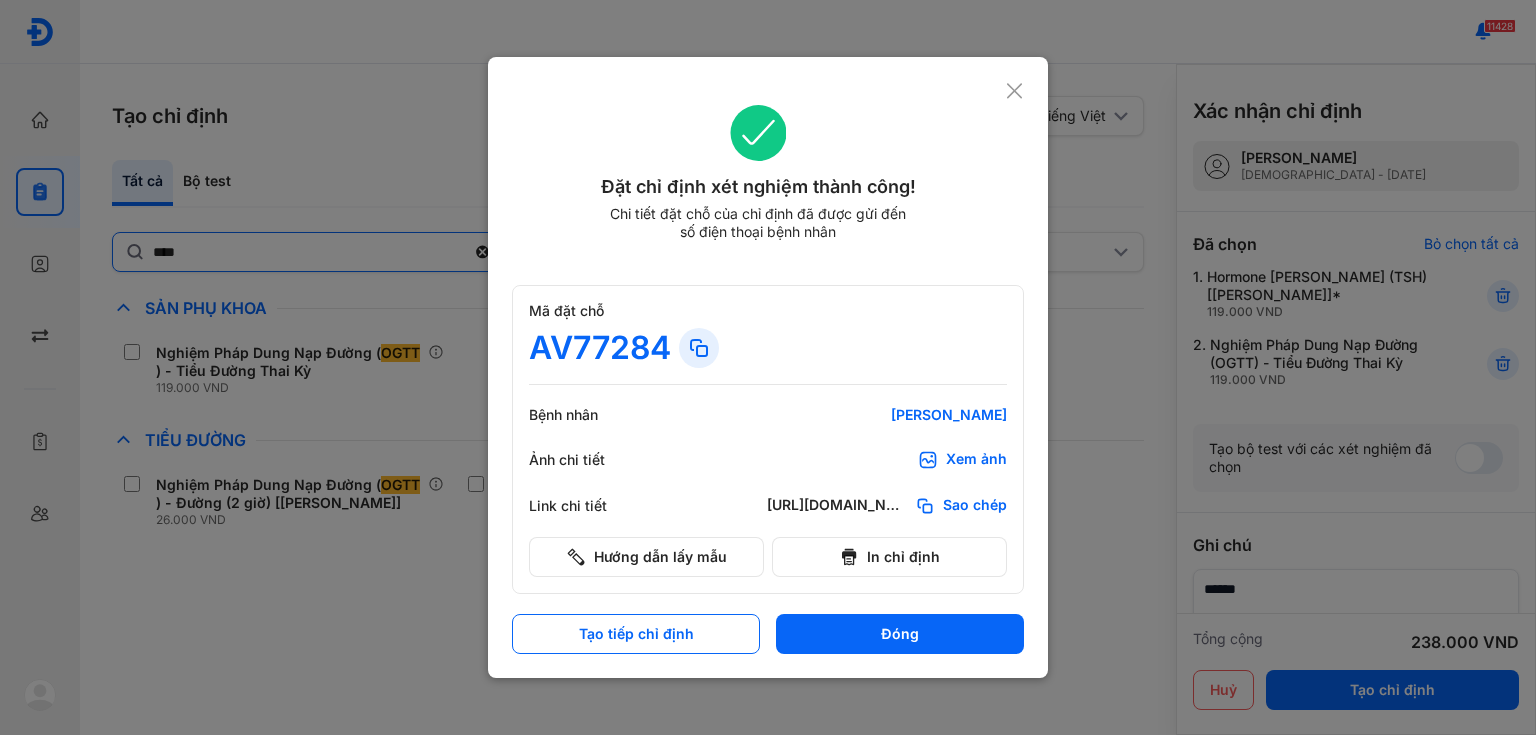 click 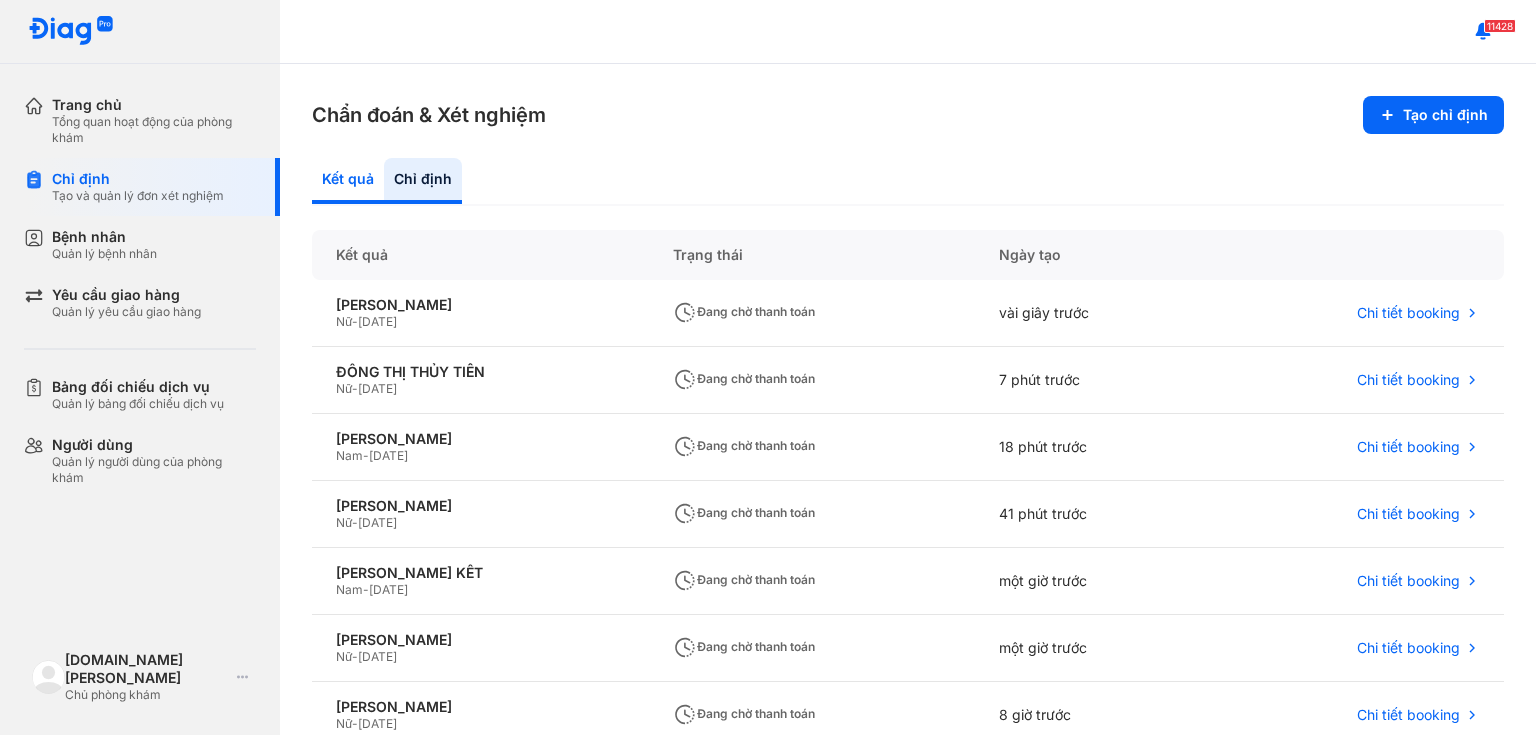 click on "Kết quả" 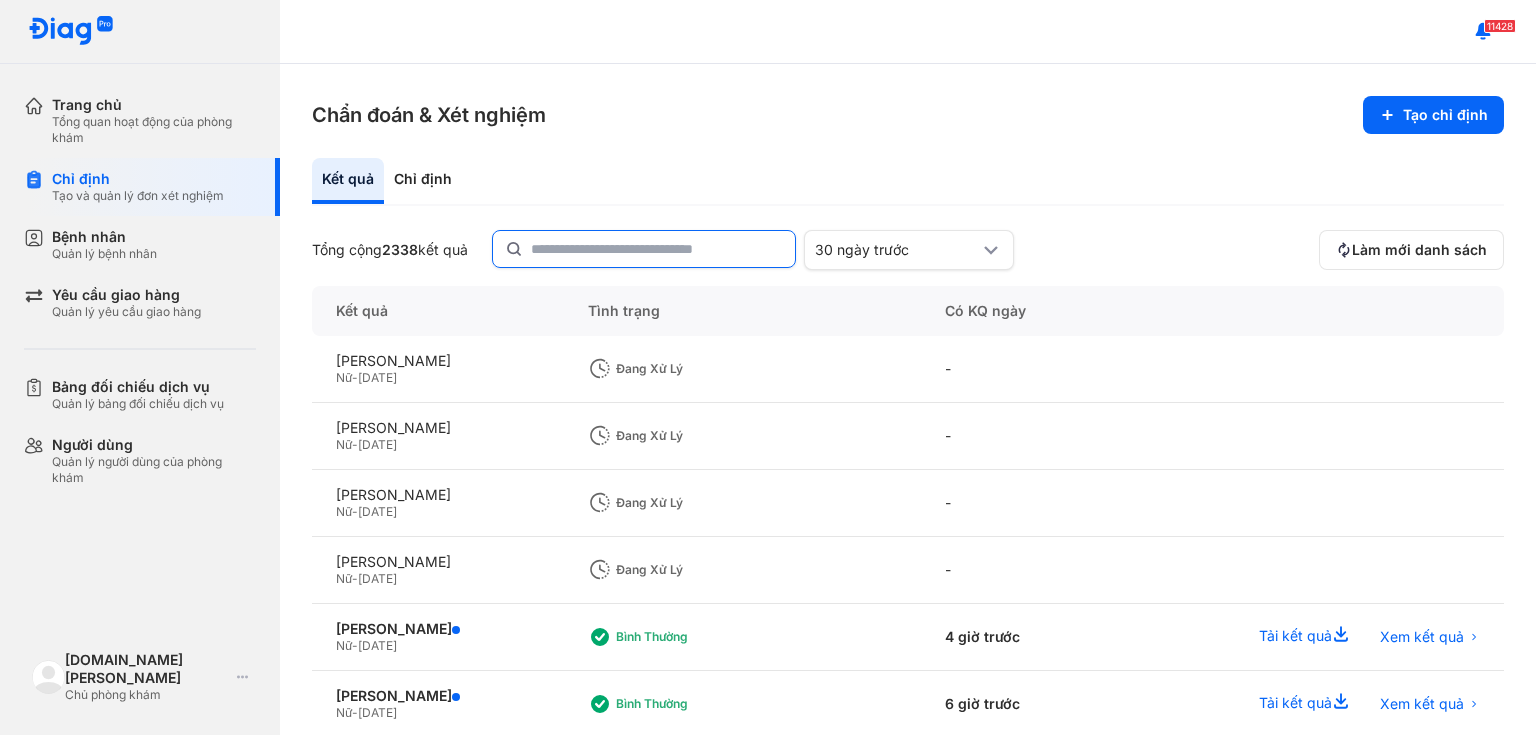 click 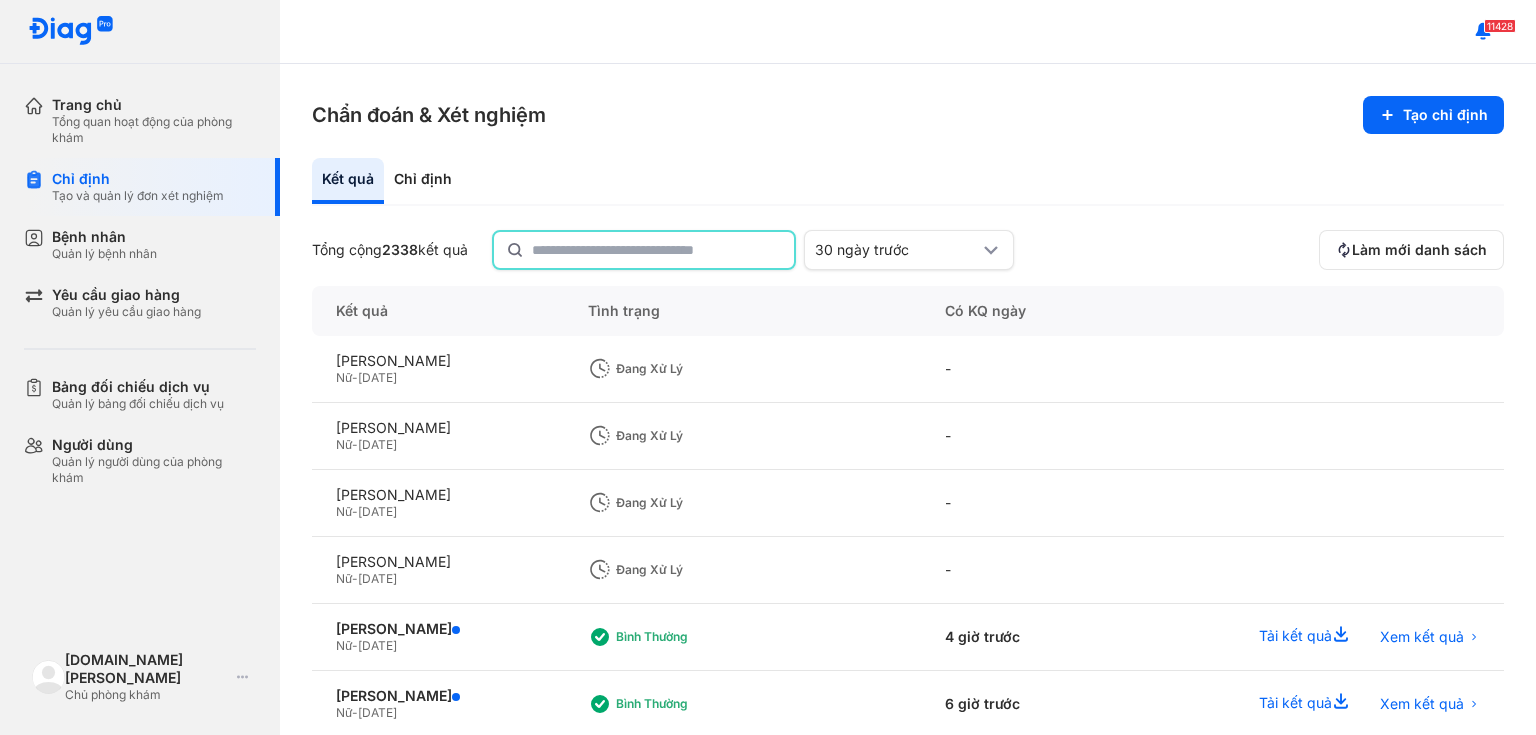 paste on "**********" 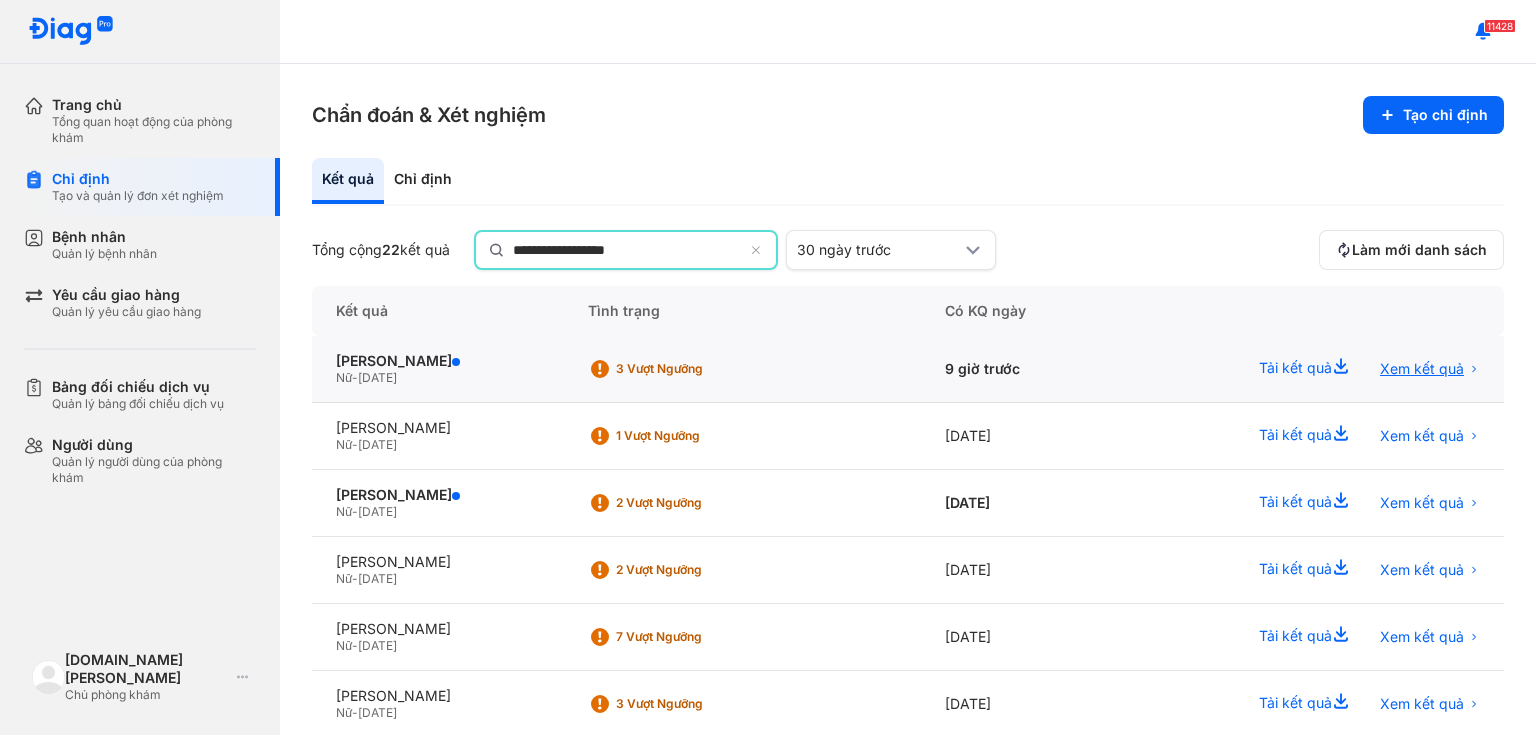 type on "**********" 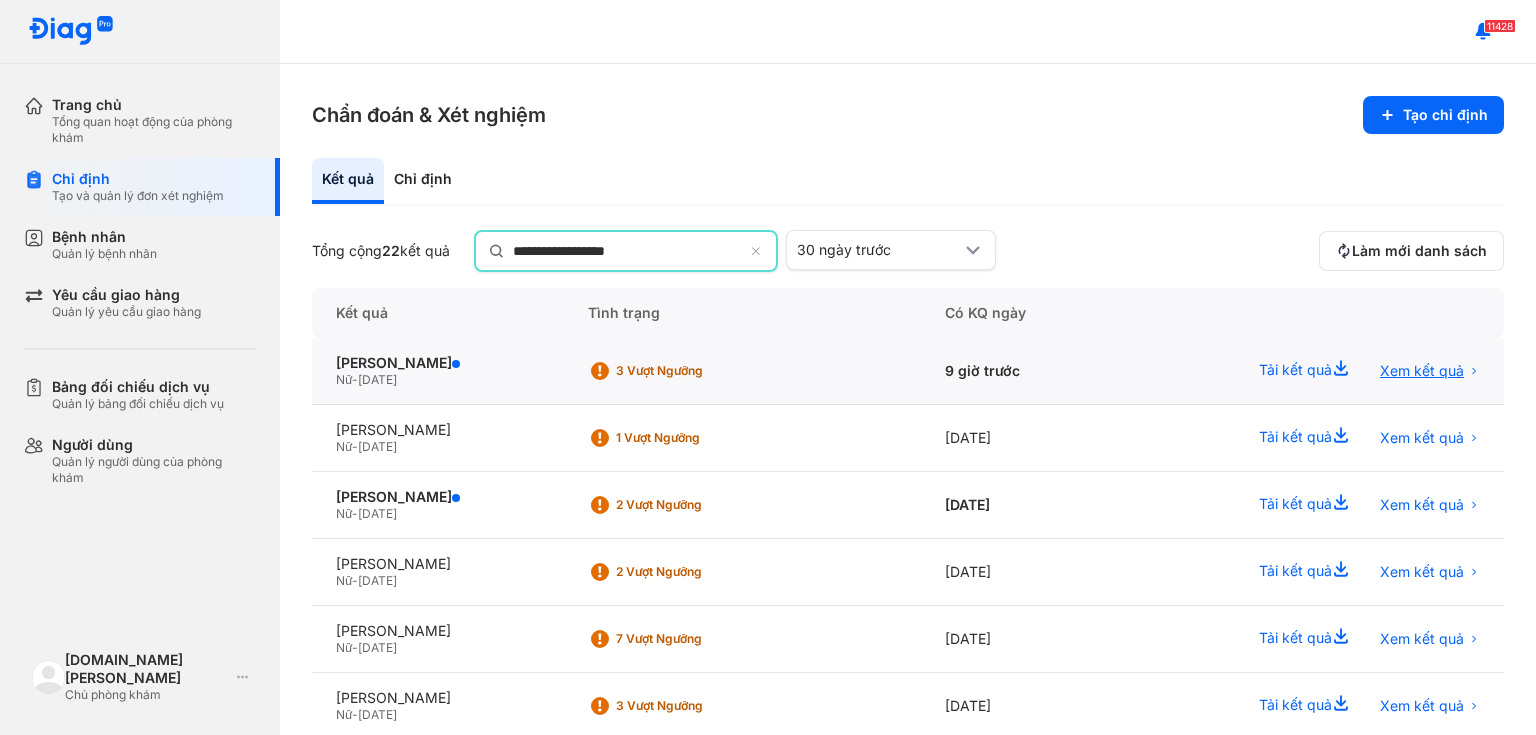 click on "Xem kết quả" at bounding box center [1422, 371] 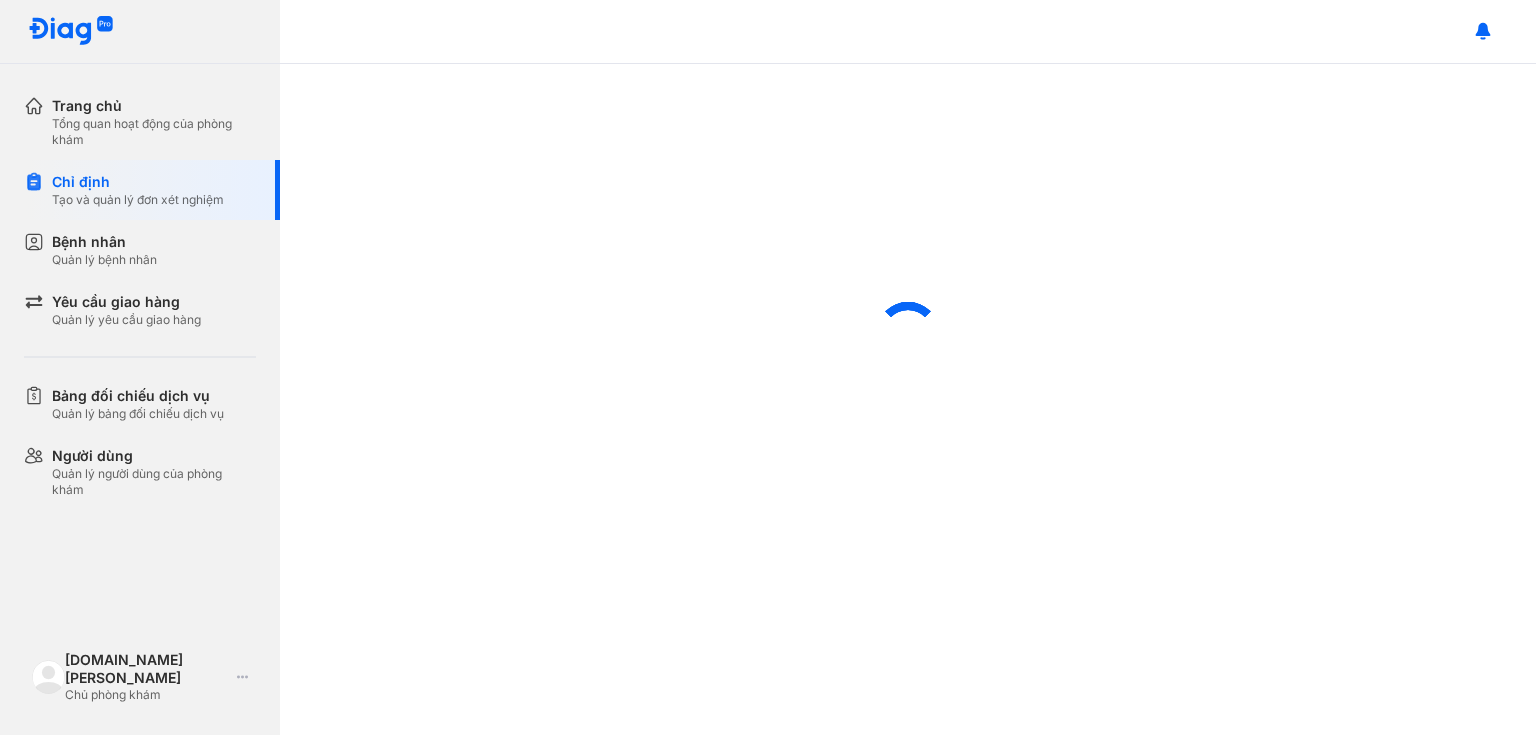 scroll, scrollTop: 0, scrollLeft: 0, axis: both 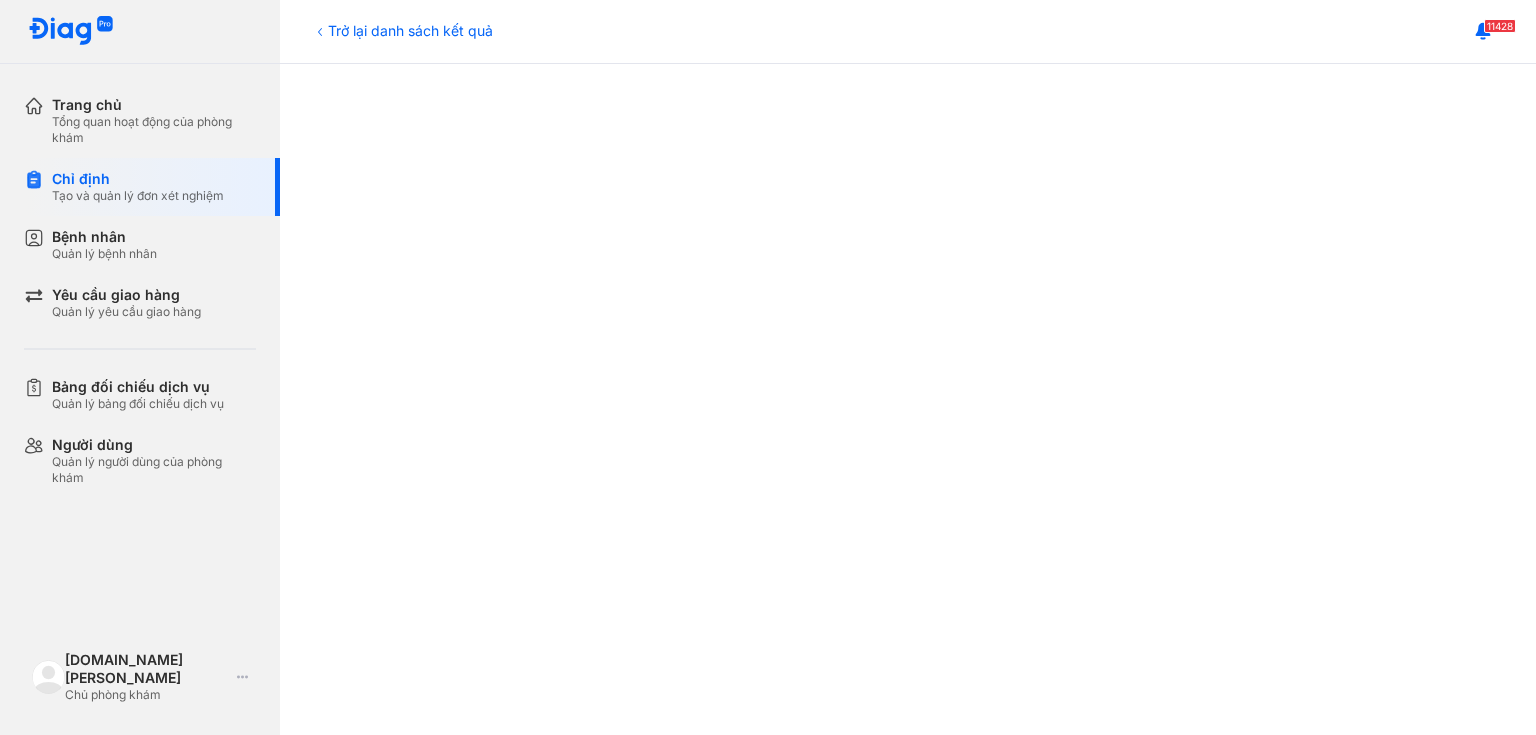click on "Trở lại danh sách kết quả" at bounding box center [402, 30] 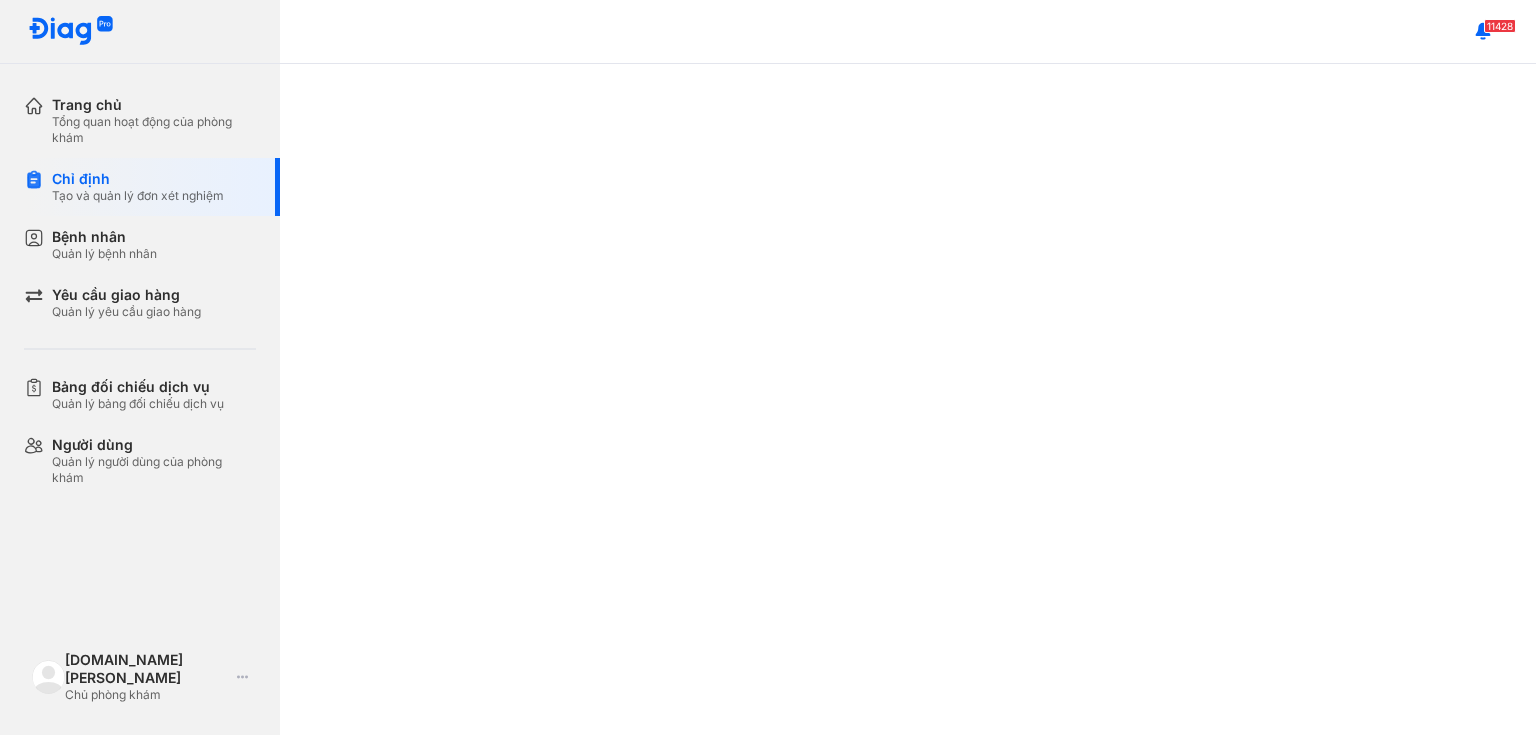 scroll, scrollTop: 0, scrollLeft: 0, axis: both 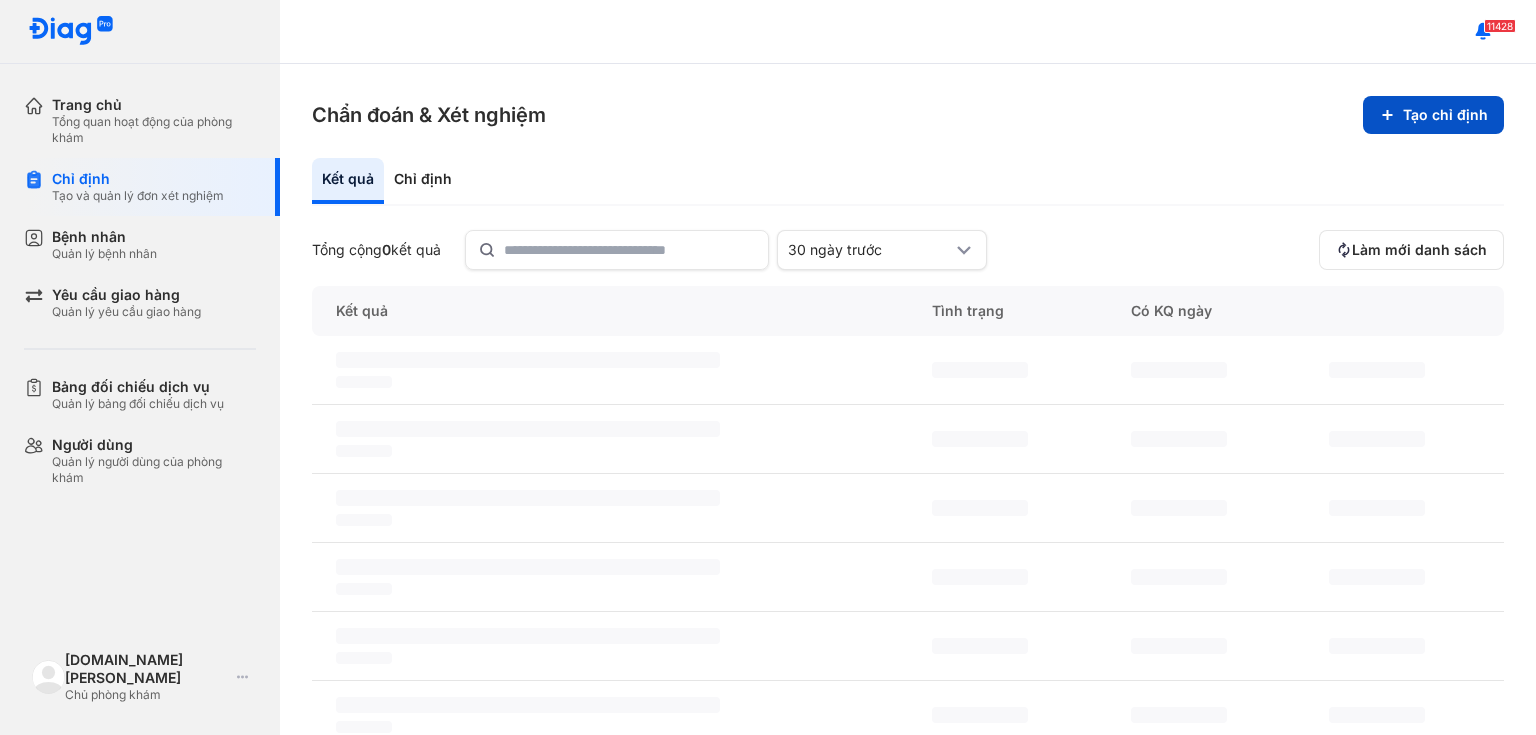 click on "Tạo chỉ định" at bounding box center [1433, 115] 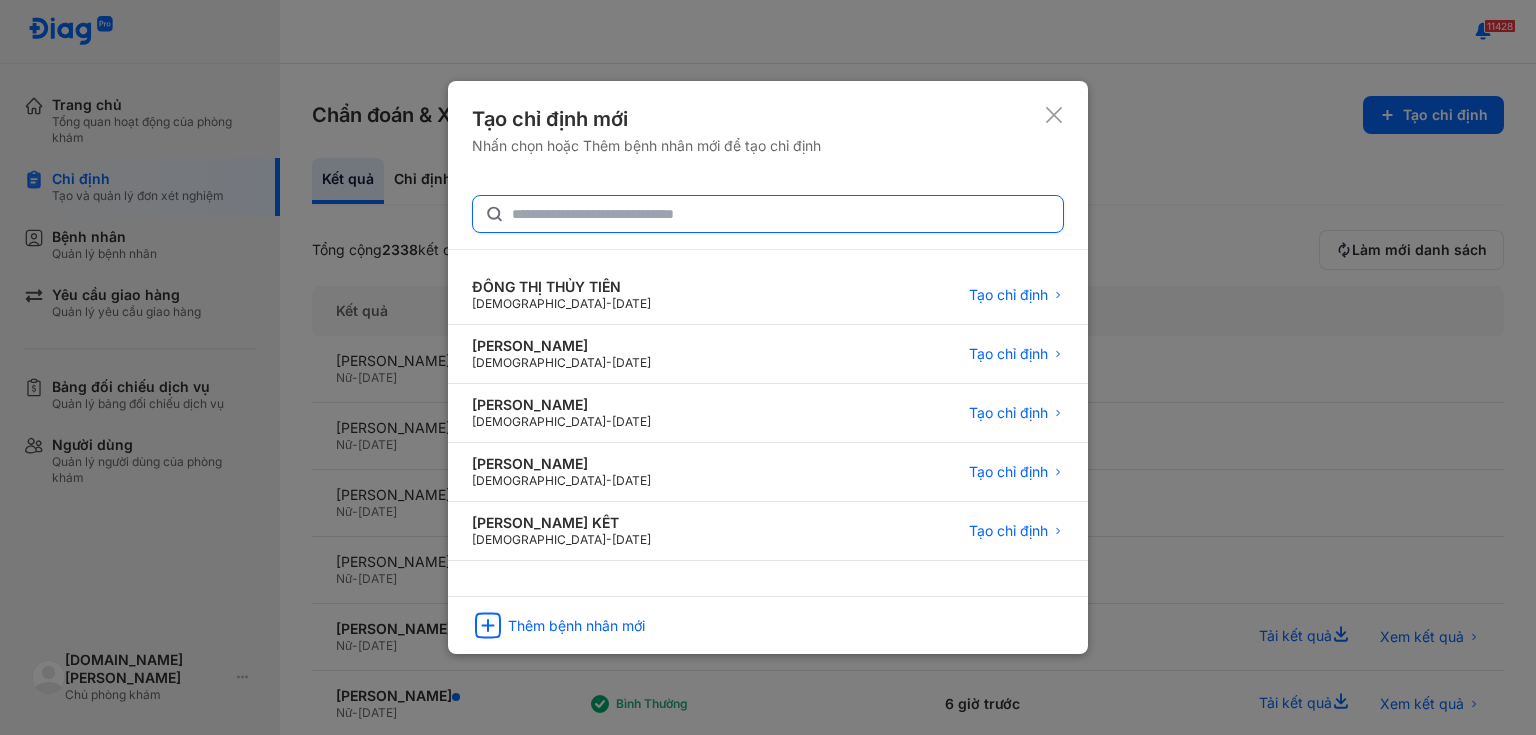click 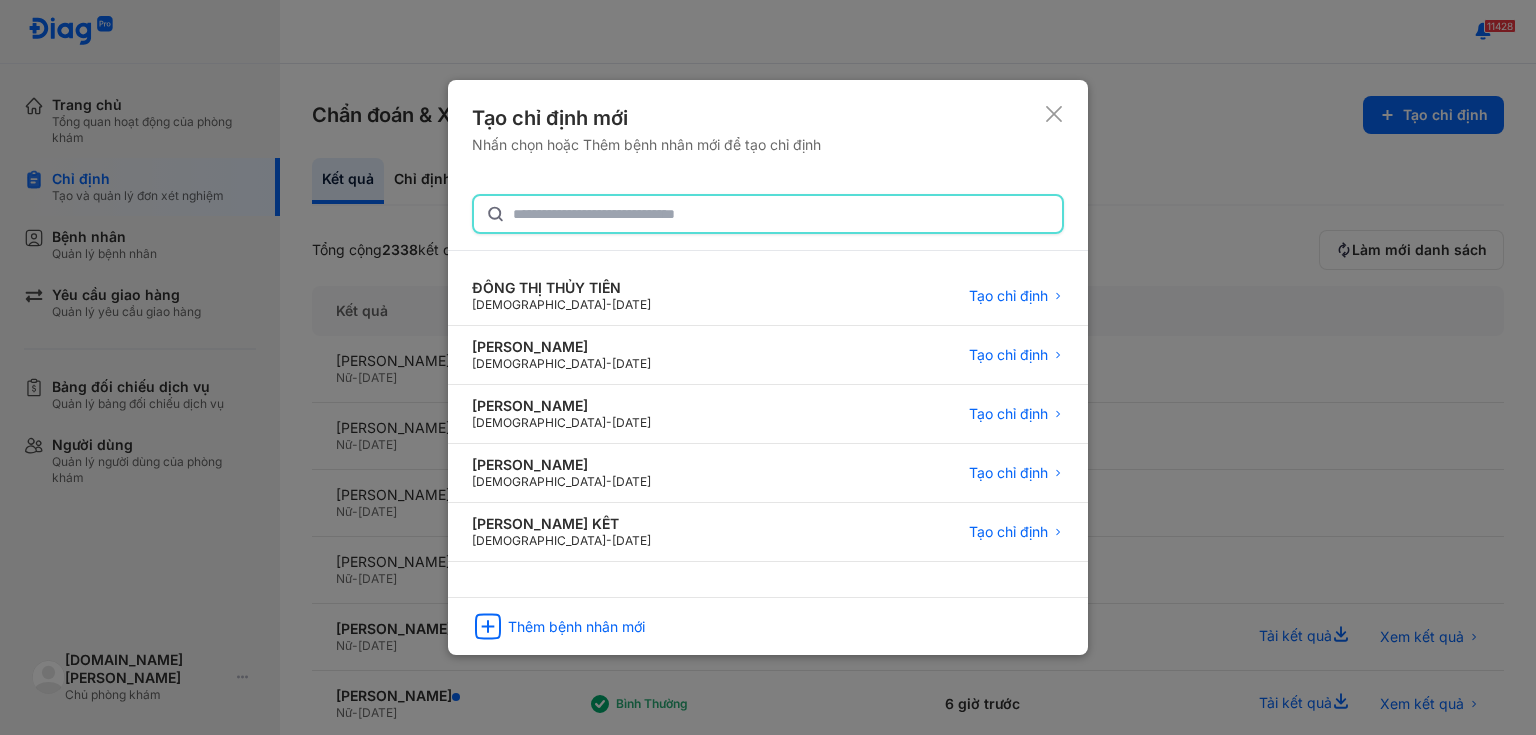 paste on "**********" 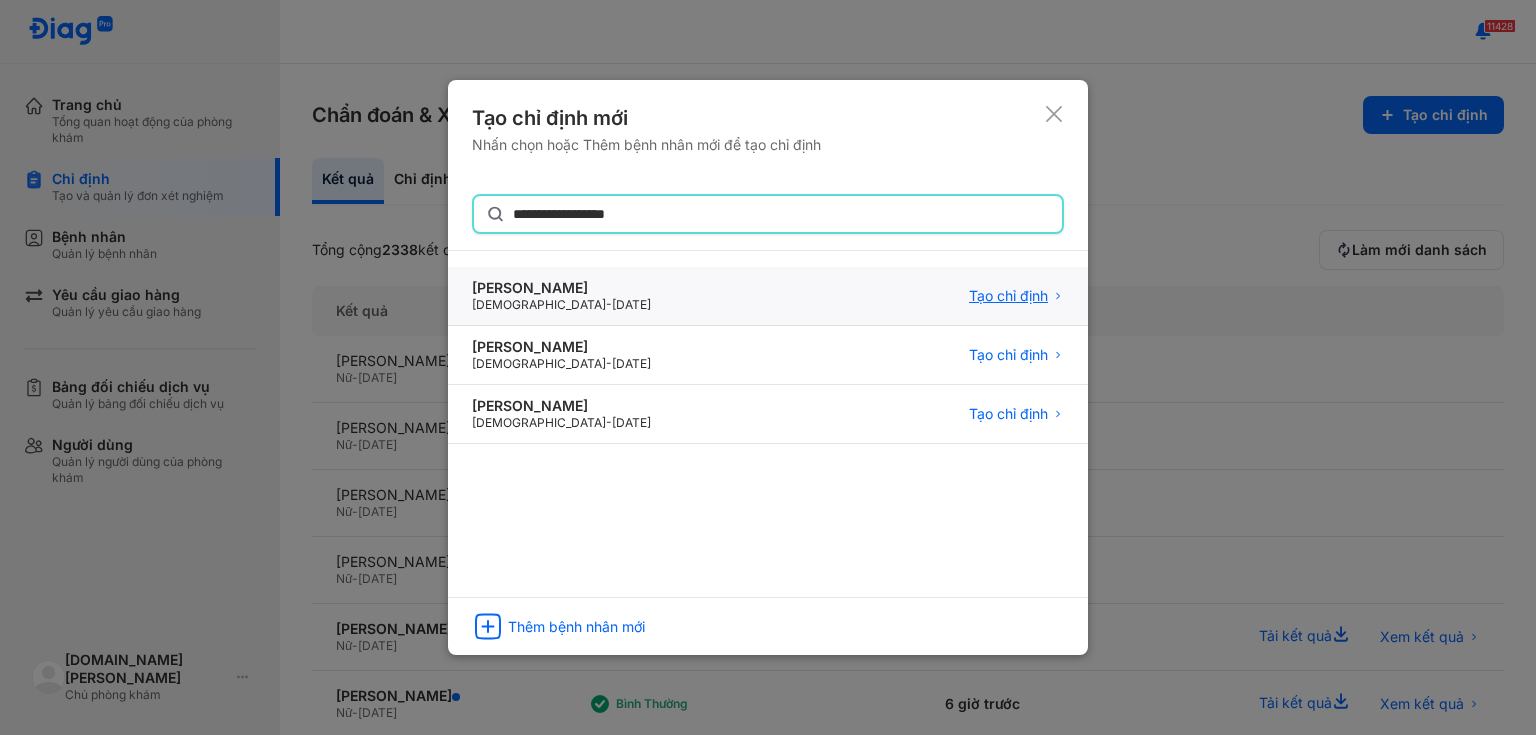 type on "**********" 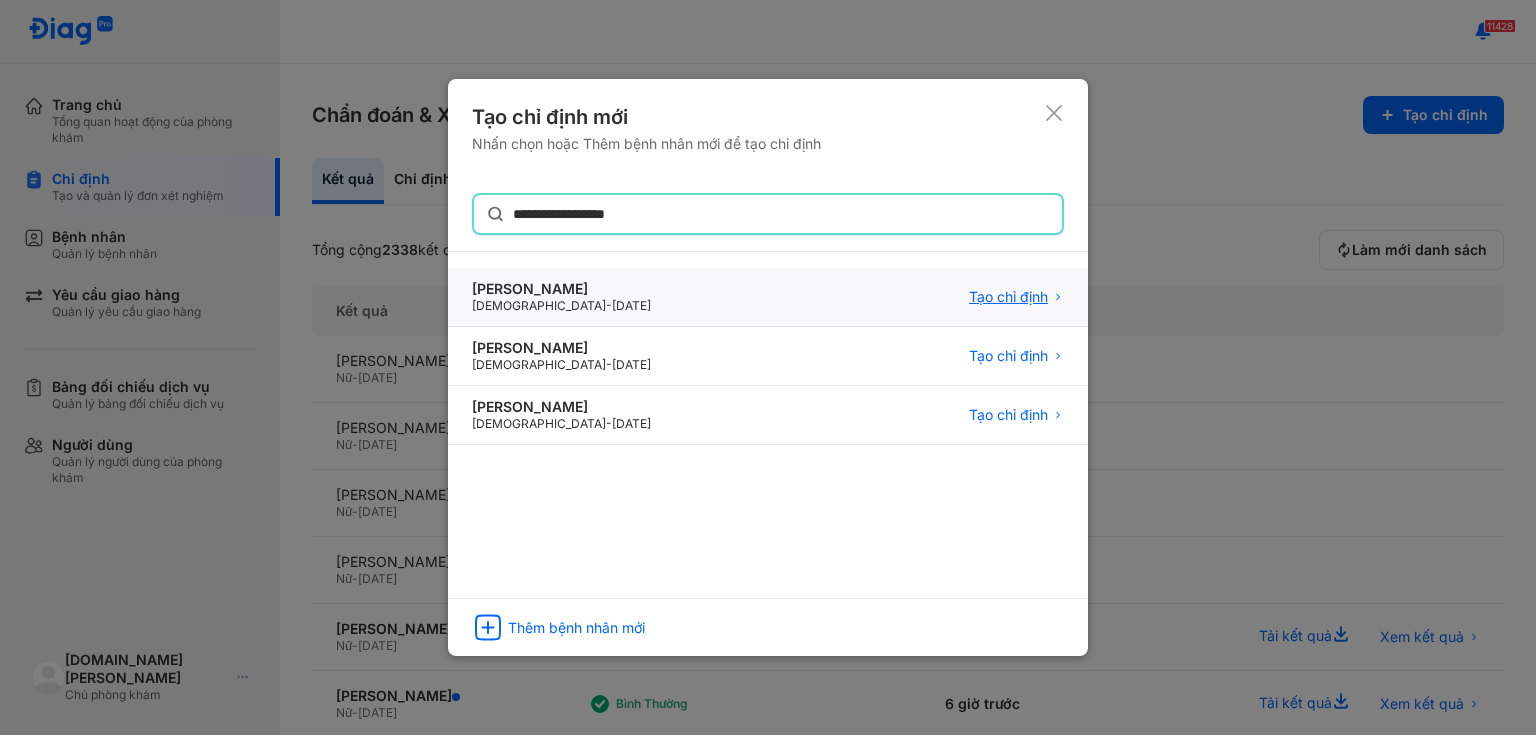 click on "Tạo chỉ định" at bounding box center [1008, 297] 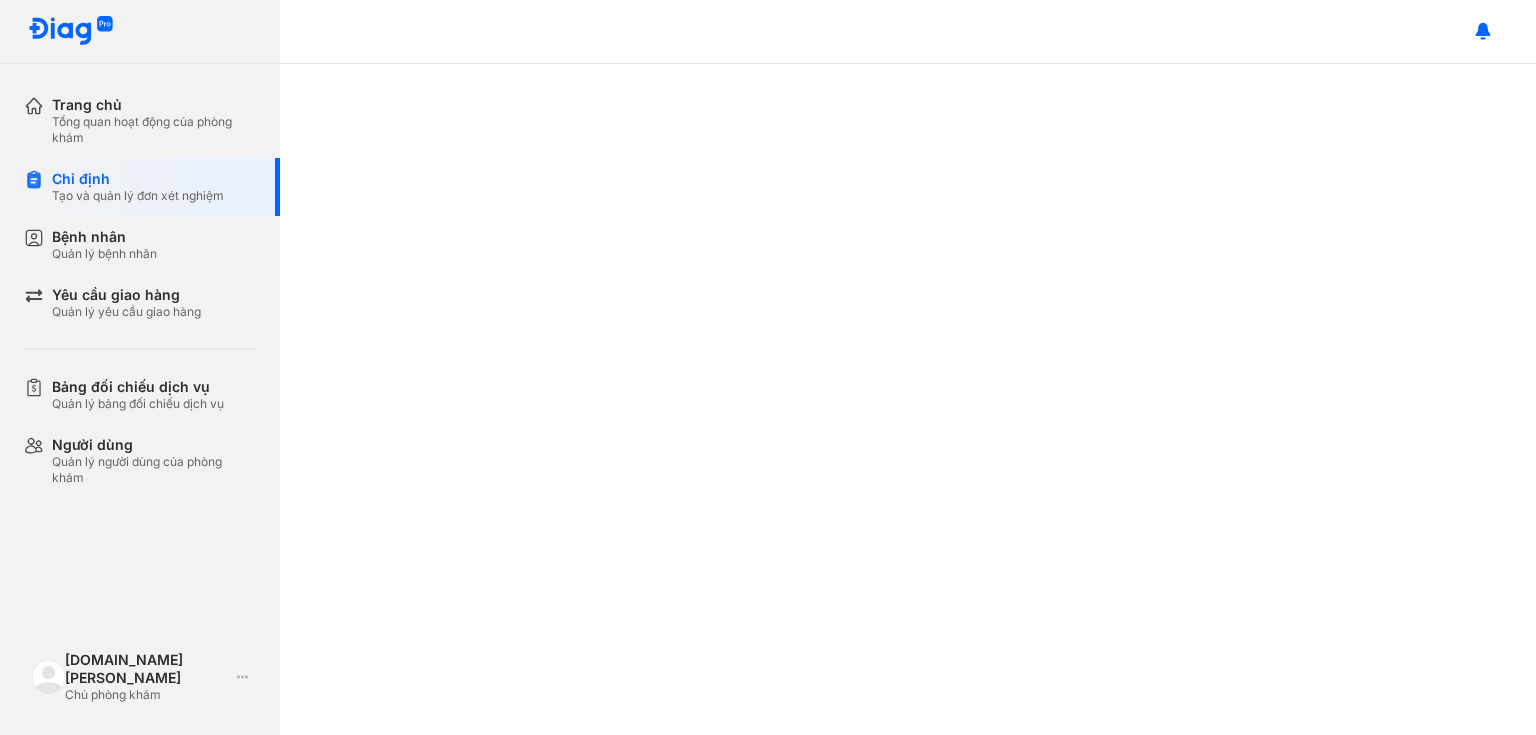 scroll, scrollTop: 0, scrollLeft: 0, axis: both 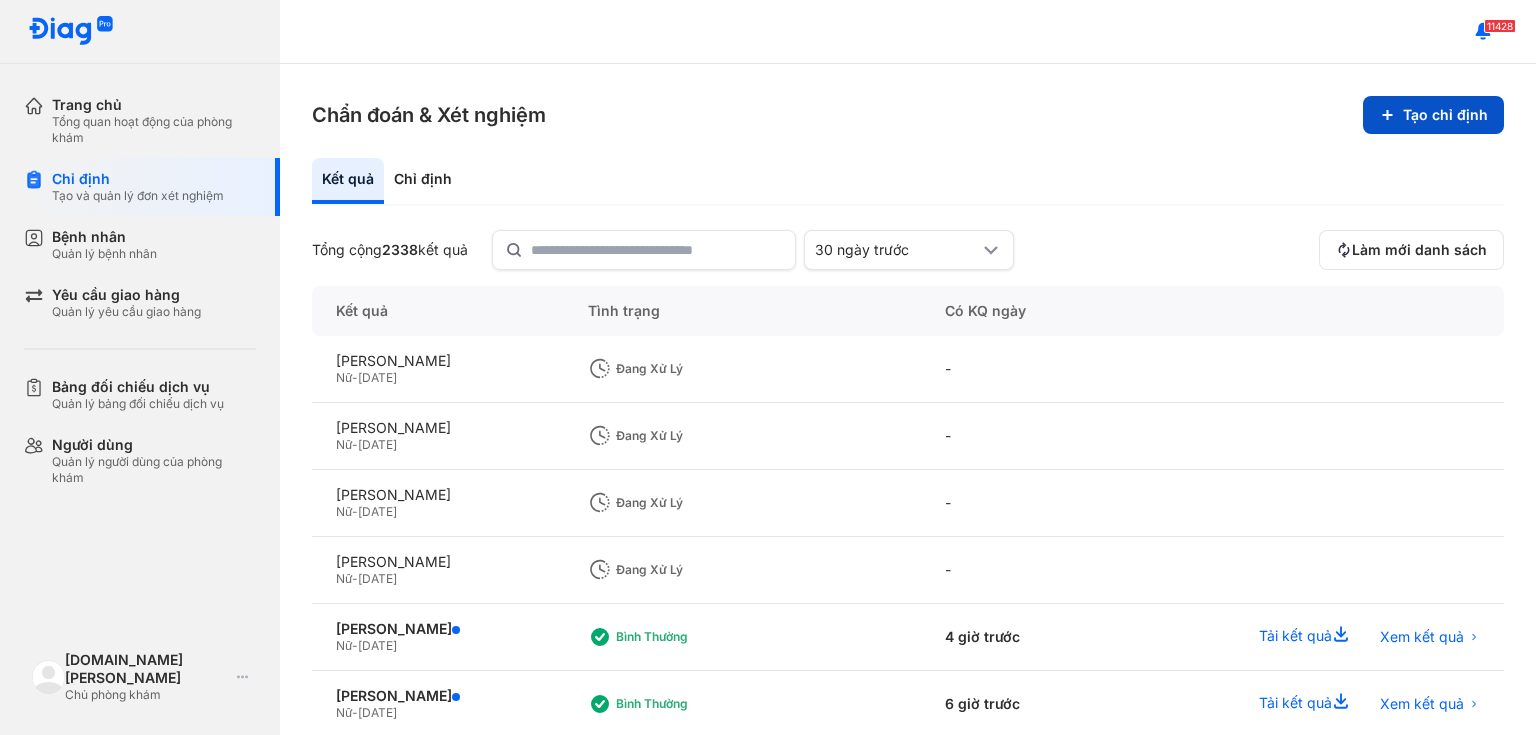 click on "Tạo chỉ định" at bounding box center (1433, 115) 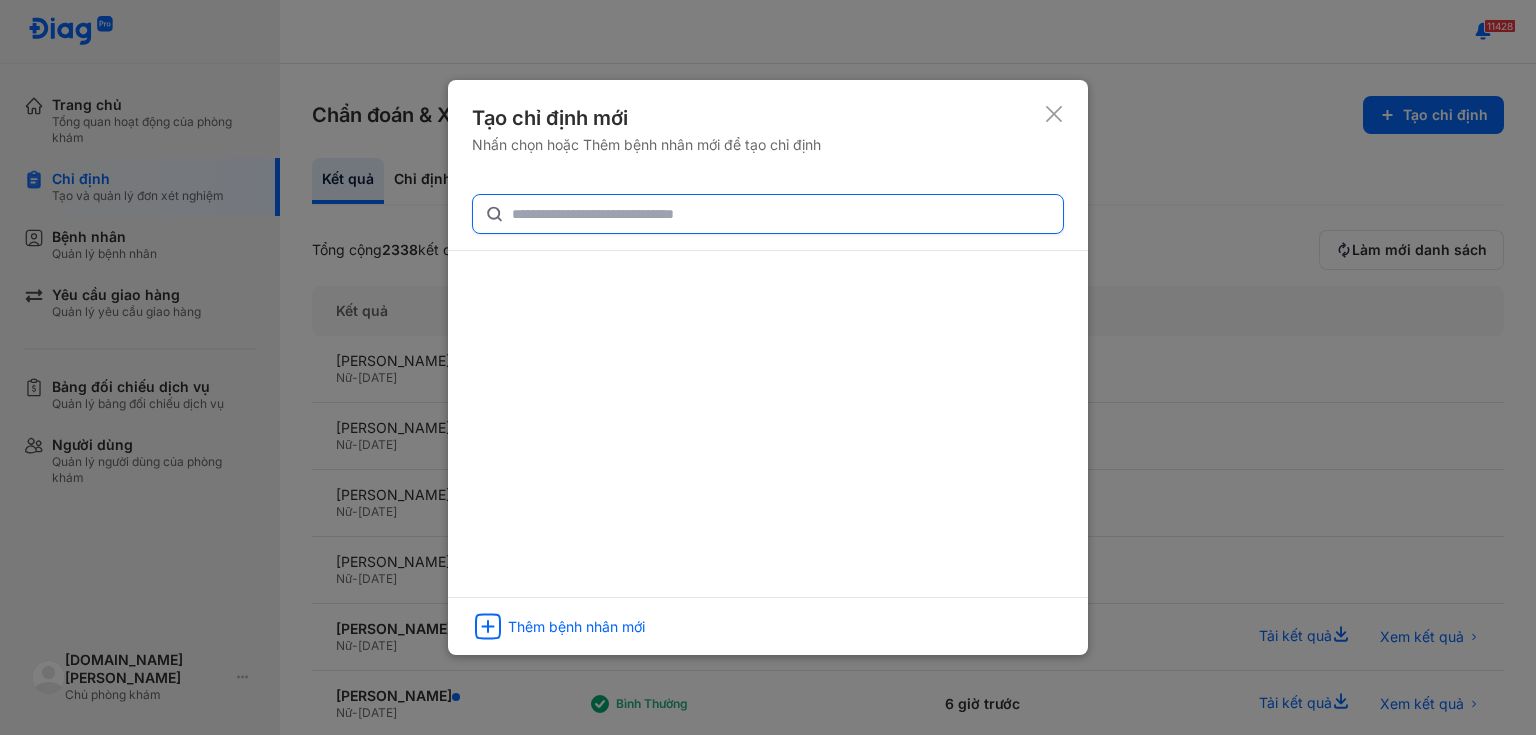 type 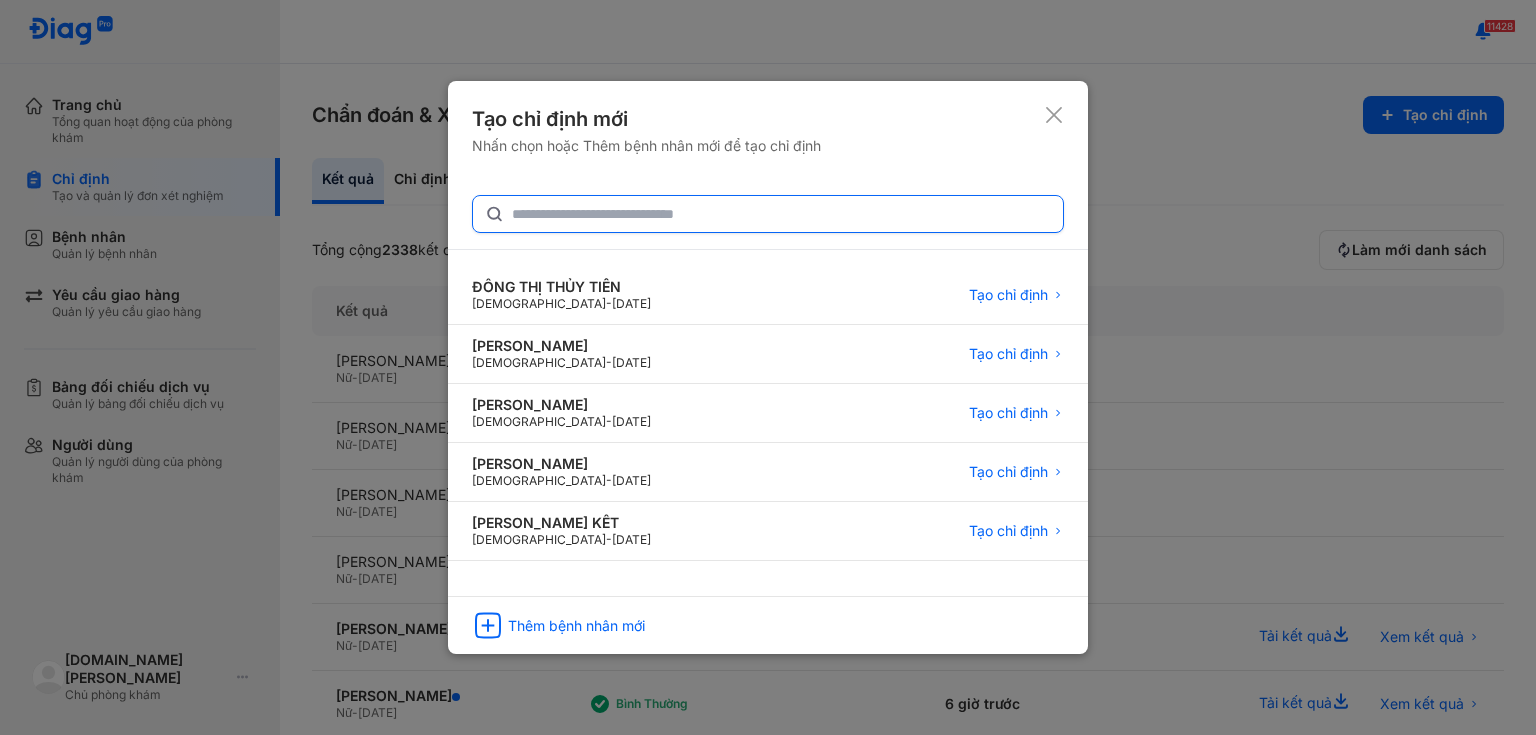 click 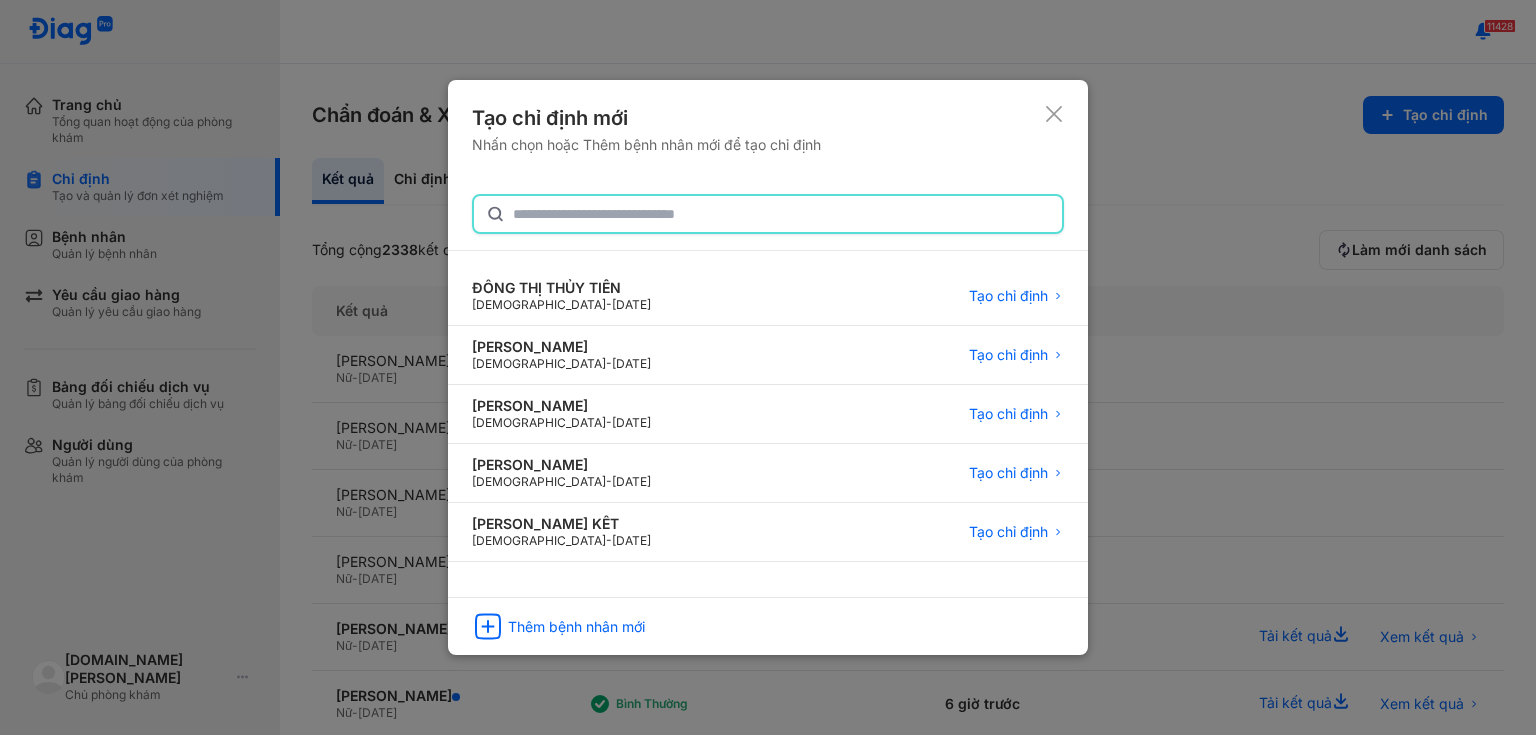 paste on "**********" 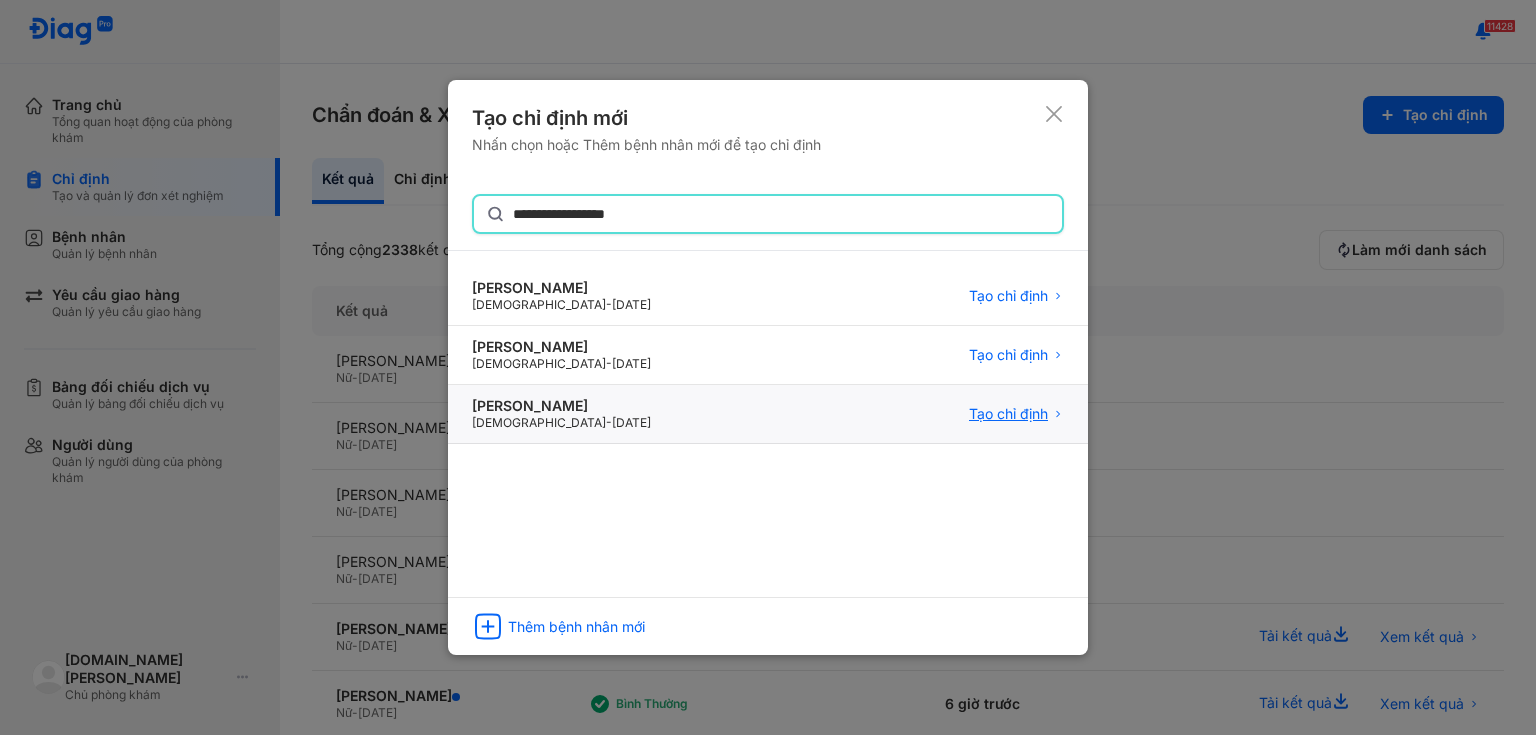 type on "**********" 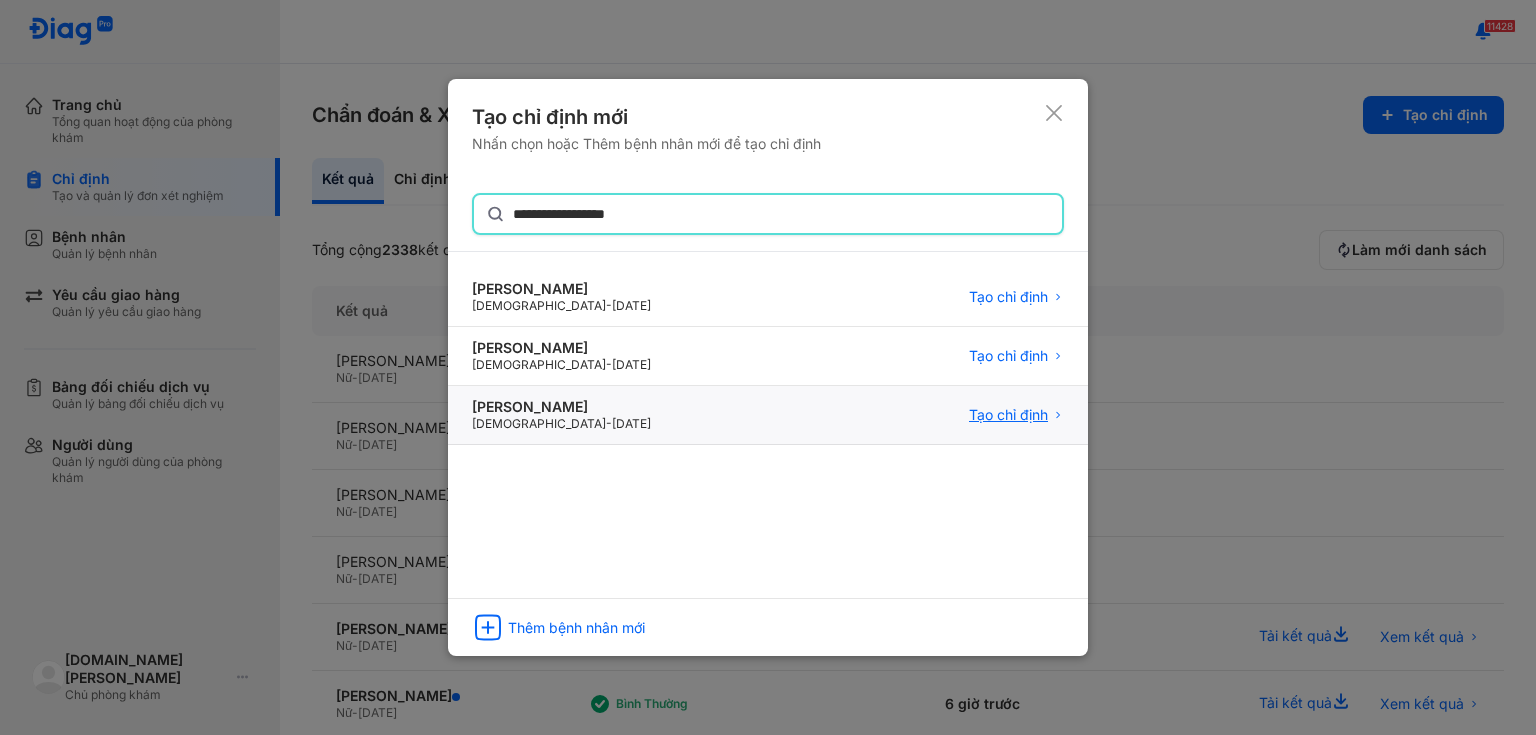 click on "Tạo chỉ định" at bounding box center (1008, 415) 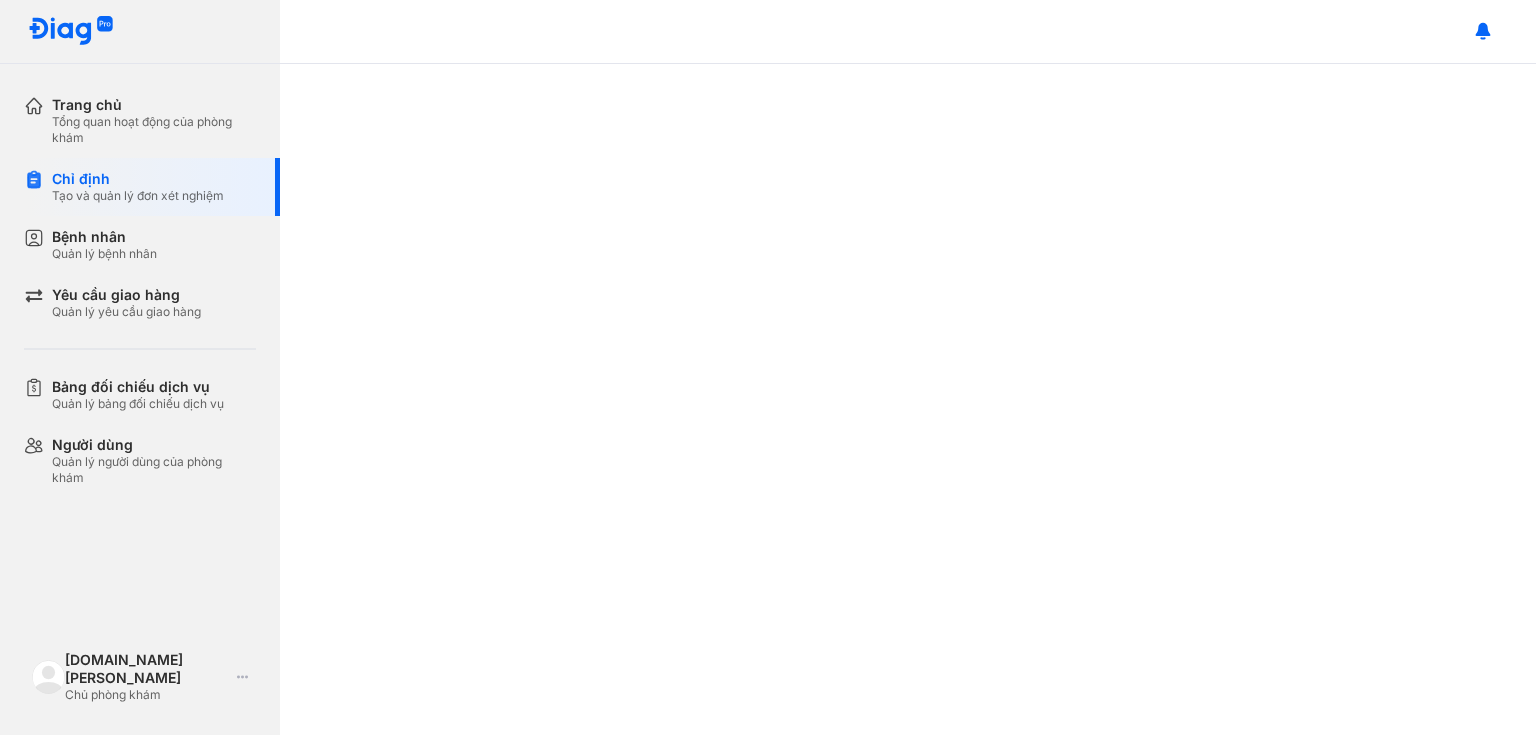scroll, scrollTop: 0, scrollLeft: 0, axis: both 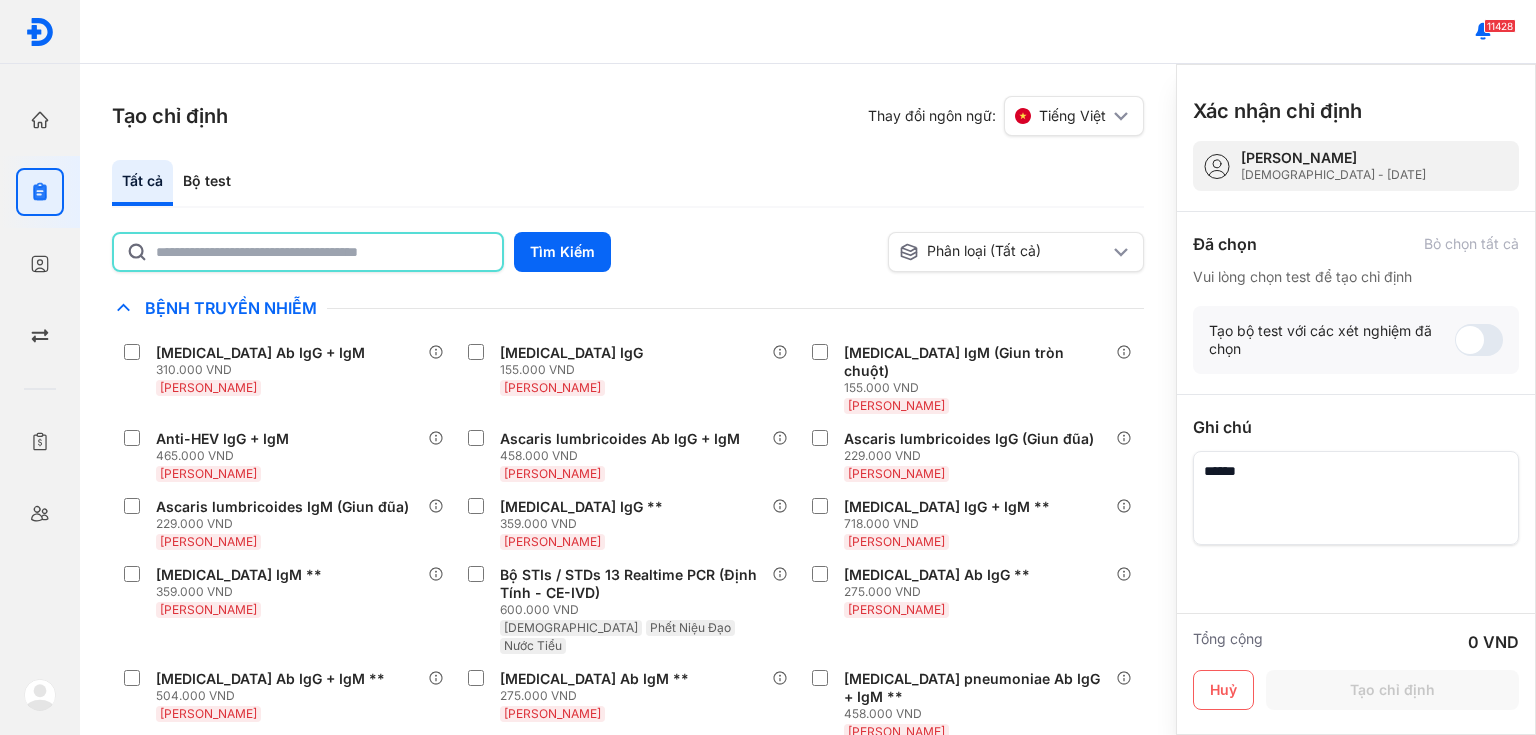 click 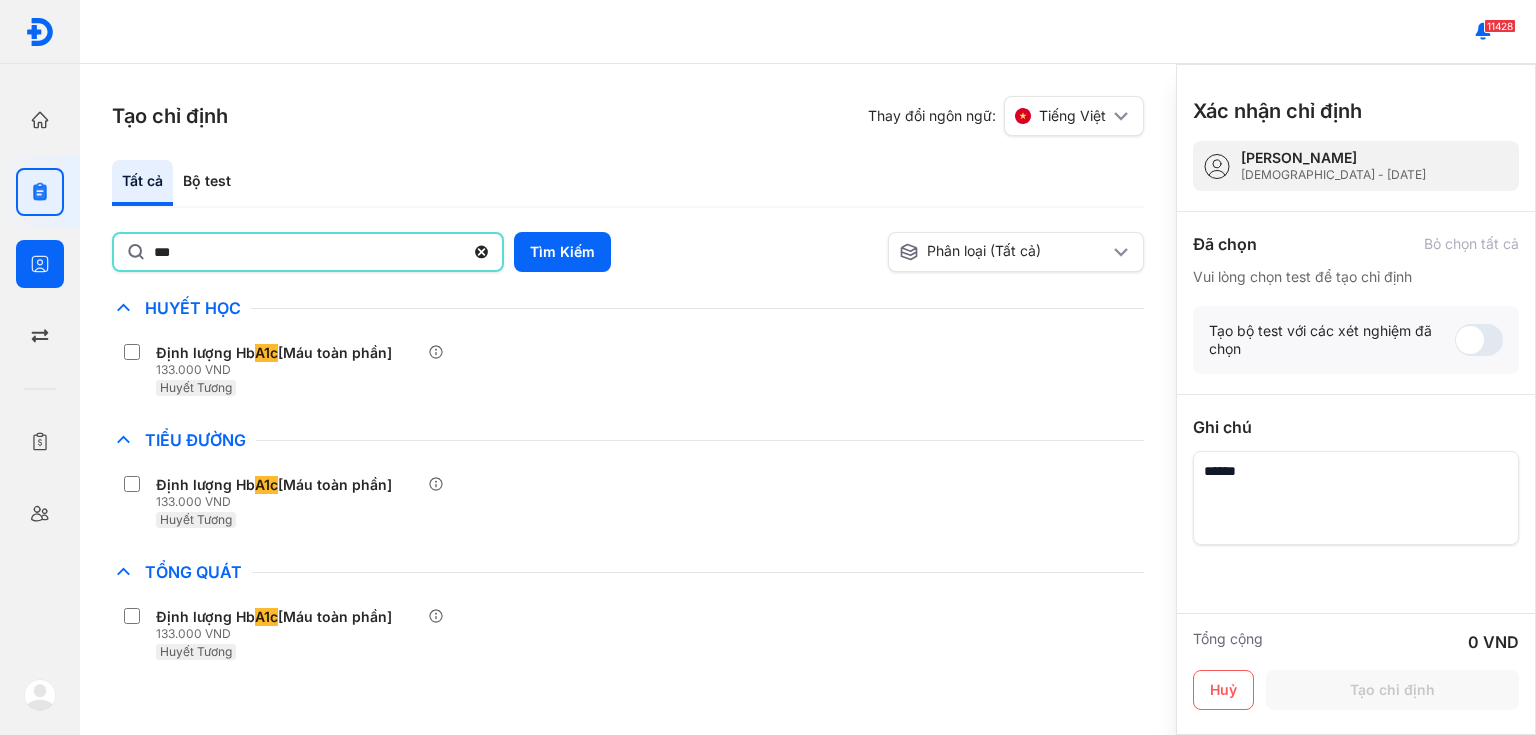 drag, startPoint x: 422, startPoint y: 255, endPoint x: 0, endPoint y: 273, distance: 422.3837 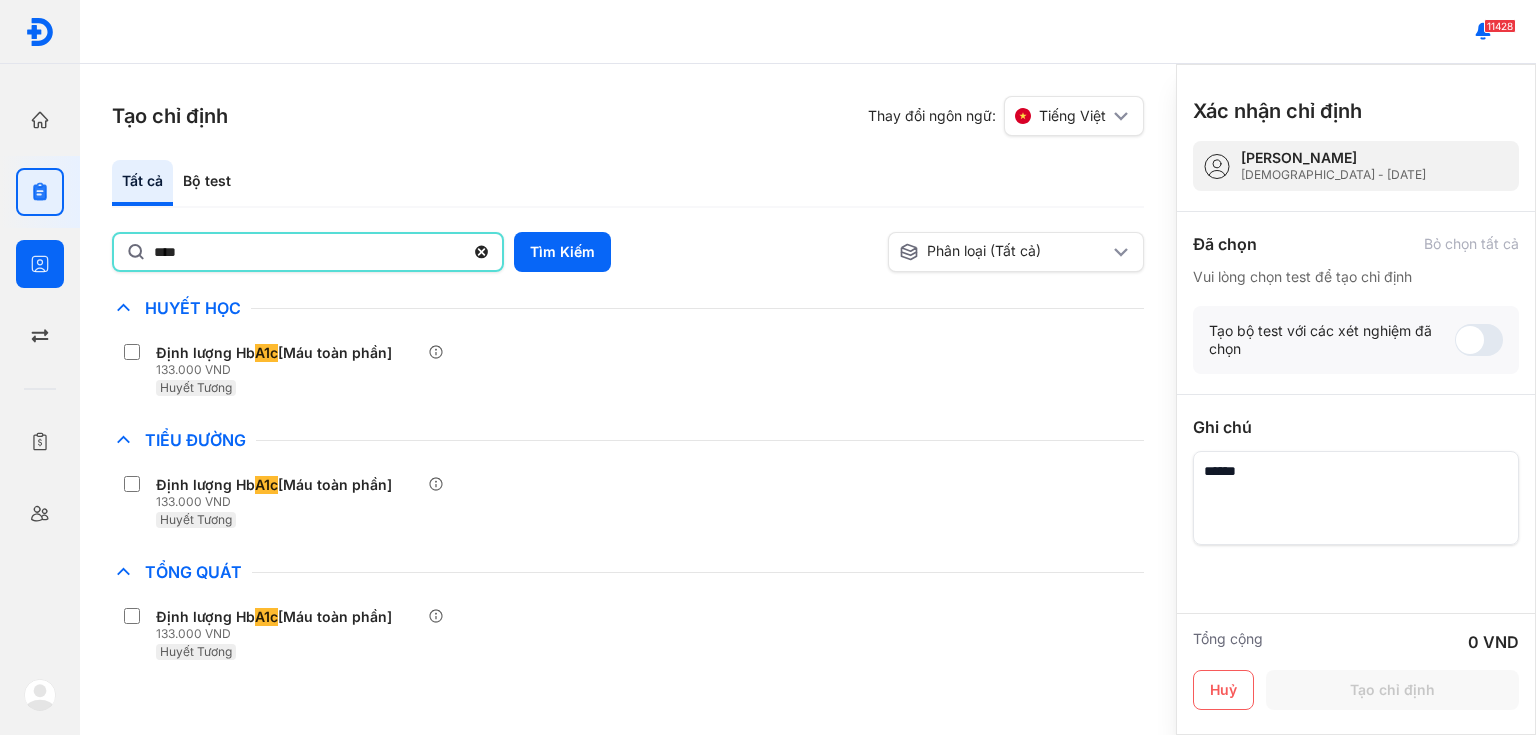 type on "****" 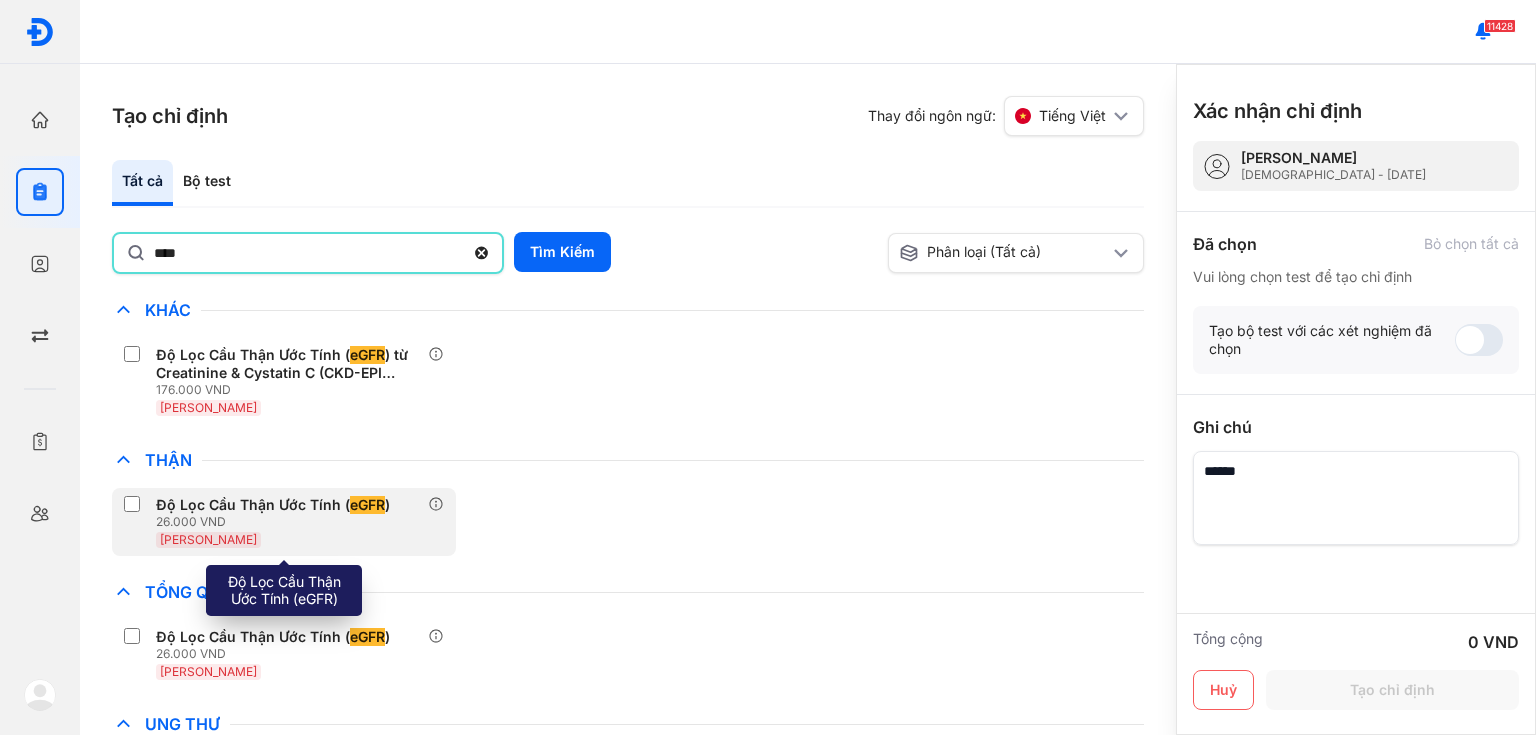 click on "Độ Lọc Cầu Thận Ước Tính ( eGFR )" at bounding box center (273, 505) 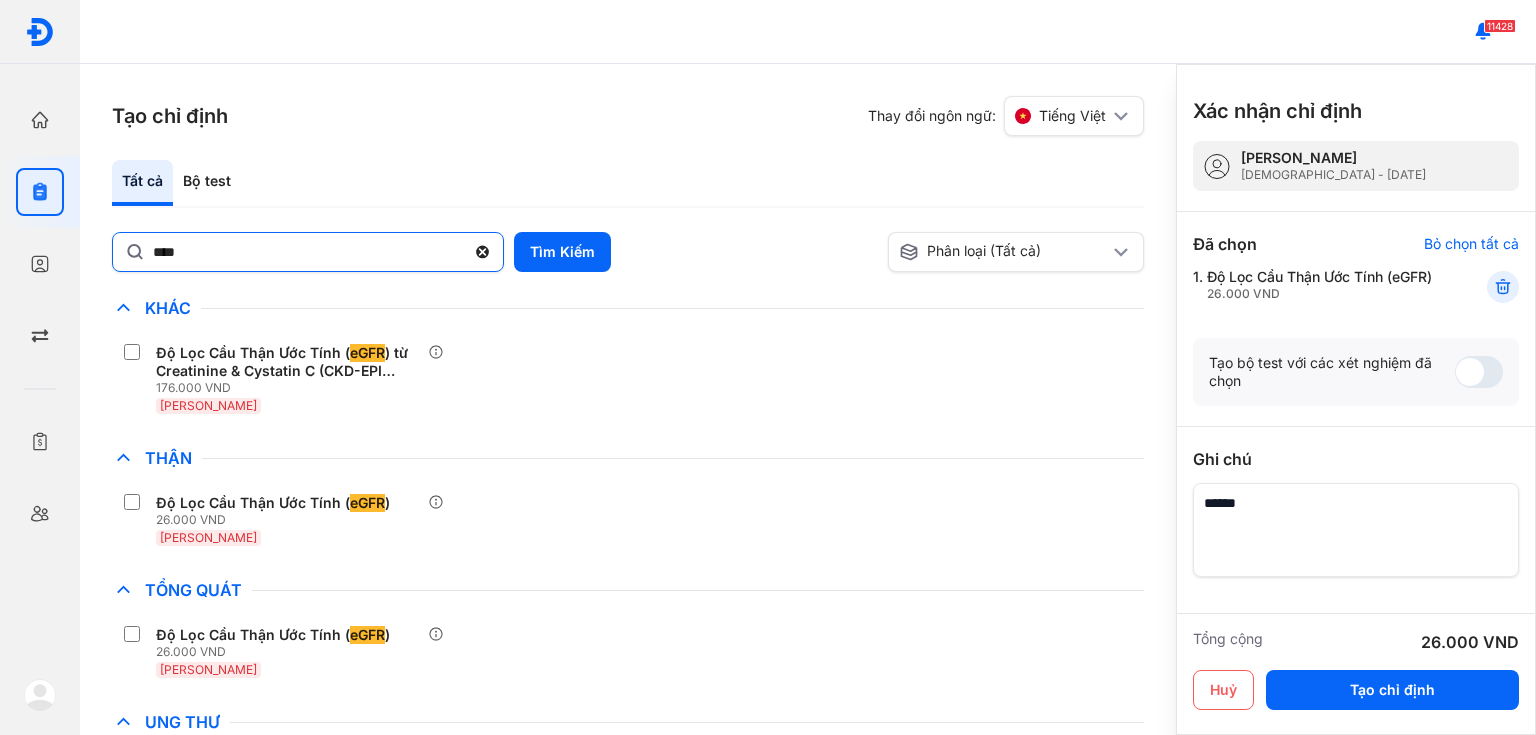 click 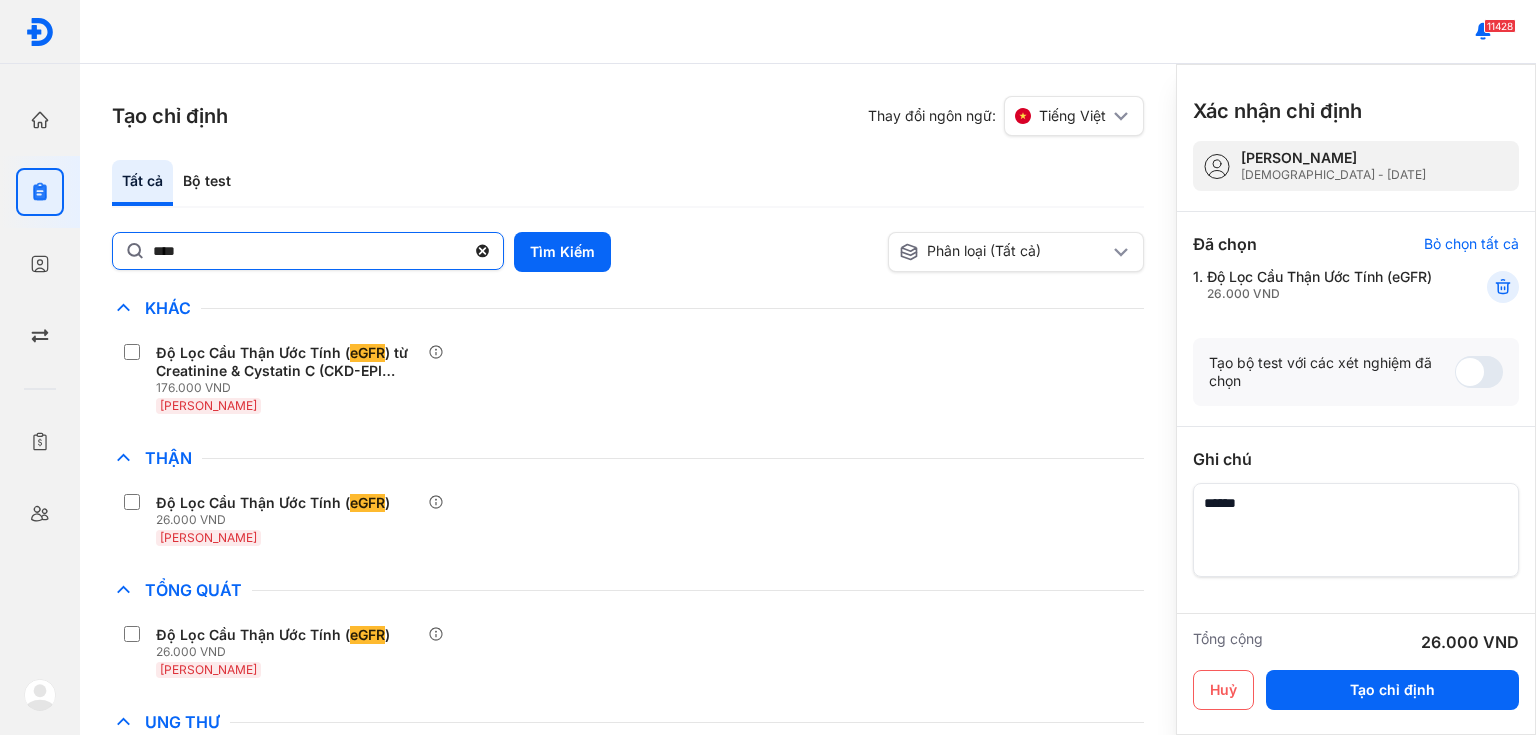 click on "****" 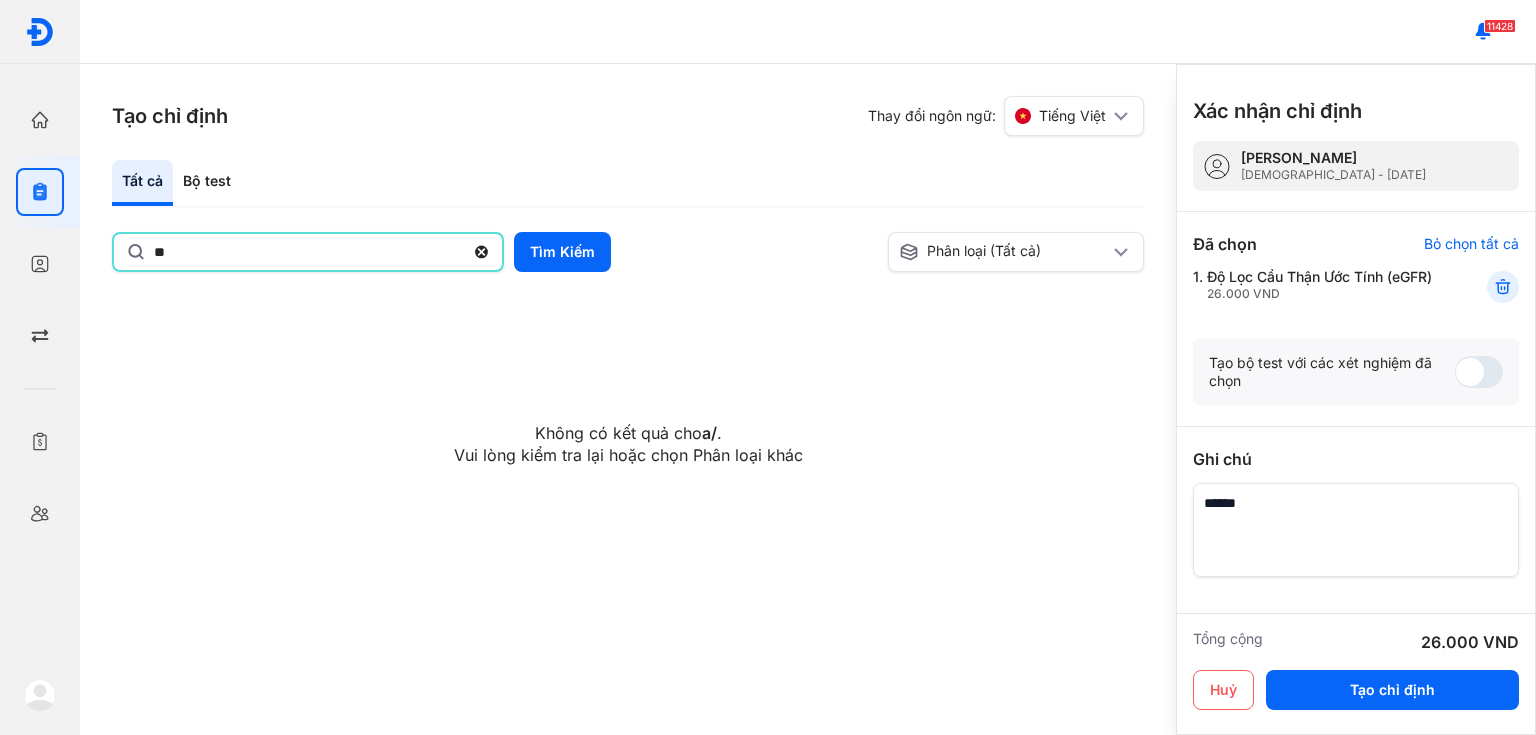 type on "*" 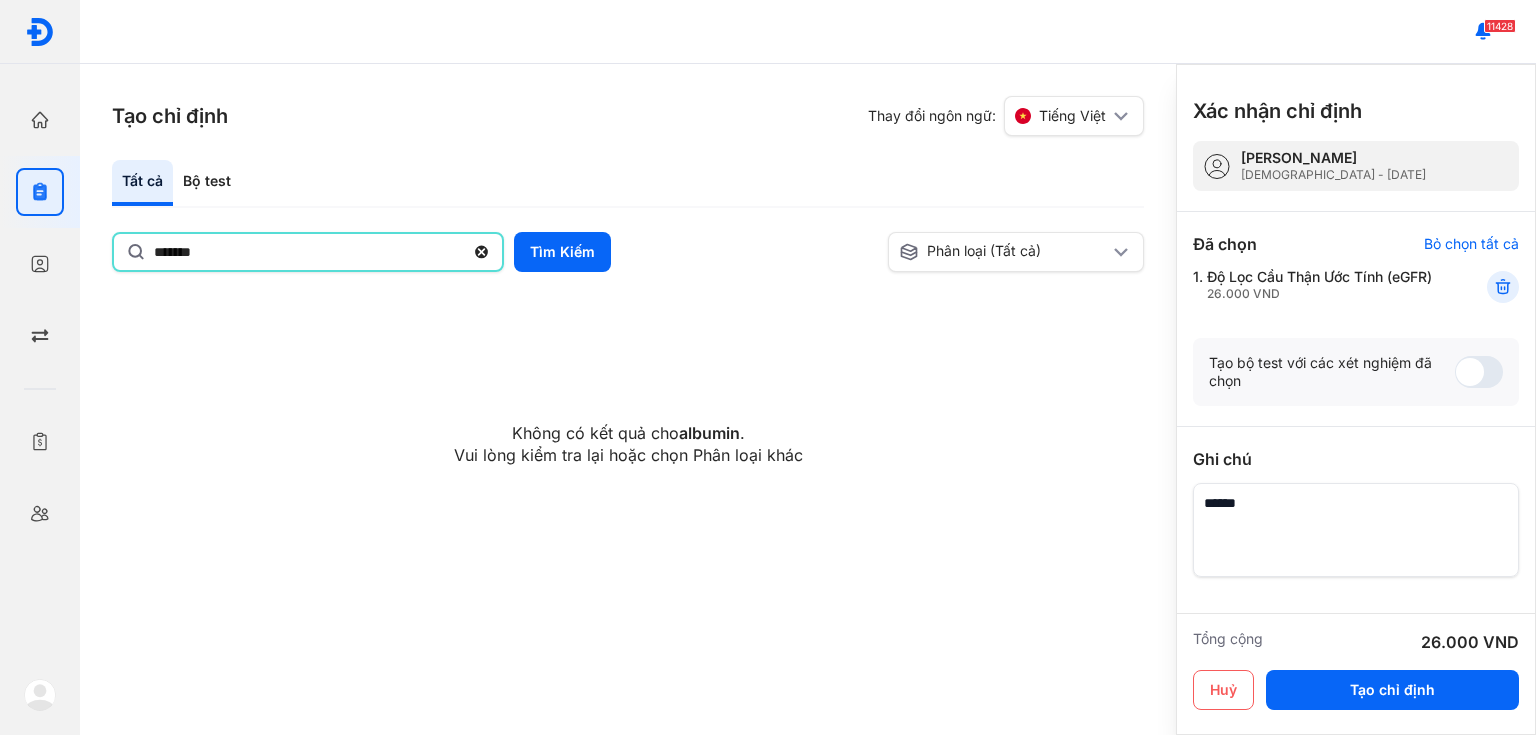 type on "*******" 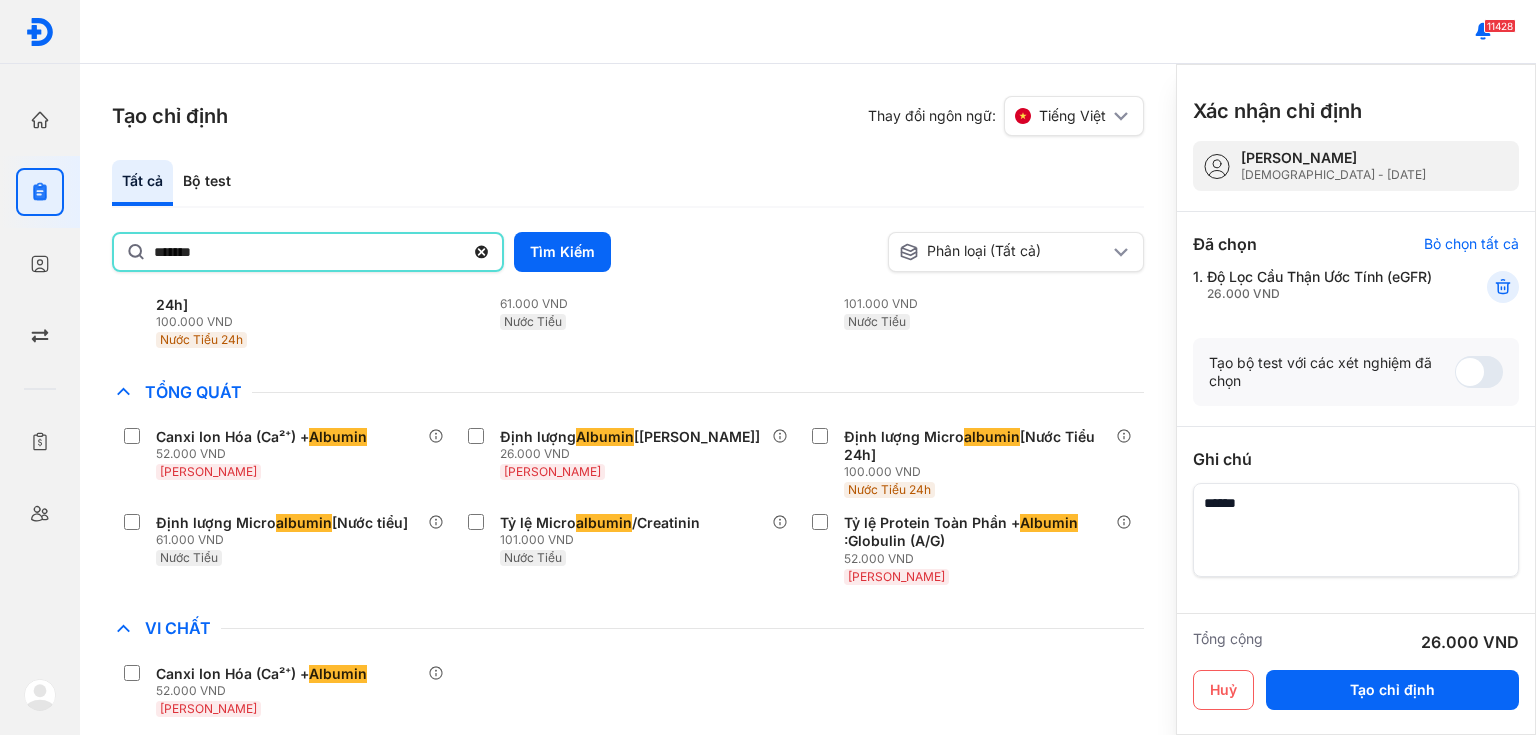 scroll, scrollTop: 492, scrollLeft: 0, axis: vertical 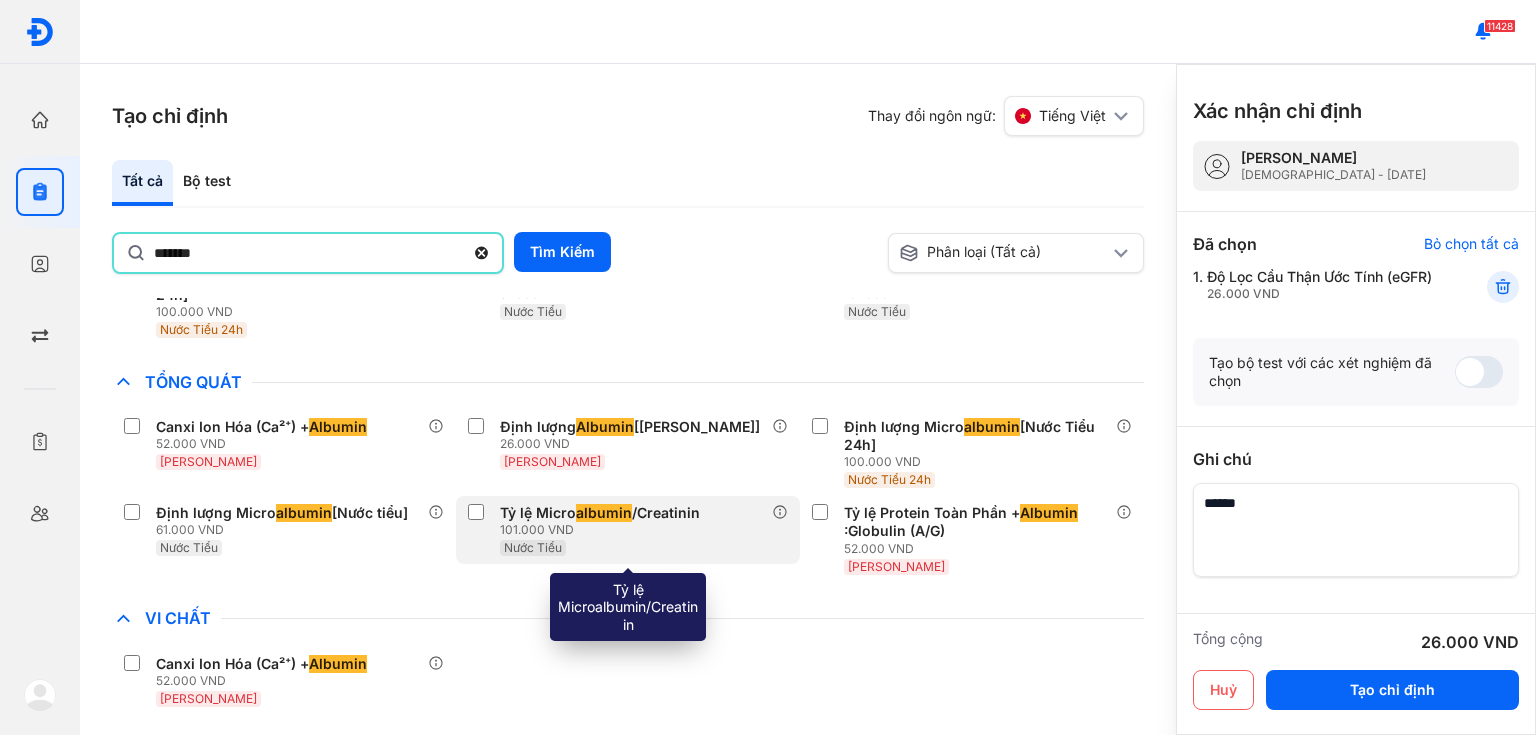 click on "Tỷ lệ Micro albumin /Creatinin" at bounding box center (600, 513) 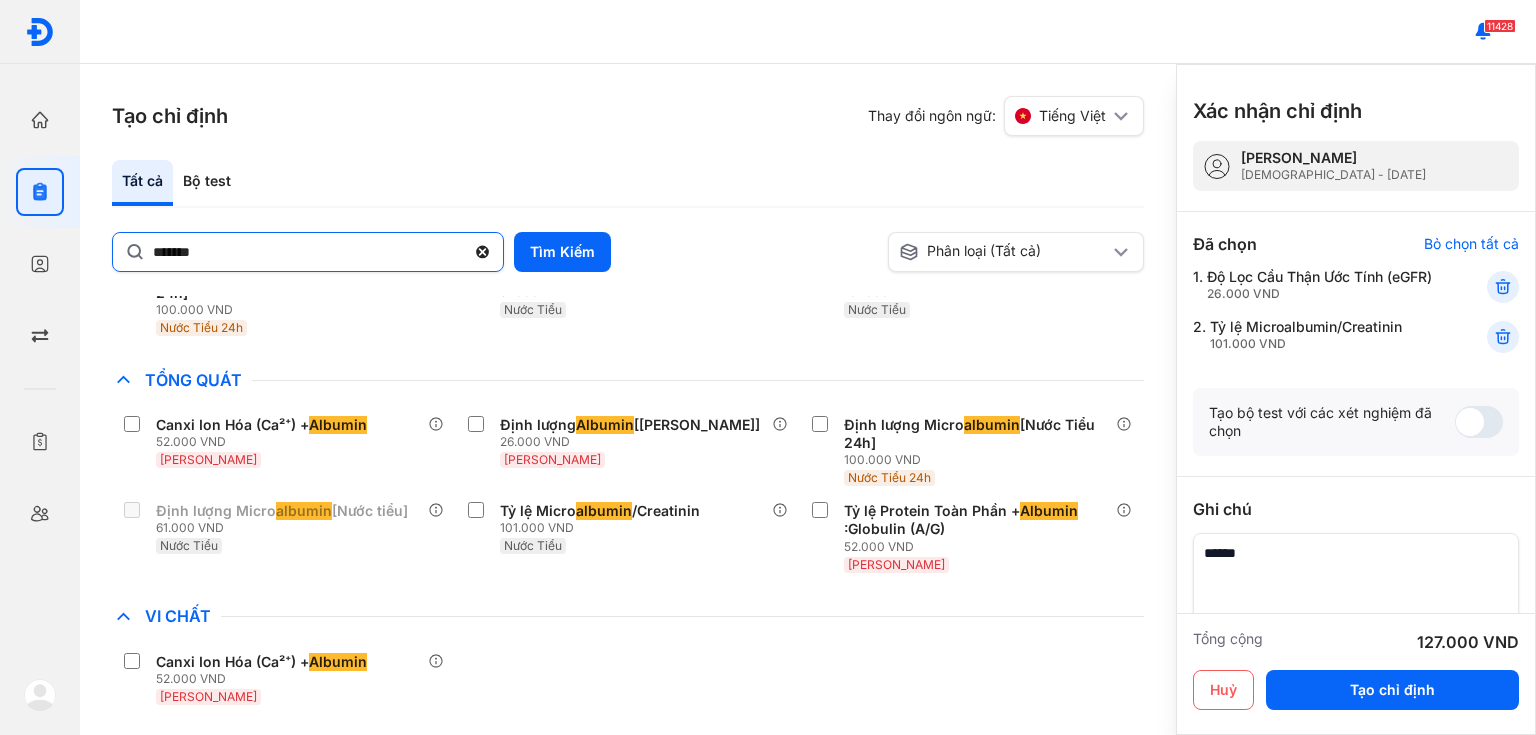 click 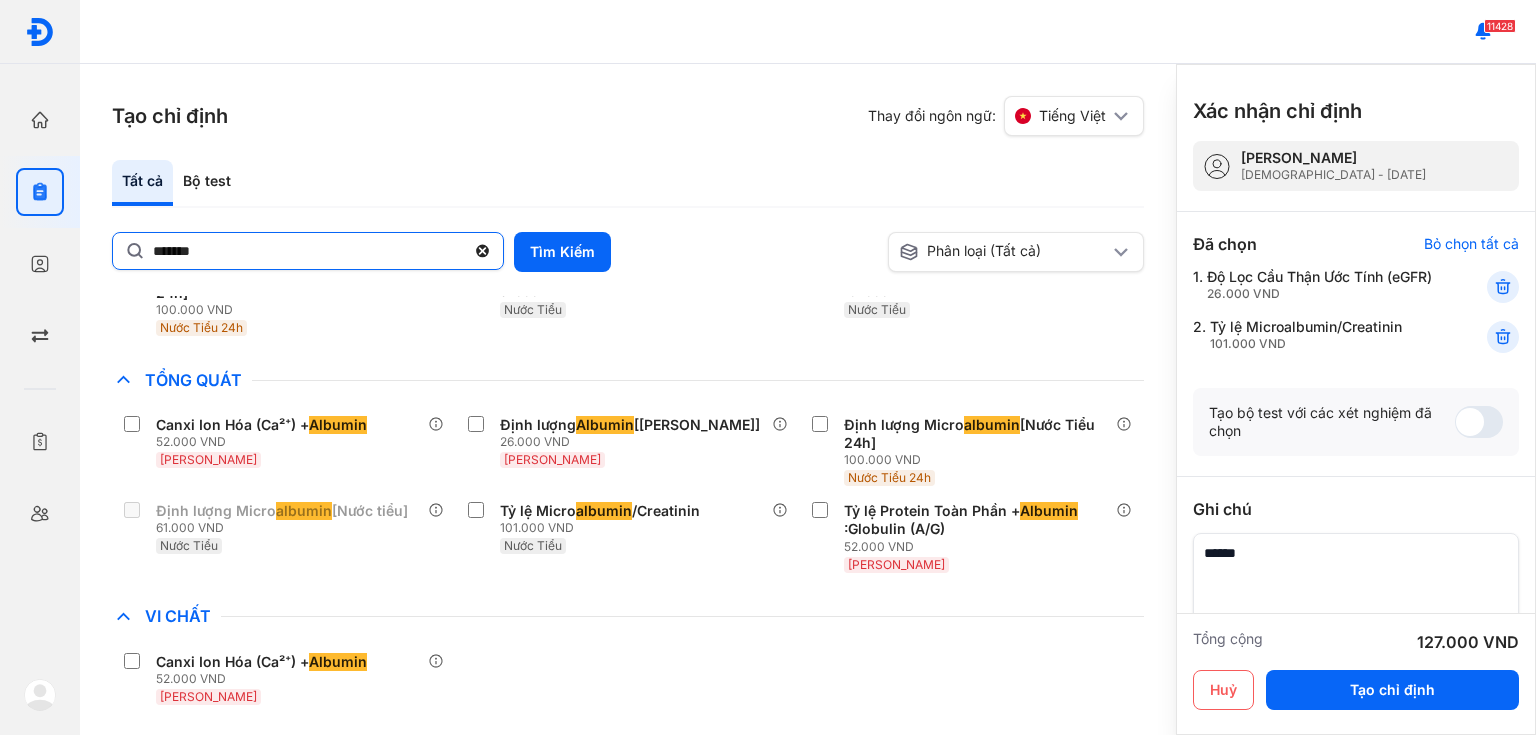 click on "*******" 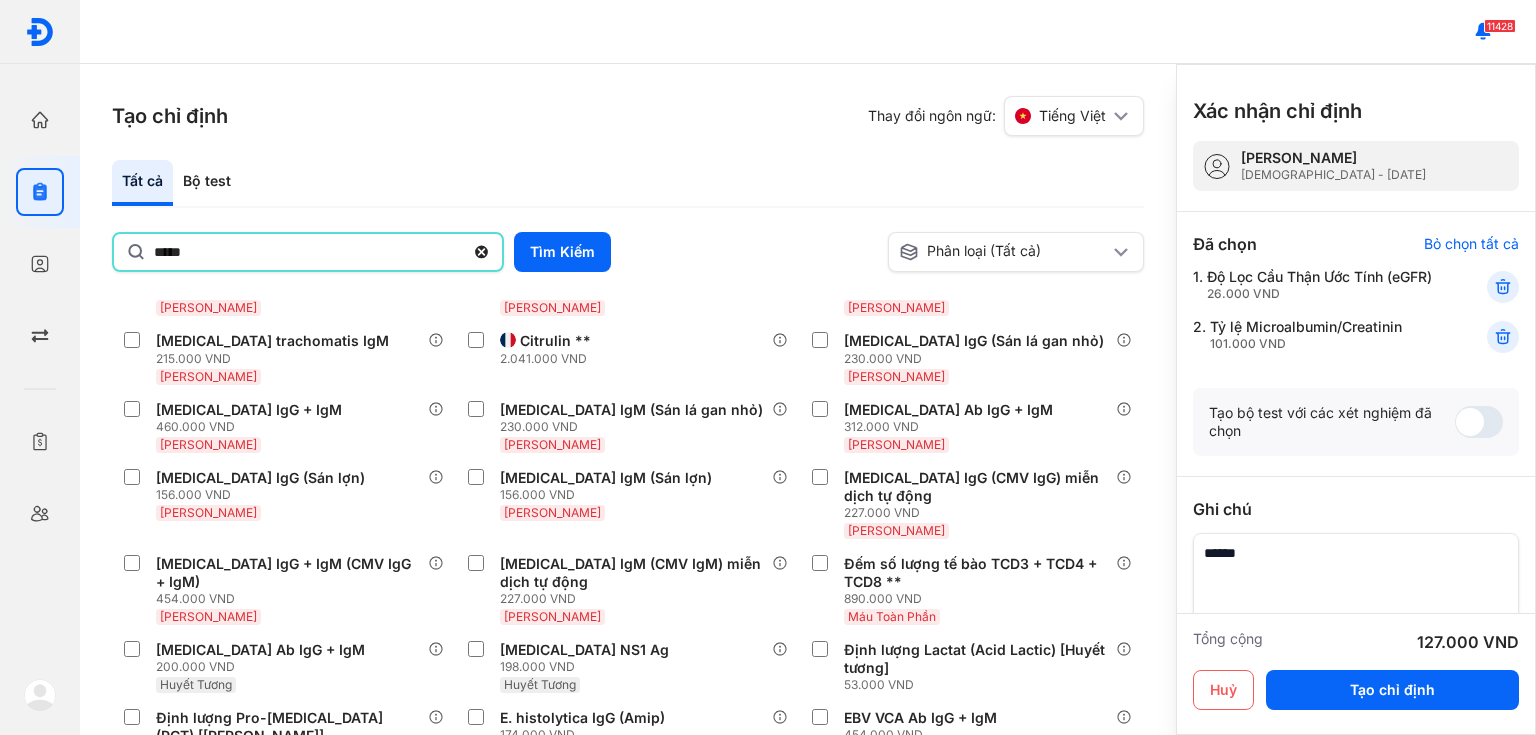 type on "*****" 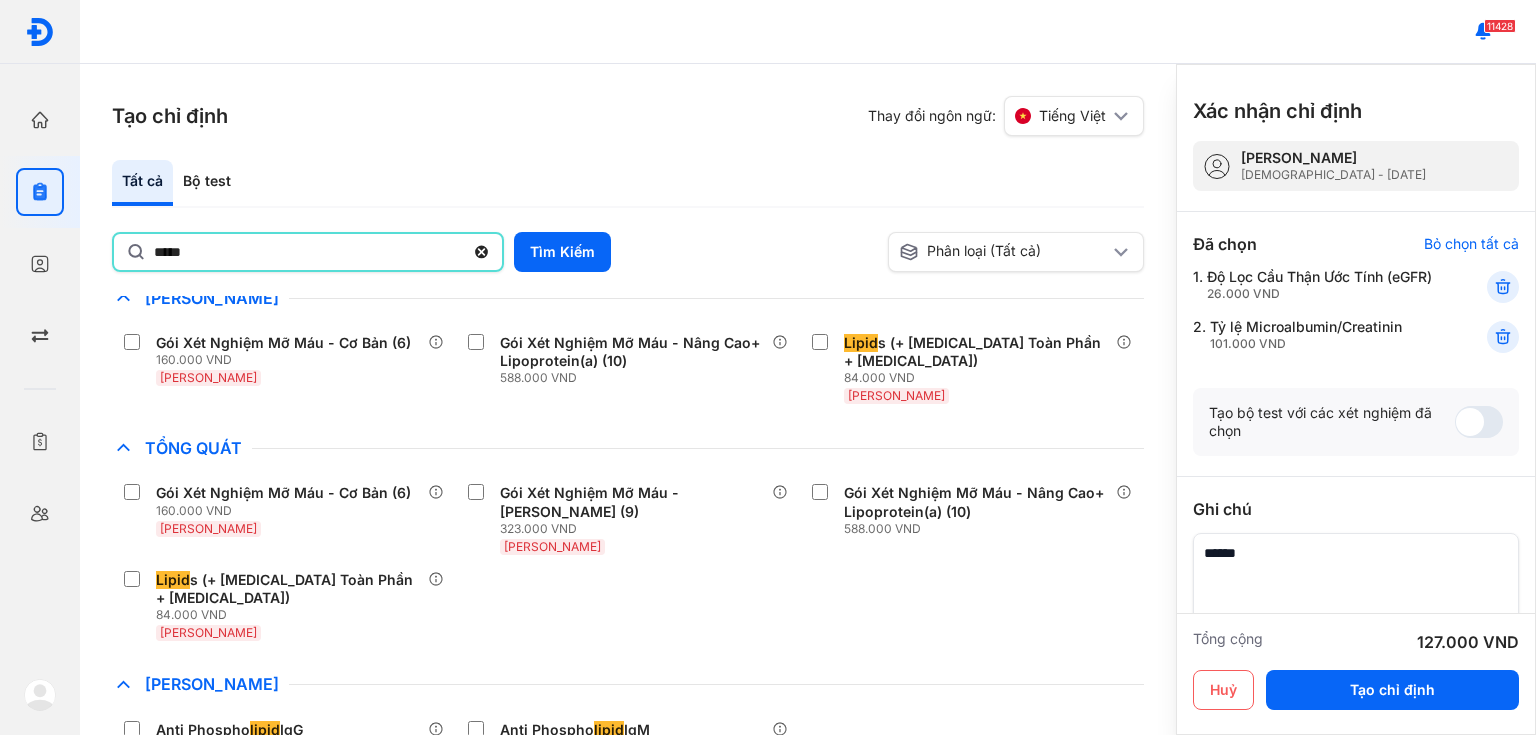 scroll, scrollTop: 560, scrollLeft: 0, axis: vertical 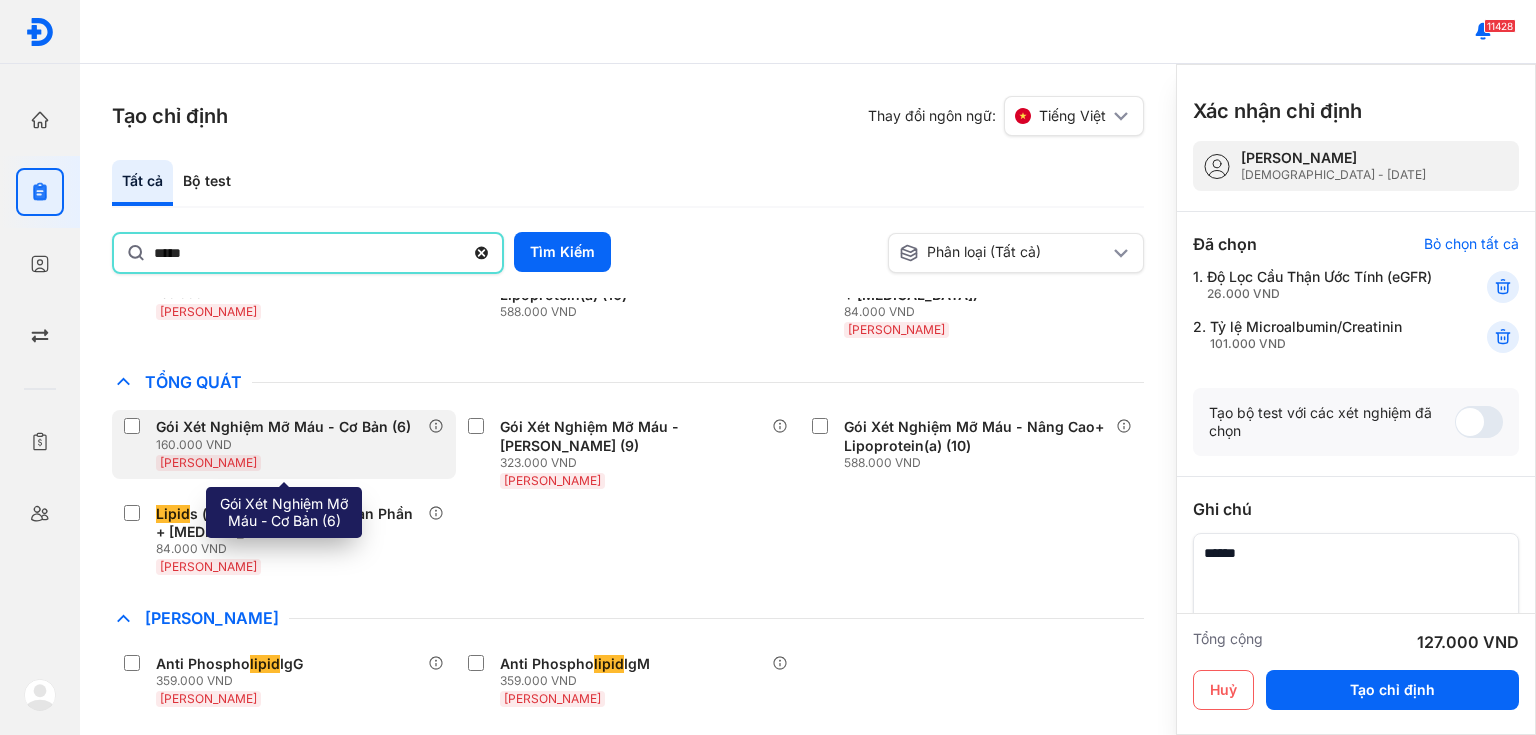 click on "160.000 VND" at bounding box center [287, 445] 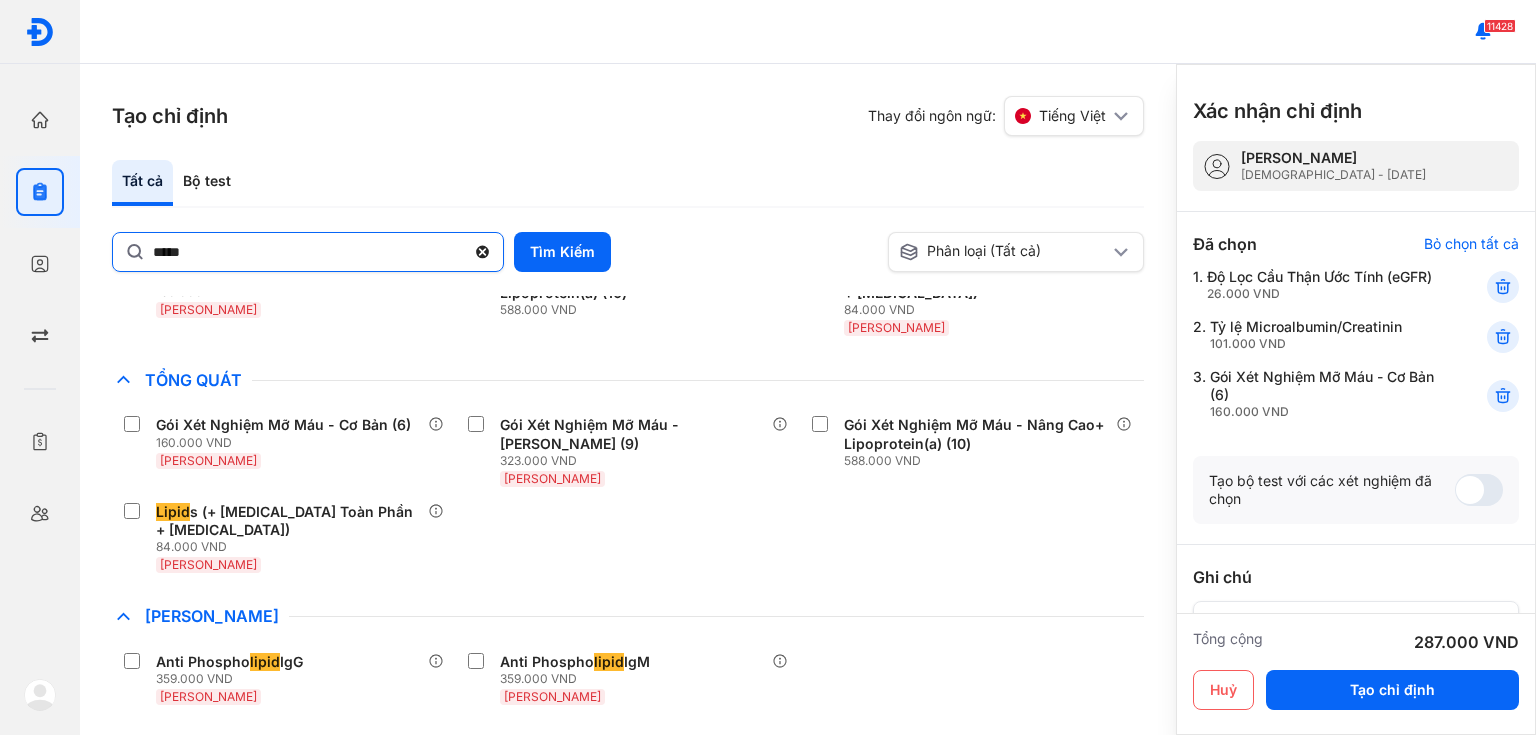 click 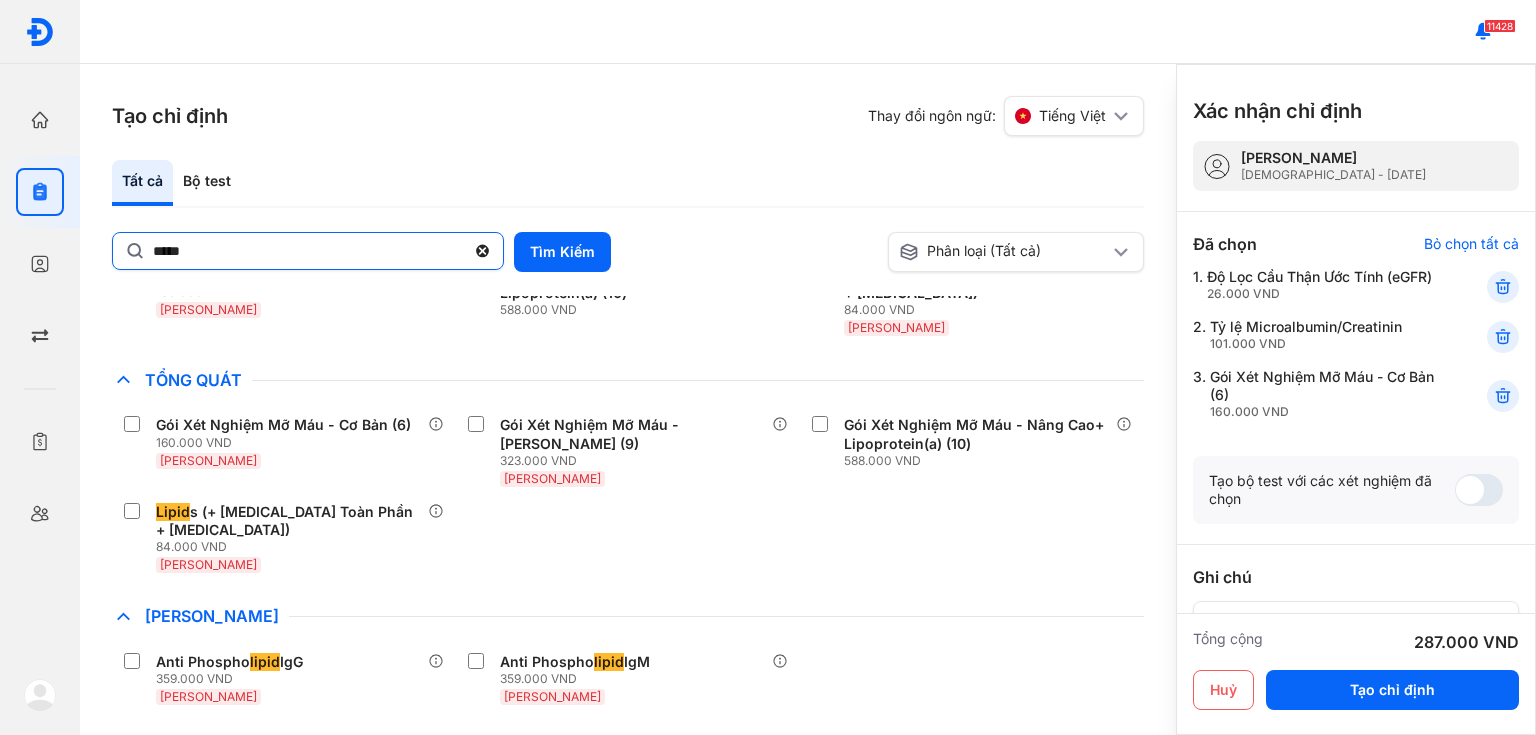 click on "*****" 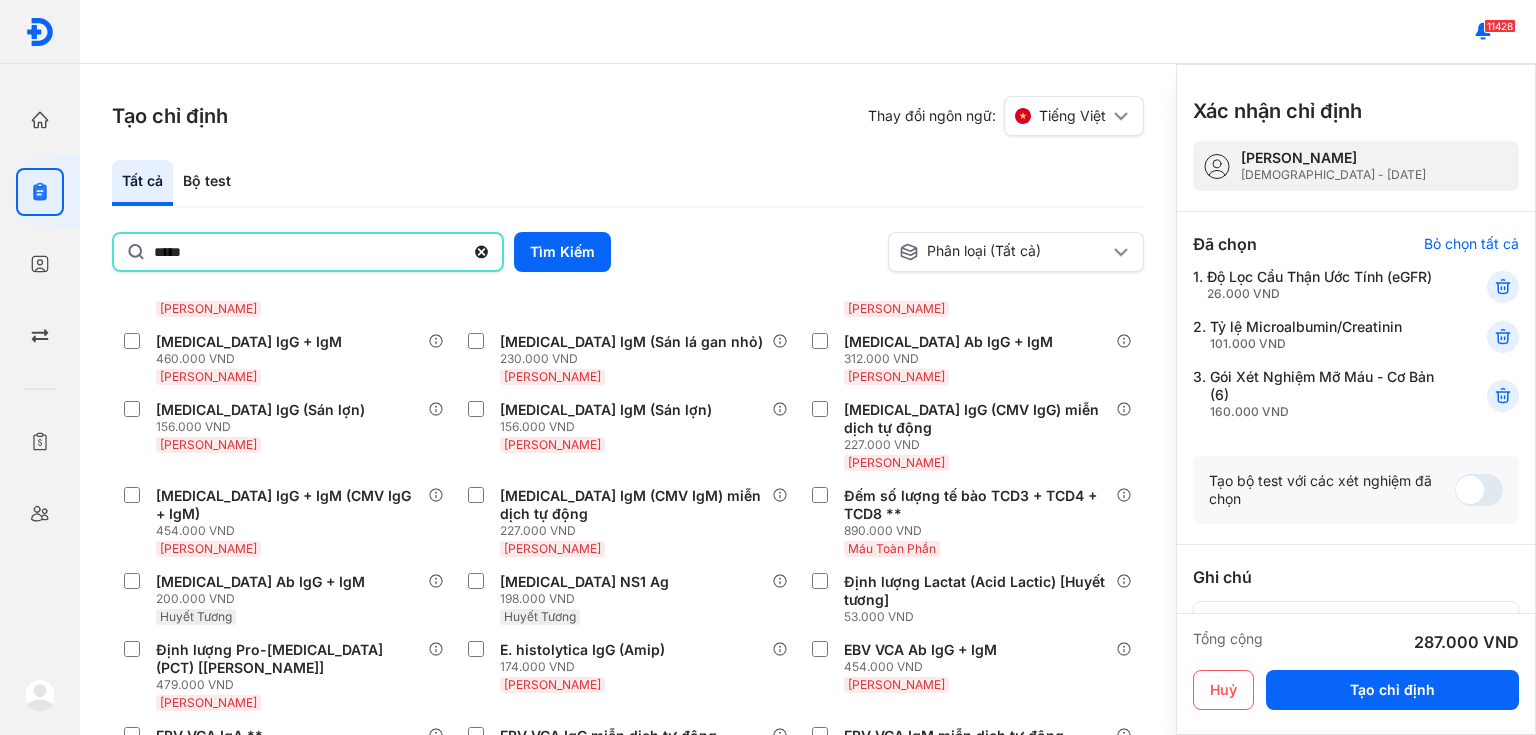 type on "*****" 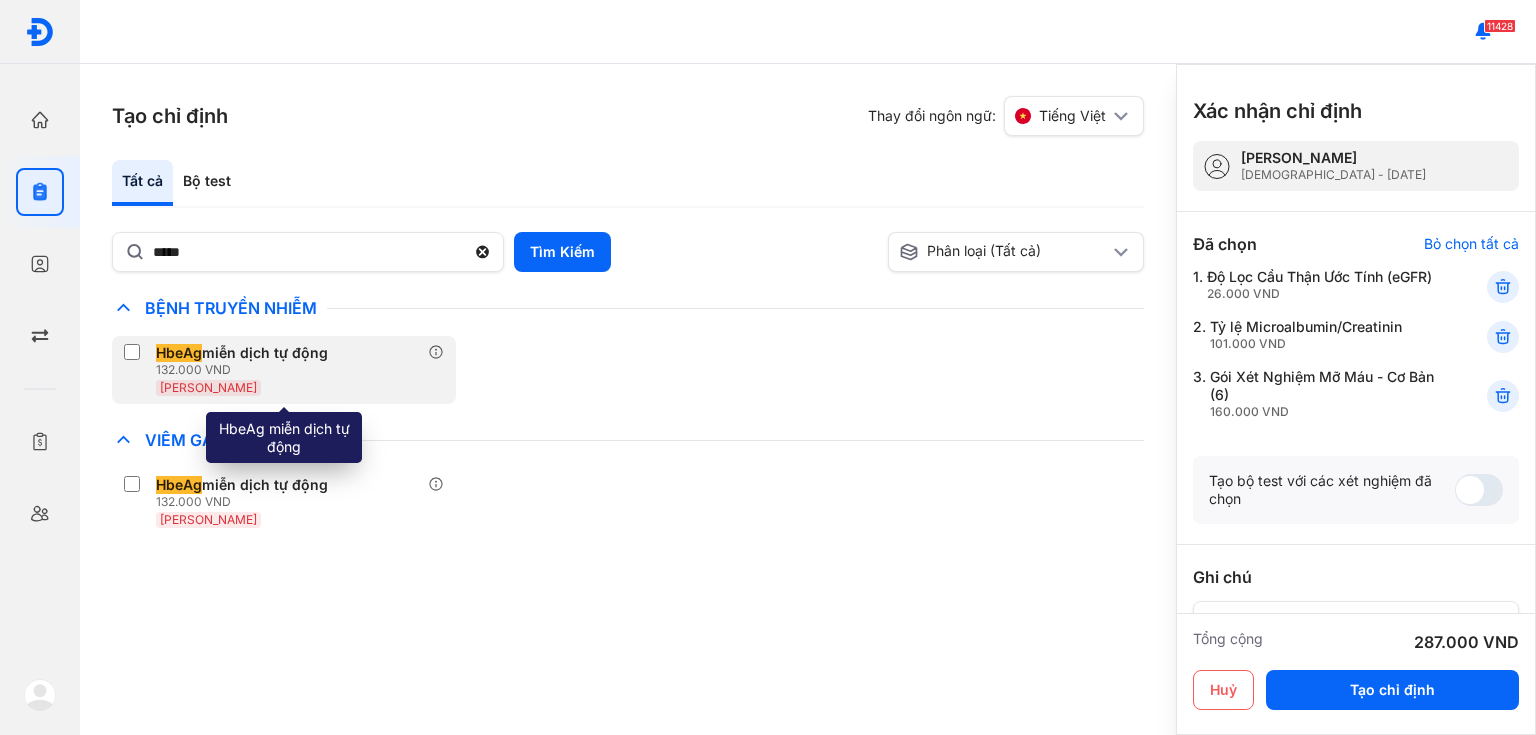 click on "132.000 VND" at bounding box center [246, 370] 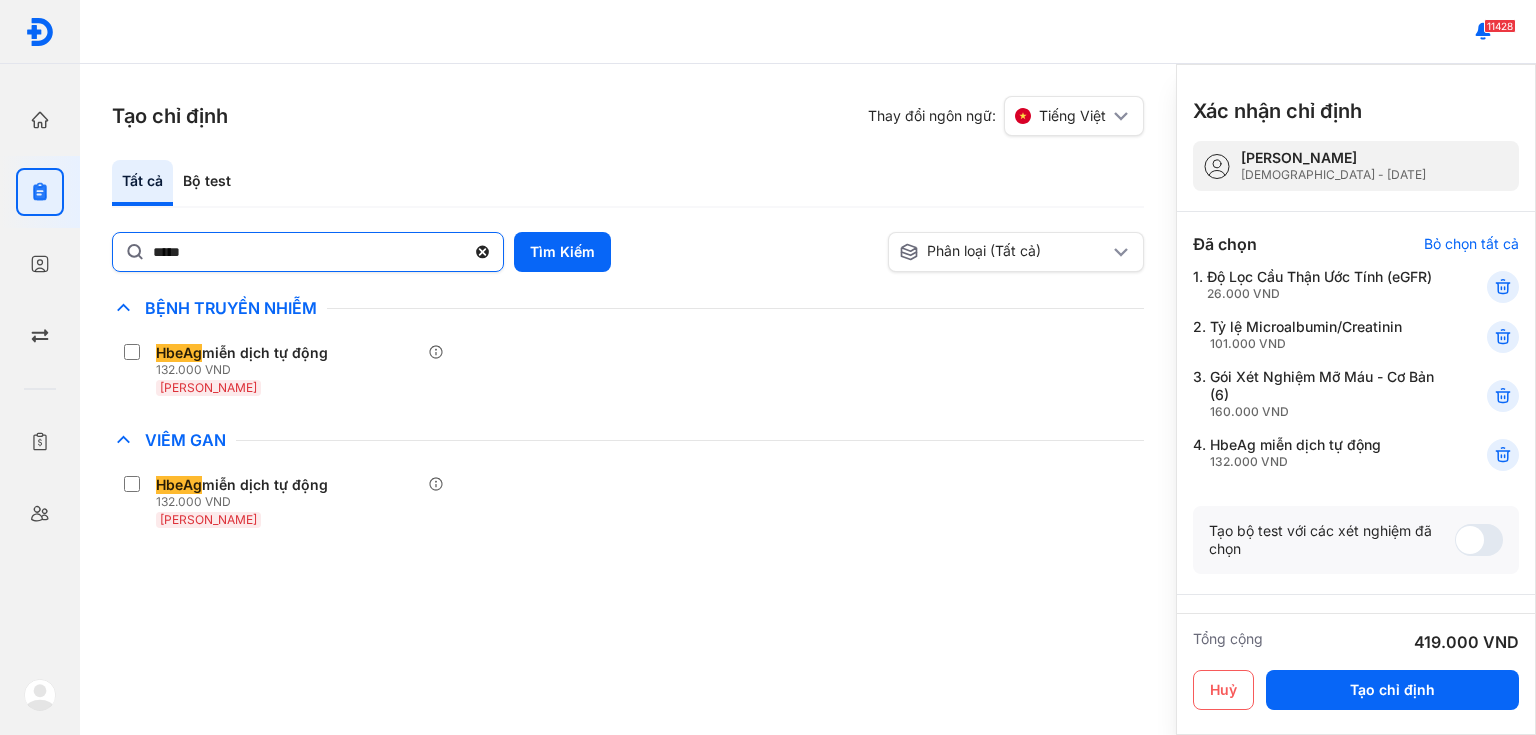 click 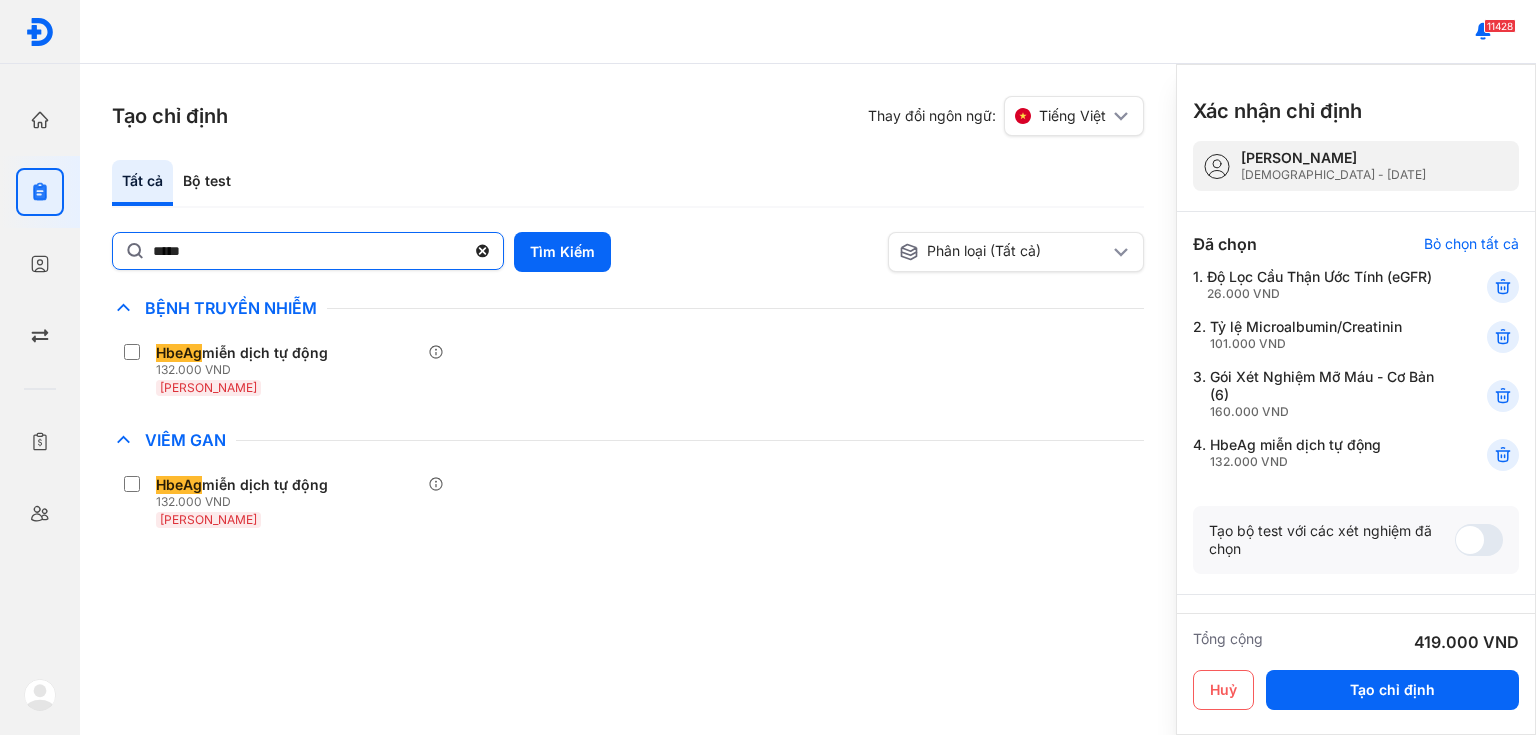 click on "*****" 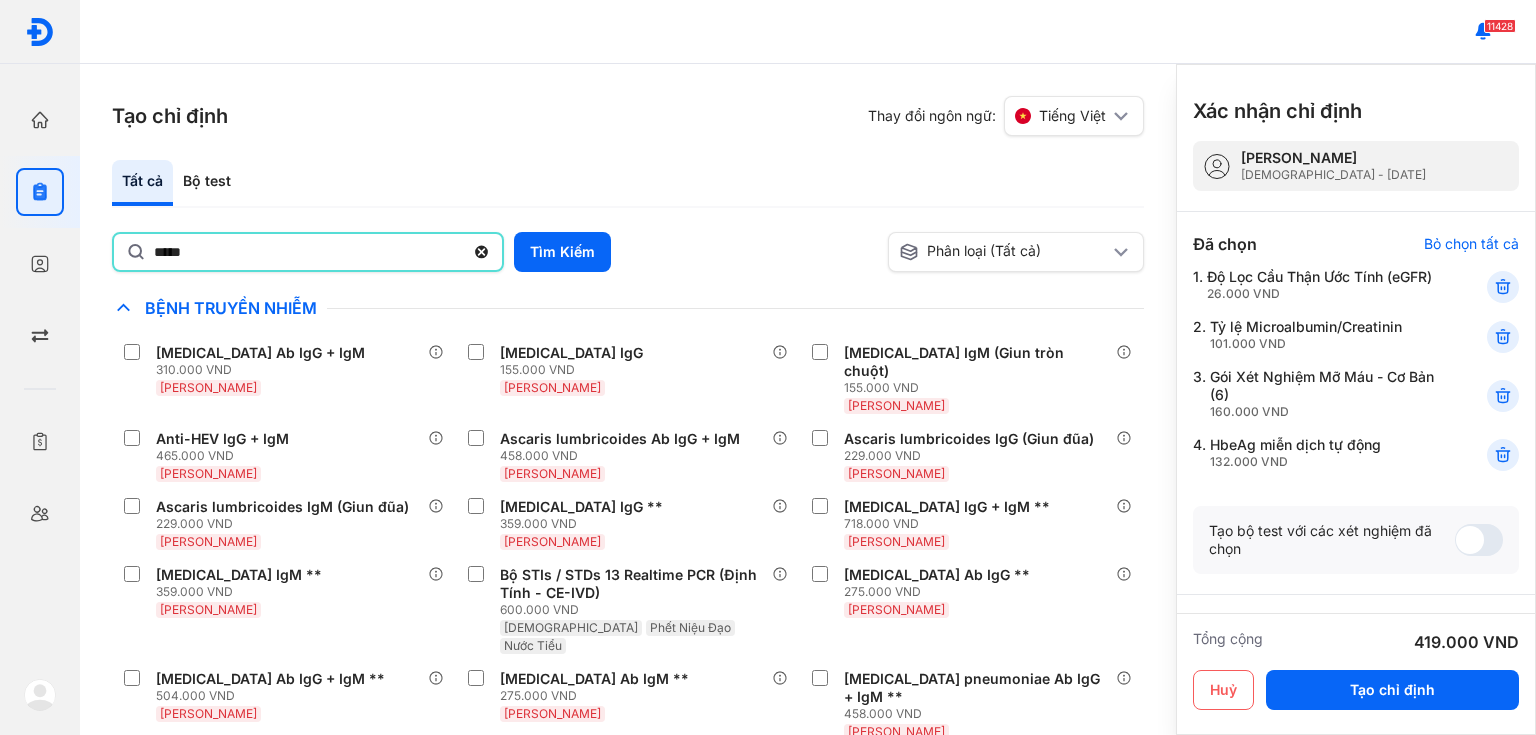 type on "*****" 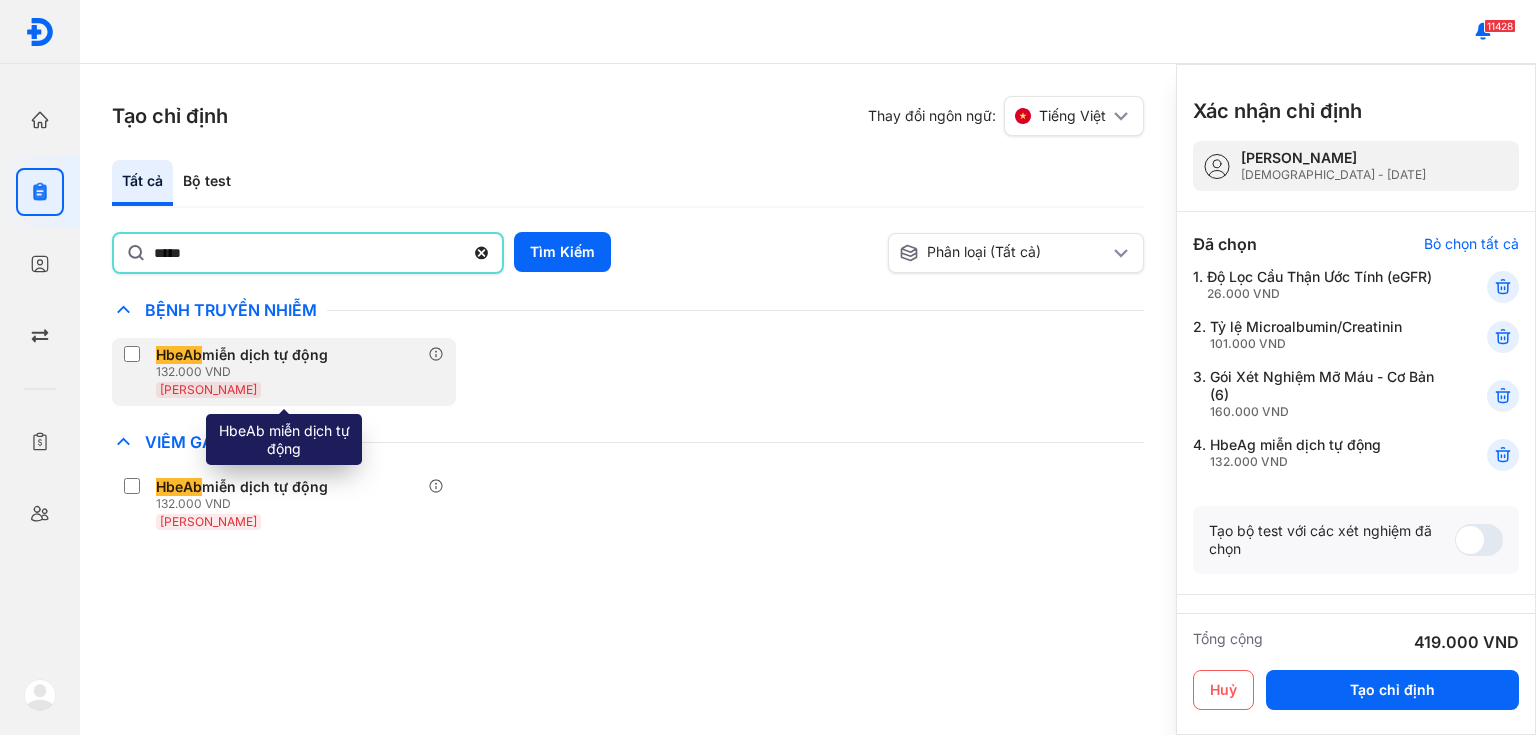 click on "HbeAb  miễn dịch tự động 132.000 VND Huyết Thanh" 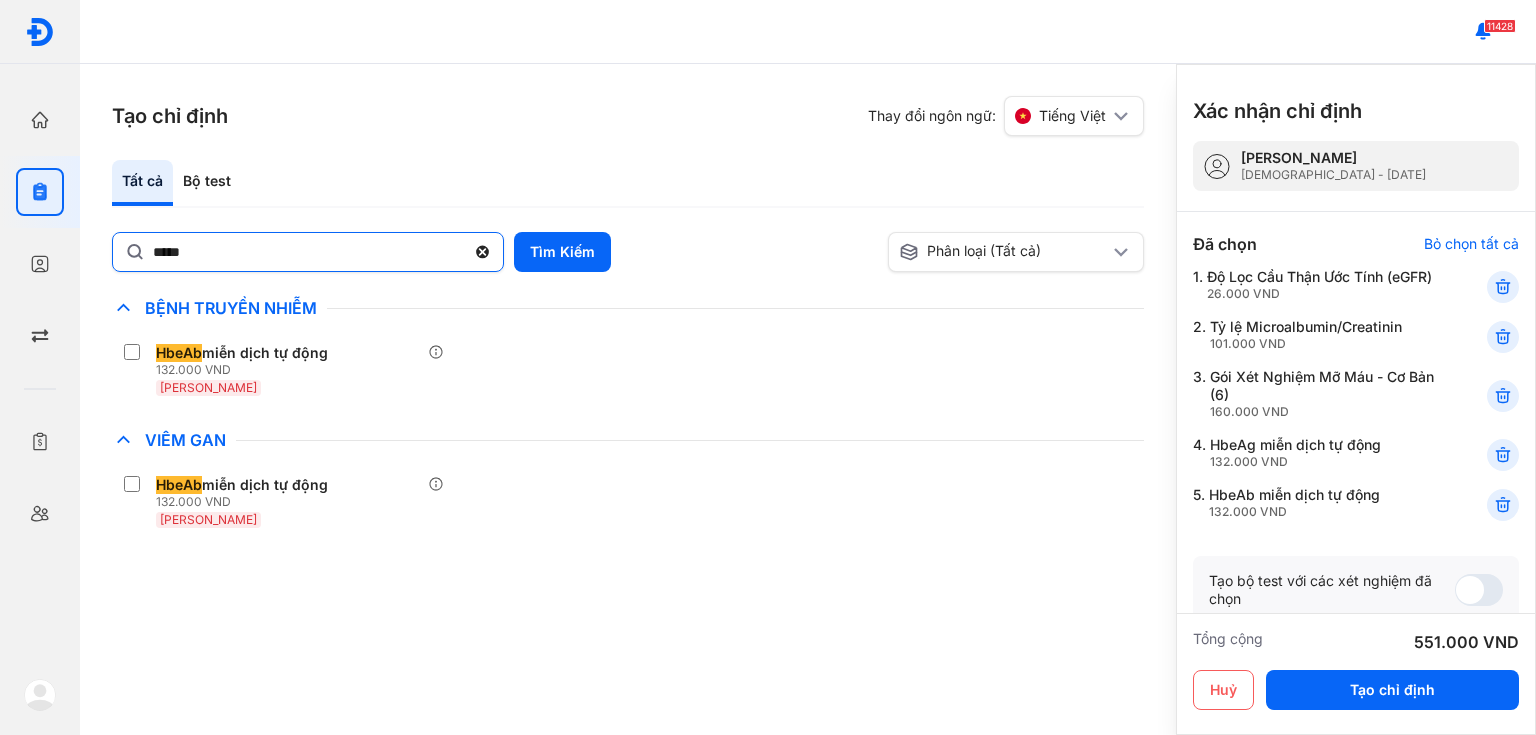 click 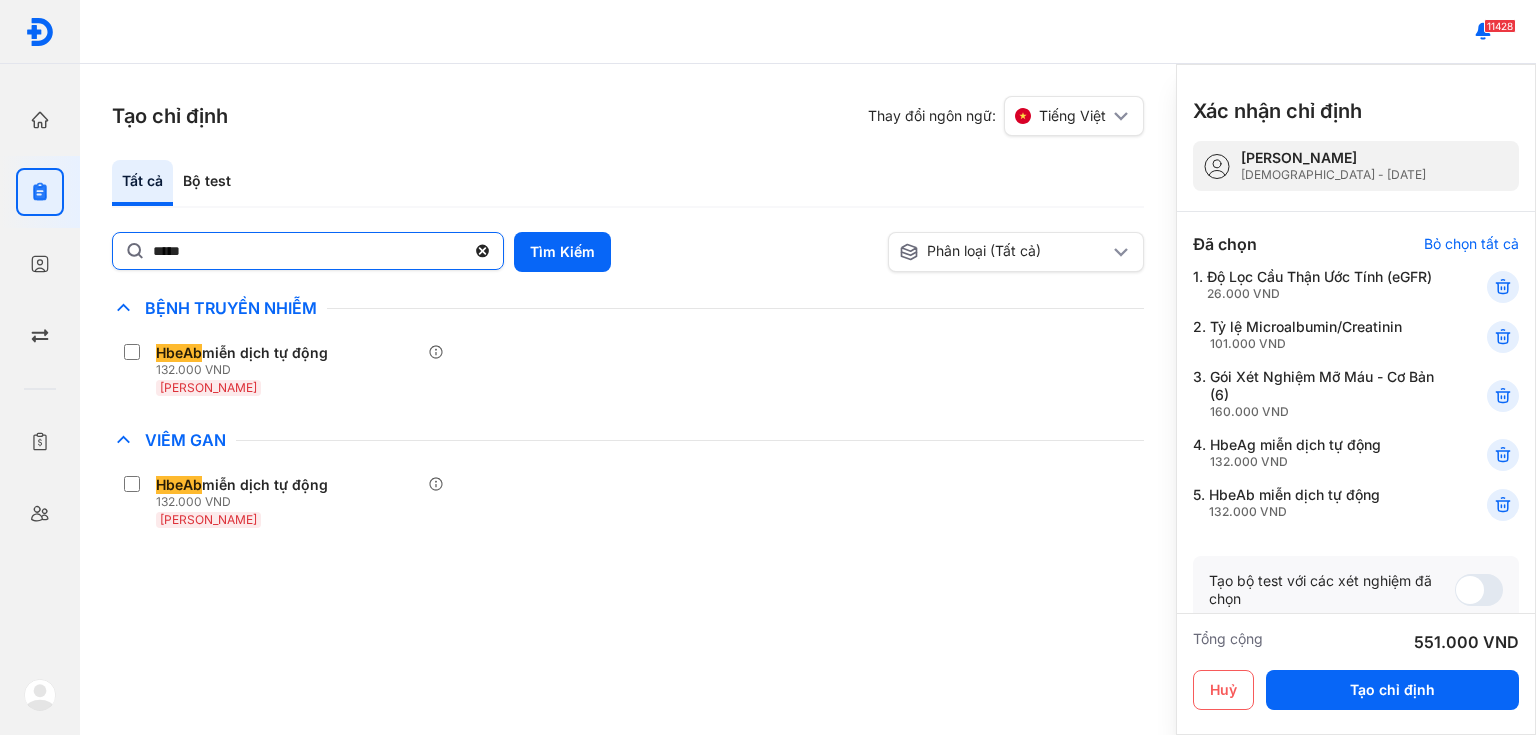 click on "*****" 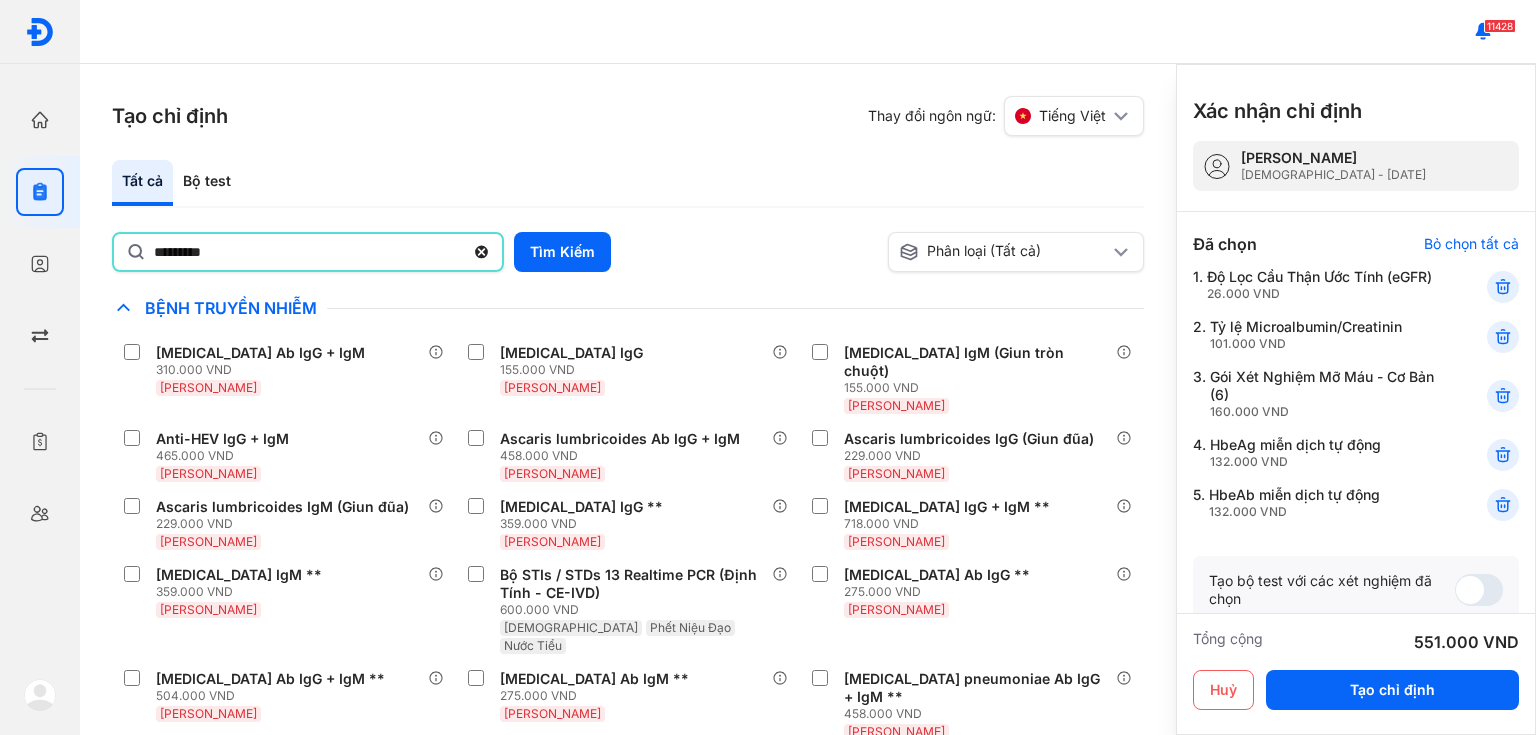 type on "*********" 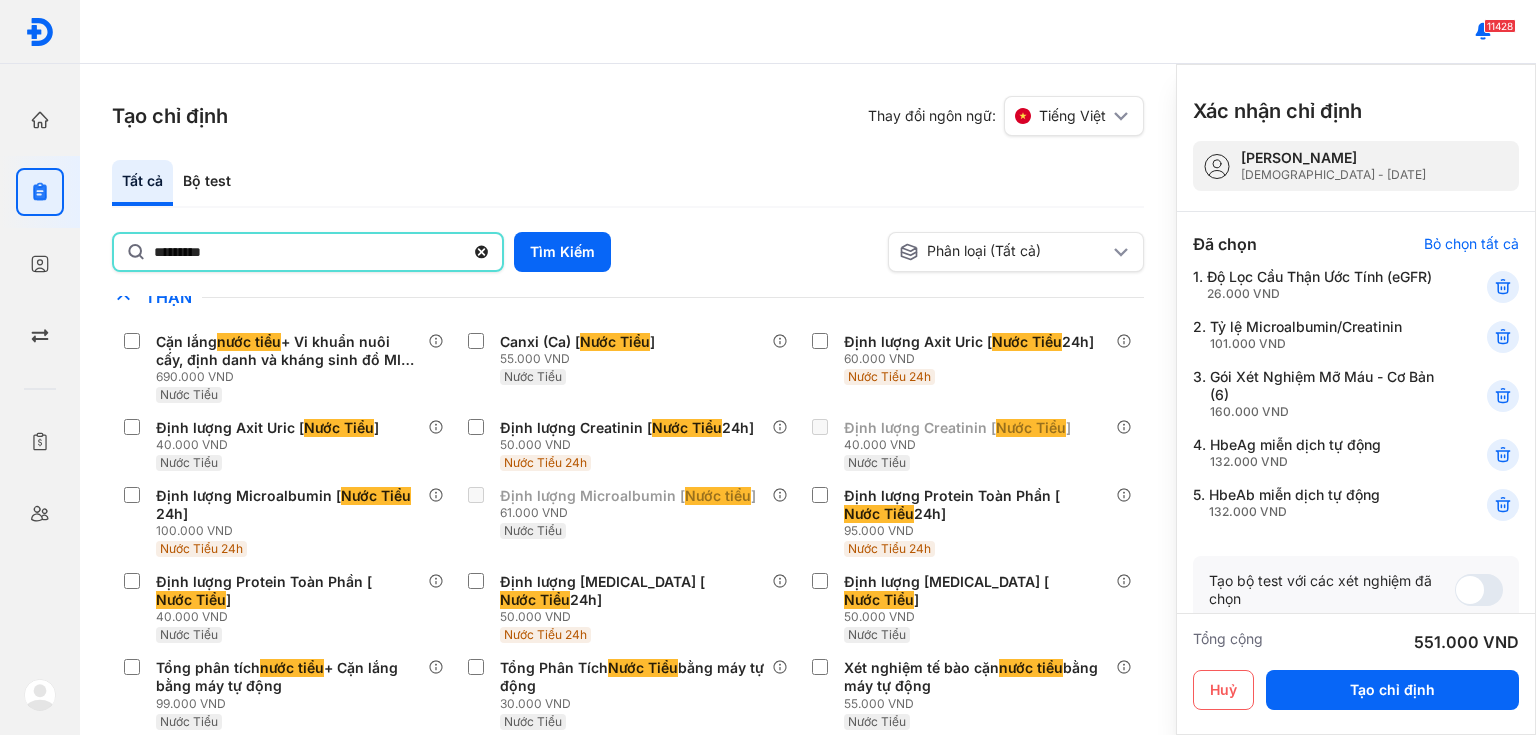 scroll, scrollTop: 1520, scrollLeft: 0, axis: vertical 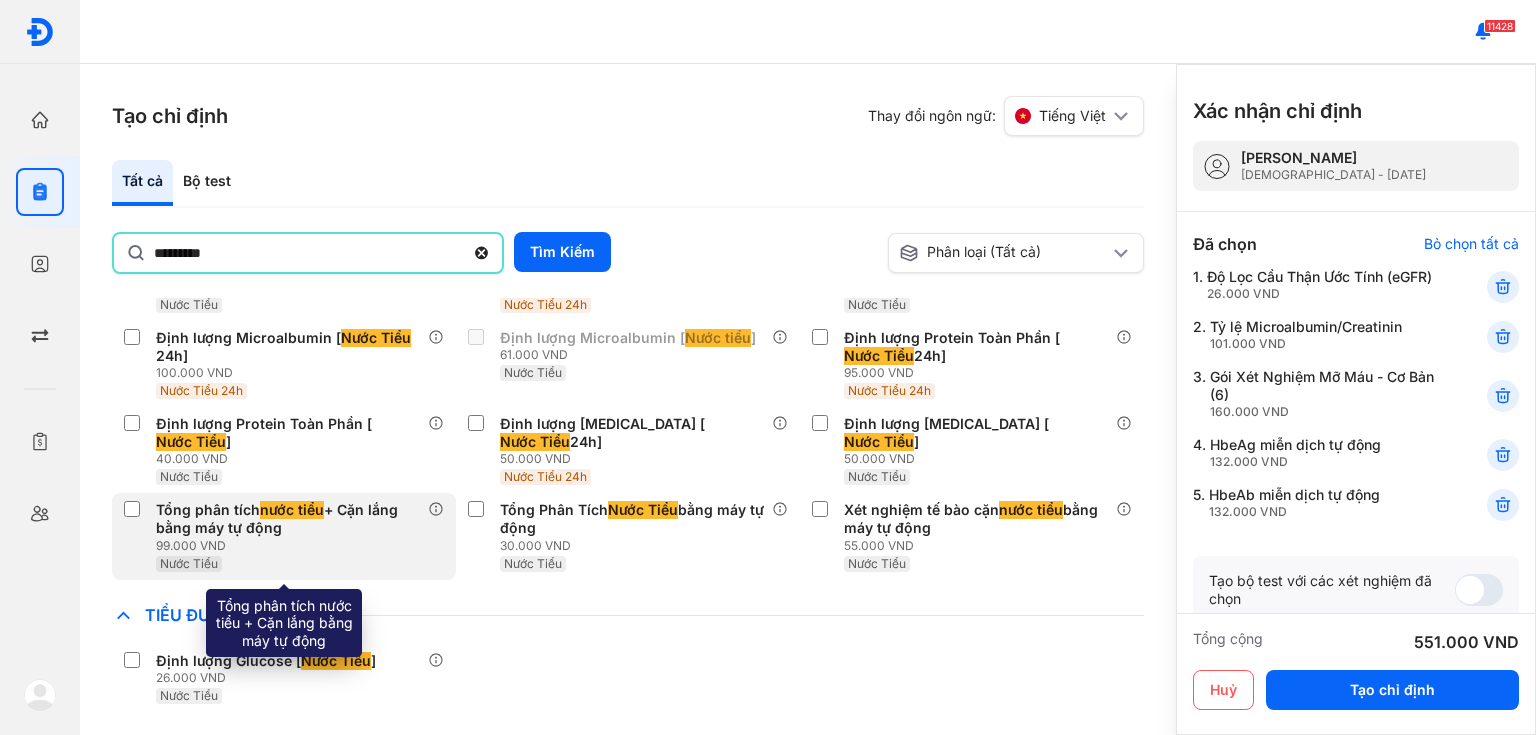 click on "Tổng phân tích  nước tiểu  + Cặn lắng bằng máy tự động" at bounding box center [288, 519] 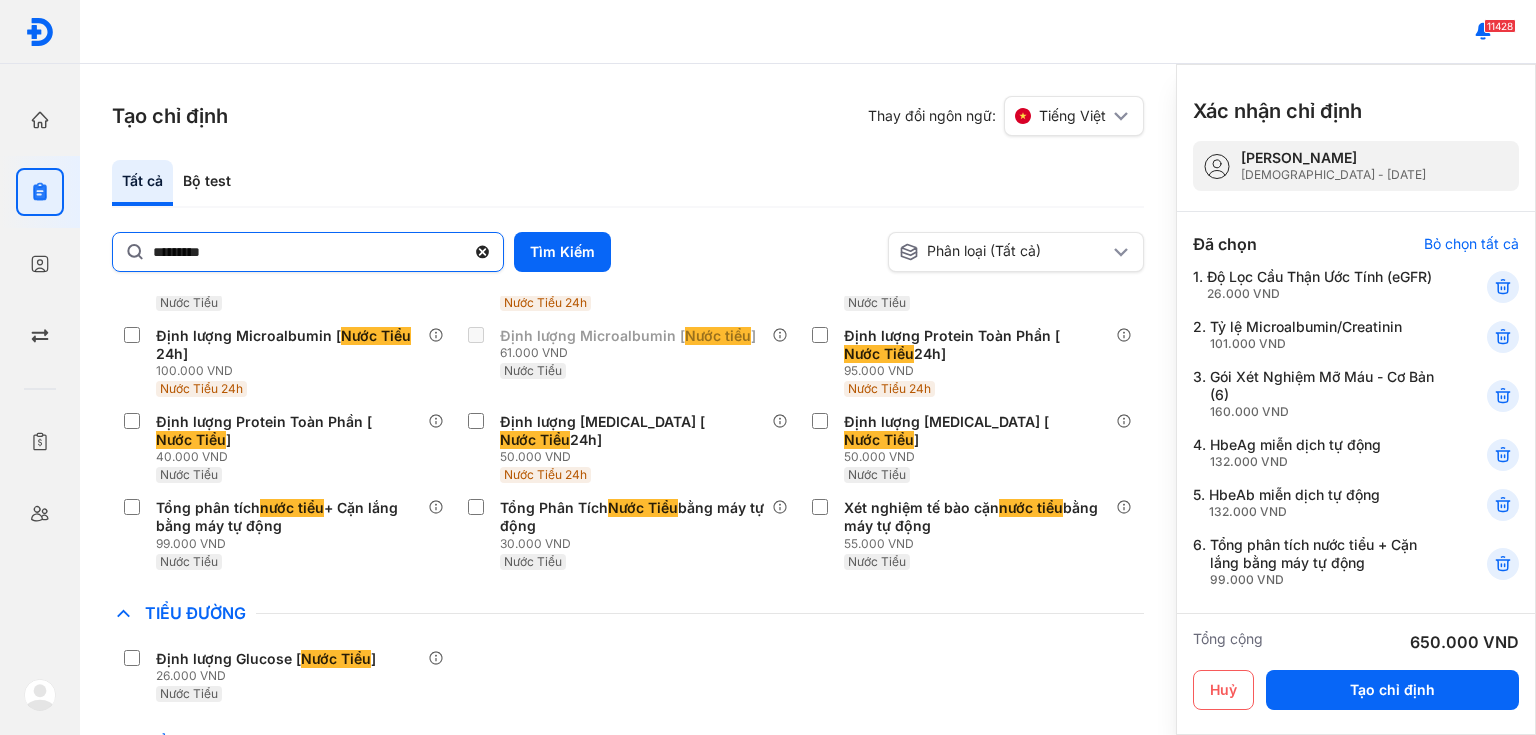 click 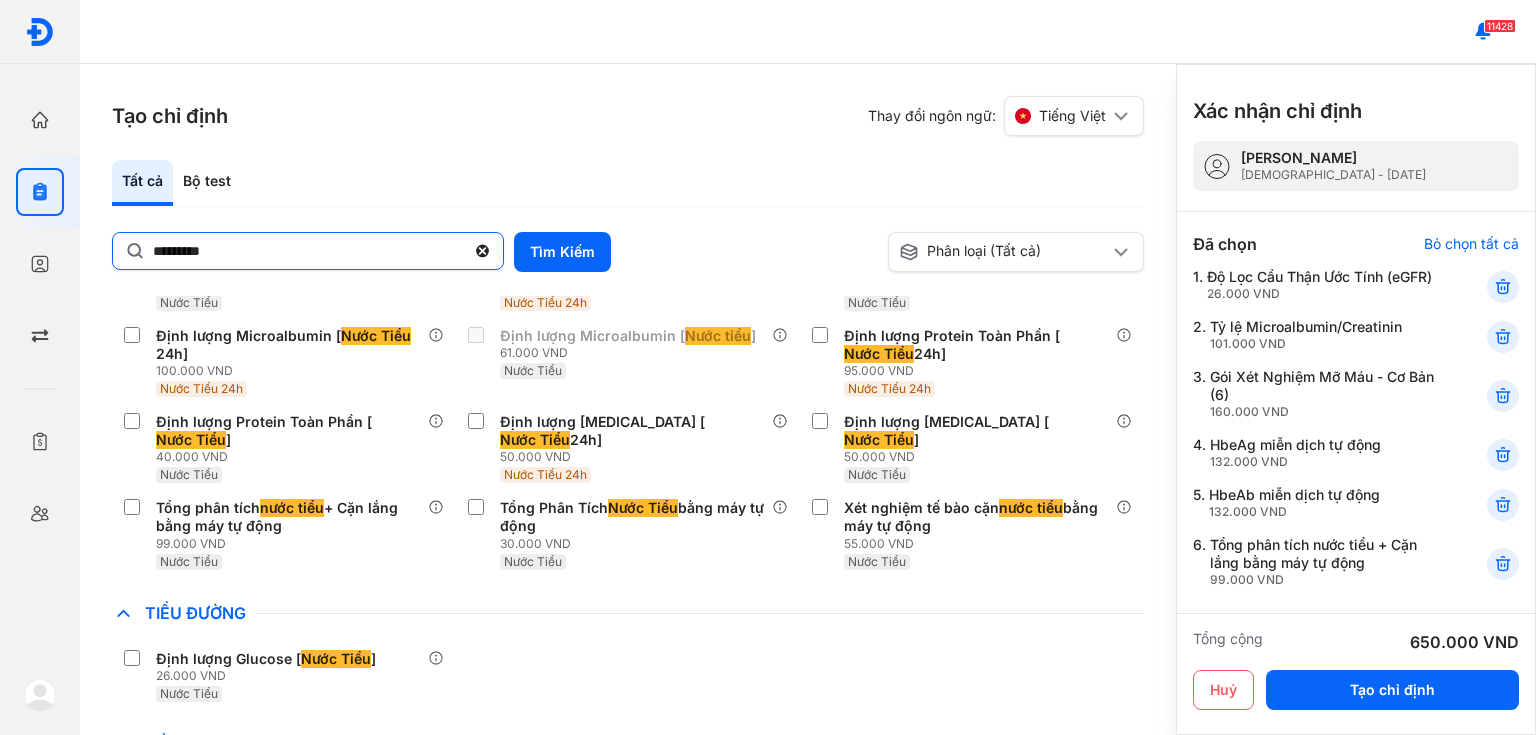click on "*********" 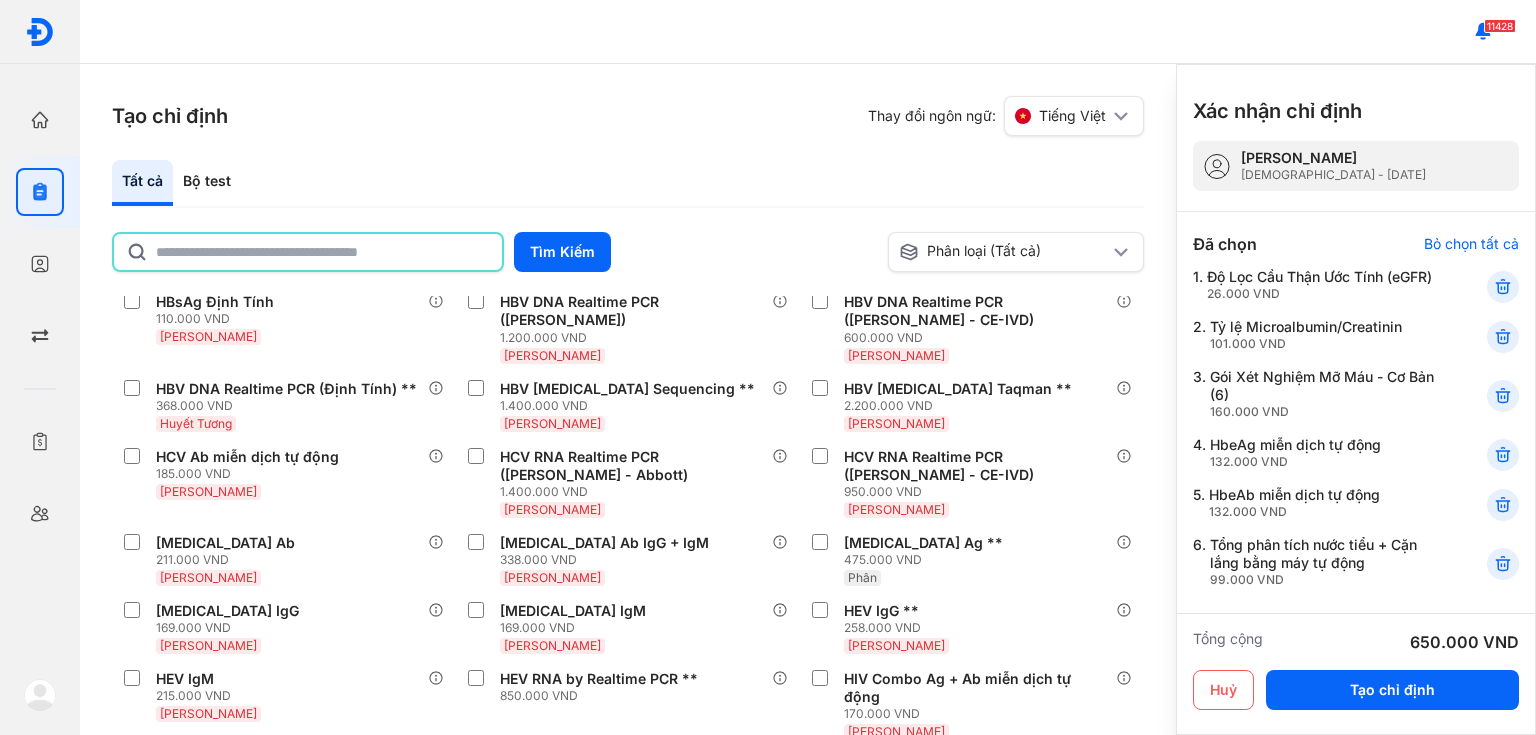 click 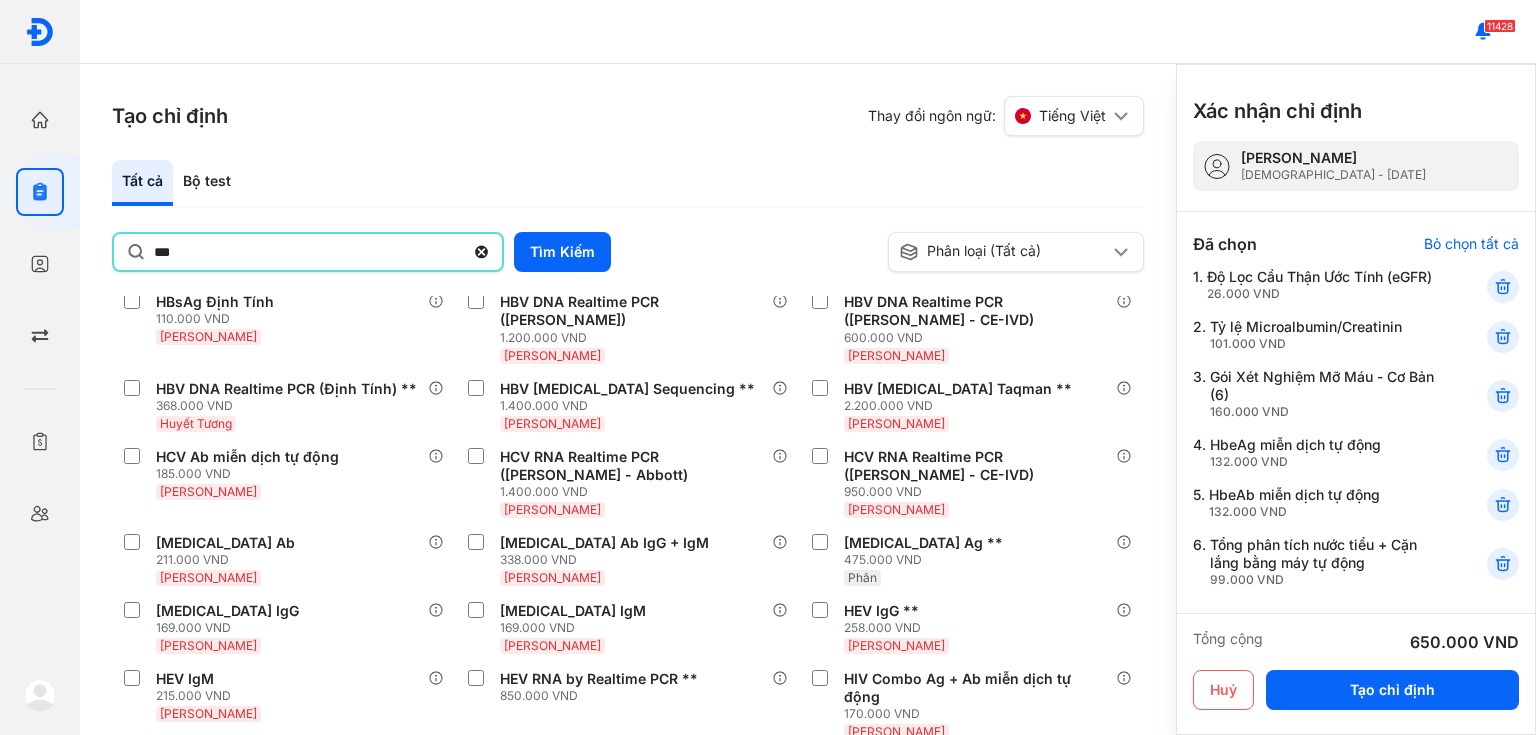 type on "***" 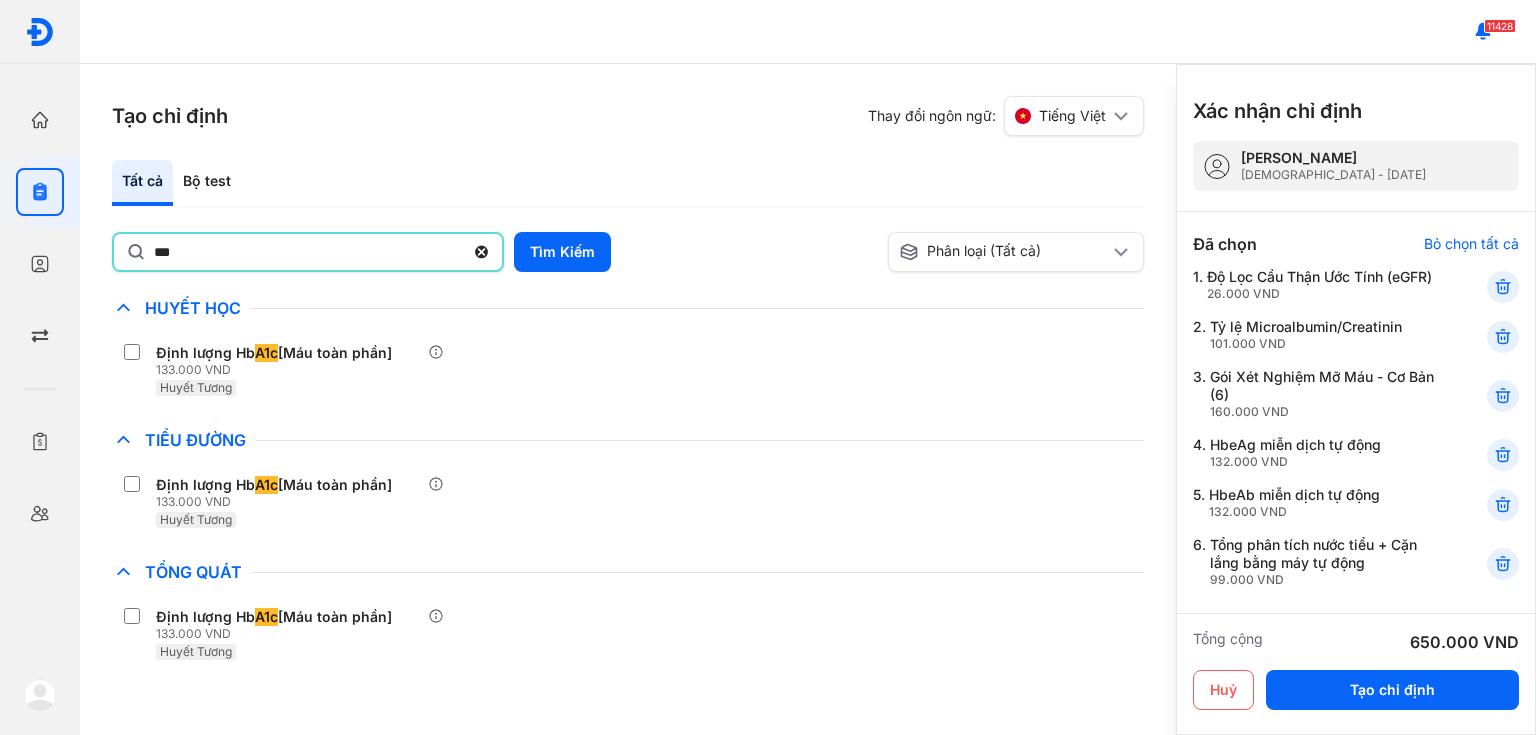 scroll, scrollTop: 0, scrollLeft: 0, axis: both 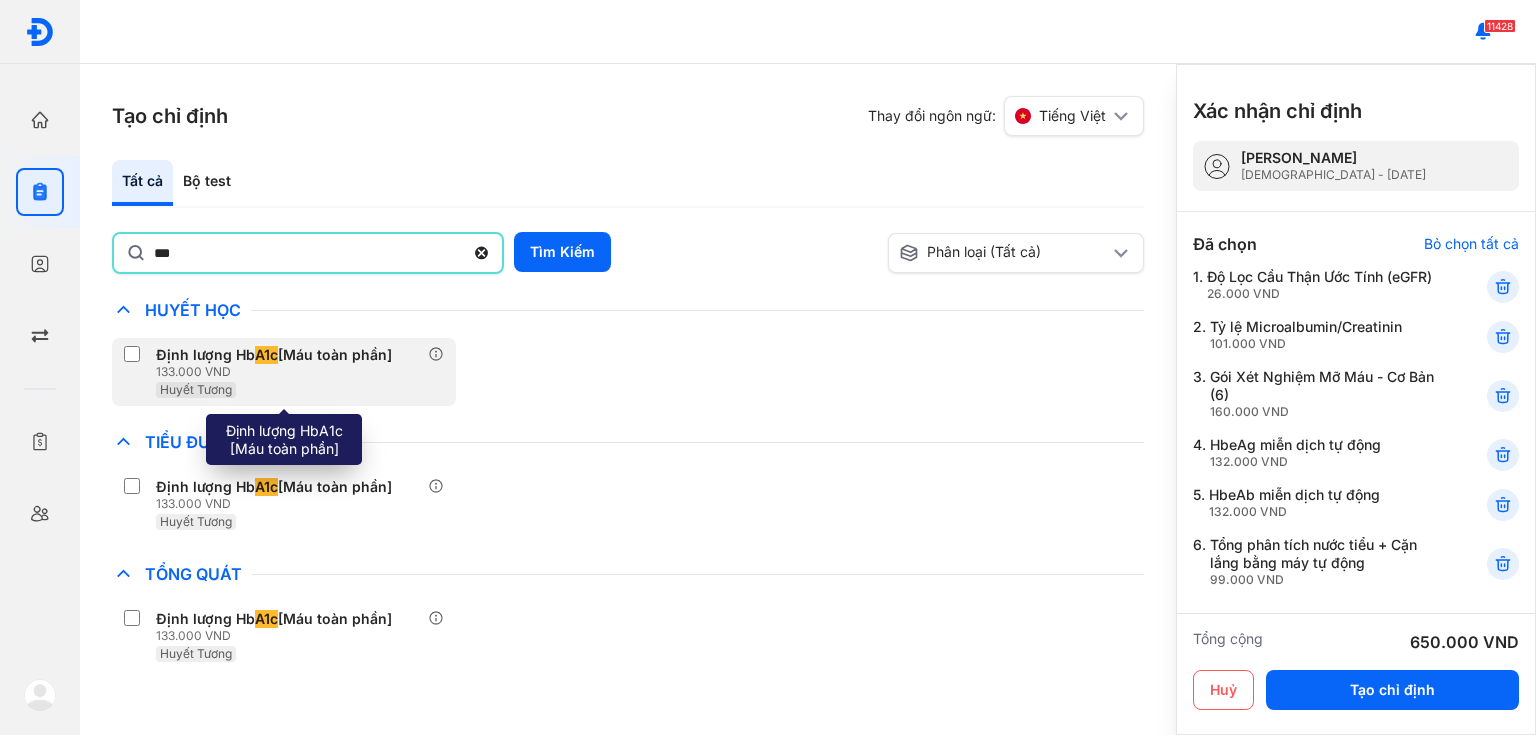click on "133.000 VND" at bounding box center (278, 372) 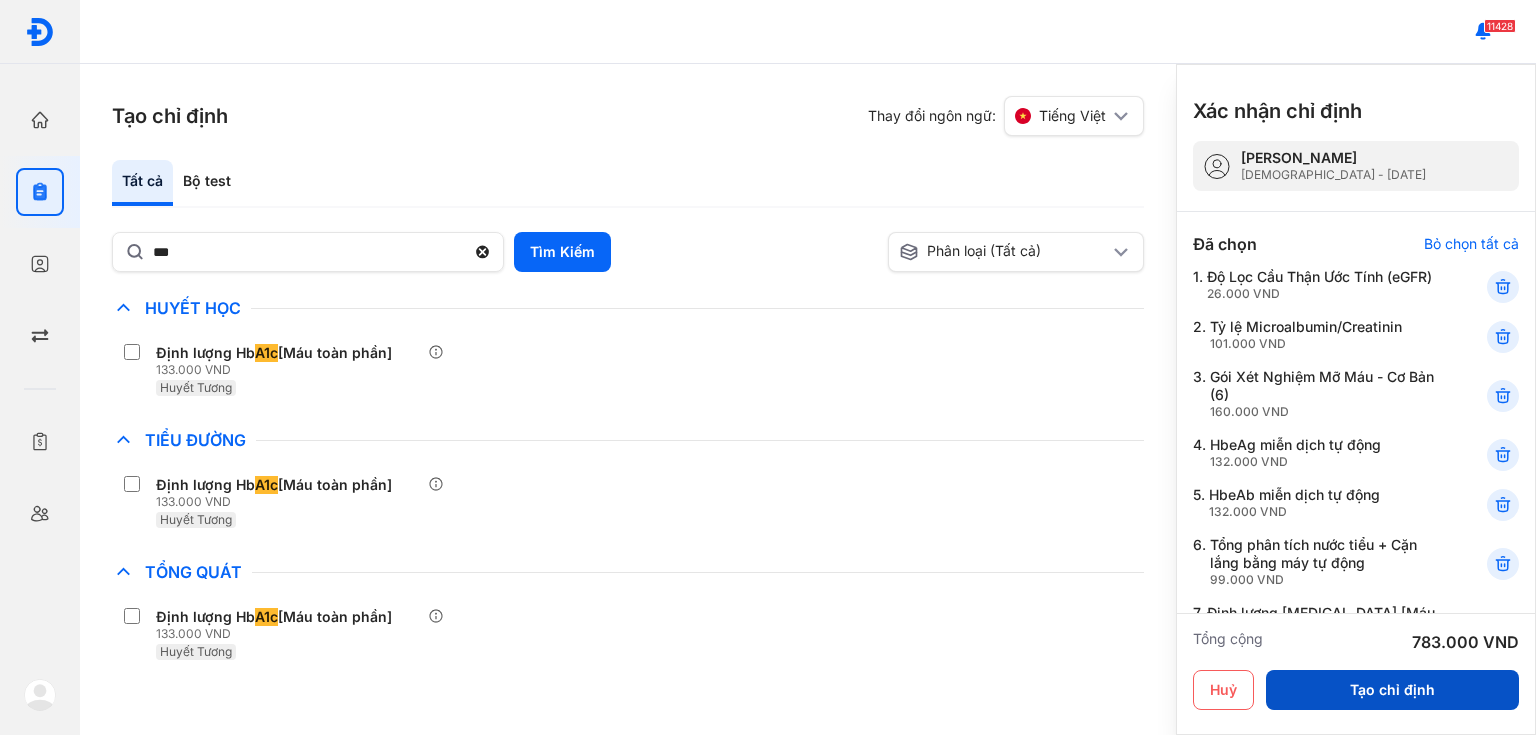 click on "Tạo chỉ định" at bounding box center (1392, 690) 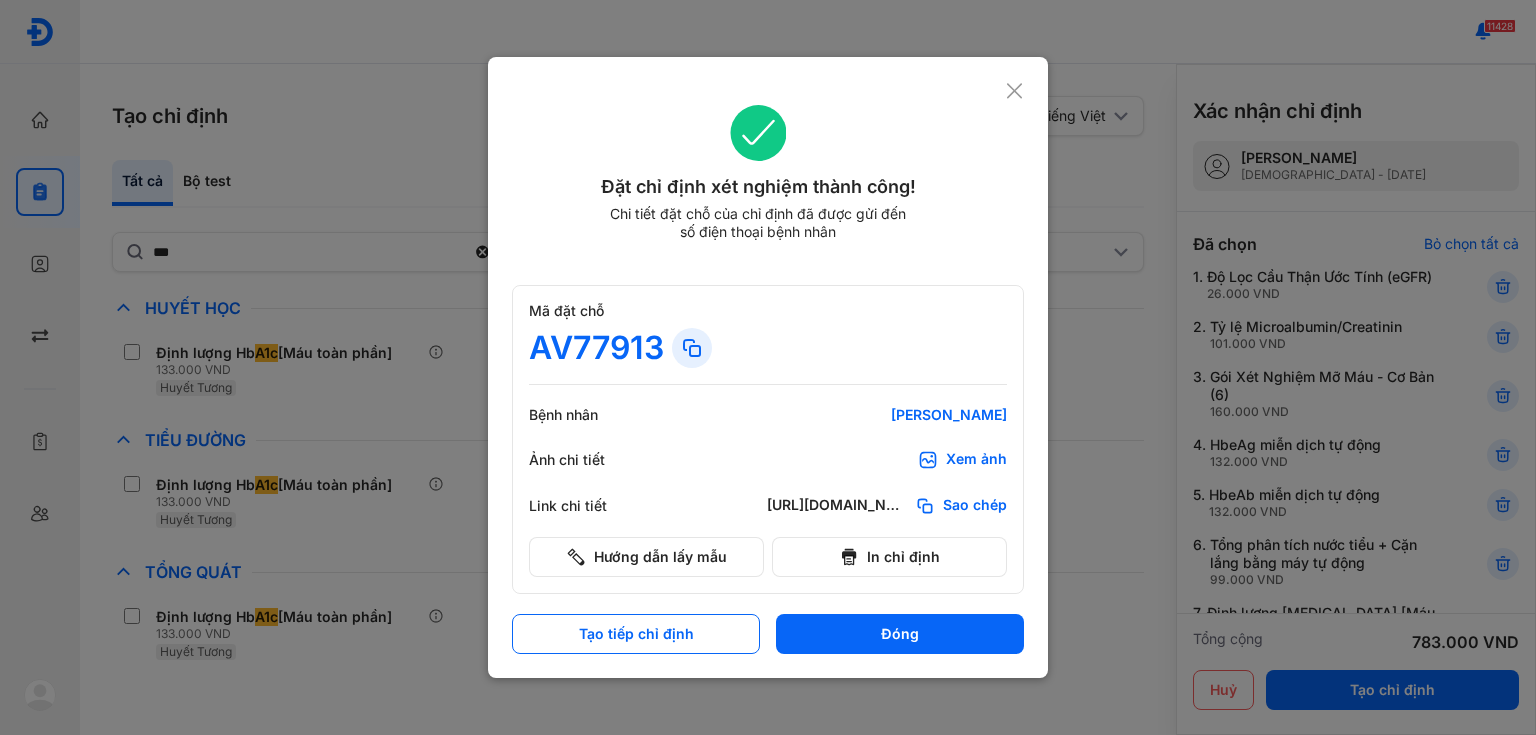 click on "Đặt chỉ định xét nghiệm thành công! Chi tiết đặt chỗ của chỉ định đã được gửi đến số điện thoại bệnh nhân Mã đặt chỗ AV77913 Bệnh nhân NGUYỄN THỊ THU VÂN Ảnh chi tiết Xem ảnh Link chi tiết https://diag.vn/diagpro/booking?reference_code=AV77913 Sao chép Hướng dẫn lấy mẫu In chỉ định Tạo tiếp chỉ định Đóng" at bounding box center (768, 367) 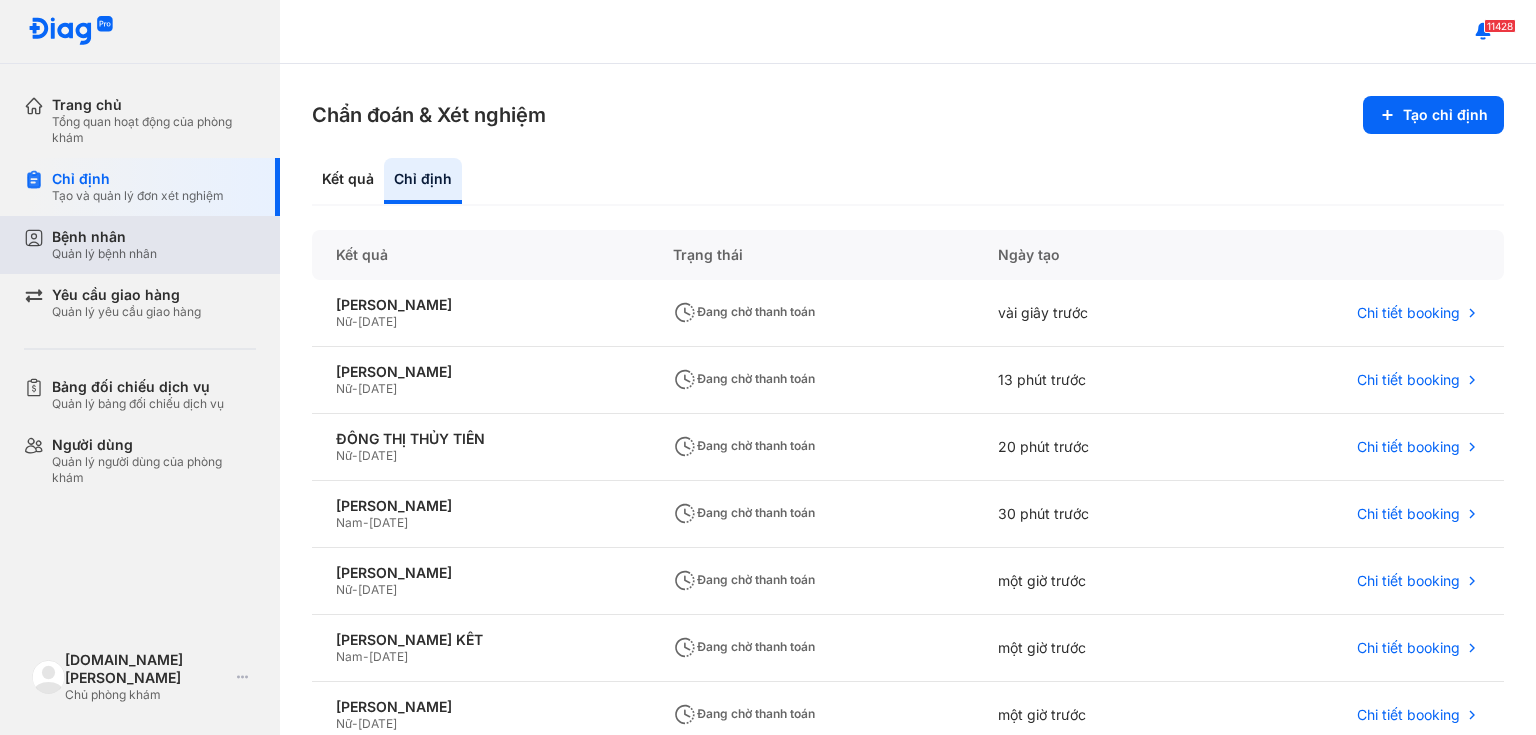 click on "Bệnh nhân" at bounding box center (104, 237) 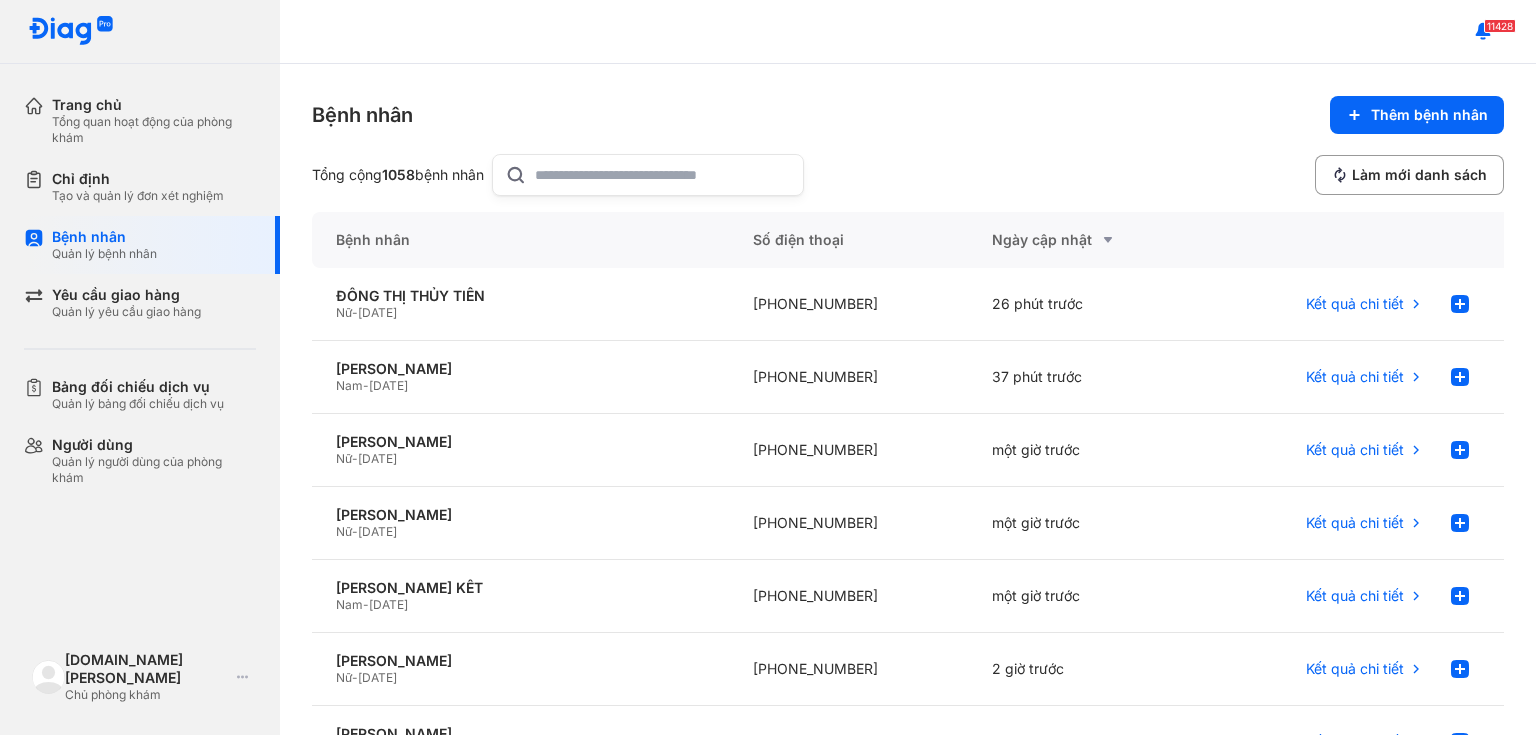 click 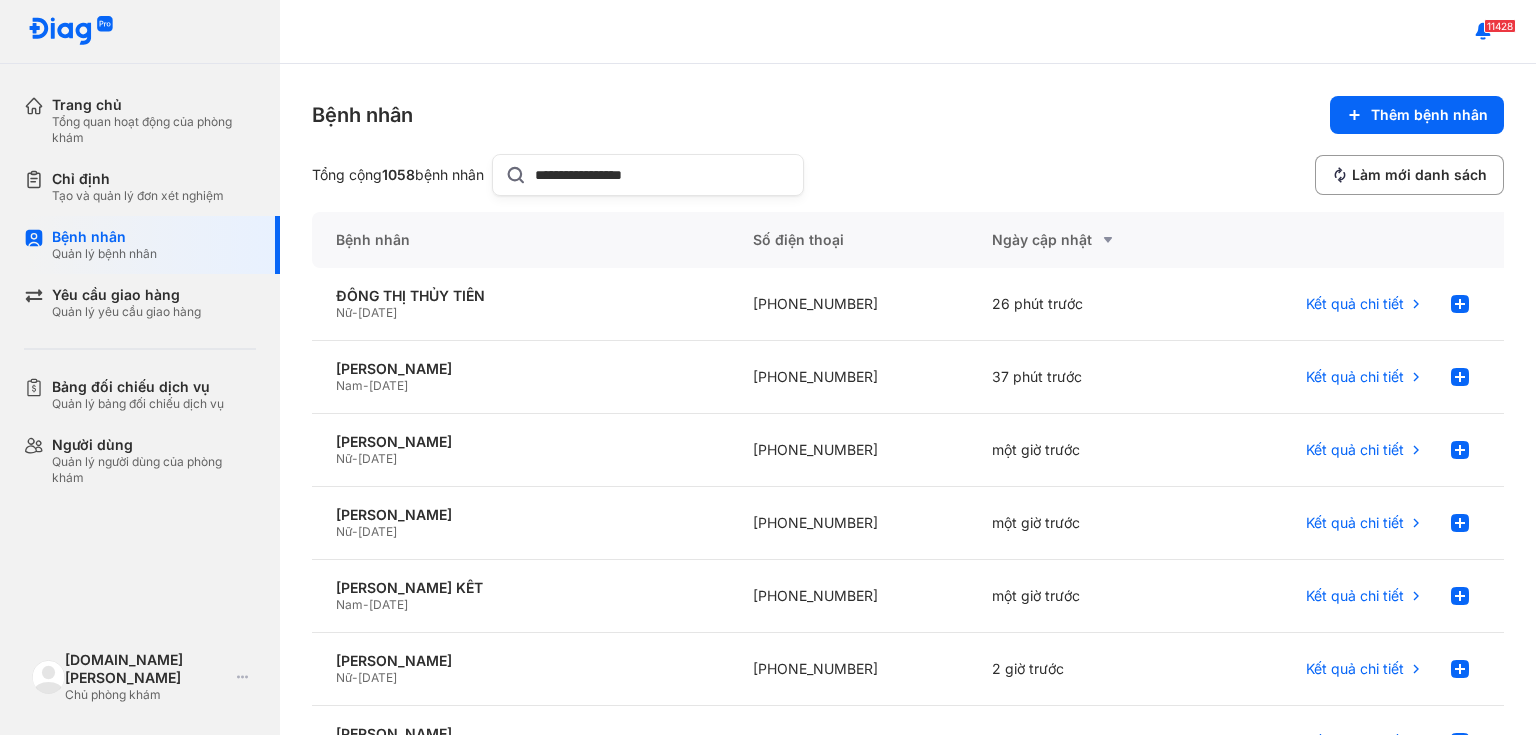 type on "**********" 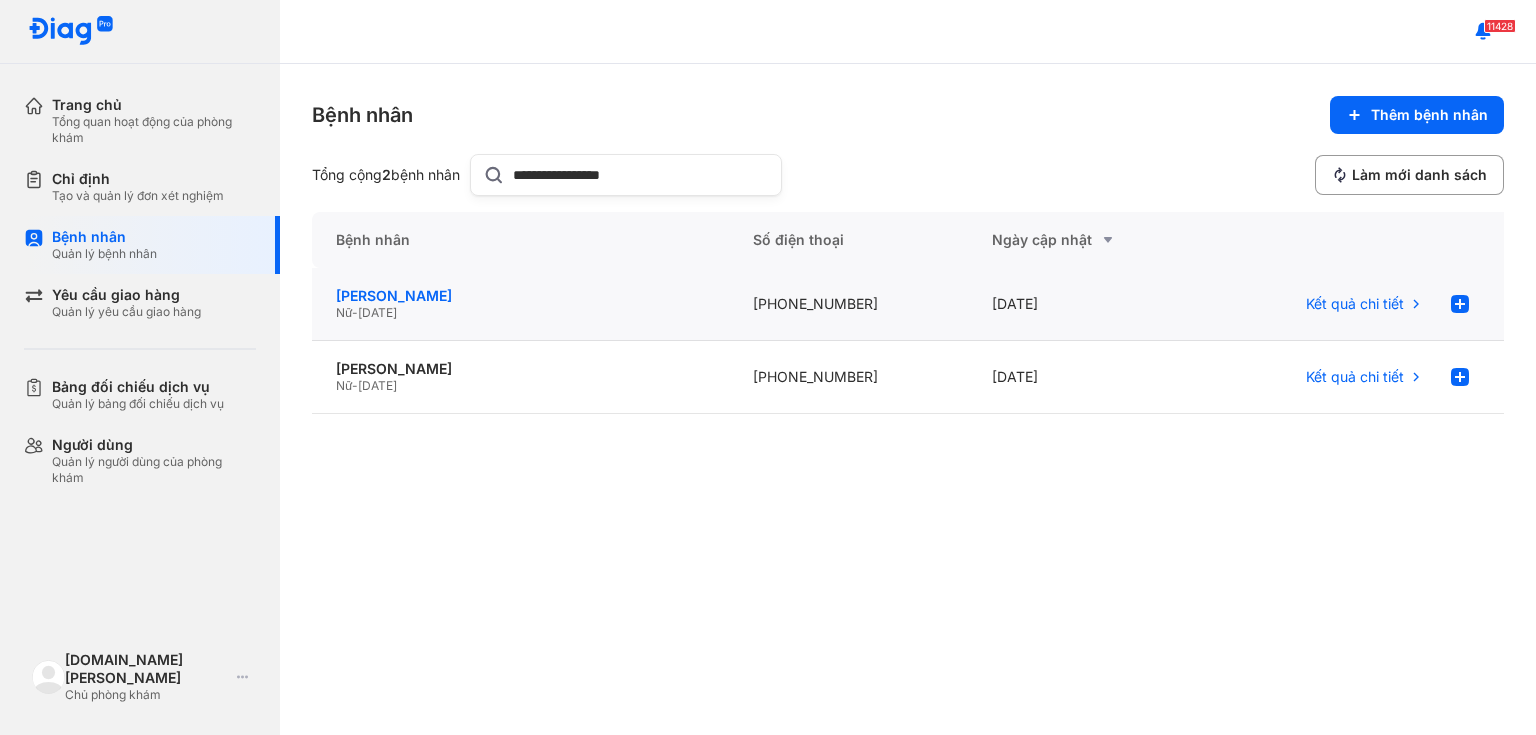 click on "PHẠM THỊ THU ĐÔNG" 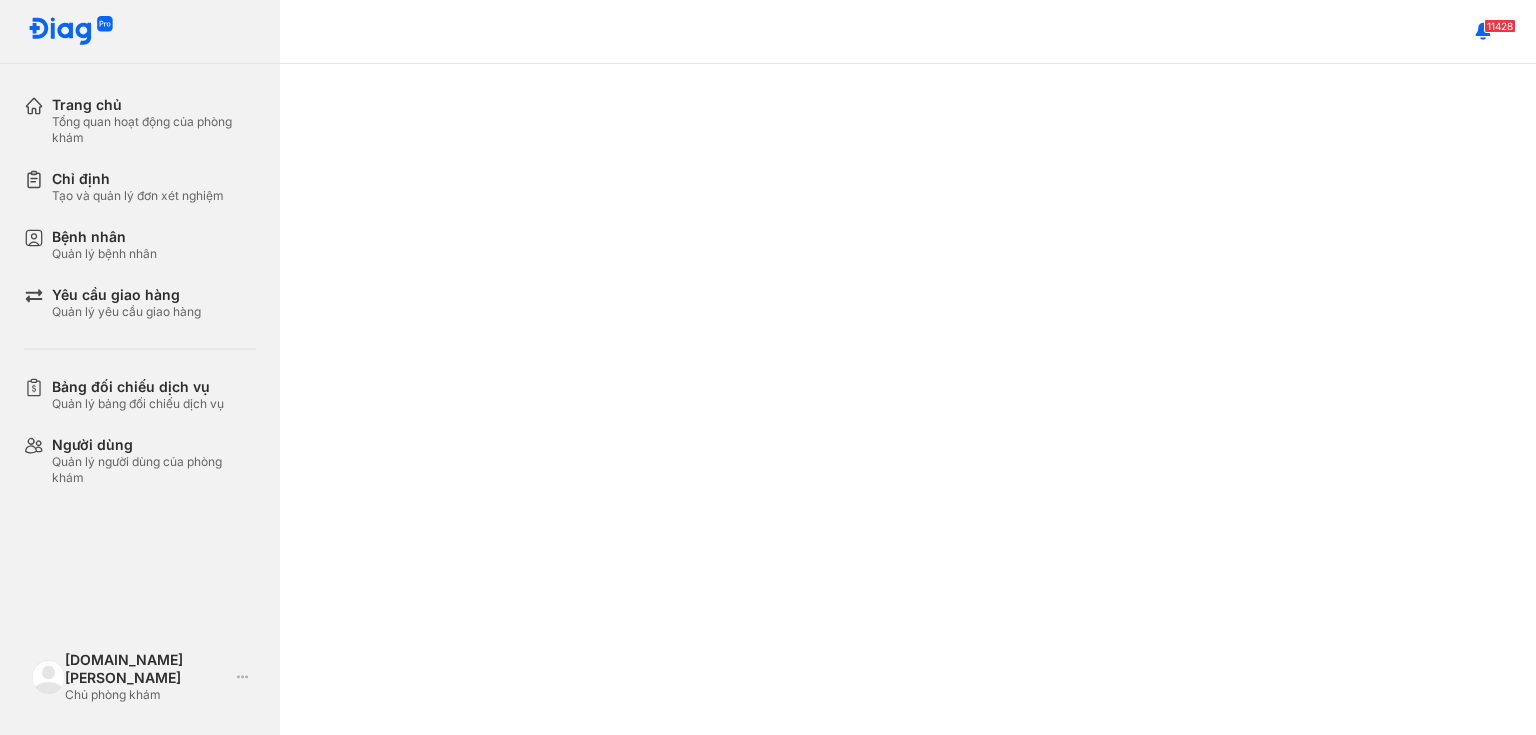 scroll, scrollTop: 0, scrollLeft: 0, axis: both 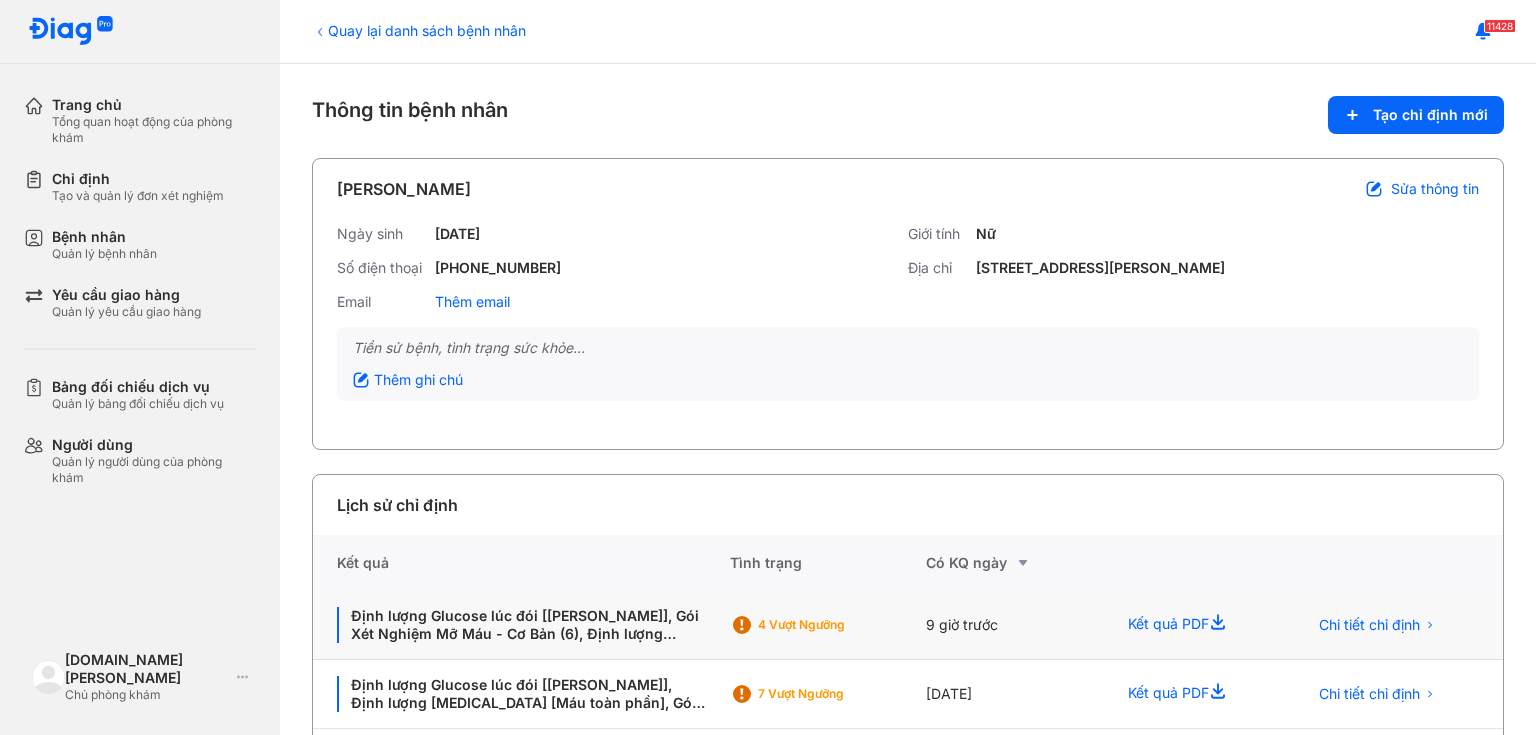 click on "Định lượng Glucose lúc đói [[PERSON_NAME]], Gói Xét Nghiệm Mỡ Máu - Cơ Bản (6), Định lượng [MEDICAL_DATA] [Máu toàn phần]" 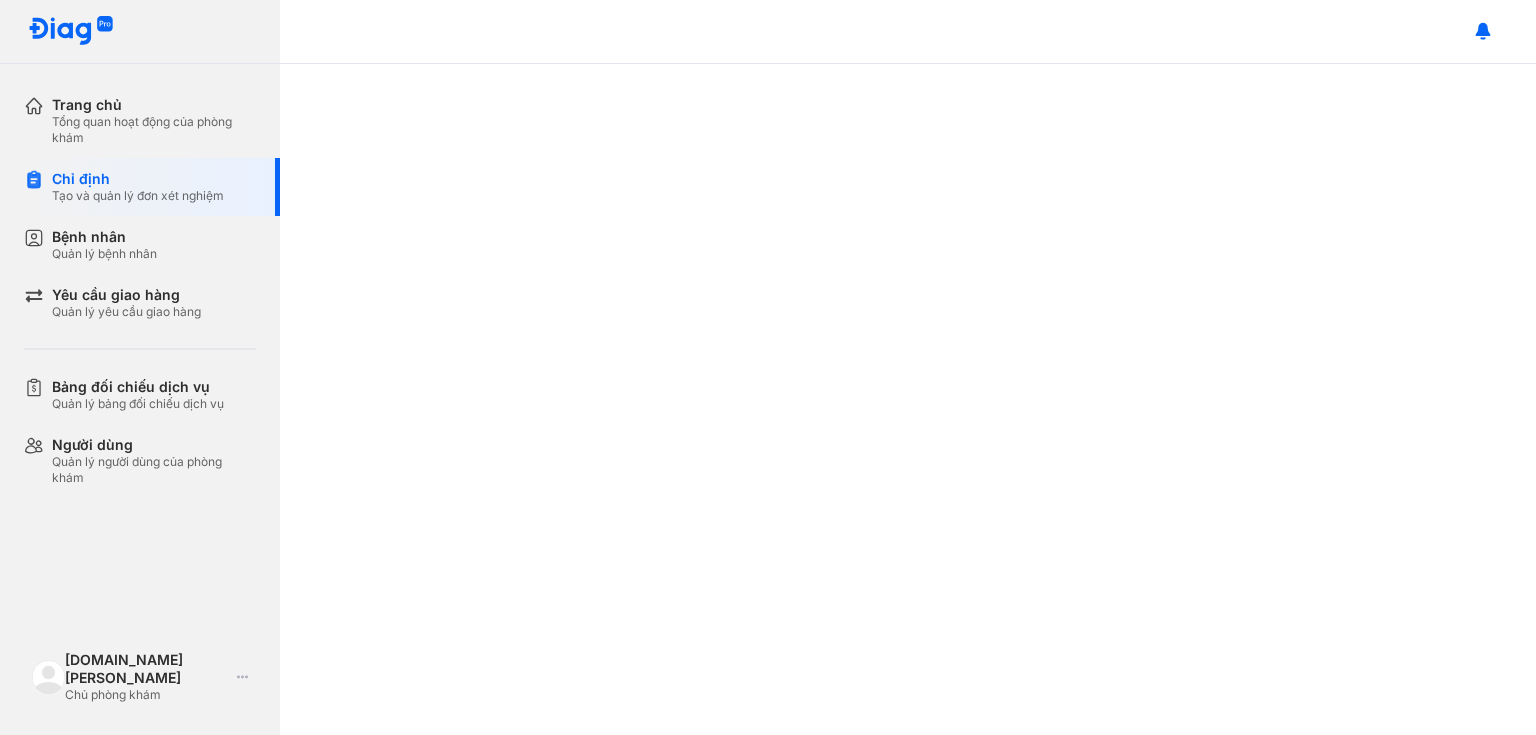 scroll, scrollTop: 0, scrollLeft: 0, axis: both 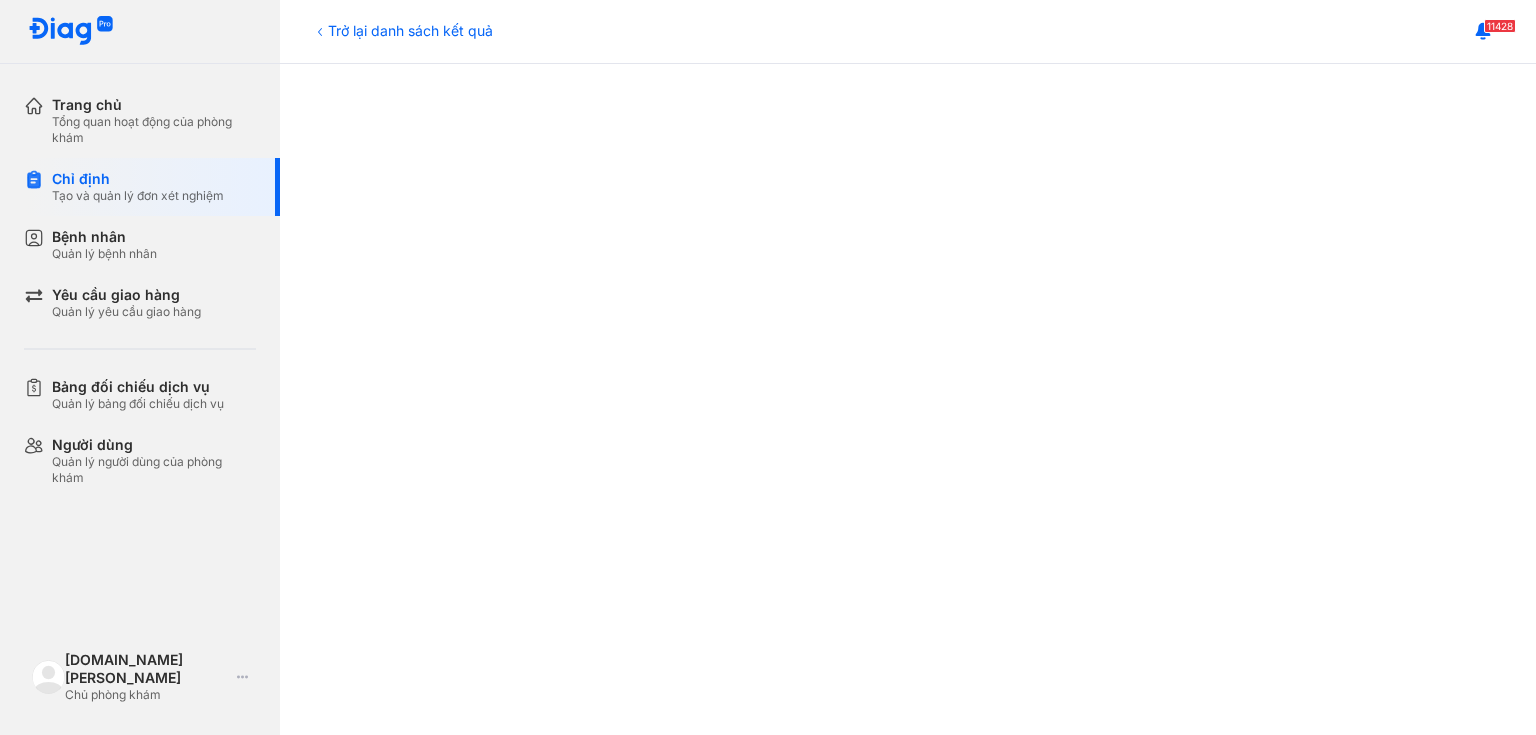 click on "Trở lại danh sách kết quả" at bounding box center (402, 30) 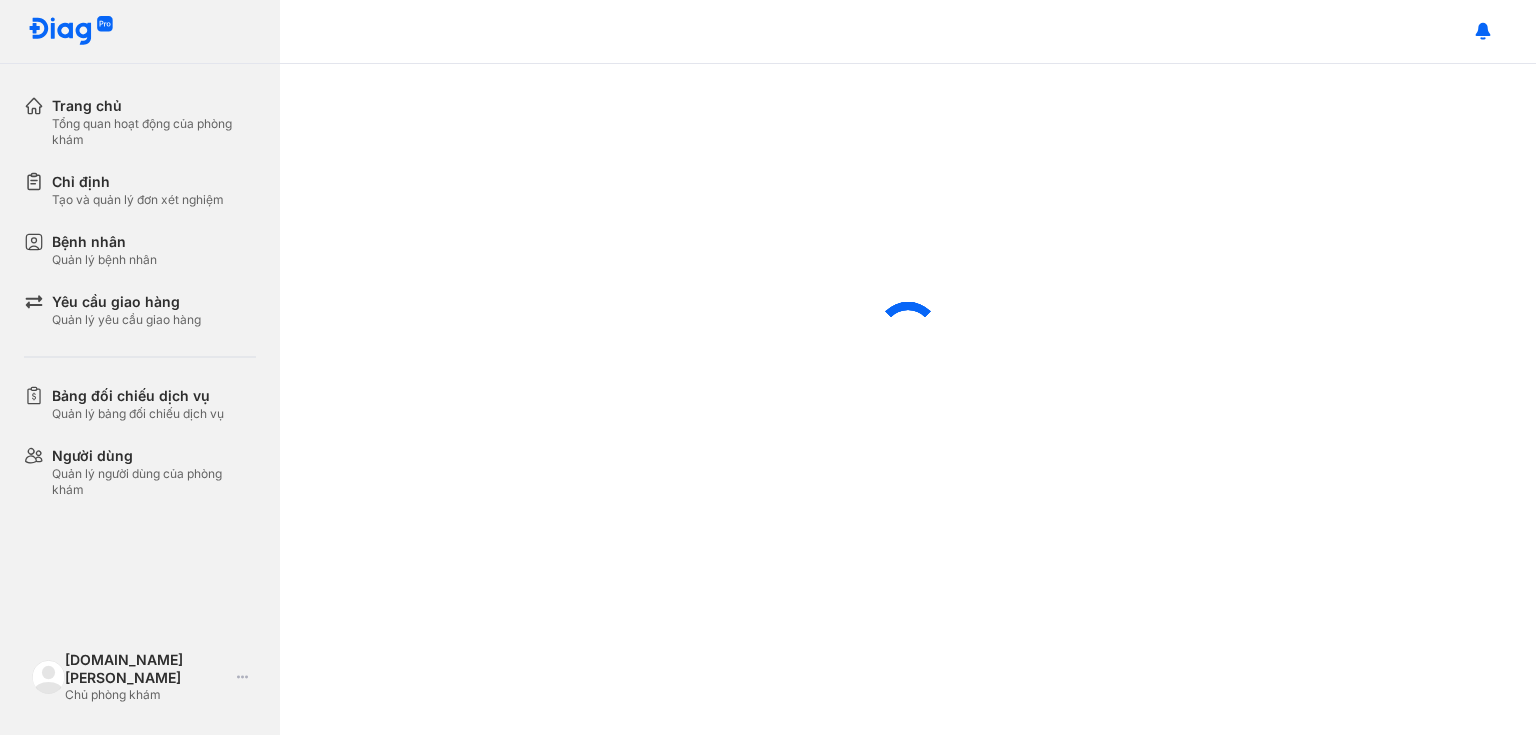 scroll, scrollTop: 0, scrollLeft: 0, axis: both 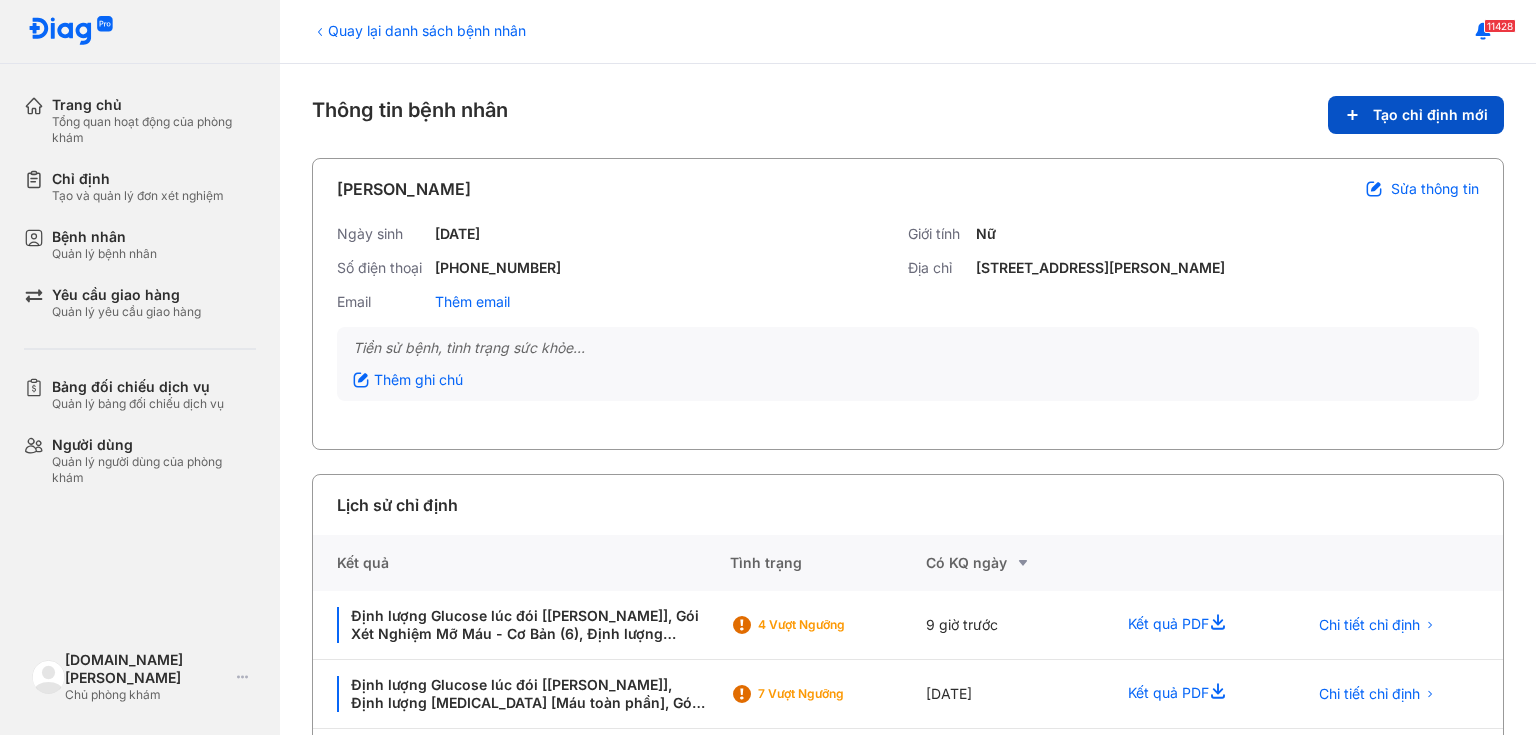 click on "Tạo chỉ định mới" at bounding box center (1416, 115) 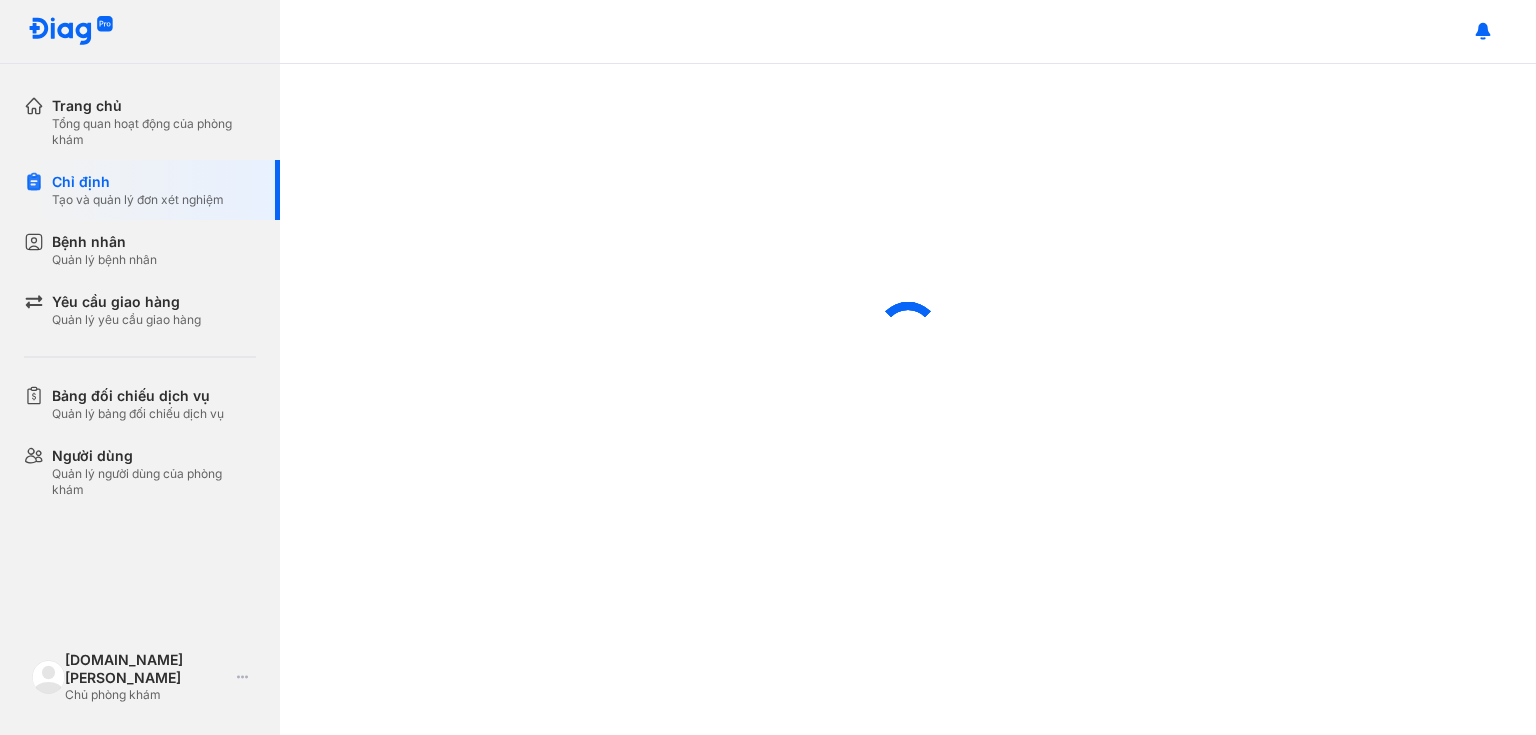 scroll, scrollTop: 0, scrollLeft: 0, axis: both 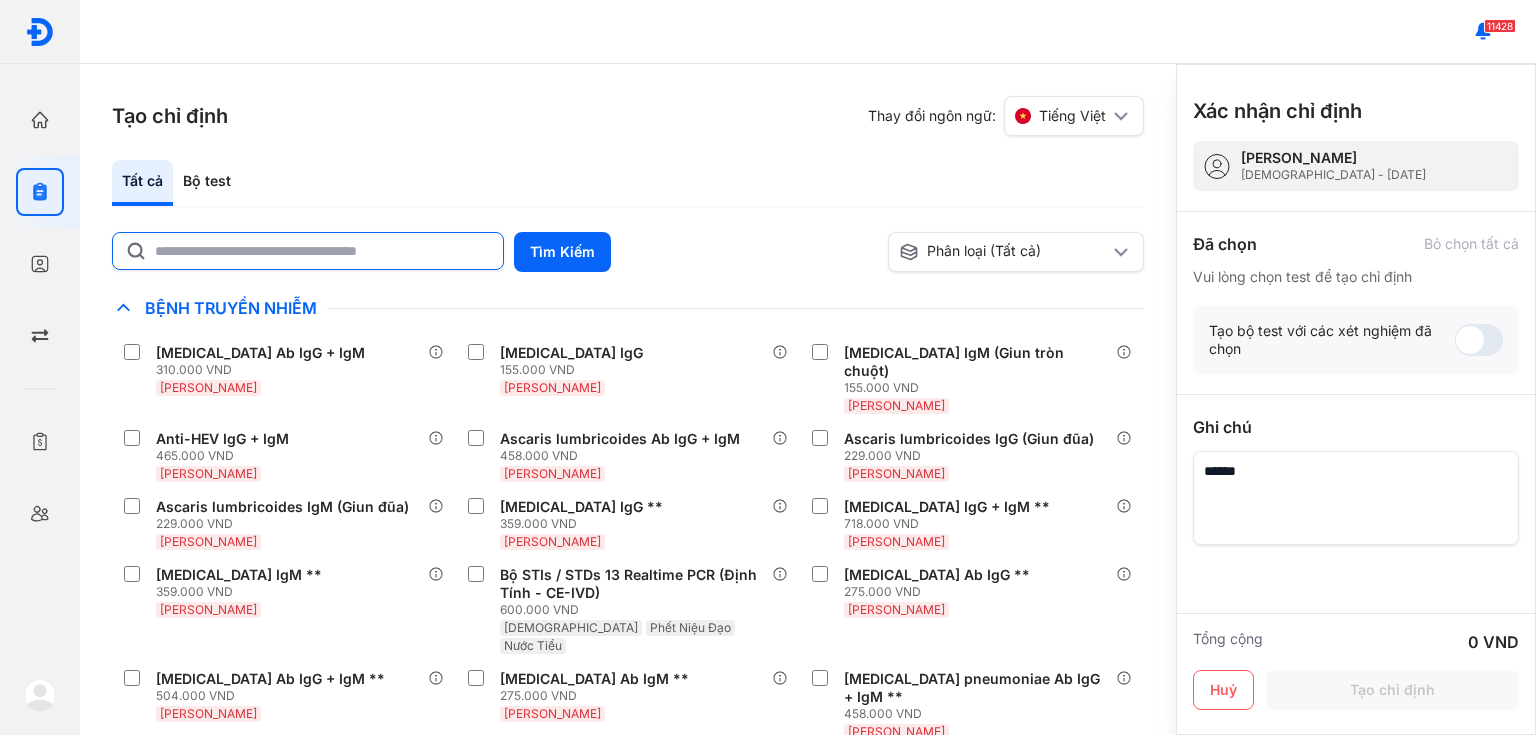 click 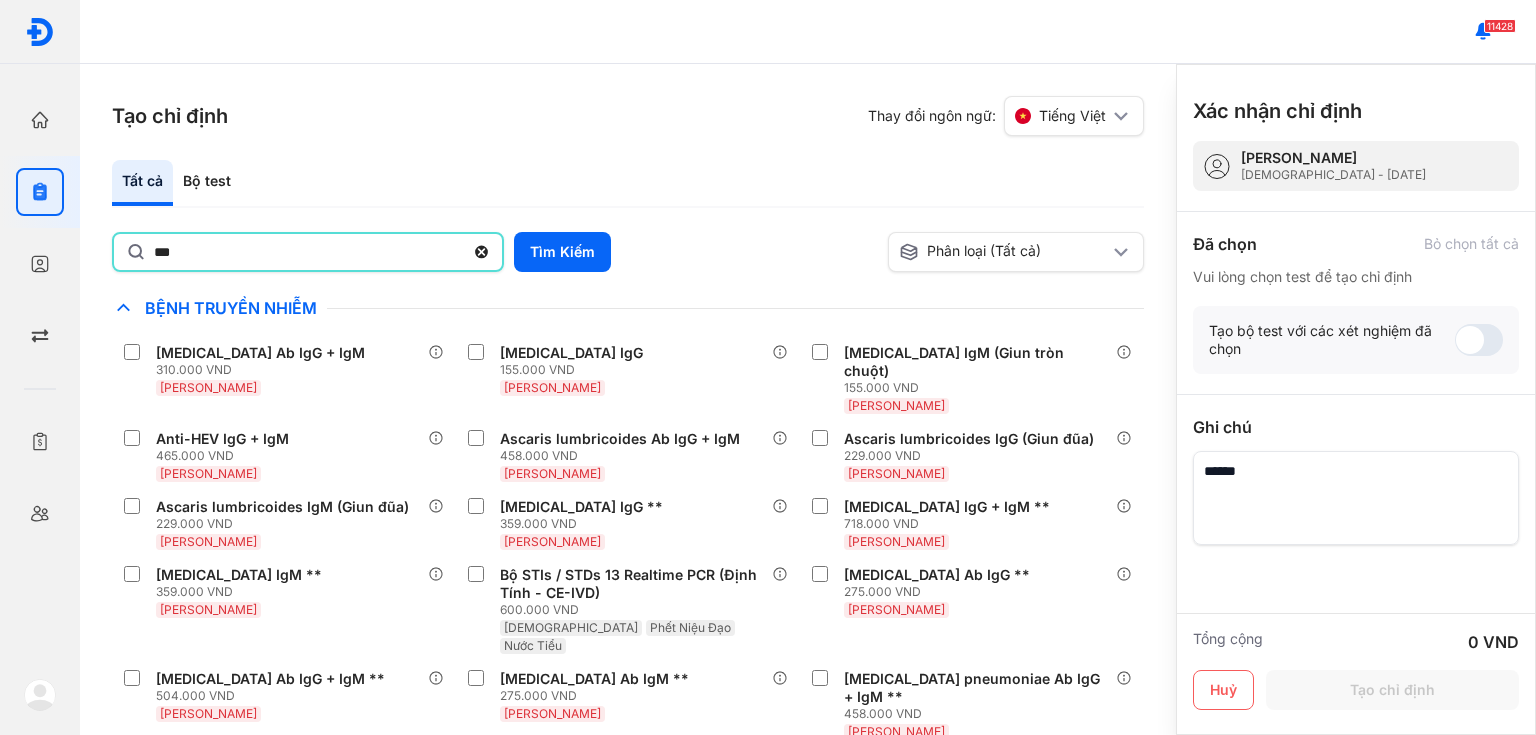 type on "***" 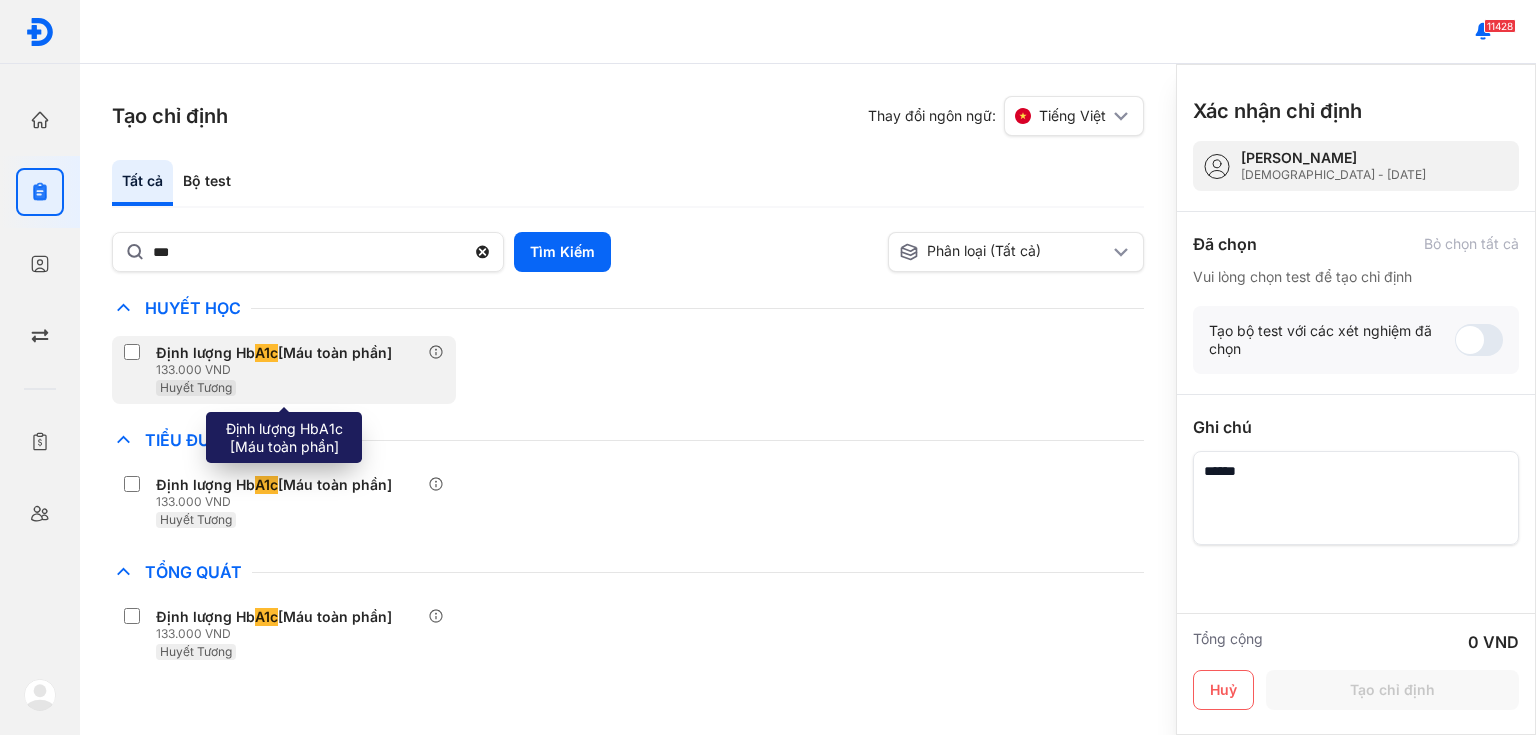 click on "Huyết Tương" at bounding box center [278, 387] 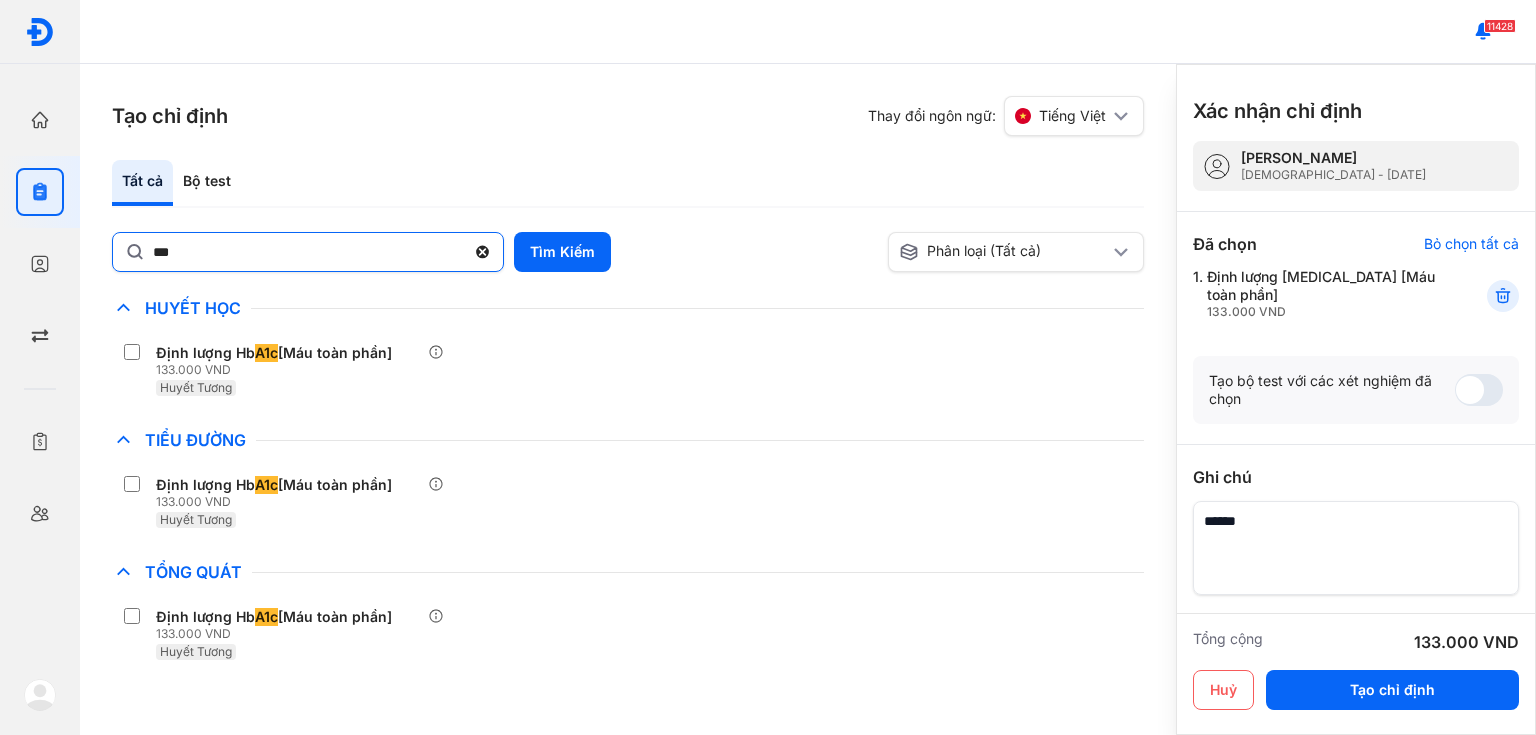 click 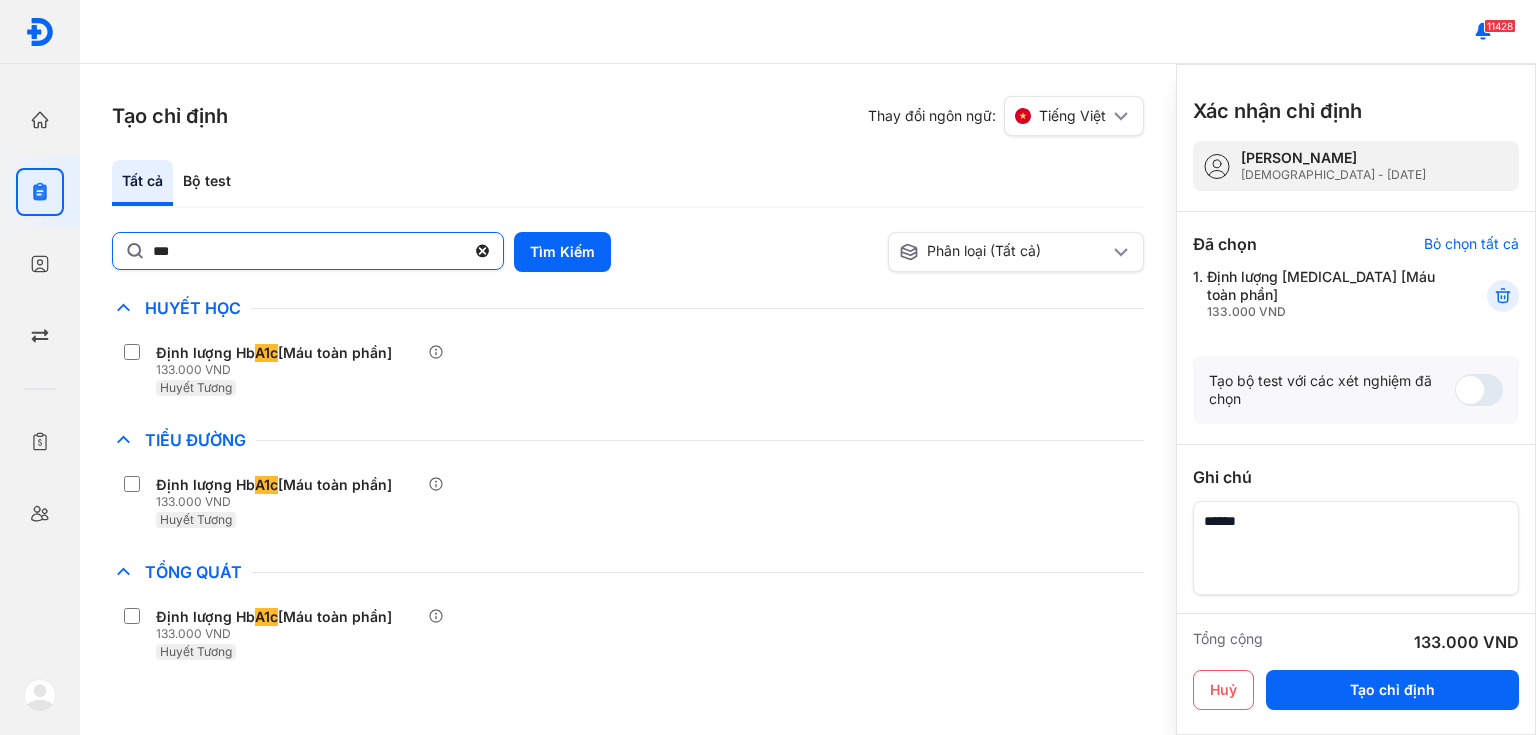 click on "***" 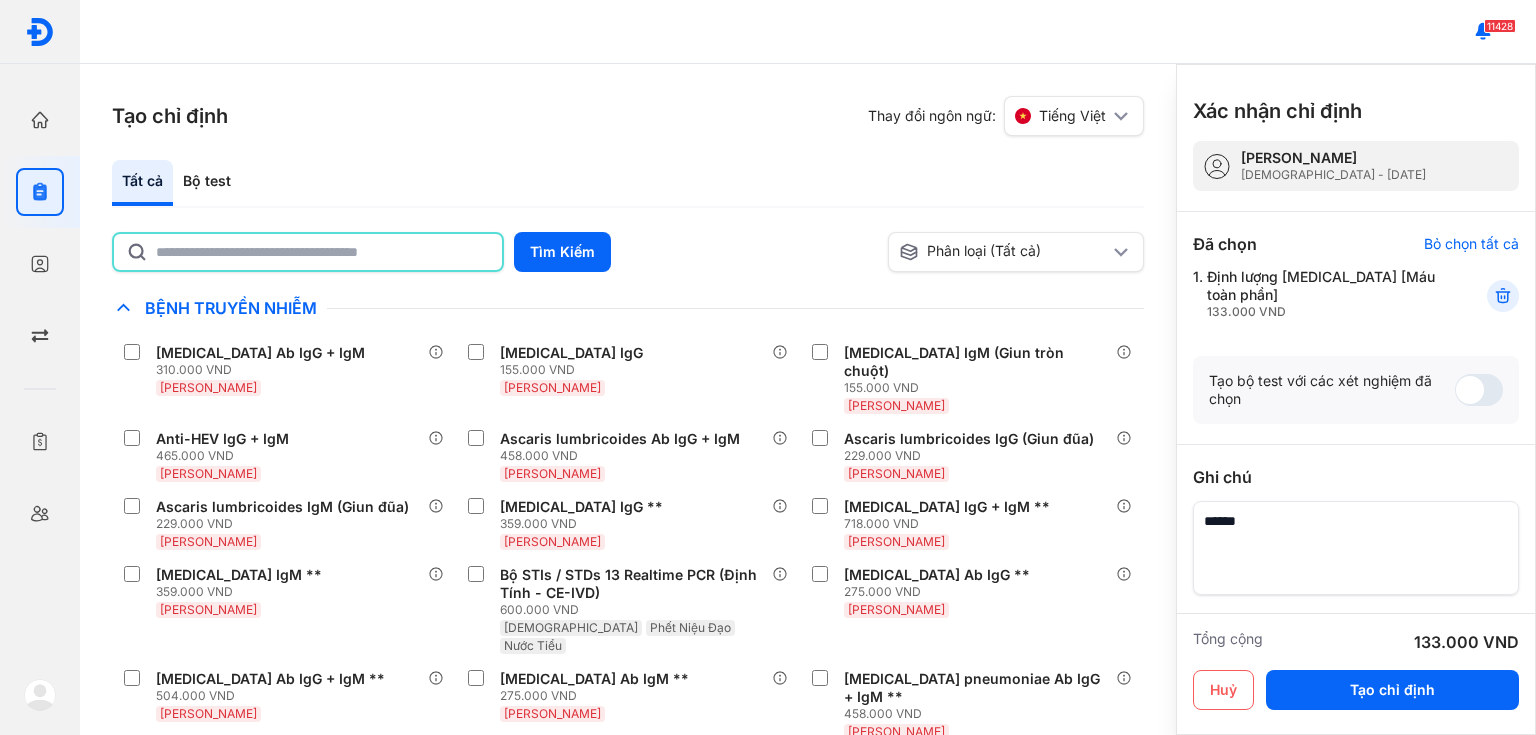 click 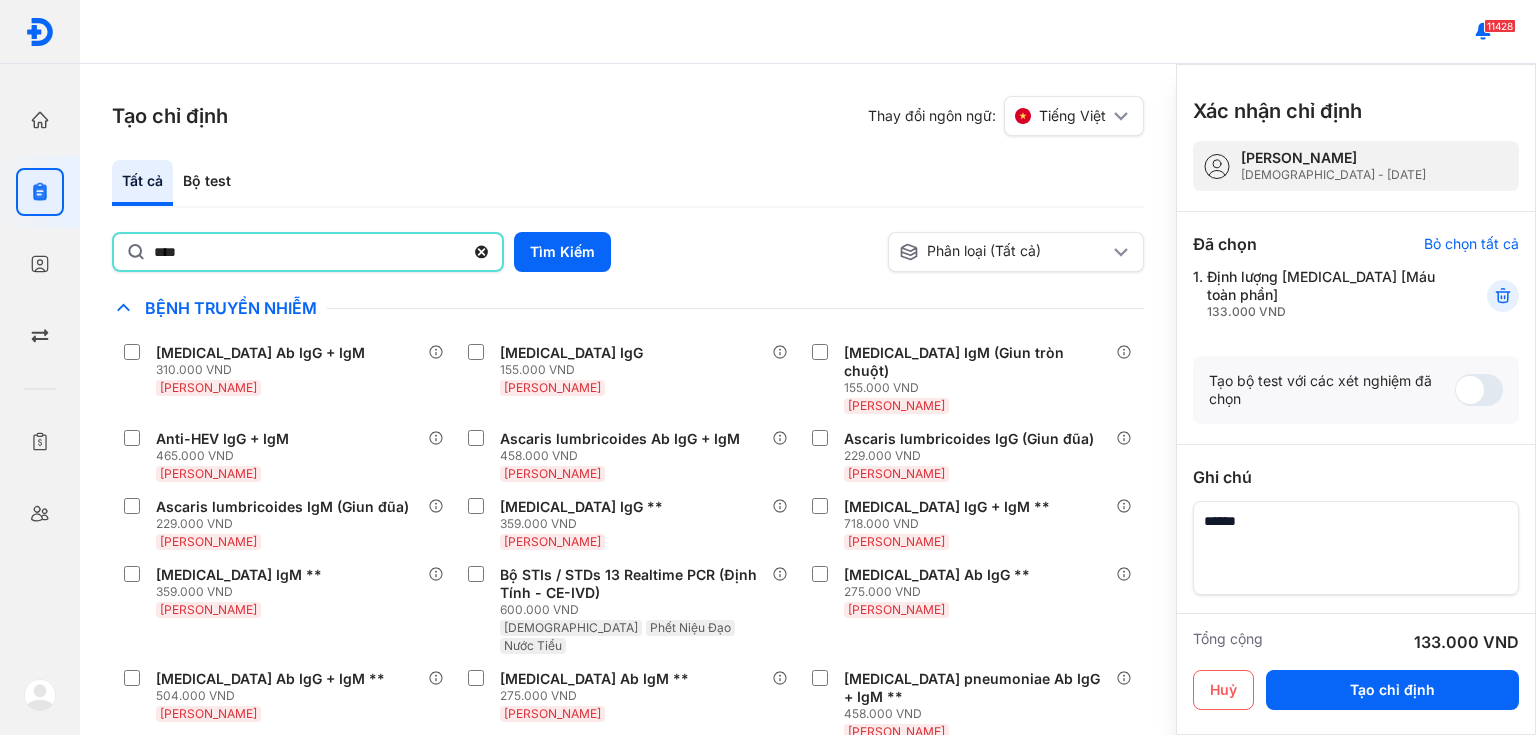 type on "*******" 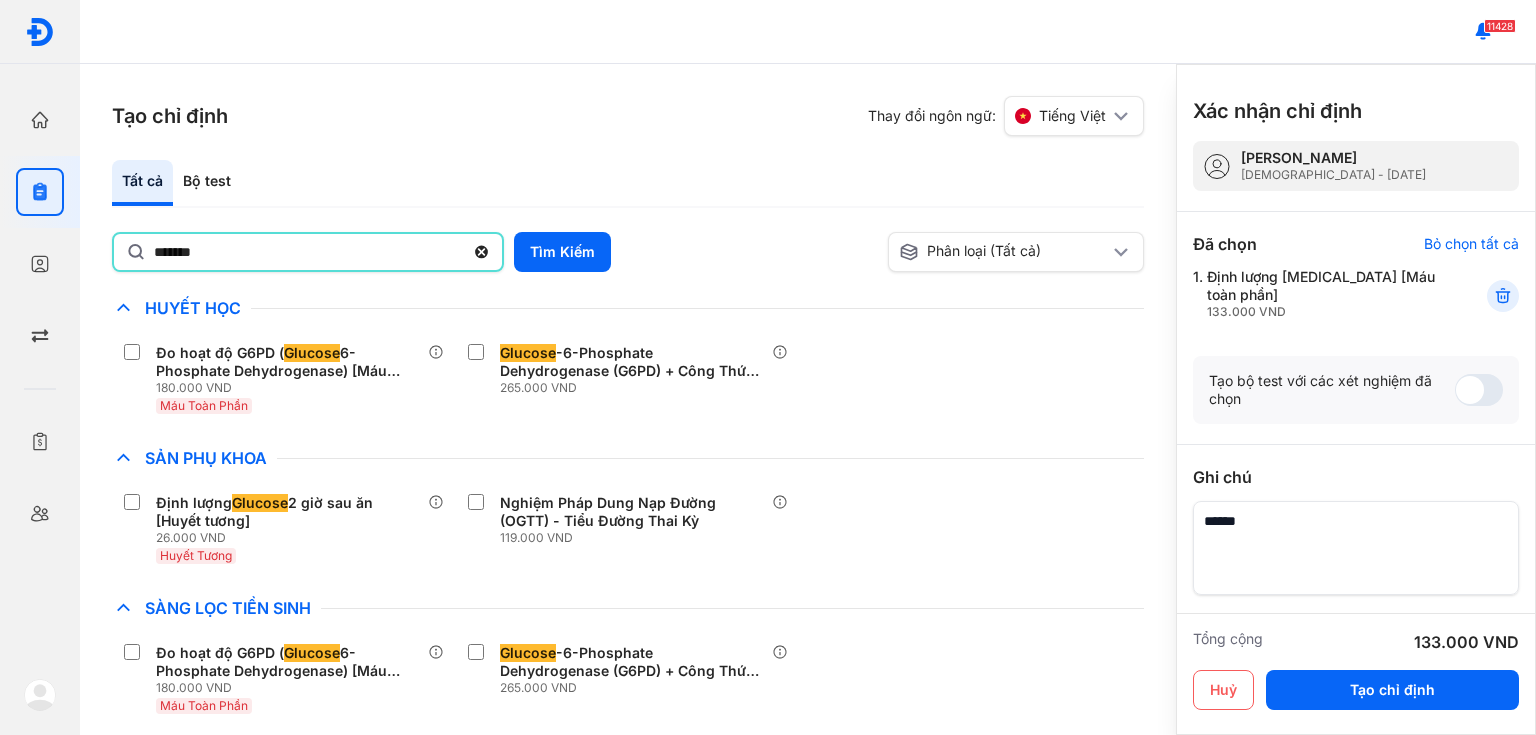 scroll, scrollTop: 320, scrollLeft: 0, axis: vertical 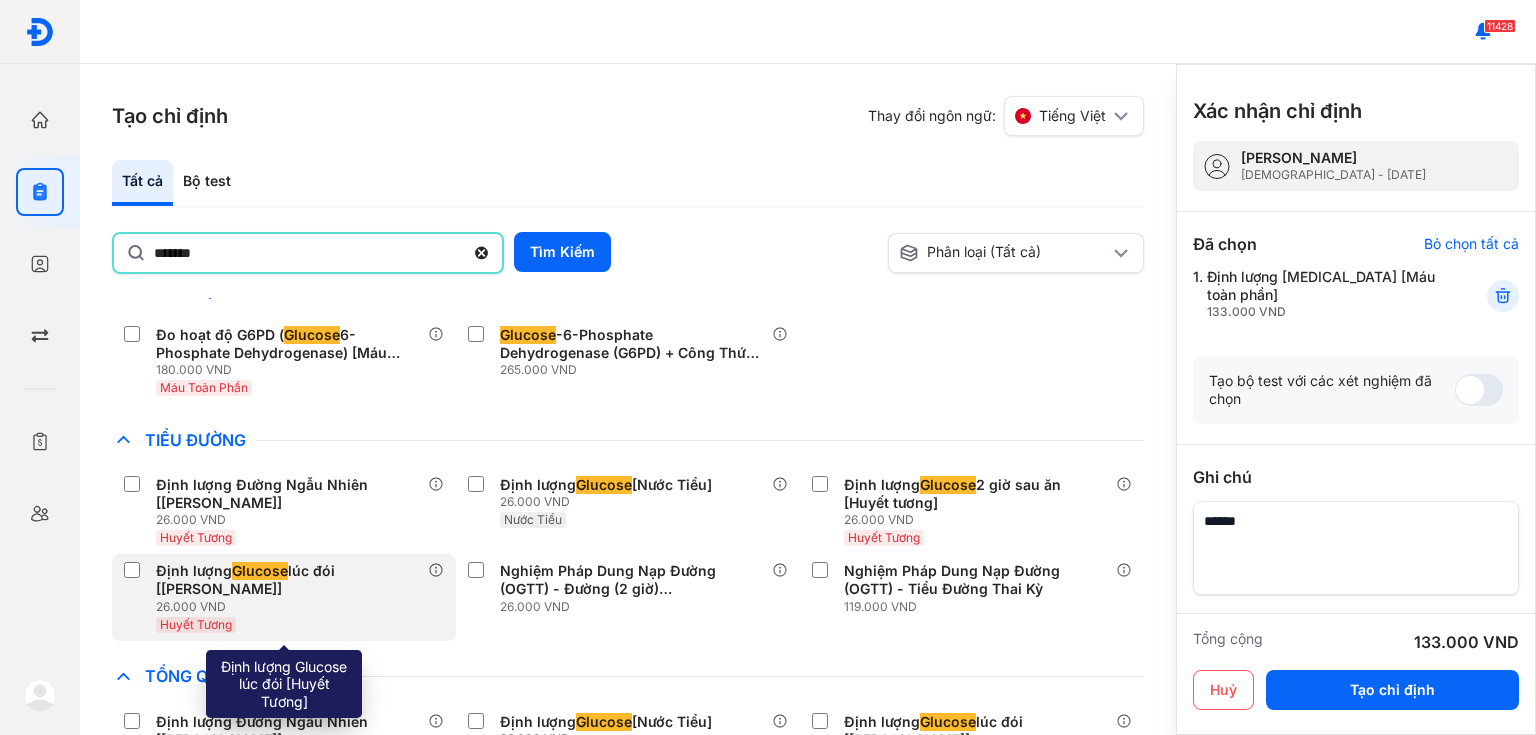 click on "26.000 VND" at bounding box center [292, 607] 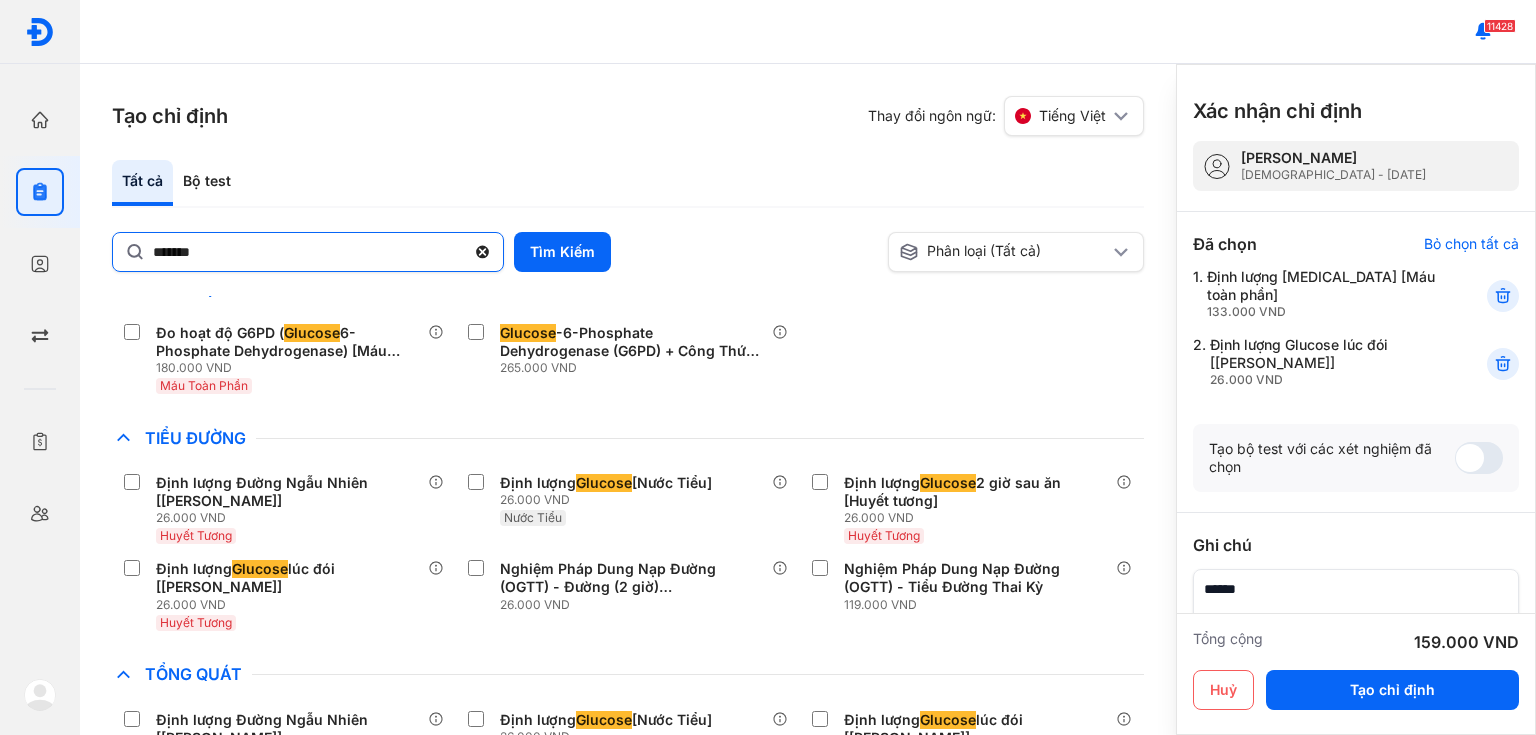 click 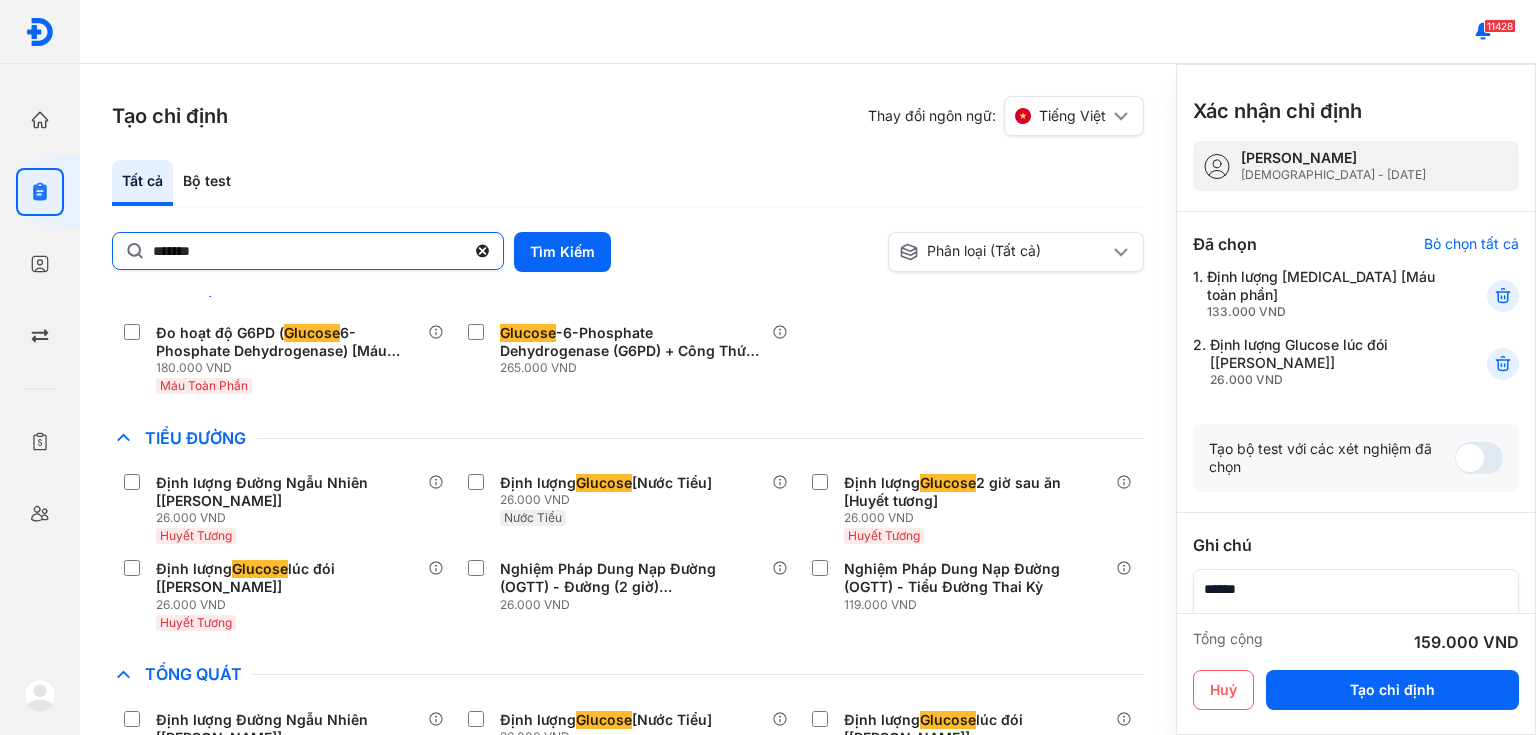 click on "*******" 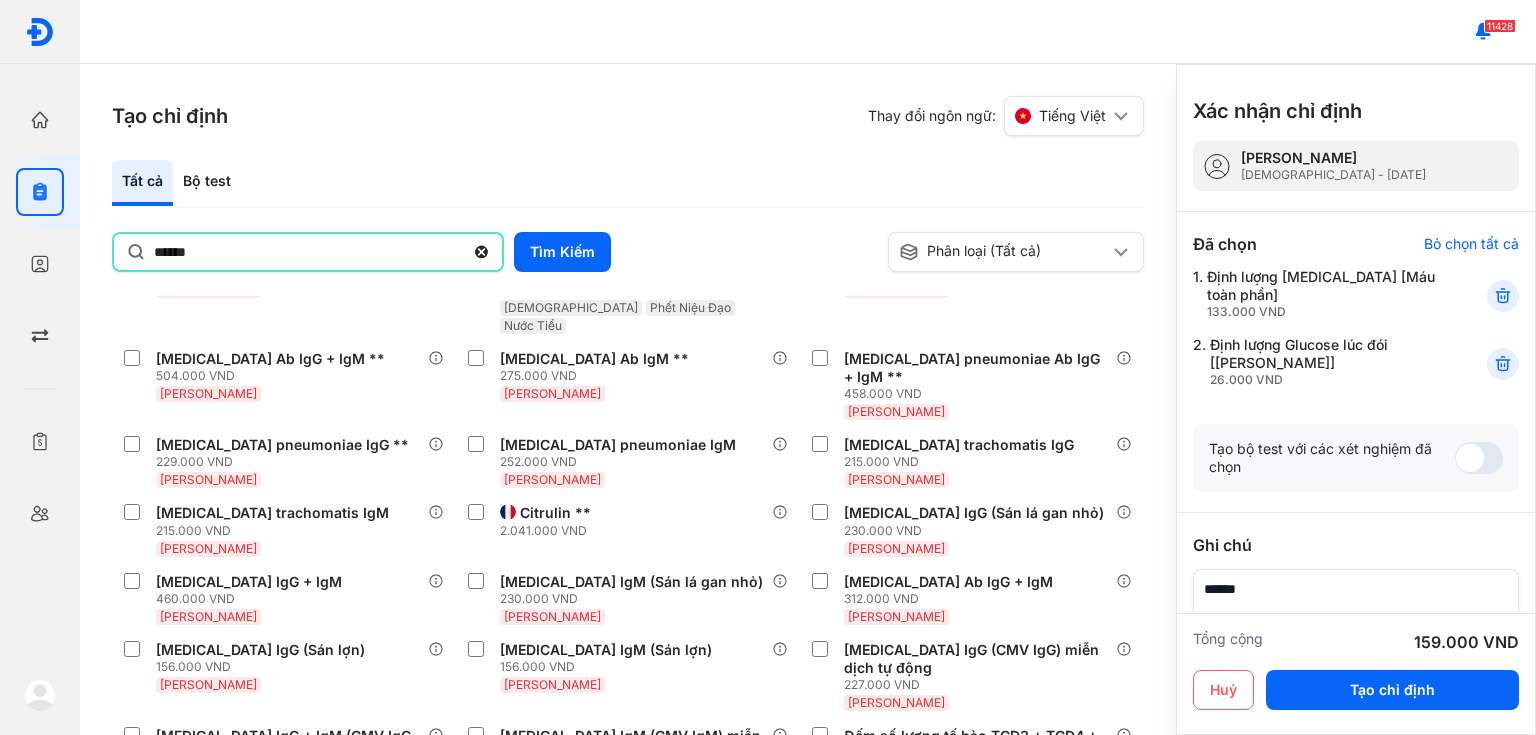 type on "******" 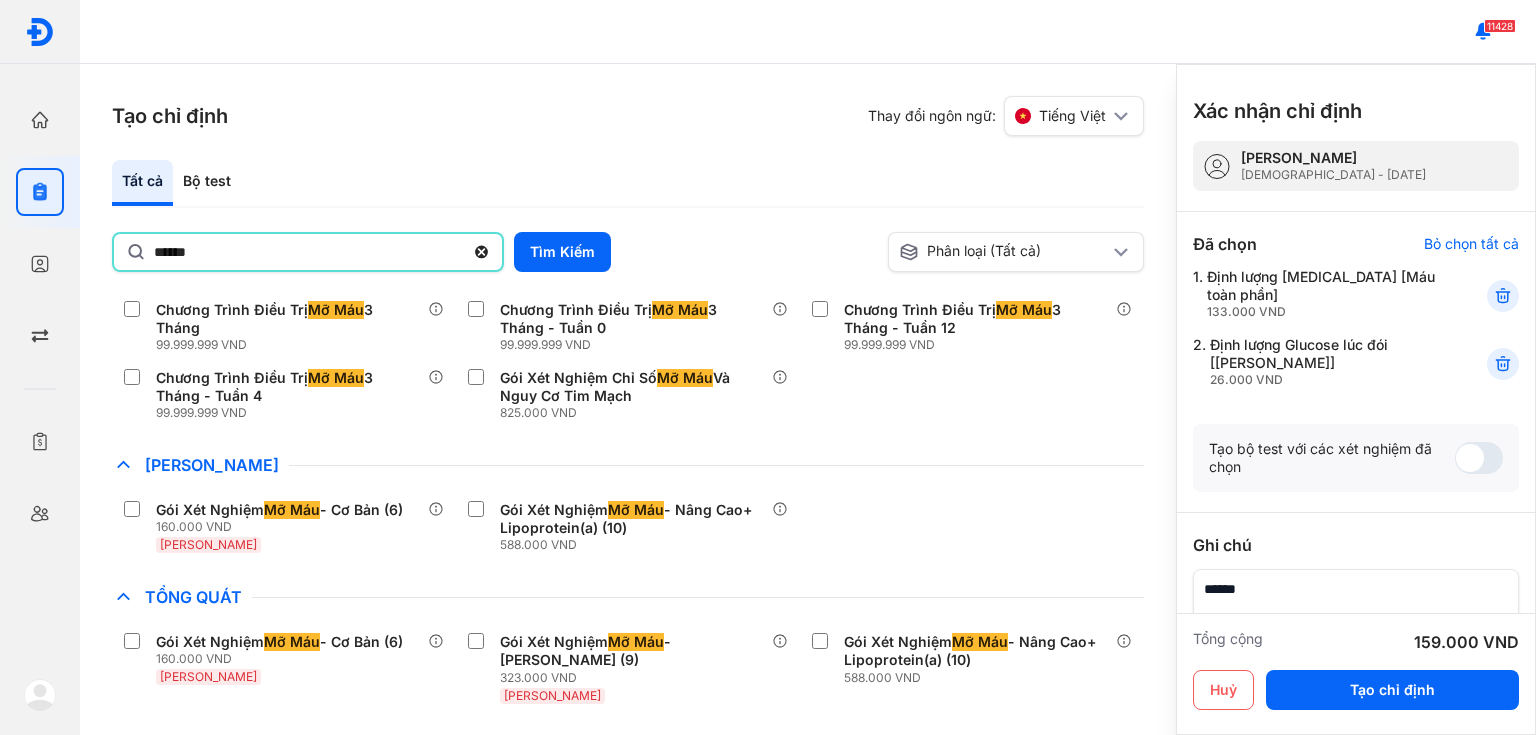 scroll, scrollTop: 193, scrollLeft: 0, axis: vertical 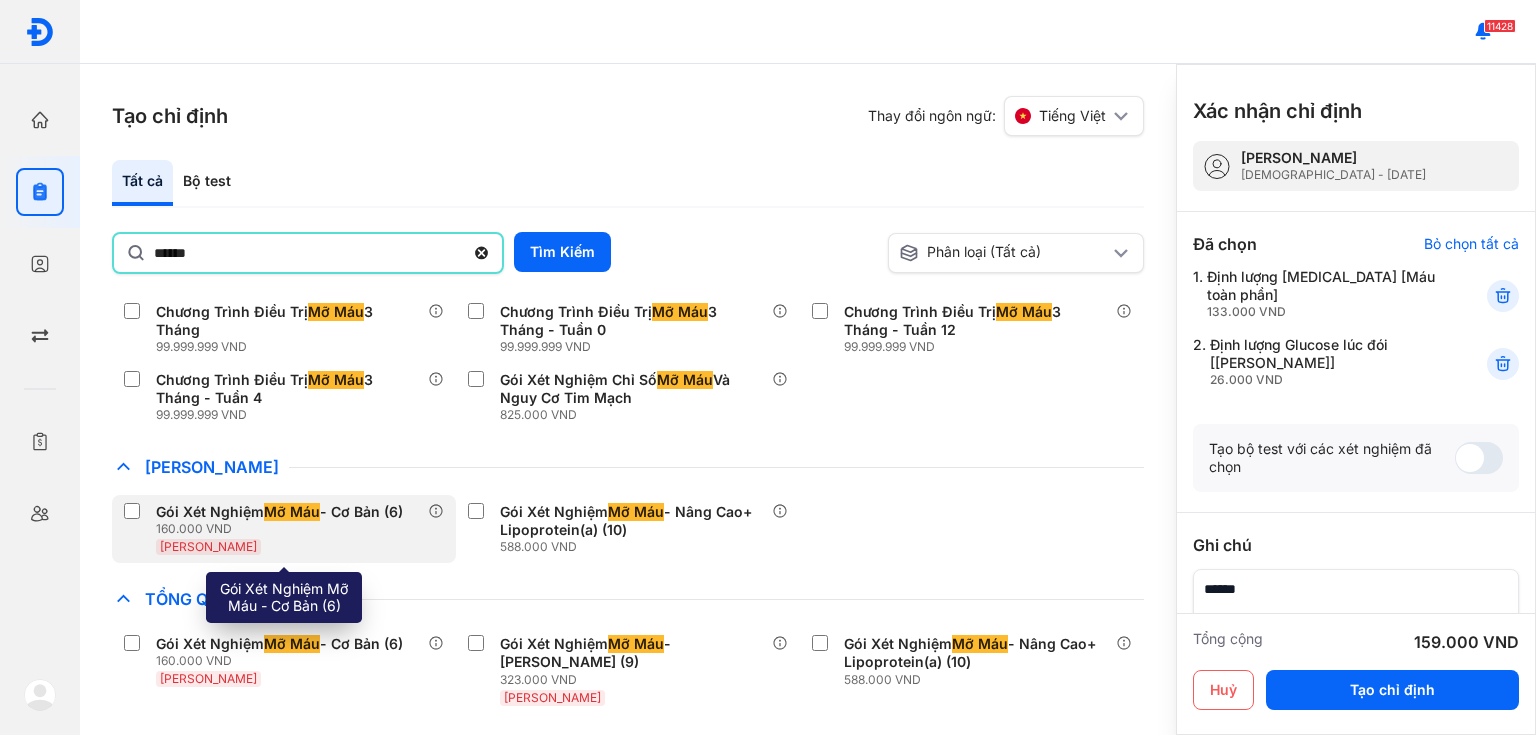 click on "Huyết Thanh" at bounding box center (283, 546) 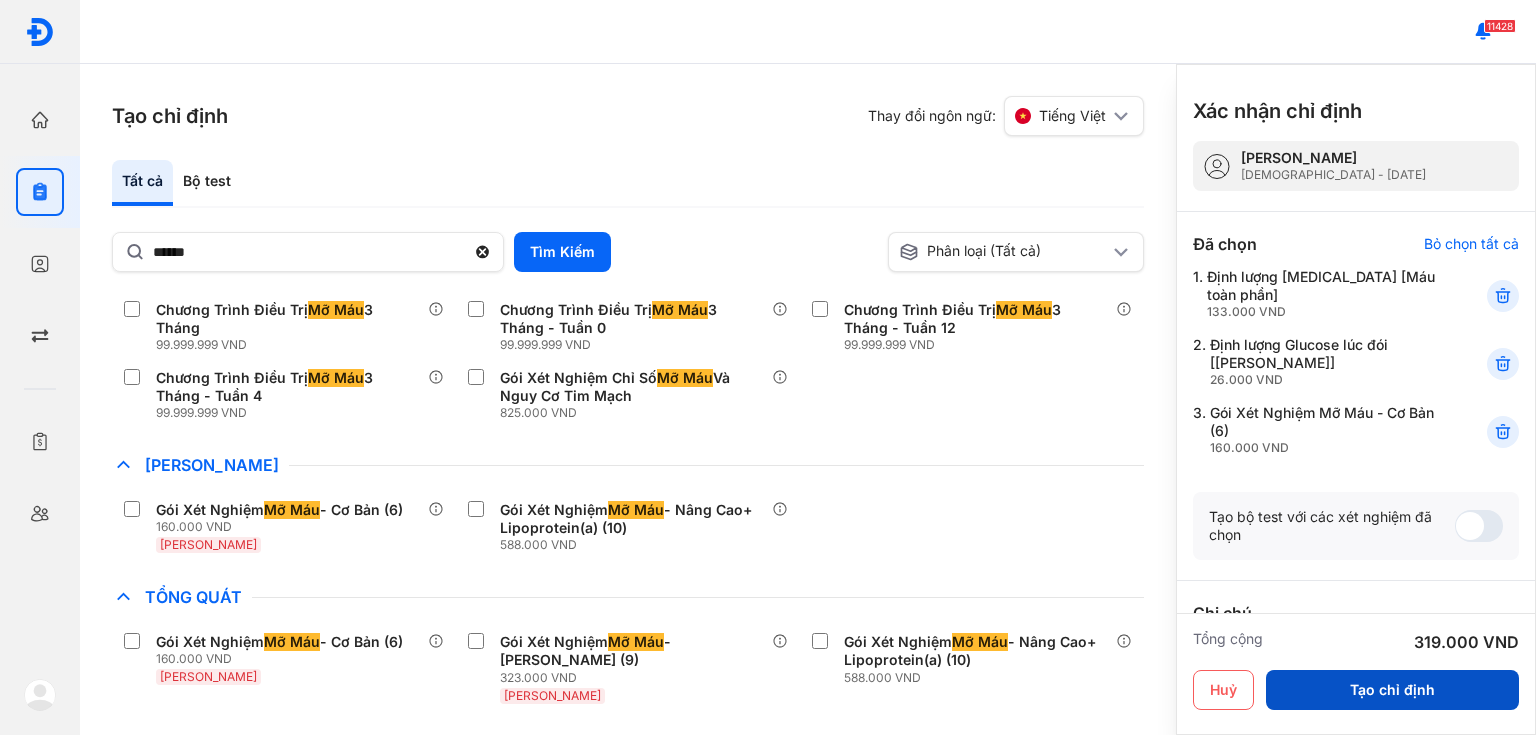 click on "Tạo chỉ định" at bounding box center [1392, 690] 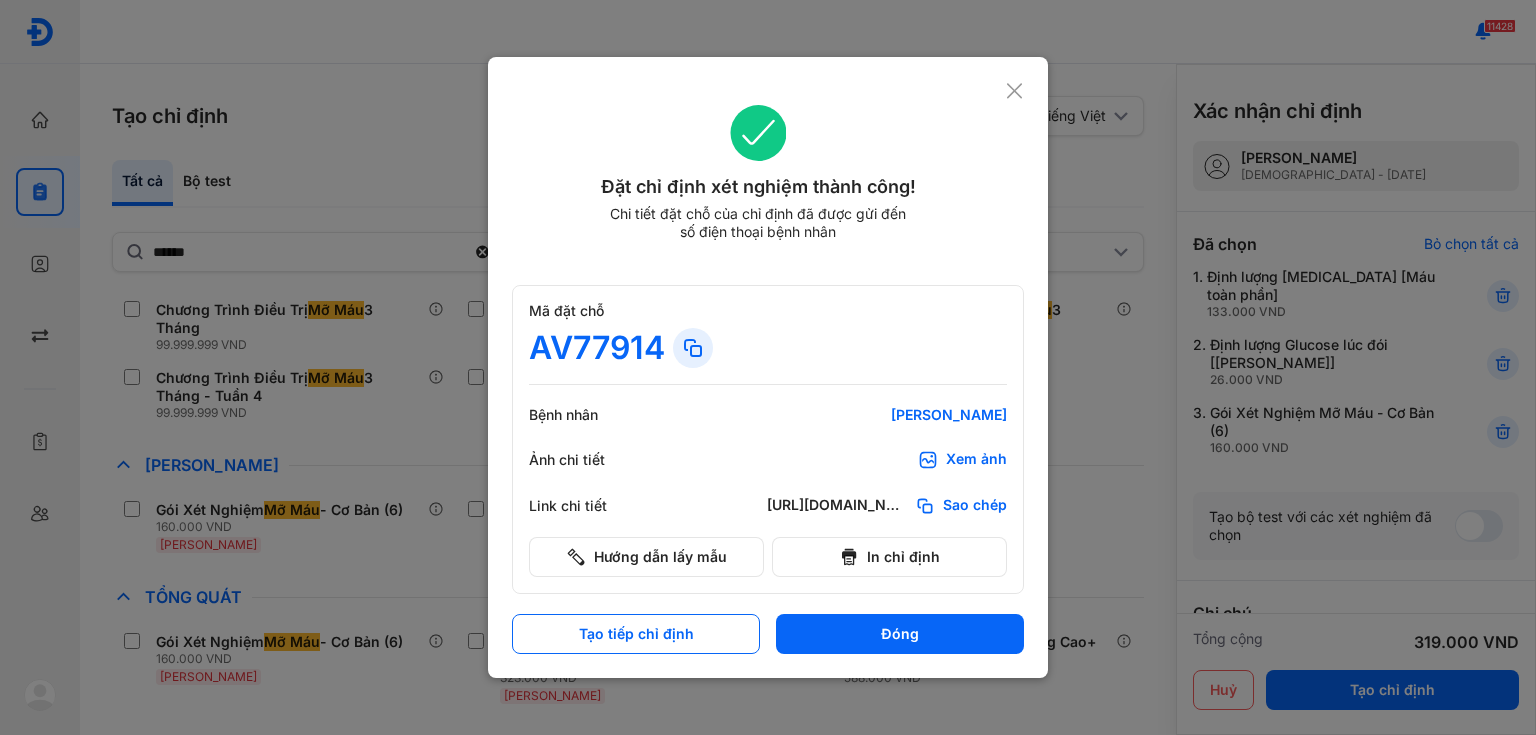 click on "Xem ảnh" at bounding box center [976, 460] 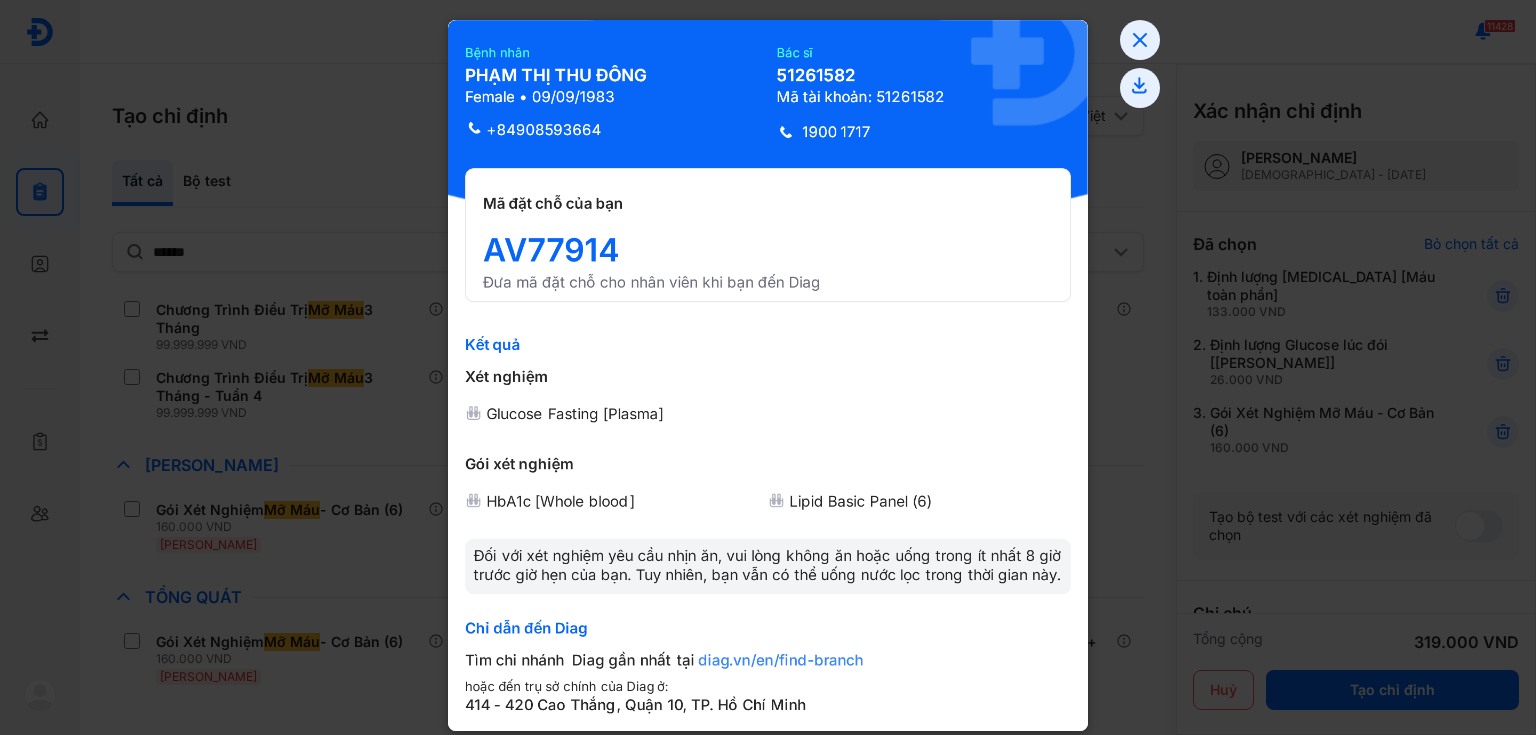 click 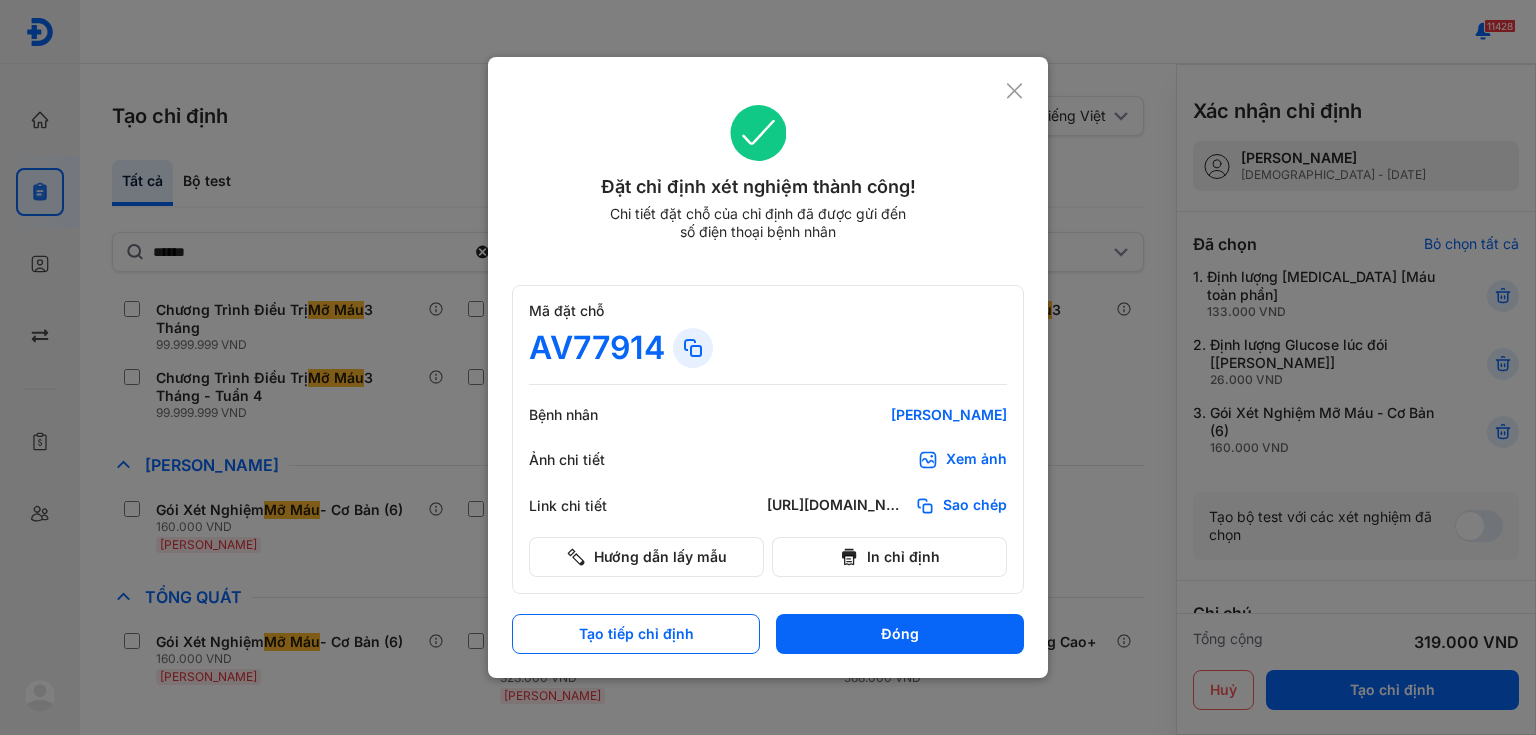 click at bounding box center (768, 367) 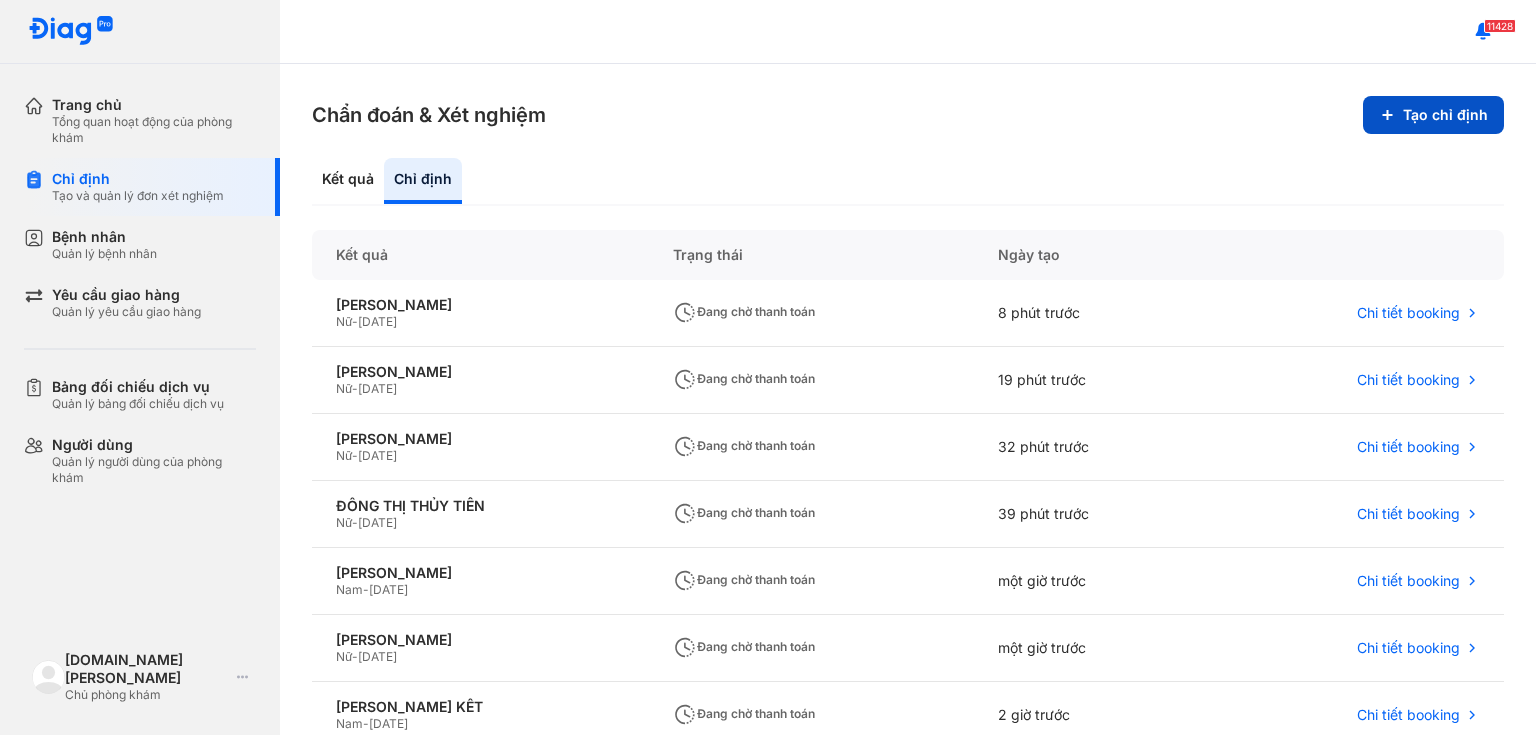 click 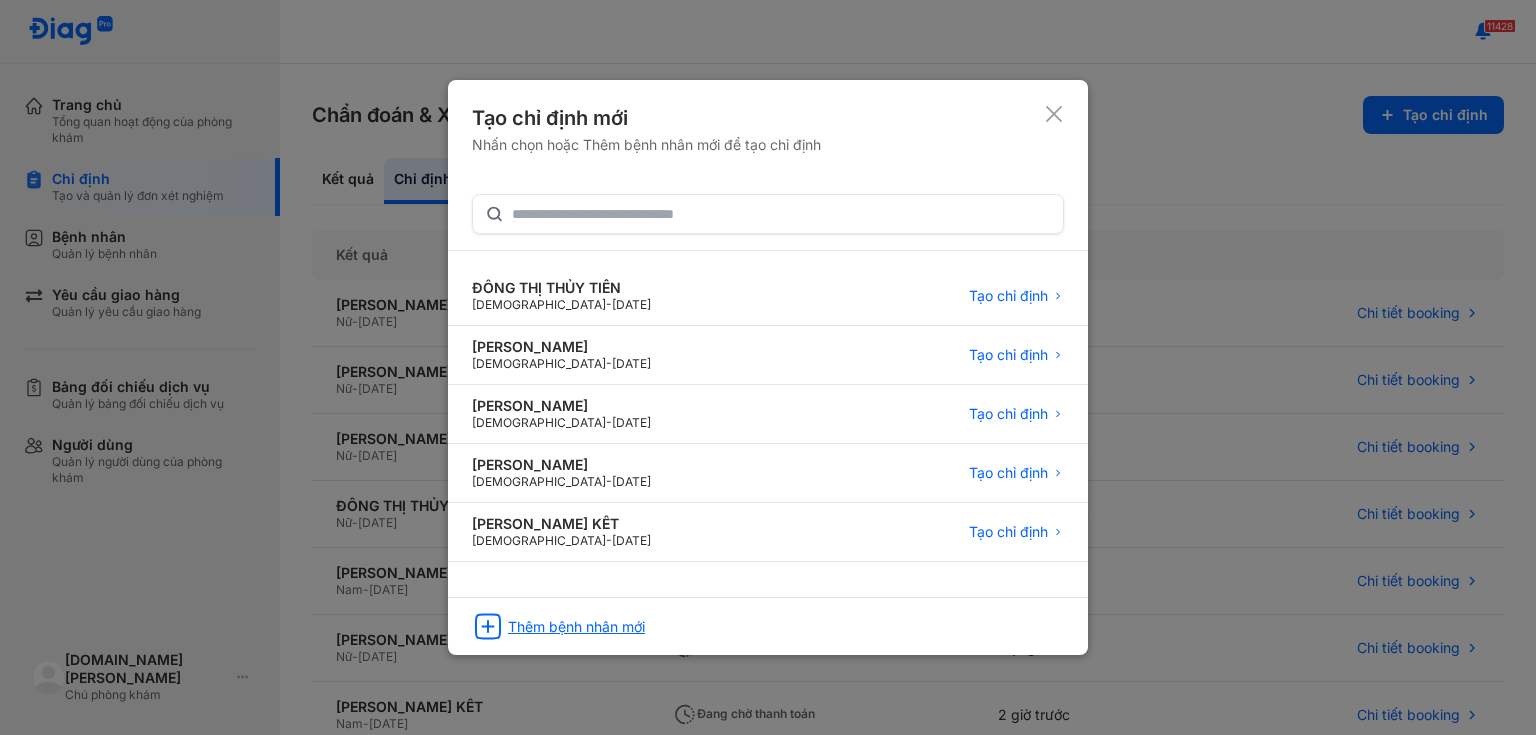 click on "Thêm bệnh nhân mới" at bounding box center (576, 627) 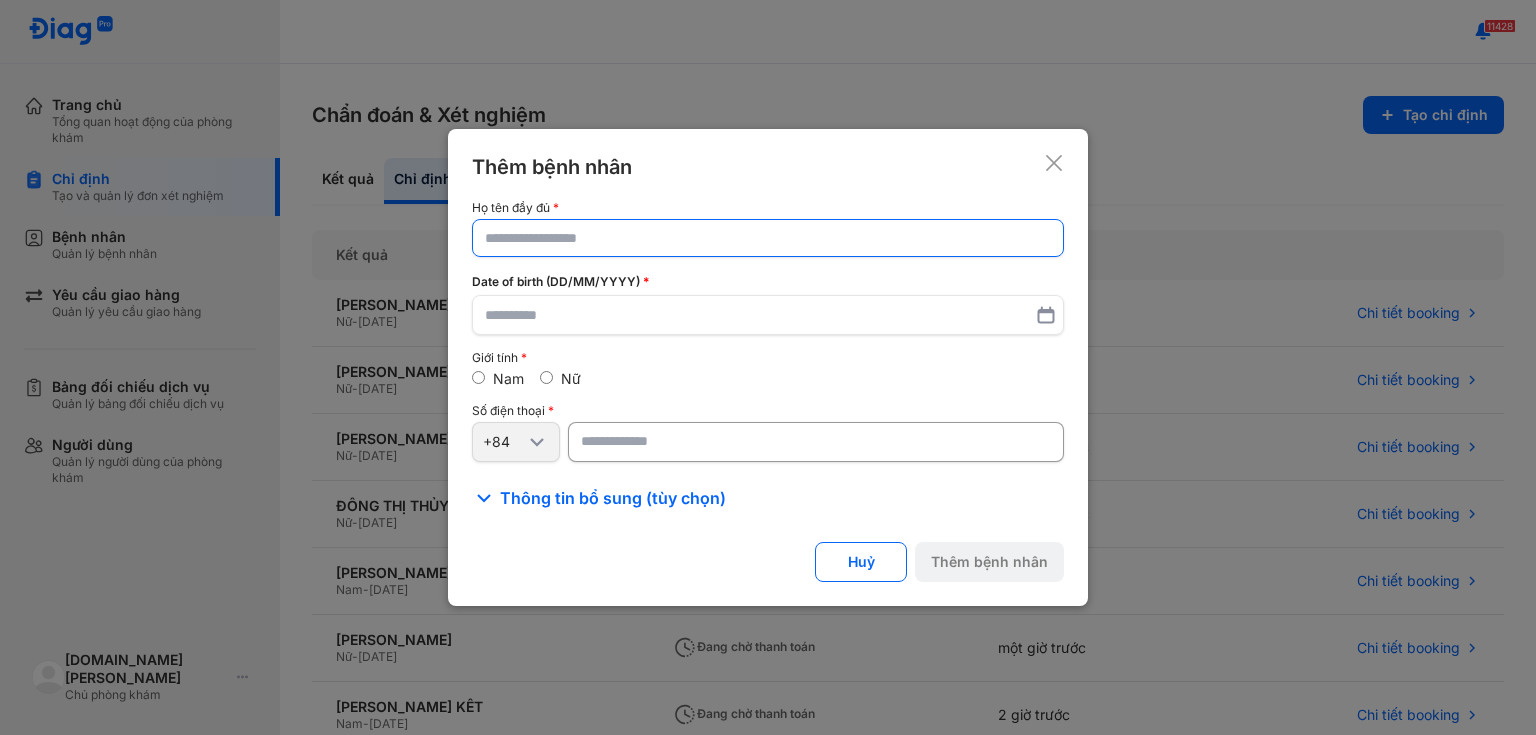 click 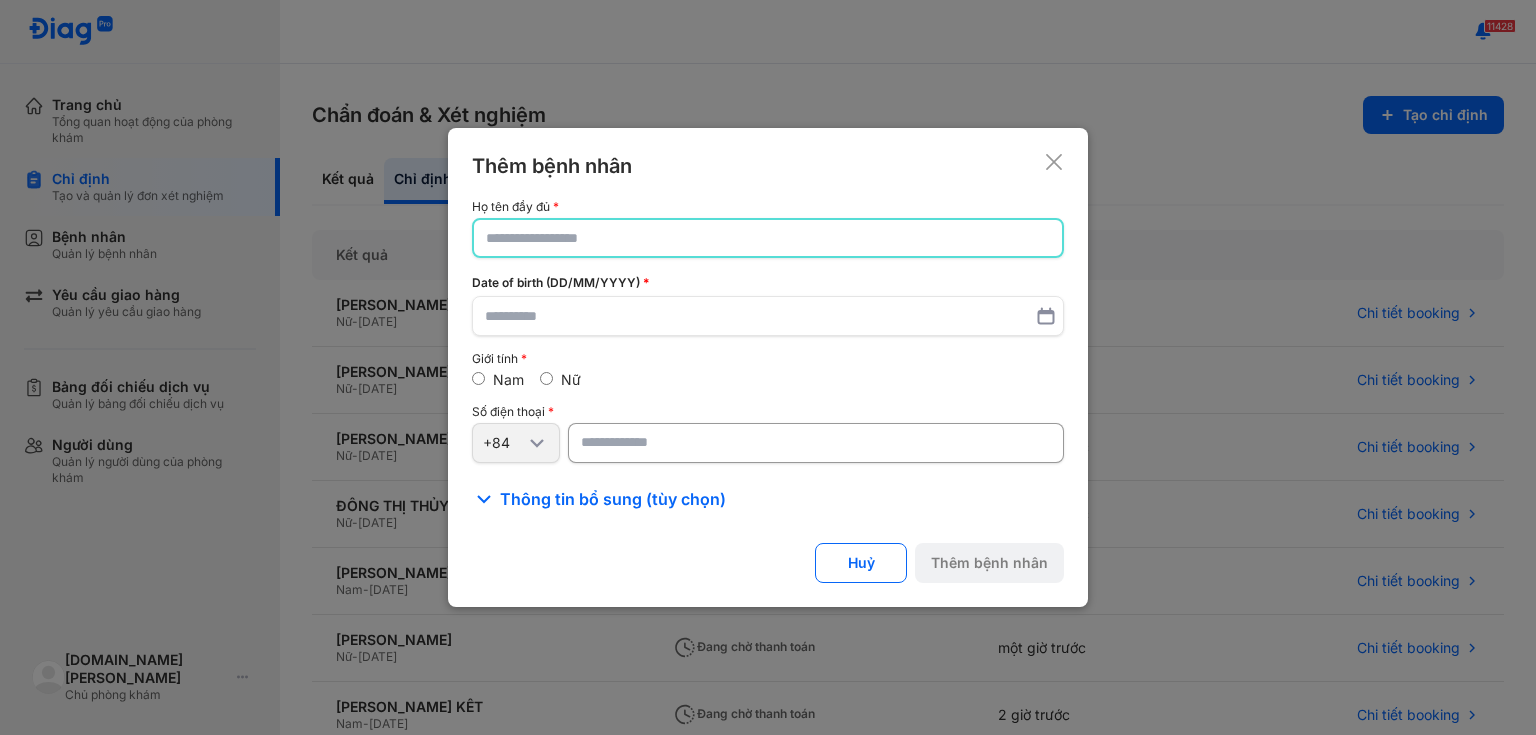 paste on "**********" 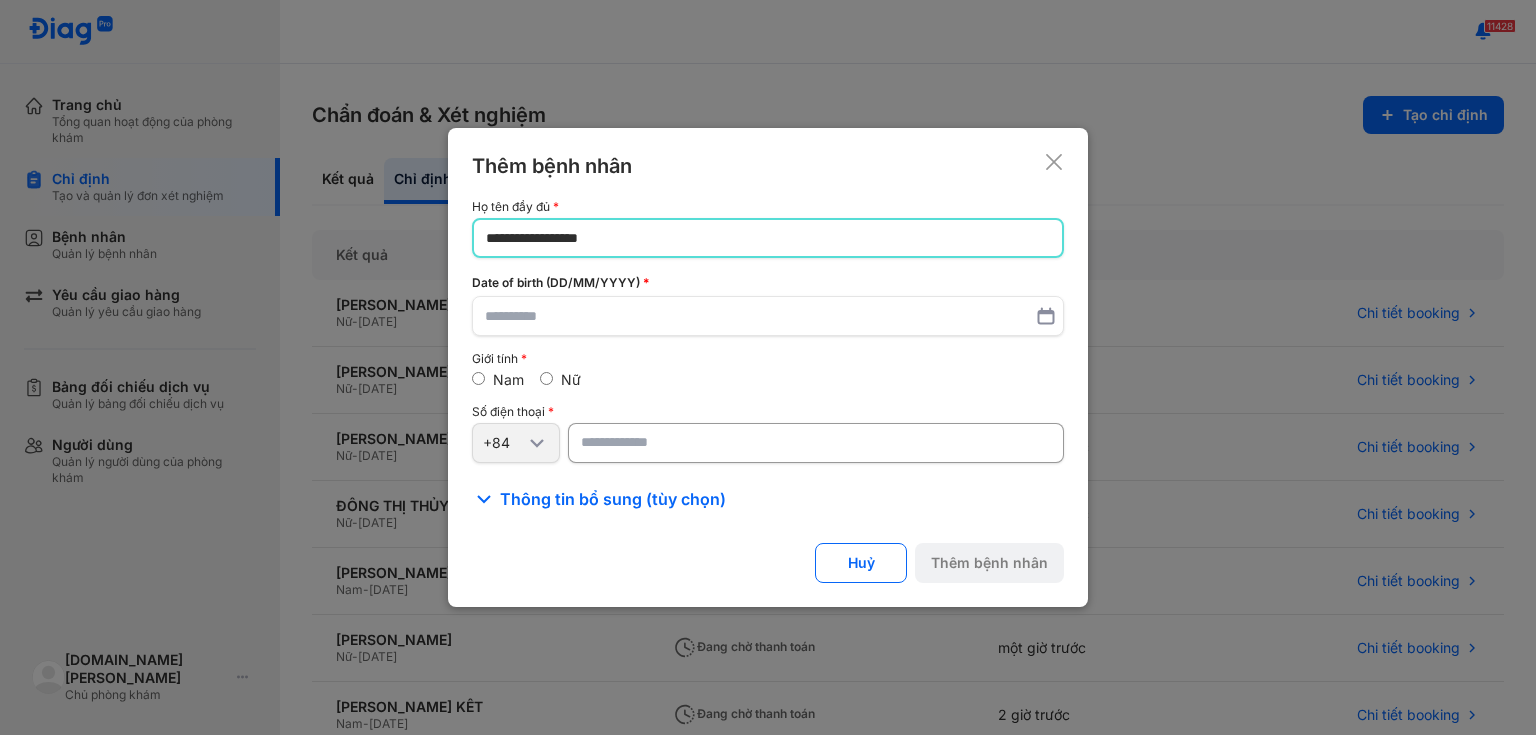 type on "**********" 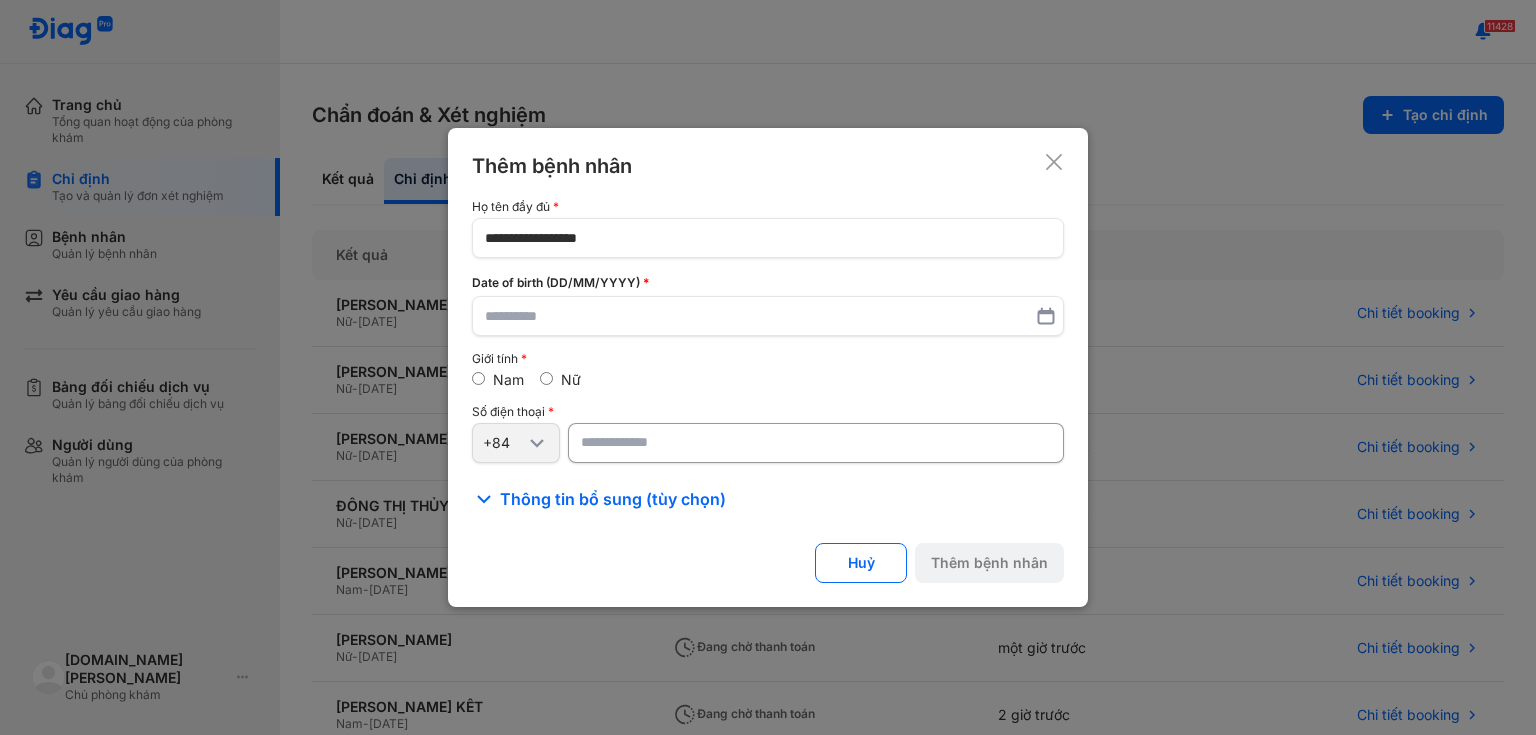 click at bounding box center [816, 443] 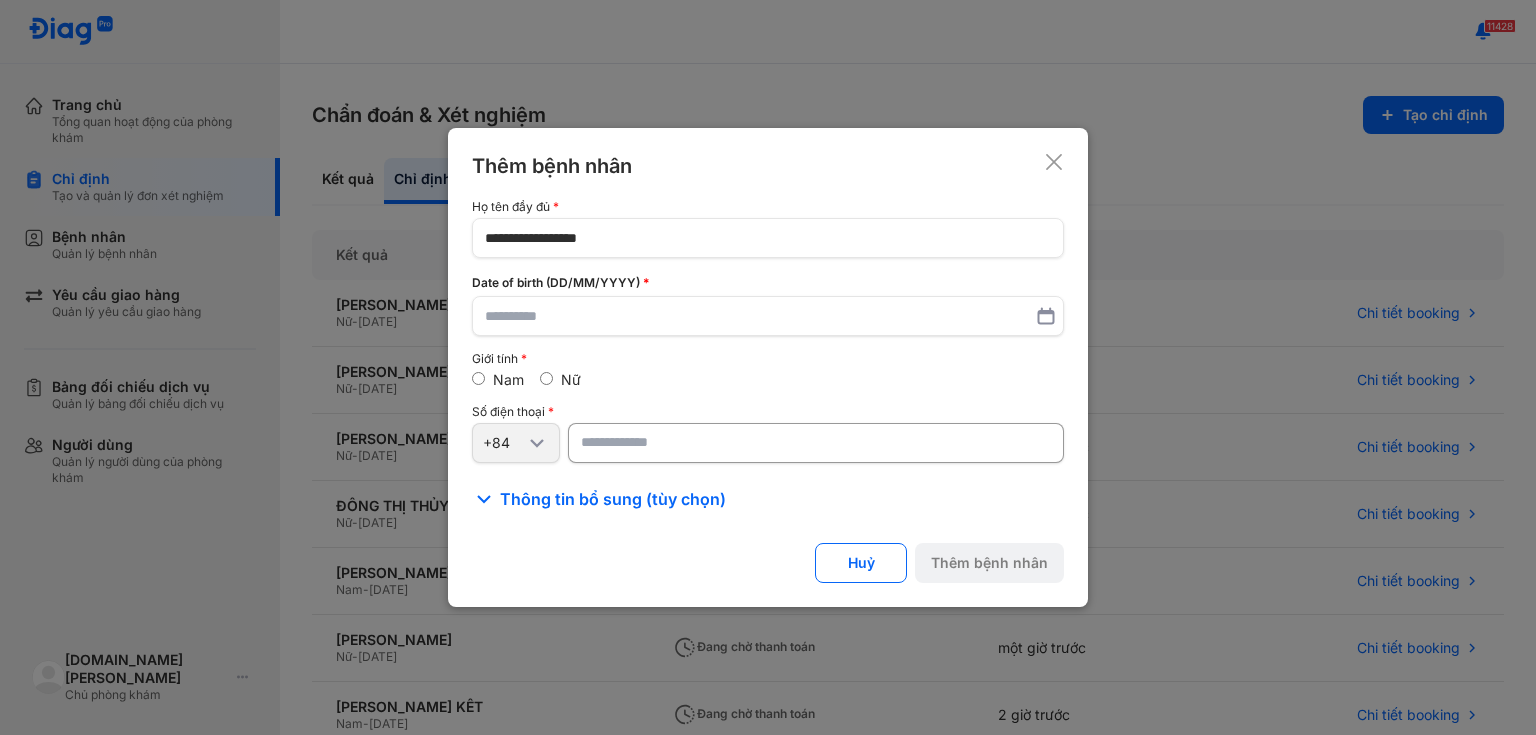 paste on "**********" 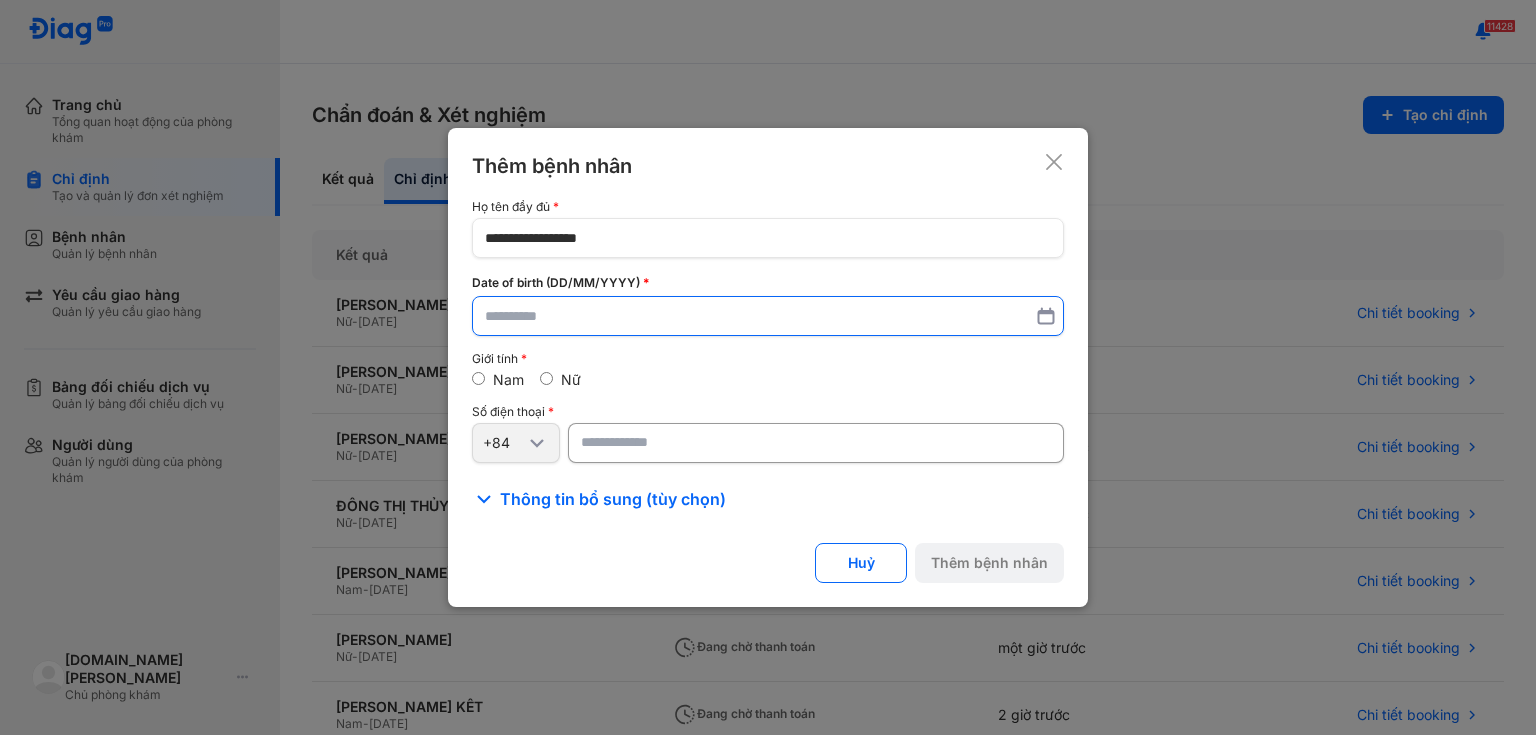 type on "**********" 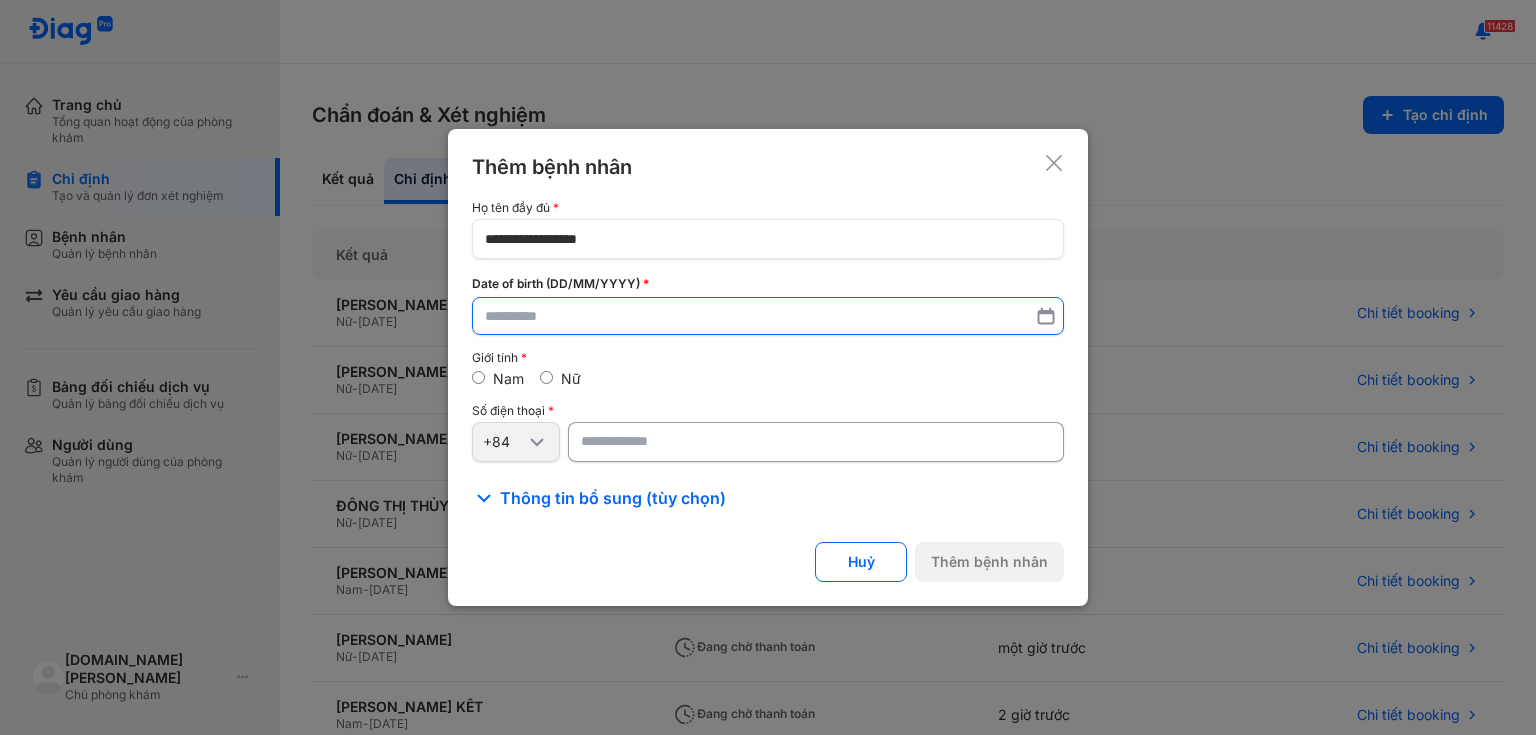 click at bounding box center [768, 316] 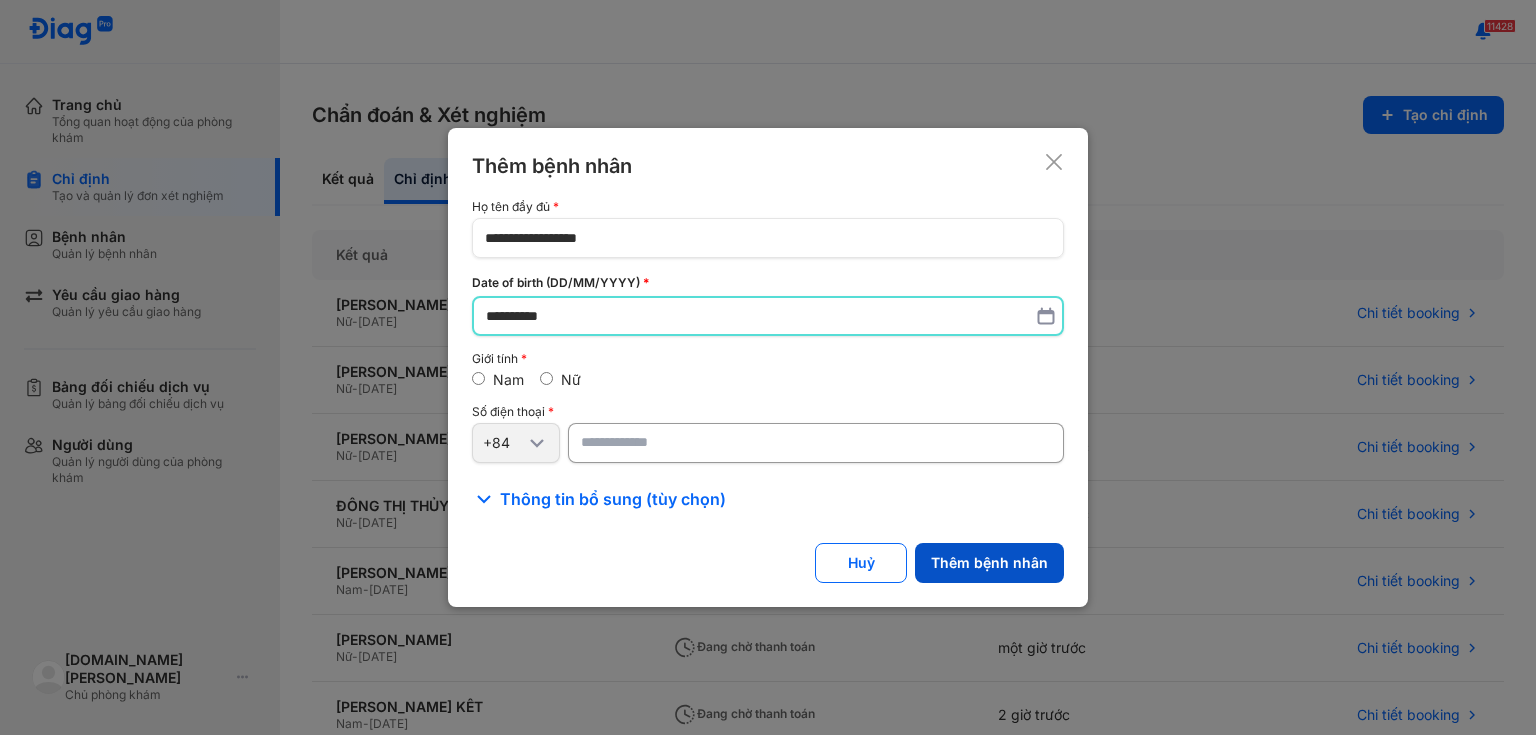type on "**********" 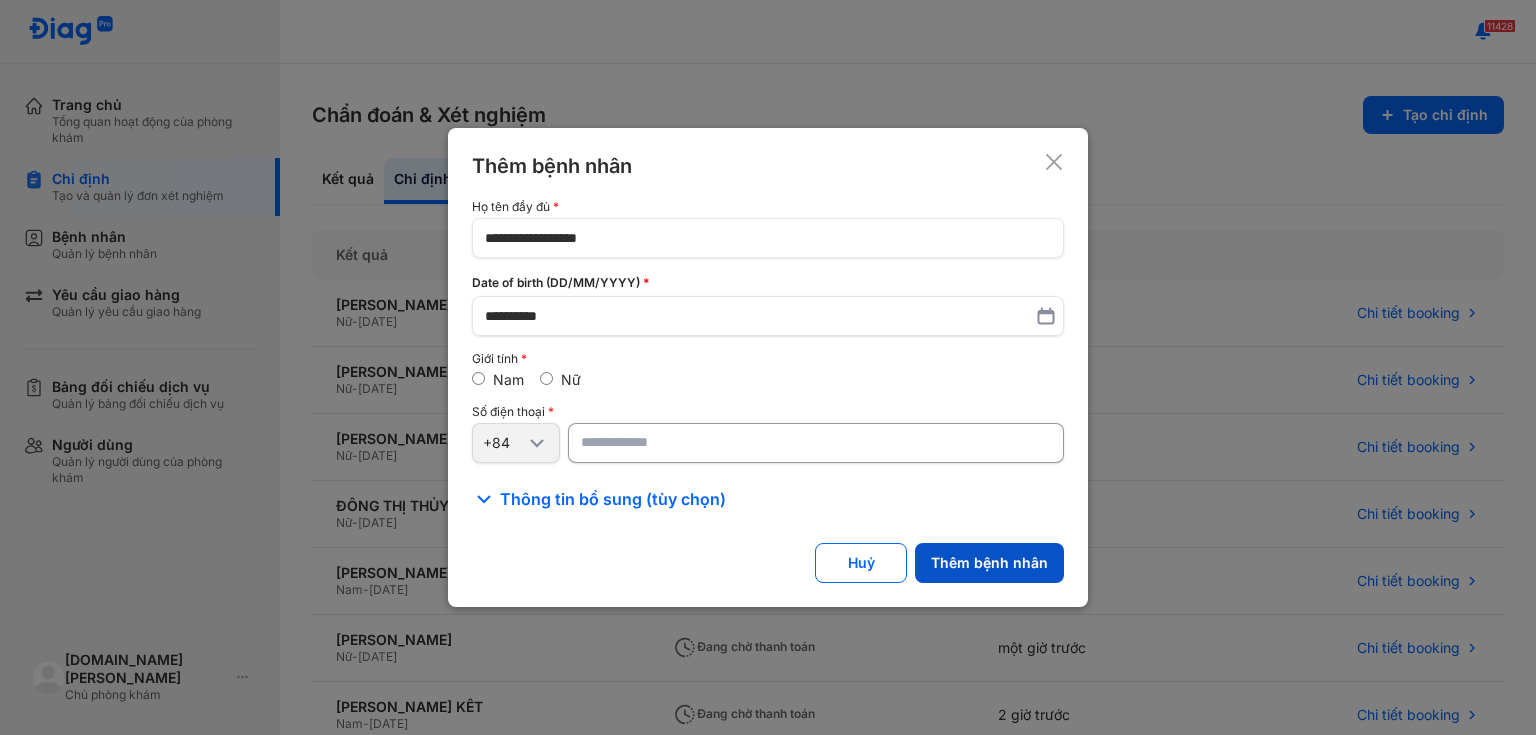 click on "Thêm bệnh nhân" at bounding box center (989, 563) 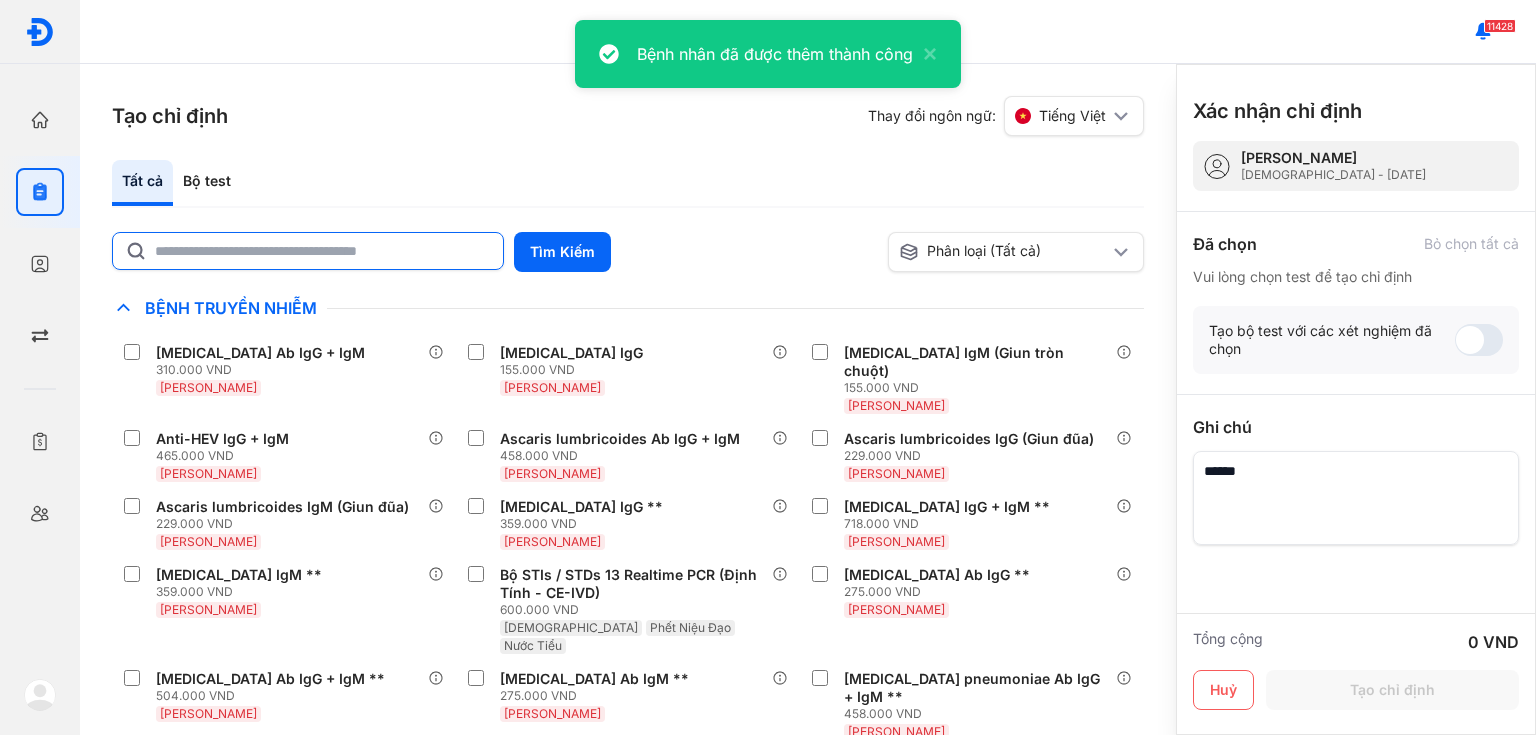 click 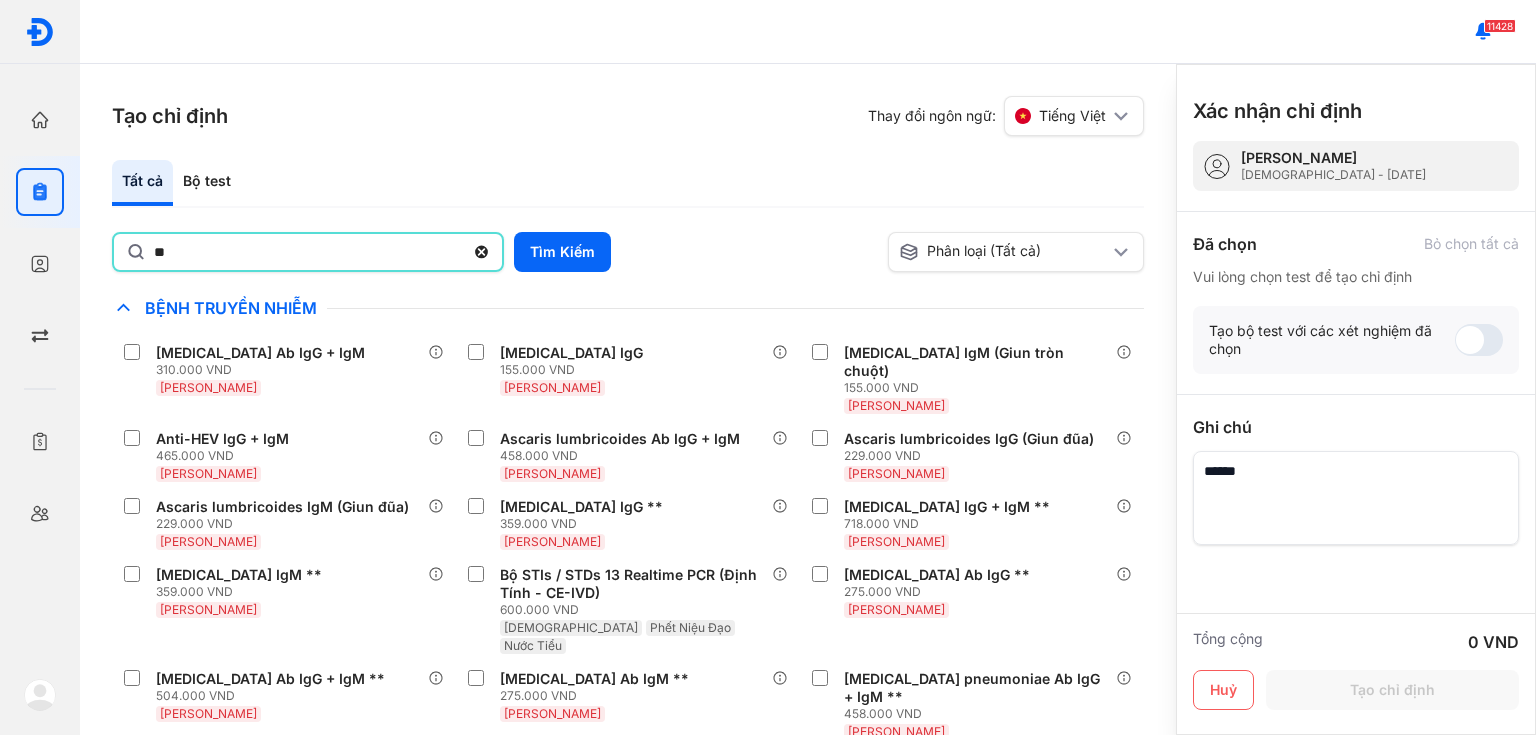 type on "*" 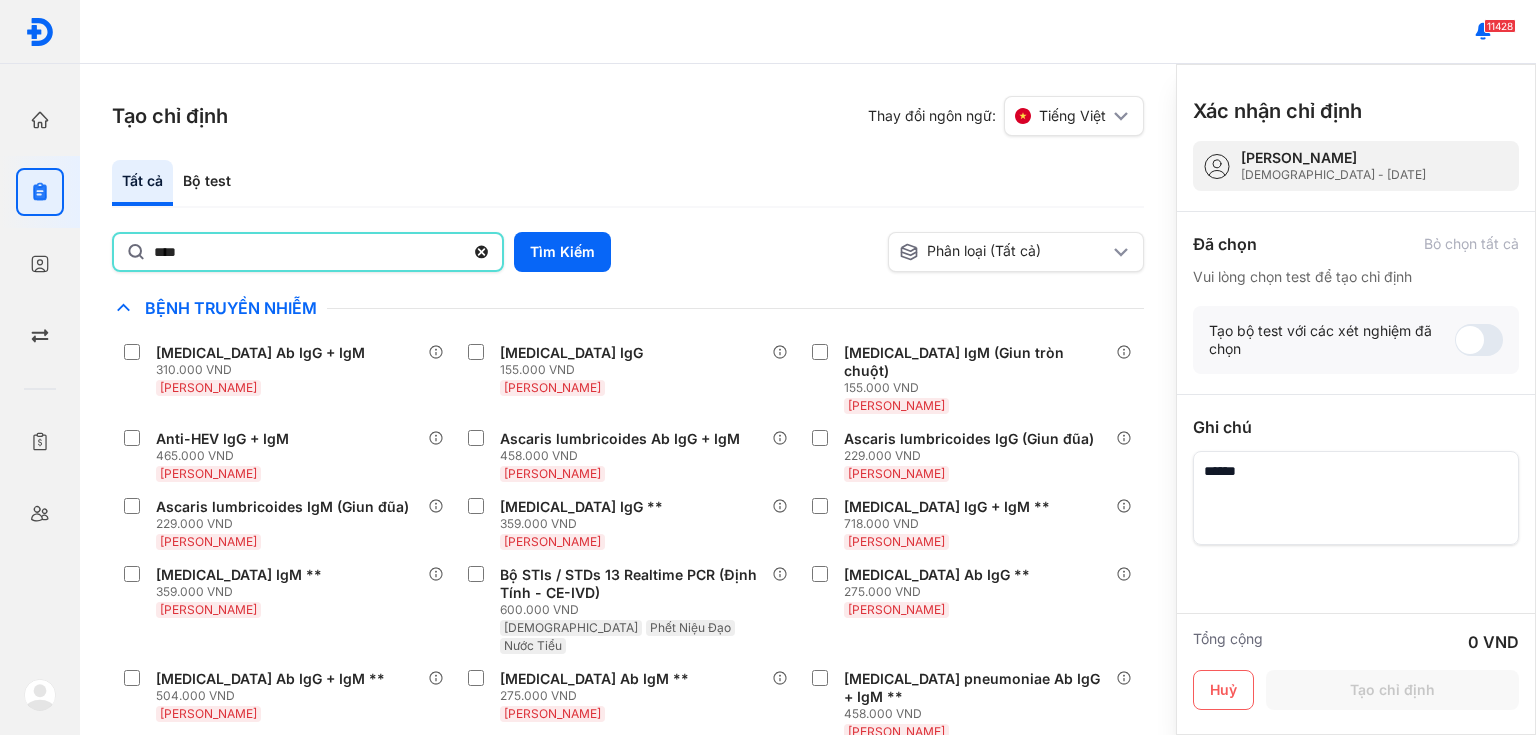 type on "****" 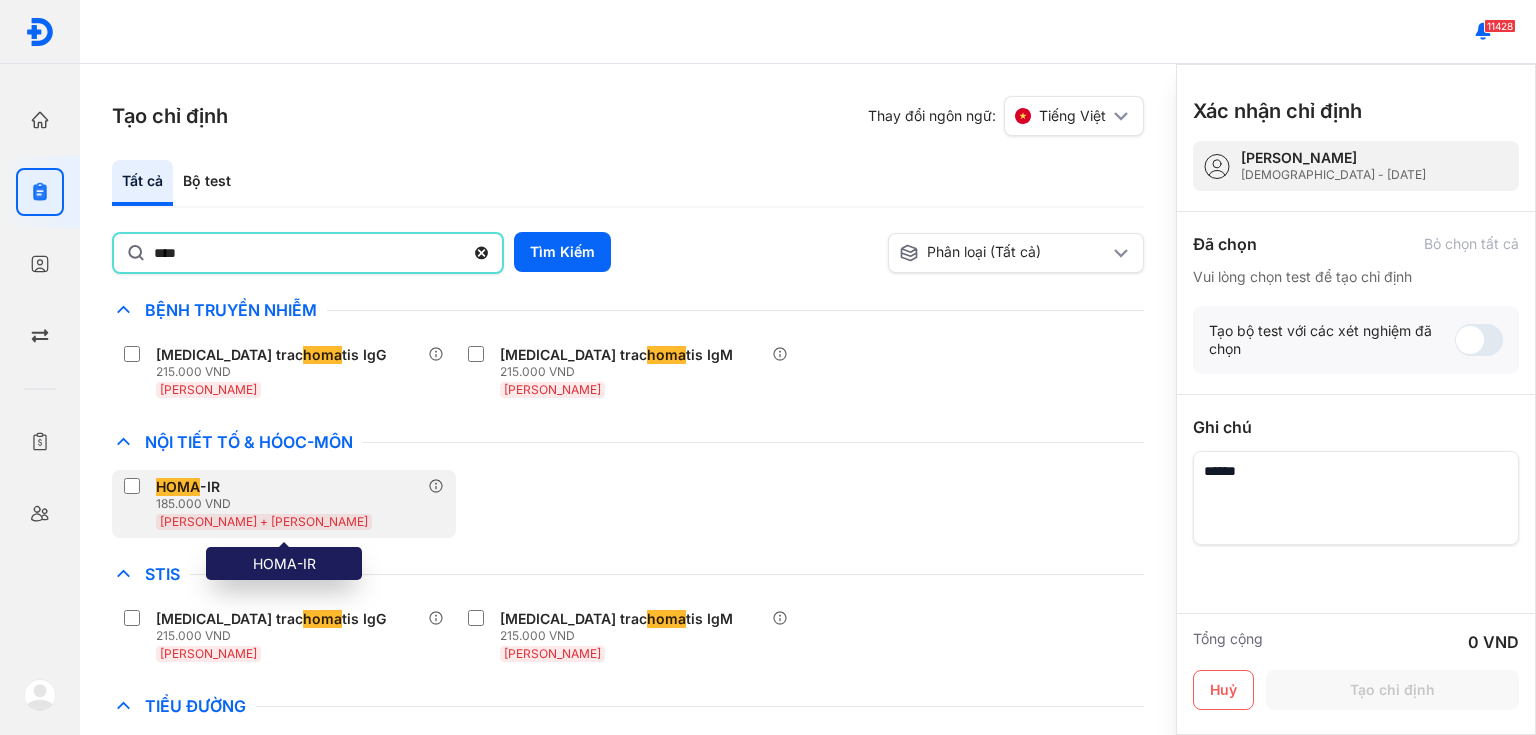 click on "HOMA -IR" at bounding box center (188, 487) 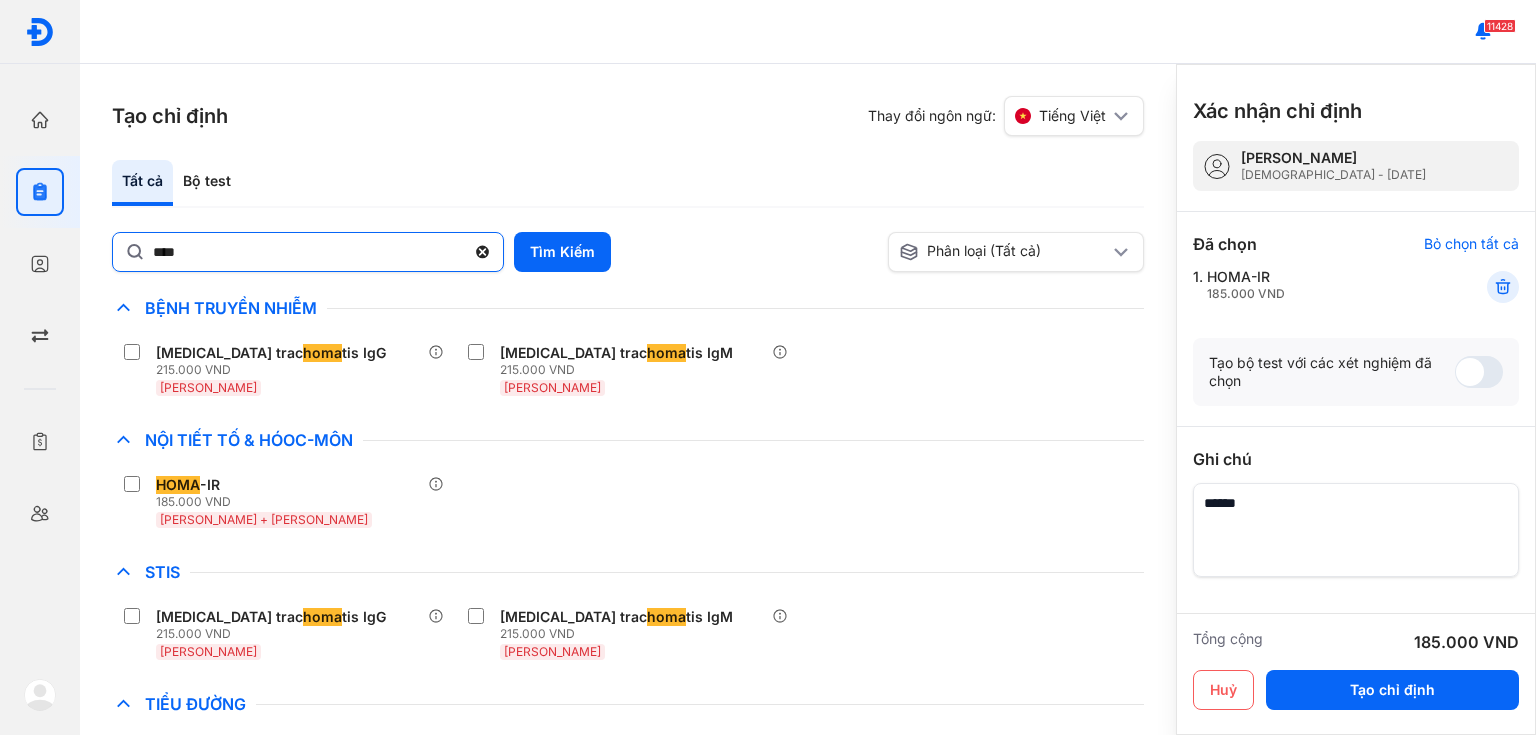 click 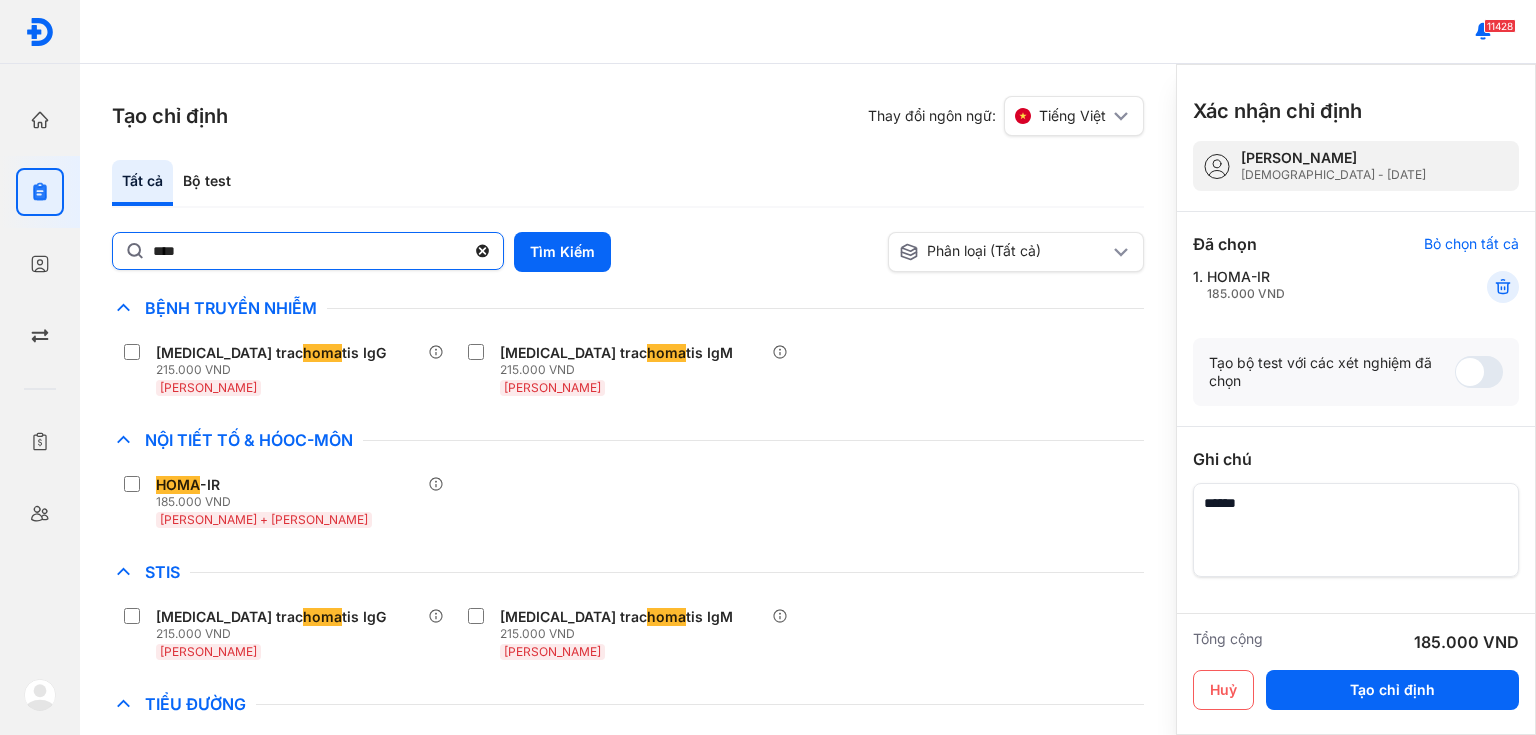 click on "****" 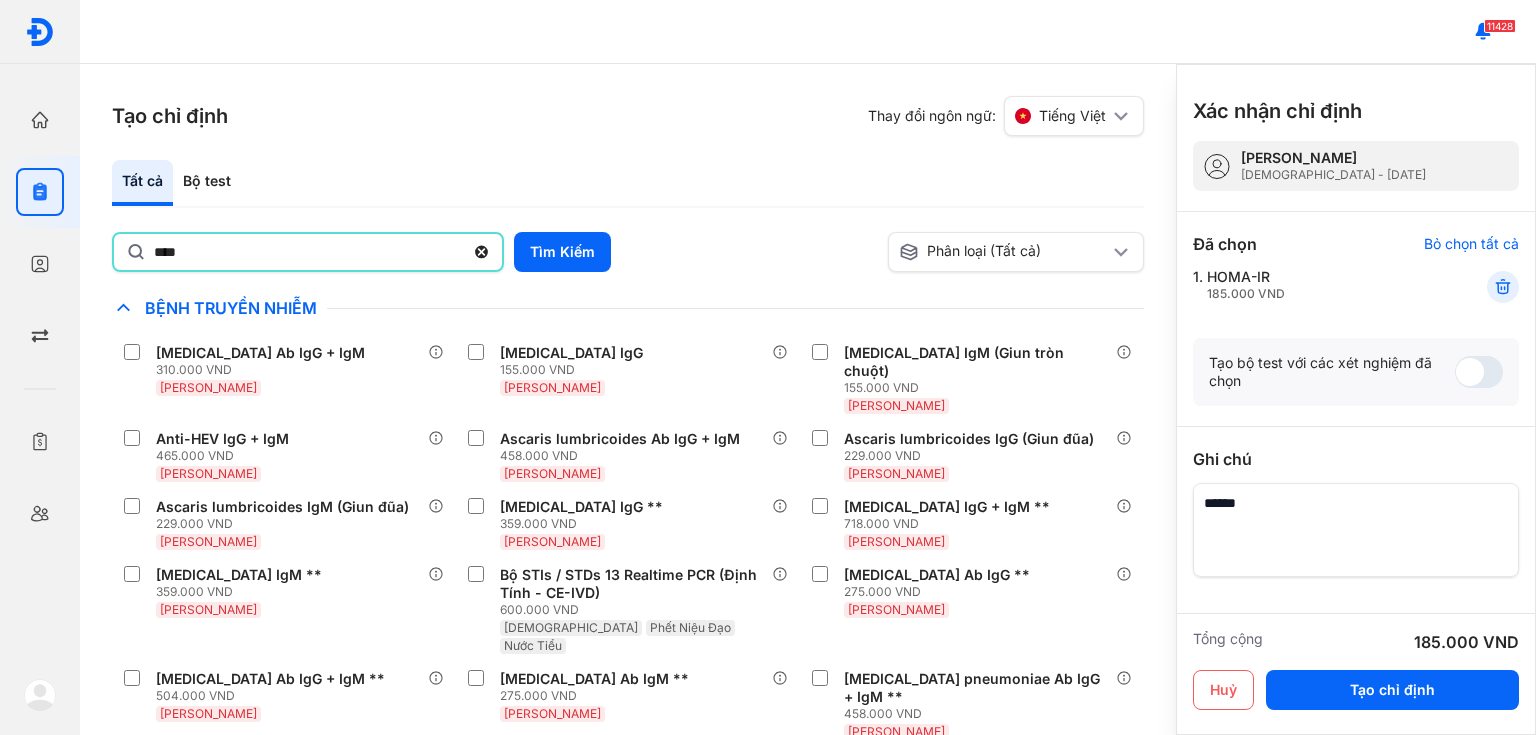 type on "****" 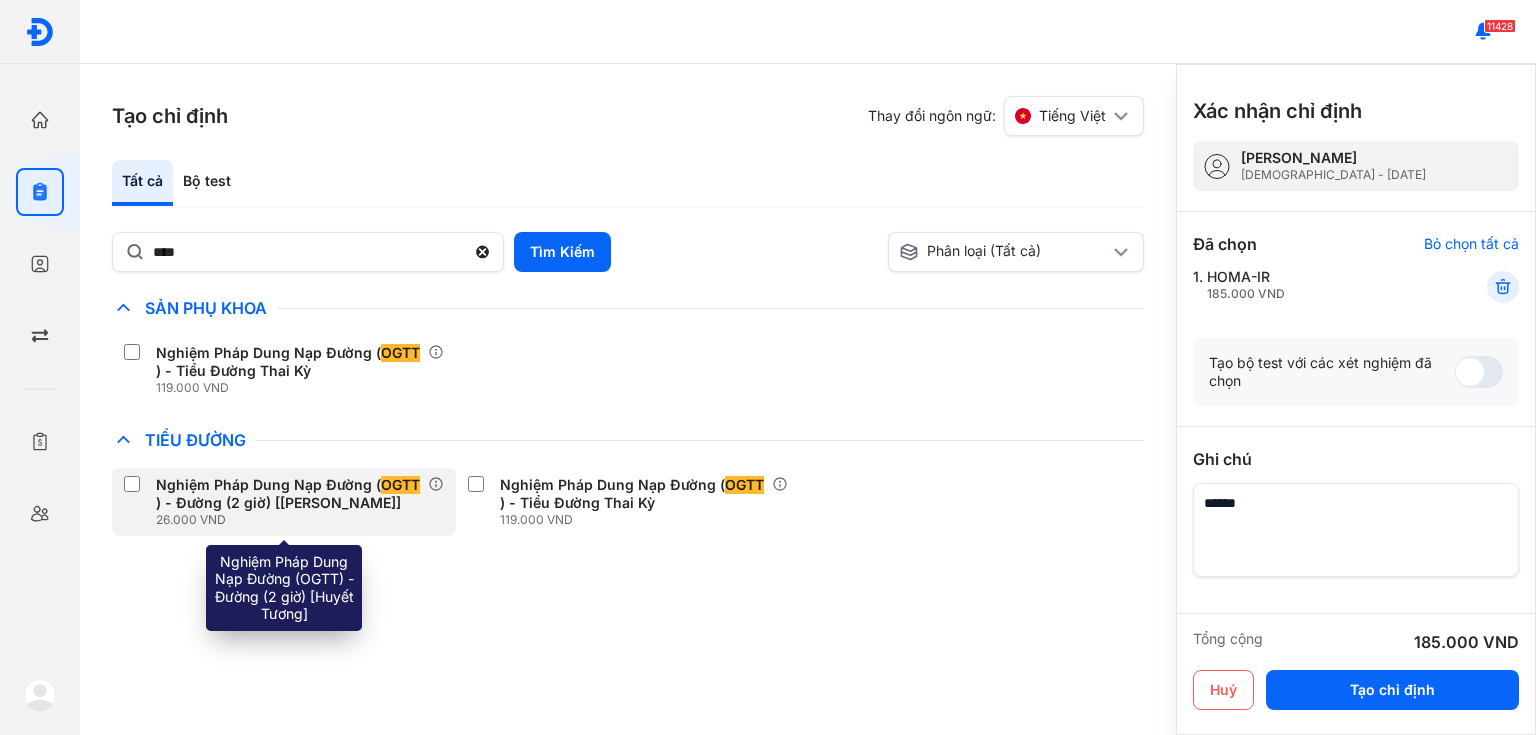 click on "Nghiệm Pháp Dung Nạp Đường ( OGTT ) - Đường (2 giờ) [Huyết Tương]" at bounding box center (288, 494) 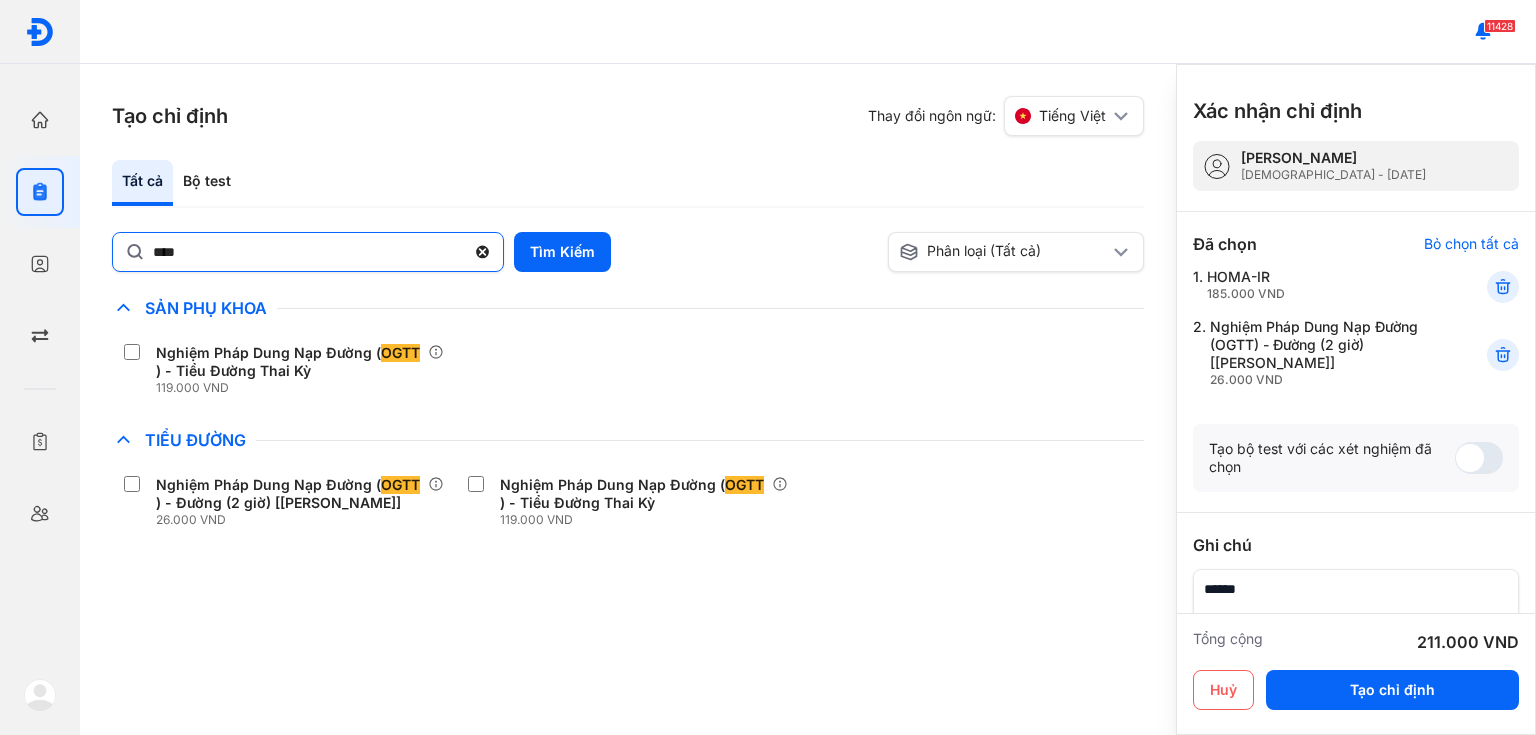 click 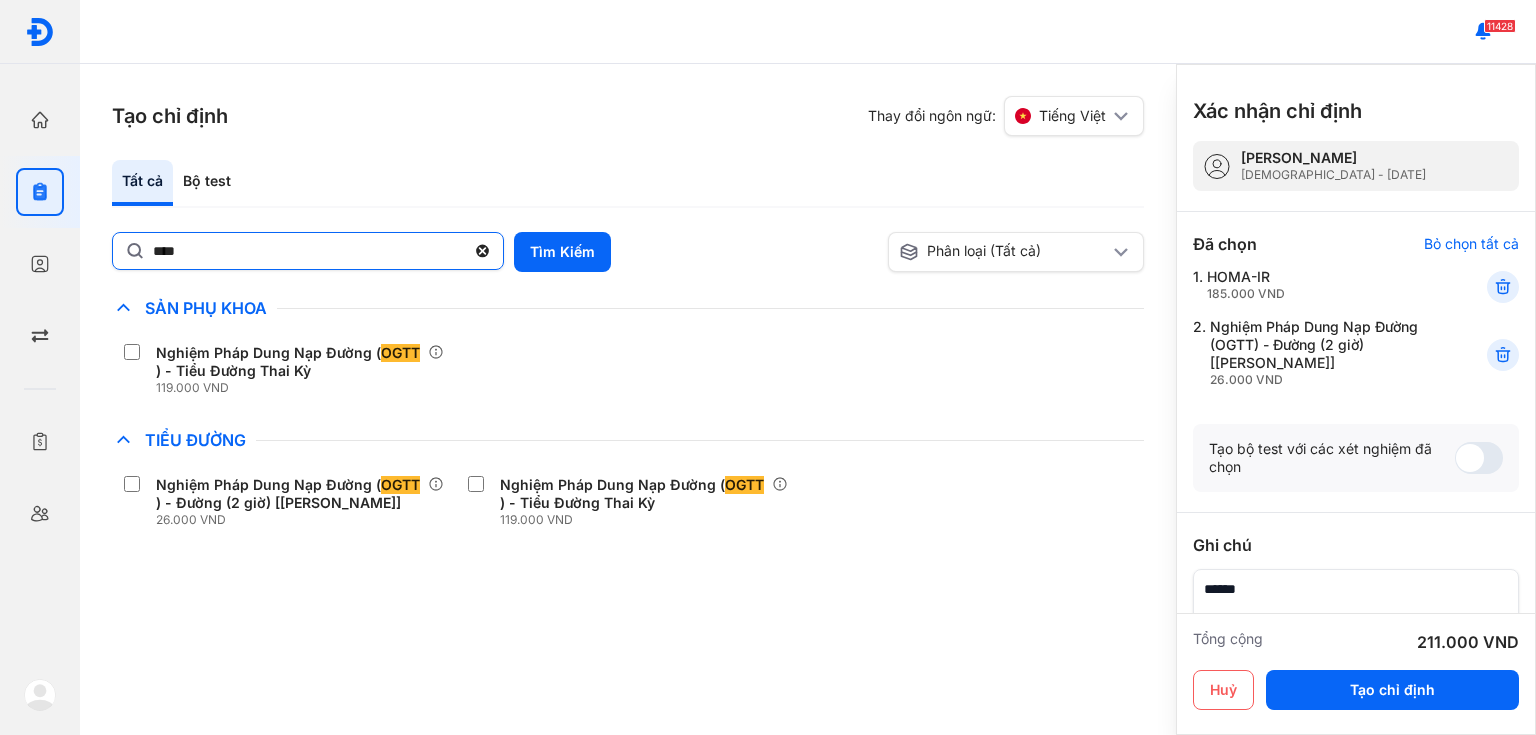 click on "****" 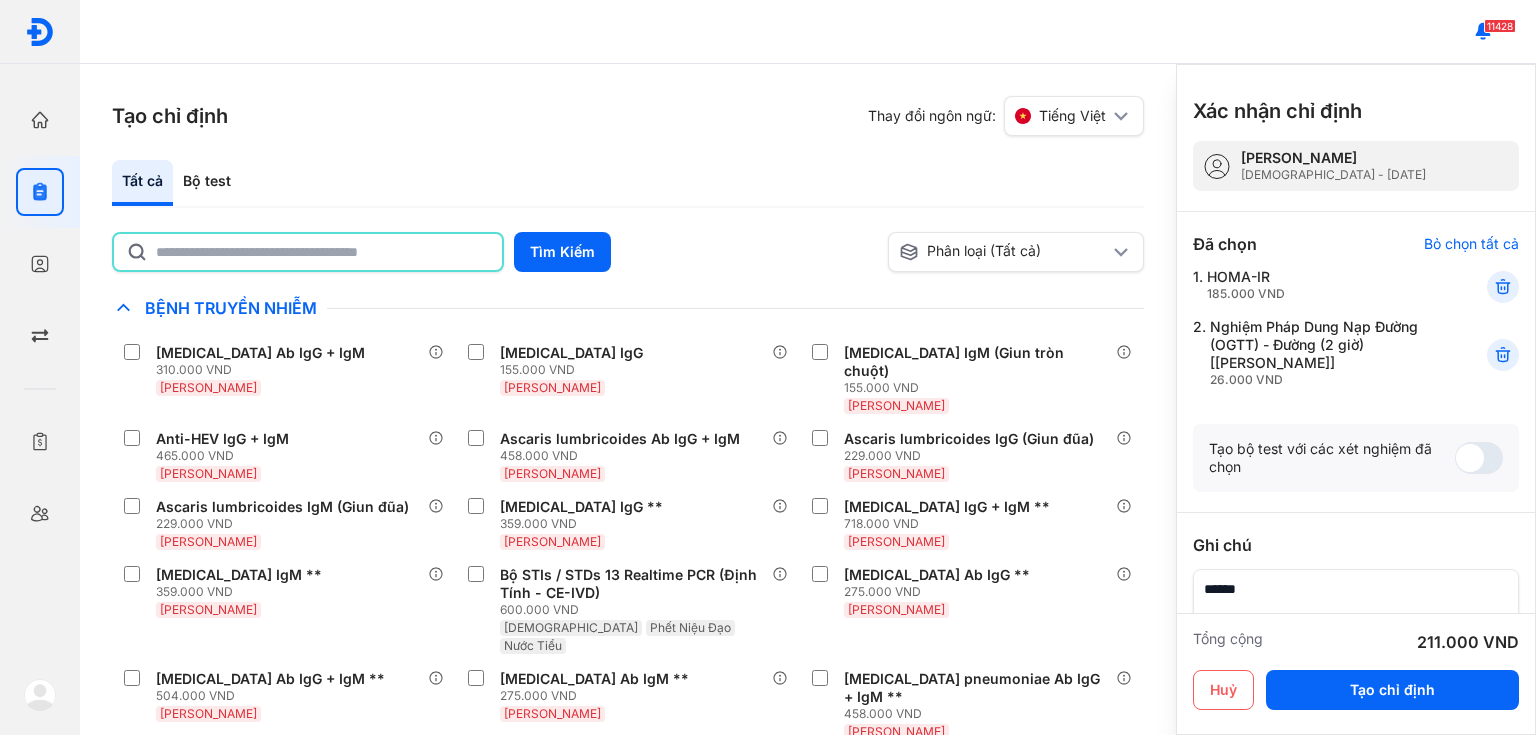 type on "*" 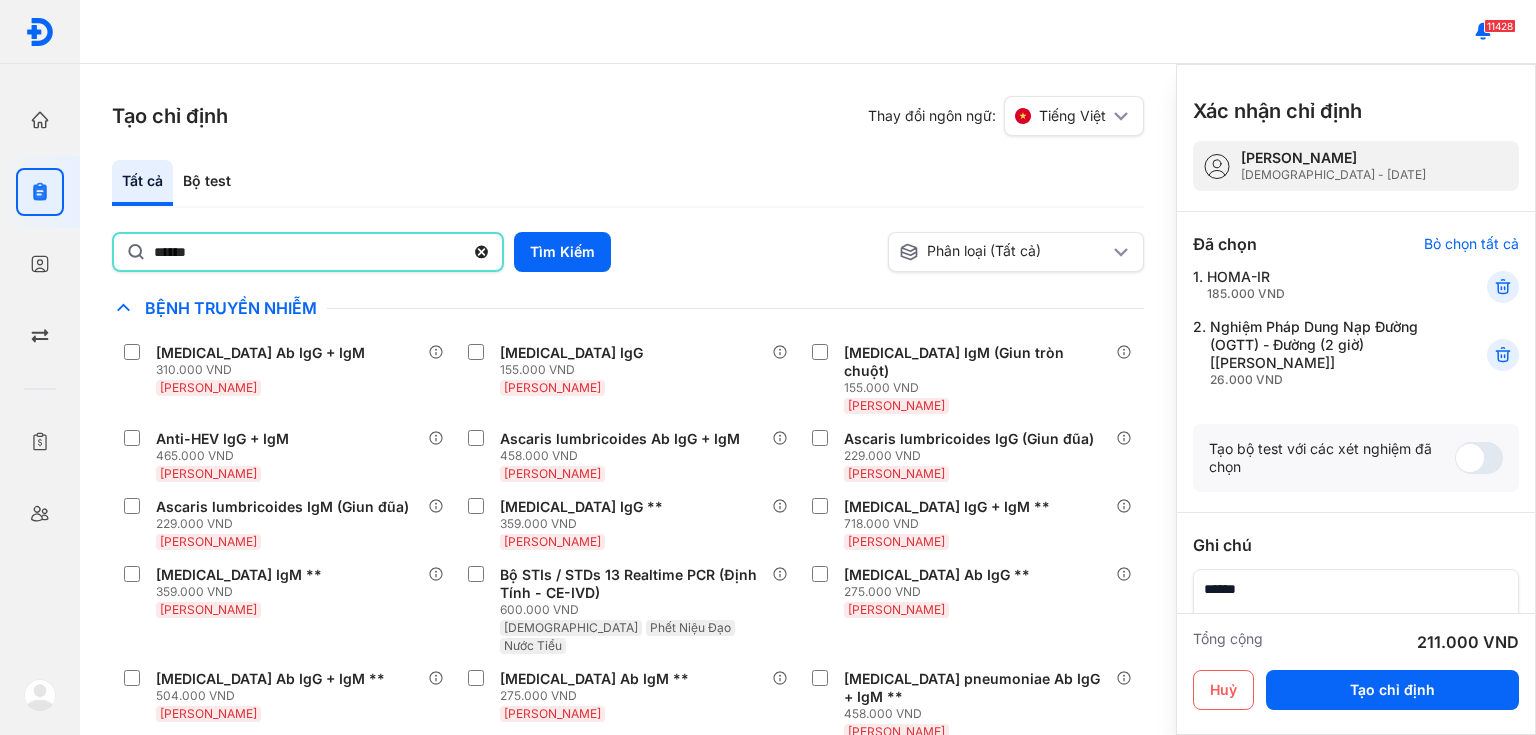 type on "******" 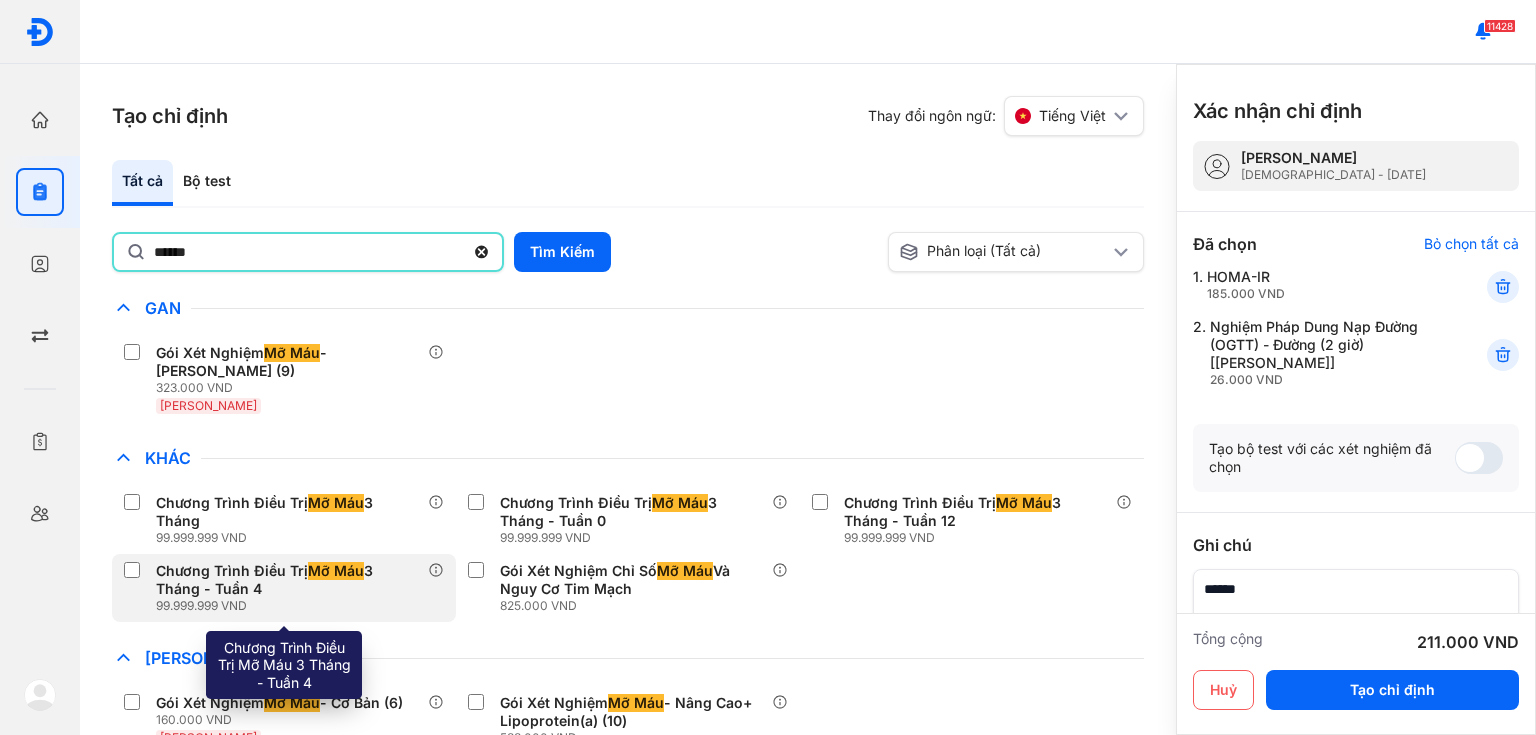 scroll, scrollTop: 160, scrollLeft: 0, axis: vertical 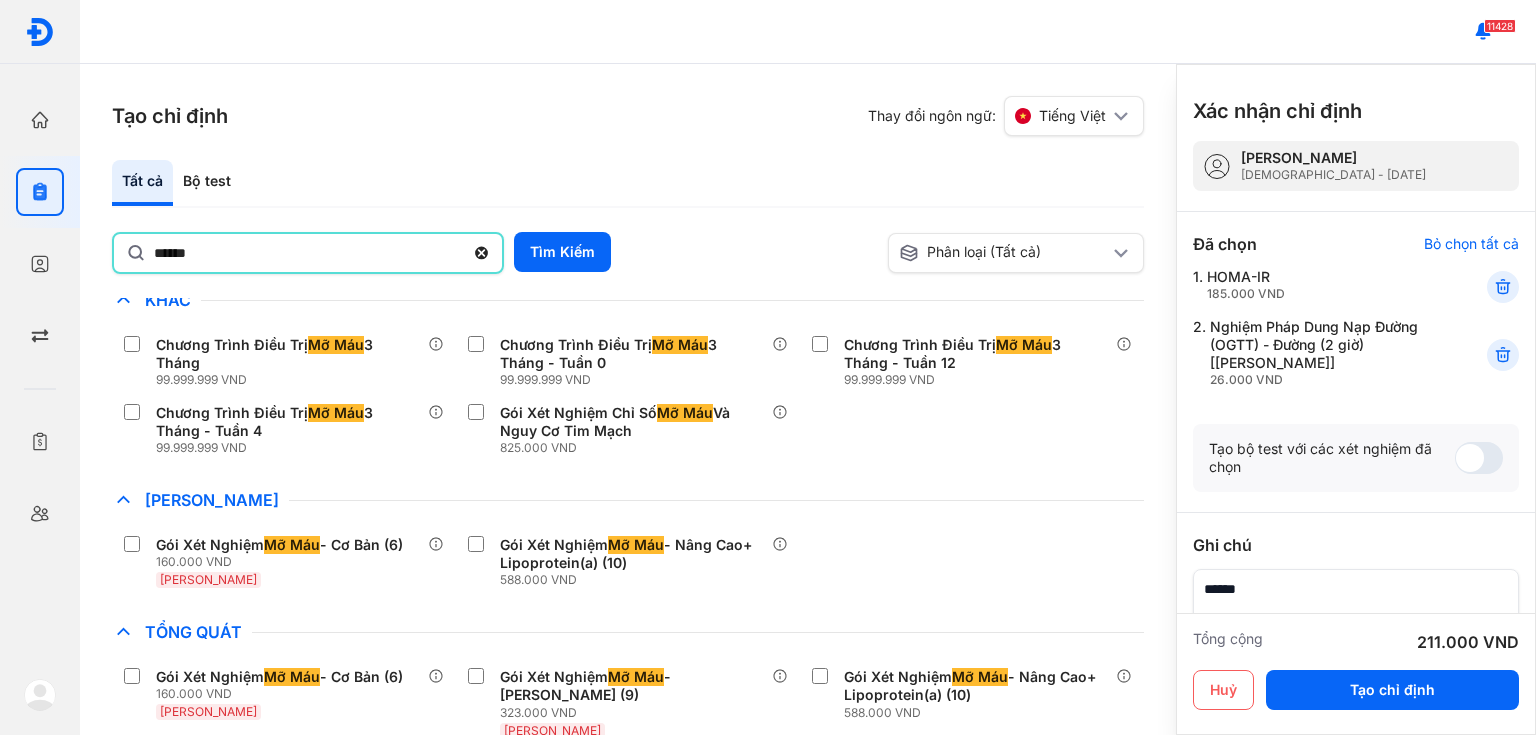 click on "160.000 VND" at bounding box center [283, 562] 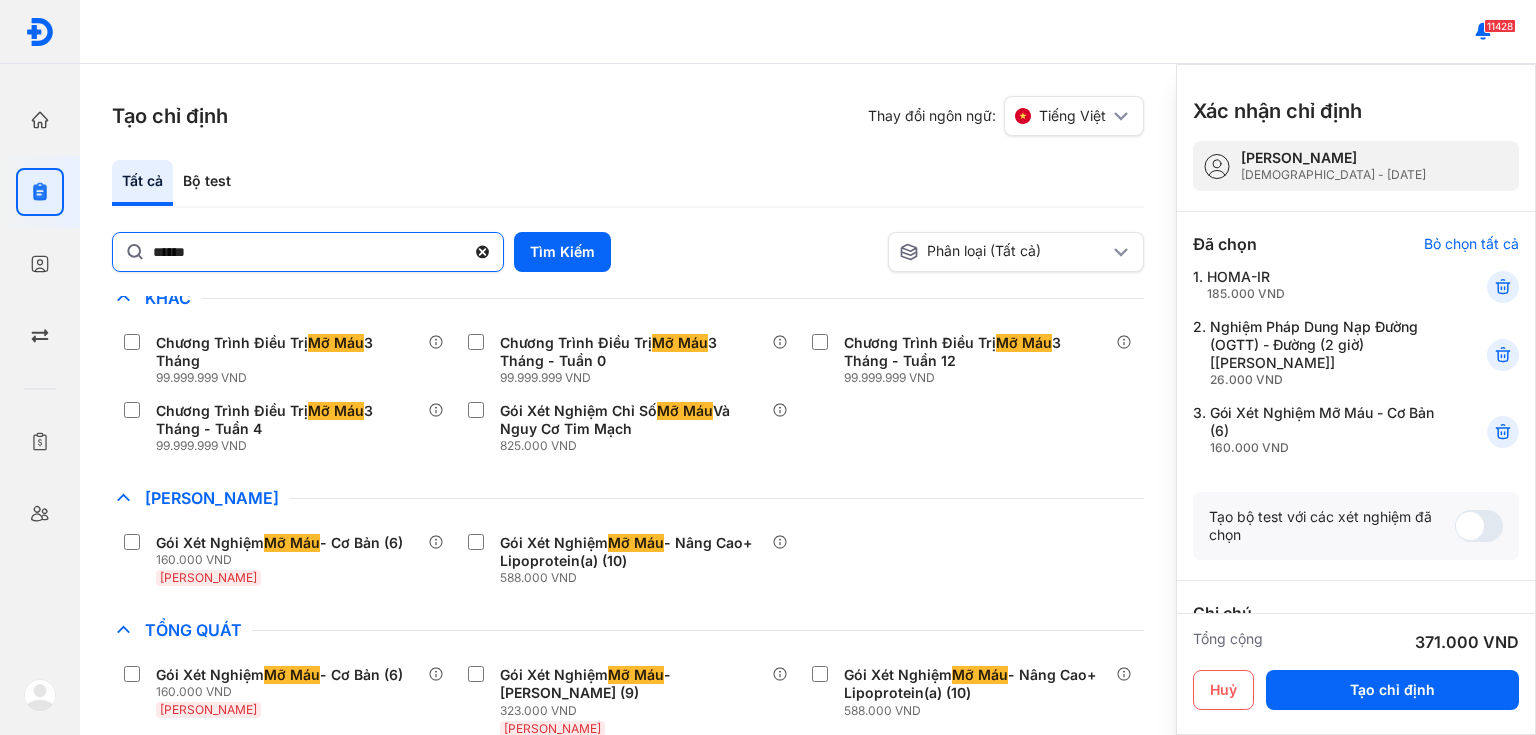 click 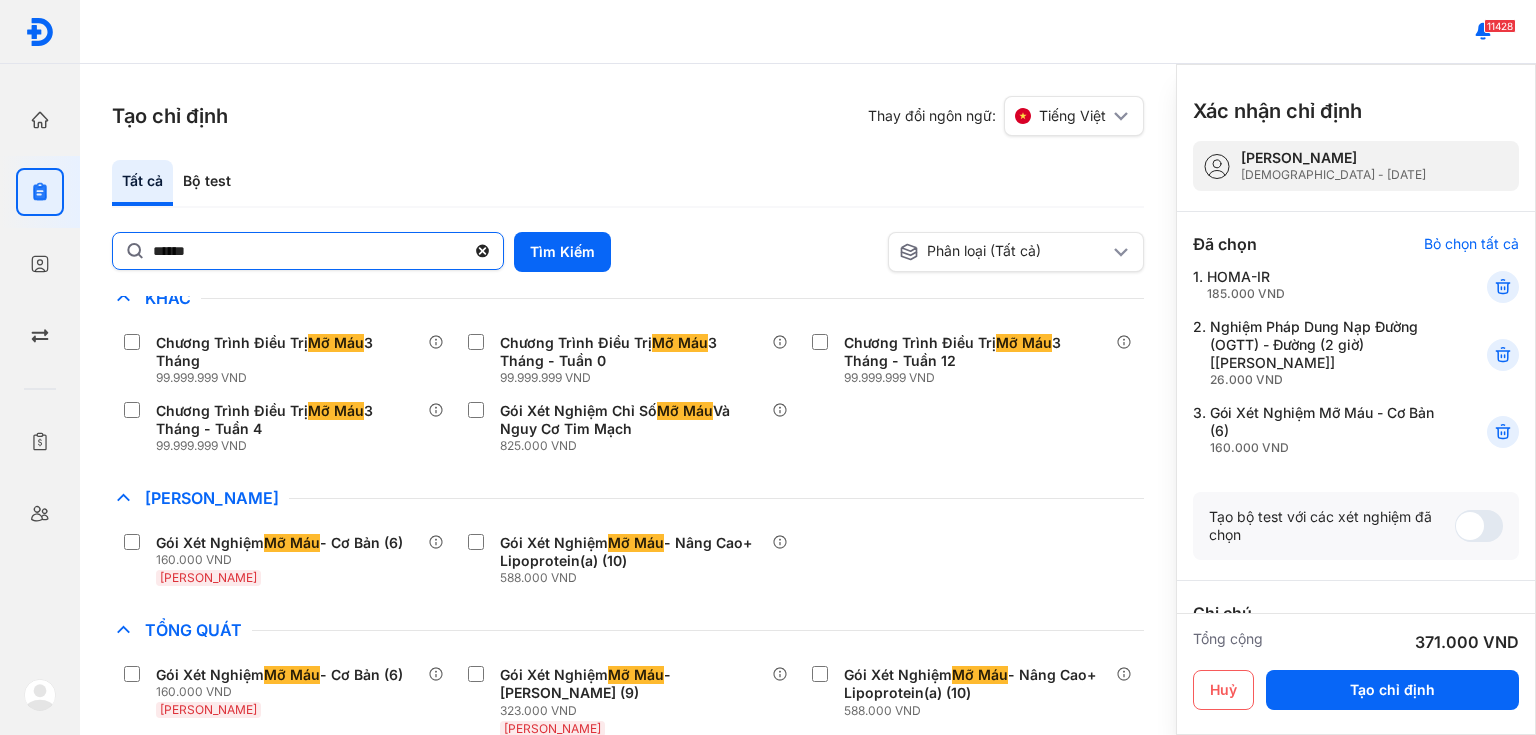 click on "******" 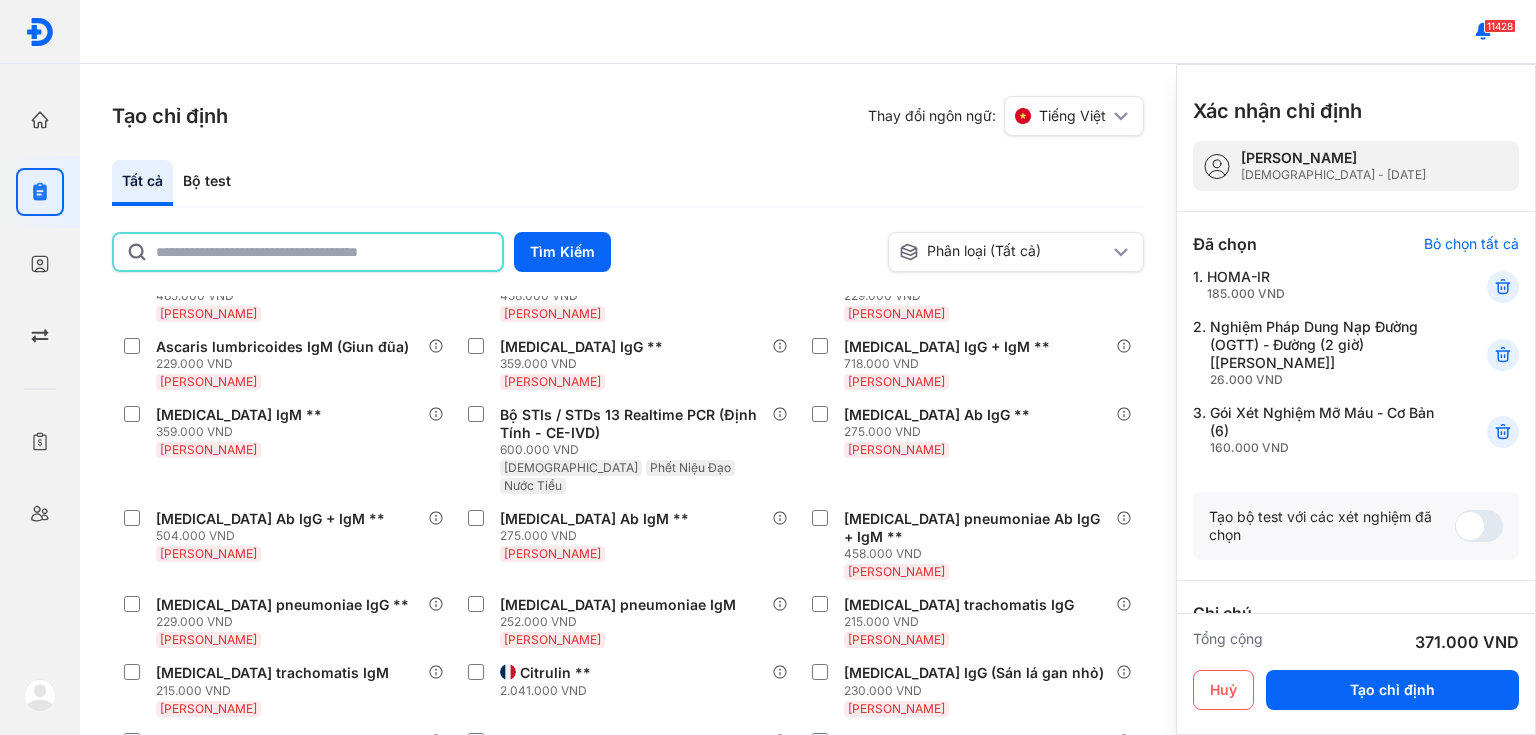 type on "*" 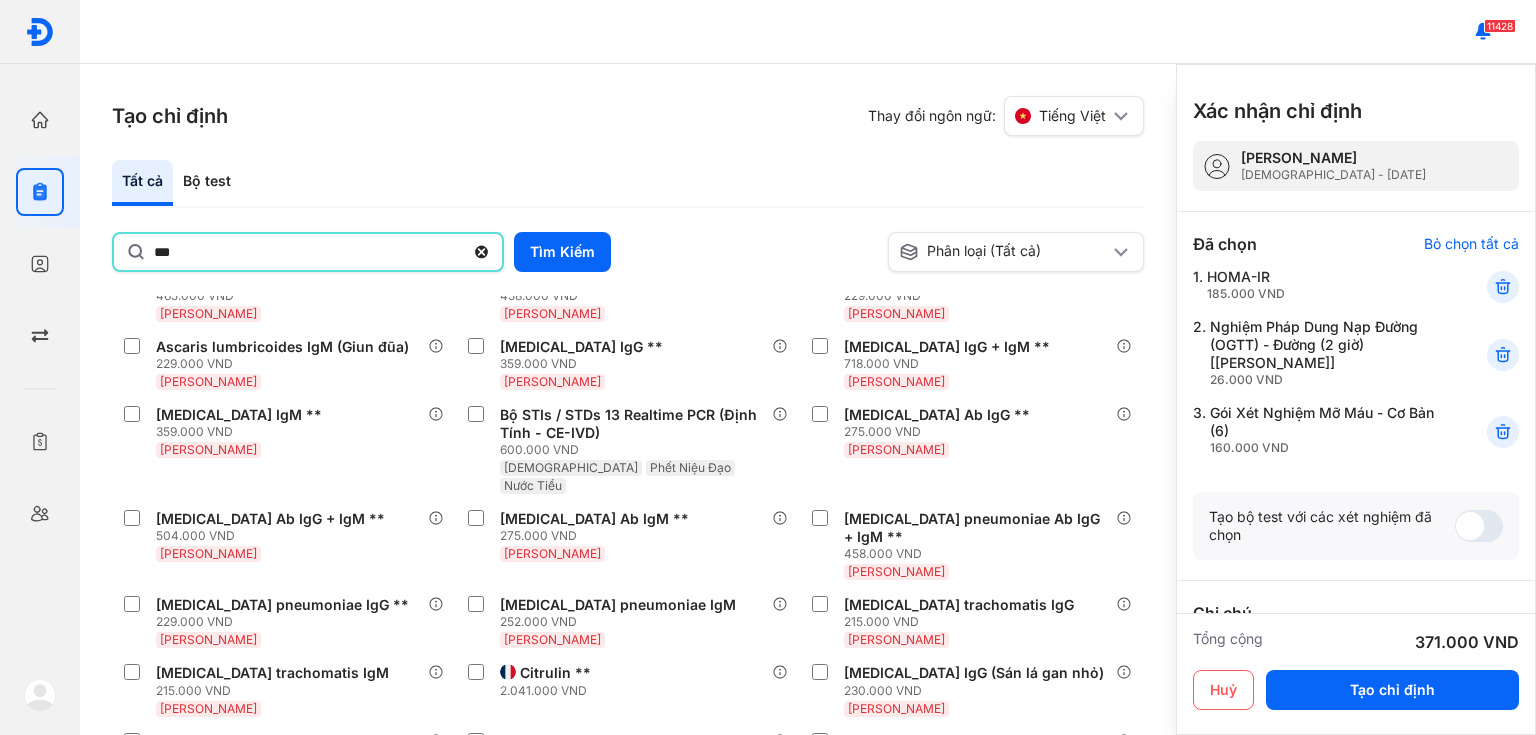 type on "***" 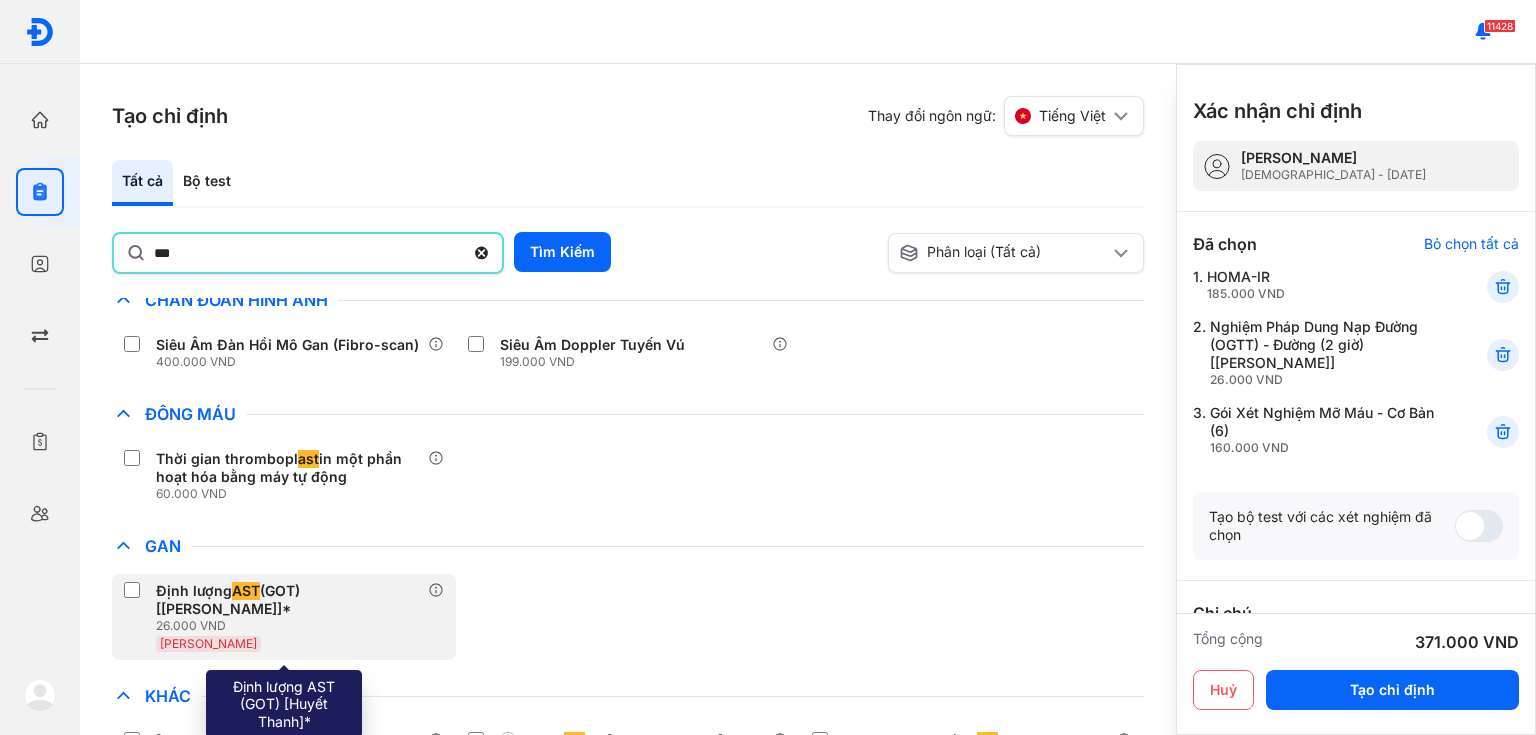 click on "Định lượng  AST  (GOT) [Huyết Thanh]*" at bounding box center (288, 600) 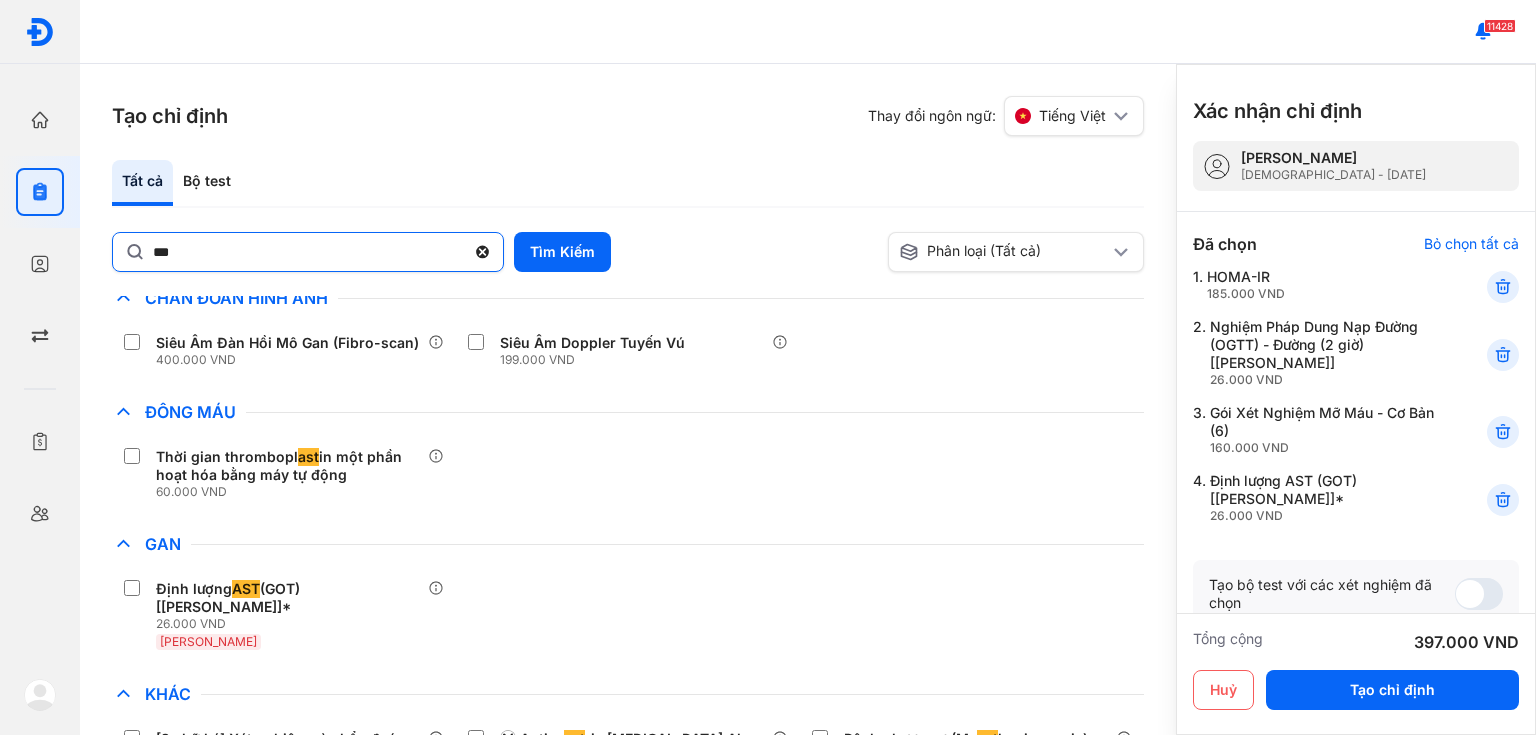 click 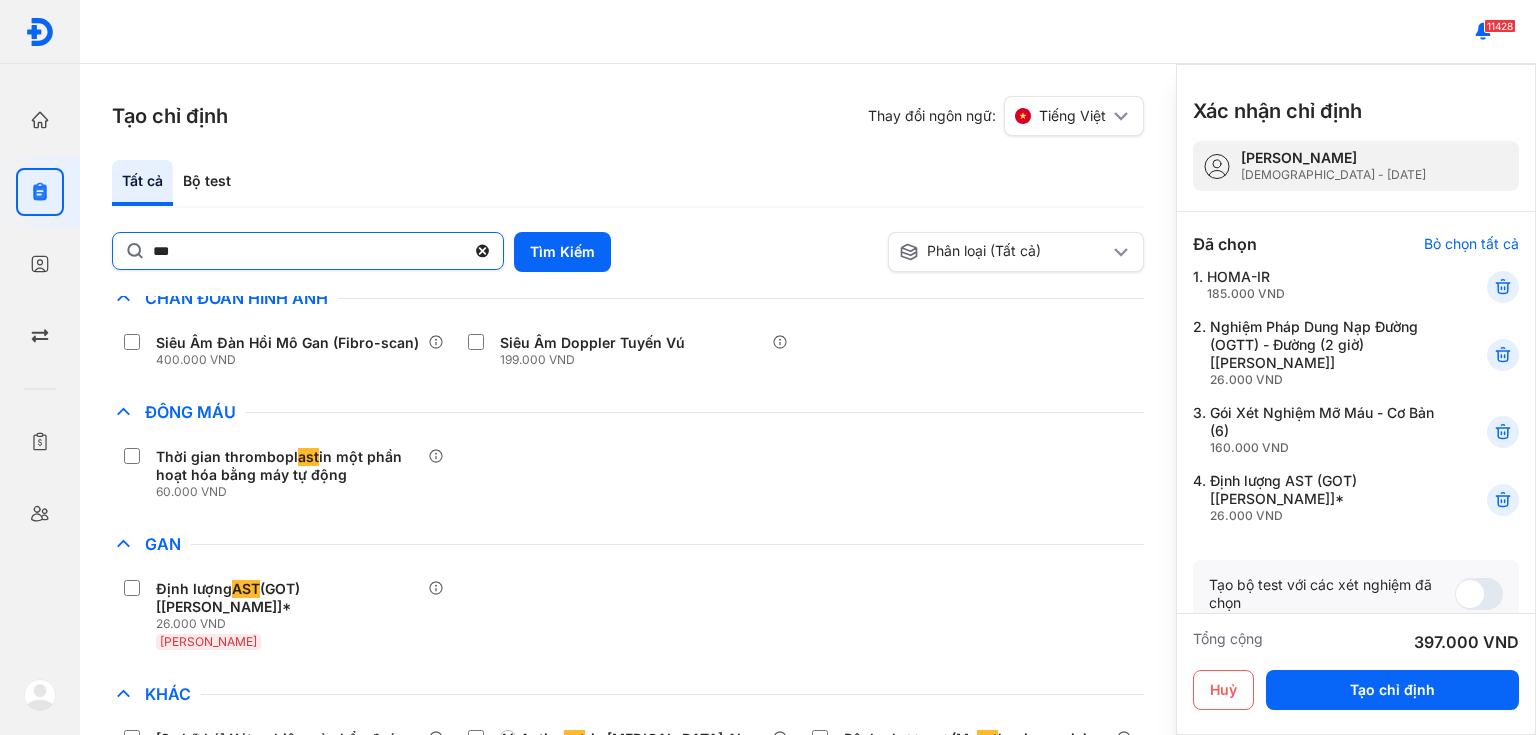 click on "***" 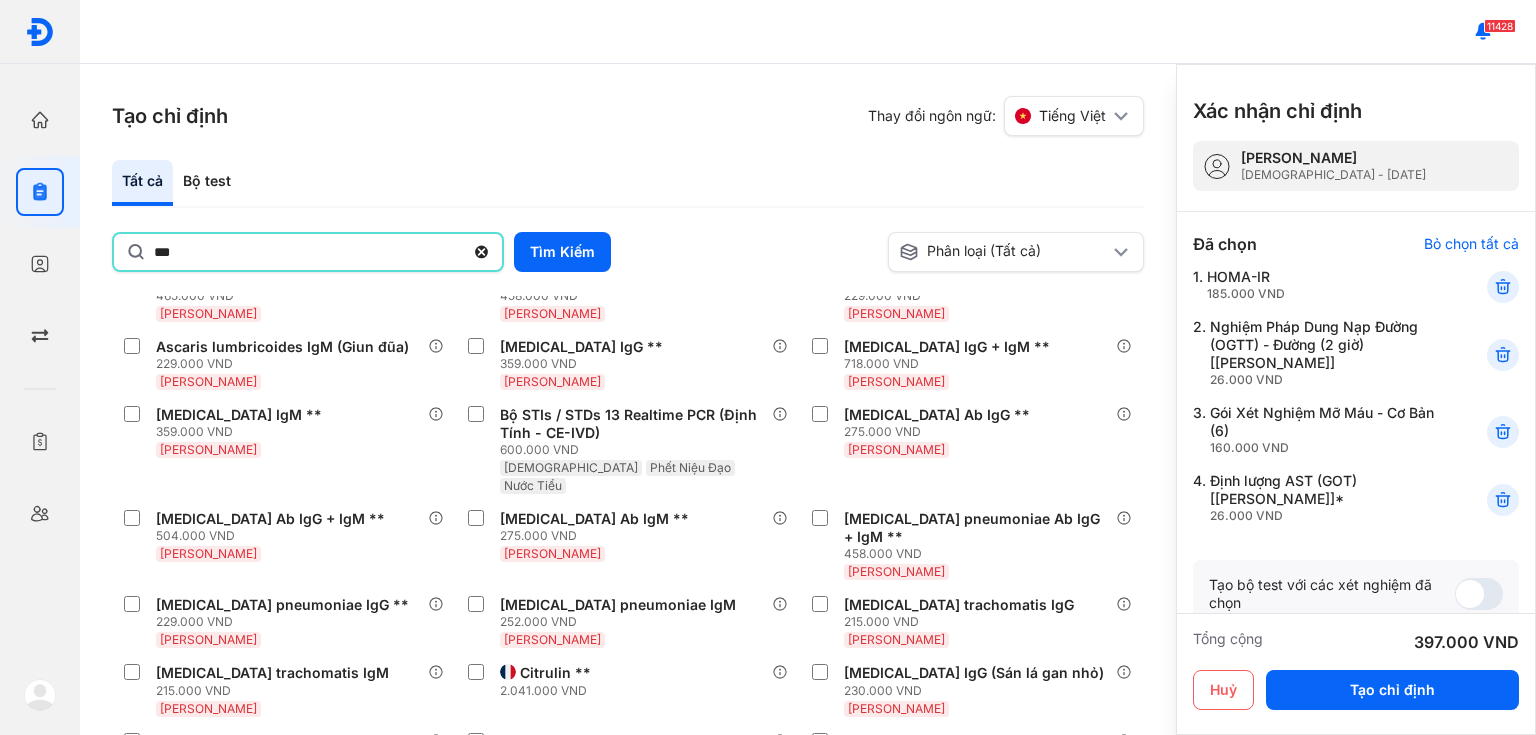 type on "***" 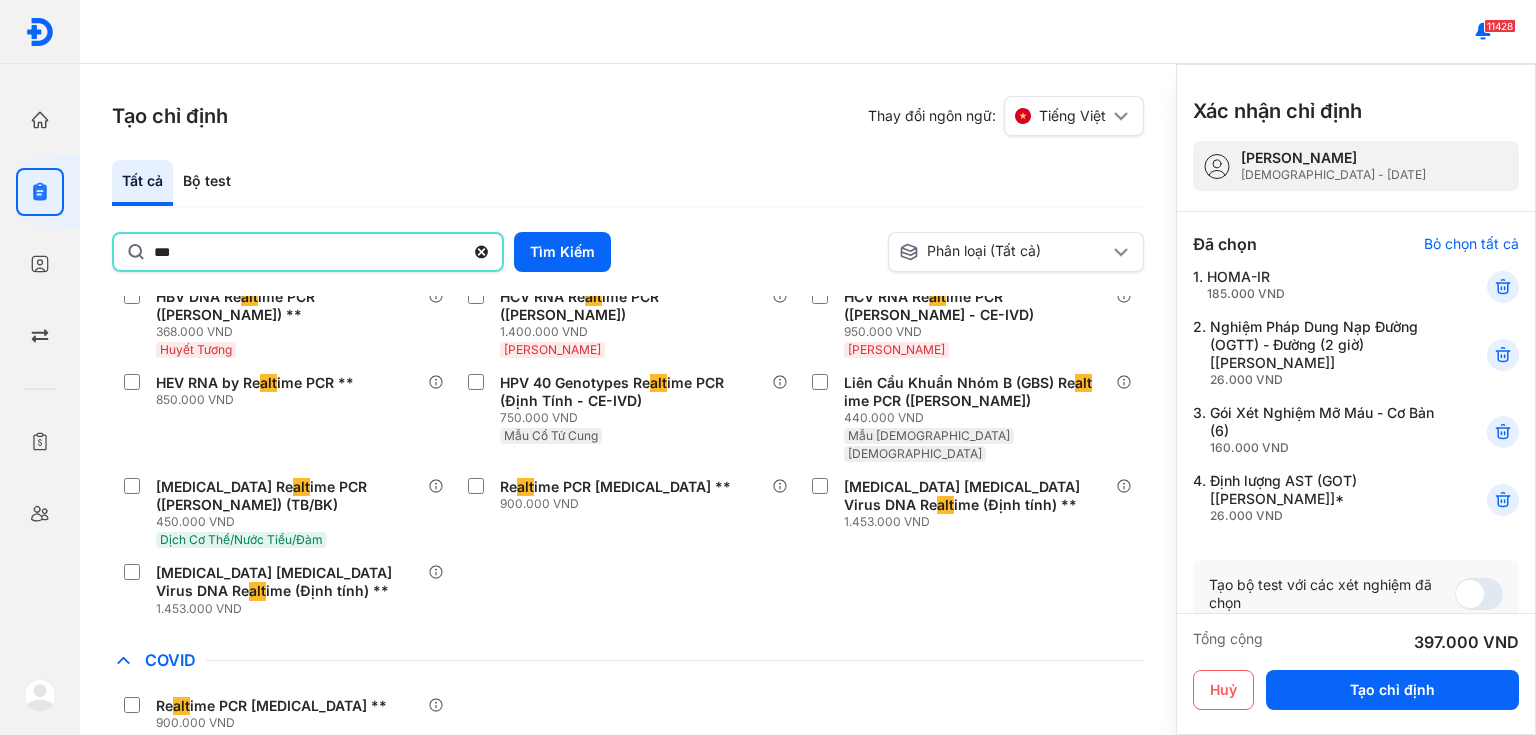 scroll, scrollTop: 480, scrollLeft: 0, axis: vertical 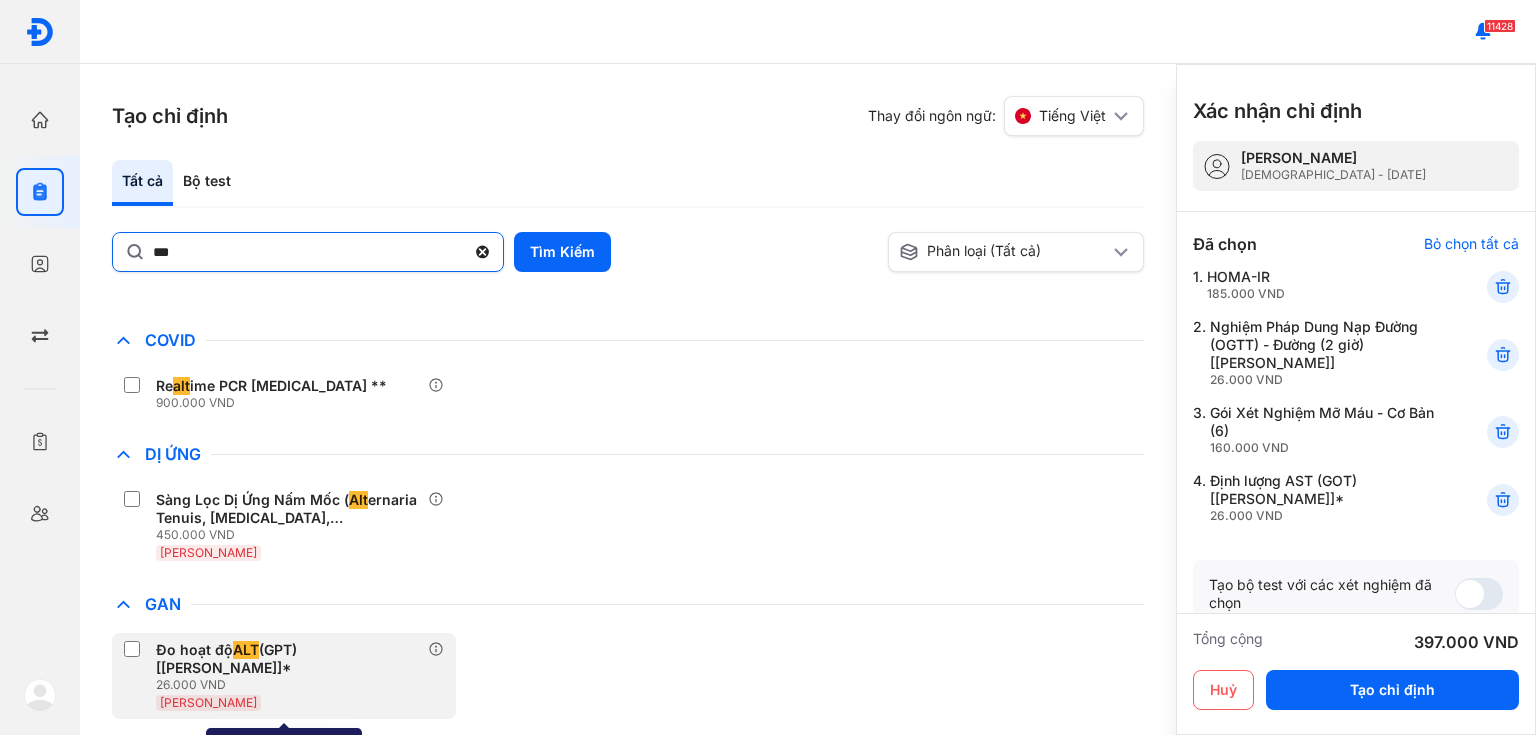 click on "Đo hoạt độ  ALT  (GPT) [Huyết Thanh]*" at bounding box center [288, 659] 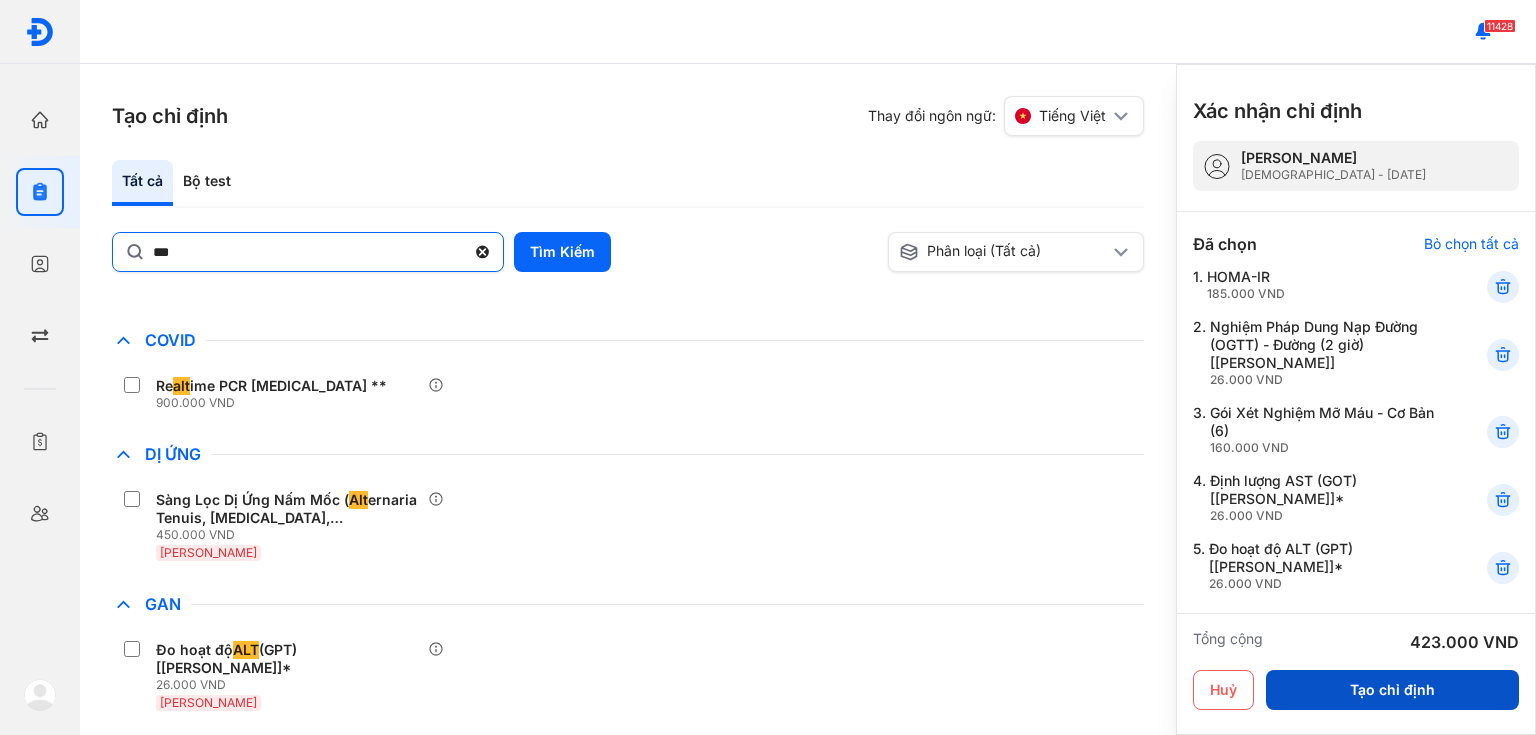 click on "Tạo chỉ định" at bounding box center [1392, 690] 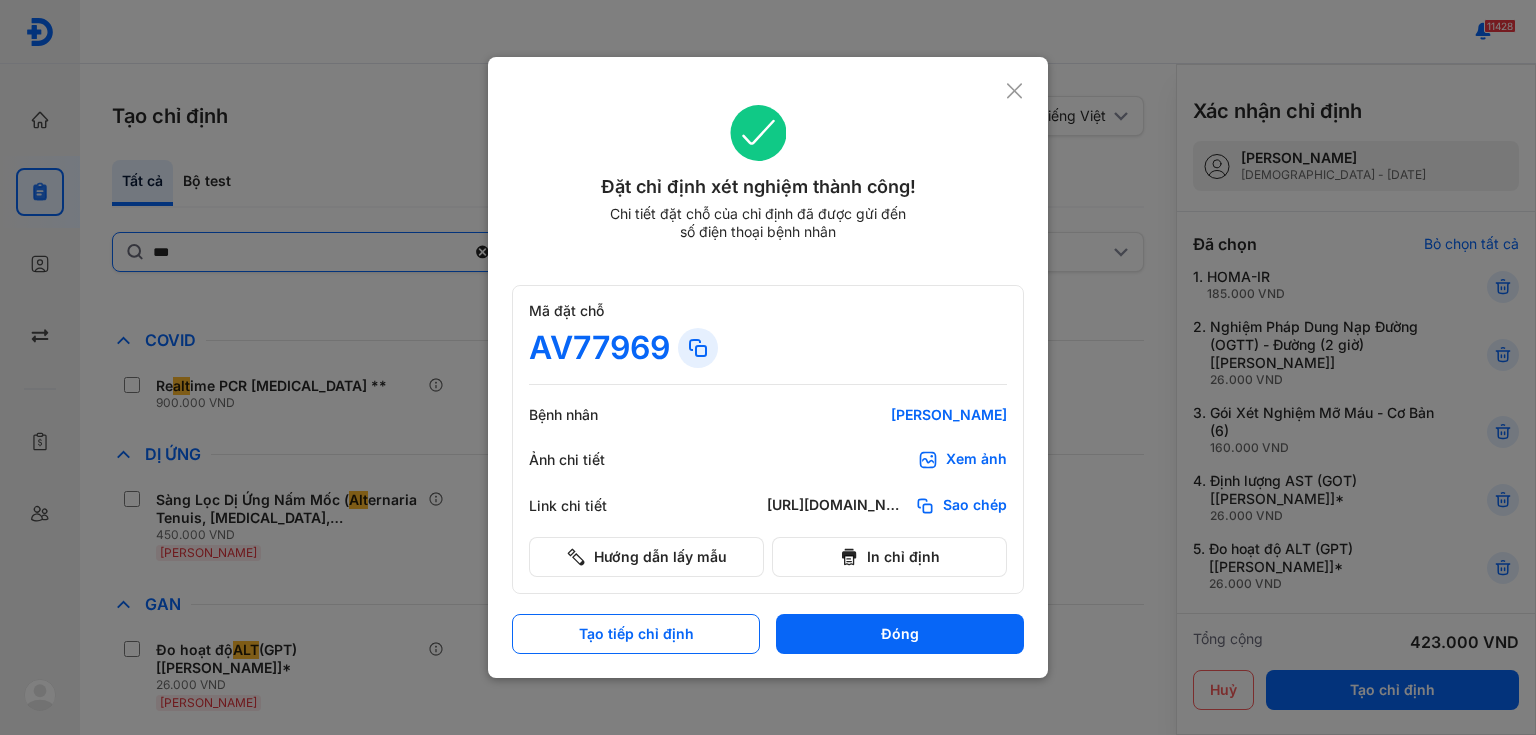 click on "Mã đặt chỗ AV77969 Bệnh nhân HUỲNH THỊ KIM TIẾN Ảnh chi tiết Xem ảnh Link chi tiết https://diag.vn/diagpro/booking?reference_code=AV77969 Sao chép Hướng dẫn lấy mẫu In chỉ định" 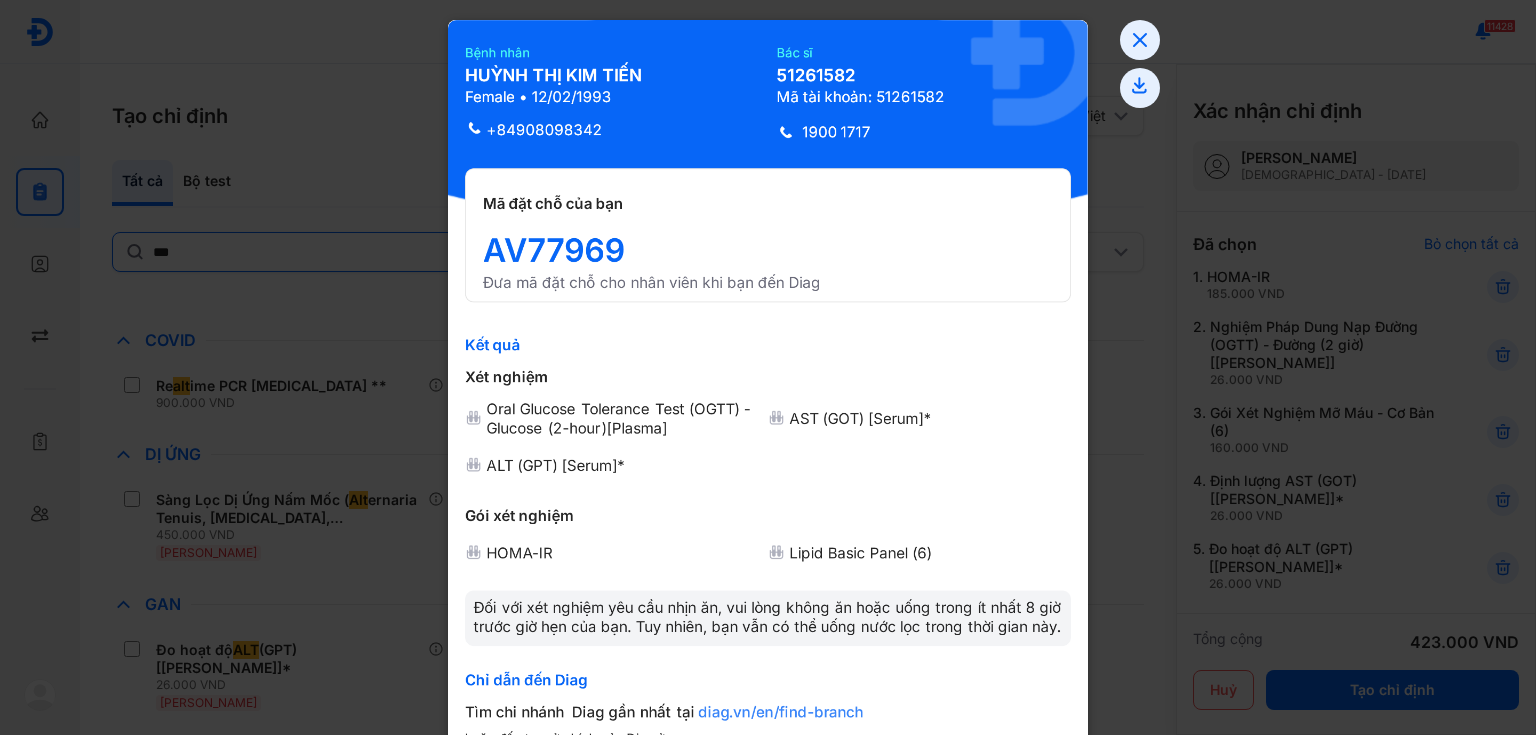 click at bounding box center (768, 367) 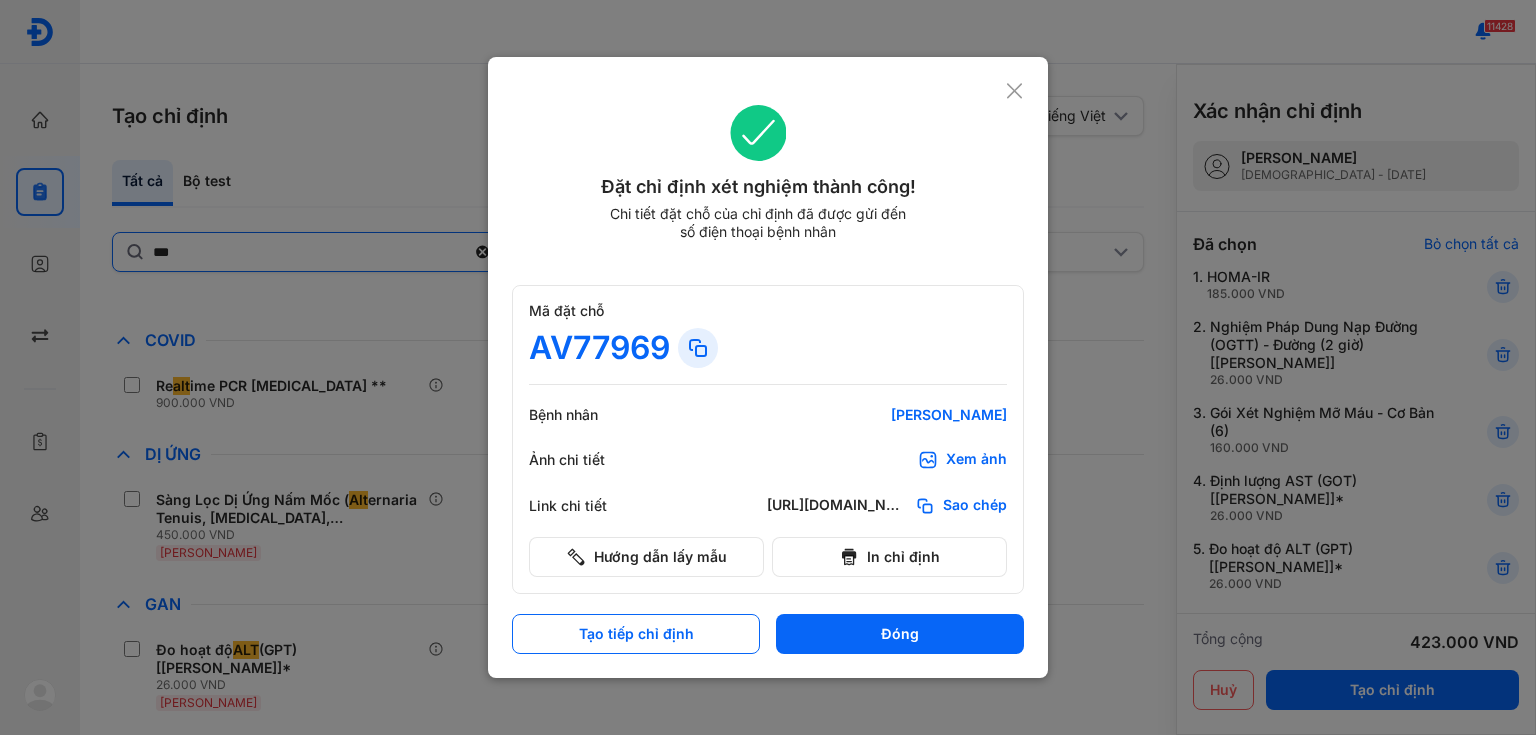 click at bounding box center (768, 367) 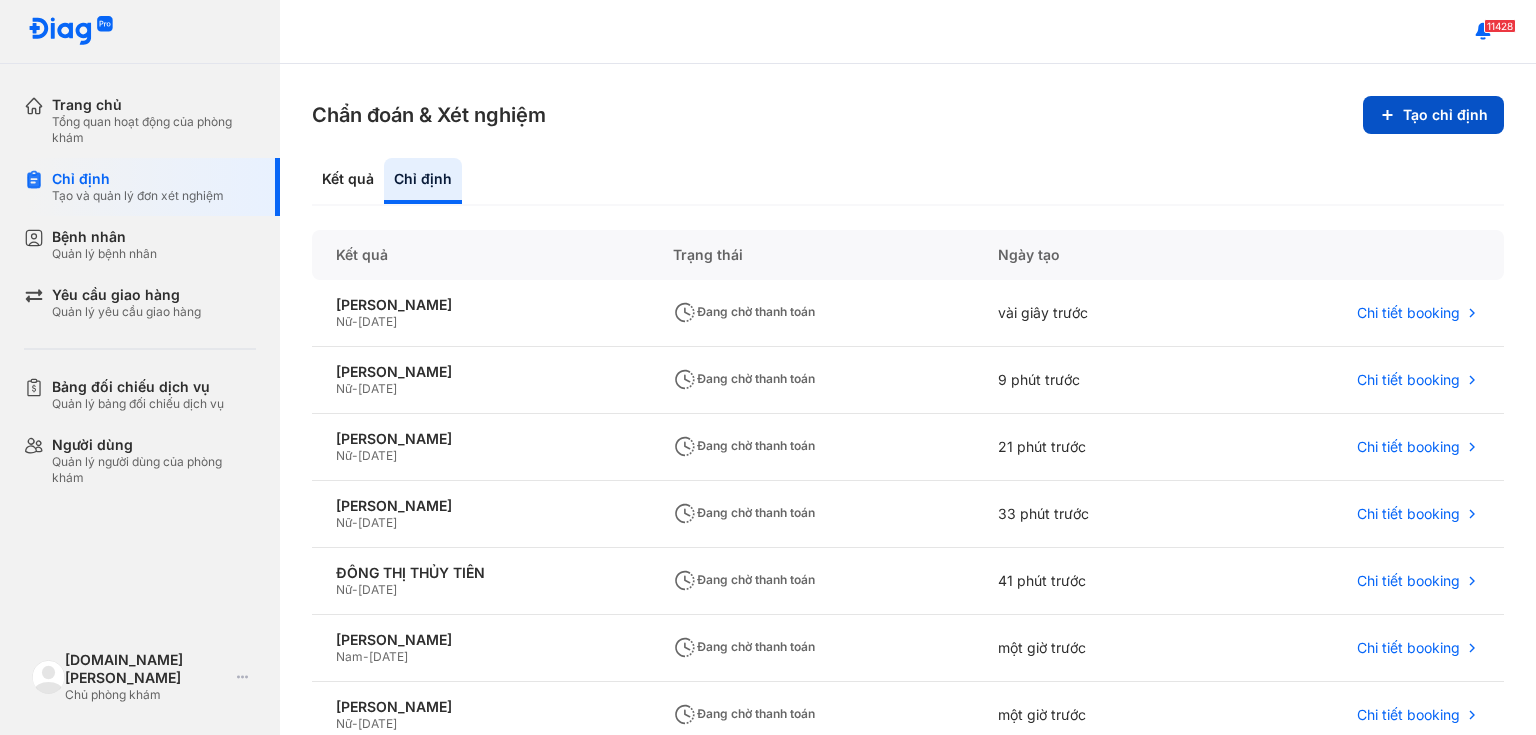 click on "Tạo chỉ định" at bounding box center [1433, 115] 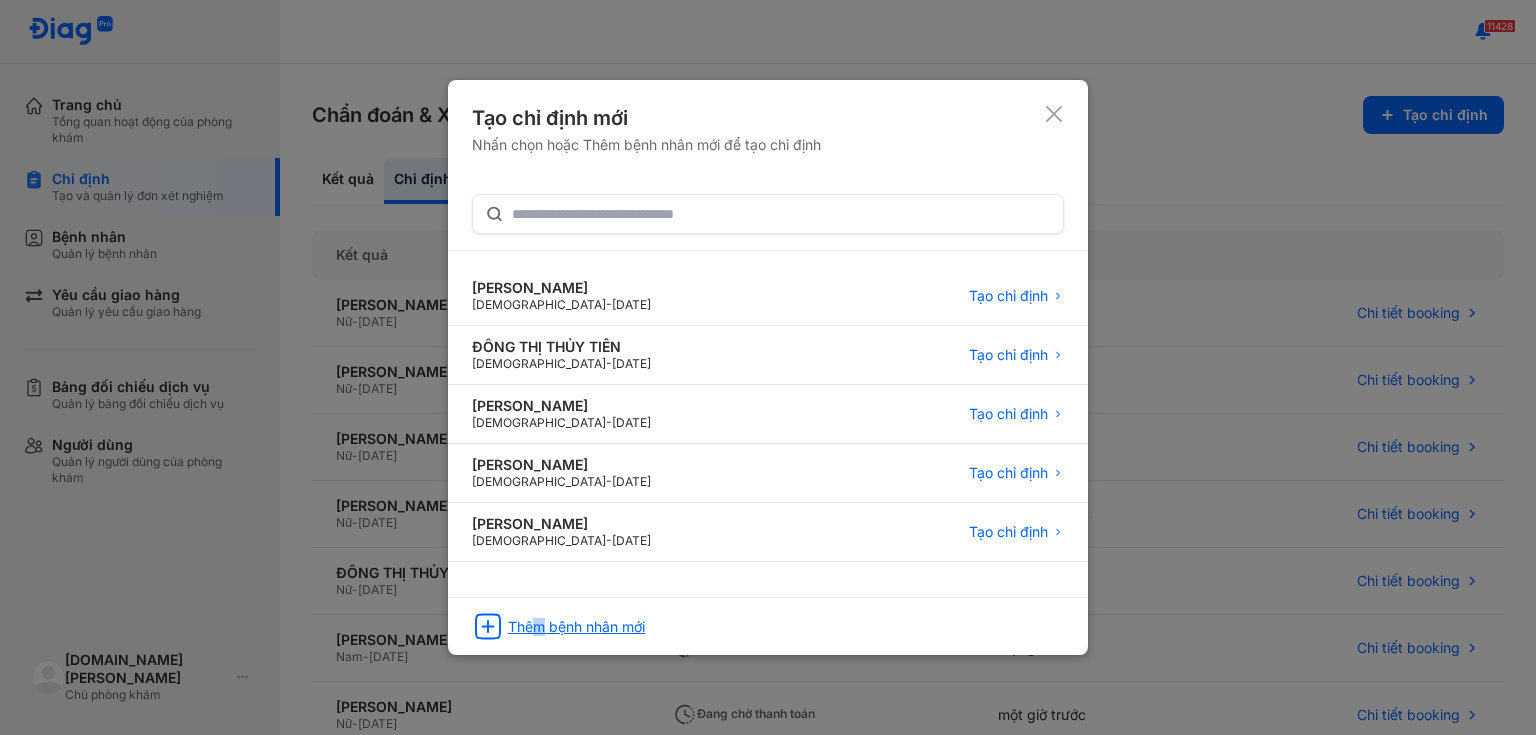 click on "Thêm bệnh nhân mới" at bounding box center (576, 627) 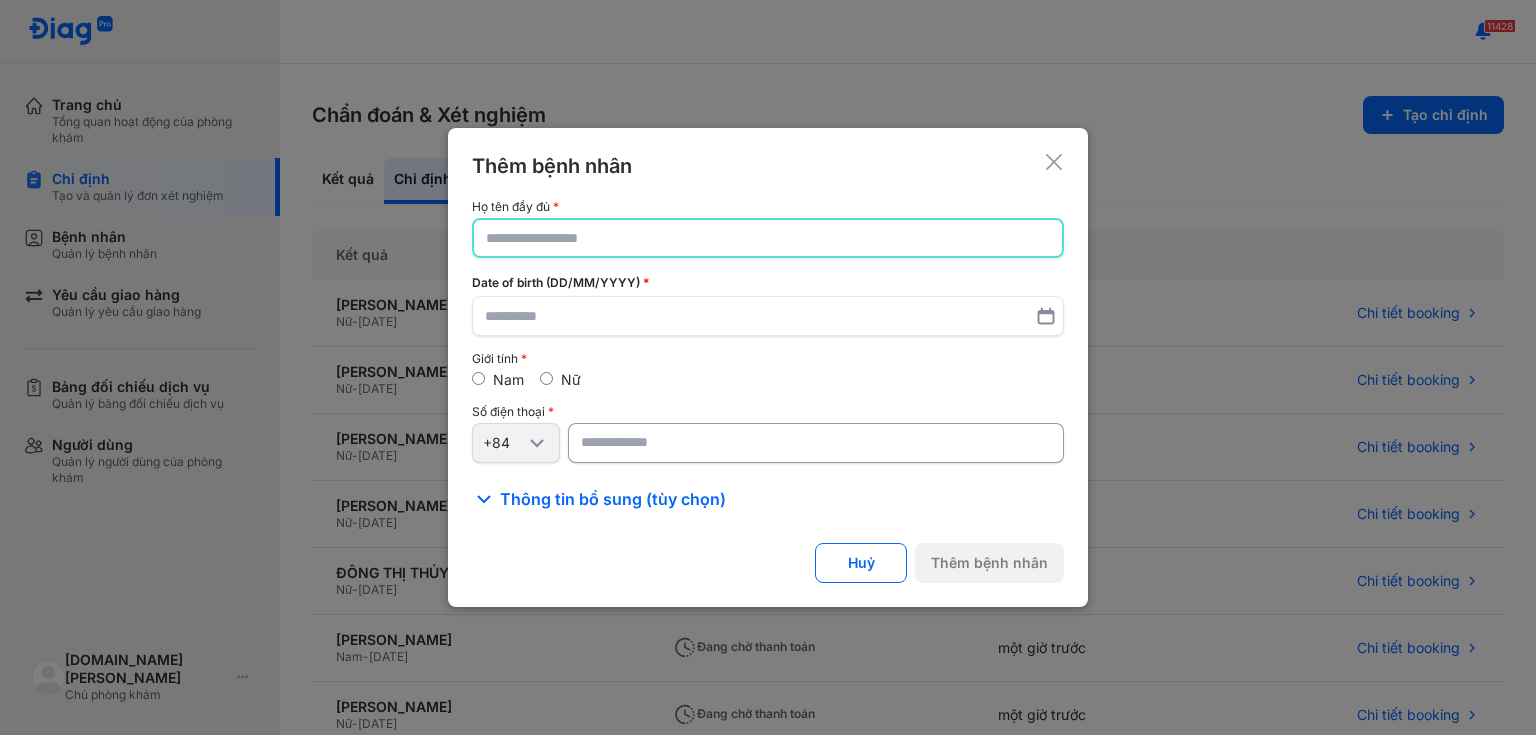 click 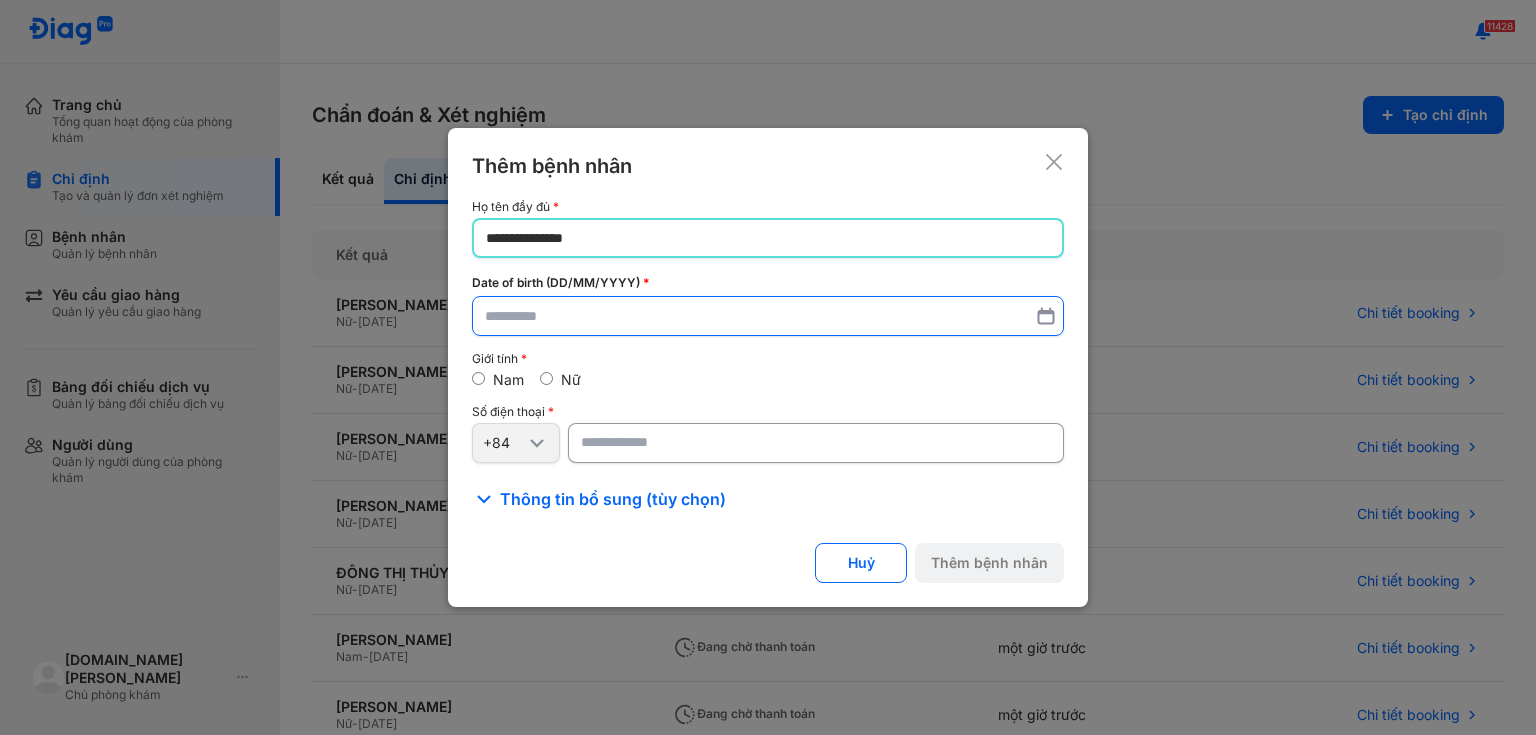 type on "**********" 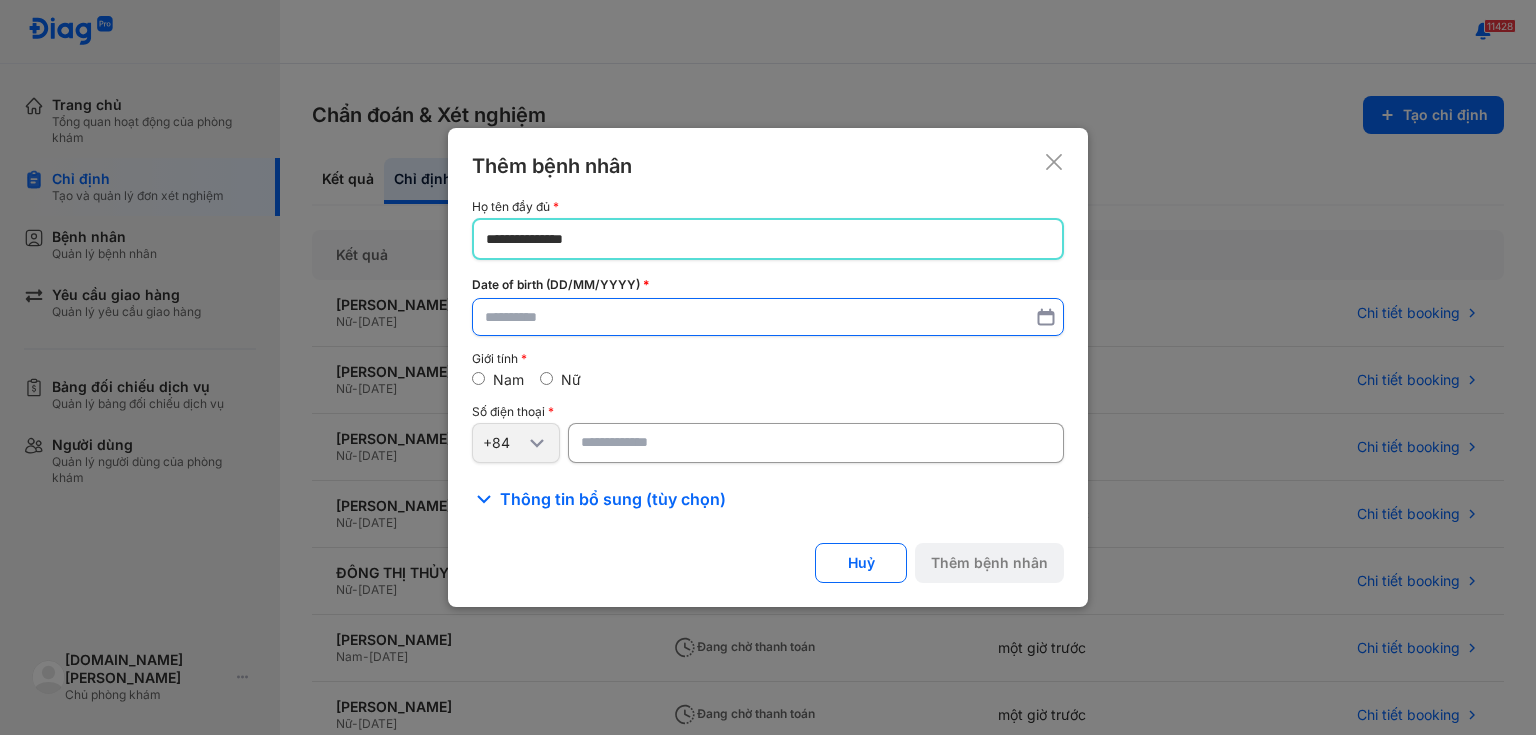 click at bounding box center (768, 317) 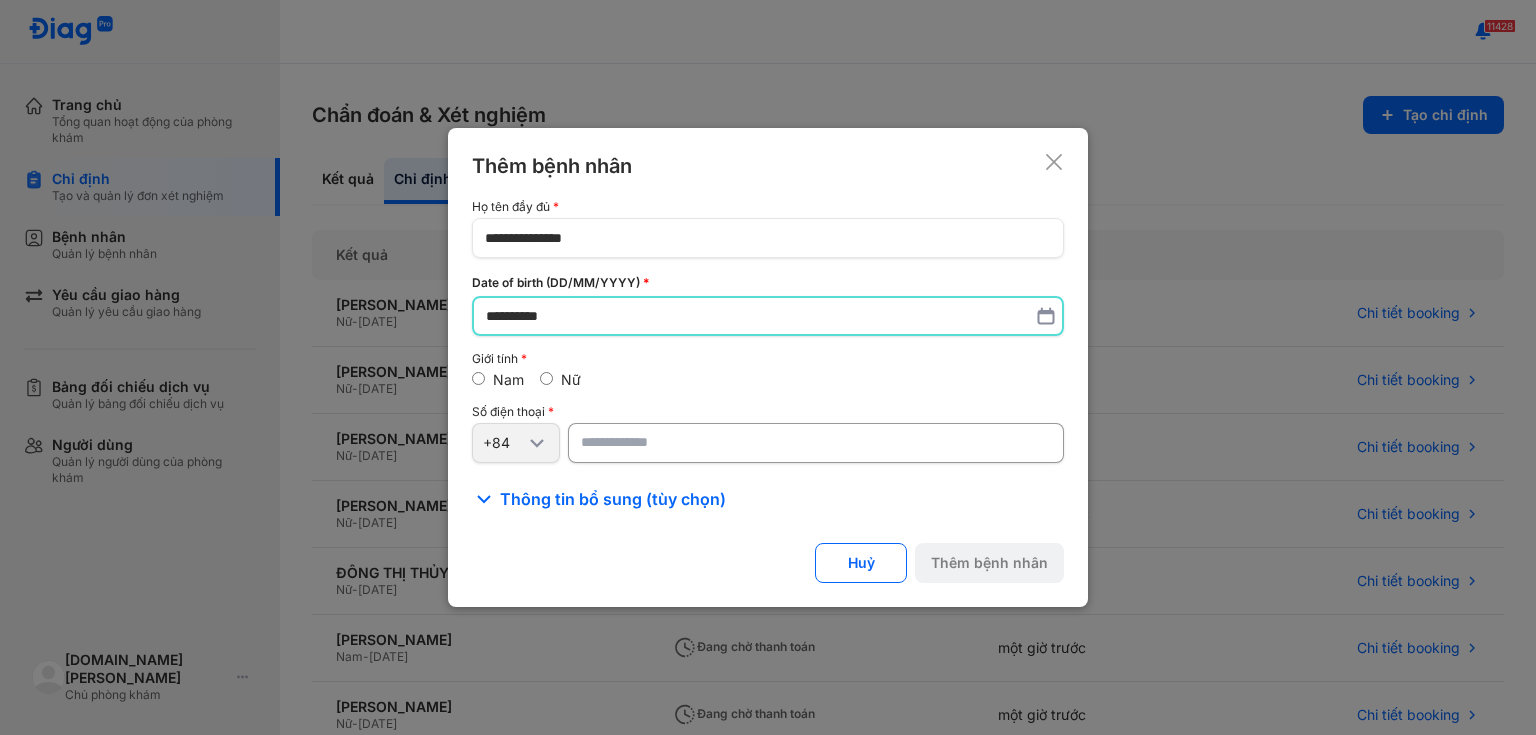 type on "**********" 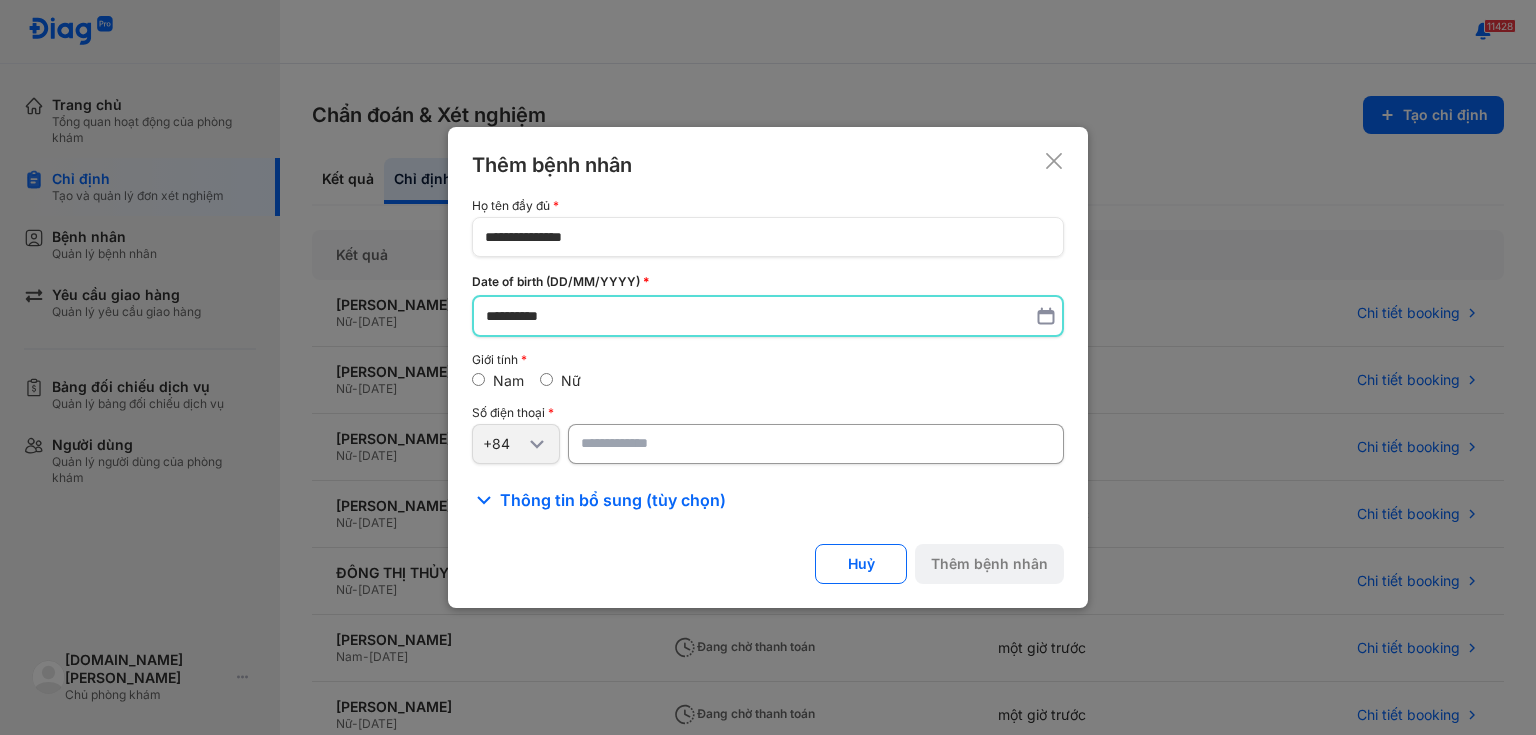 click on "Nữ" at bounding box center [571, 380] 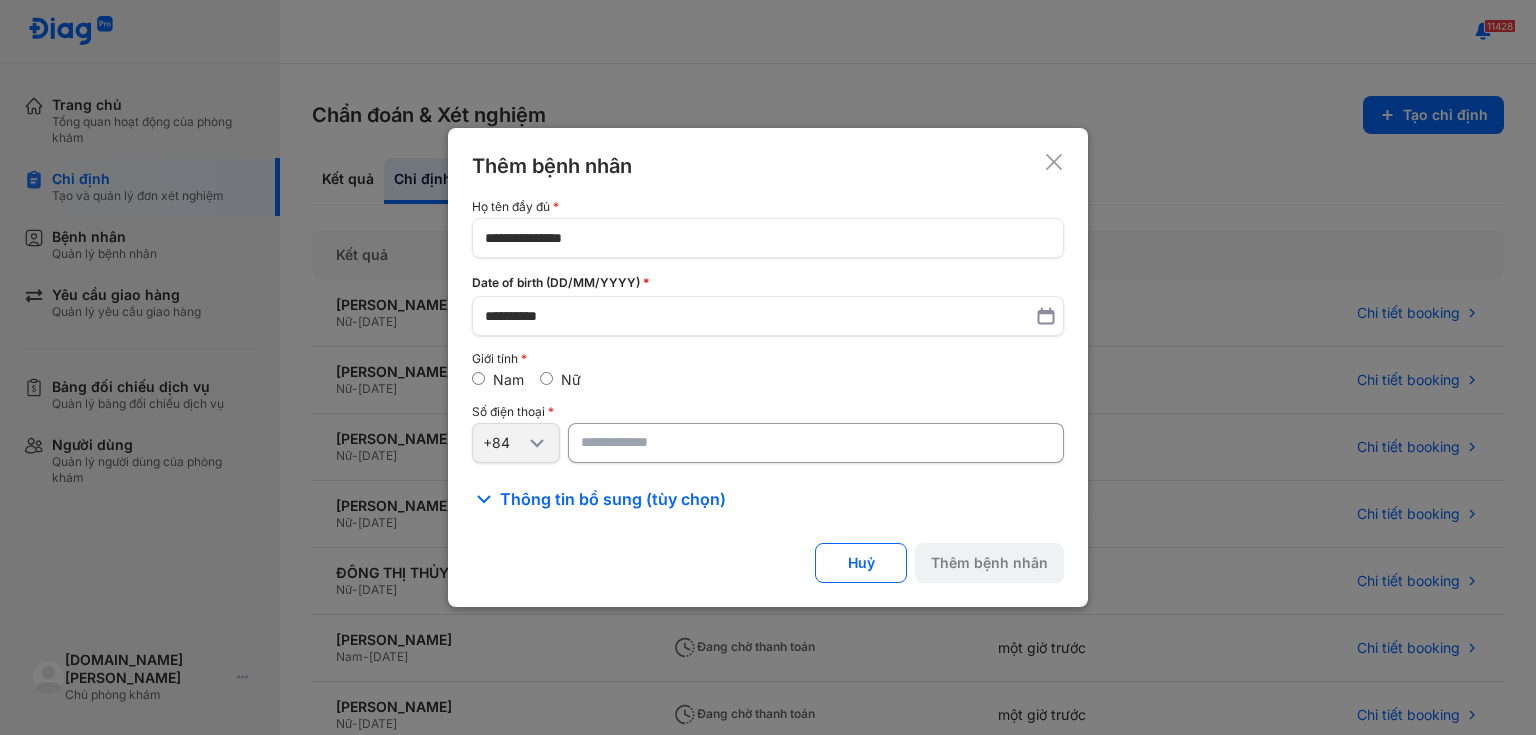 click at bounding box center (816, 443) 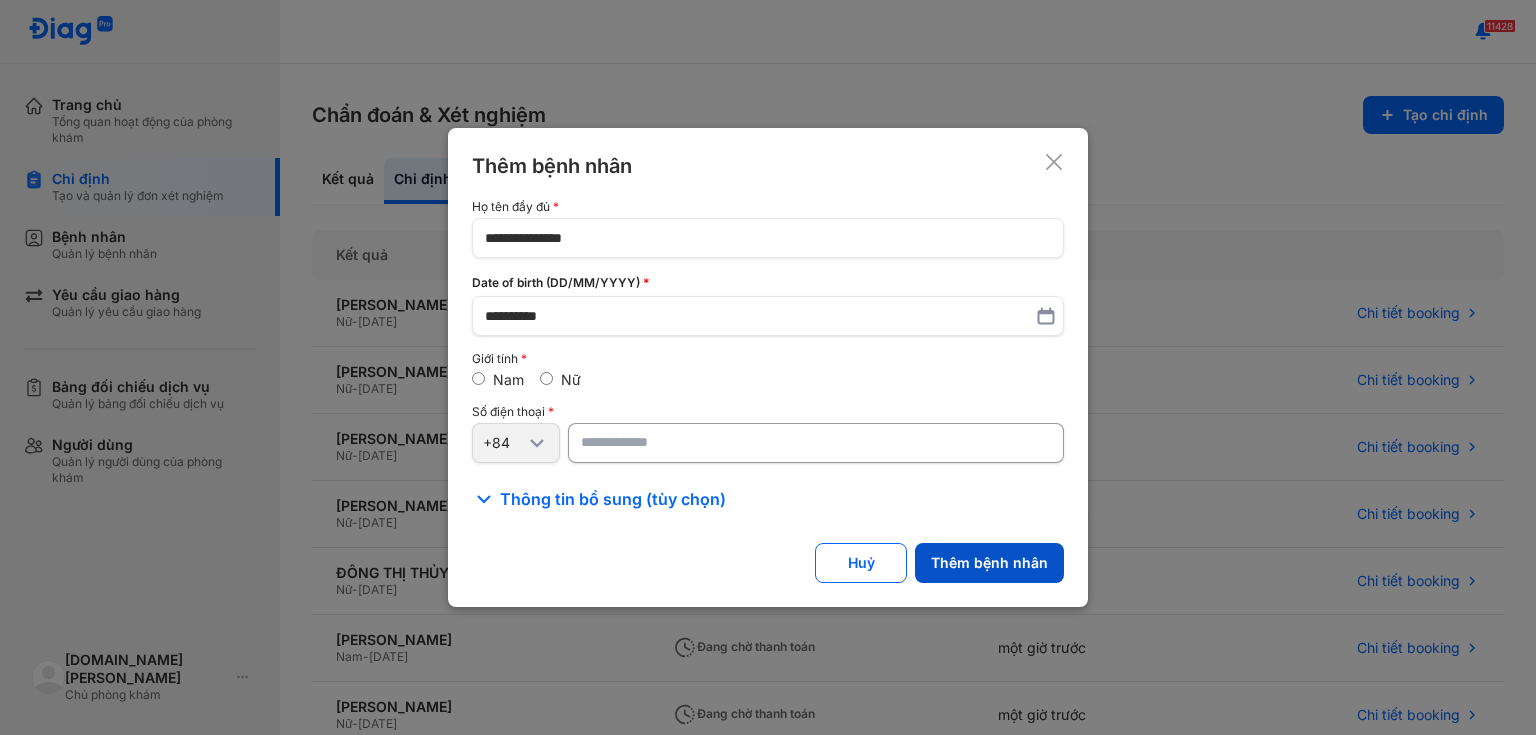 type on "**********" 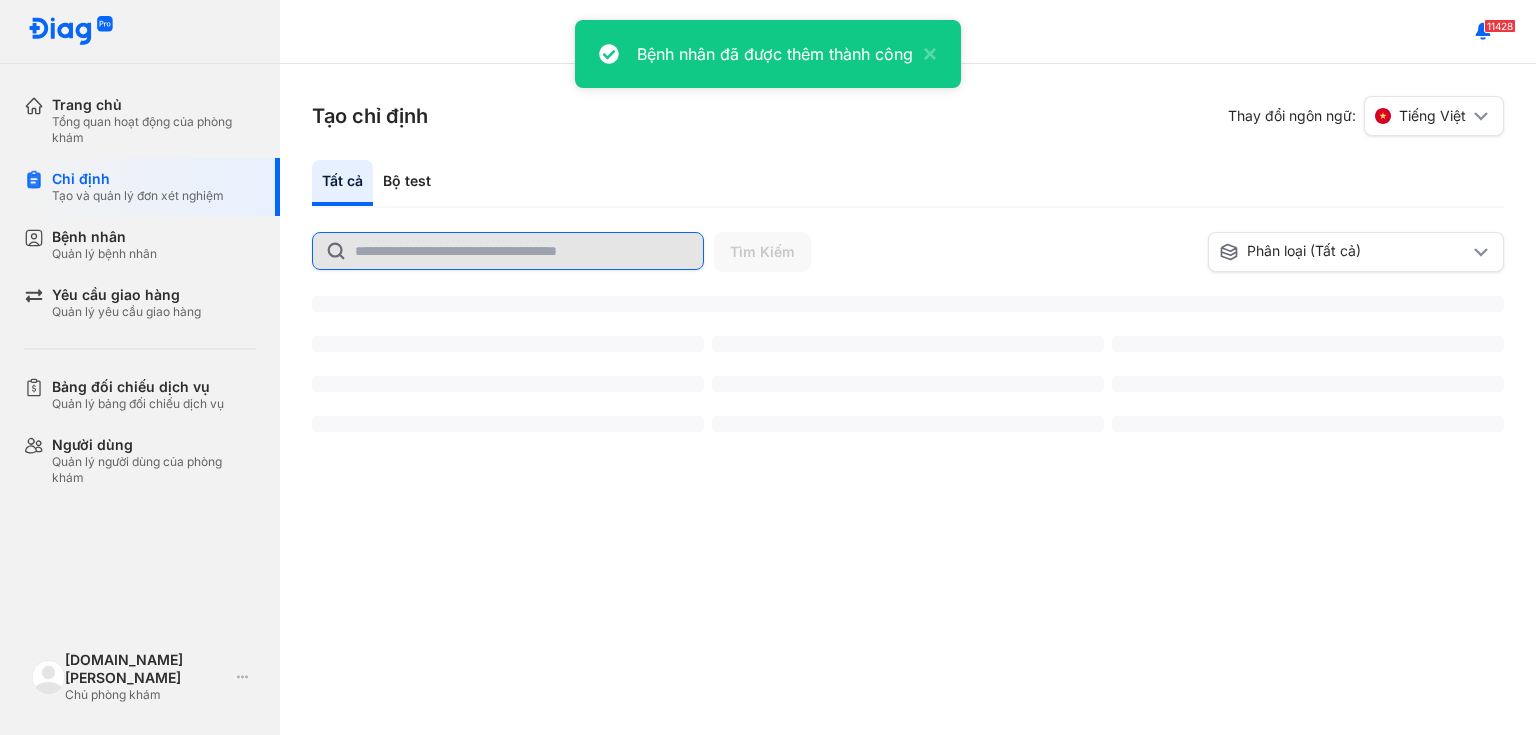 click 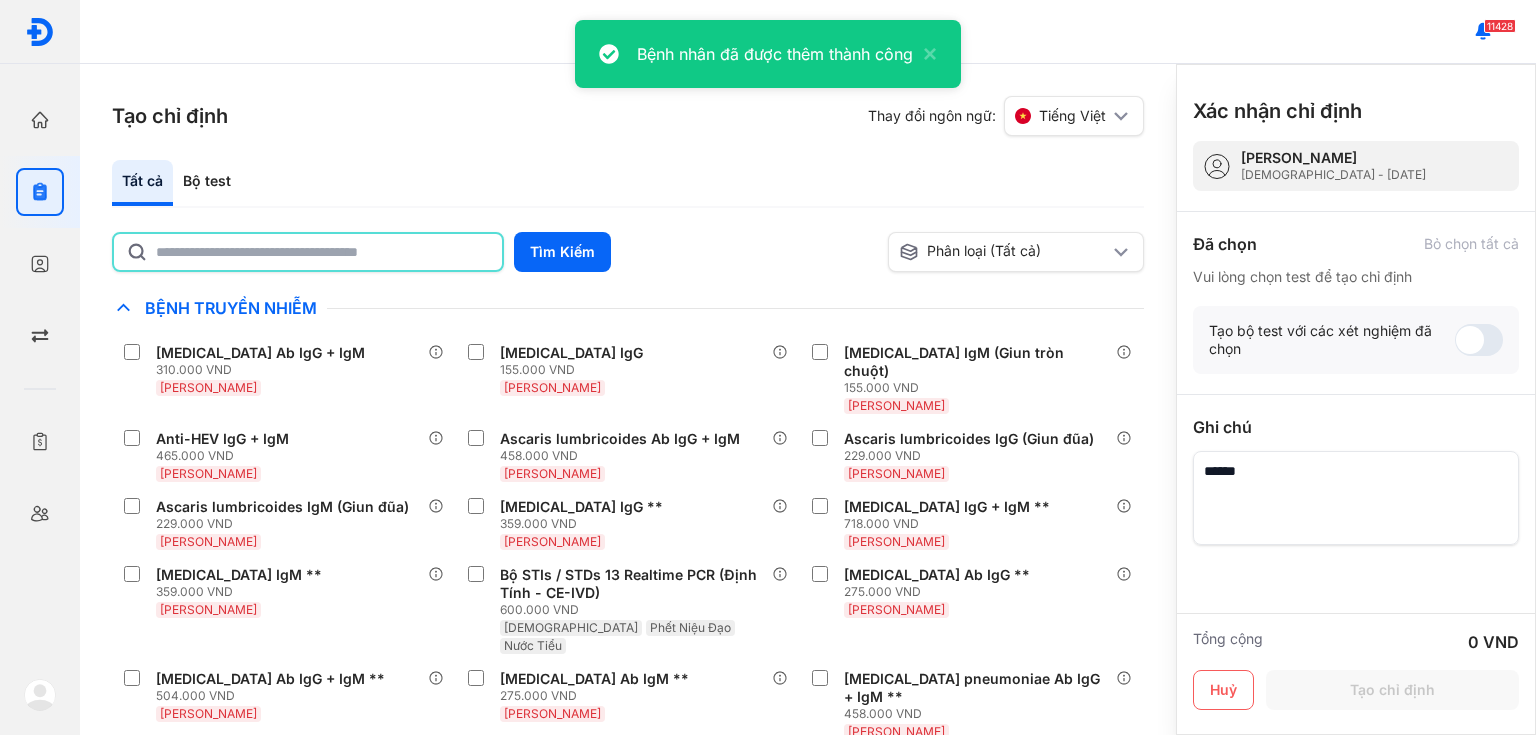 click 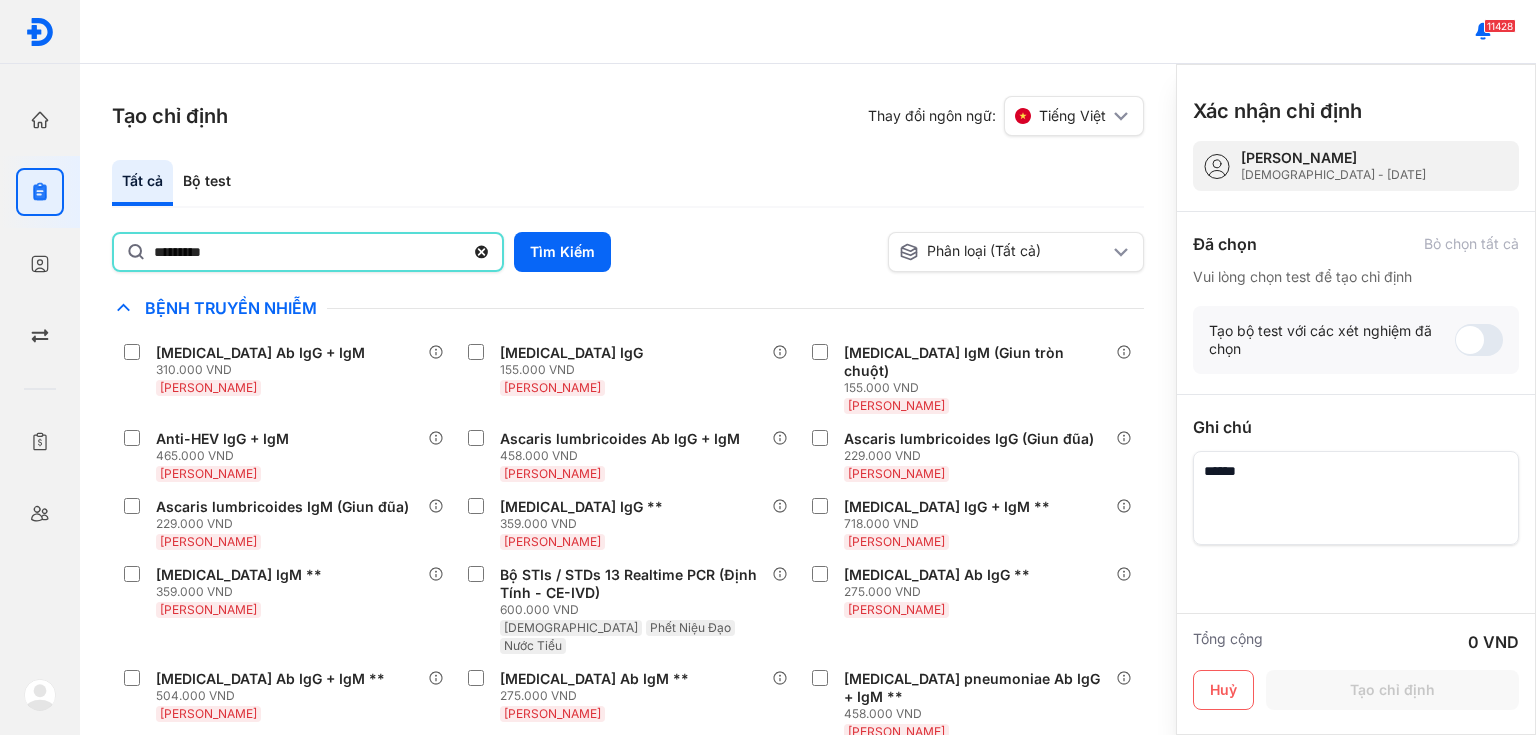 type on "*********" 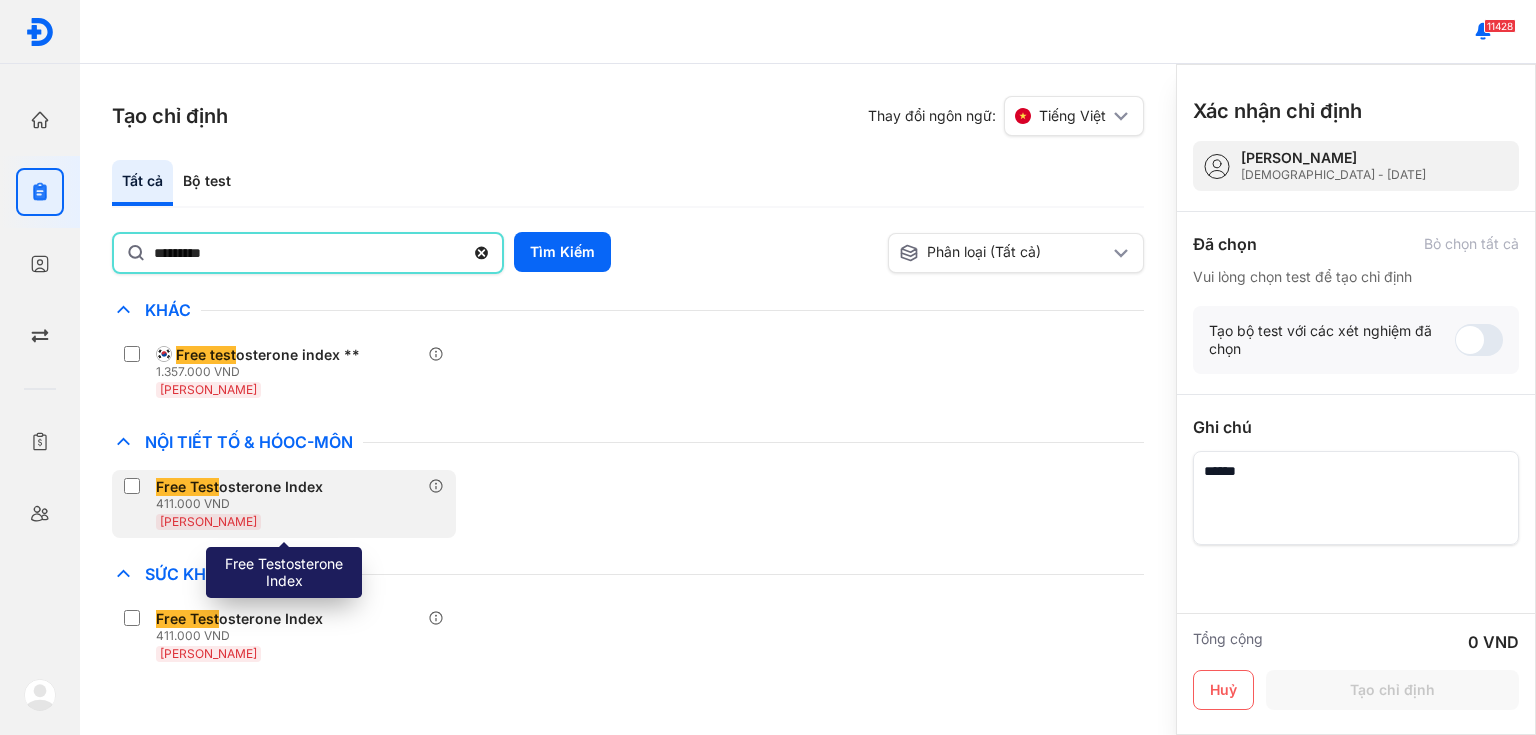 click on "411.000 VND" at bounding box center [243, 504] 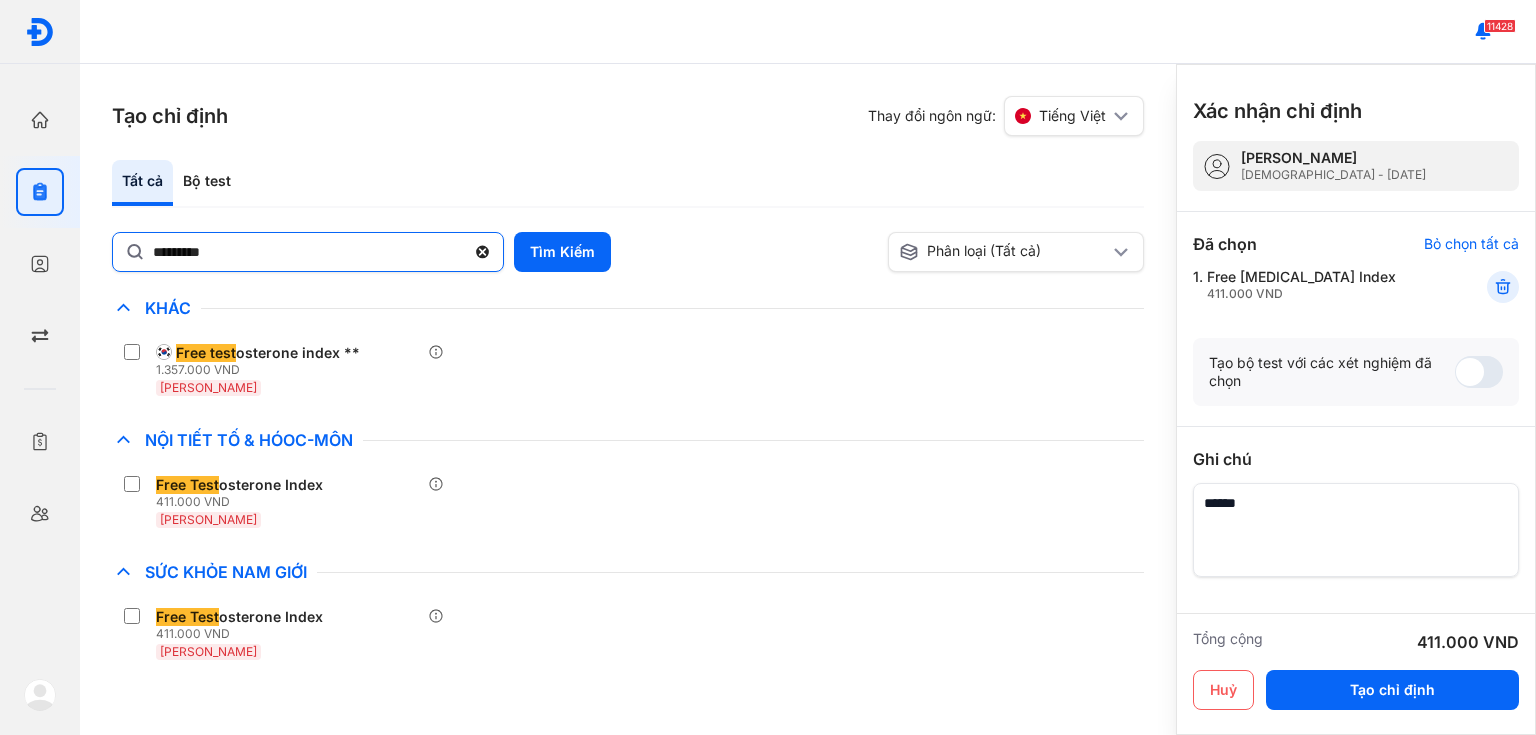 click 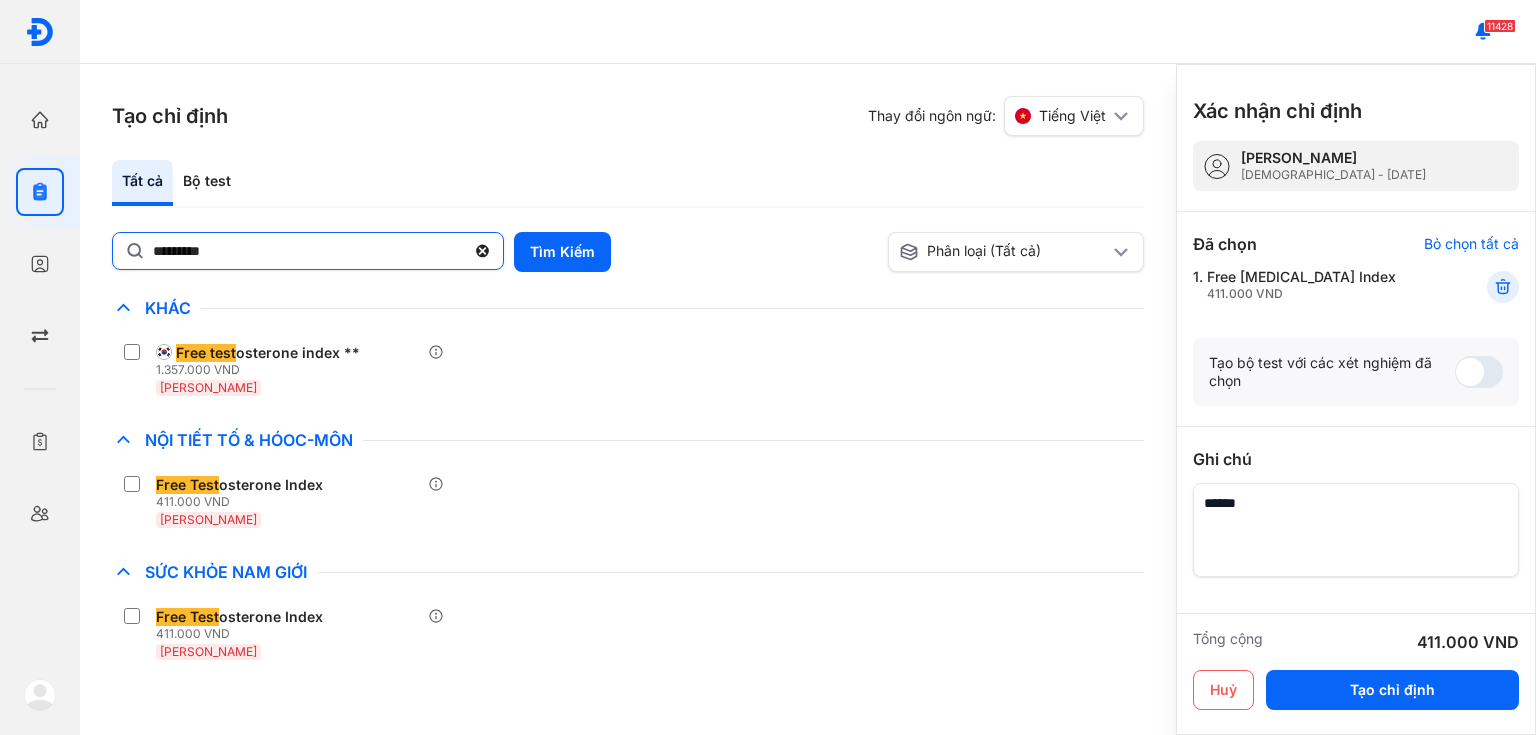 click on "*********" 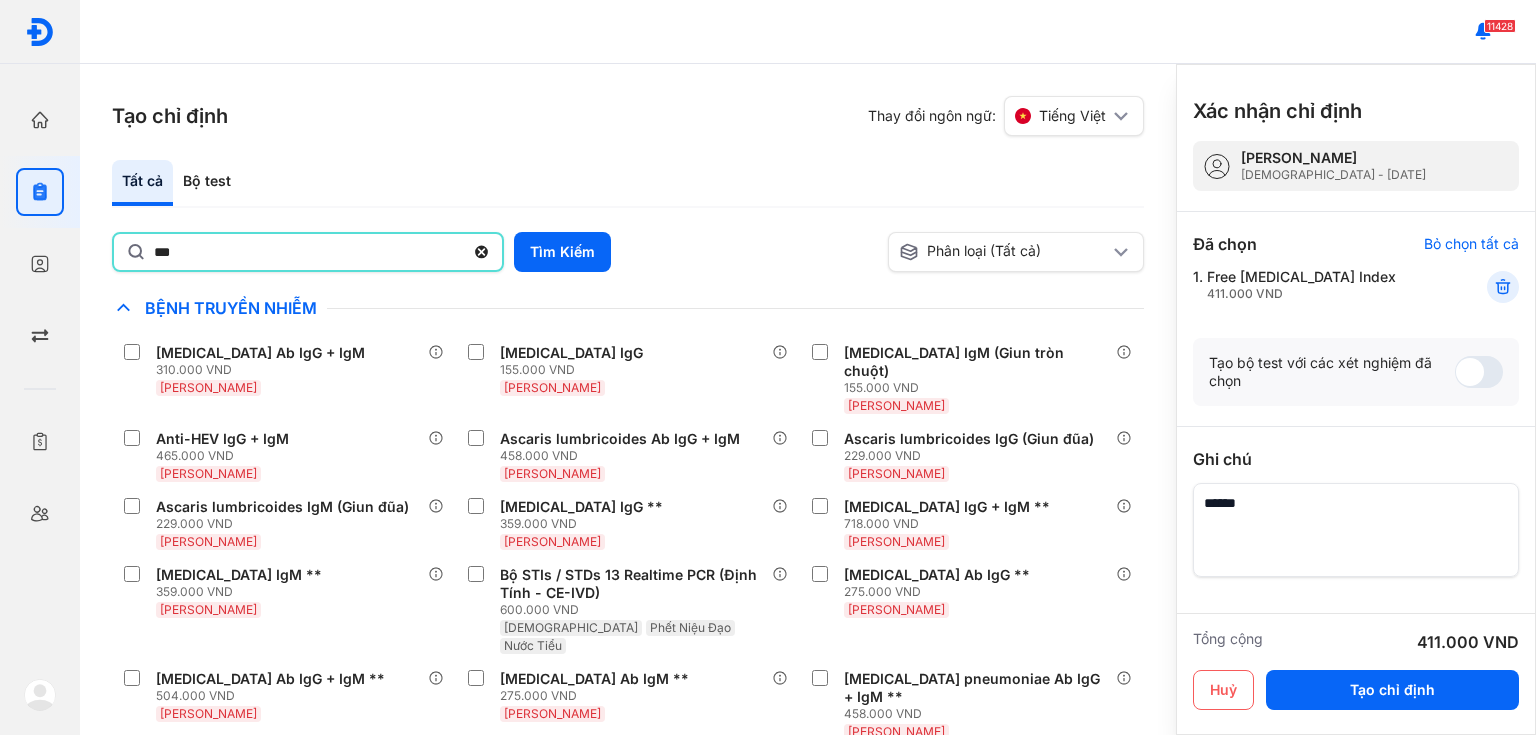 type on "***" 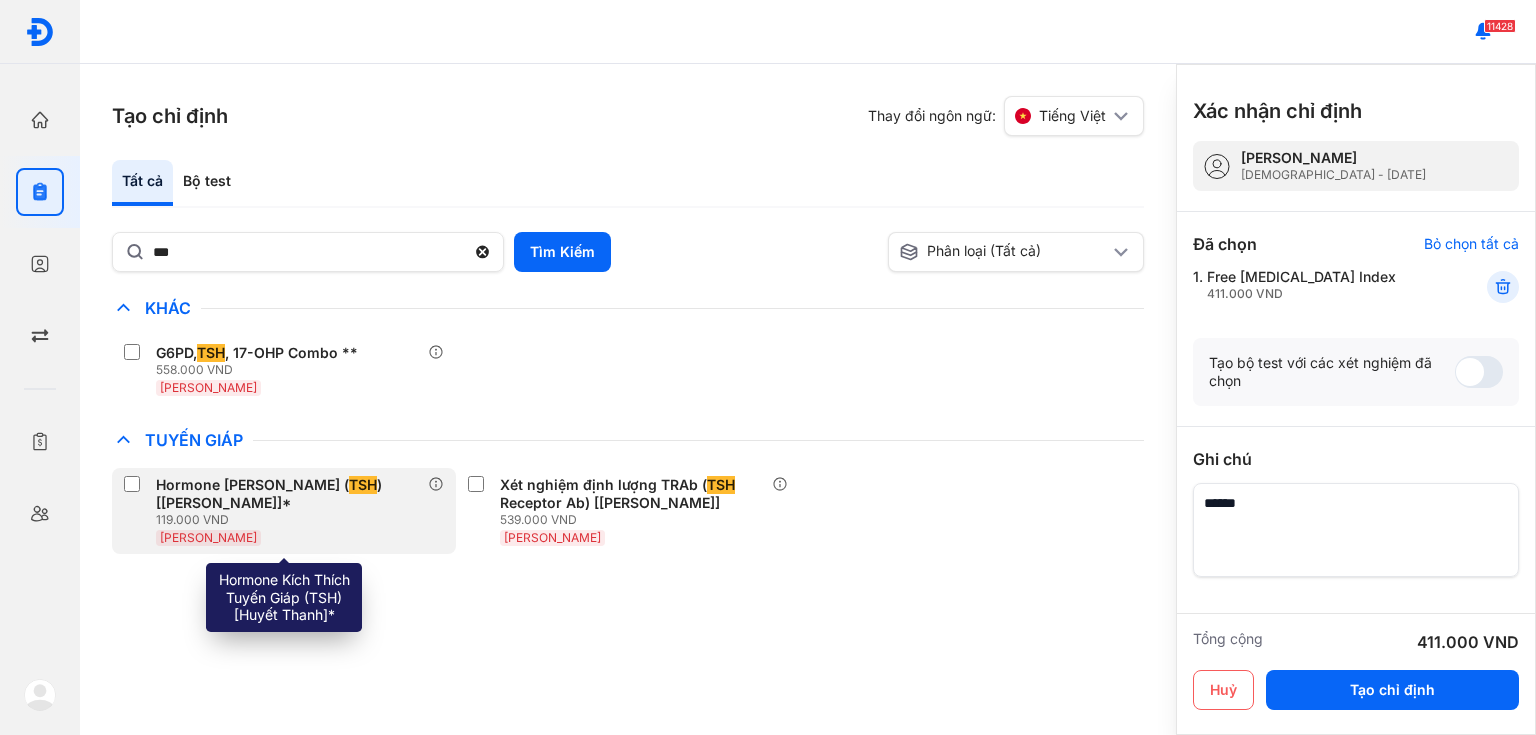 click on "Hormone [PERSON_NAME] ( TSH ) [[PERSON_NAME]]*" at bounding box center [288, 494] 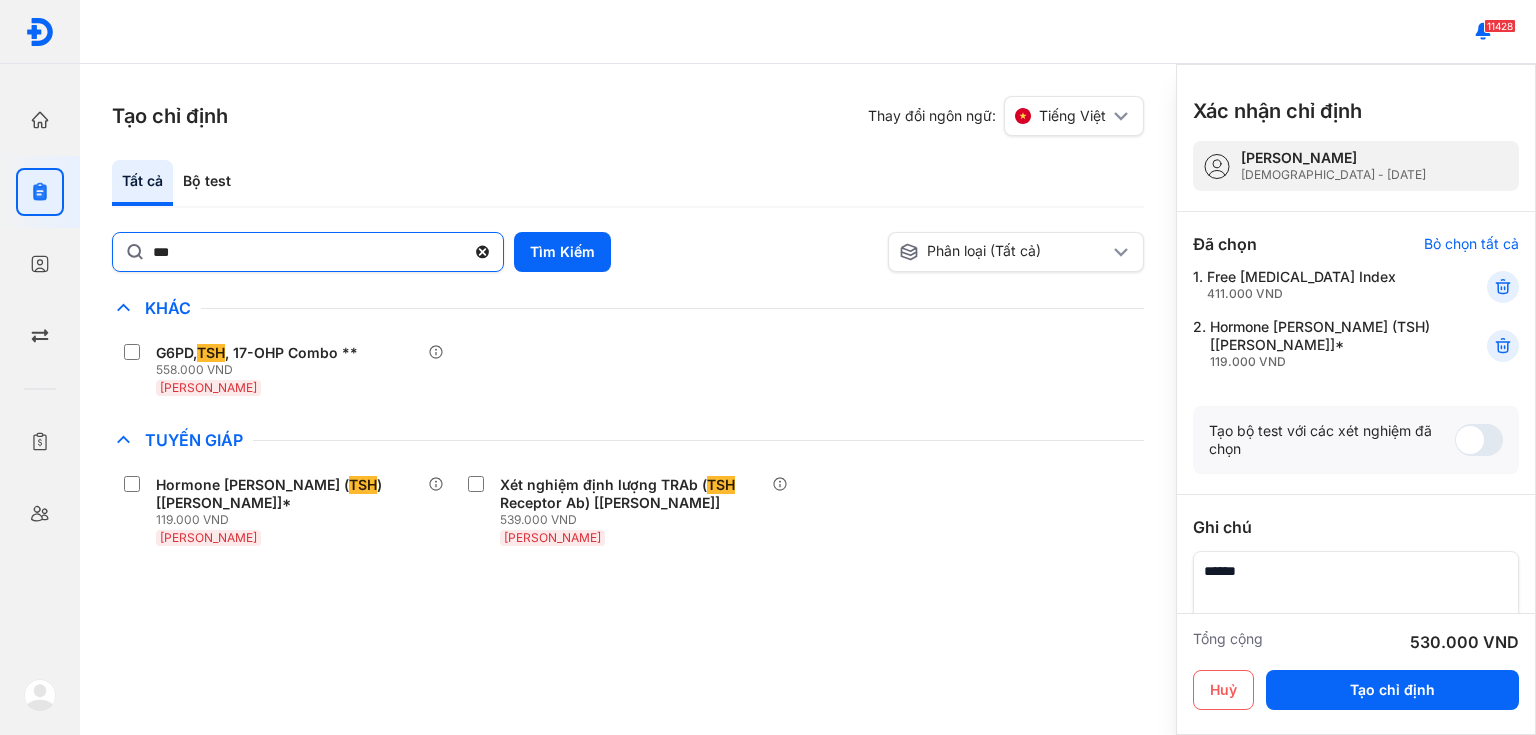 click 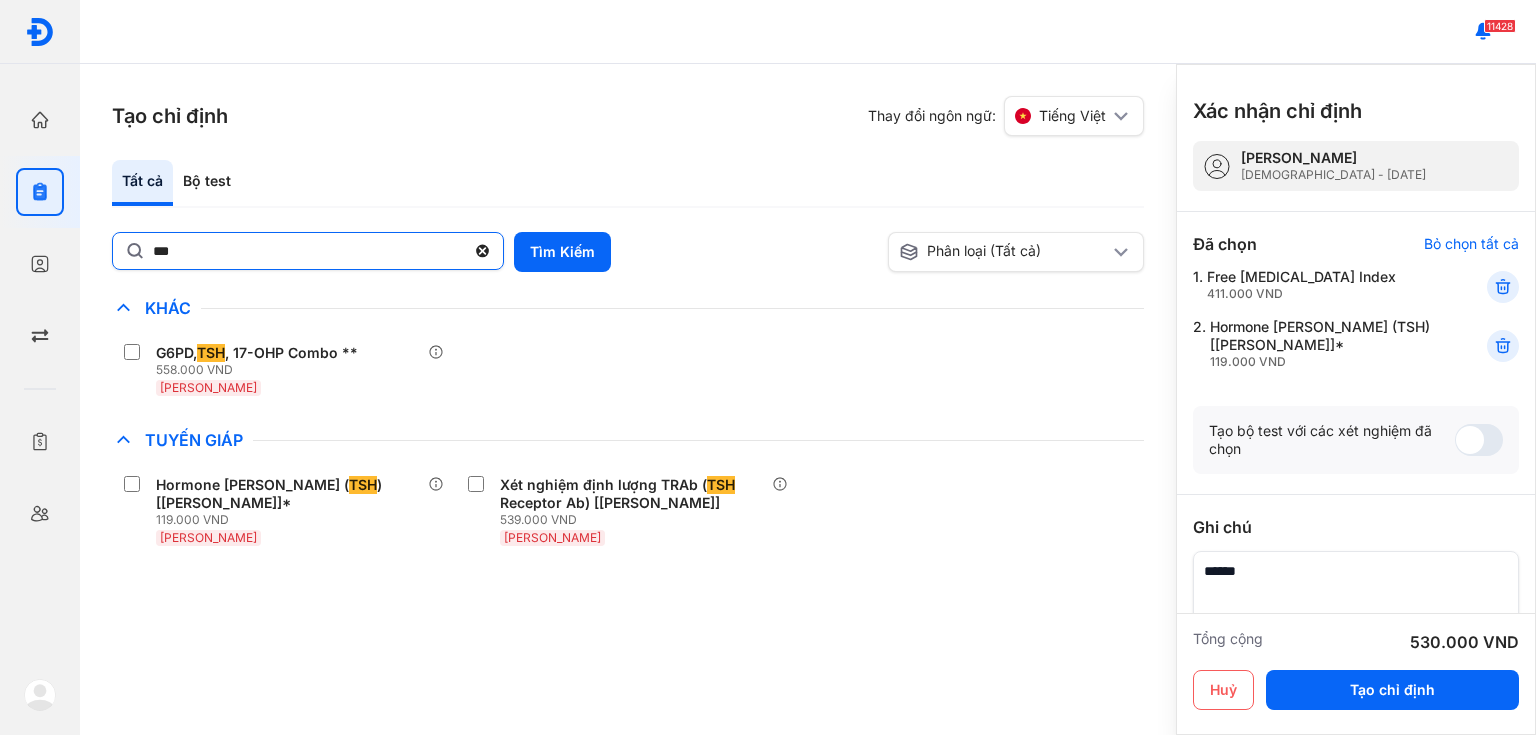 click on "***" 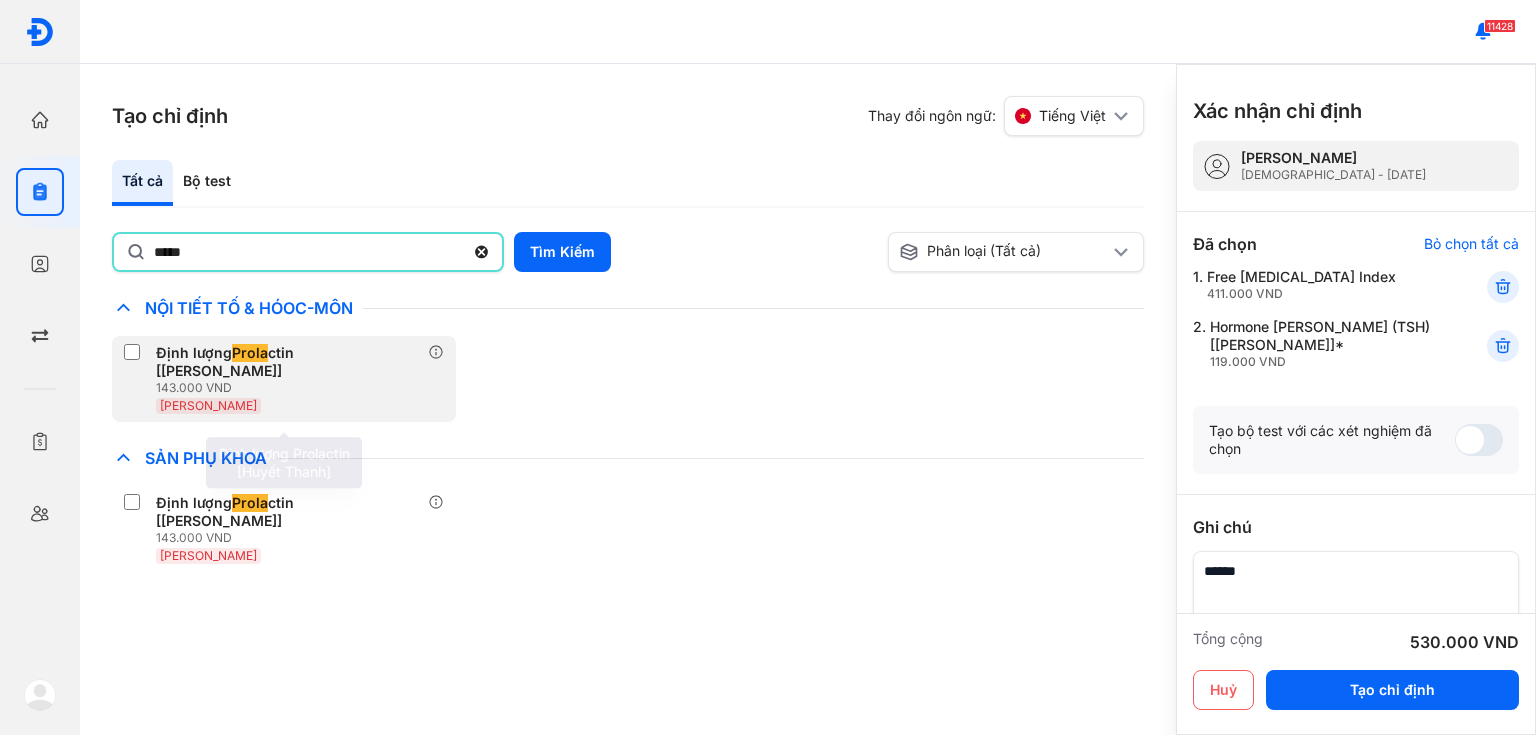 type on "****" 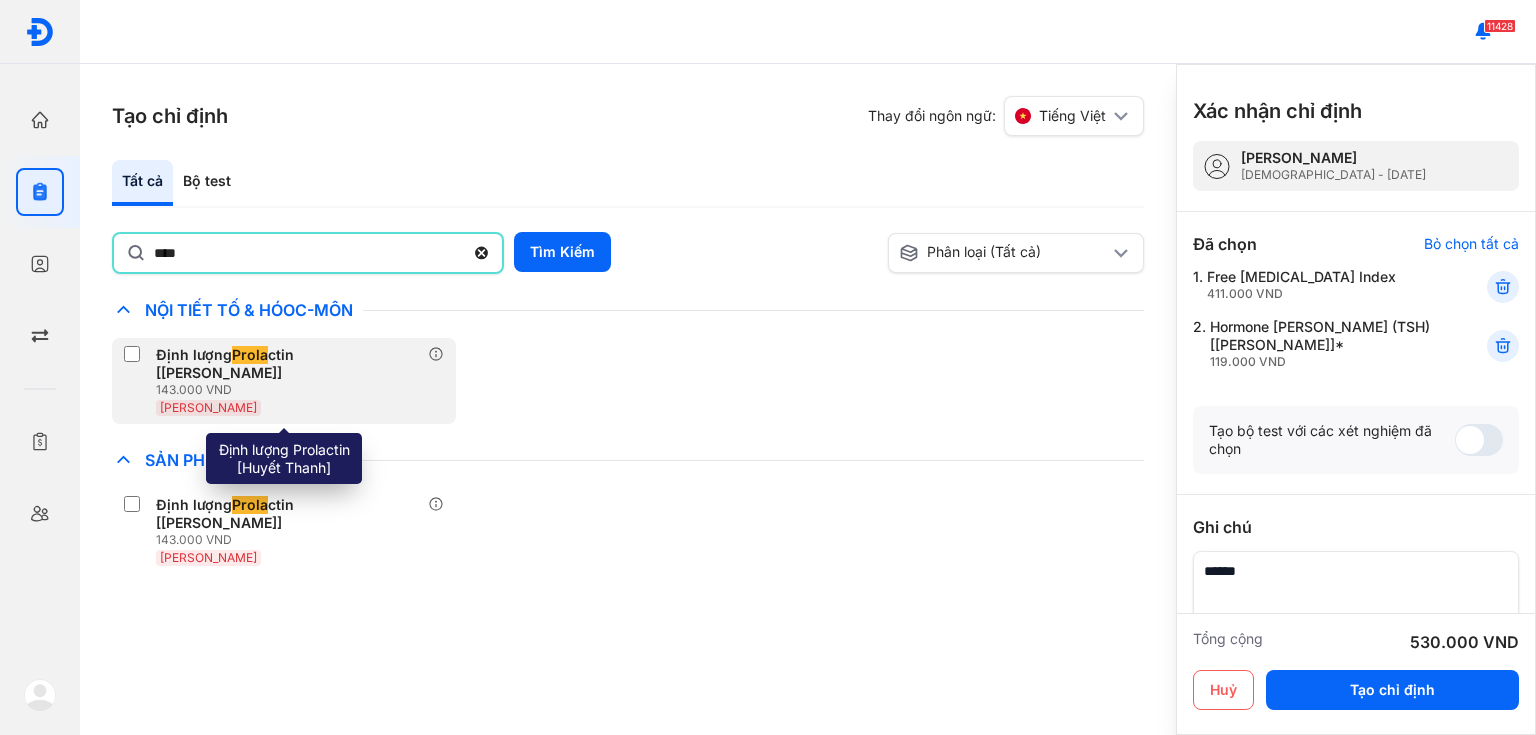 click on "Định lượng  Prola ctin [Huyết Thanh]" at bounding box center [288, 364] 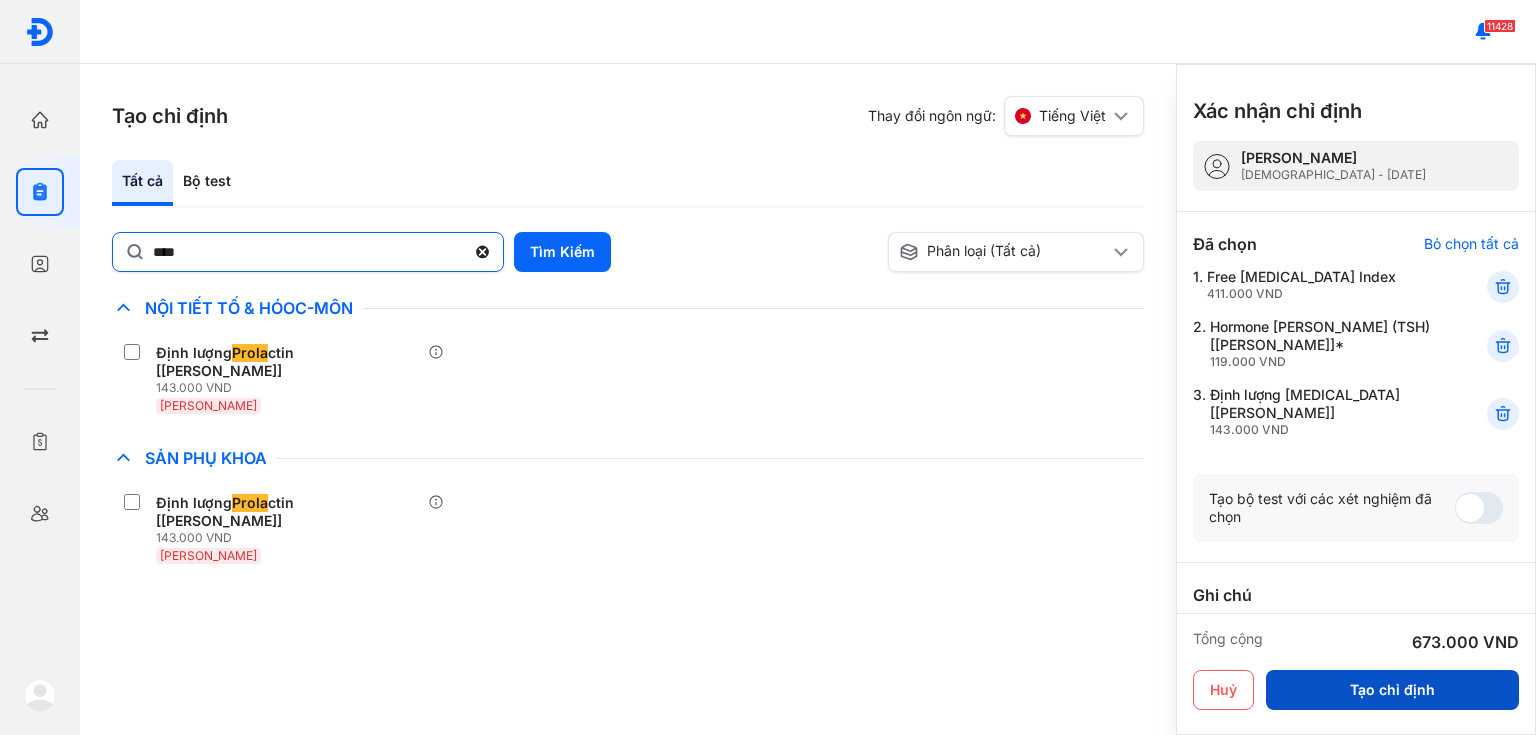 click on "Tạo chỉ định" at bounding box center [1392, 690] 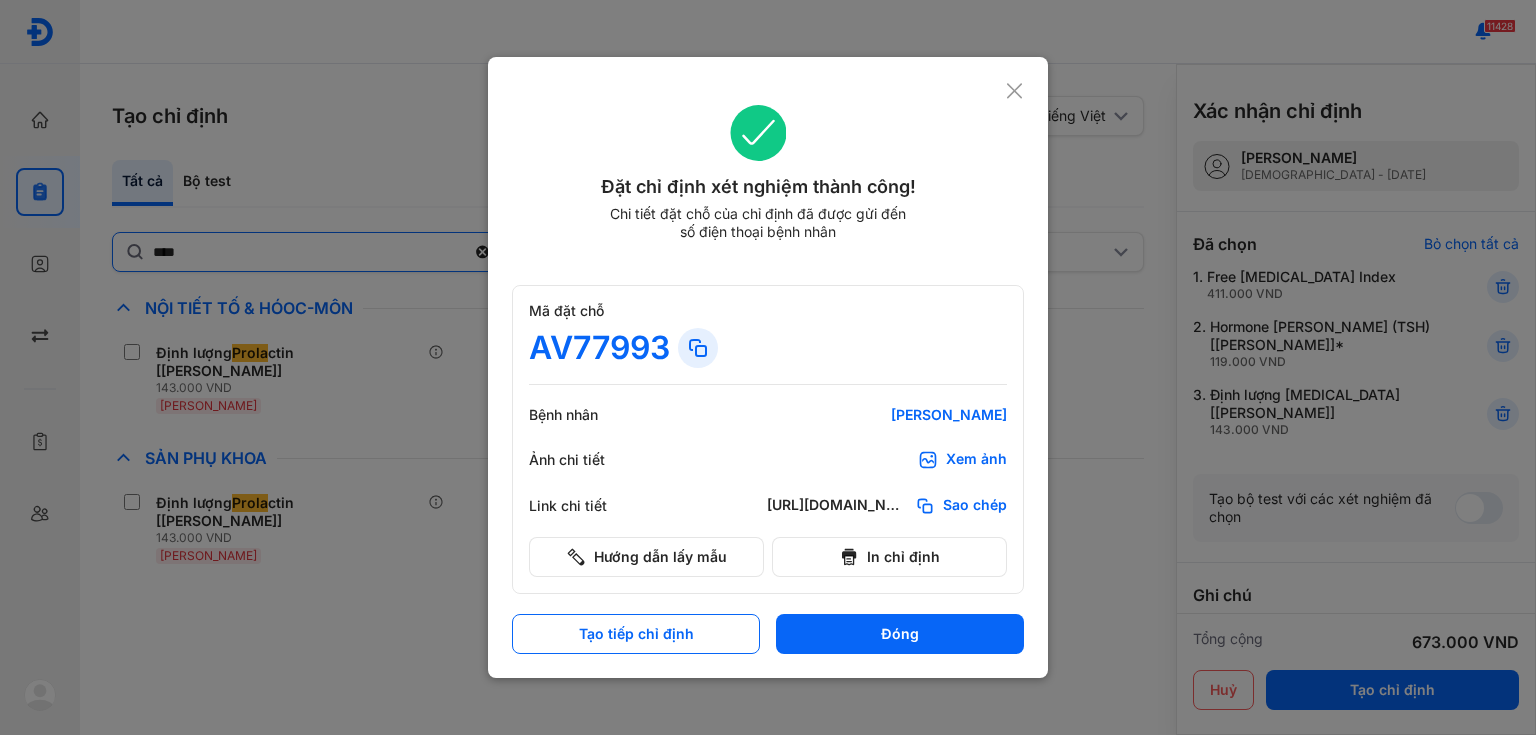 click on "Xem ảnh" at bounding box center [976, 460] 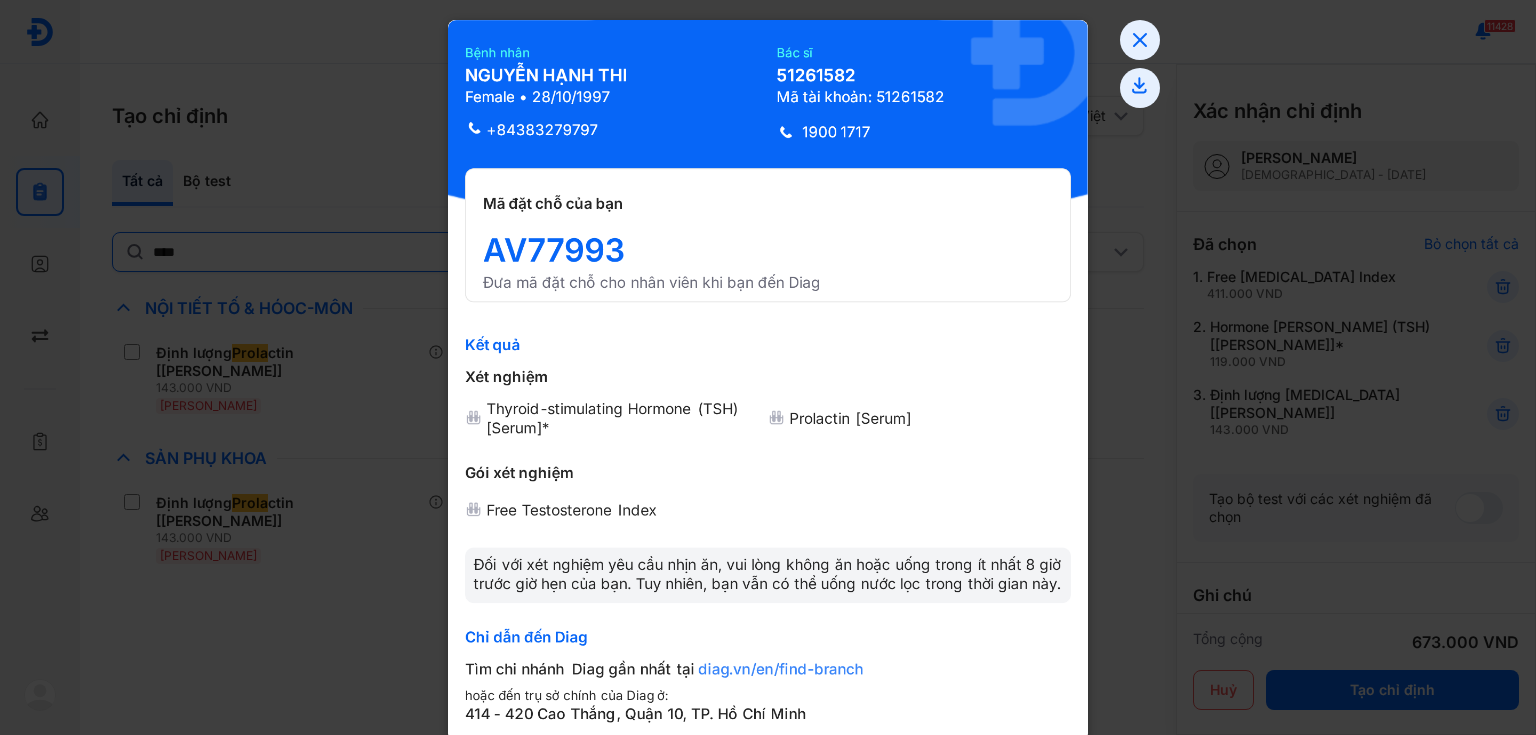 click at bounding box center [768, 367] 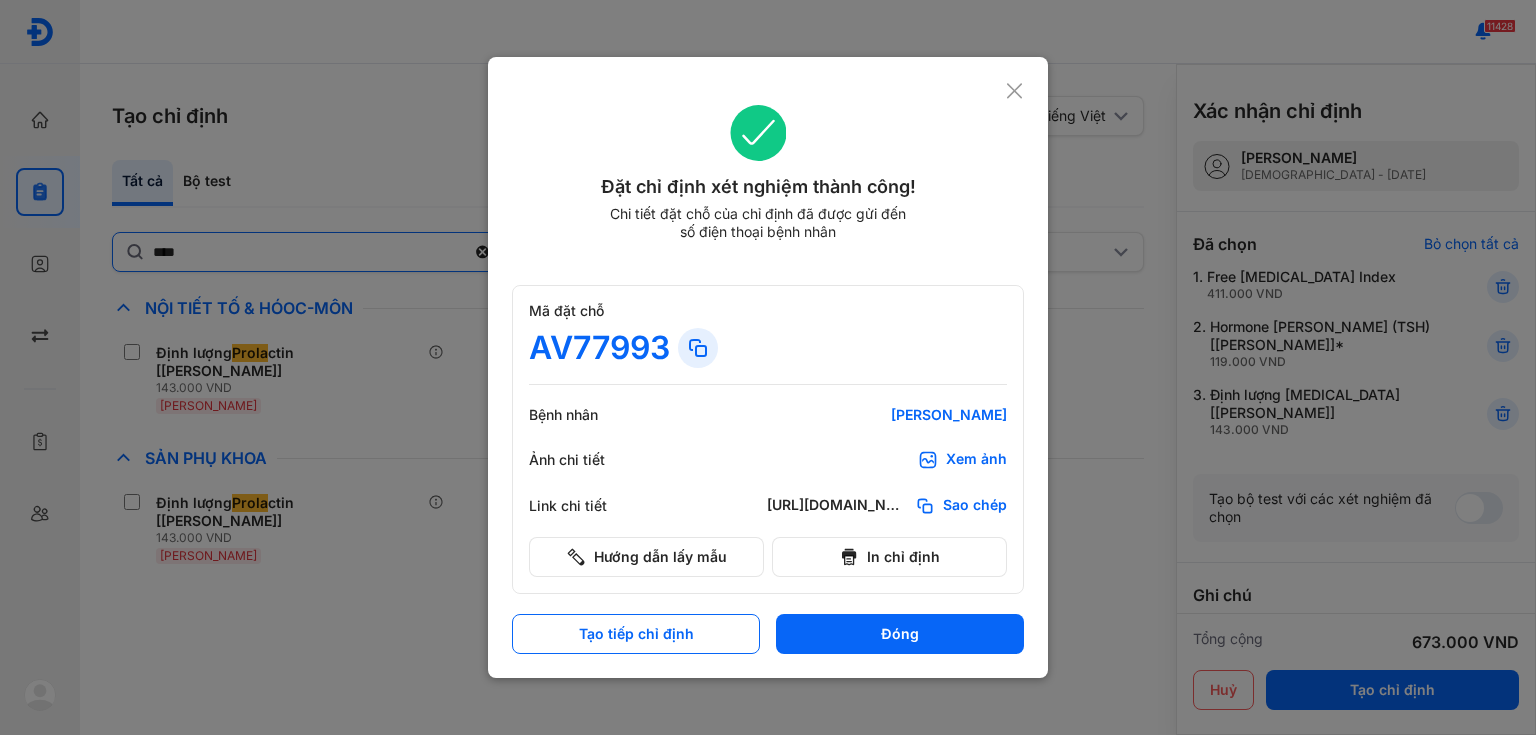 click at bounding box center [768, 367] 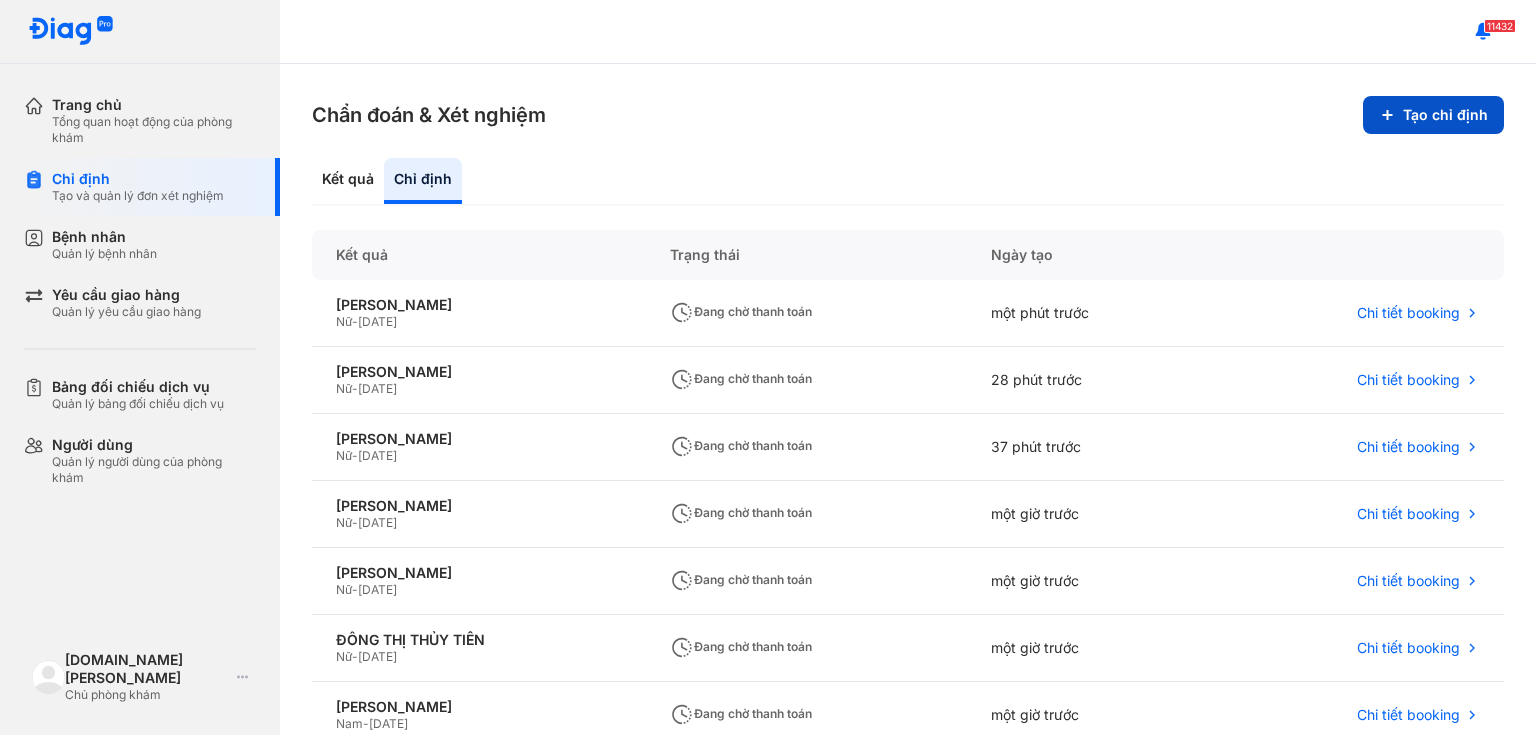 click on "Tạo chỉ định" at bounding box center [1433, 115] 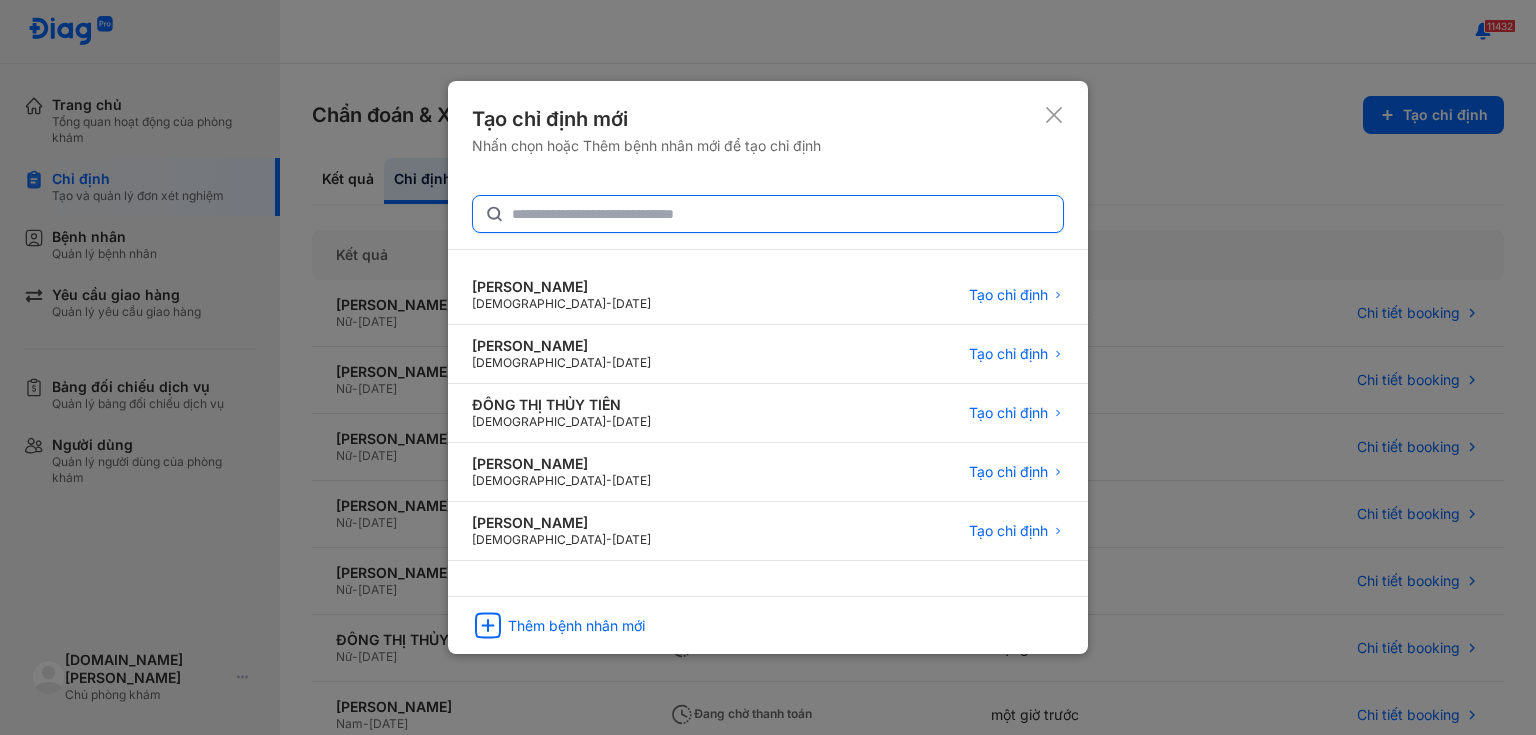 click 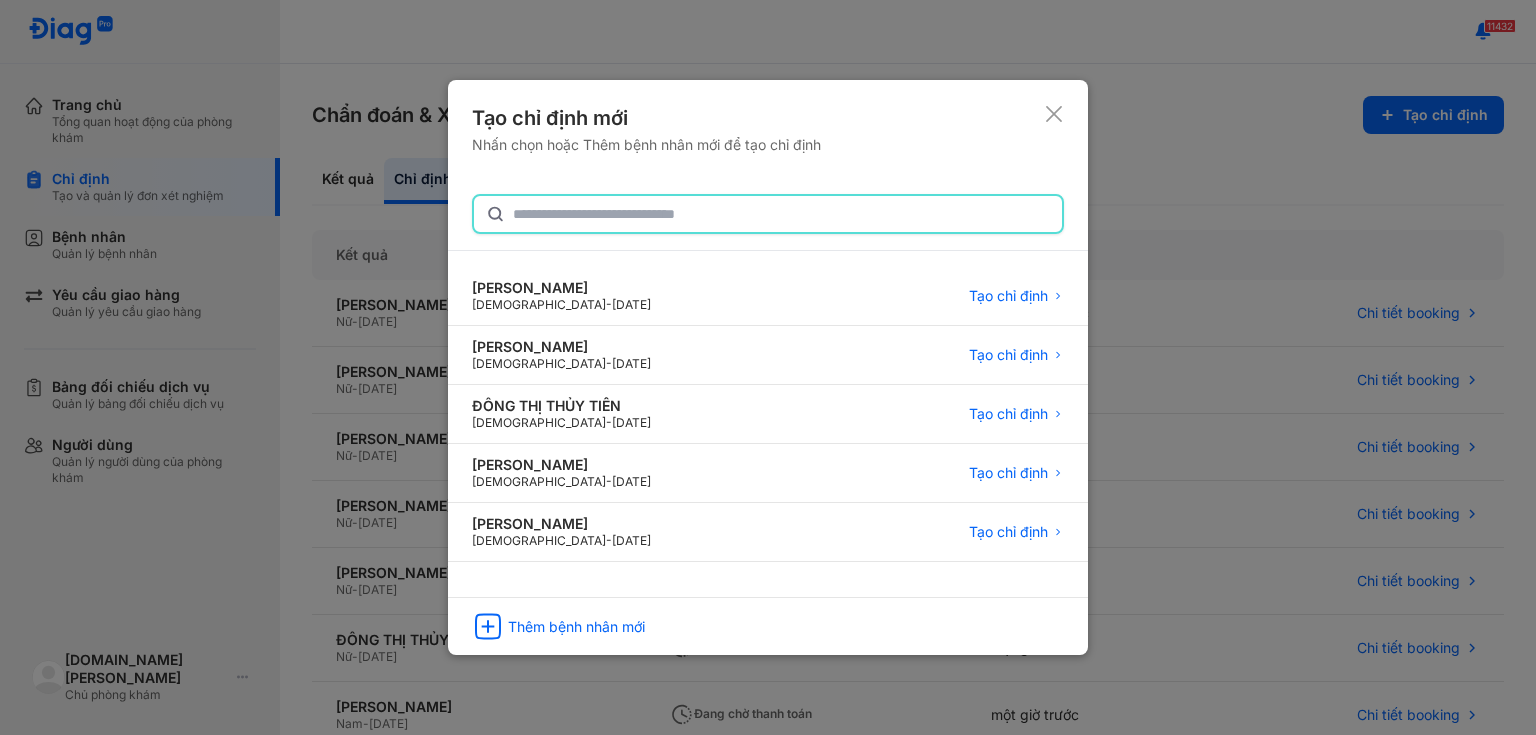 paste on "**********" 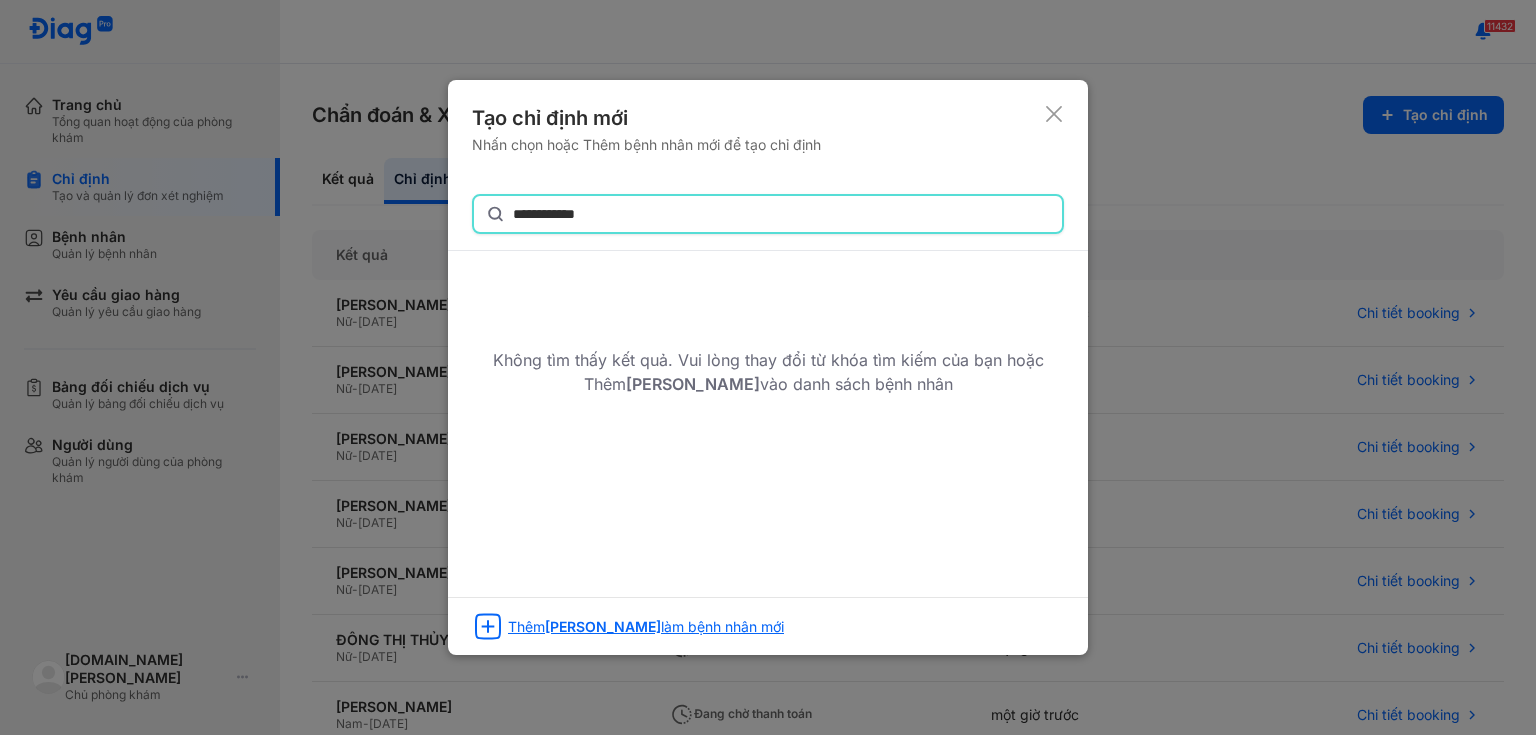 type on "**********" 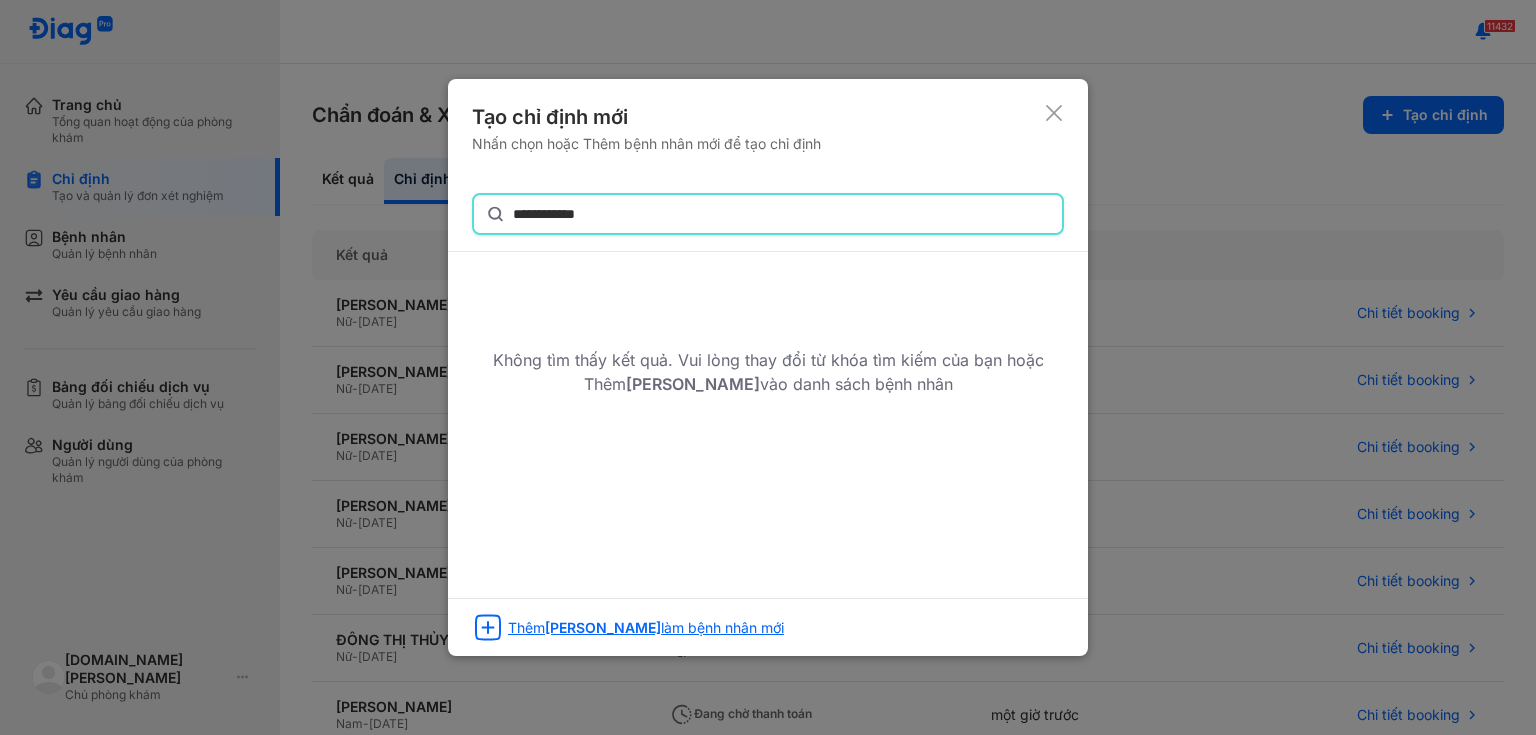 click on "[PERSON_NAME]" at bounding box center (603, 627) 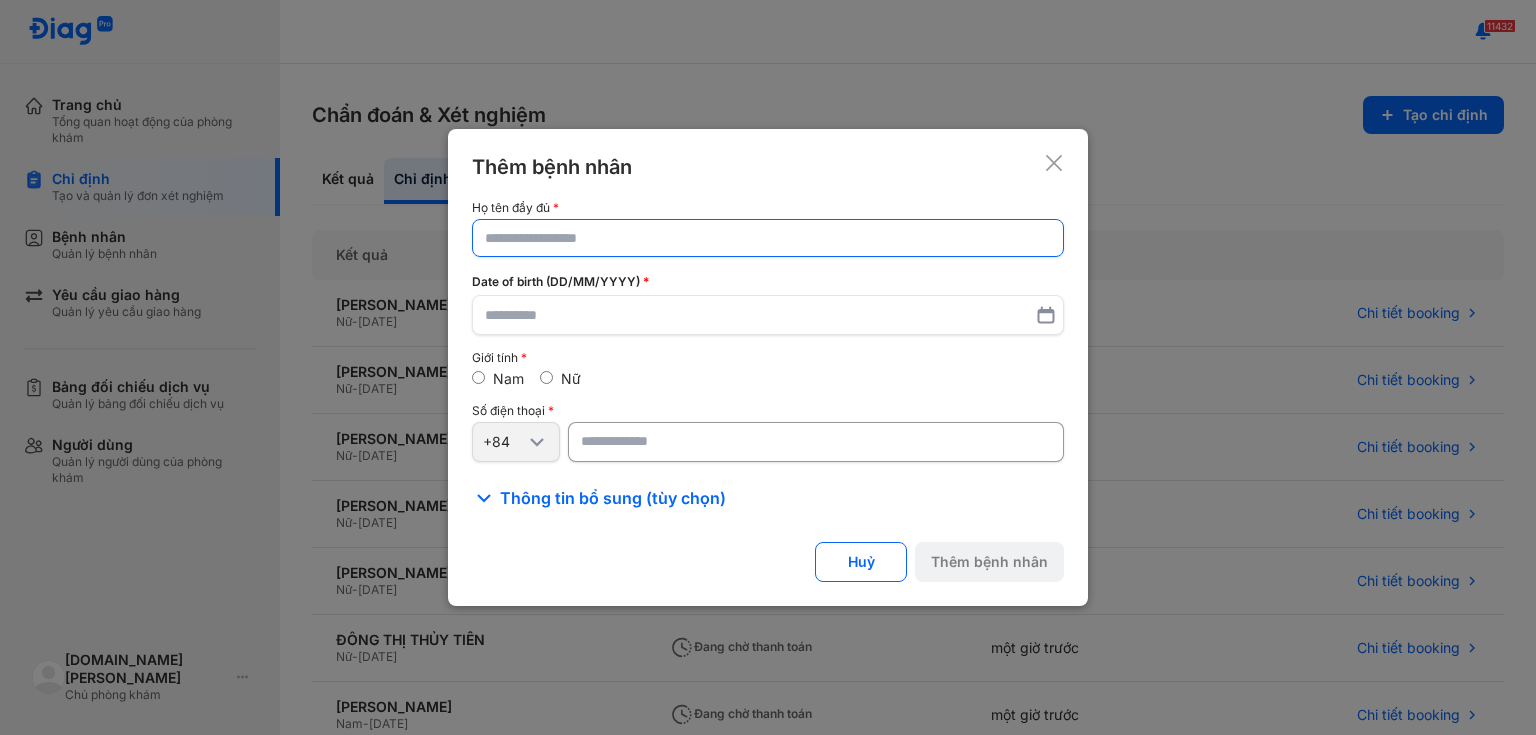 click 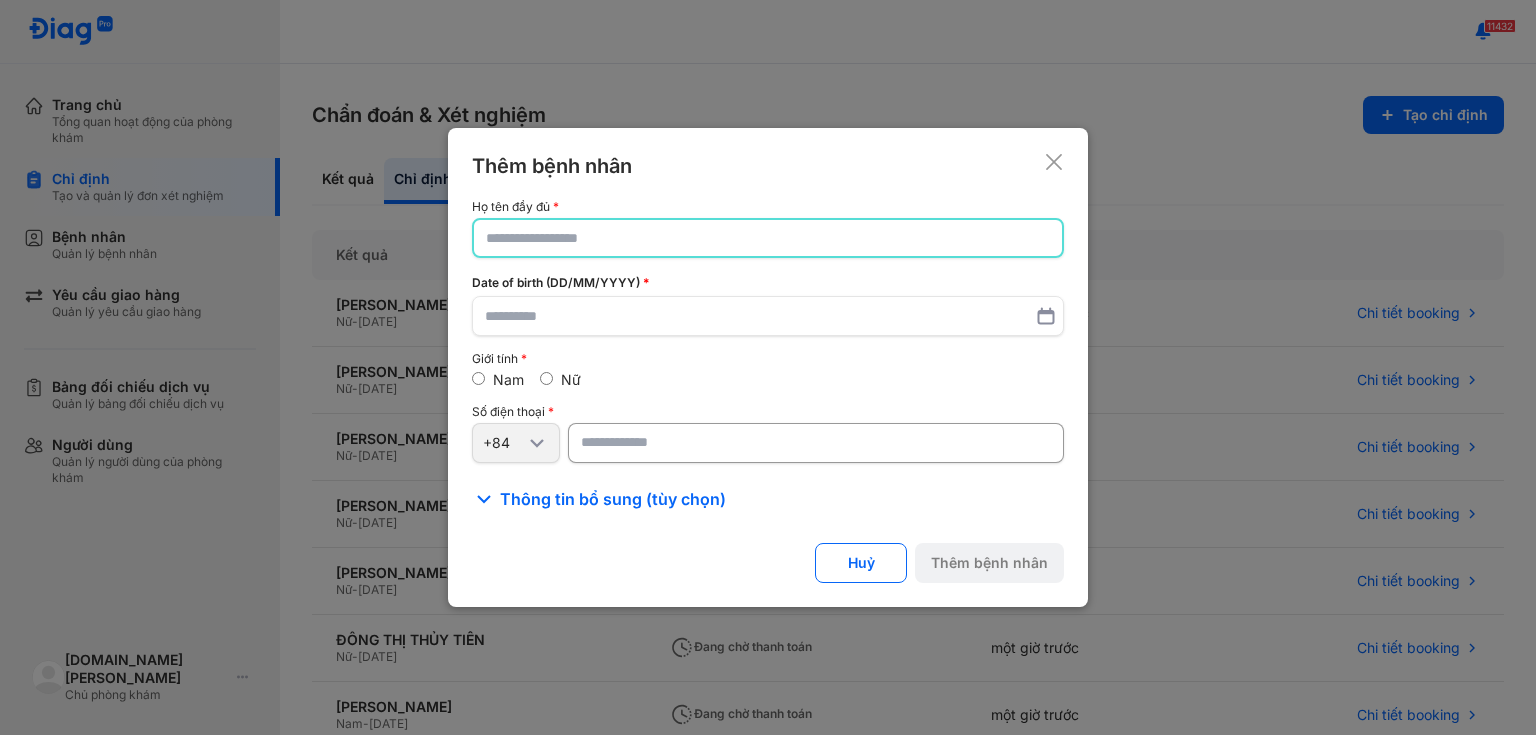 paste on "**********" 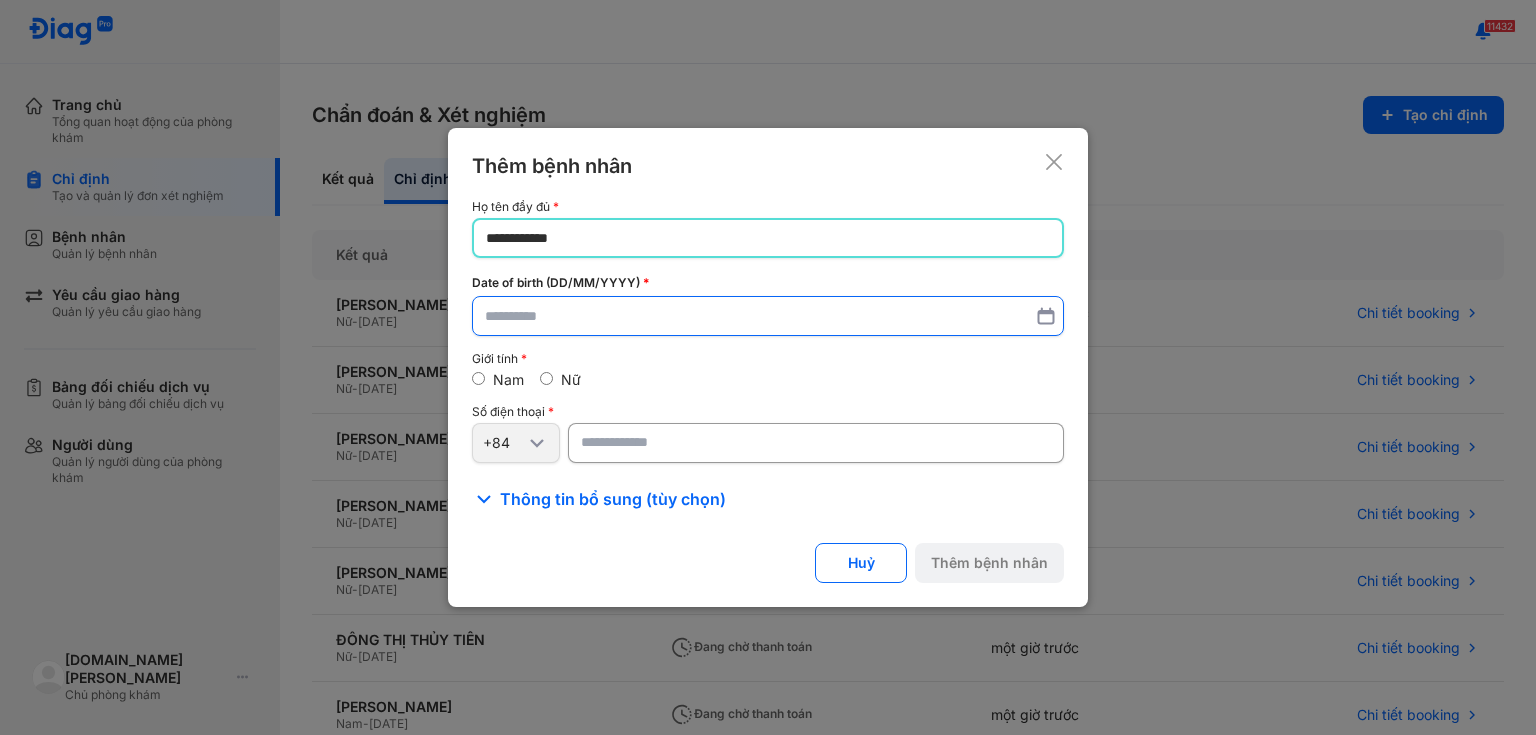 type on "**********" 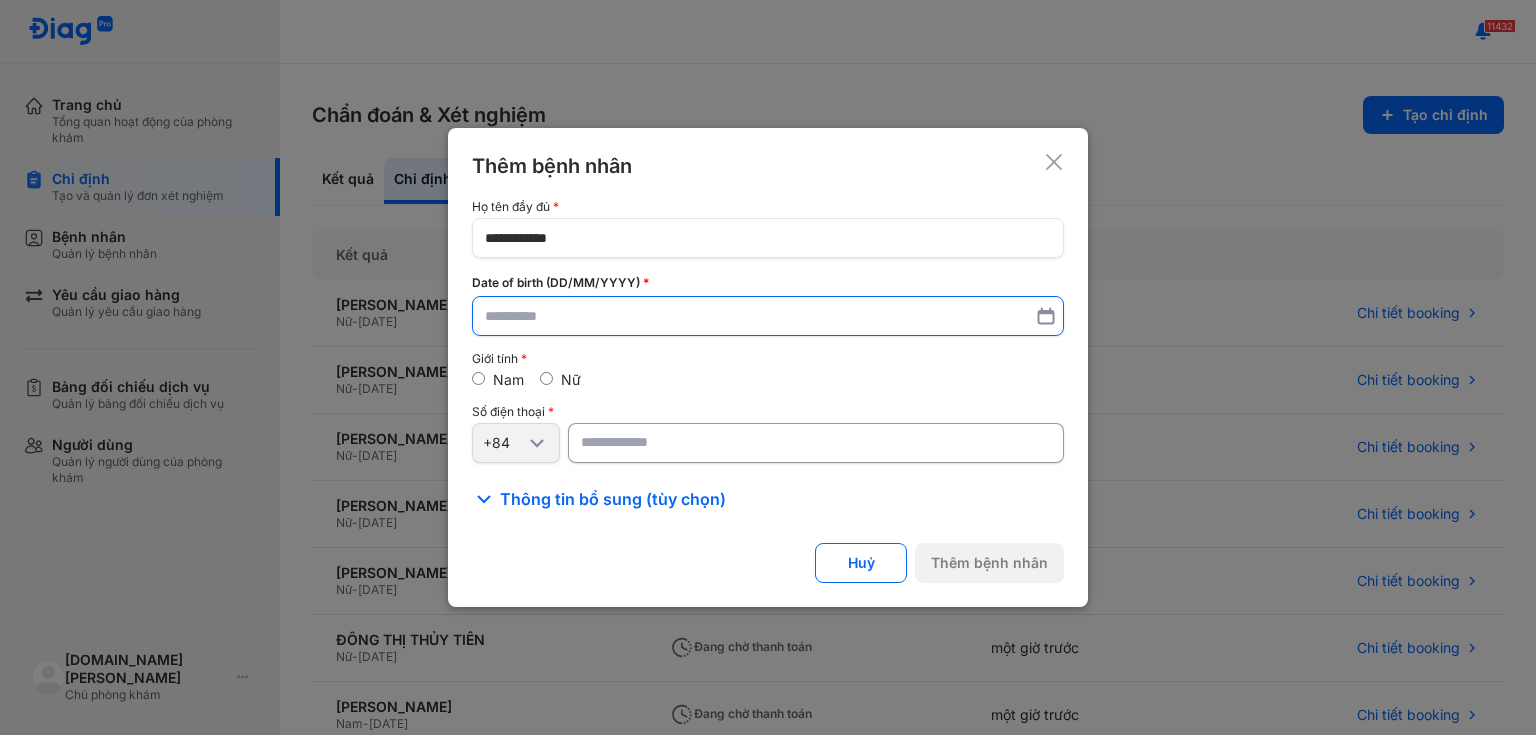 click at bounding box center (768, 316) 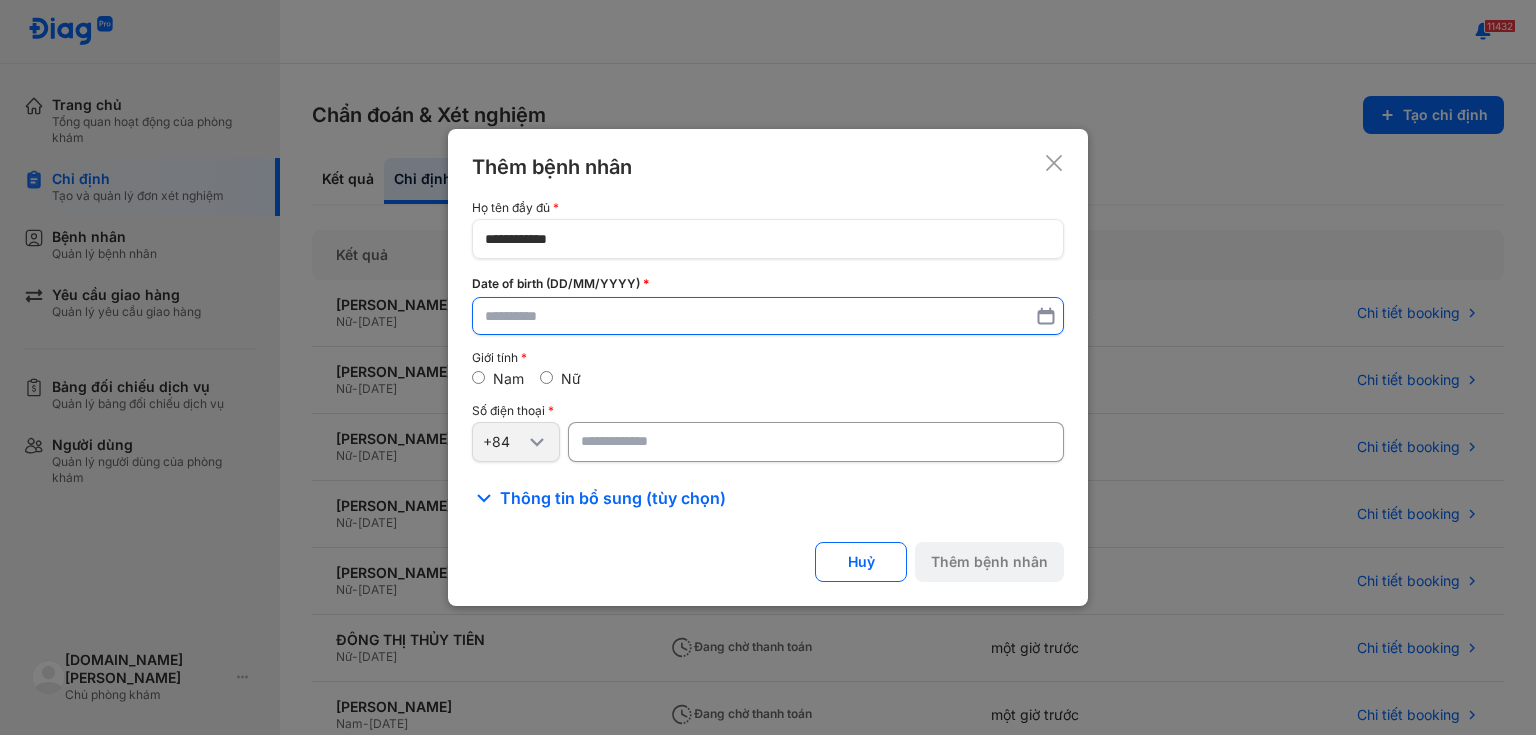 click at bounding box center (768, 316) 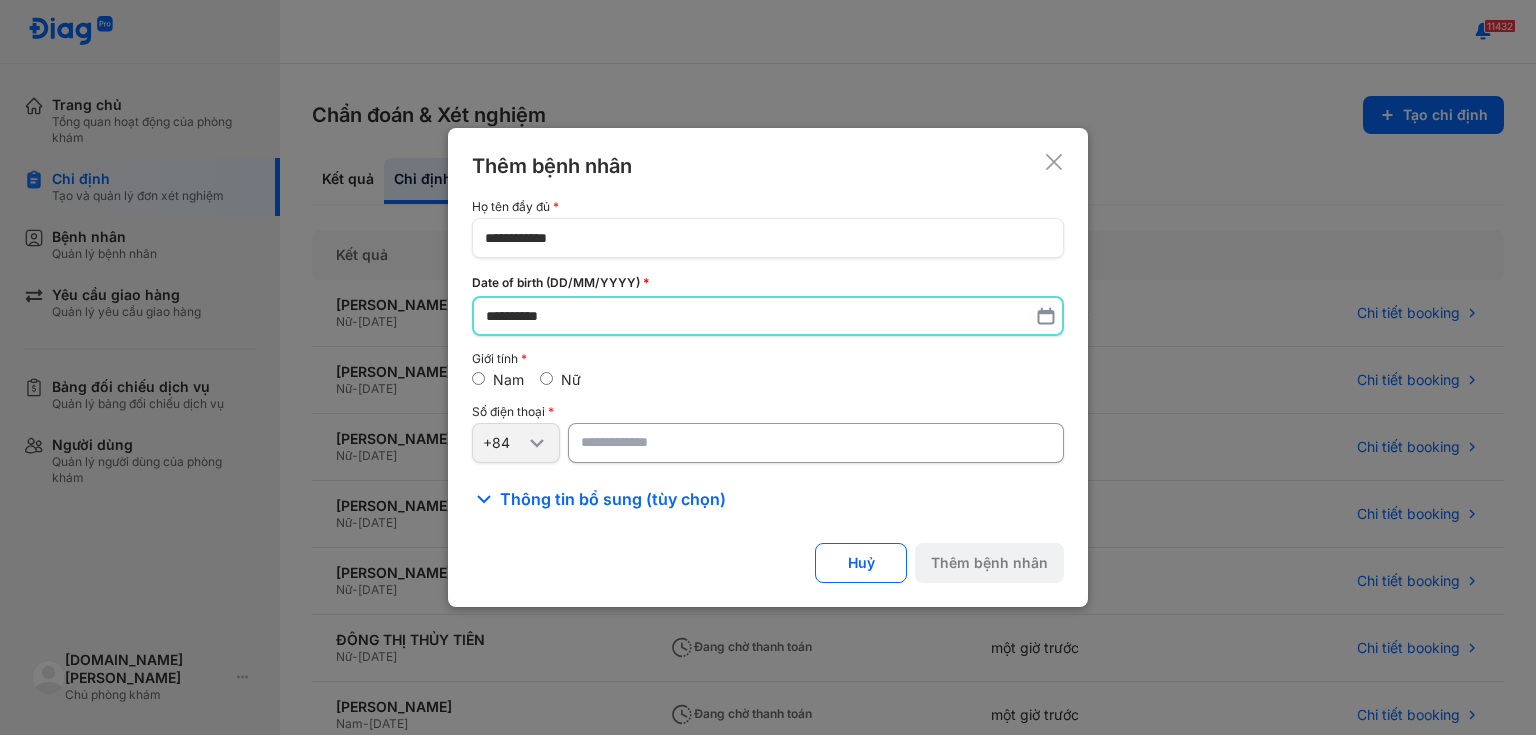 type on "**********" 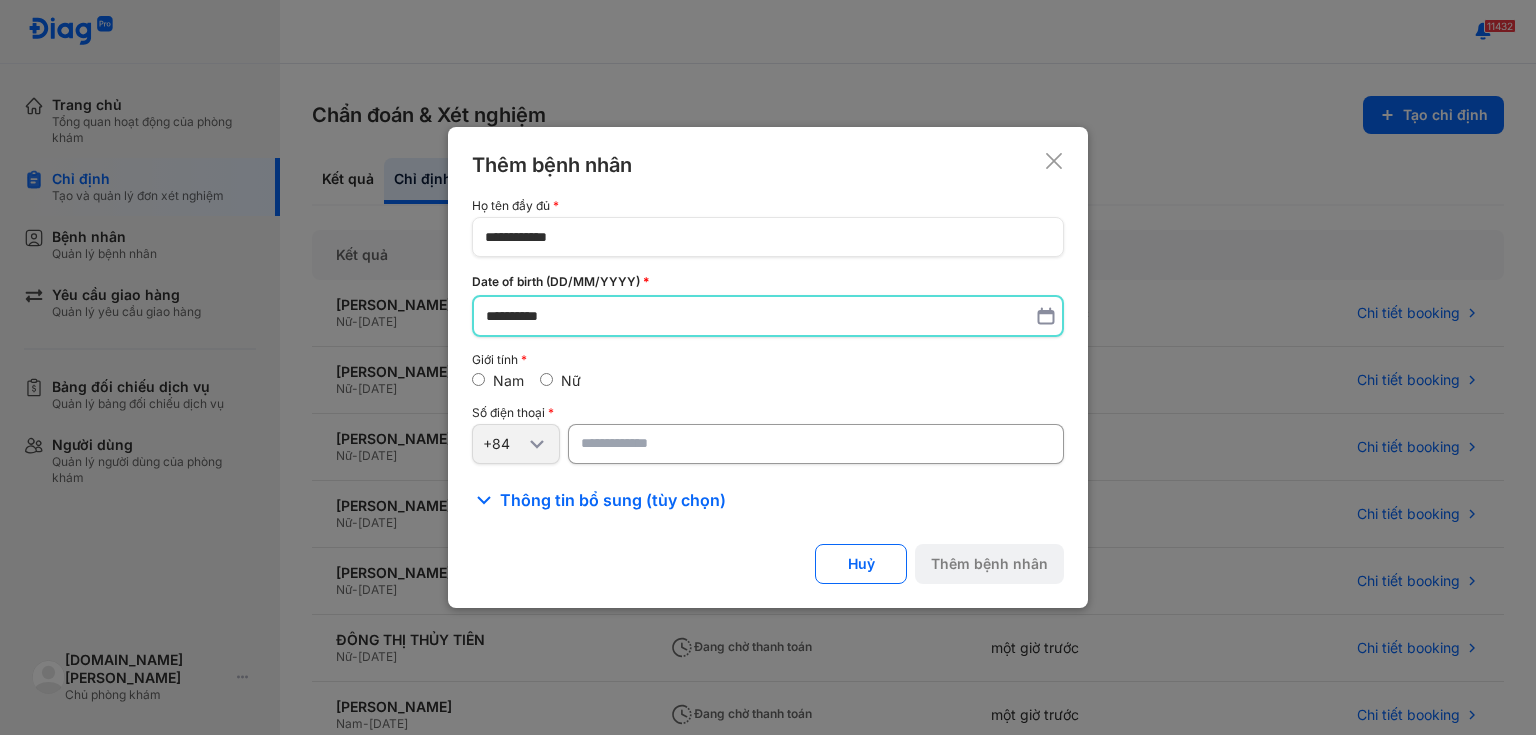 click on "Nữ" at bounding box center [560, 381] 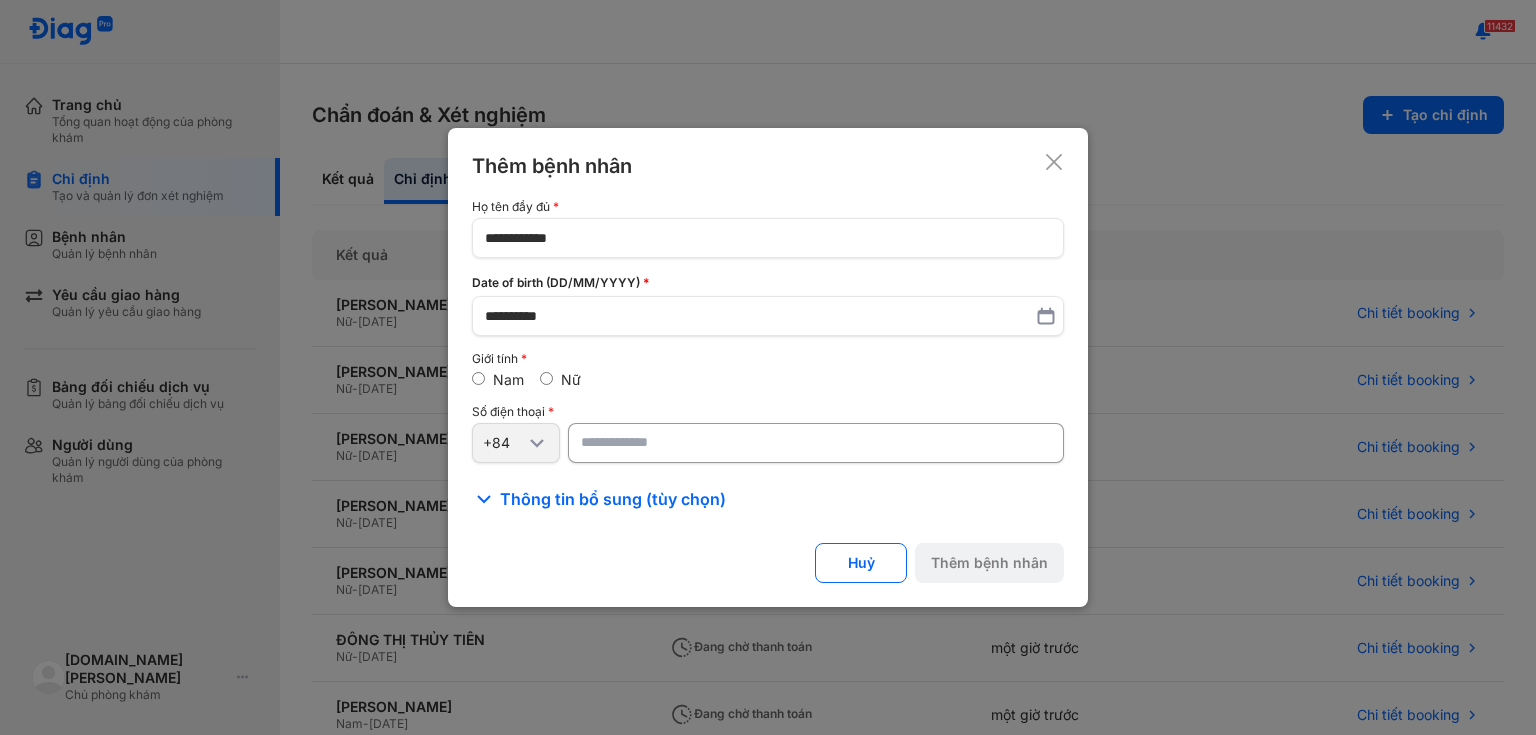 click at bounding box center [816, 443] 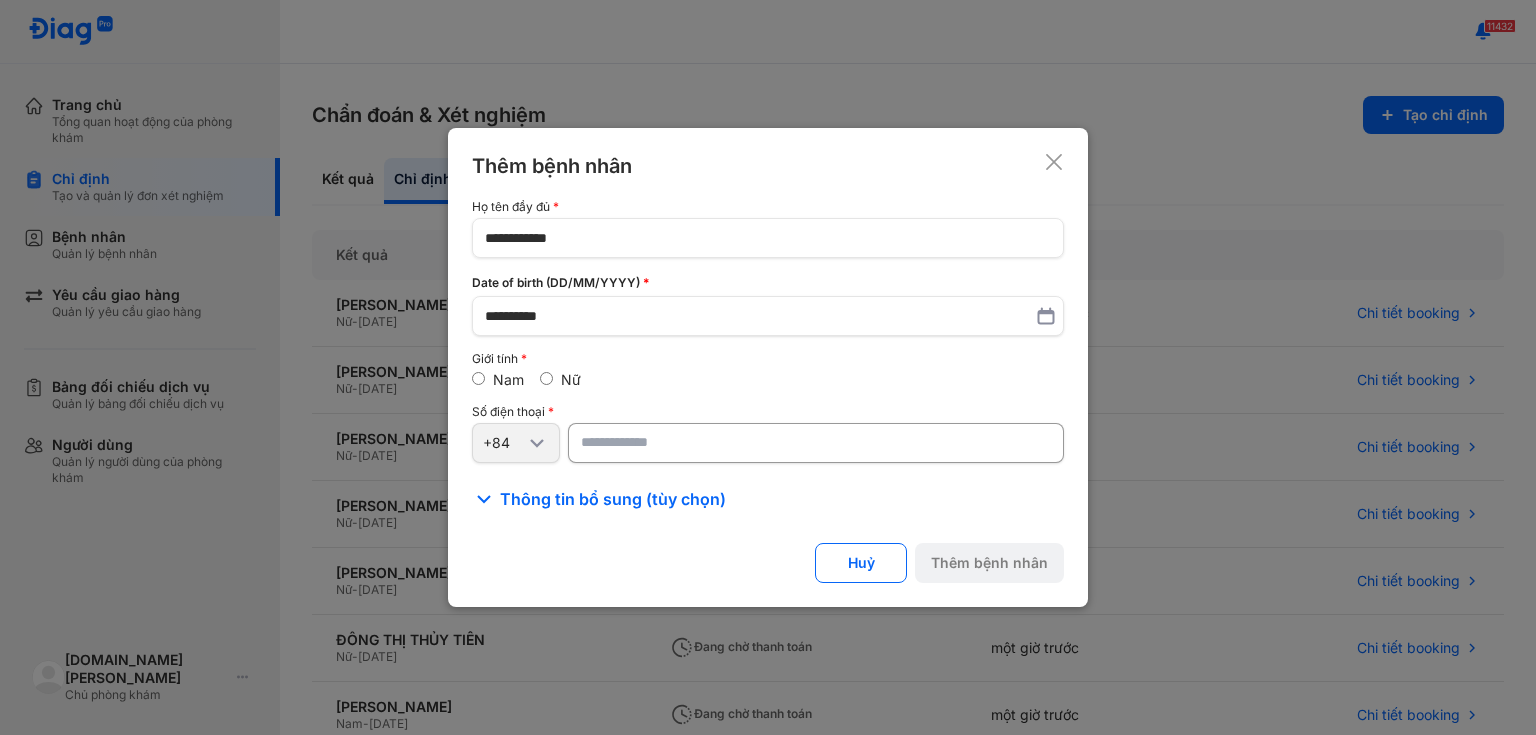 paste on "**********" 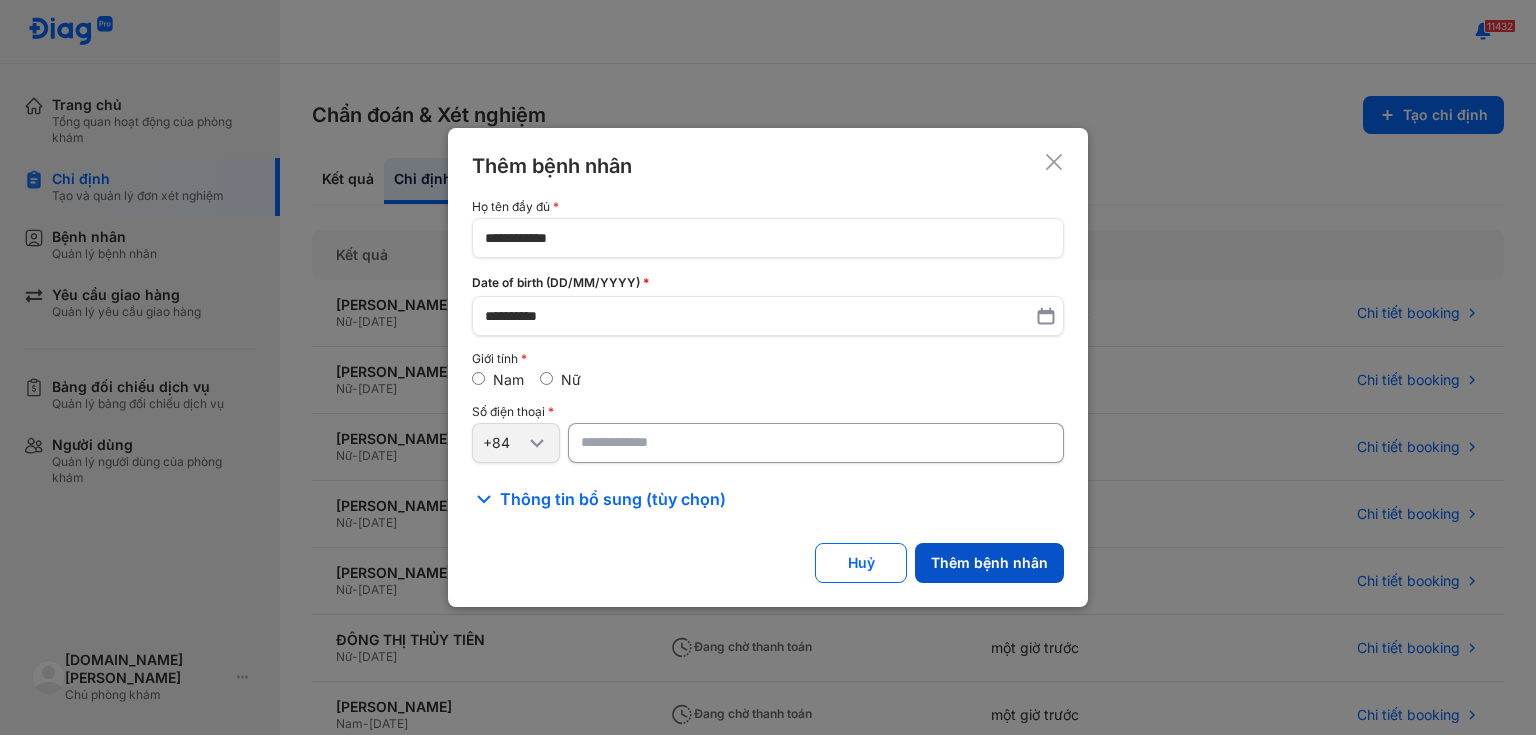 type on "**********" 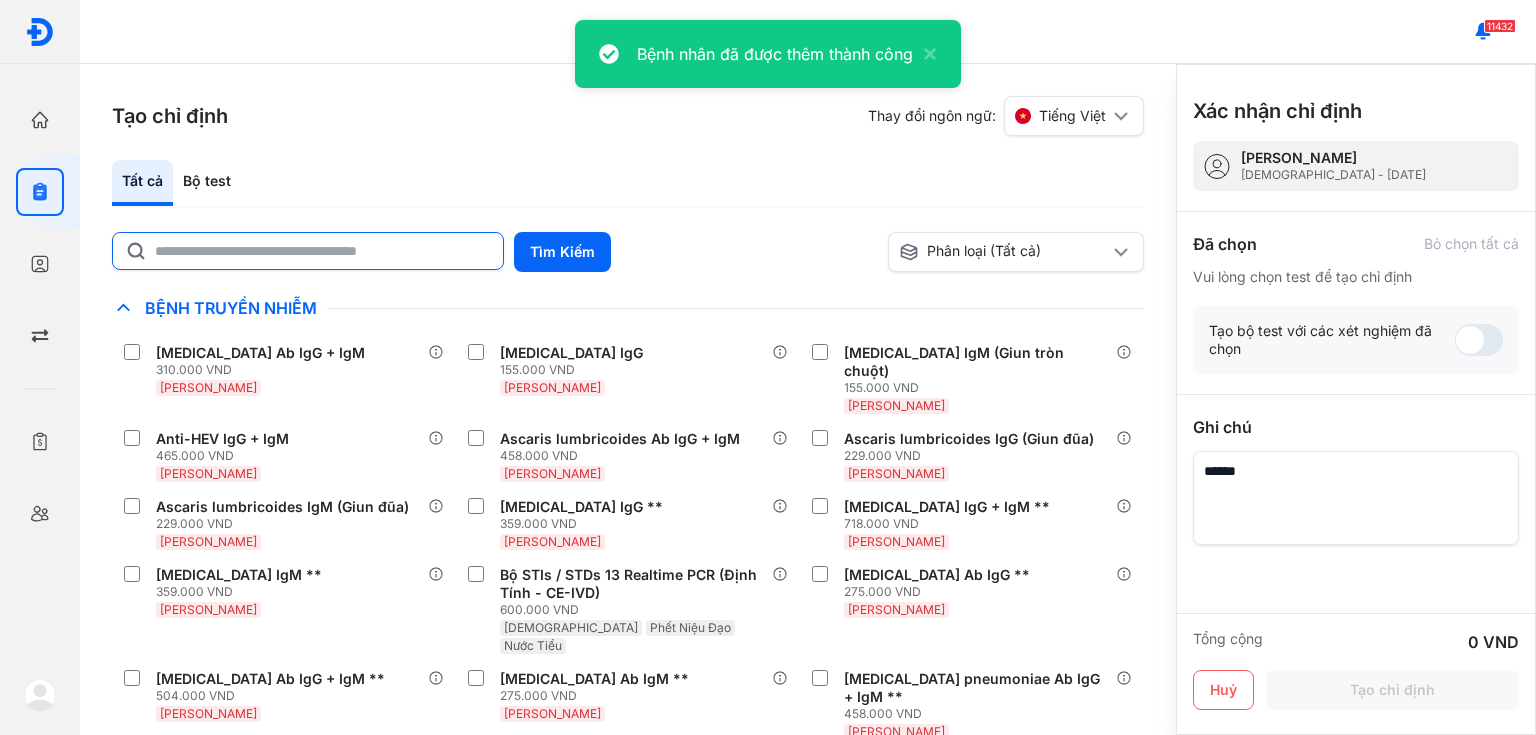 click 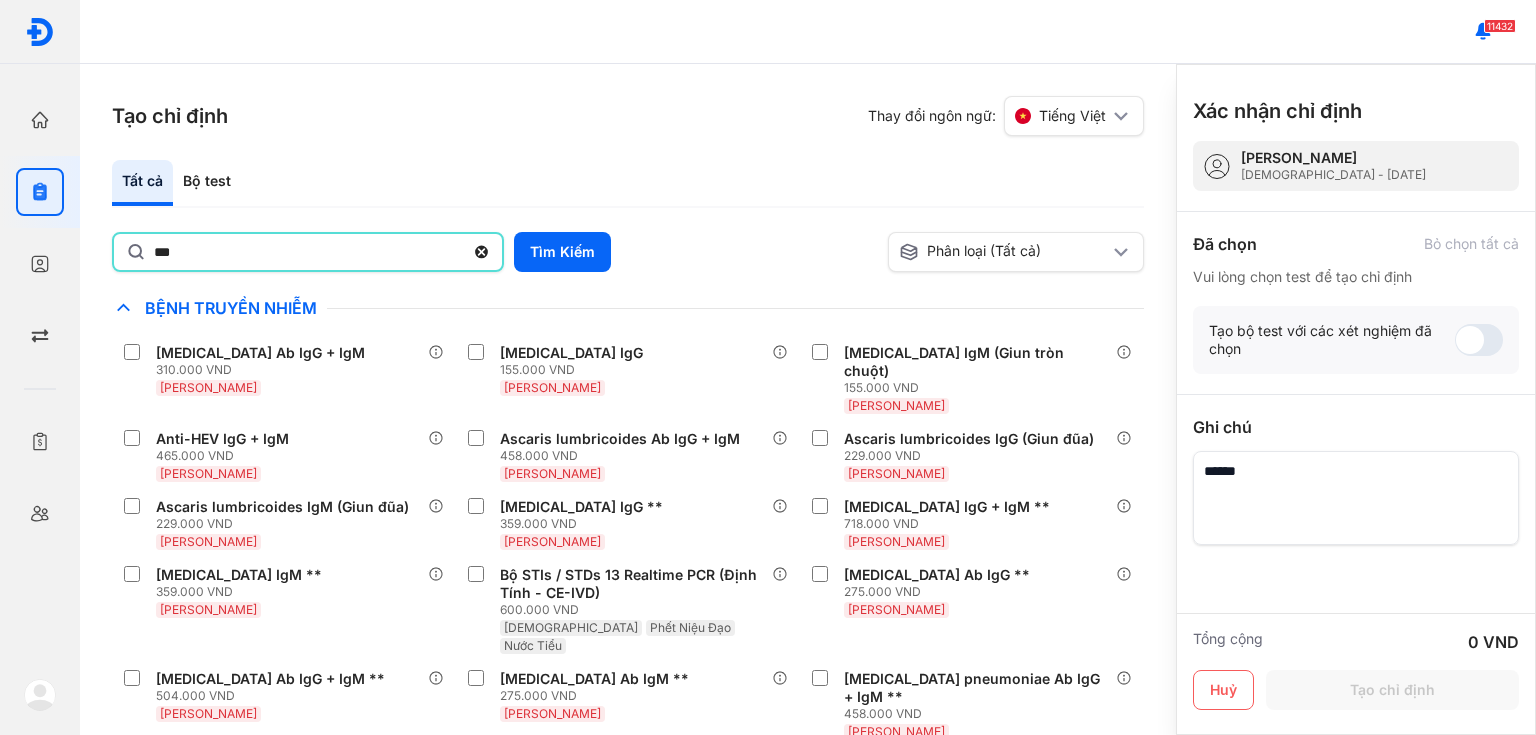 type on "***" 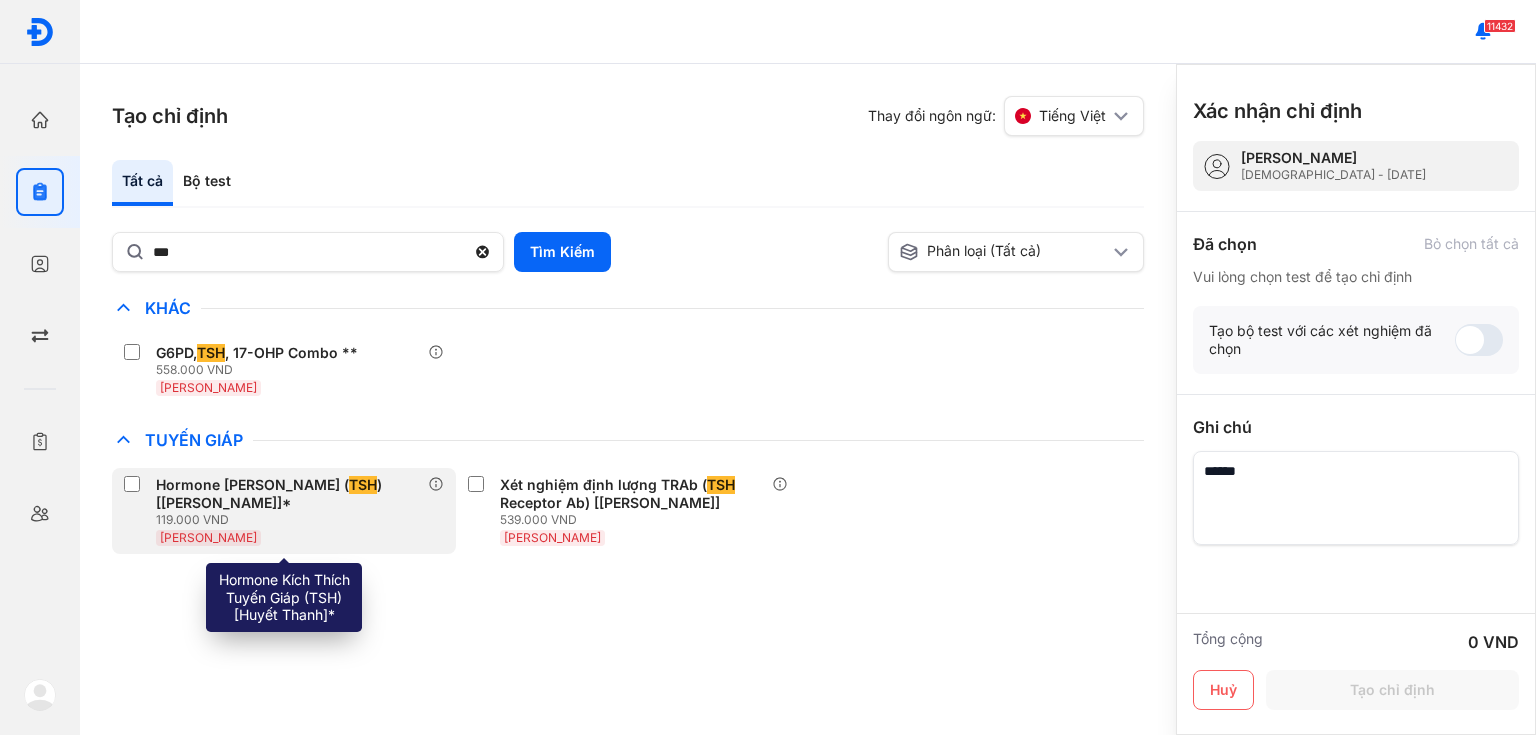 click on "[PERSON_NAME]" at bounding box center (292, 537) 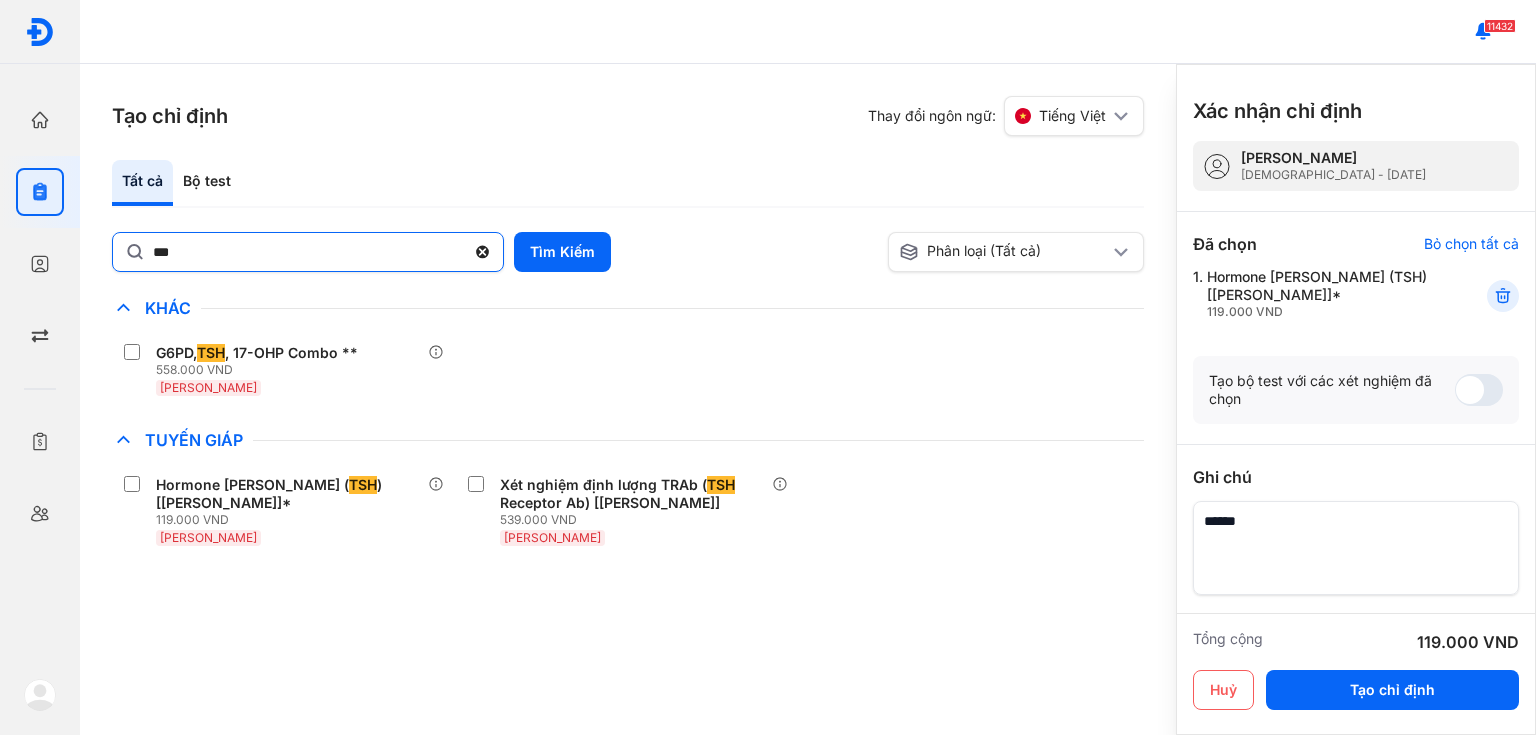 click 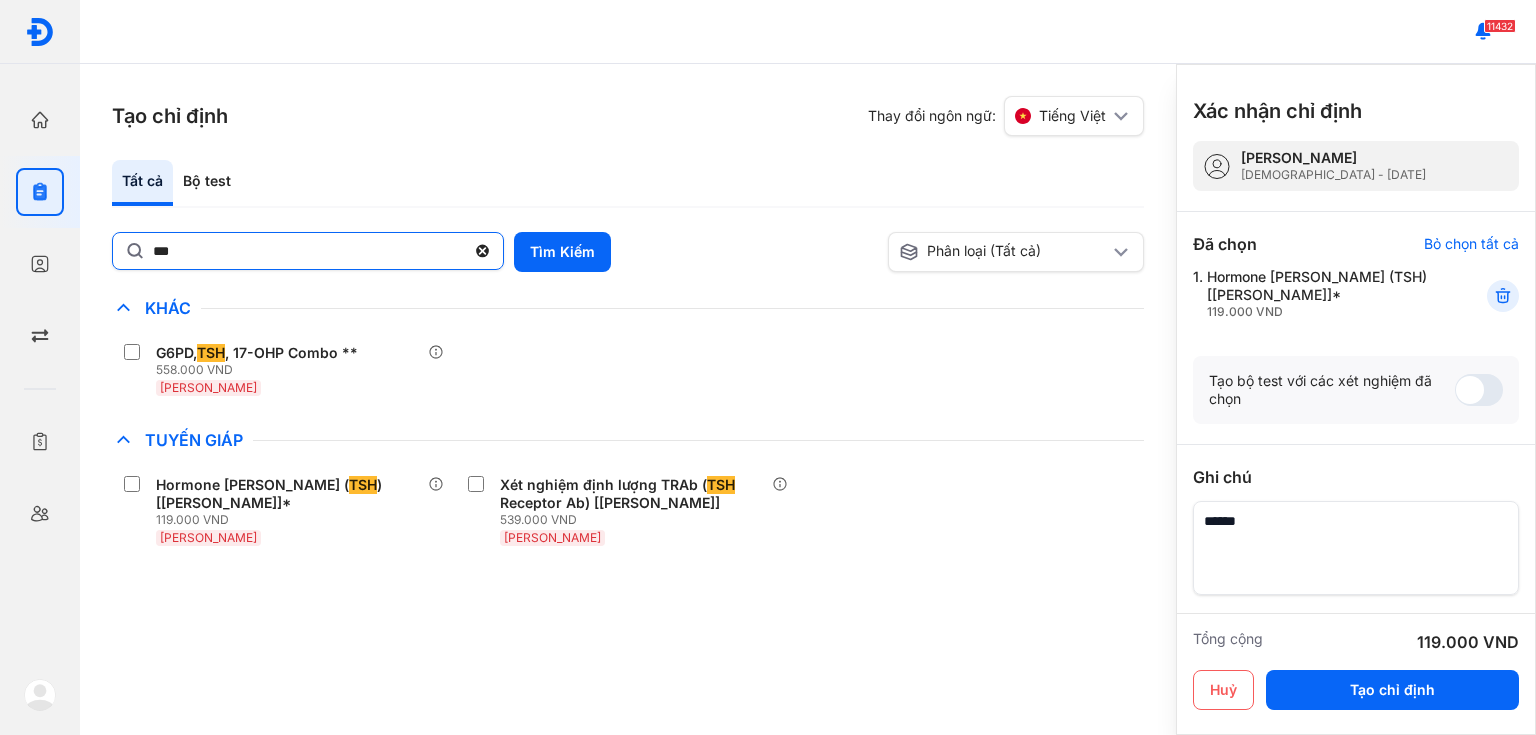 click on "***" 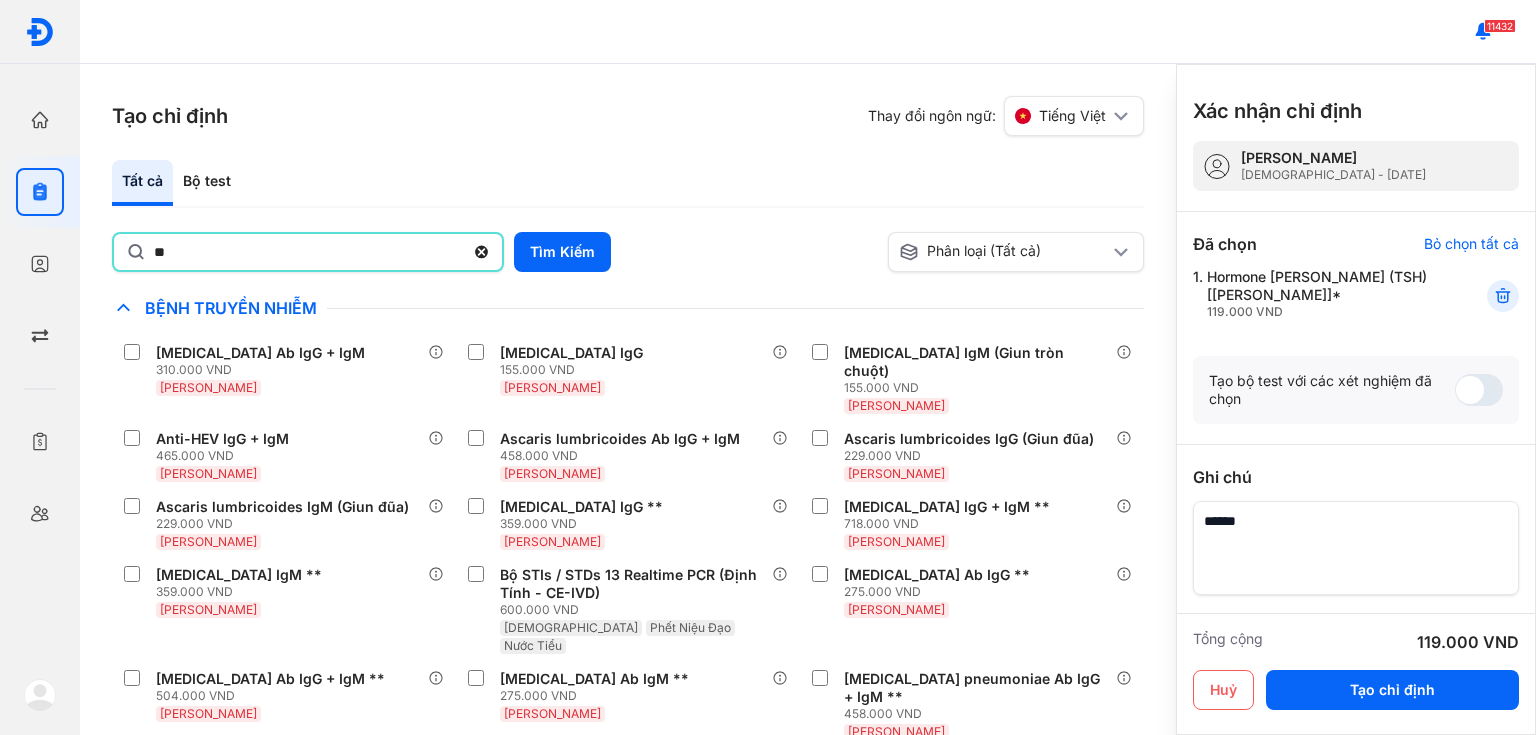 type on "**" 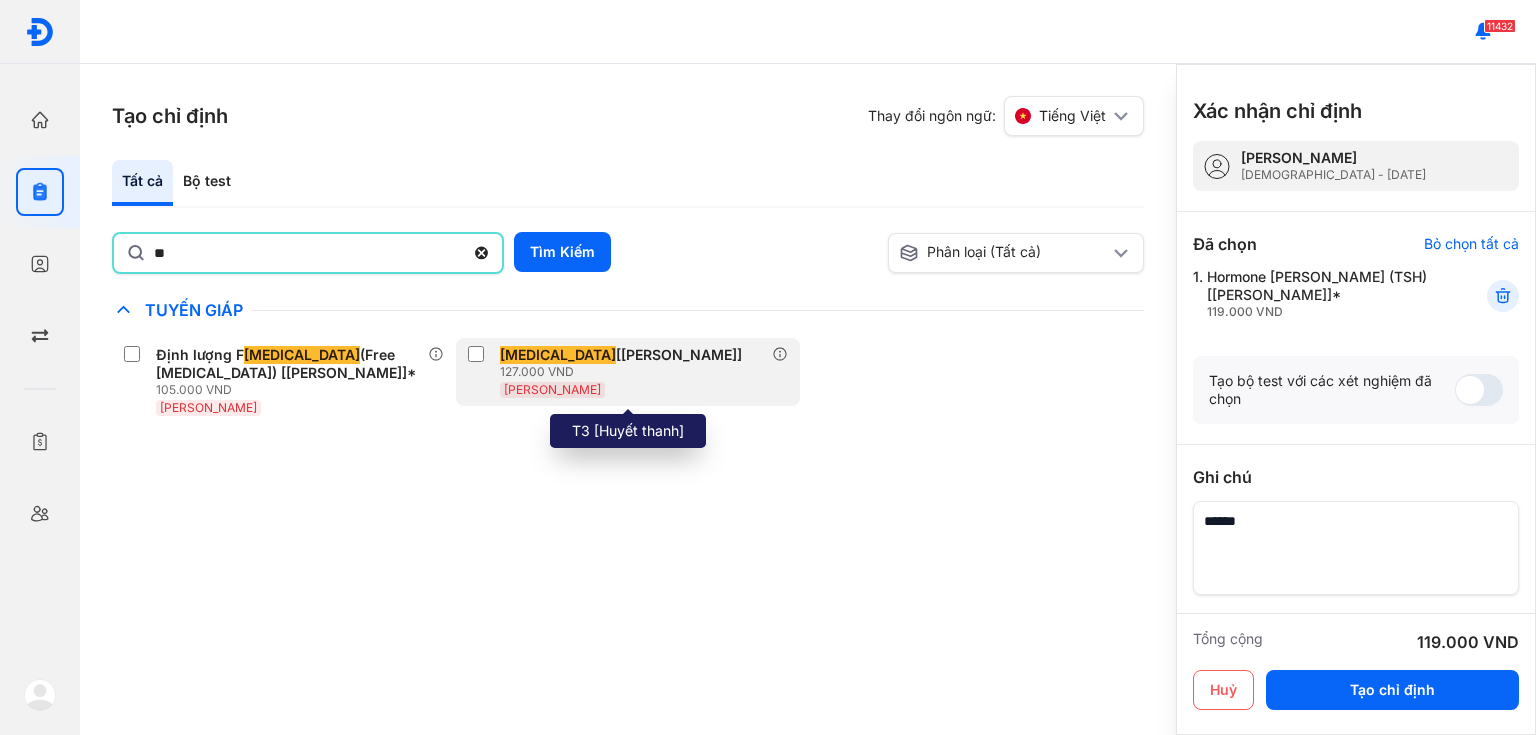 click on "T3  [Huyết thanh] 127.000 VND Huyết Thanh" at bounding box center (609, 372) 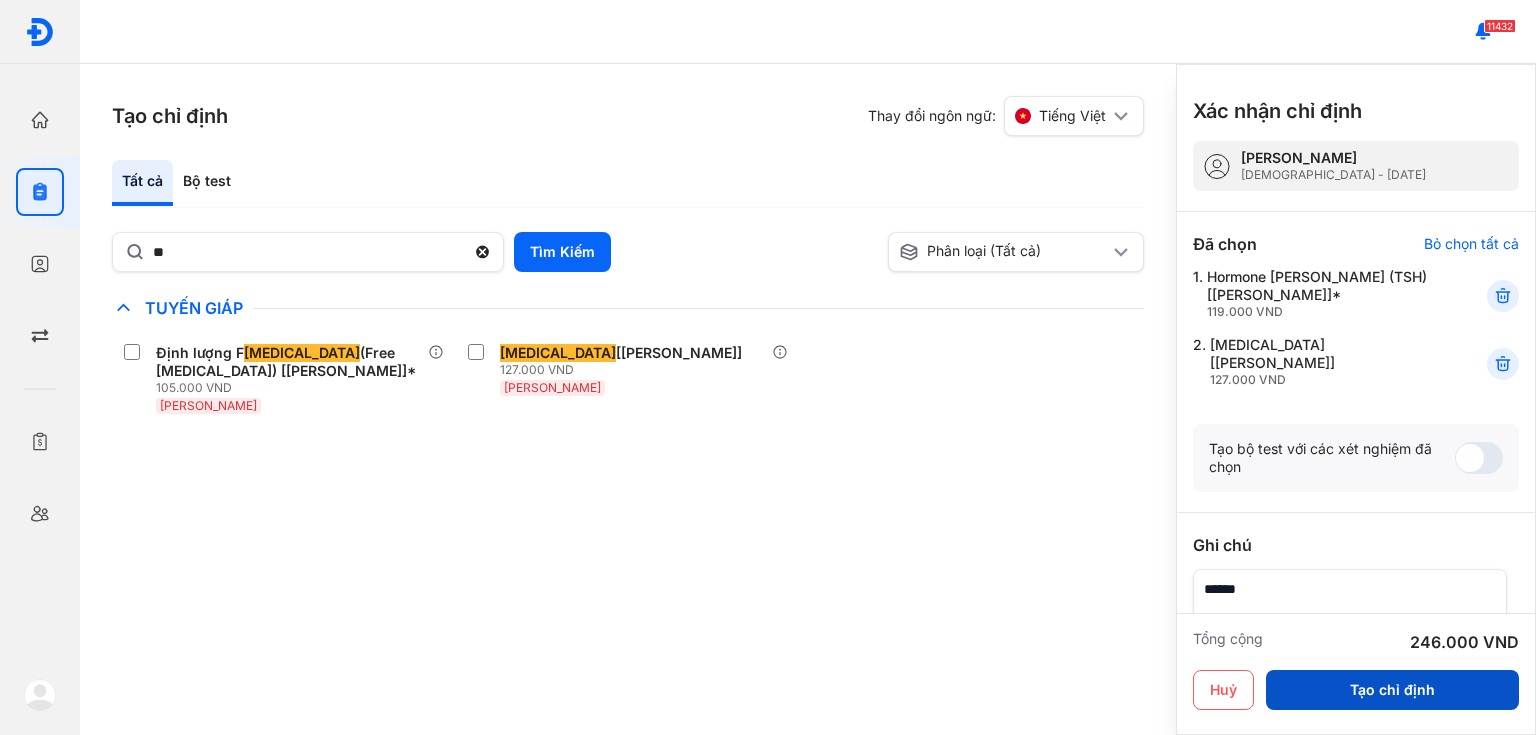 click on "Tạo chỉ định" at bounding box center (1392, 690) 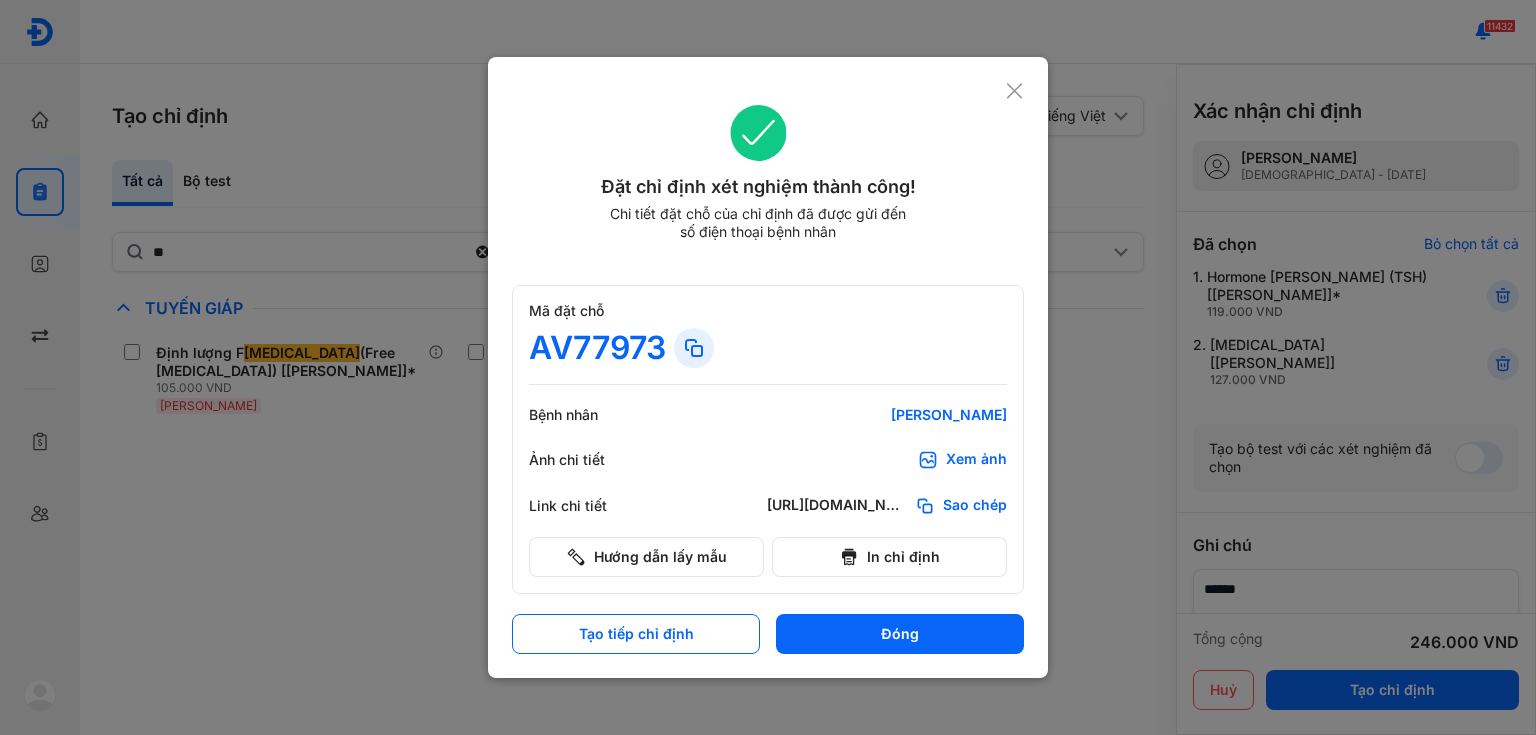 click on "Xem ảnh" at bounding box center (976, 460) 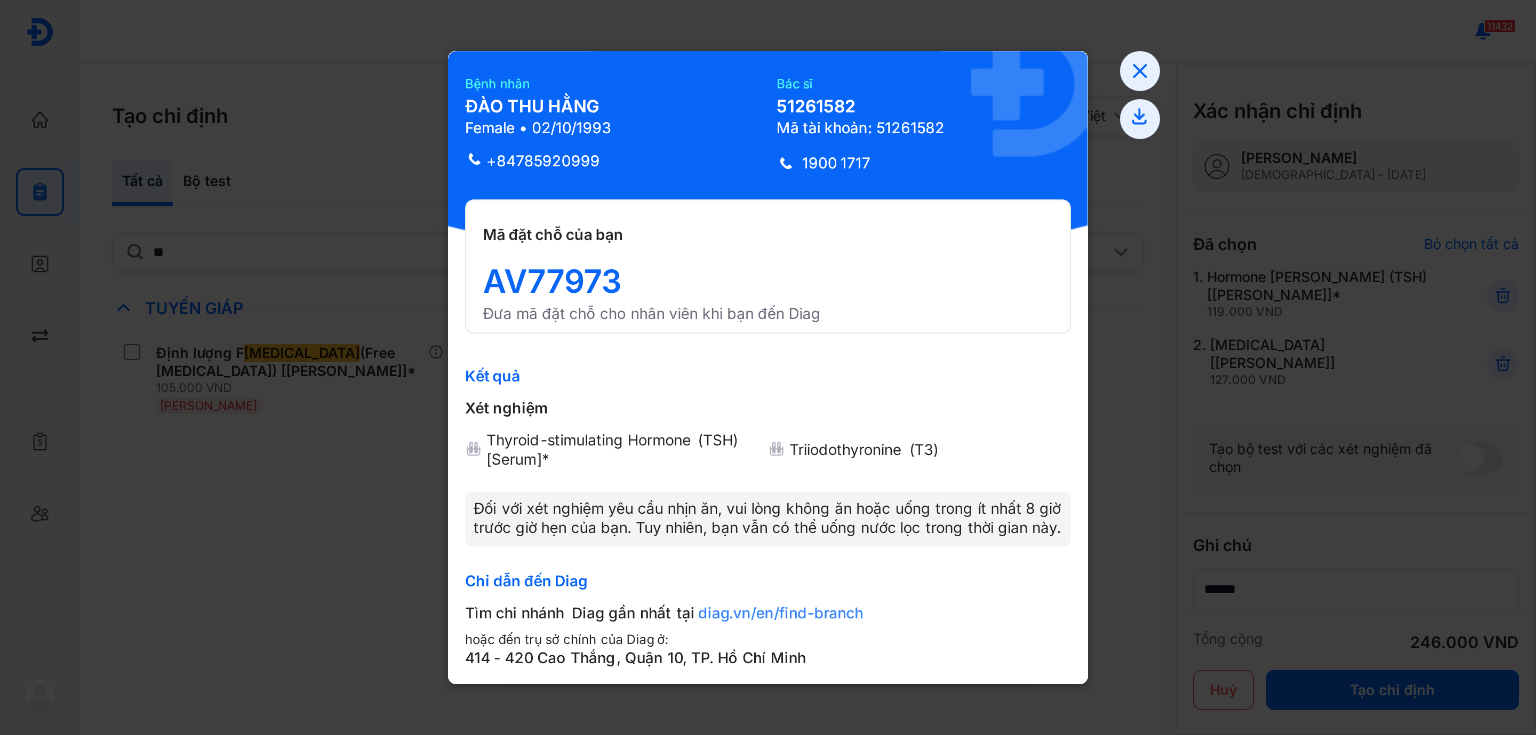 click at bounding box center (768, 367) 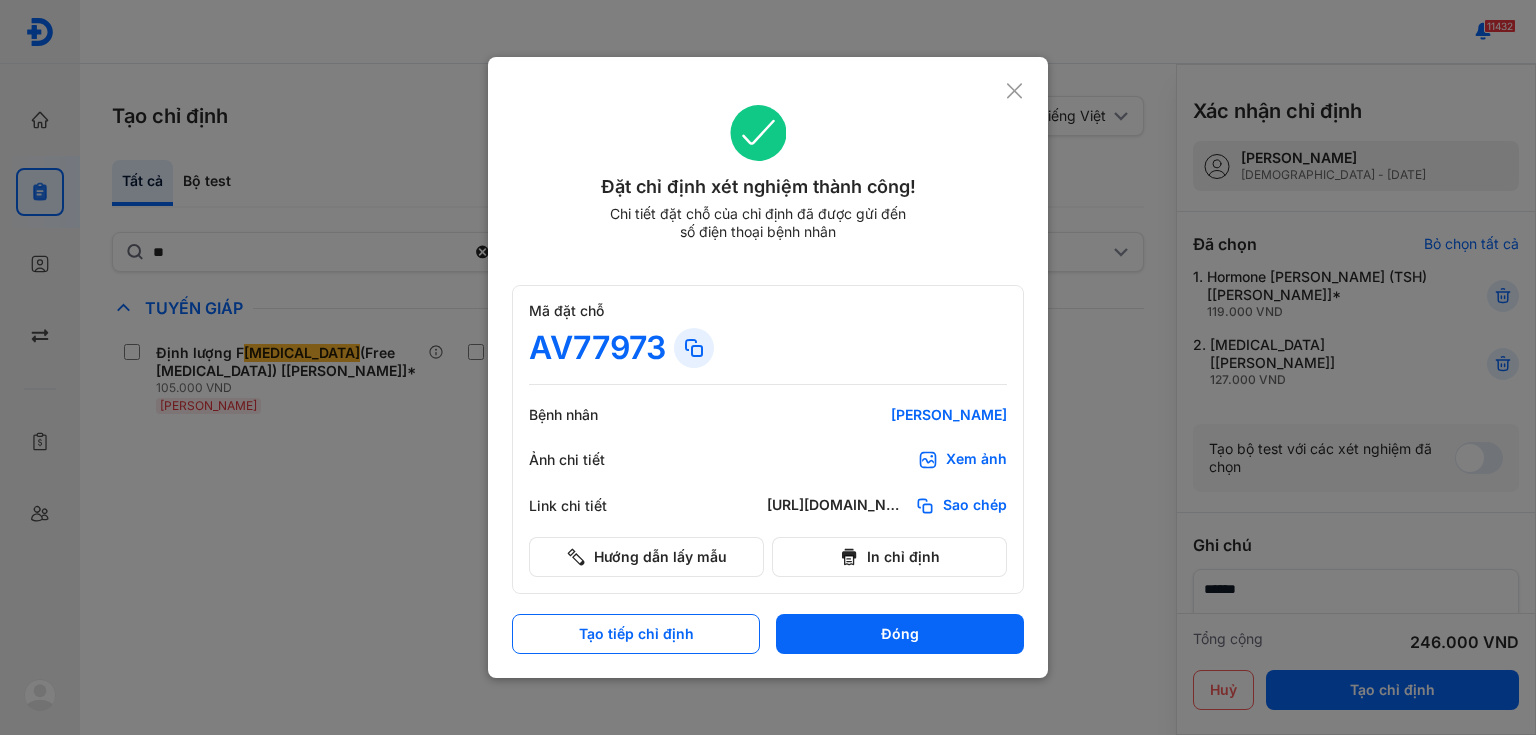 click at bounding box center [768, 367] 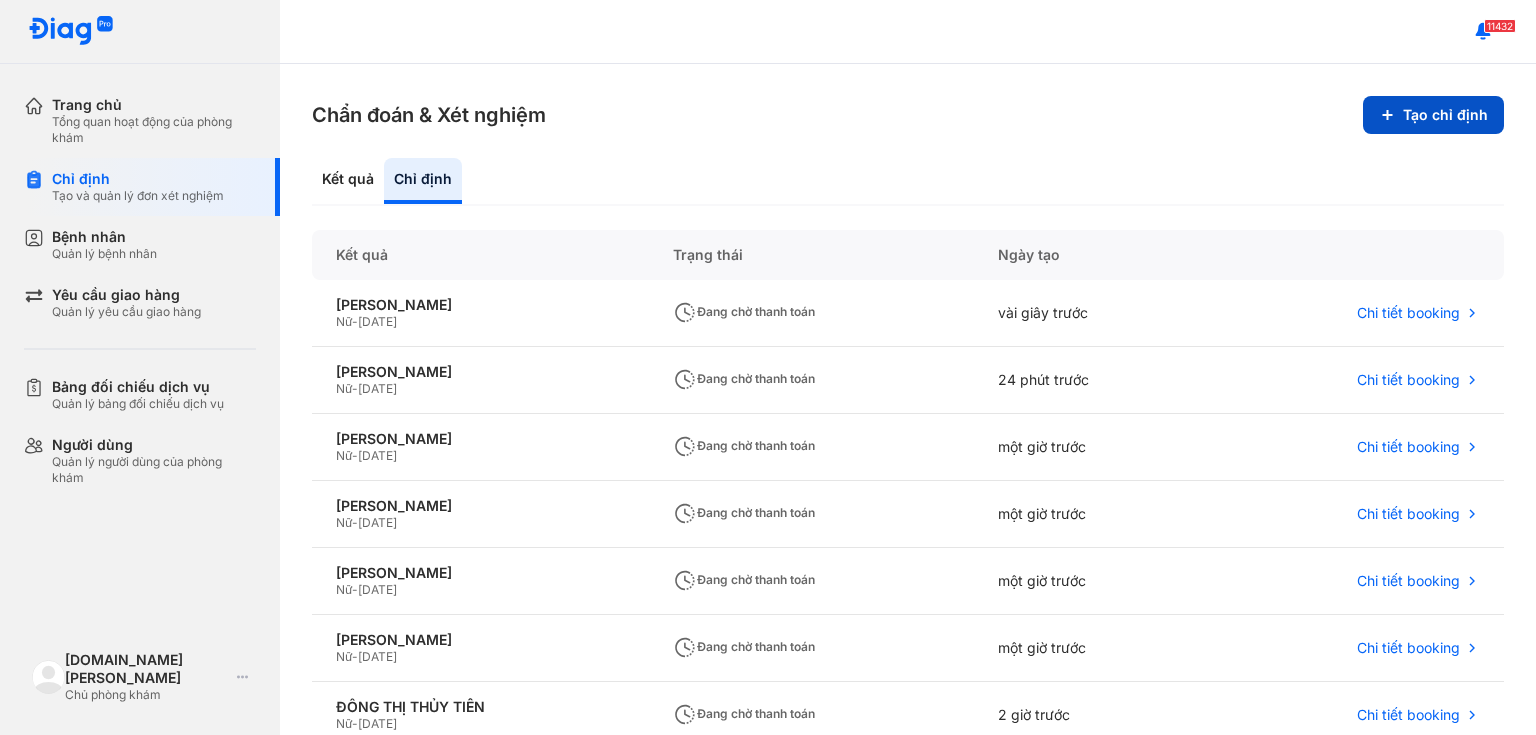 click on "Tạo chỉ định" at bounding box center [1433, 115] 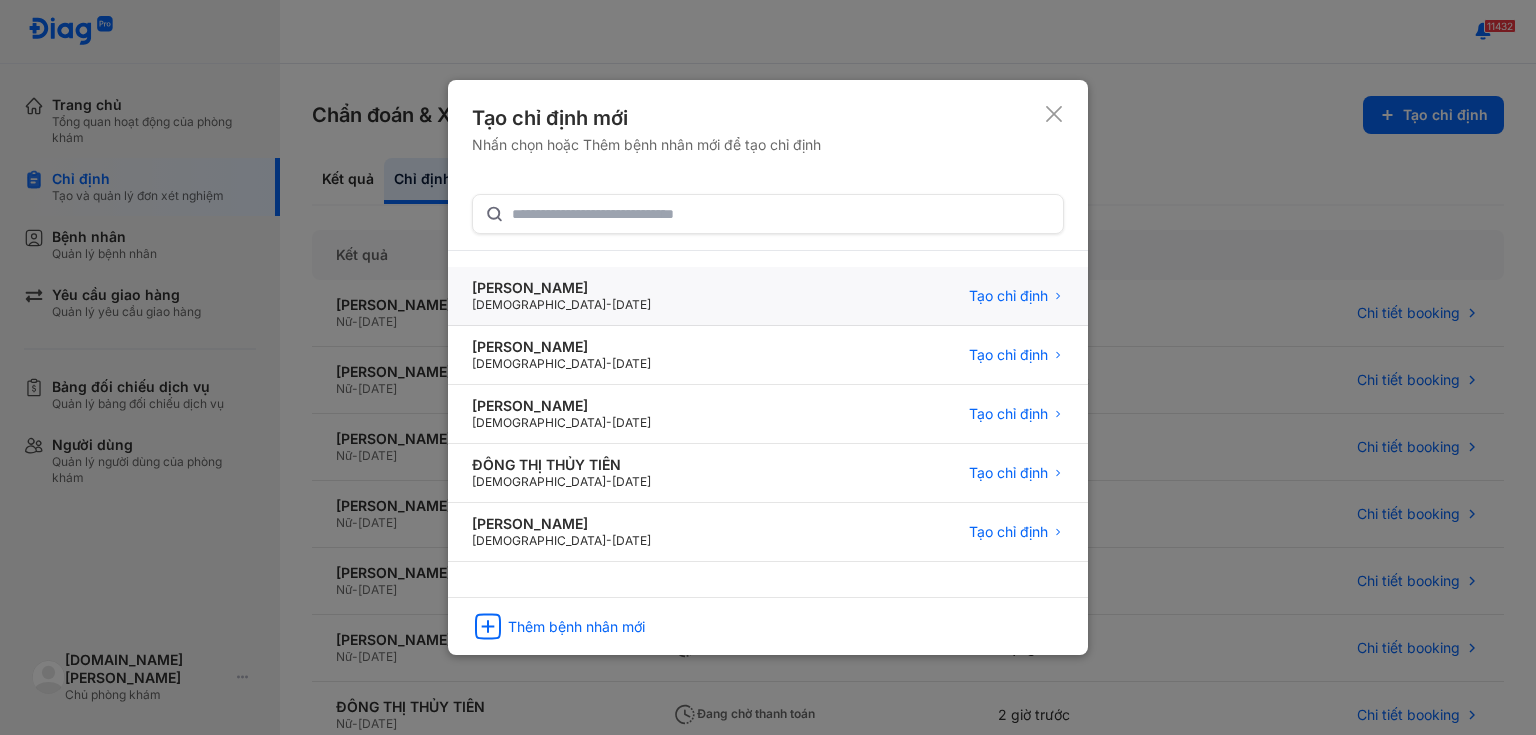 click on "[PERSON_NAME]" at bounding box center (561, 288) 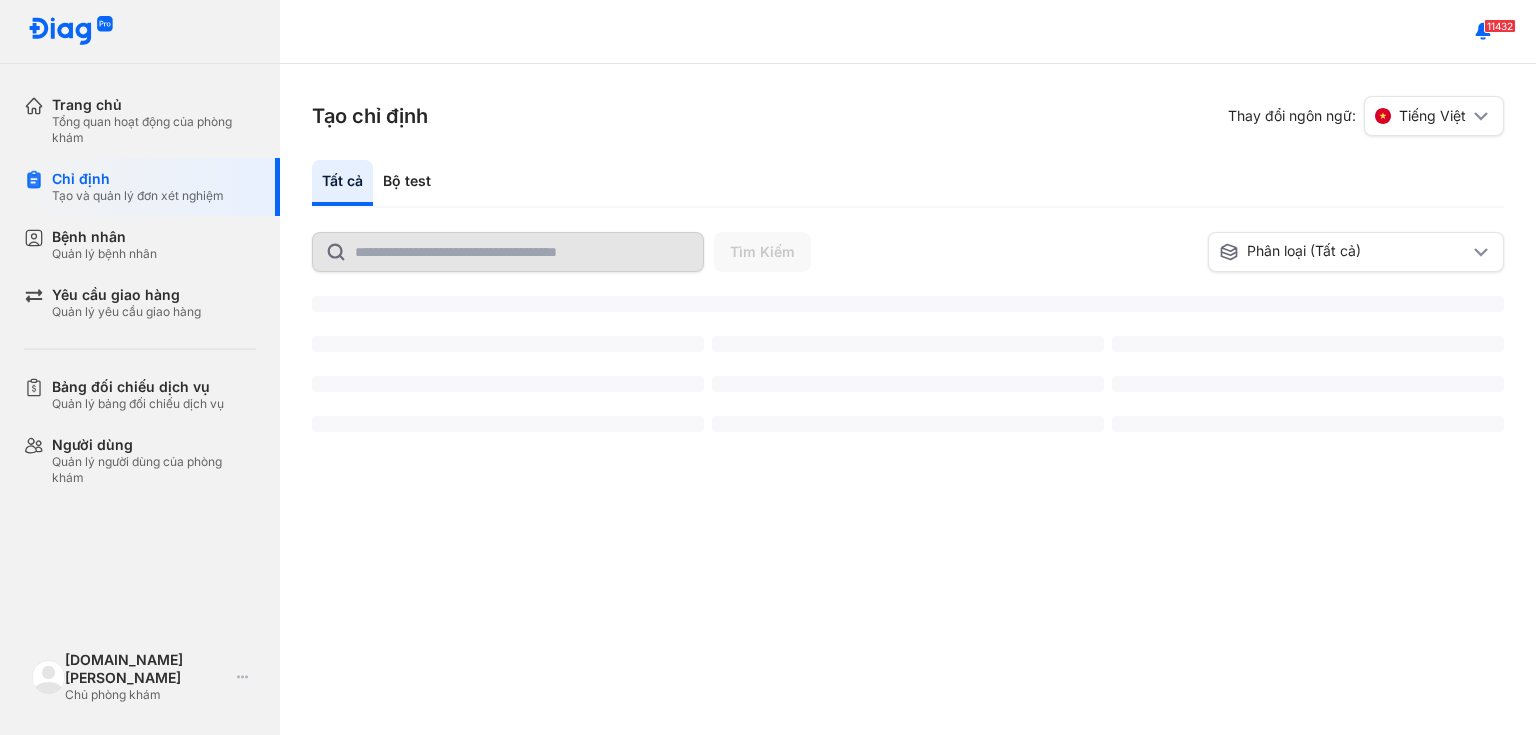 scroll, scrollTop: 0, scrollLeft: 0, axis: both 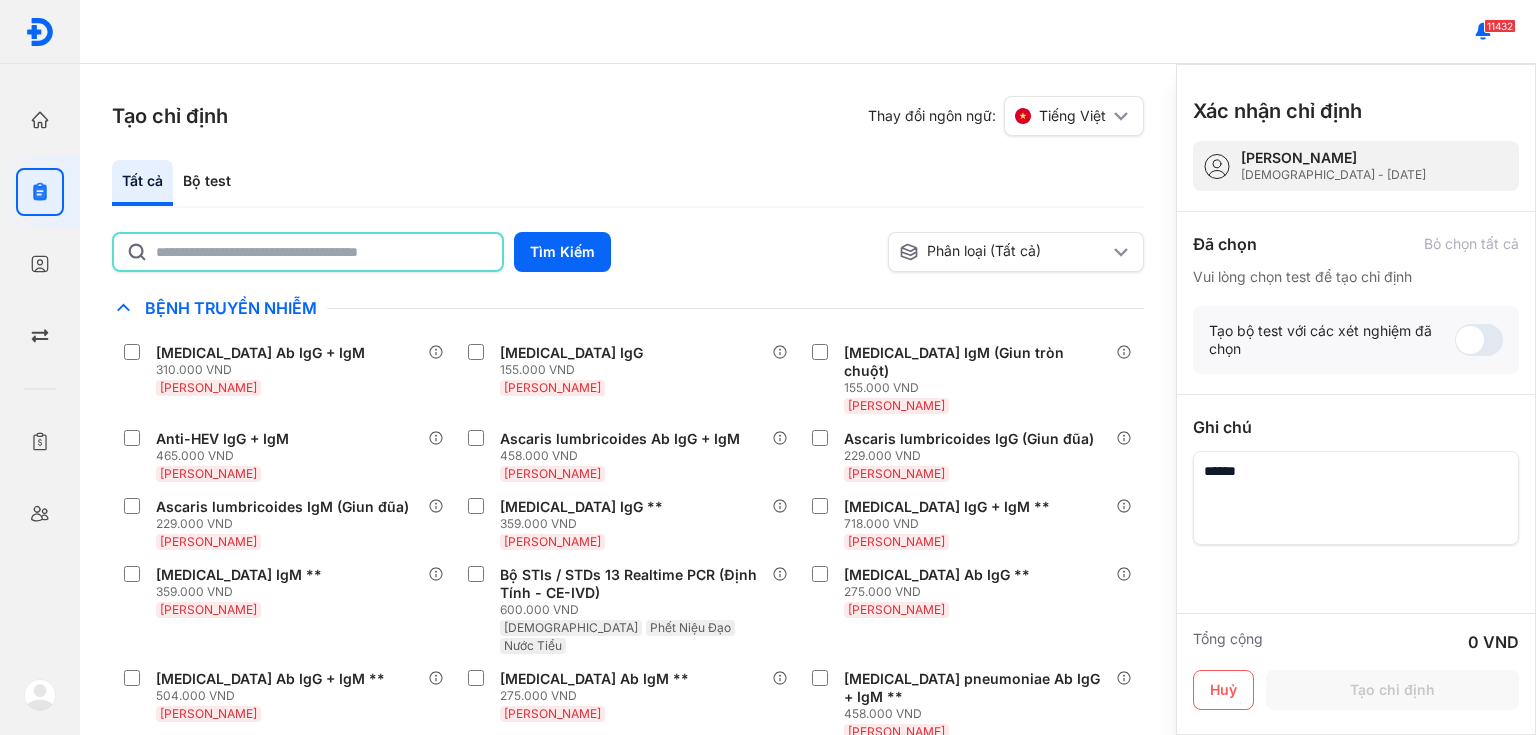 click 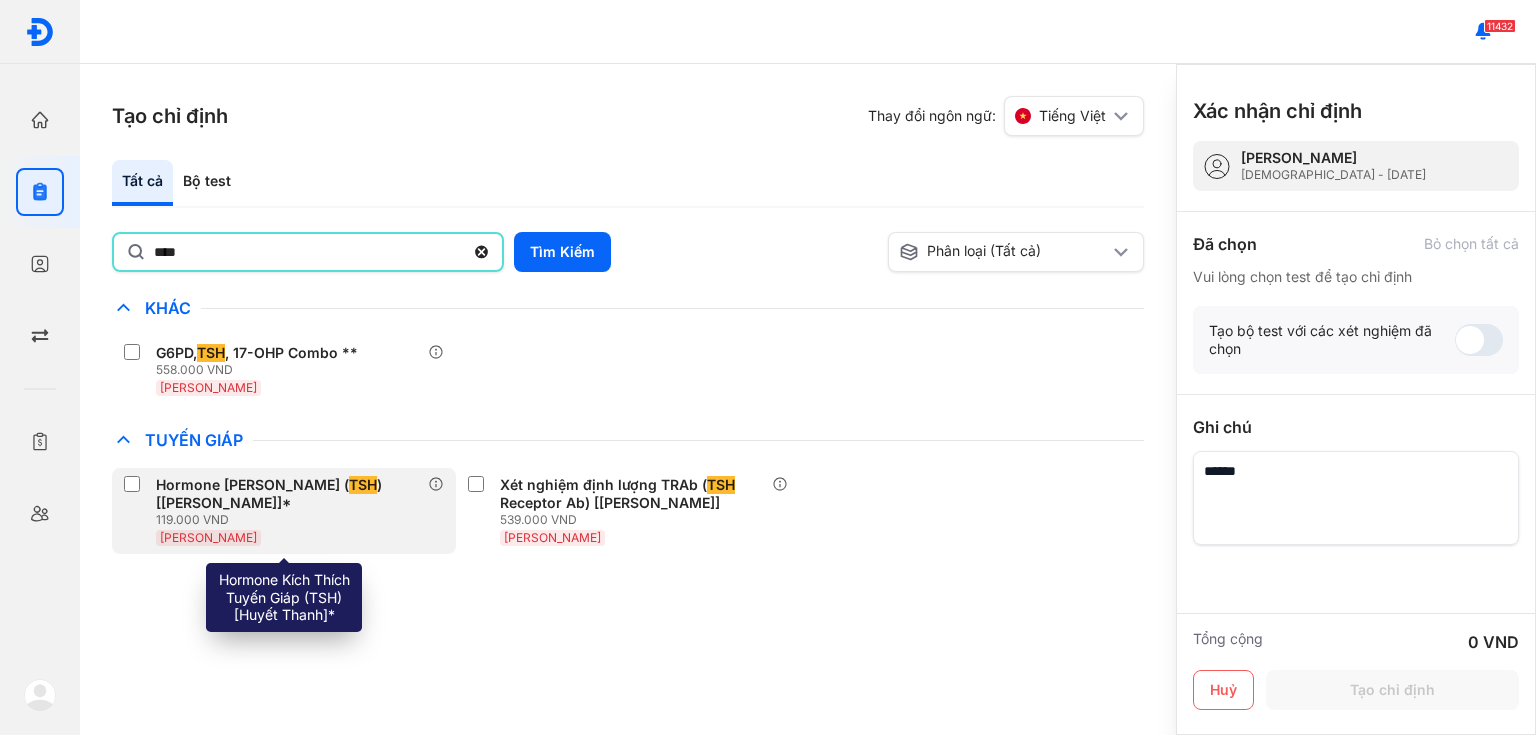 type on "****" 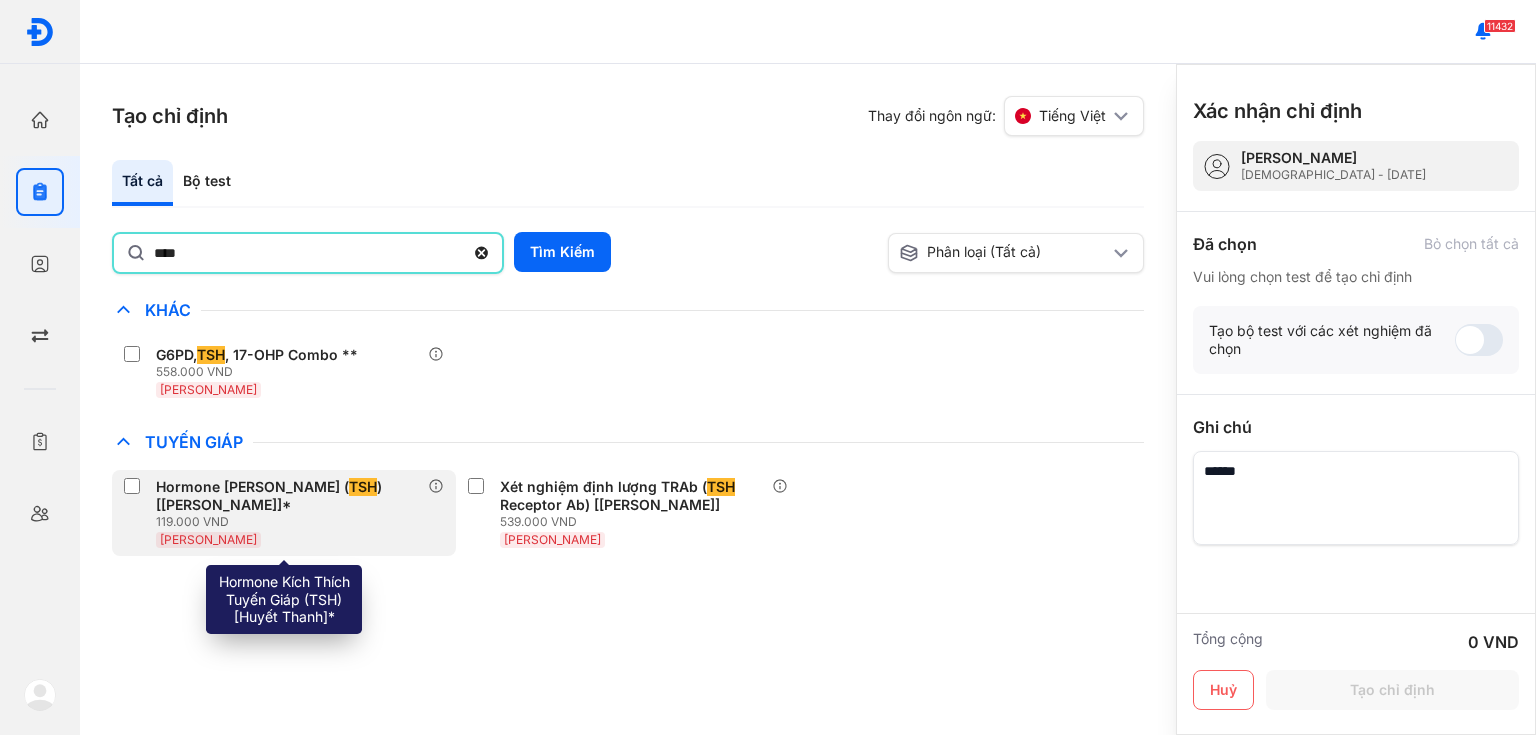 click on "Hormone [PERSON_NAME] ( TSH ) [[PERSON_NAME]]*" at bounding box center (288, 496) 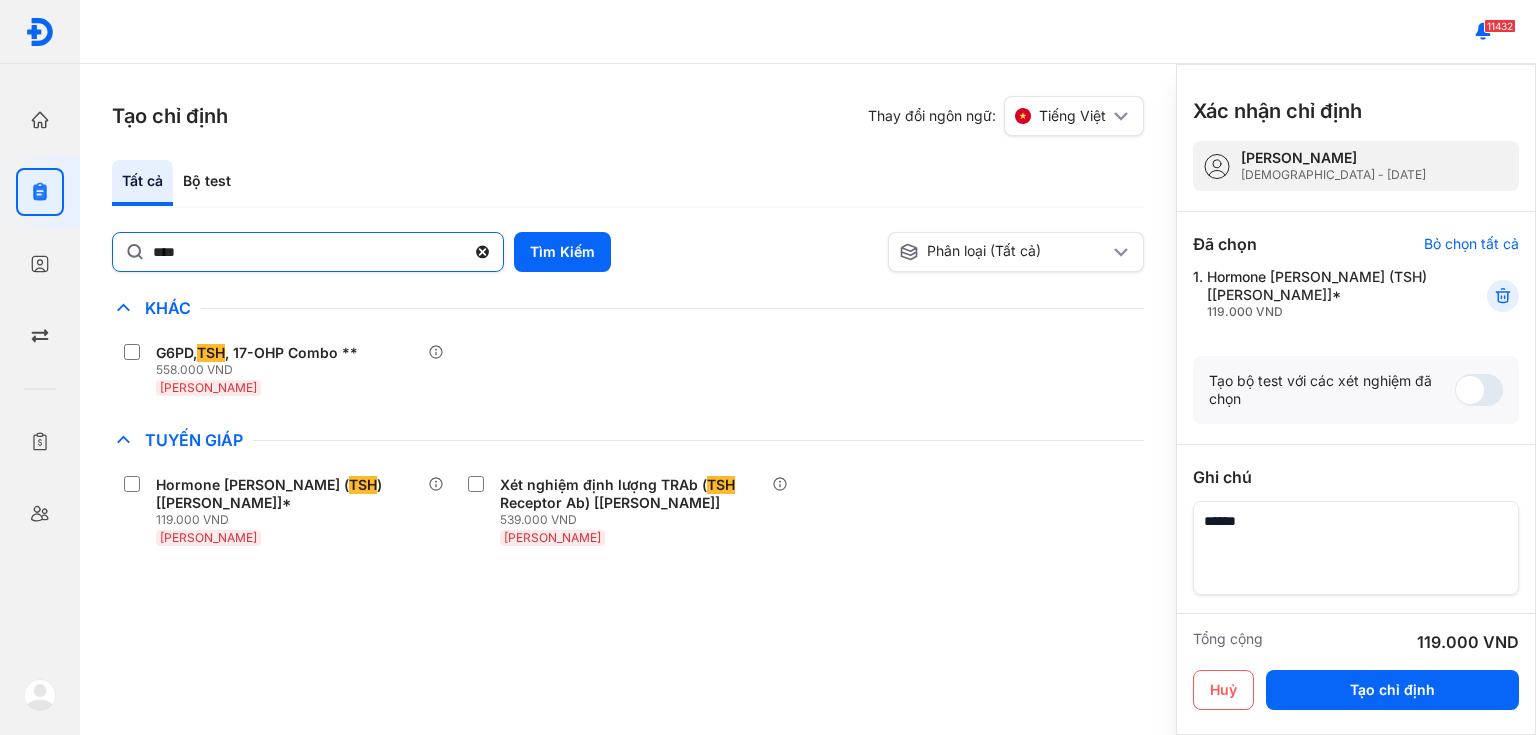 click 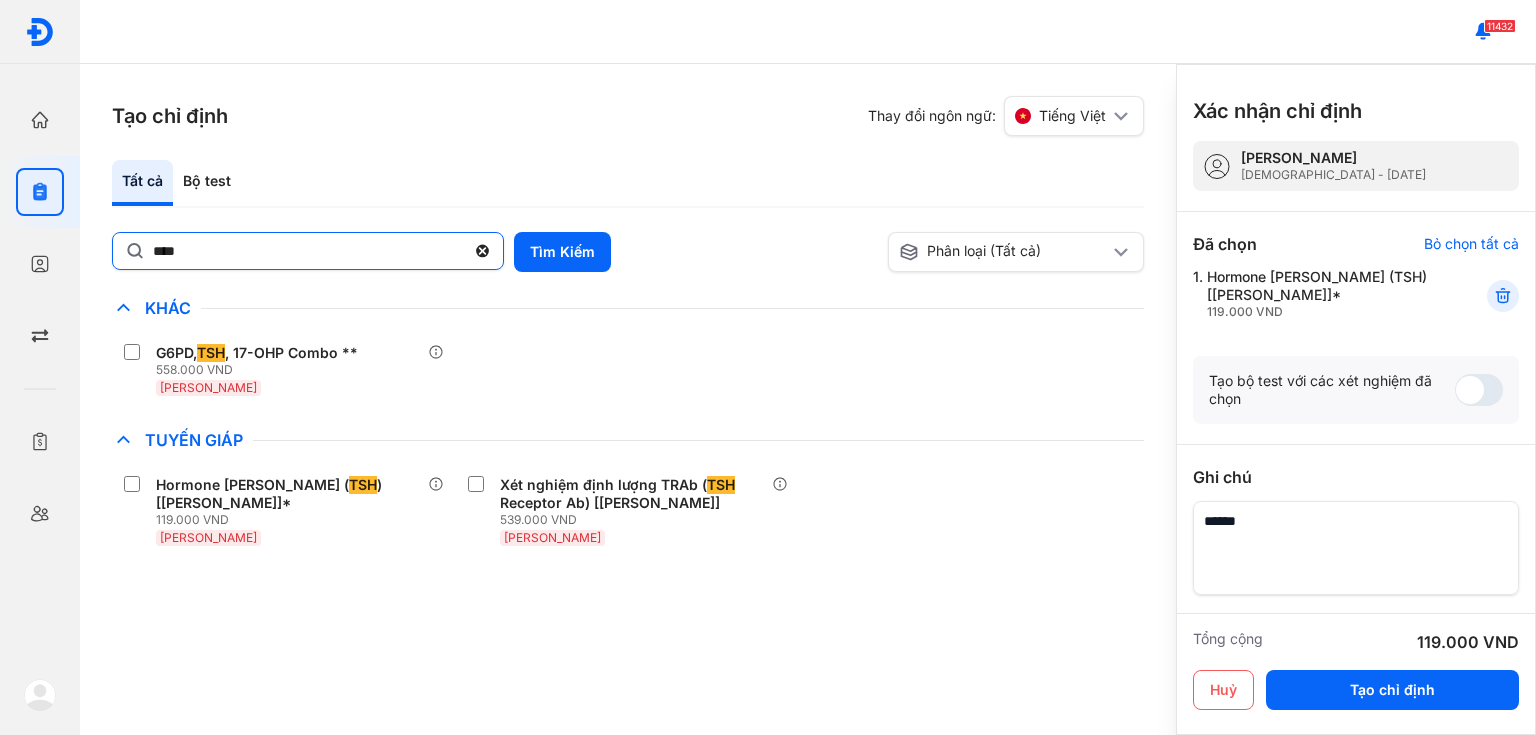 click on "****" 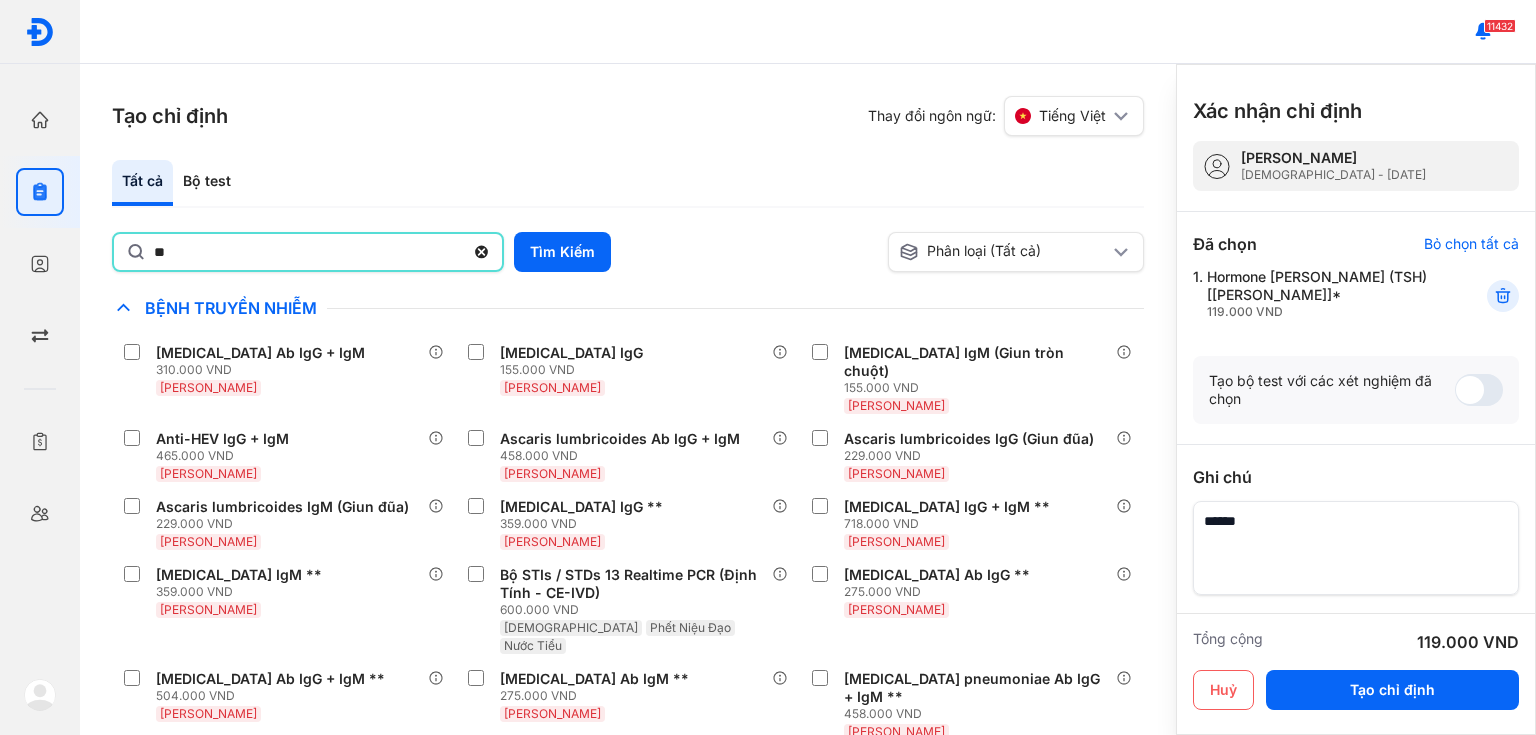 type on "**" 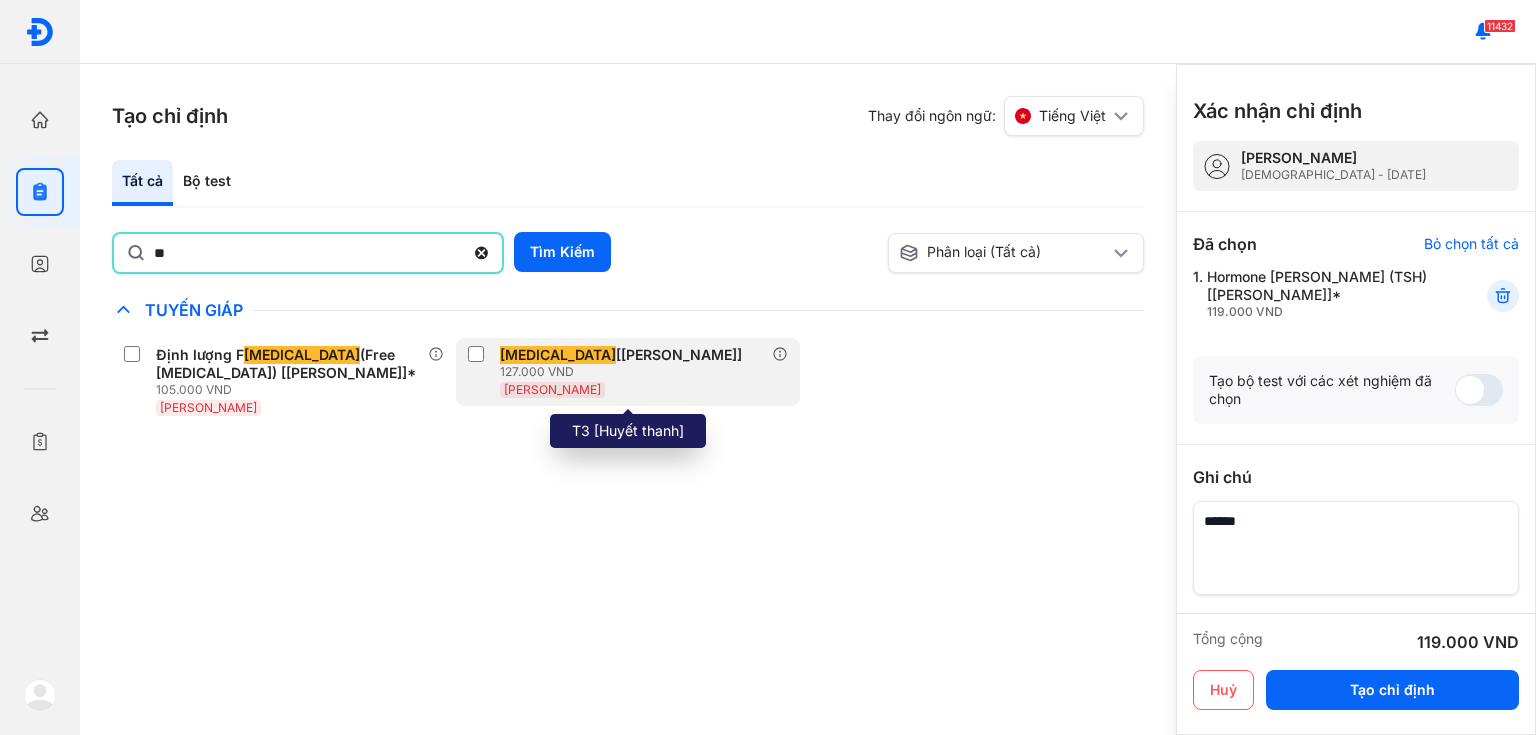 click on "T3  [Huyết thanh]" at bounding box center (621, 355) 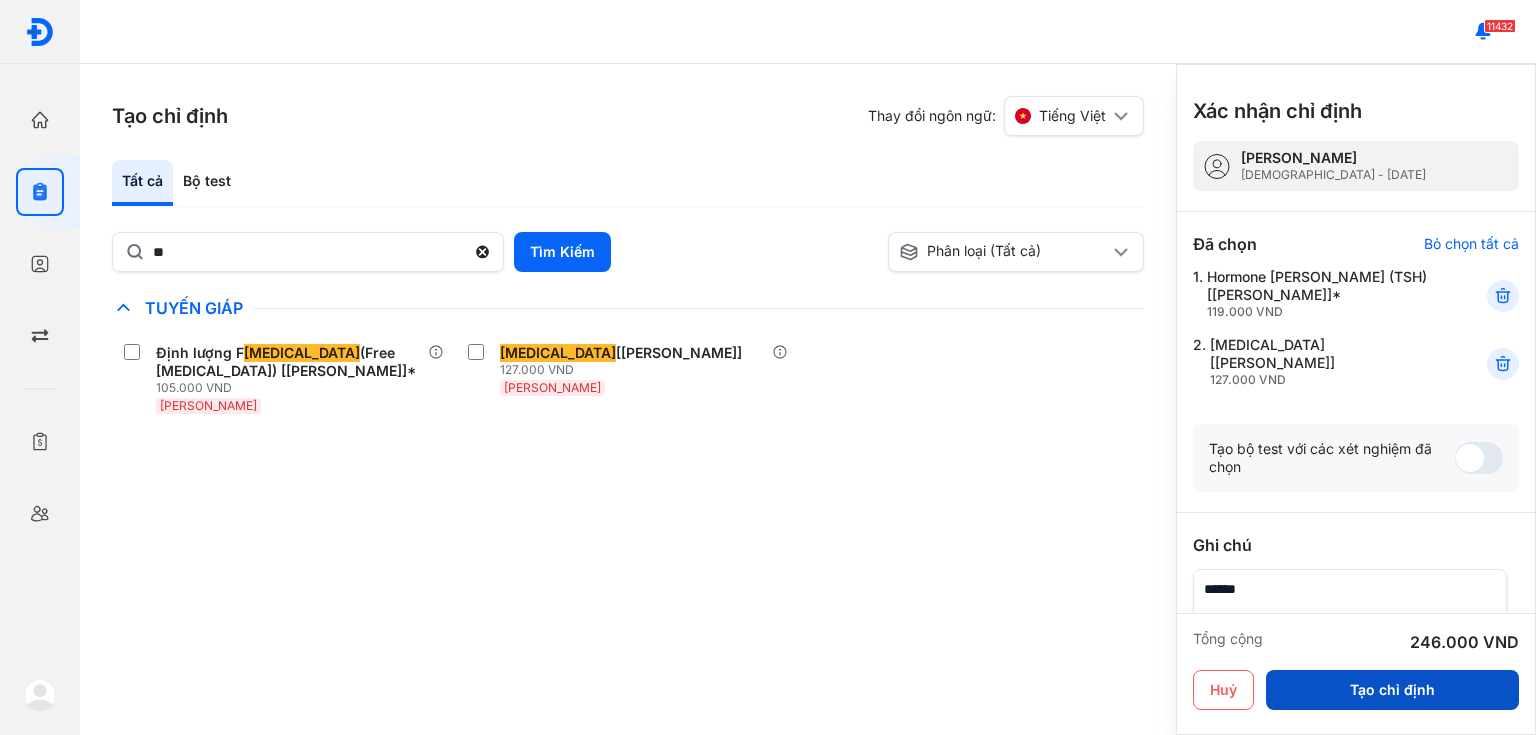 click on "Tạo chỉ định" at bounding box center [1392, 690] 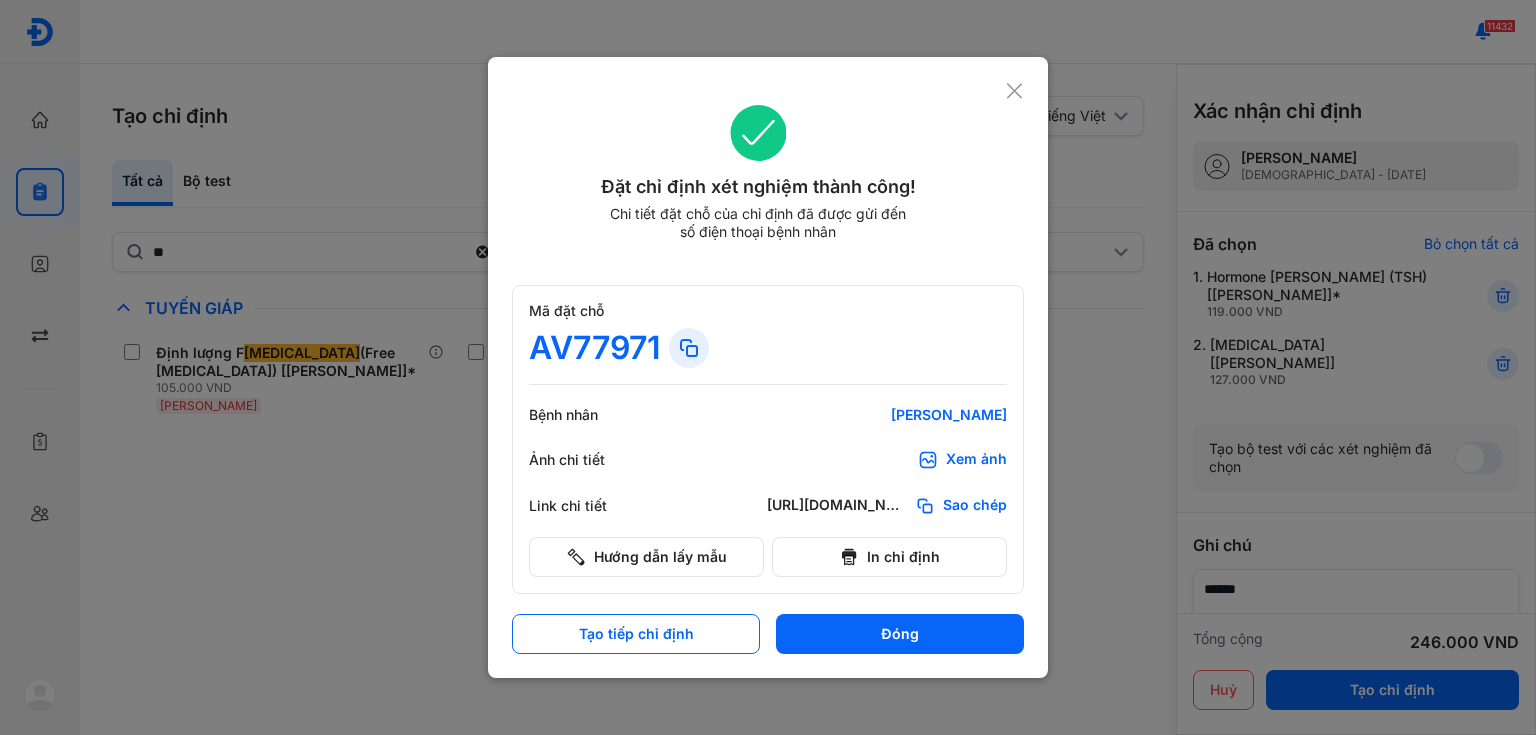 click on "Xem ảnh" at bounding box center (976, 460) 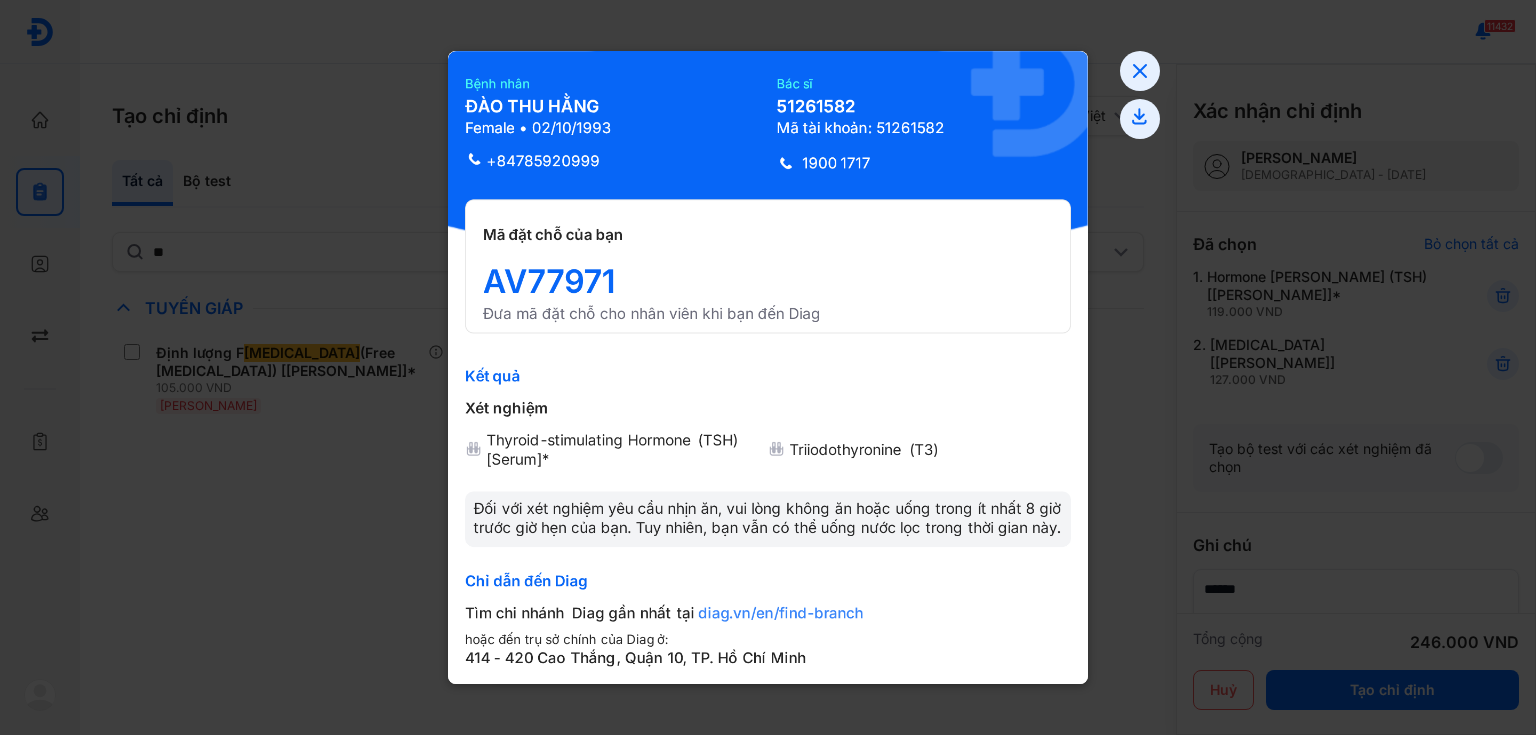 click at bounding box center (768, 367) 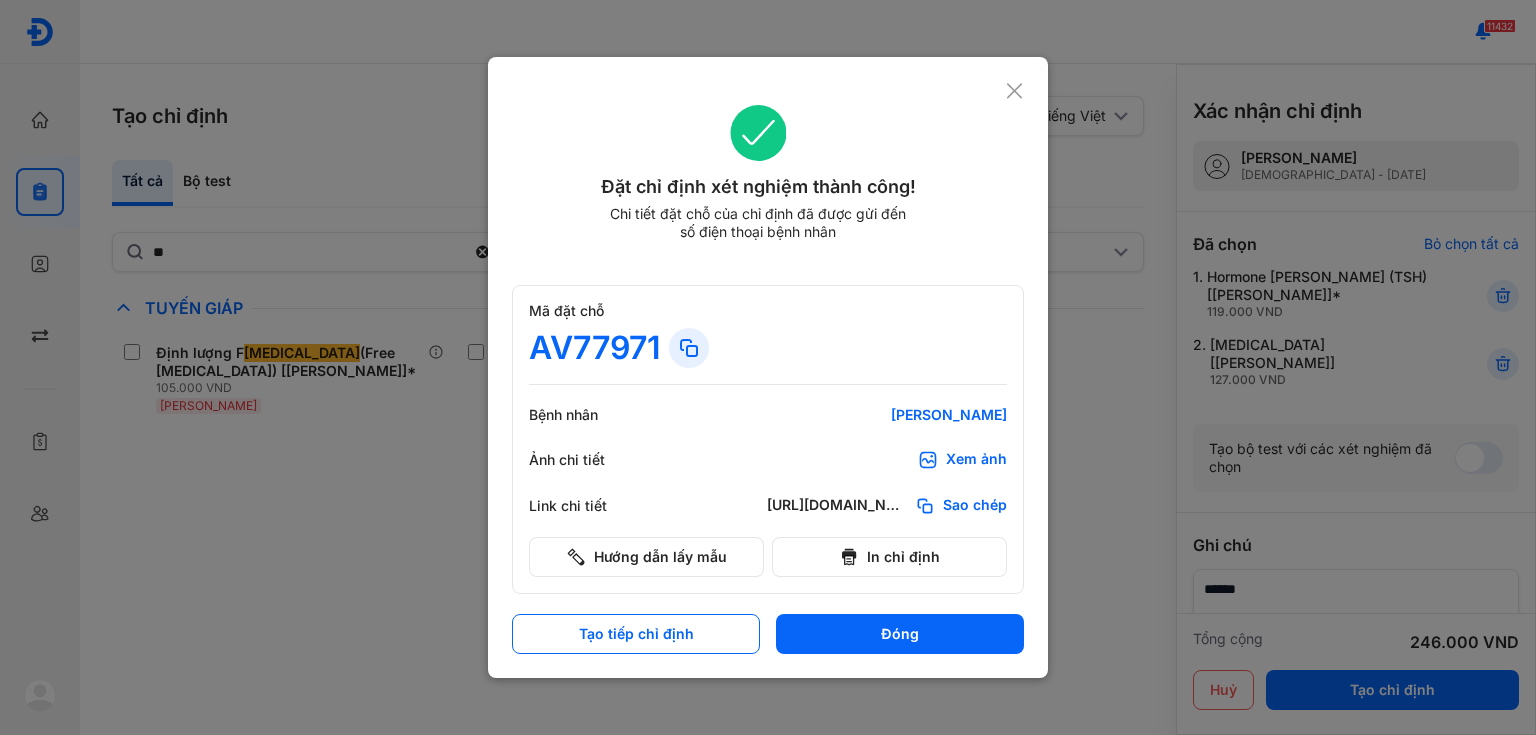 click at bounding box center [768, 367] 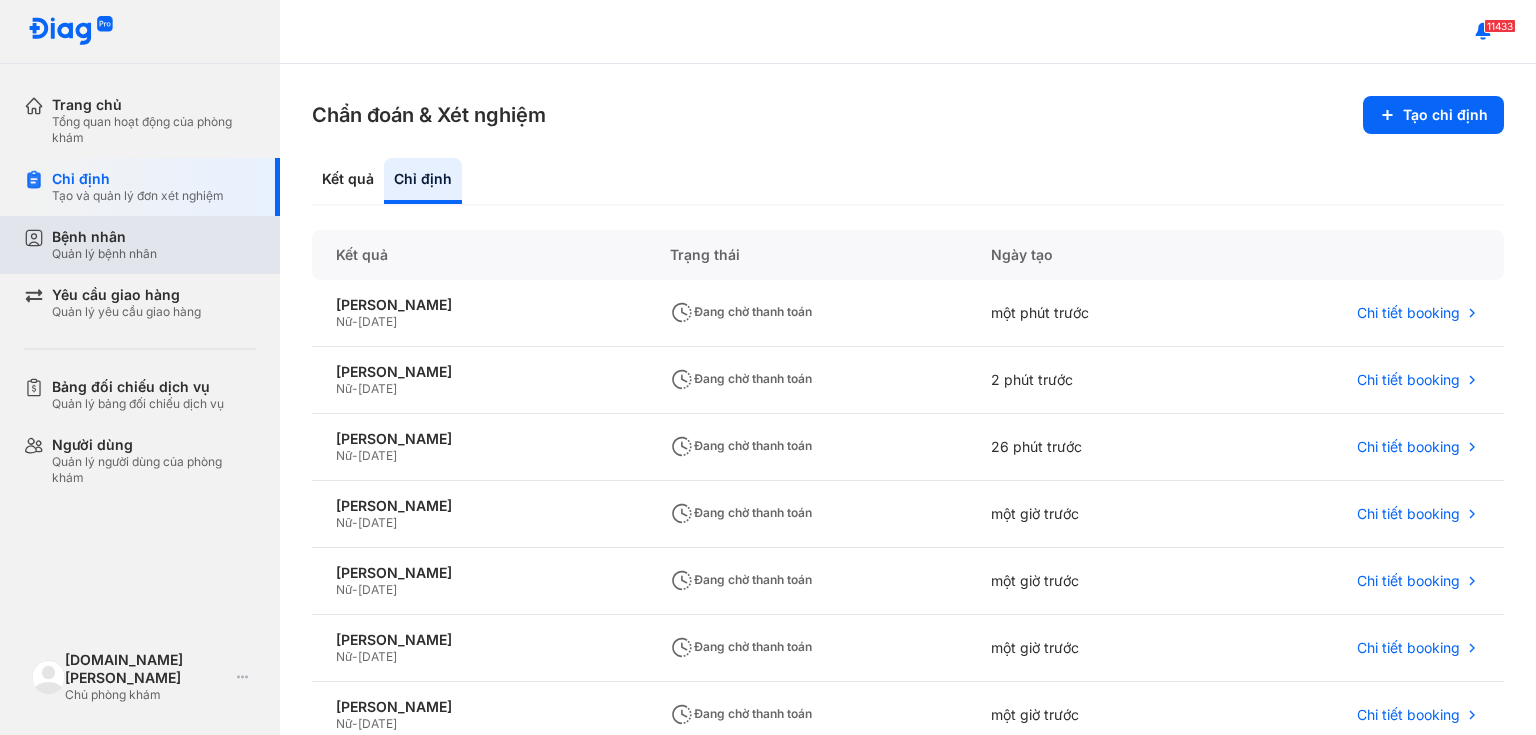click on "Bệnh nhân" at bounding box center [104, 237] 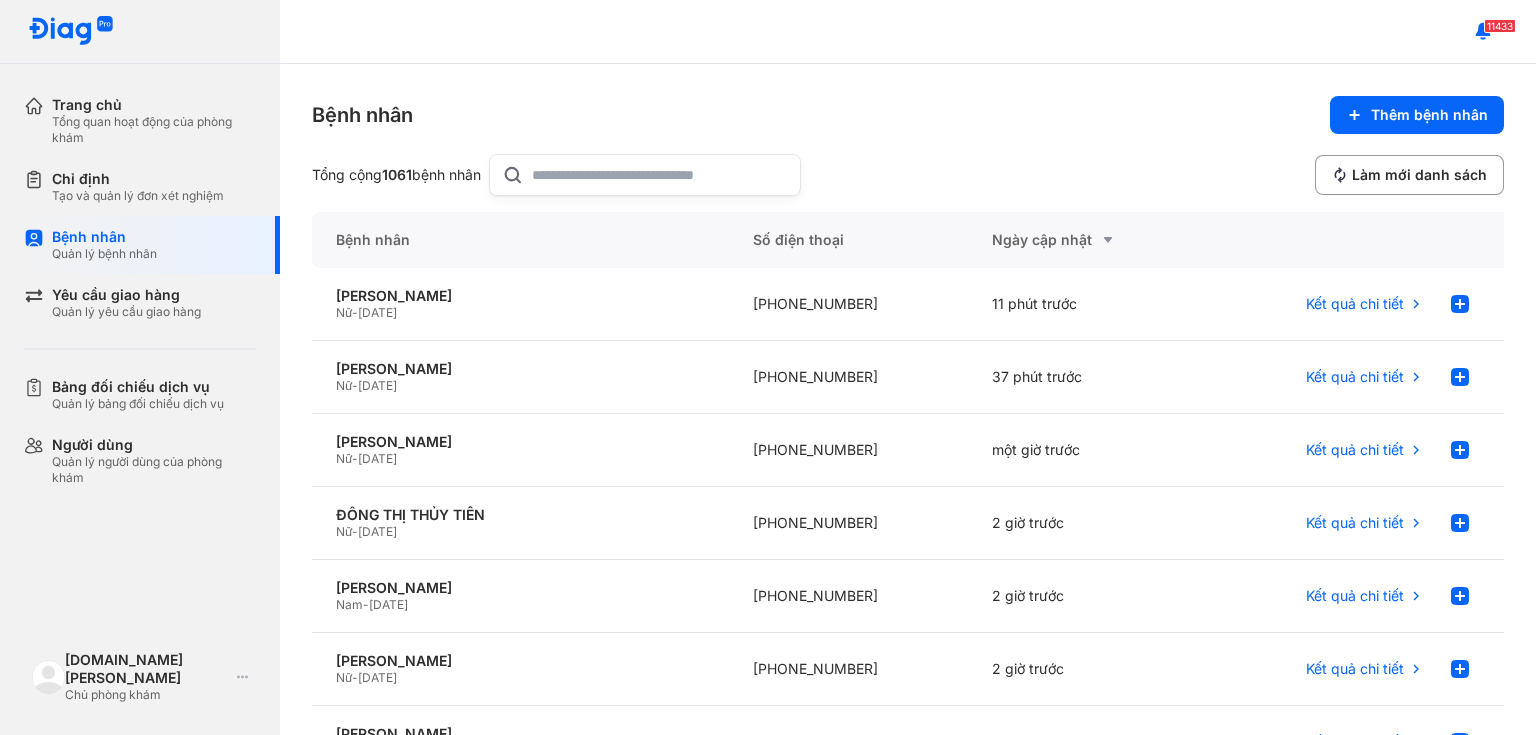 click 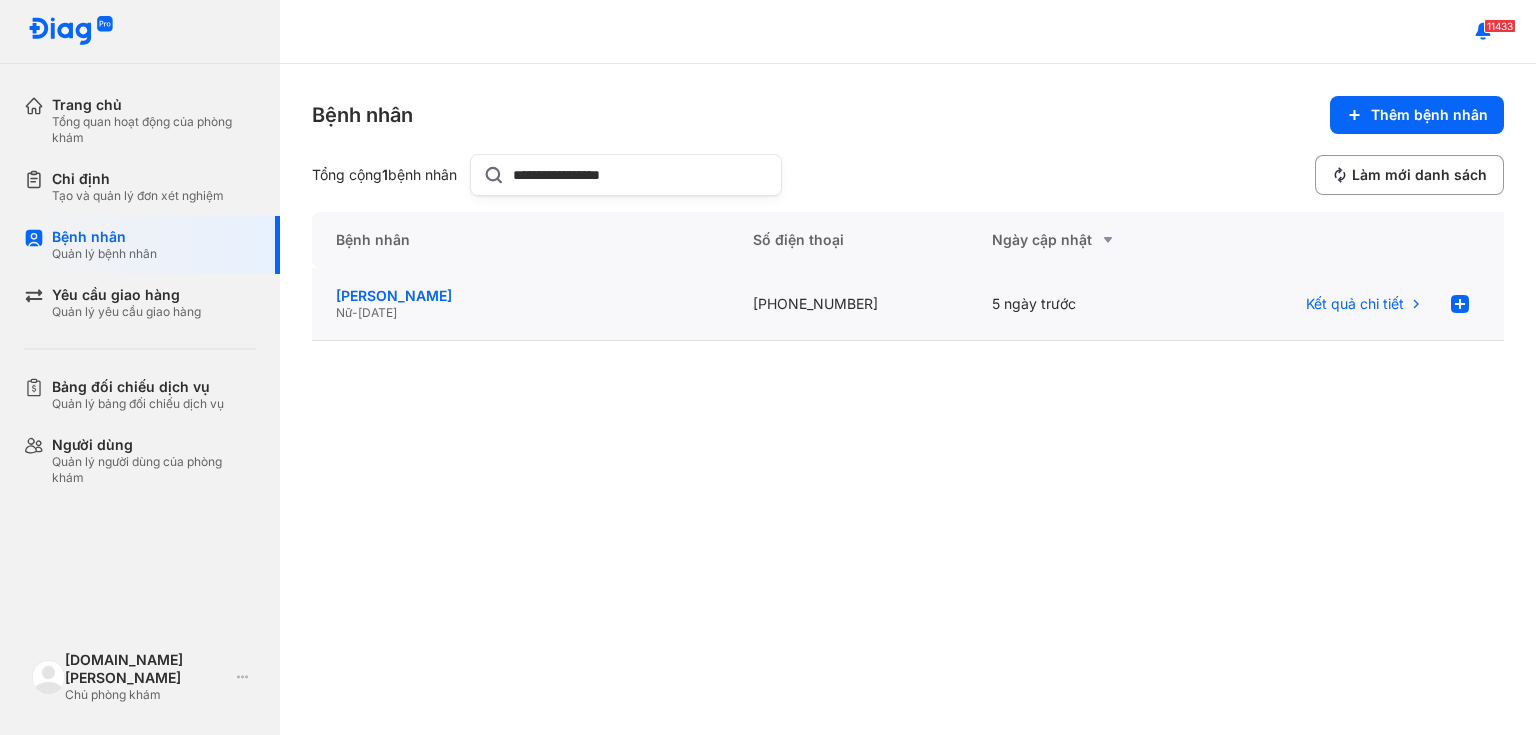 type on "**********" 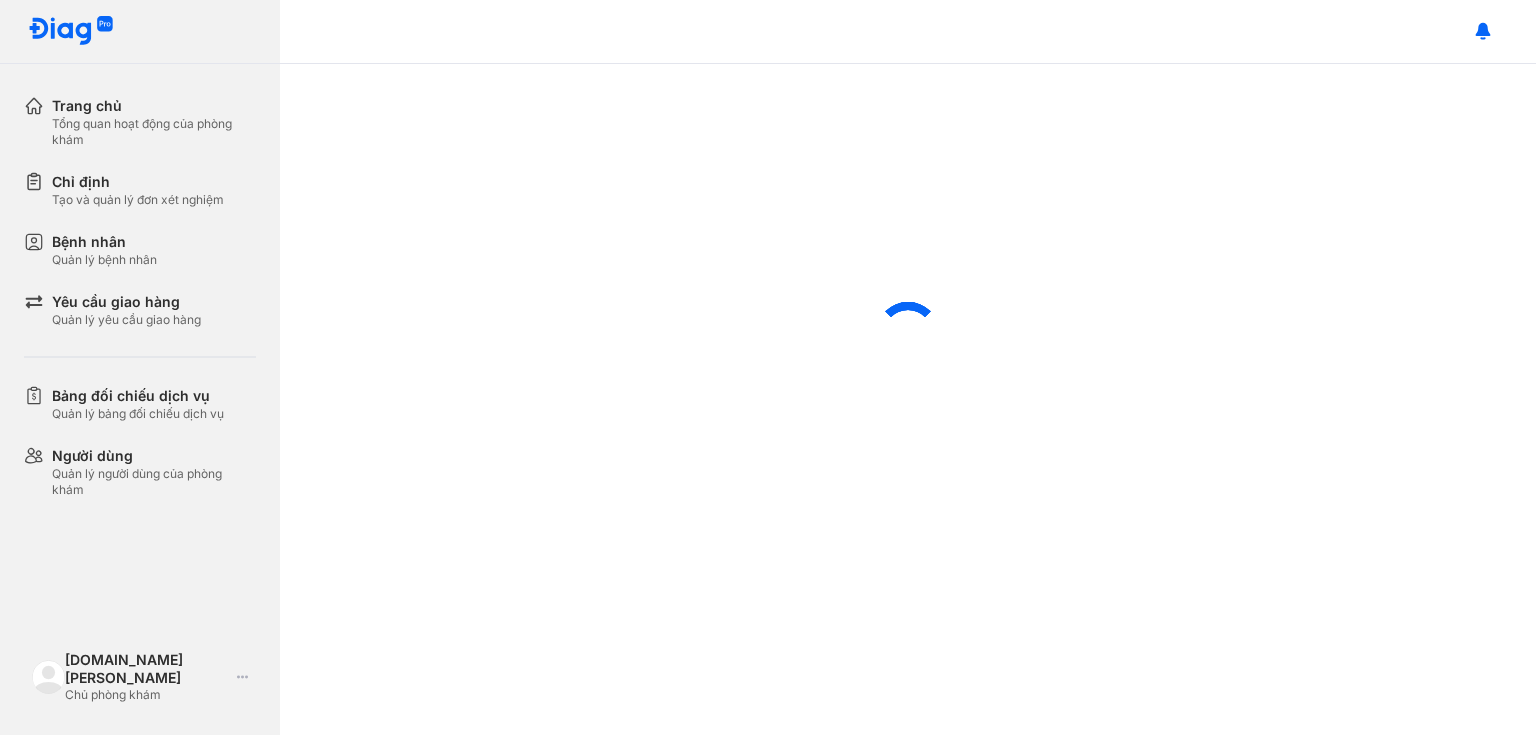 scroll, scrollTop: 0, scrollLeft: 0, axis: both 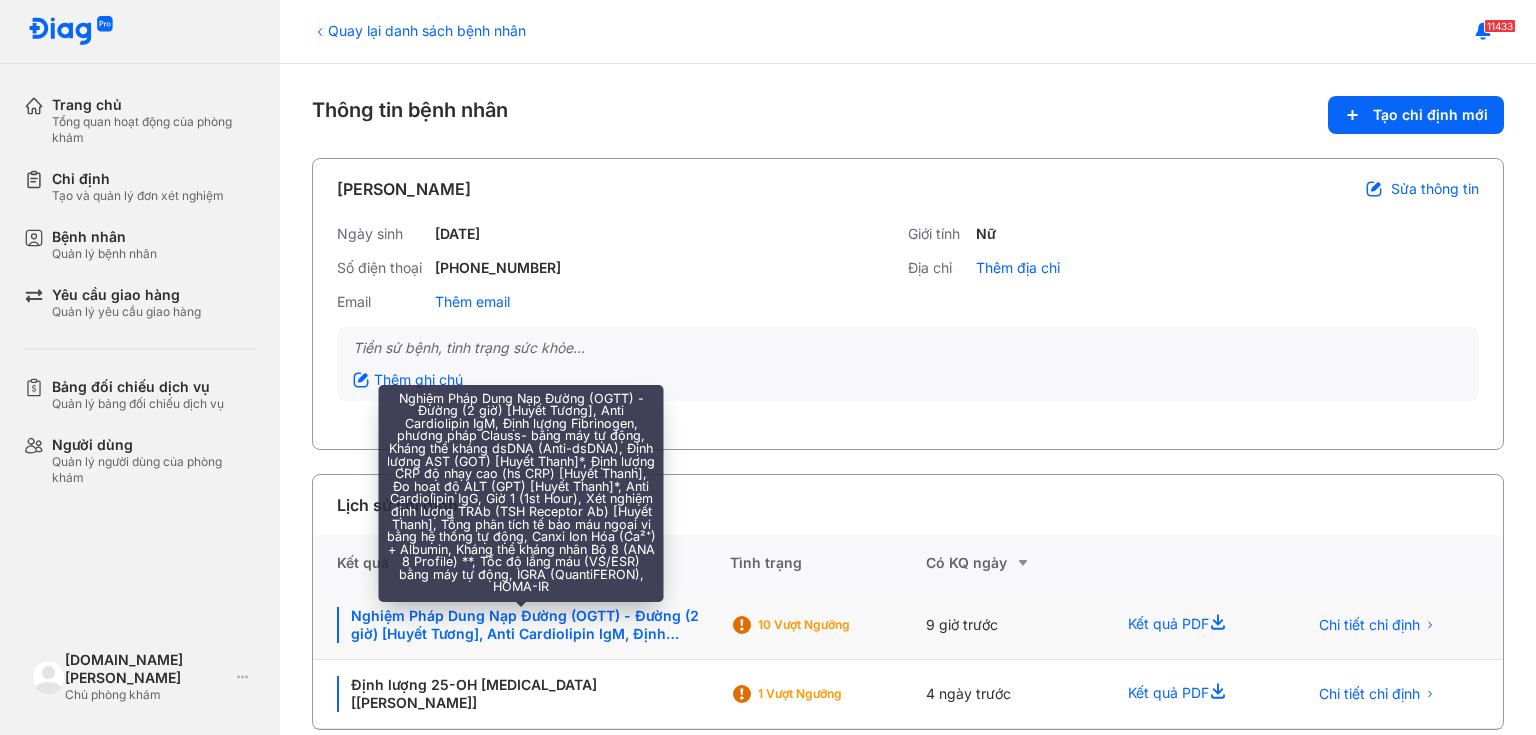 click on "Nghiệm Pháp Dung Nạp Đường (OGTT) - Đường (2 giờ) [Huyết Tương], Anti Cardiolipin IgM, Định lượng [MEDICAL_DATA], phương pháp Clauss- bằng máy tự động, Kháng thể kháng dsDNA (Anti-dsDNA), Định lượng AST (GOT) [Huyết Thanh]*, Định lượng CRP độ nhạy cao (hs CRP) [Huyết Thanh], Đo hoạt độ ALT (GPT) [[PERSON_NAME]]*, Anti Cardiolipin IgG, Giờ 1 (1st Hour), Xét nghiệm định lượng TRAb (TSH Receptor Ab) [Huyết Thanh], Tổng phân tích tế bào máu ngoại vi bằng hệ thống tự động, Canxi Ion Hóa (Ca²⁺) + Albumin, Kháng thể kháng nhân Bộ 8 (ANA 8 Profile) **, Tốc độ lắng máu (VS/ESR) bằng máy tự động, IGRA ([MEDICAL_DATA]), HOMA-IR" 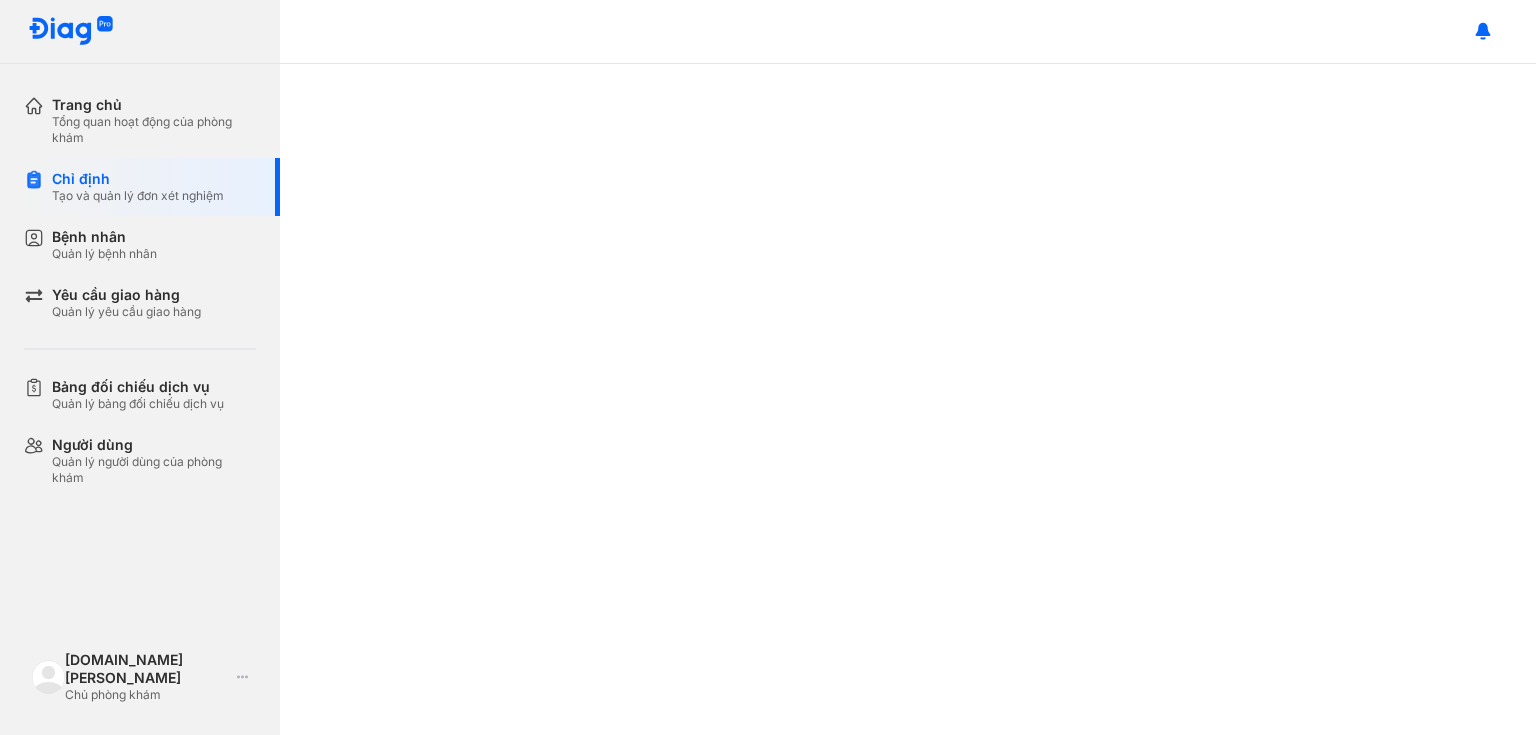 scroll, scrollTop: 0, scrollLeft: 0, axis: both 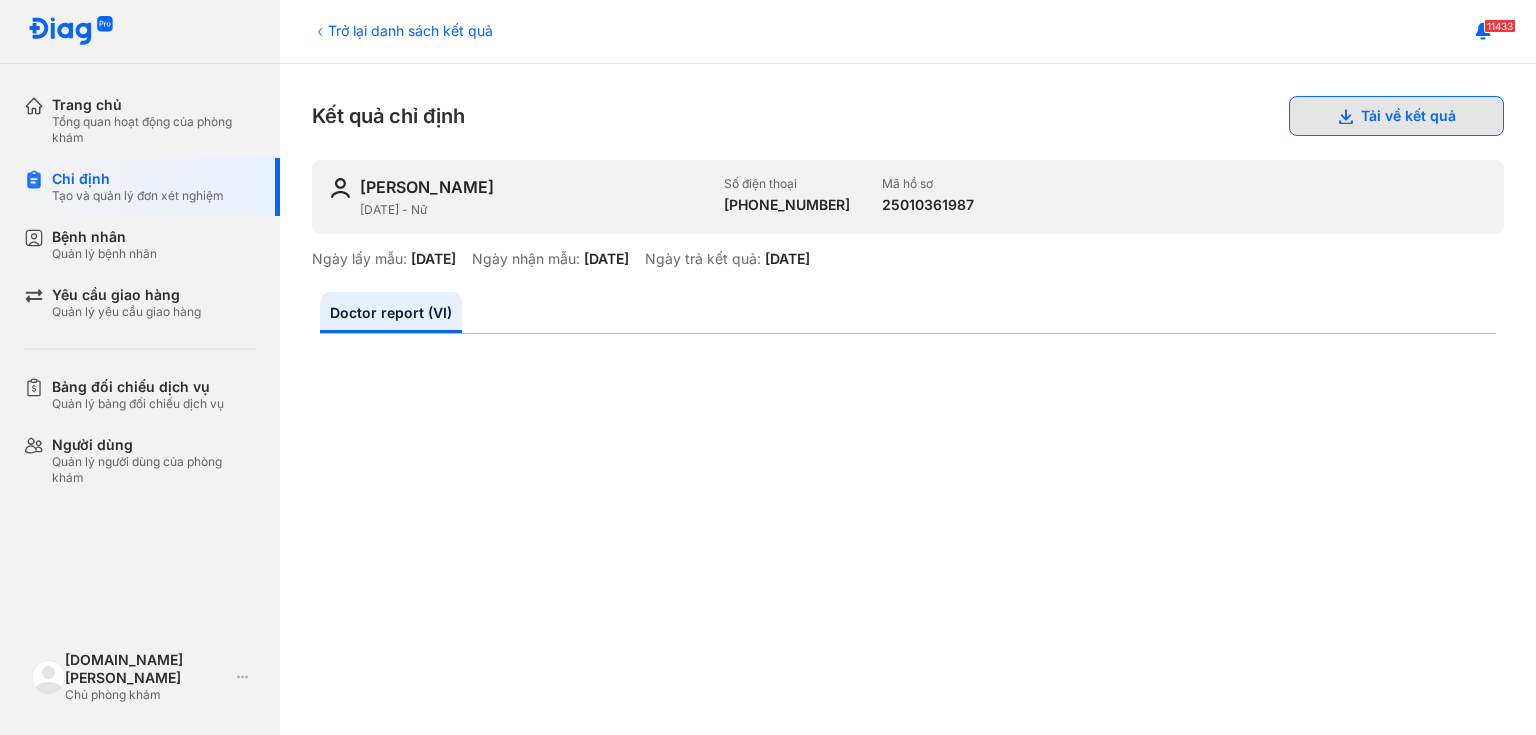 click on "Tải về kết quả" at bounding box center (1396, 116) 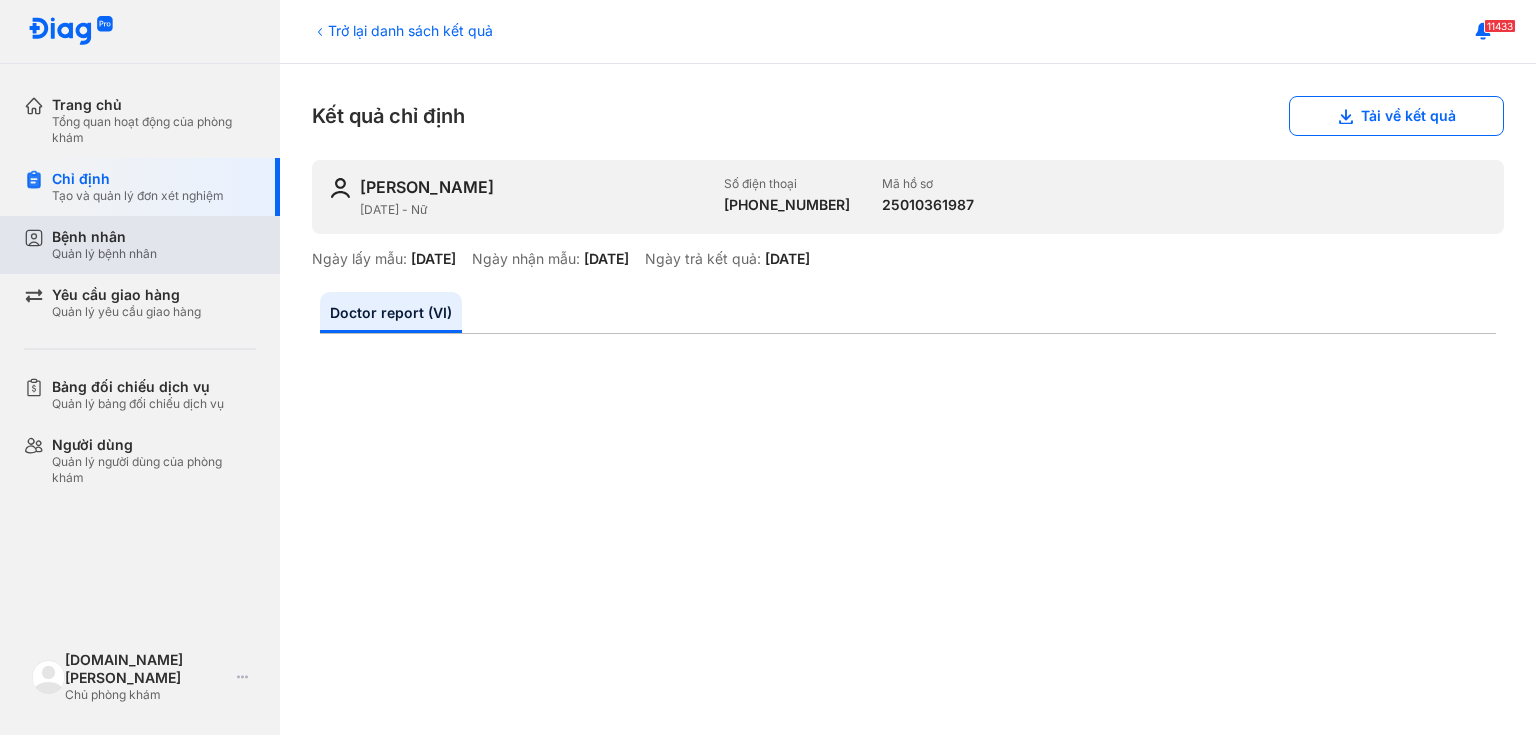 click on "Quản lý bệnh nhân" at bounding box center (104, 254) 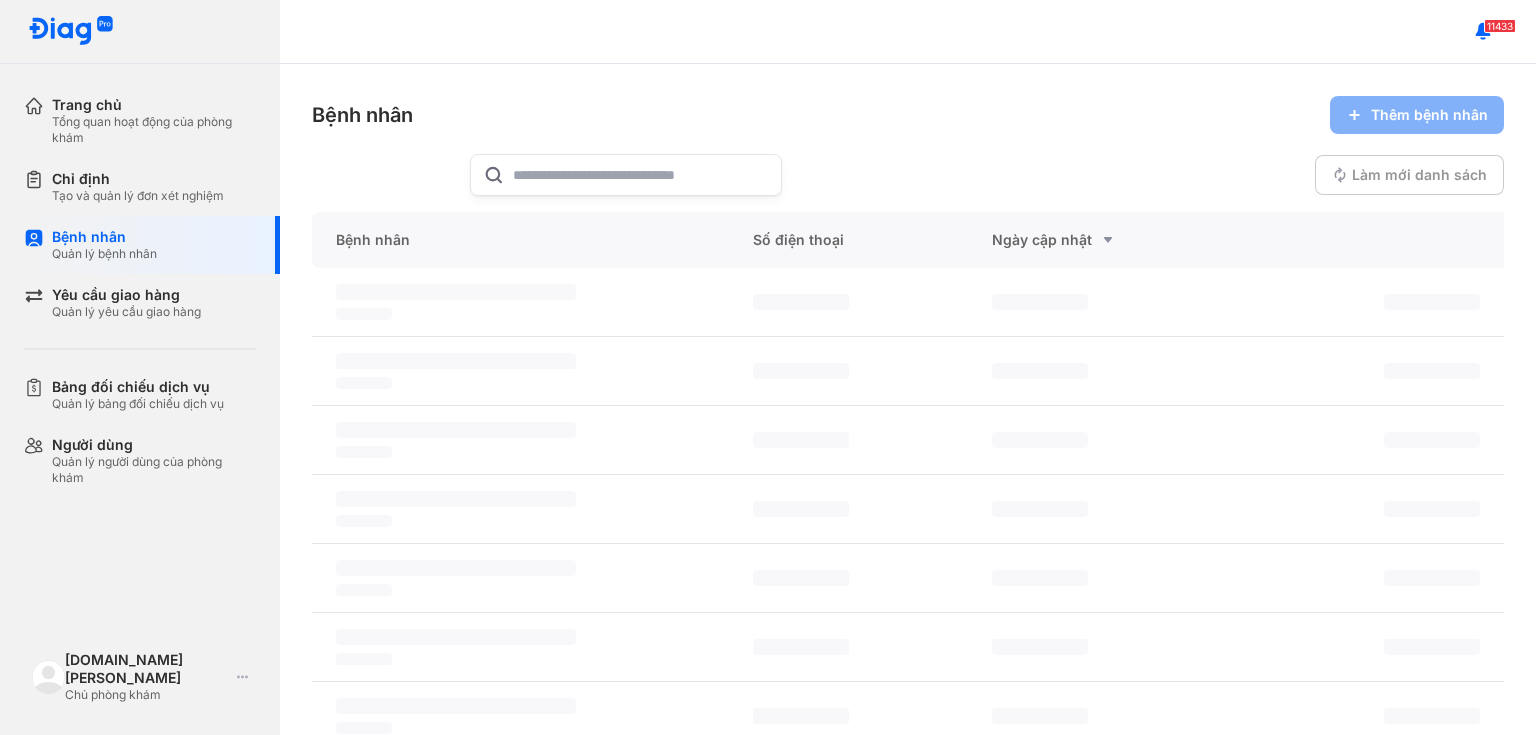 scroll, scrollTop: 0, scrollLeft: 0, axis: both 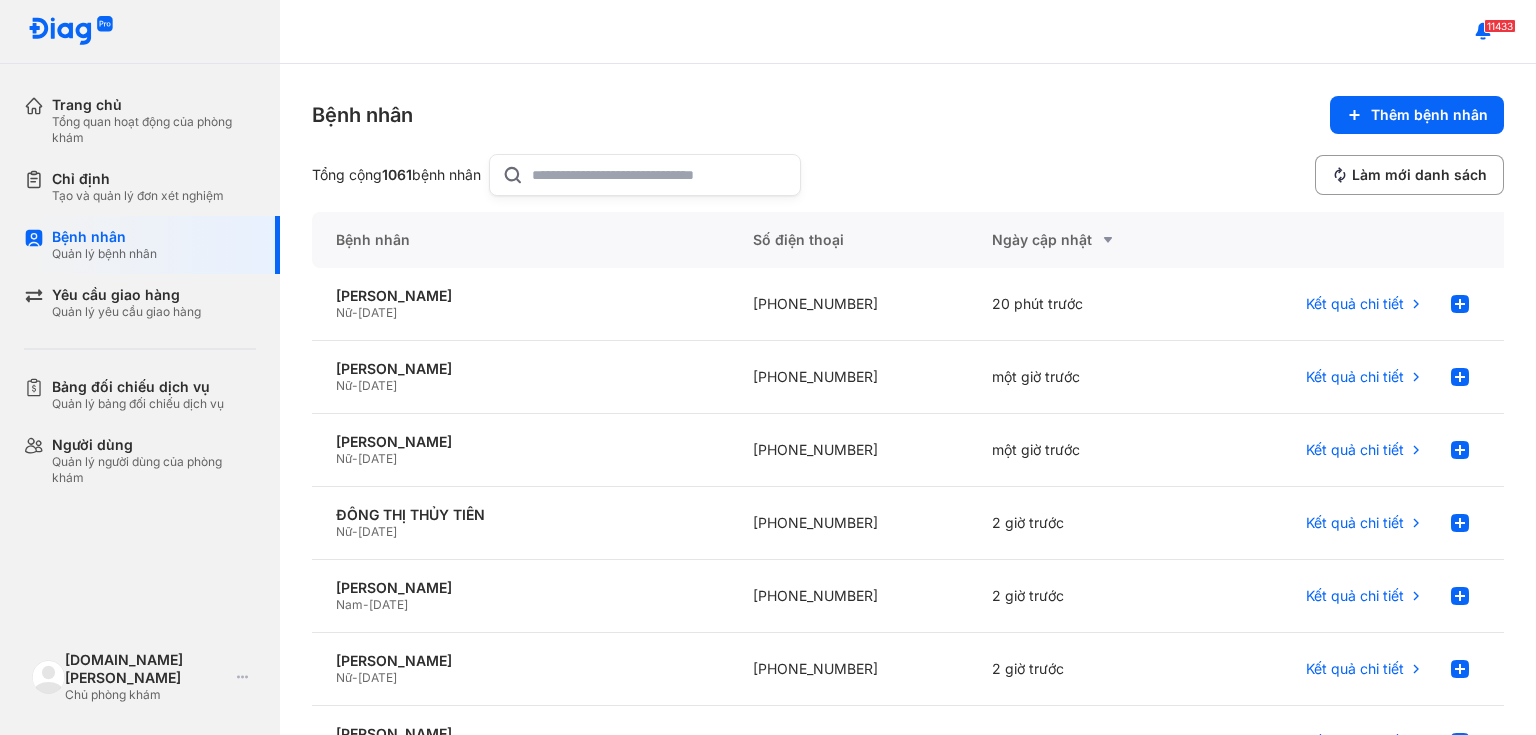 paste on "**********" 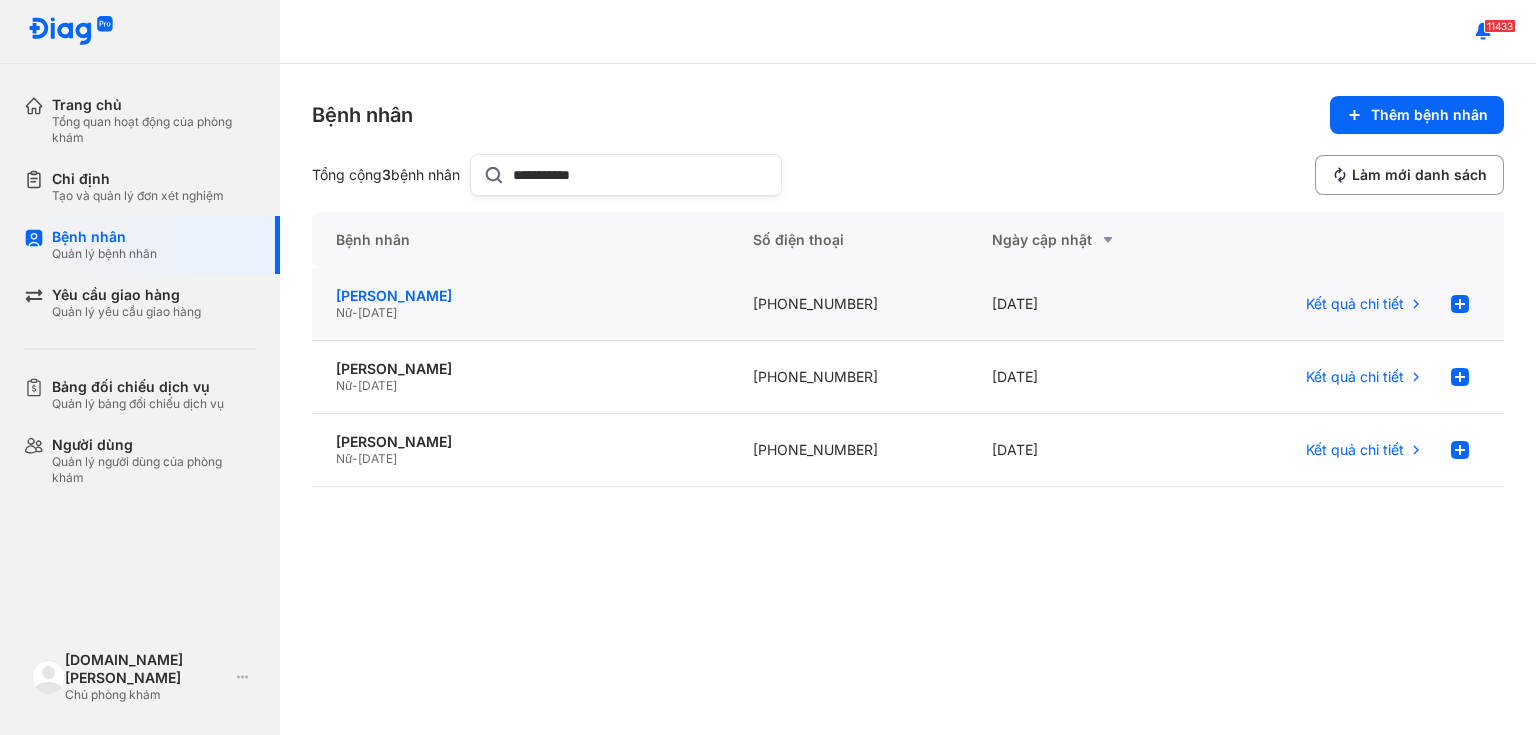 type on "**********" 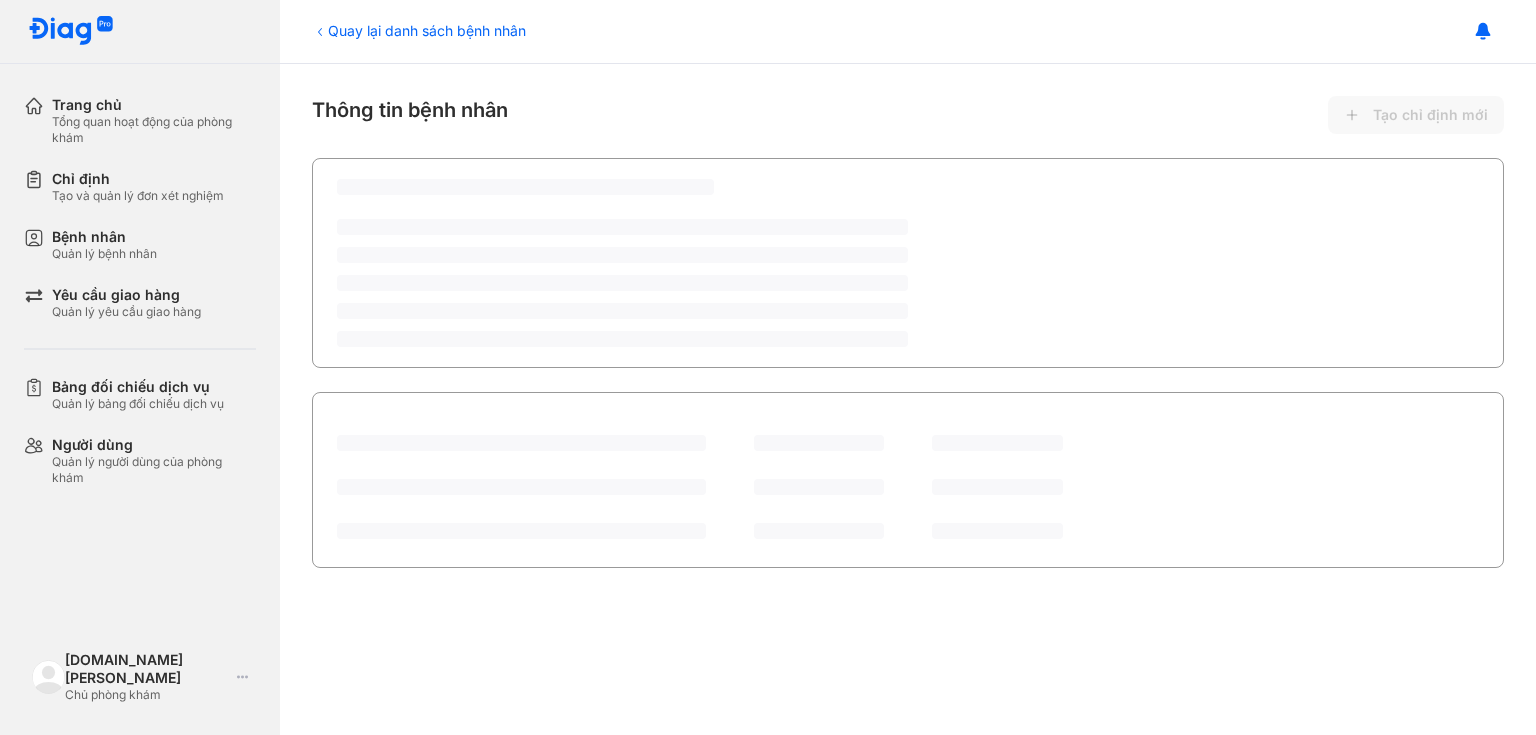 scroll, scrollTop: 0, scrollLeft: 0, axis: both 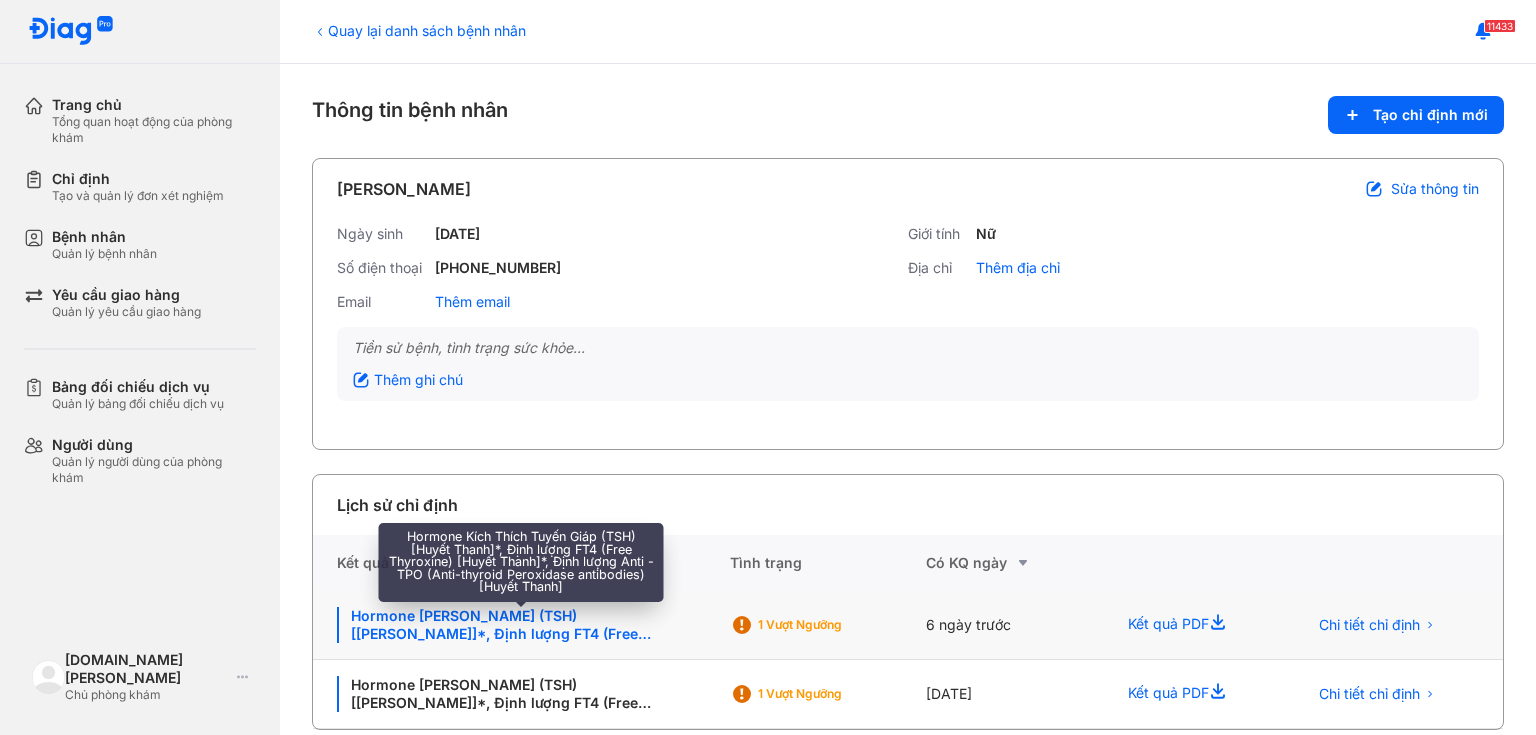 click on "Hormone [PERSON_NAME] (TSH) [[PERSON_NAME]]*, Định lượng FT4 (Free Thyroxine) [[PERSON_NAME]]*, Định lượng Anti - TPO (Anti-thyroid Peroxidase antibodies) [[PERSON_NAME]]" 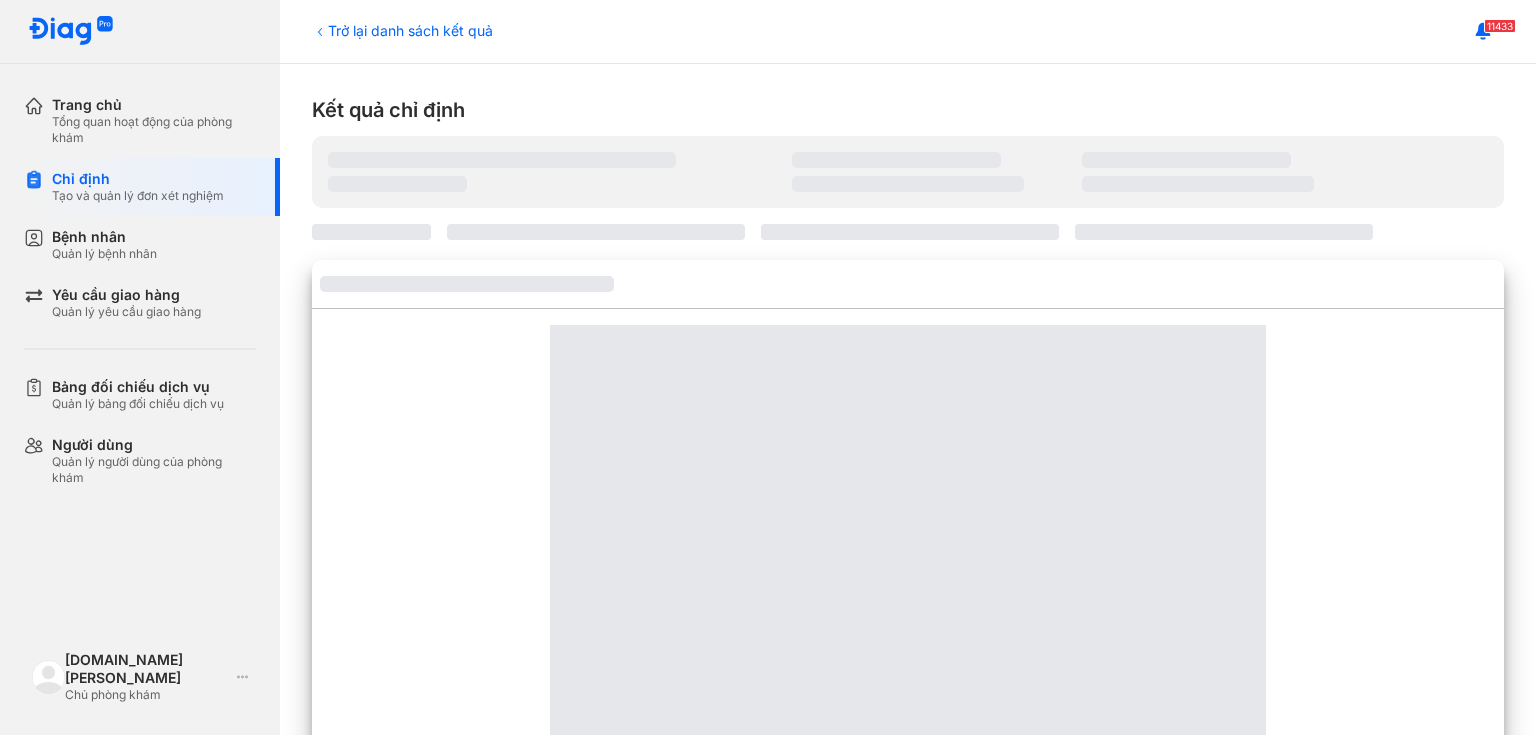 scroll, scrollTop: 0, scrollLeft: 0, axis: both 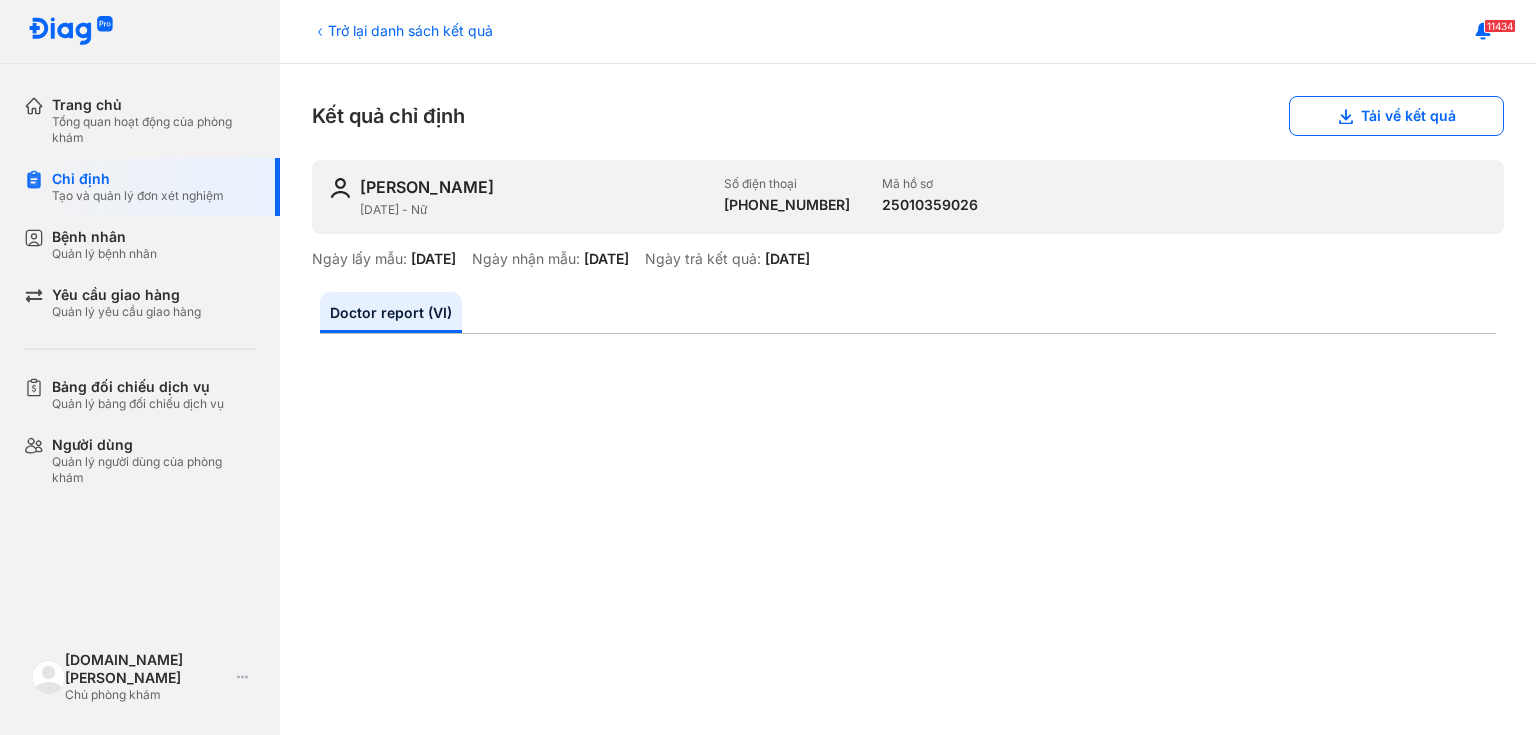 click 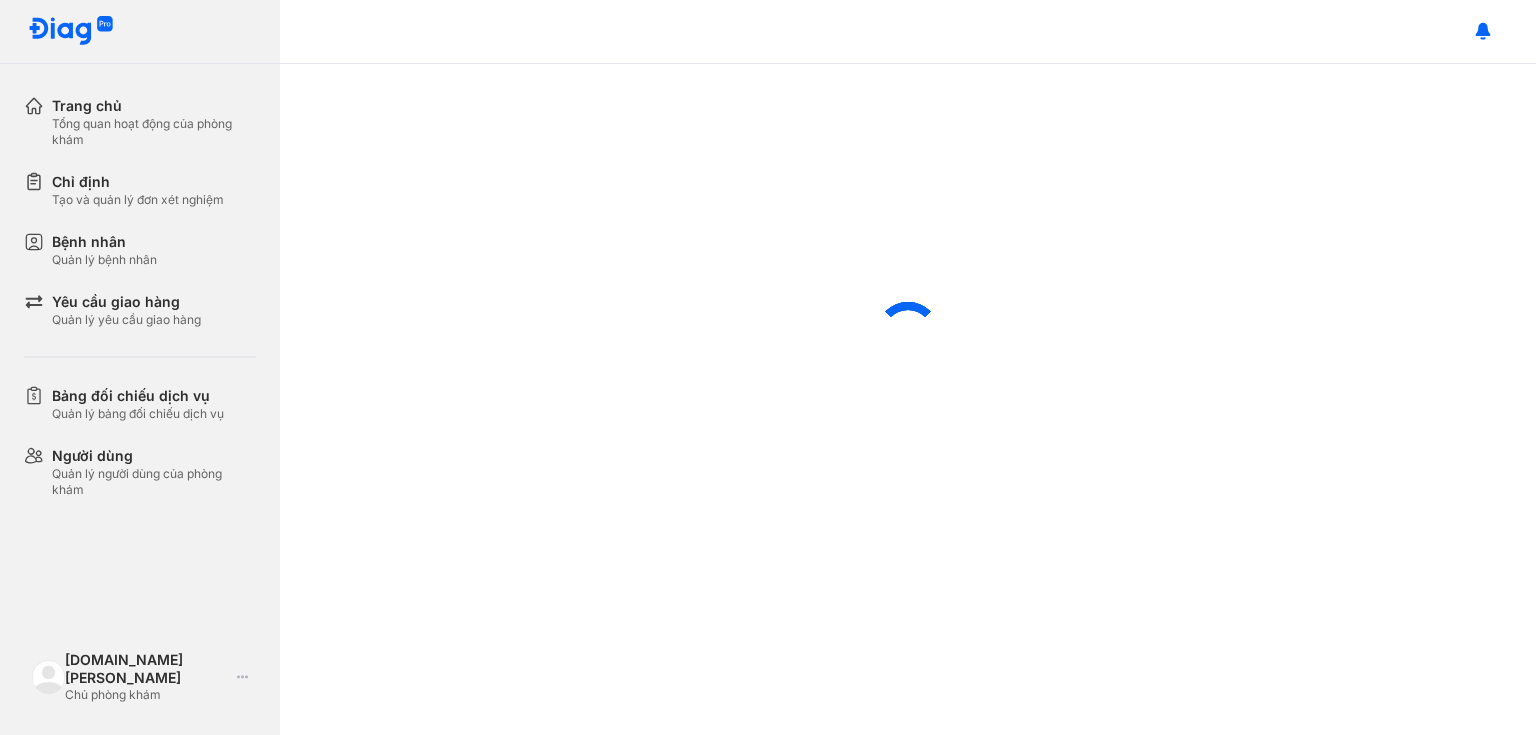 scroll, scrollTop: 0, scrollLeft: 0, axis: both 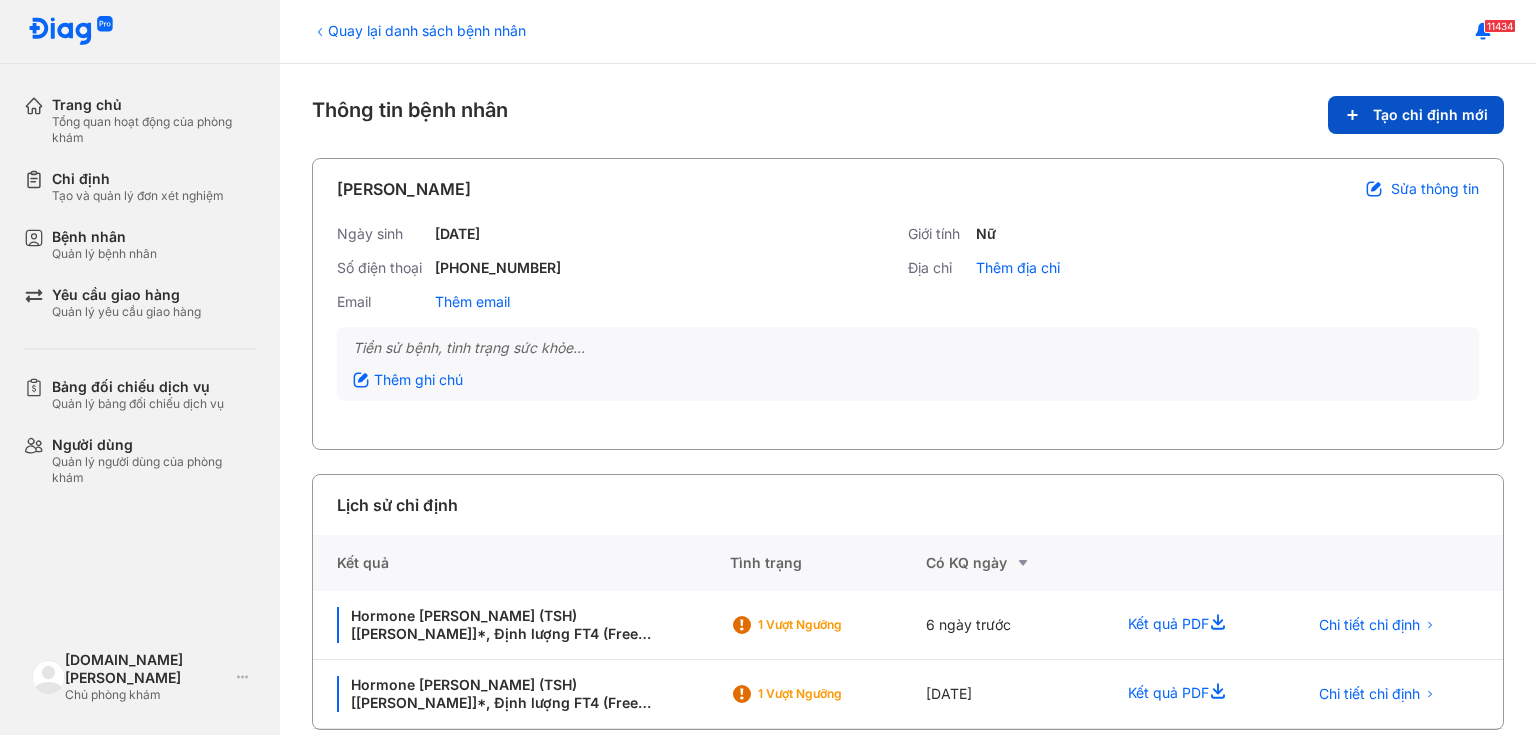 click on "Tạo chỉ định mới" 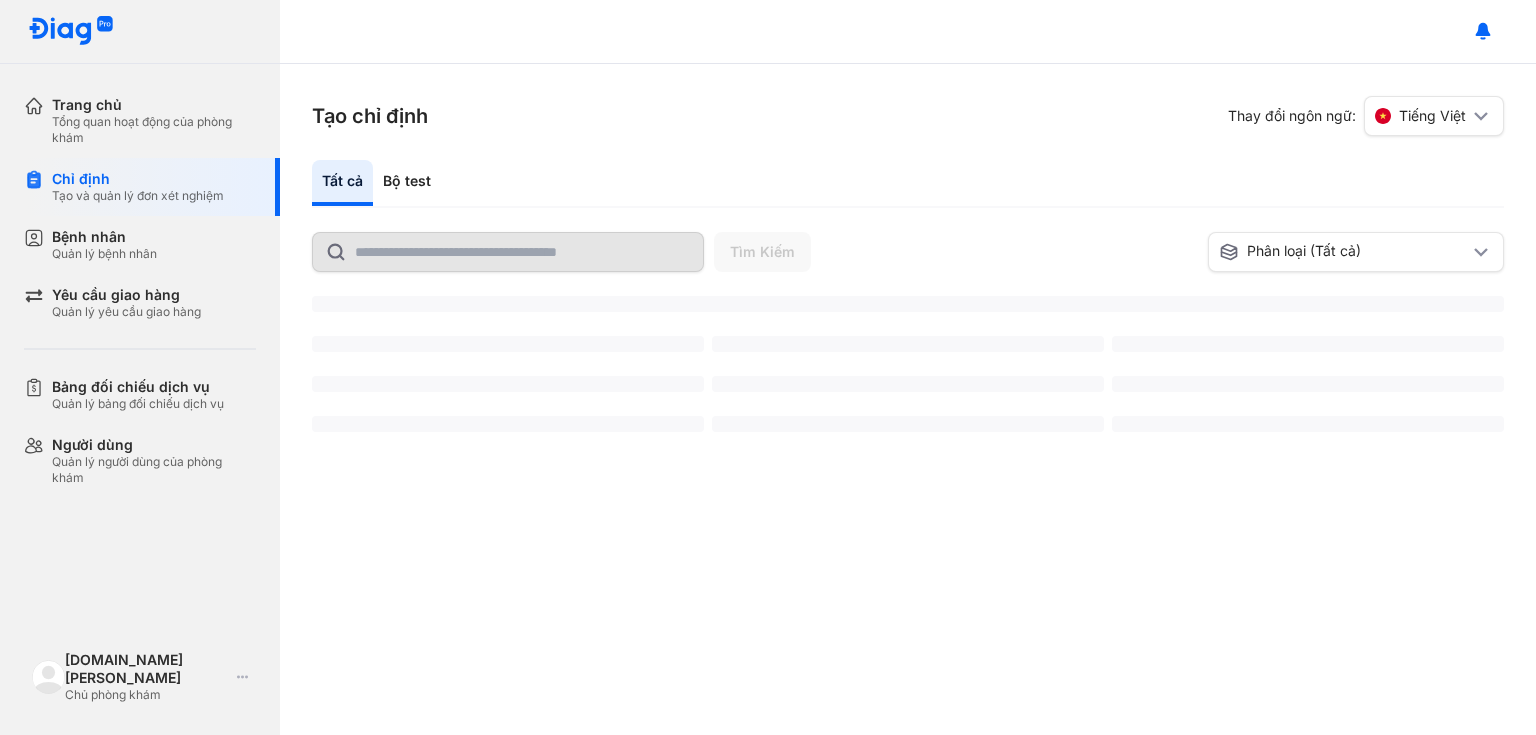 scroll, scrollTop: 0, scrollLeft: 0, axis: both 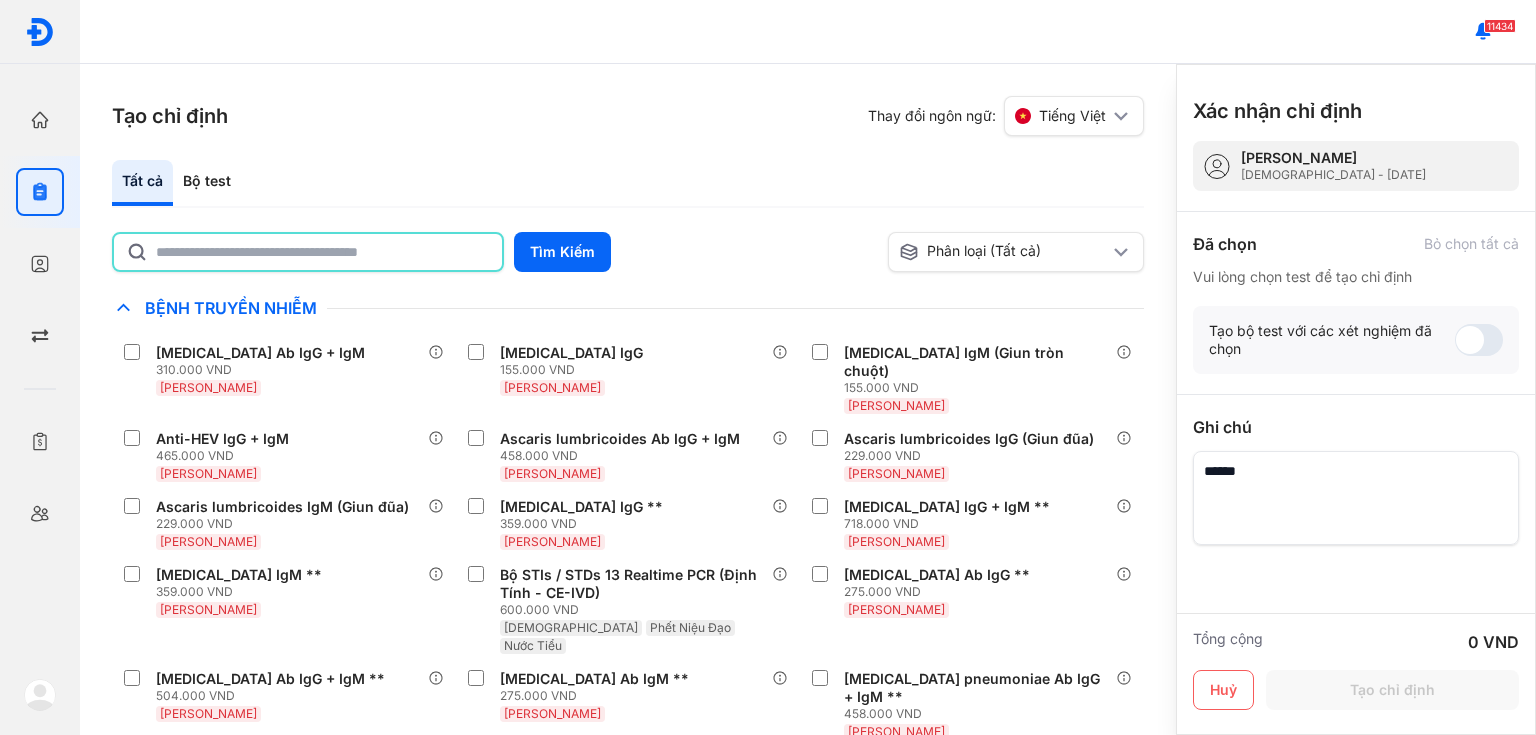 click 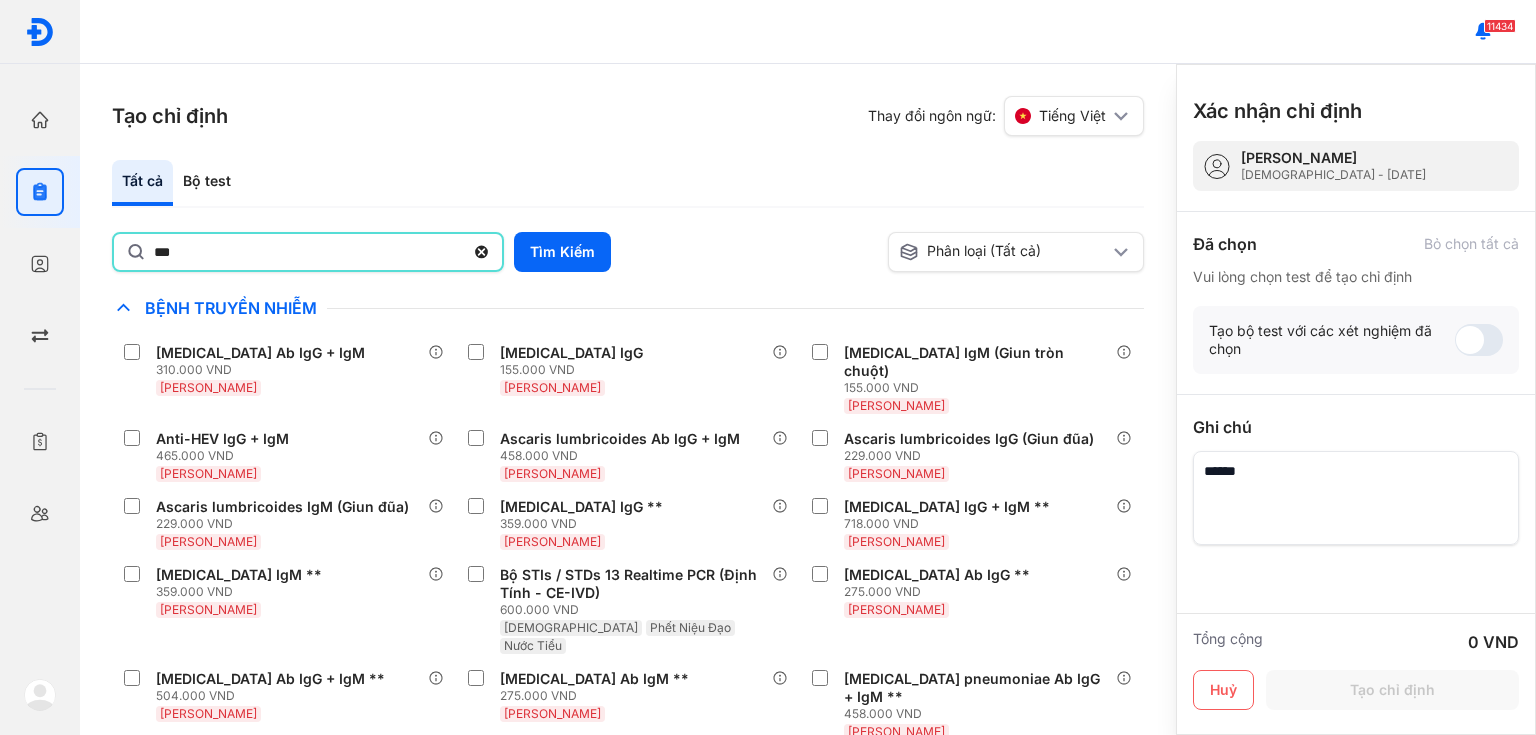 type on "***" 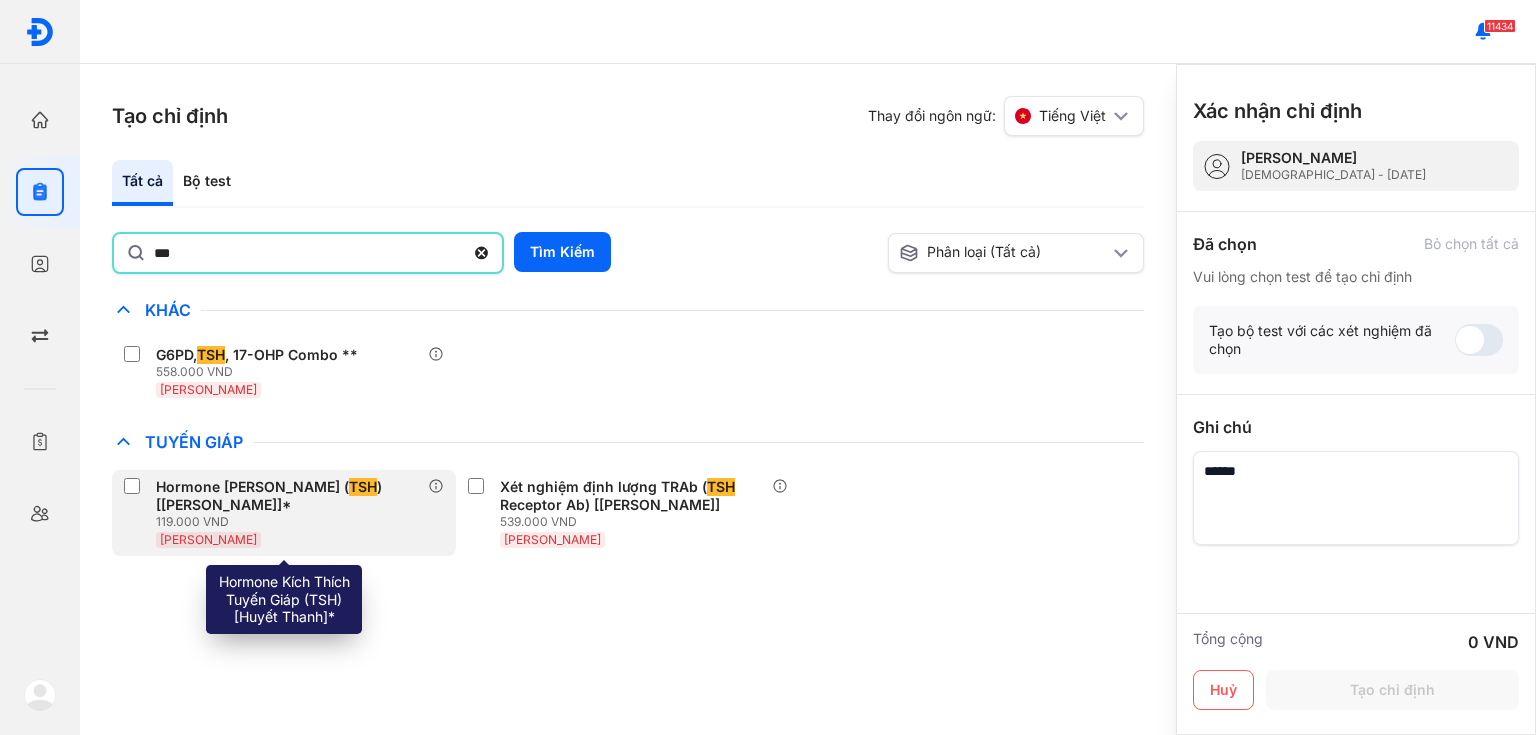 click on "Hormone [PERSON_NAME] ( TSH ) [[PERSON_NAME]]*" at bounding box center (288, 496) 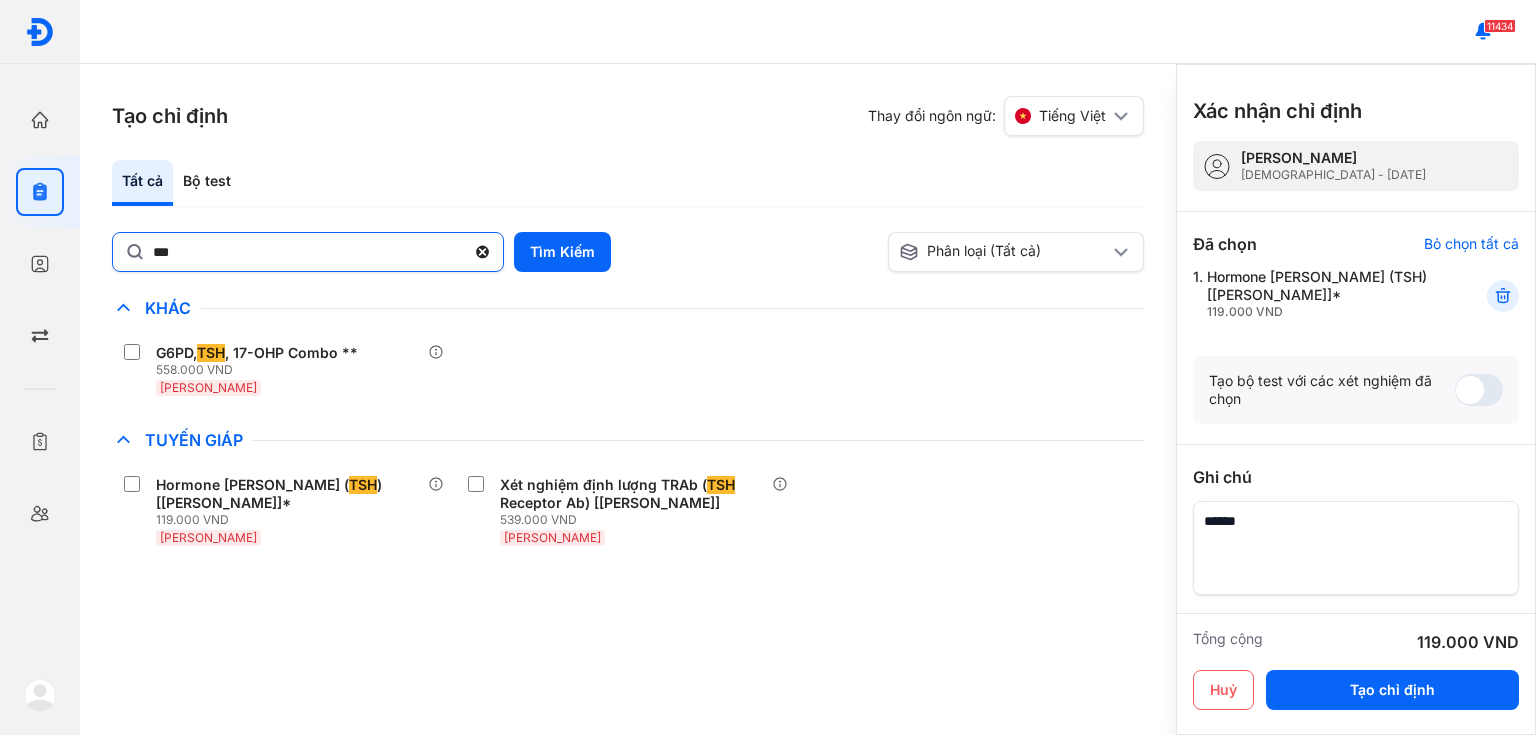 click 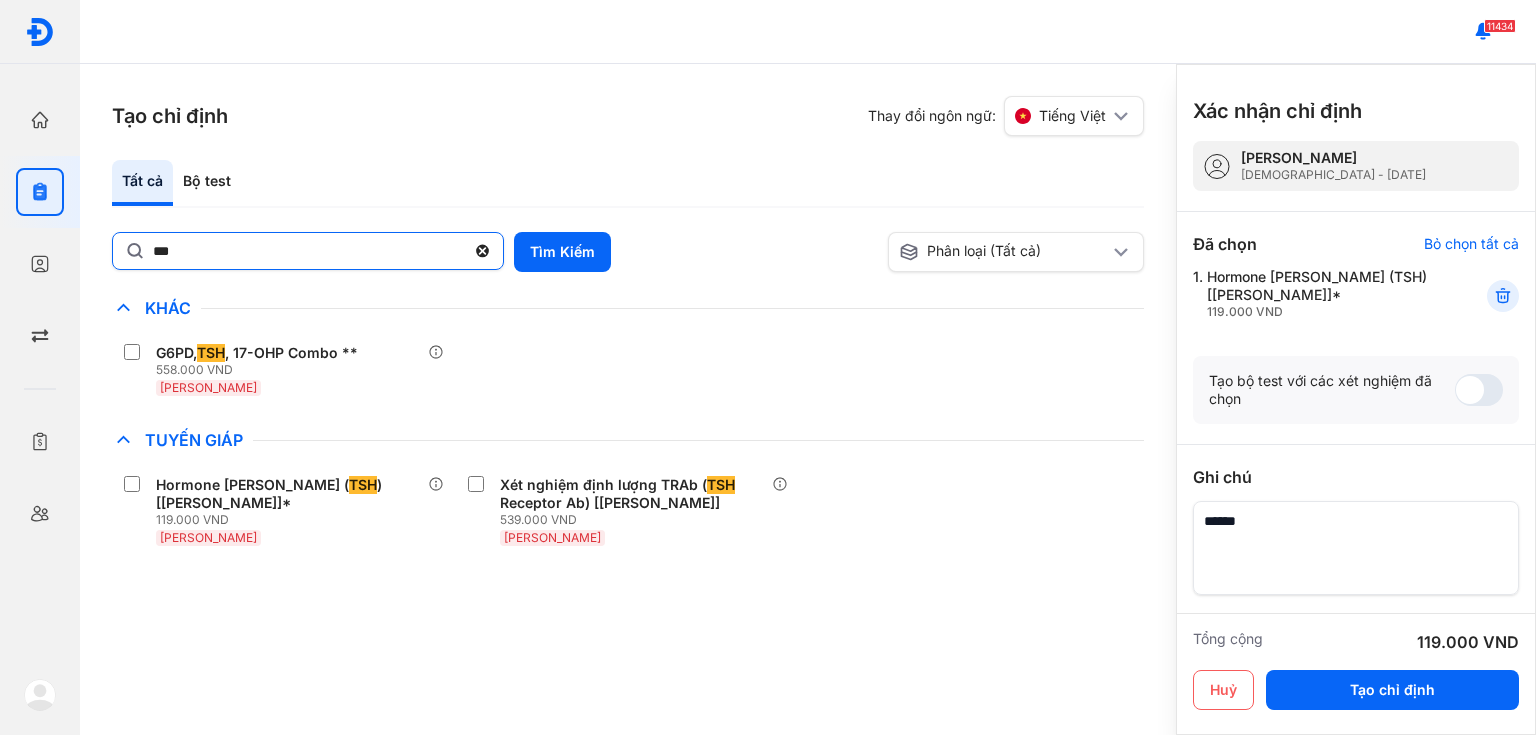 click on "***" 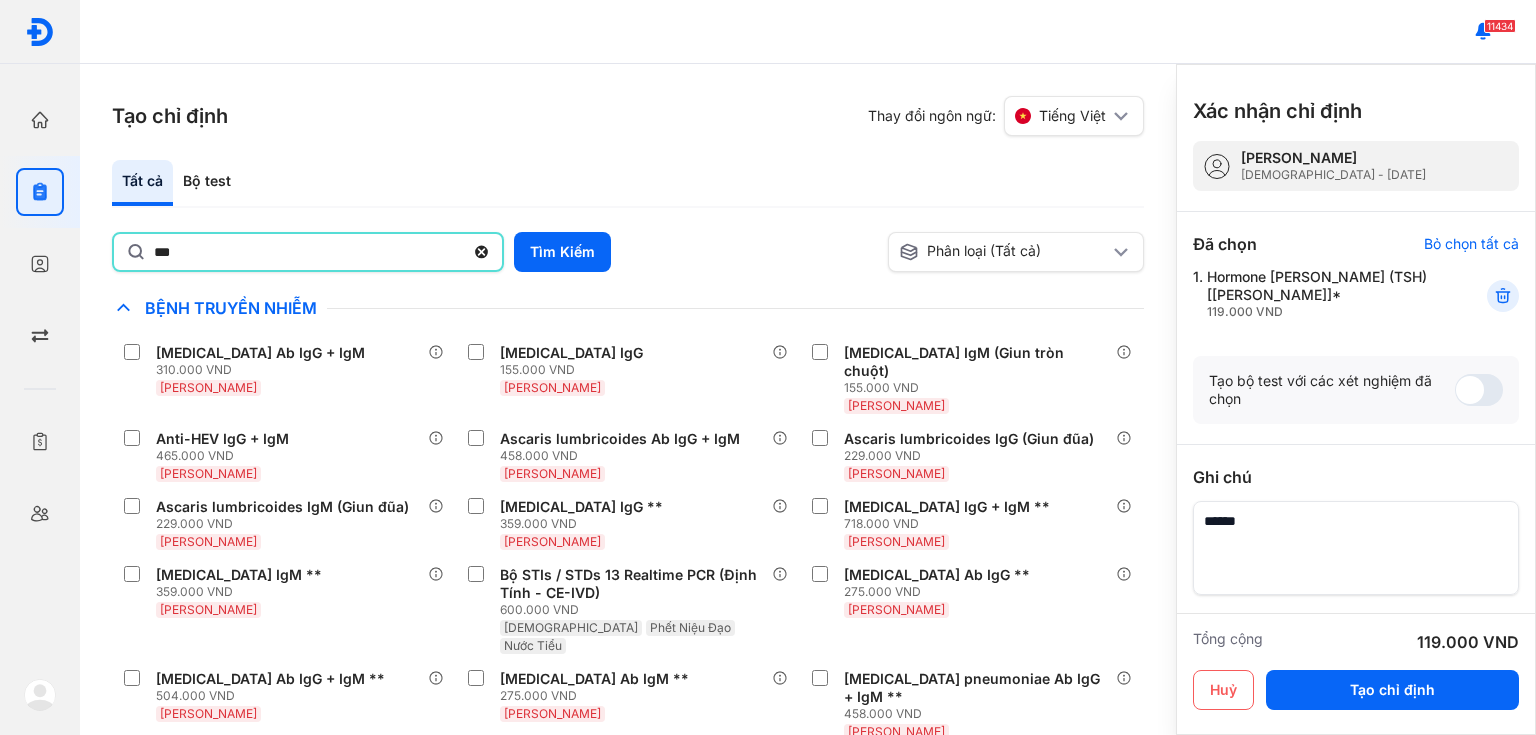 type on "***" 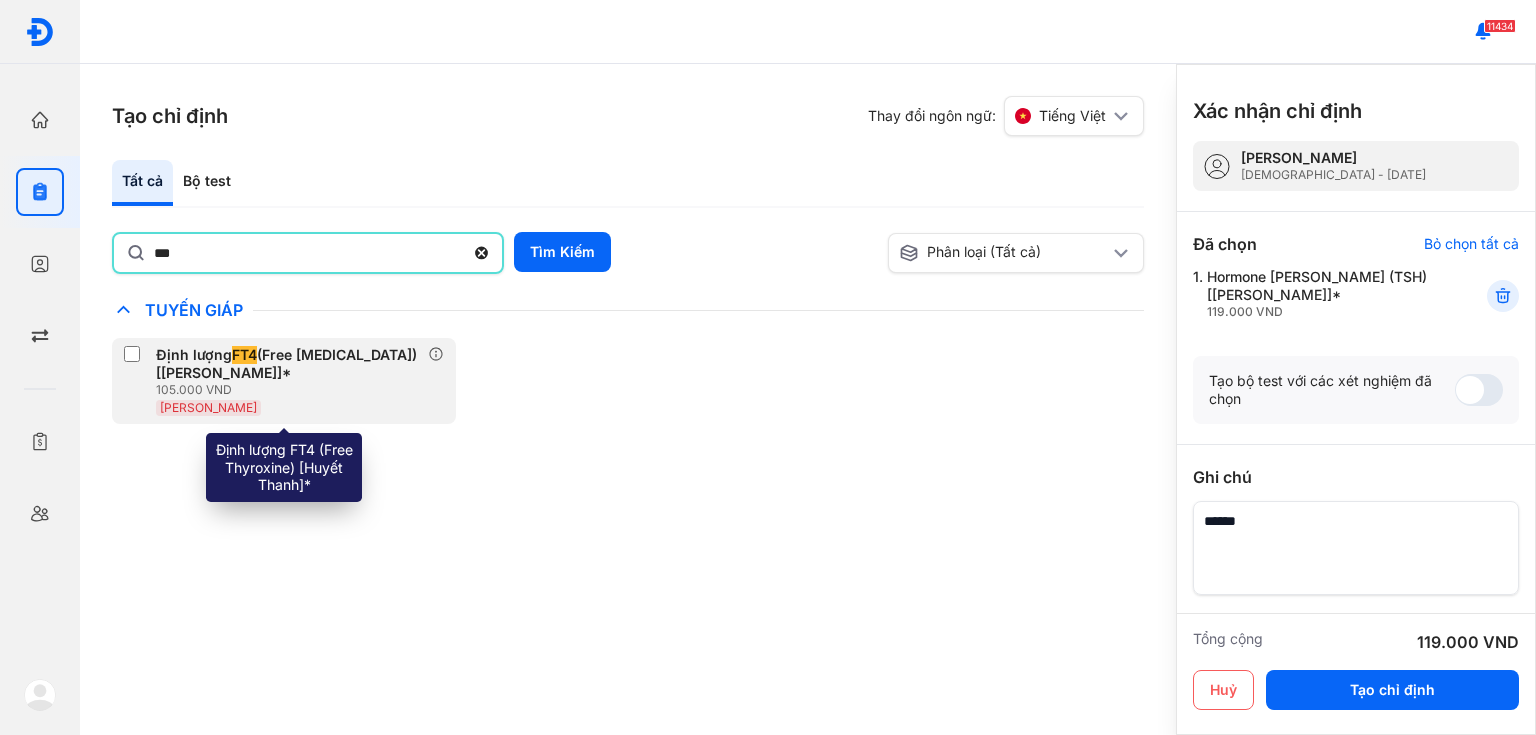click on "Định lượng  FT4  (Free [MEDICAL_DATA]) [[PERSON_NAME]]*" at bounding box center (288, 364) 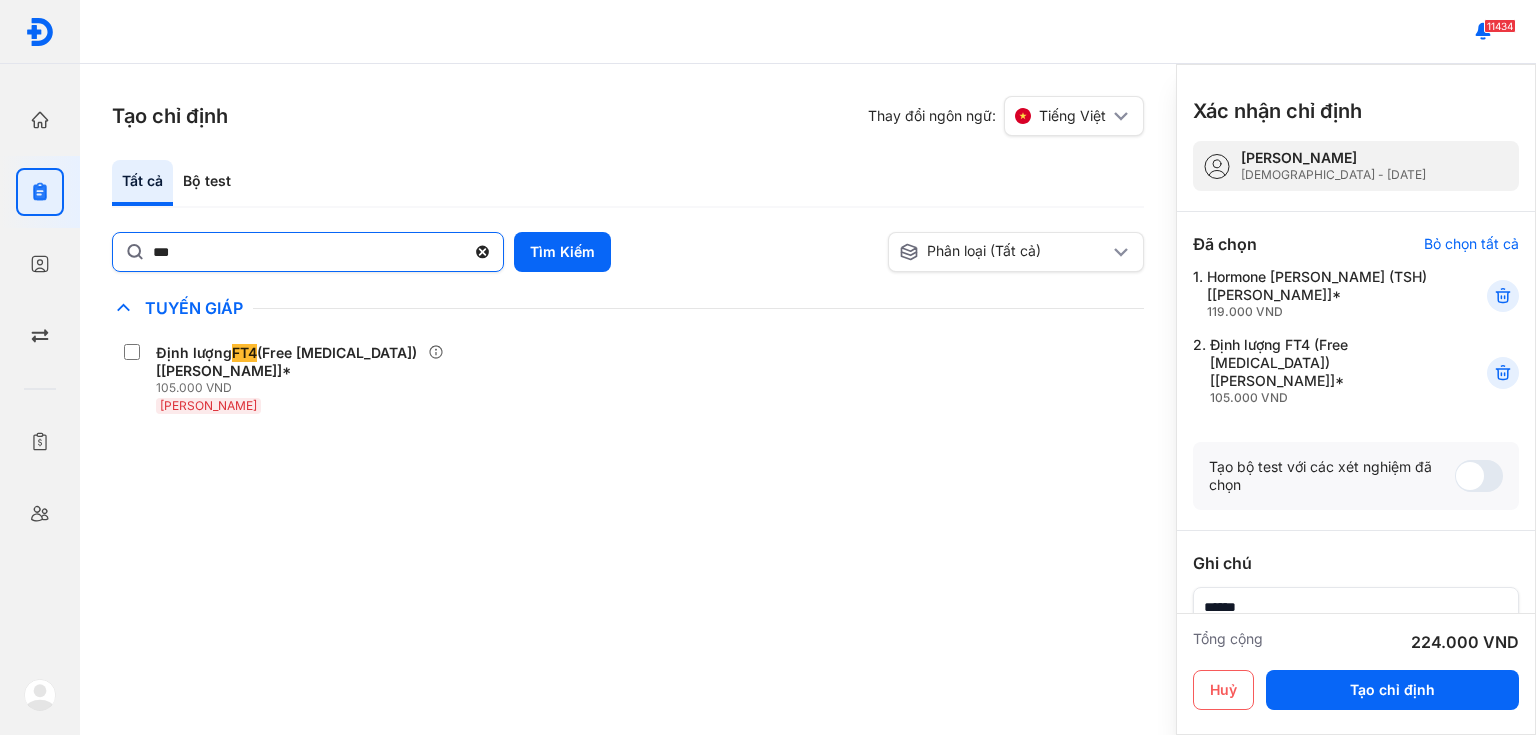 click 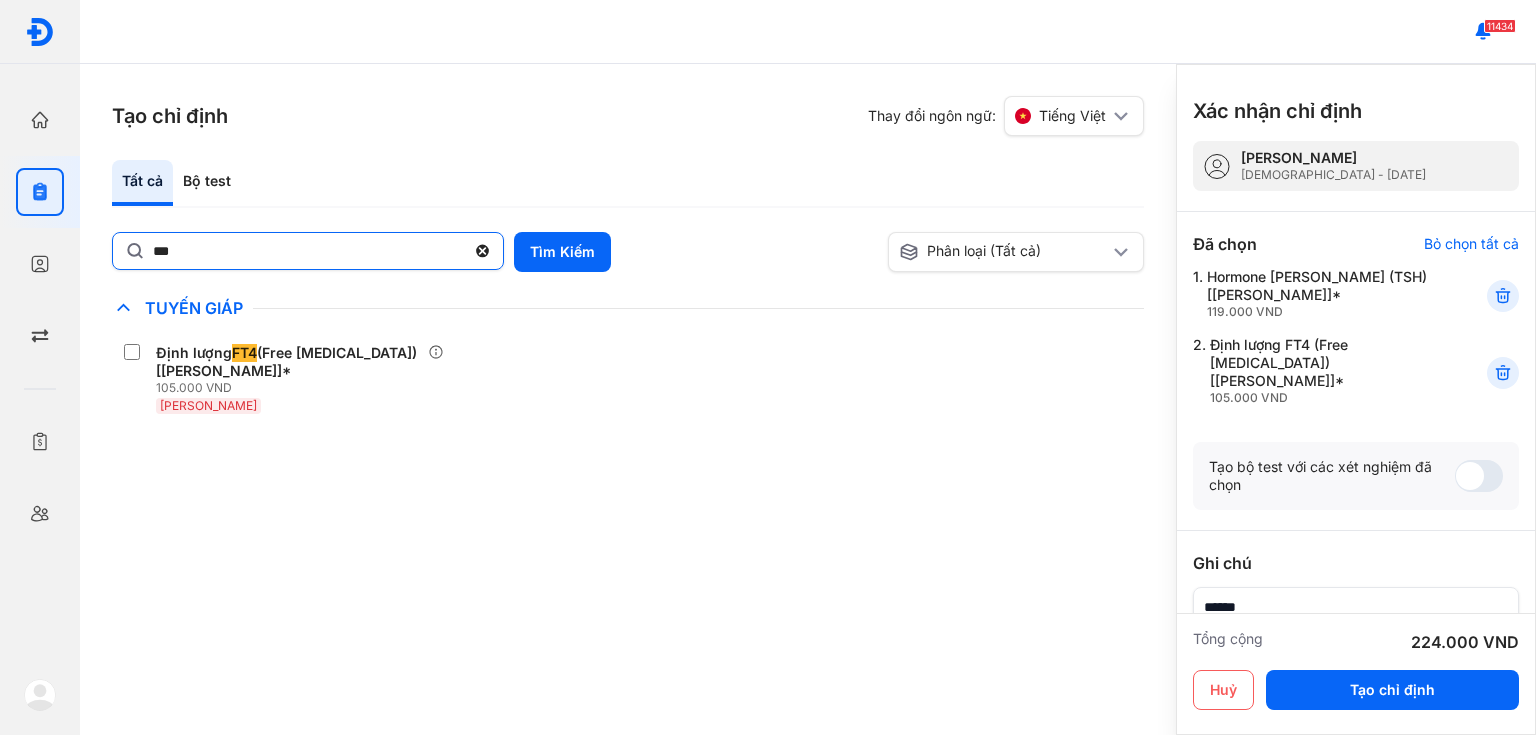 click on "***" 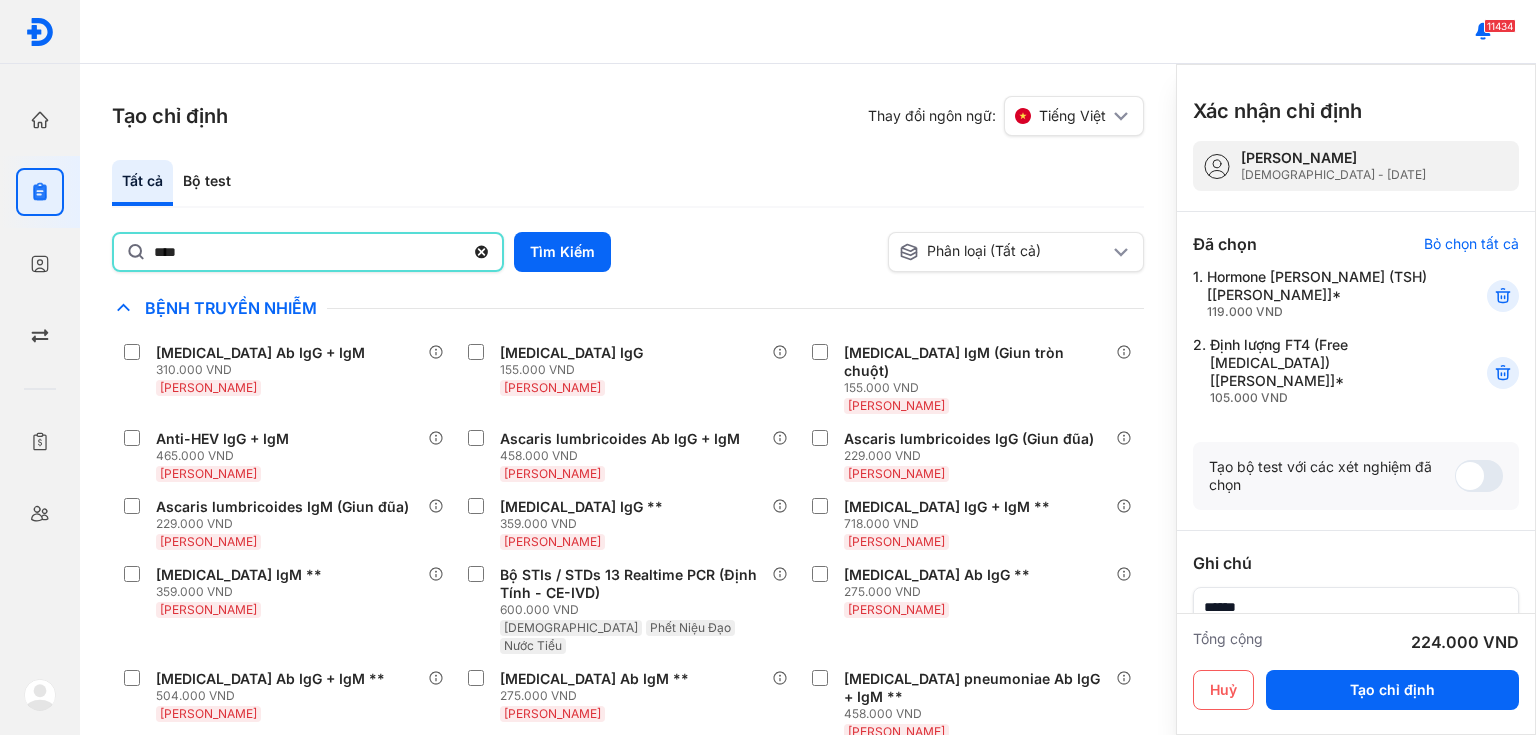 type on "***" 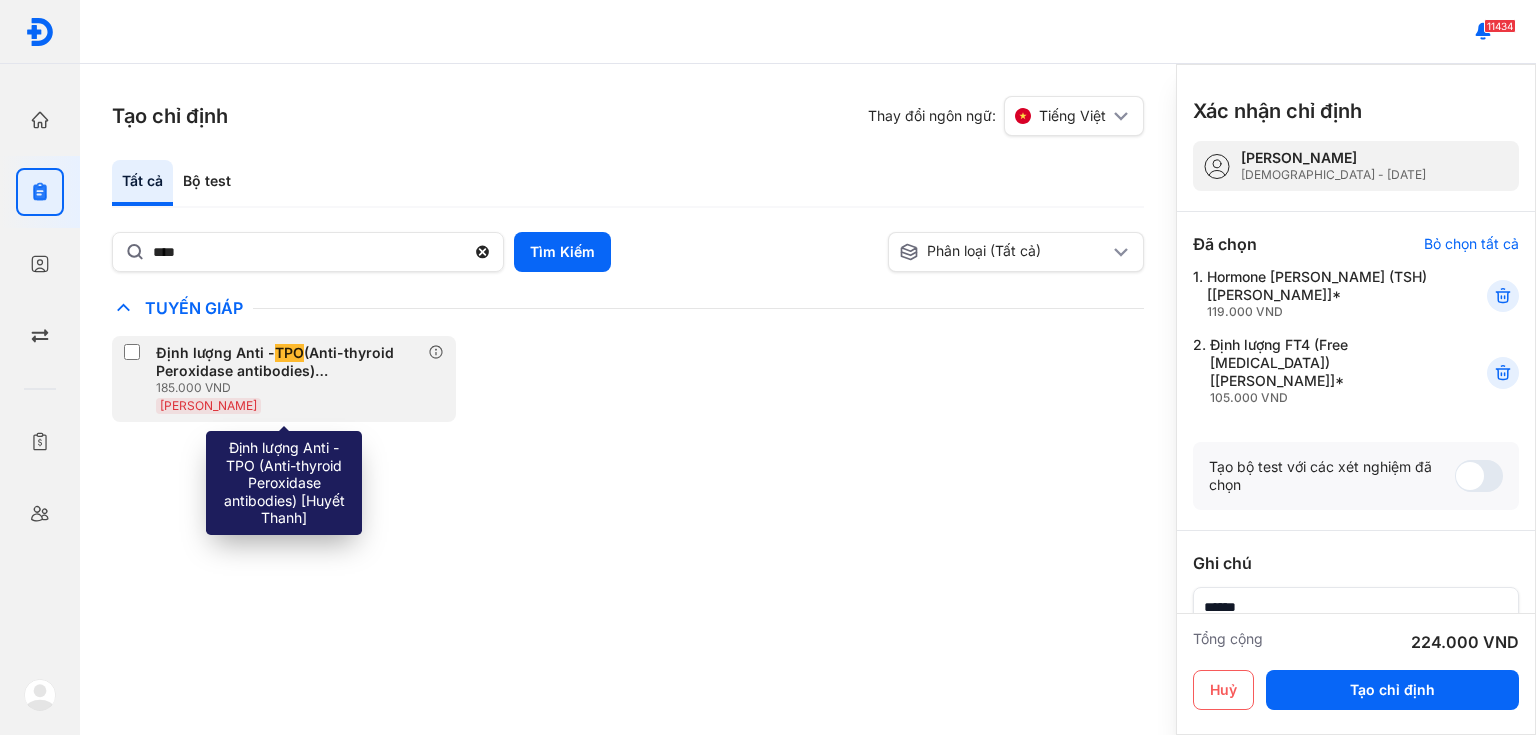 click on "Định lượng Anti -  TPO  (Anti-thyroid Peroxidase antibodies) [[PERSON_NAME]]" at bounding box center (288, 362) 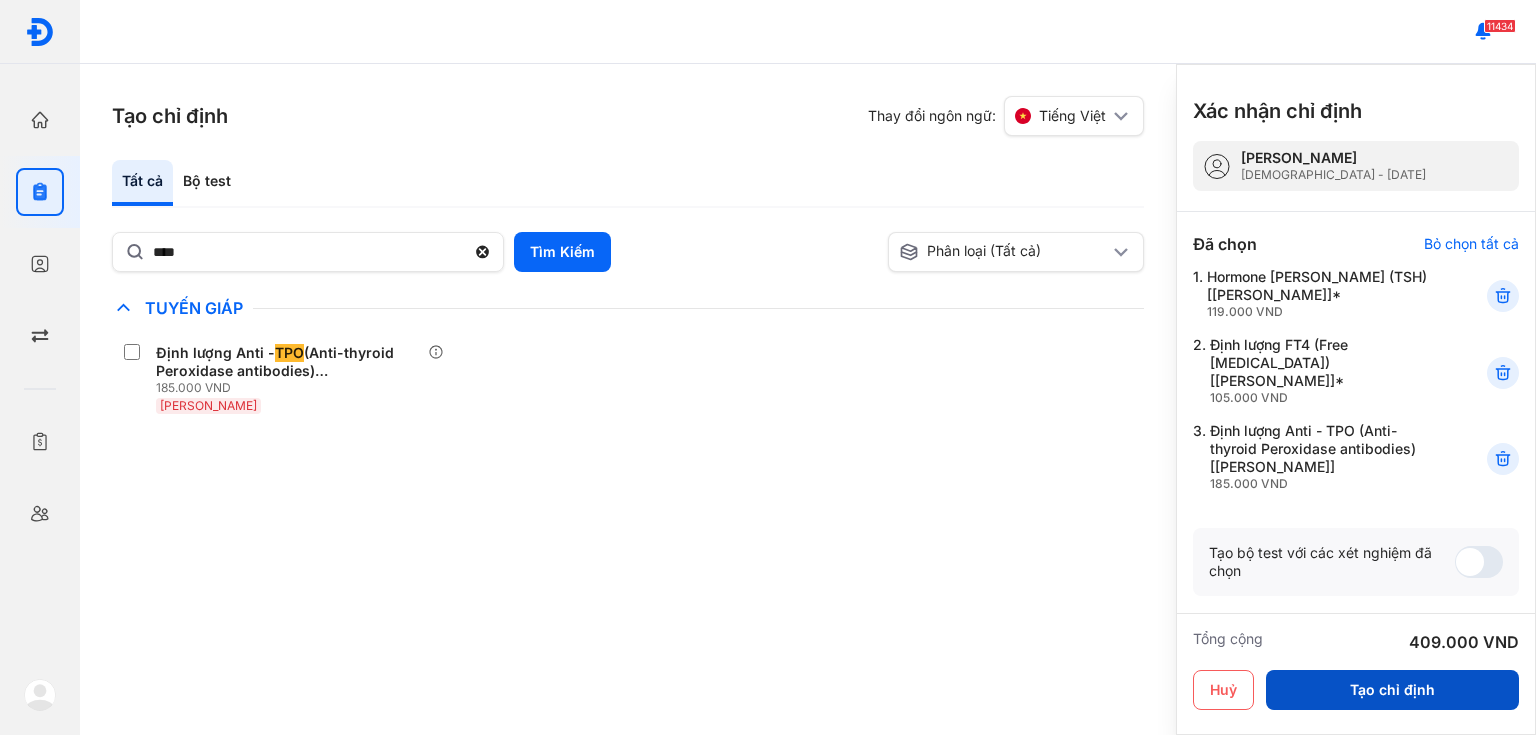 click on "Tạo chỉ định" at bounding box center (1392, 690) 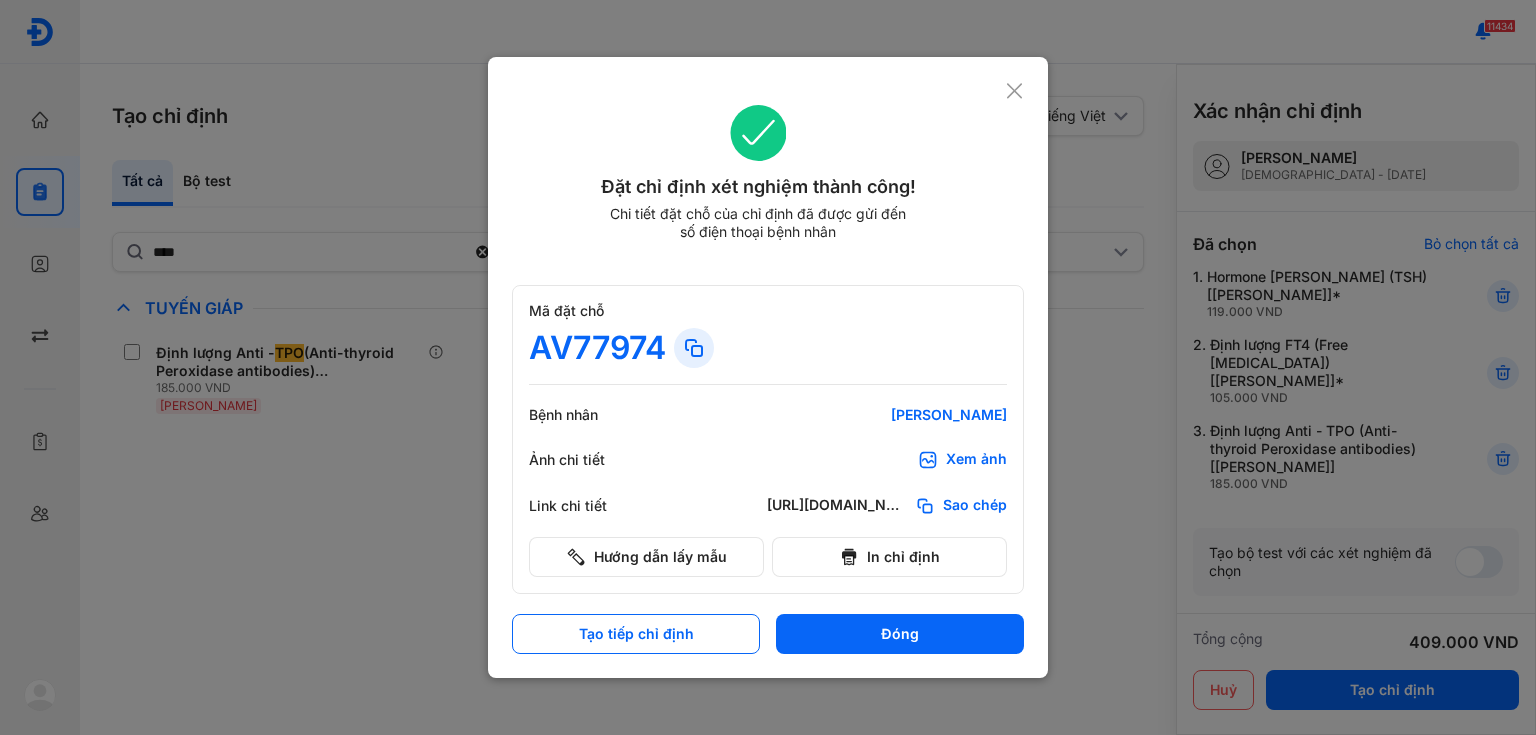 click on "Xem ảnh" at bounding box center [976, 460] 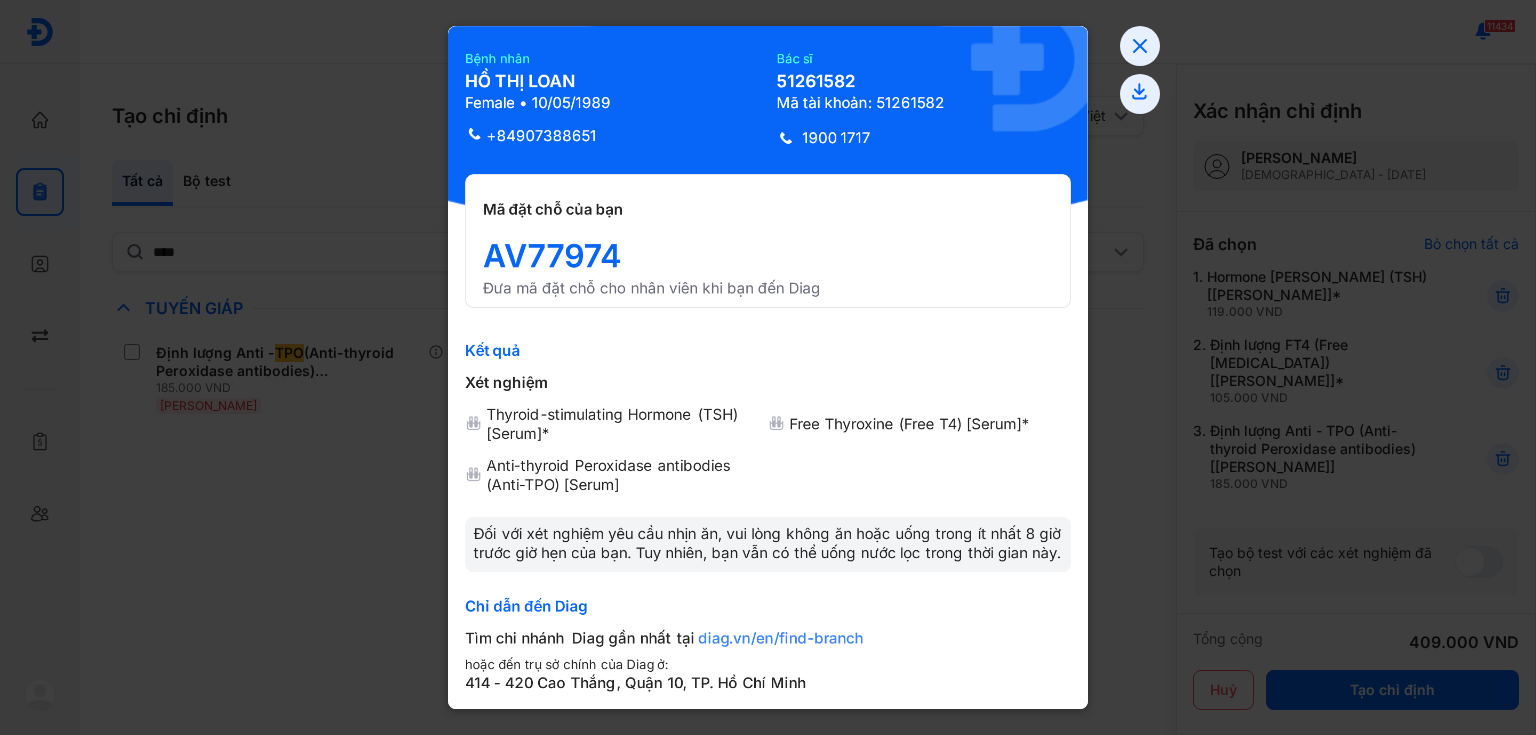 click at bounding box center [768, 367] 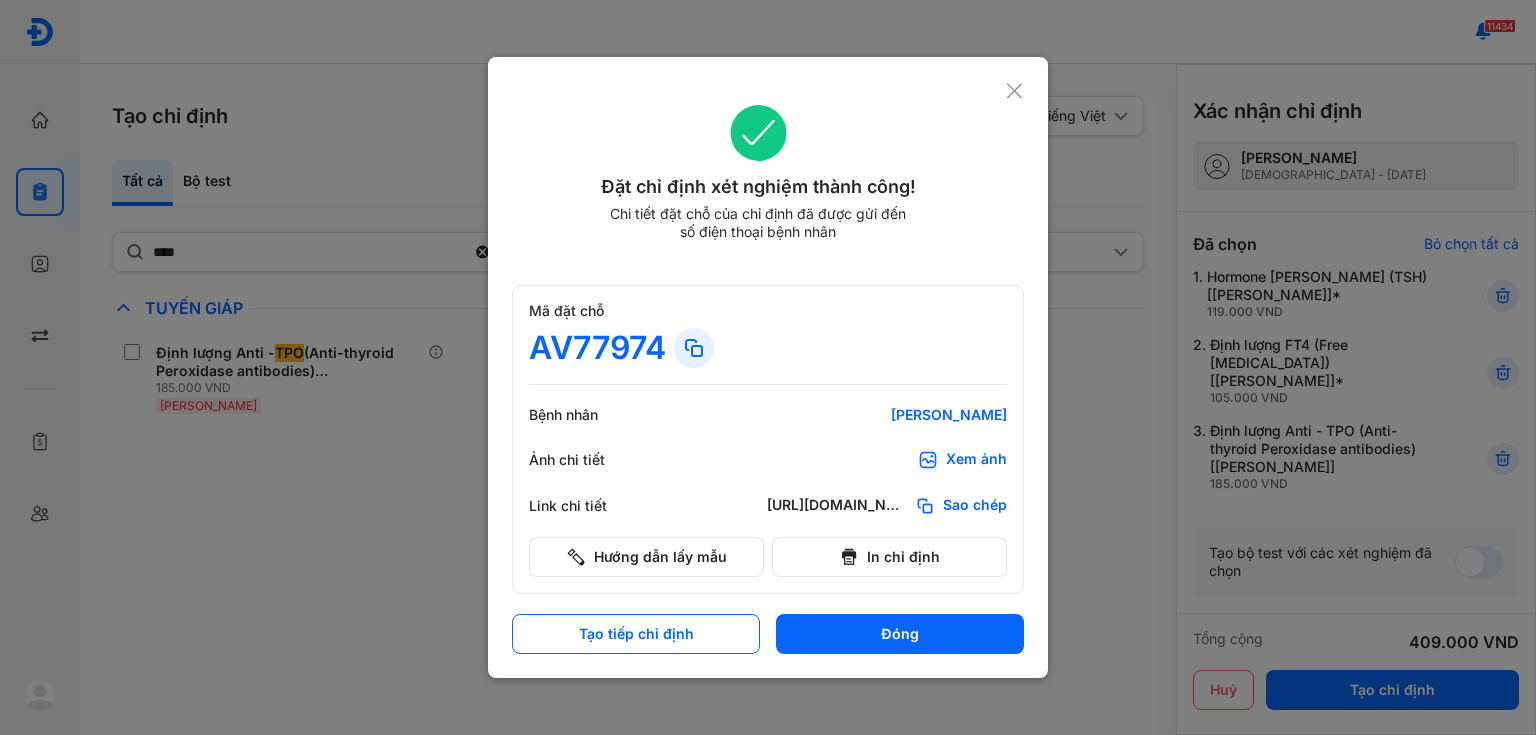click at bounding box center [768, 367] 